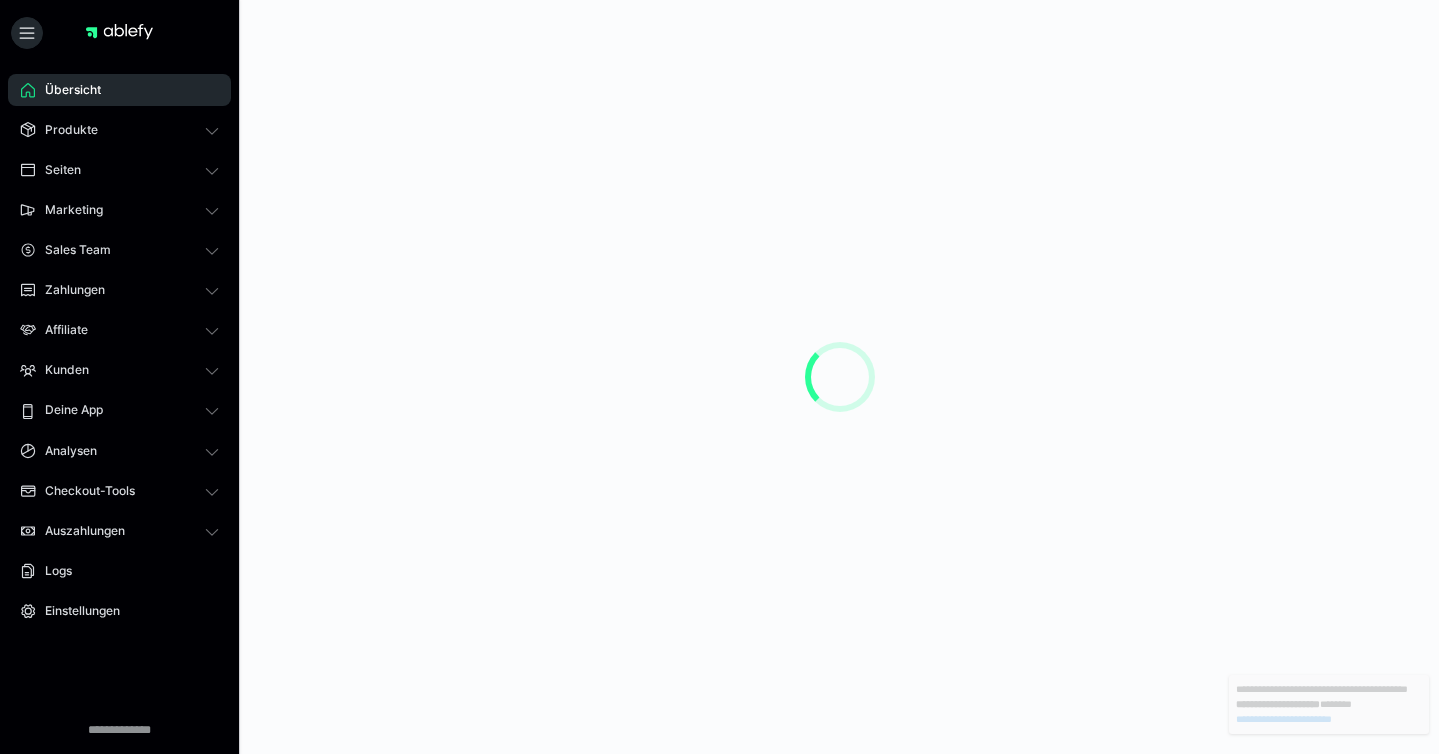 scroll, scrollTop: 0, scrollLeft: 0, axis: both 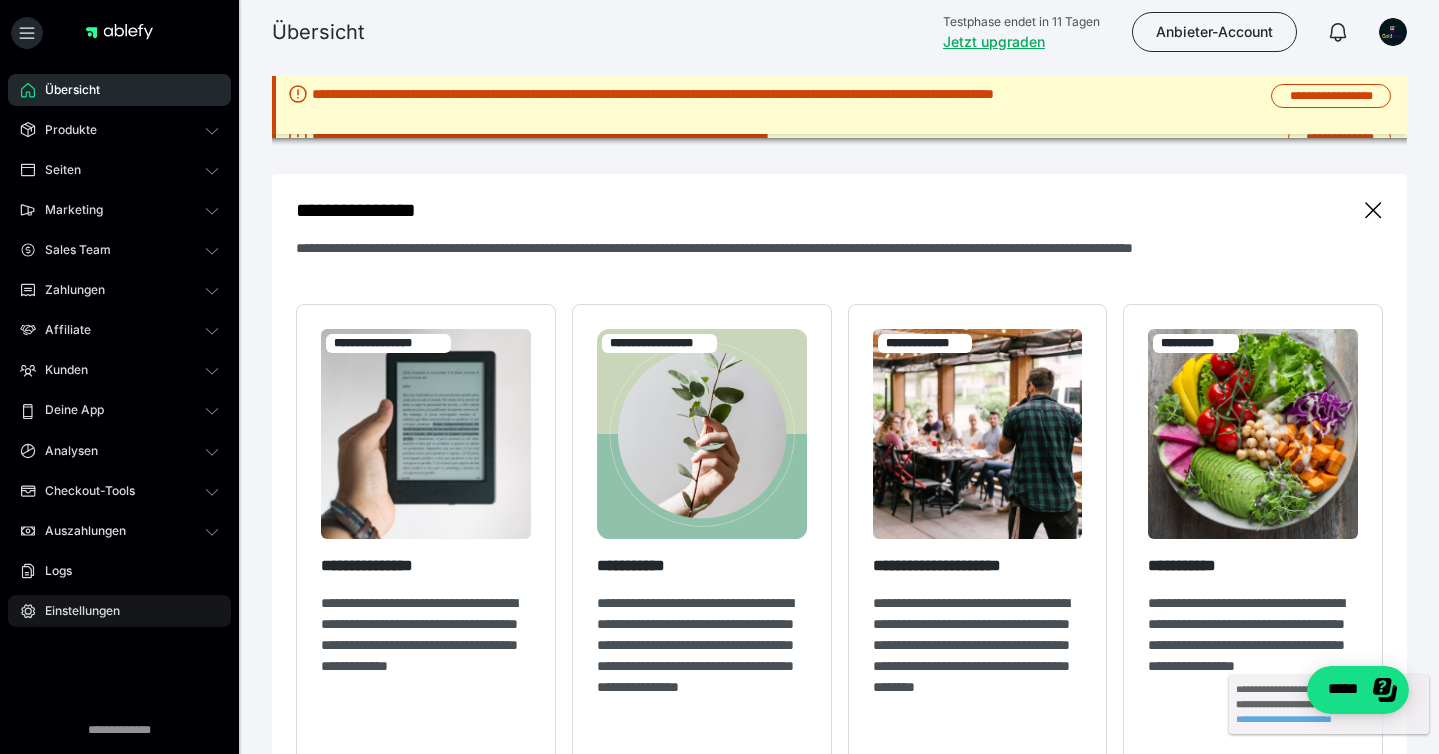click on "Einstellungen" at bounding box center (75, 611) 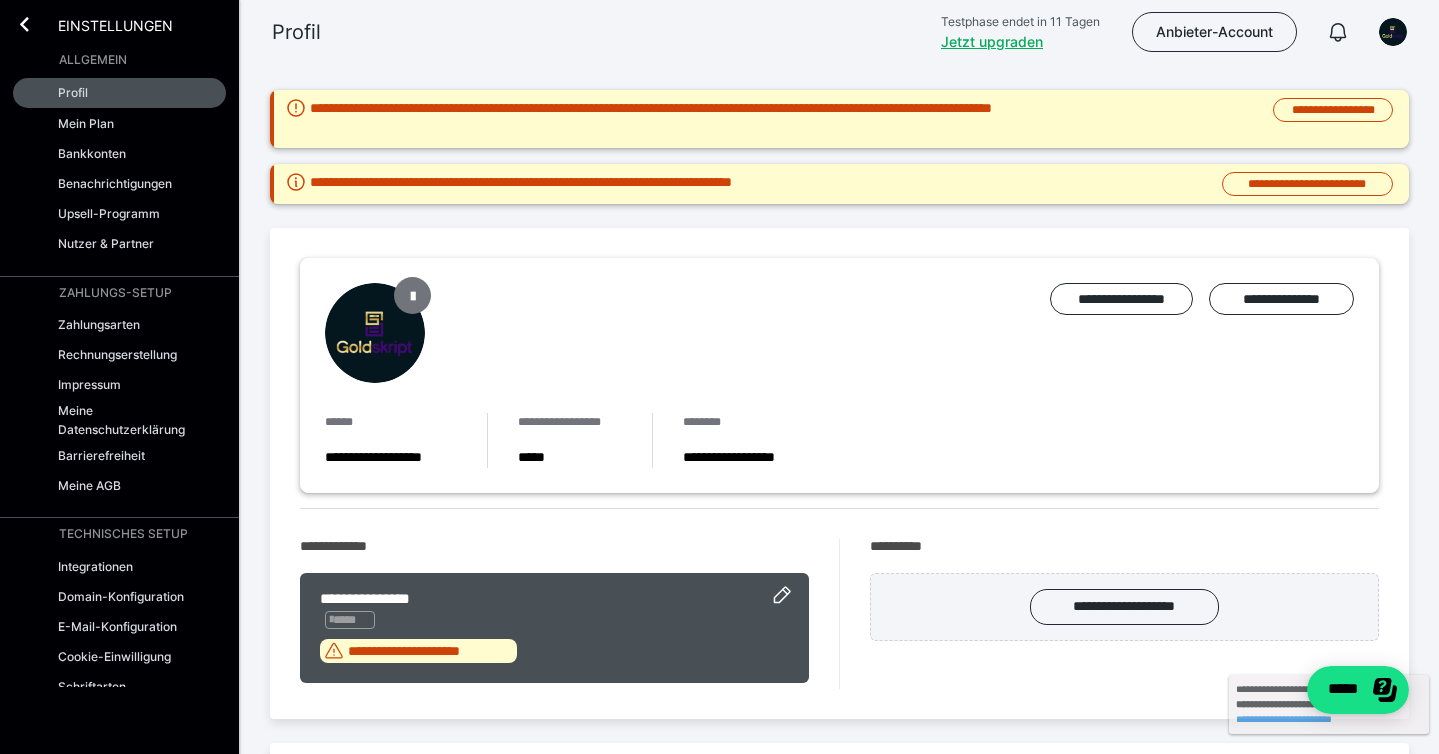 click at bounding box center (413, 295) 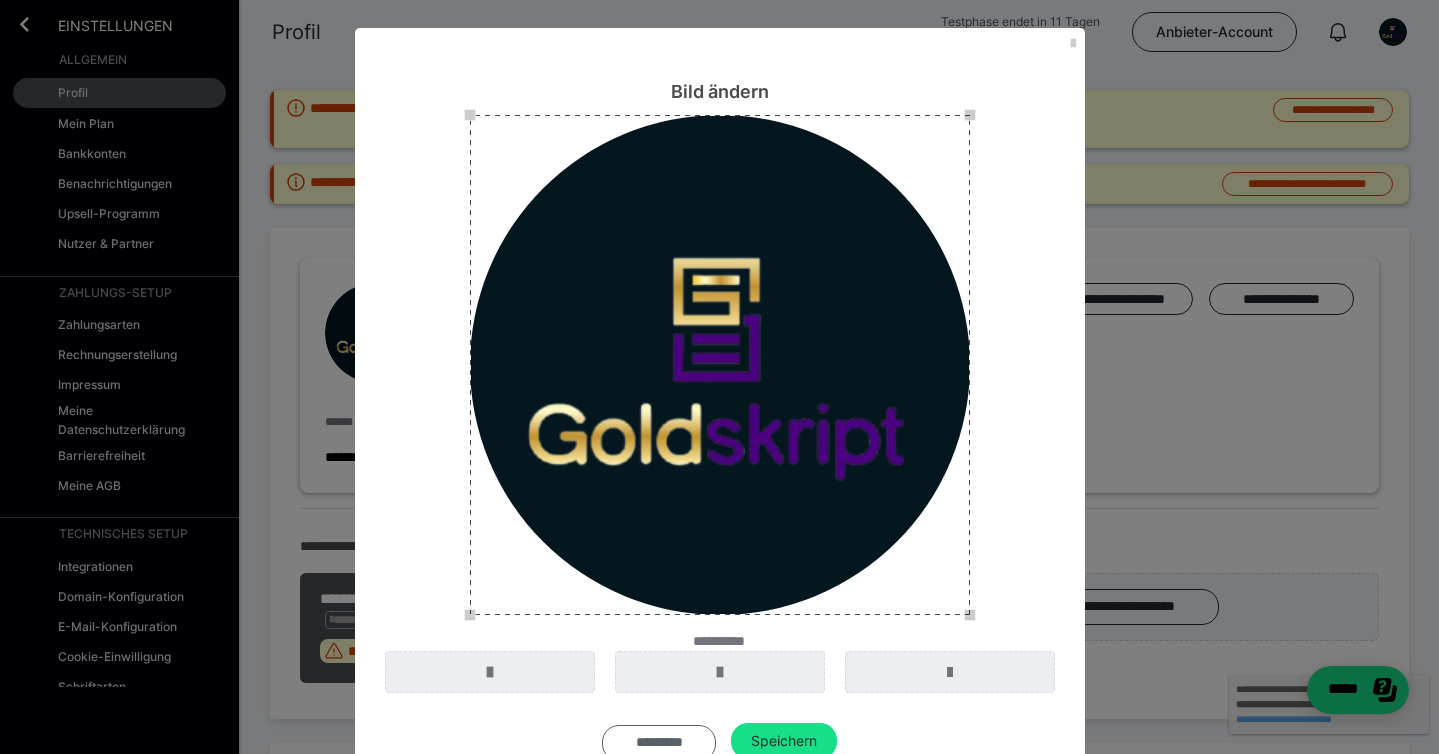 click on "*********" at bounding box center [659, 743] 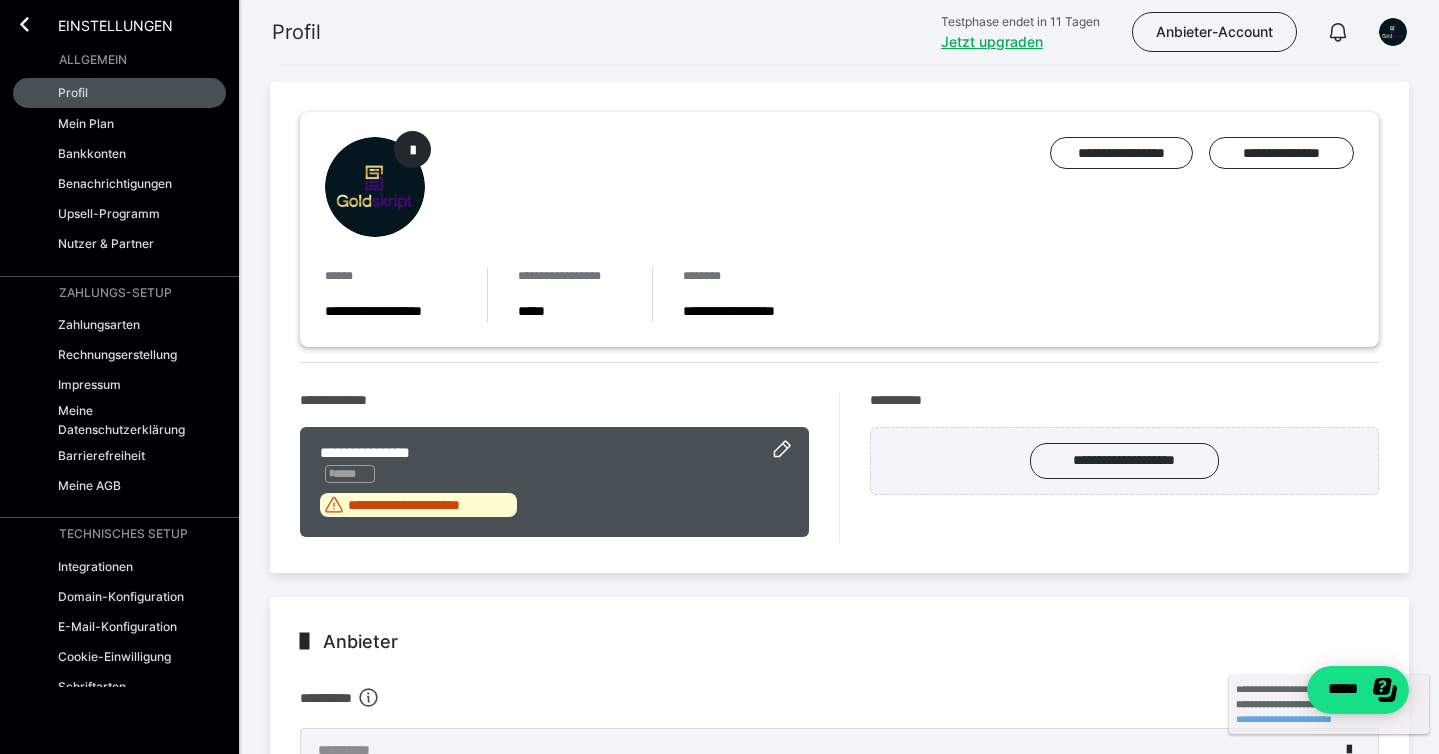 scroll, scrollTop: 177, scrollLeft: 0, axis: vertical 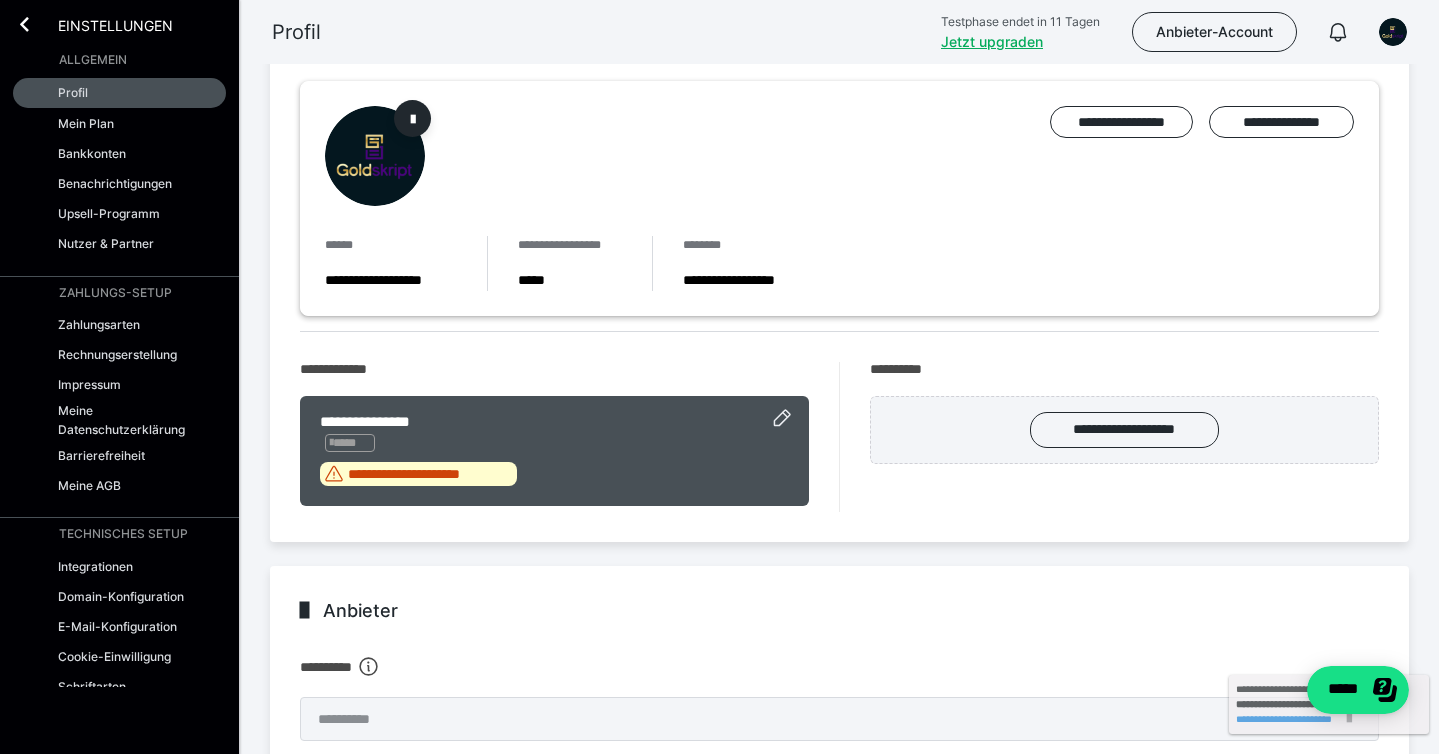 click 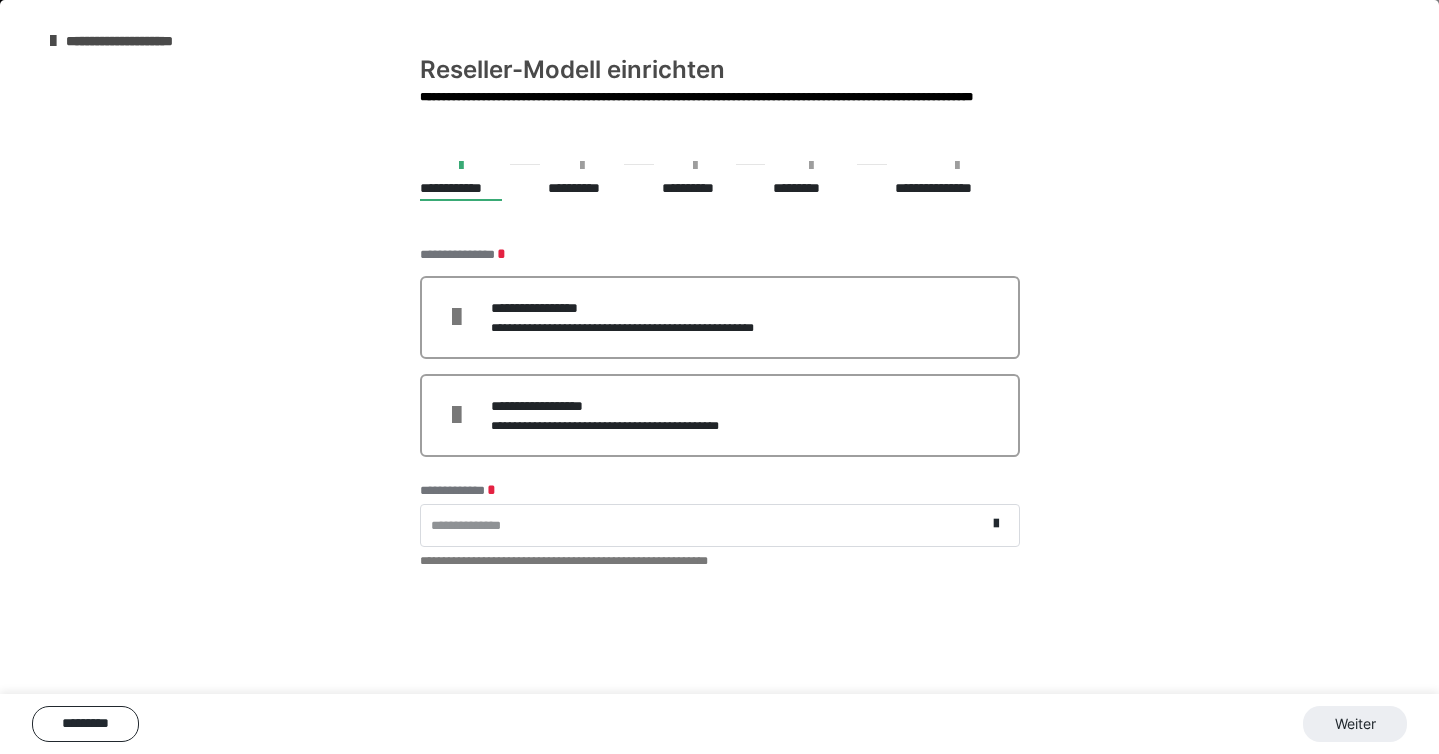 click on "**********" at bounding box center [703, 525] 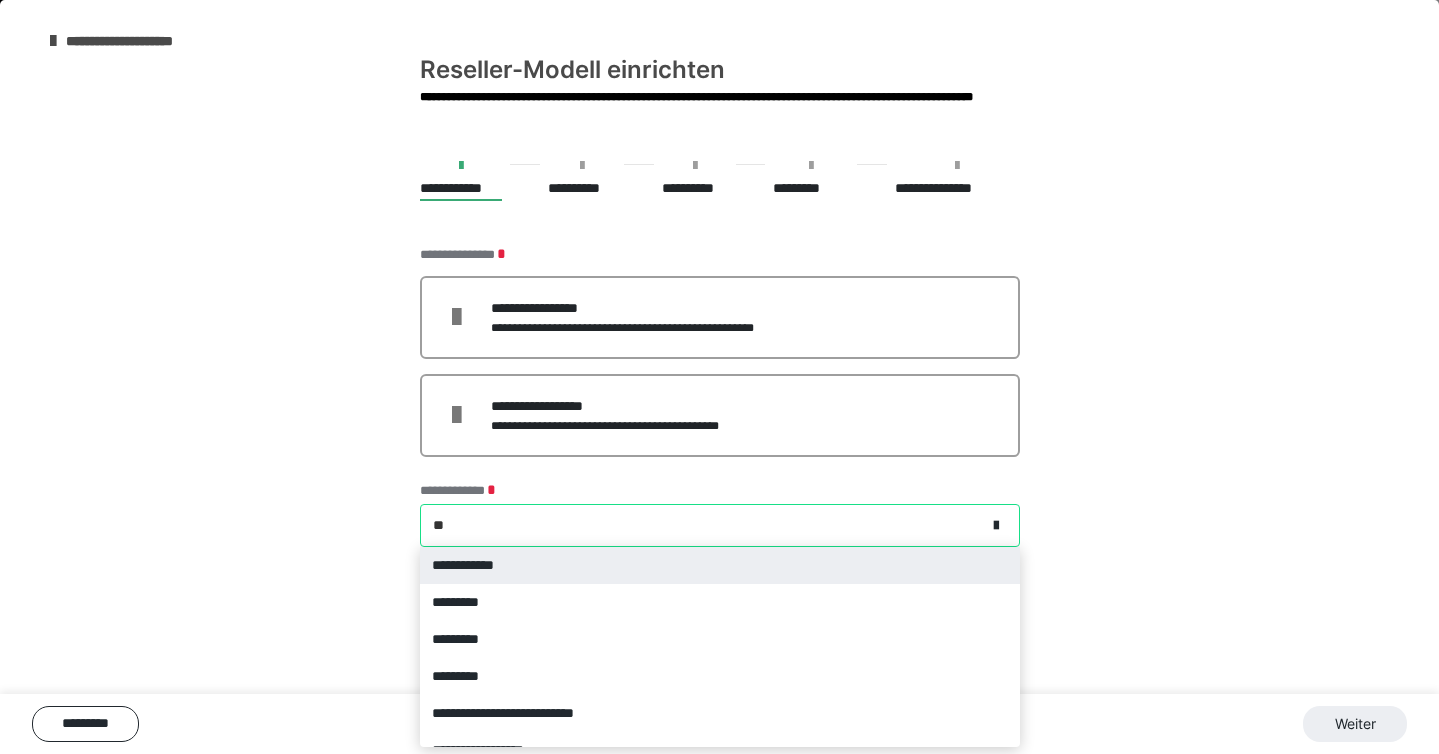 type on "***" 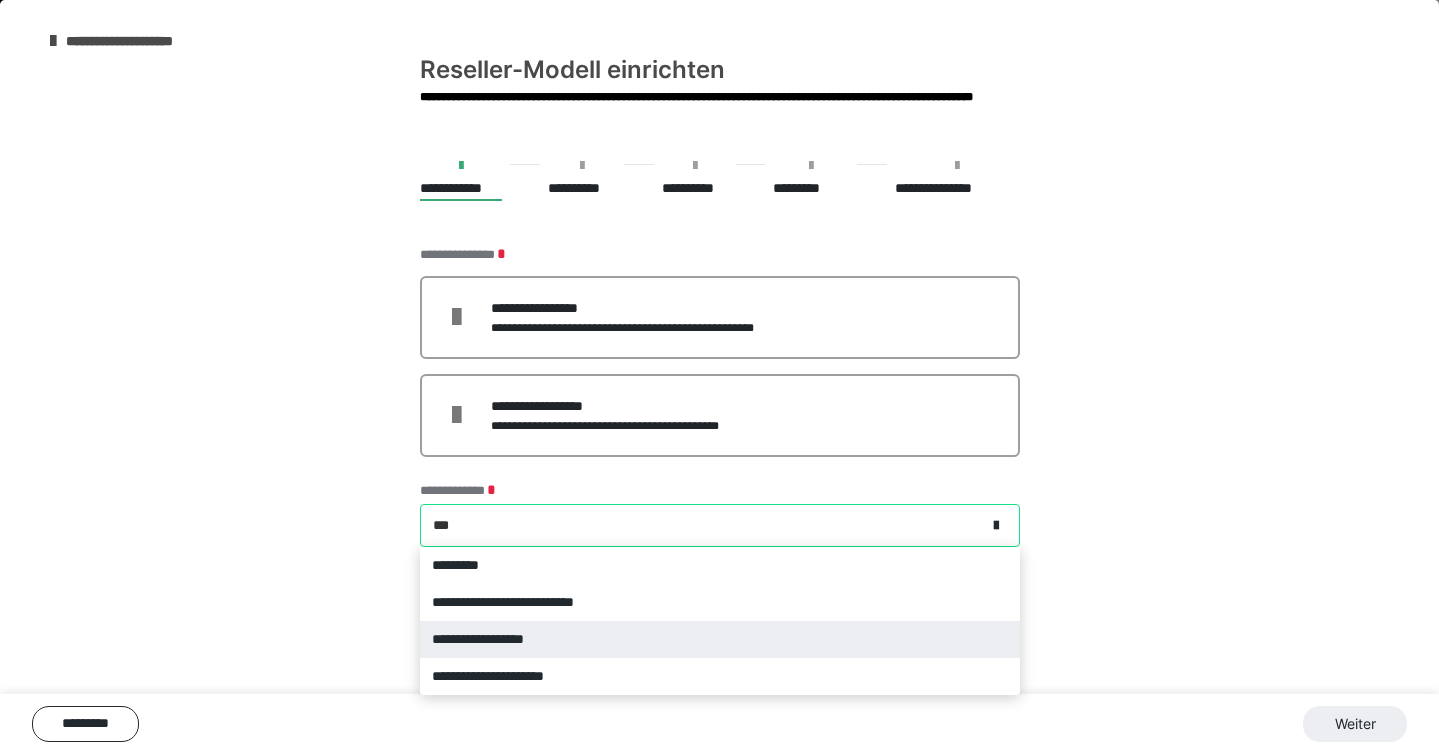 click on "**********" at bounding box center [720, 639] 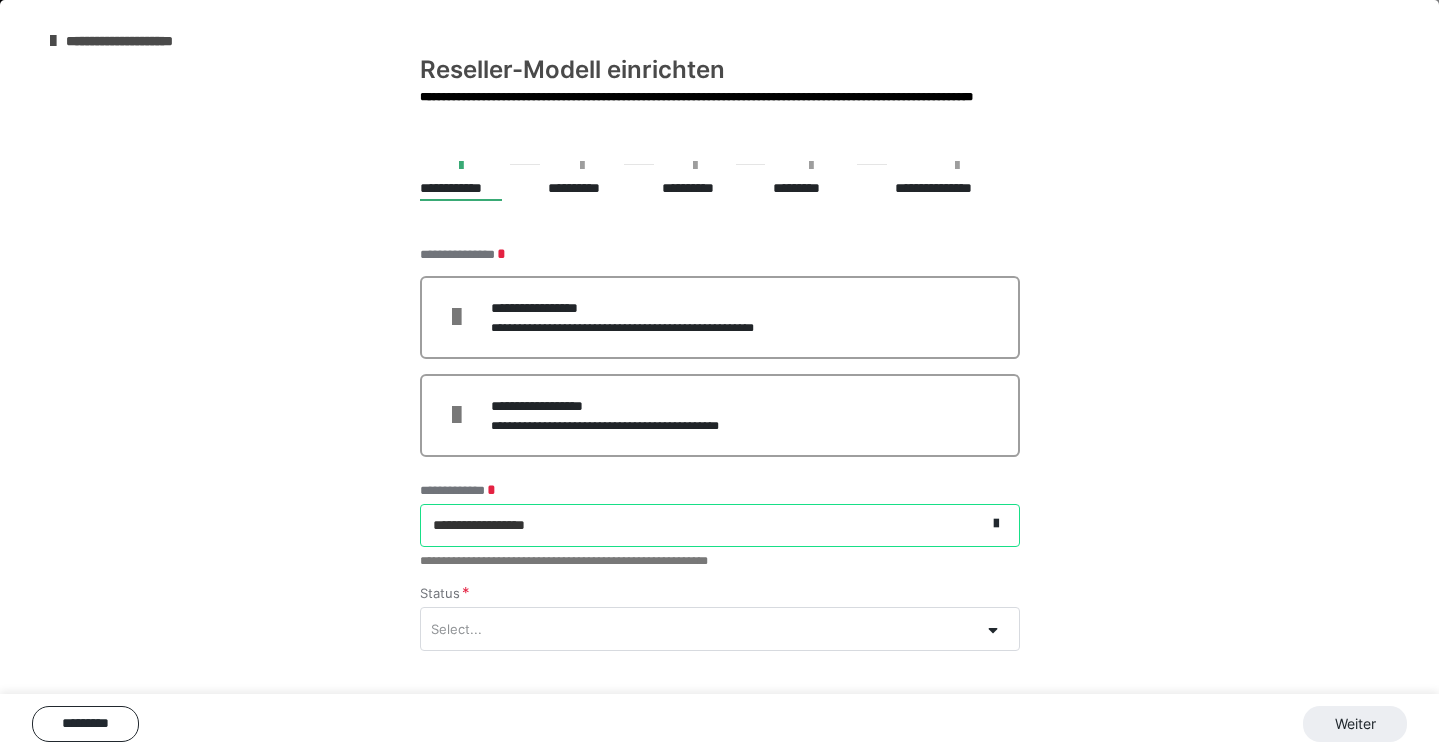 click on "Select..." at bounding box center (700, 628) 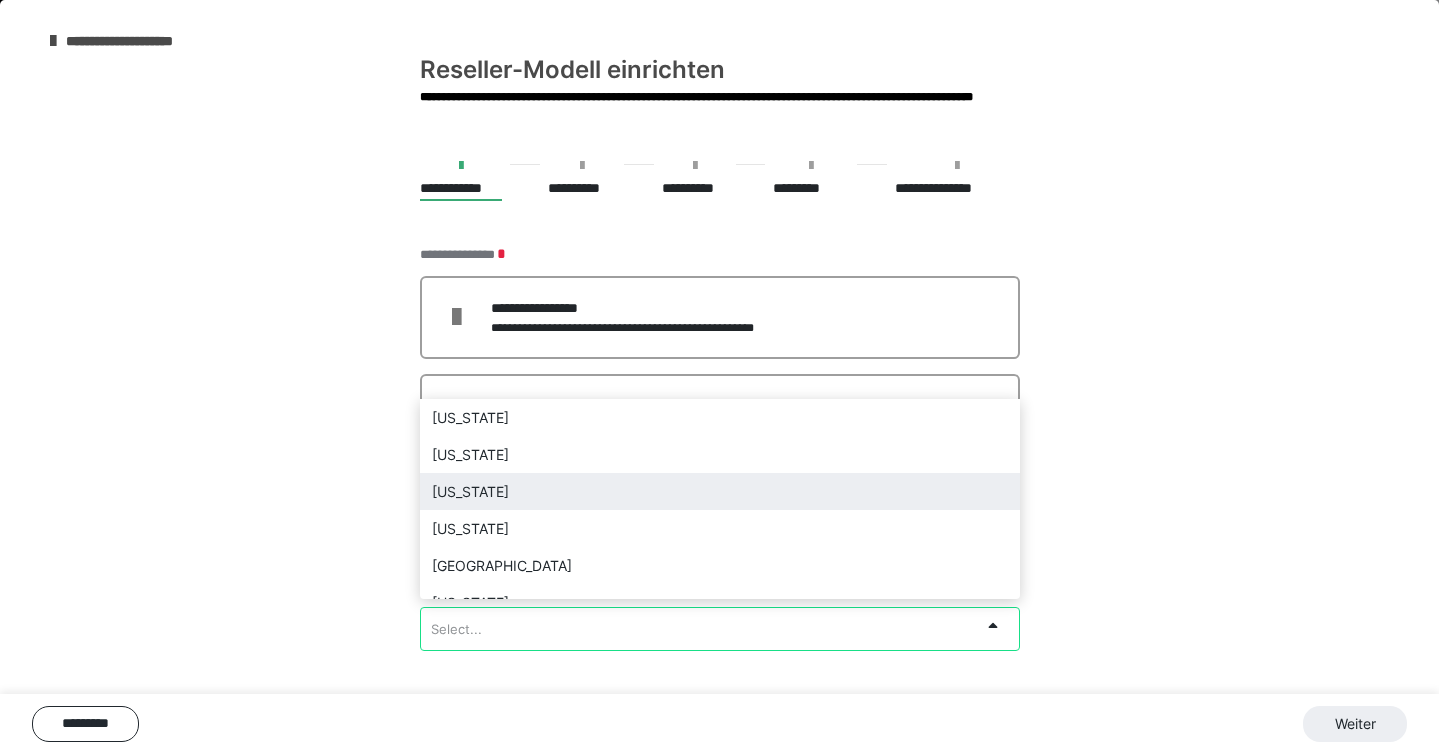 click on "**********" at bounding box center [719, 439] 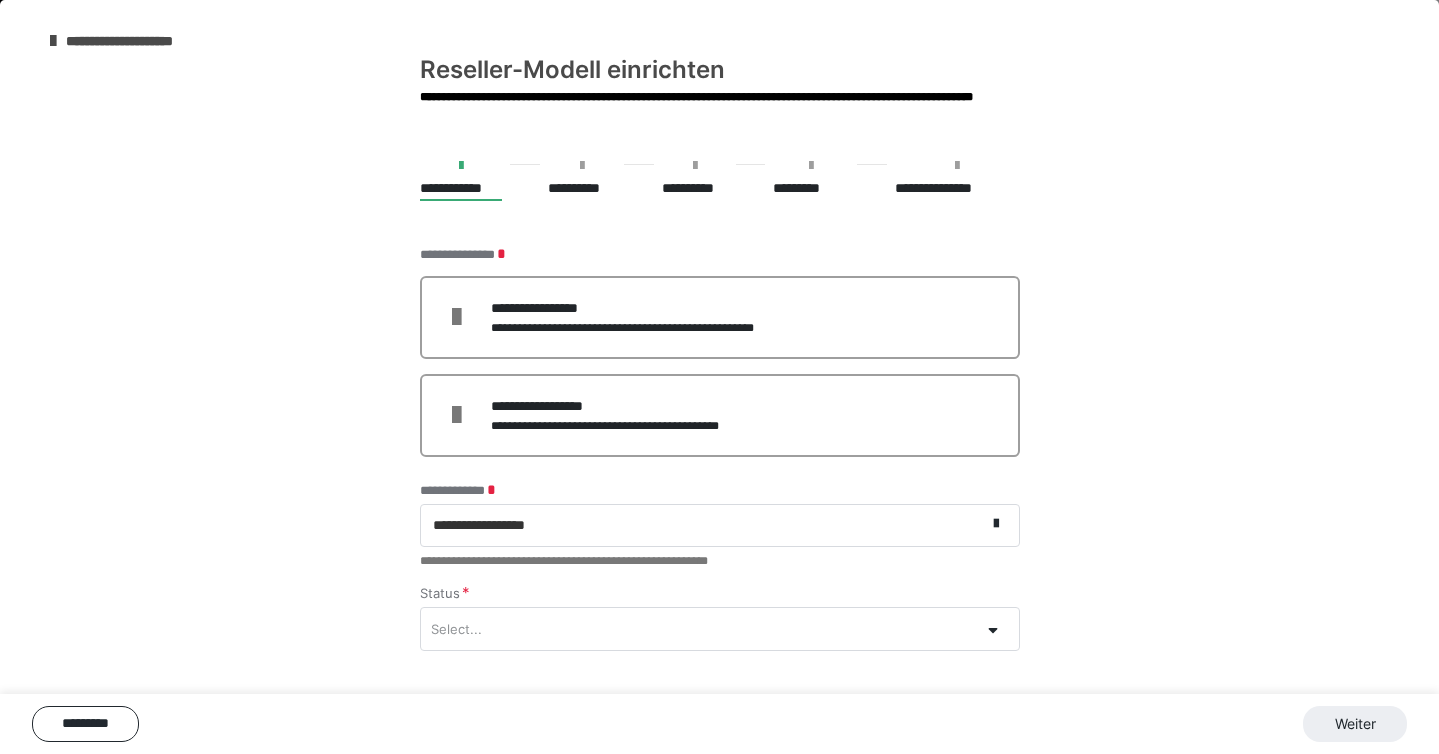 click at bounding box center (53, 41) 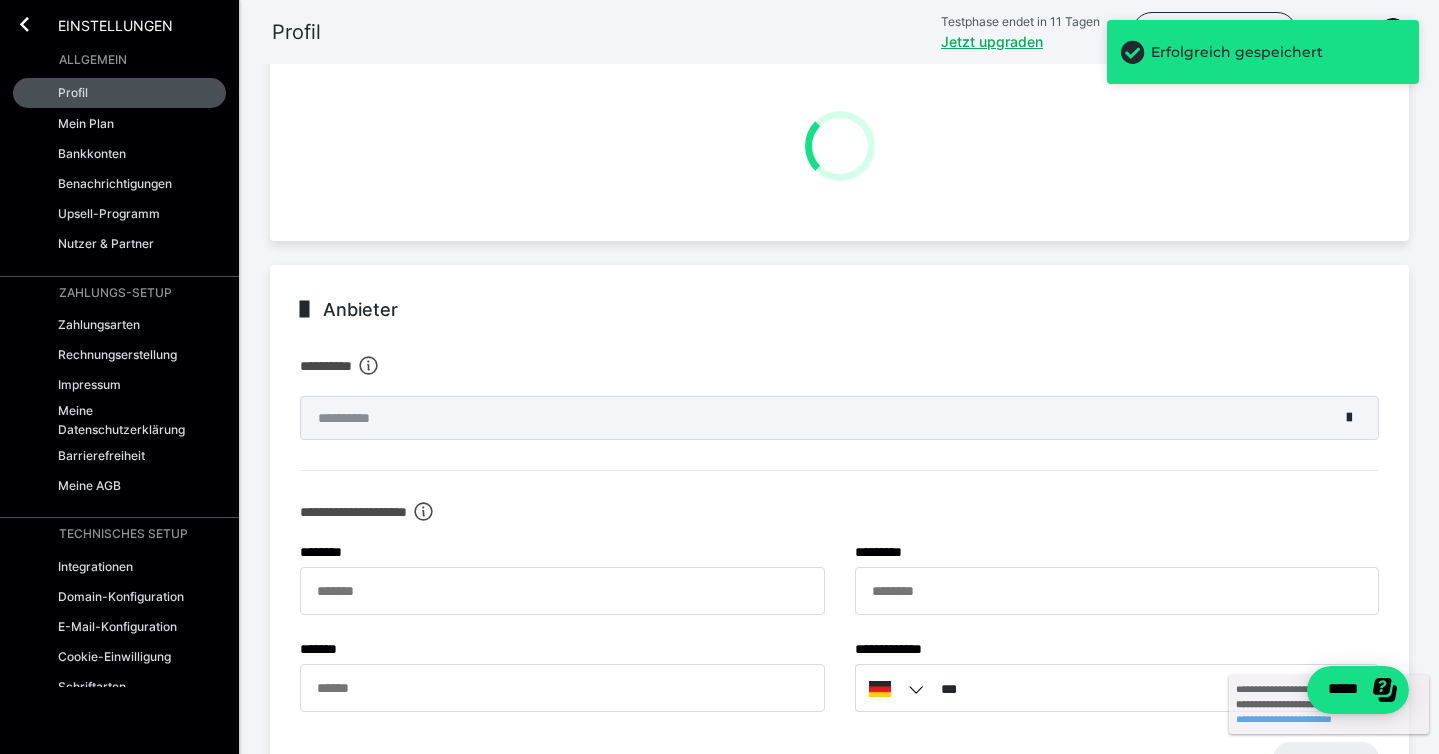 scroll, scrollTop: 177, scrollLeft: 0, axis: vertical 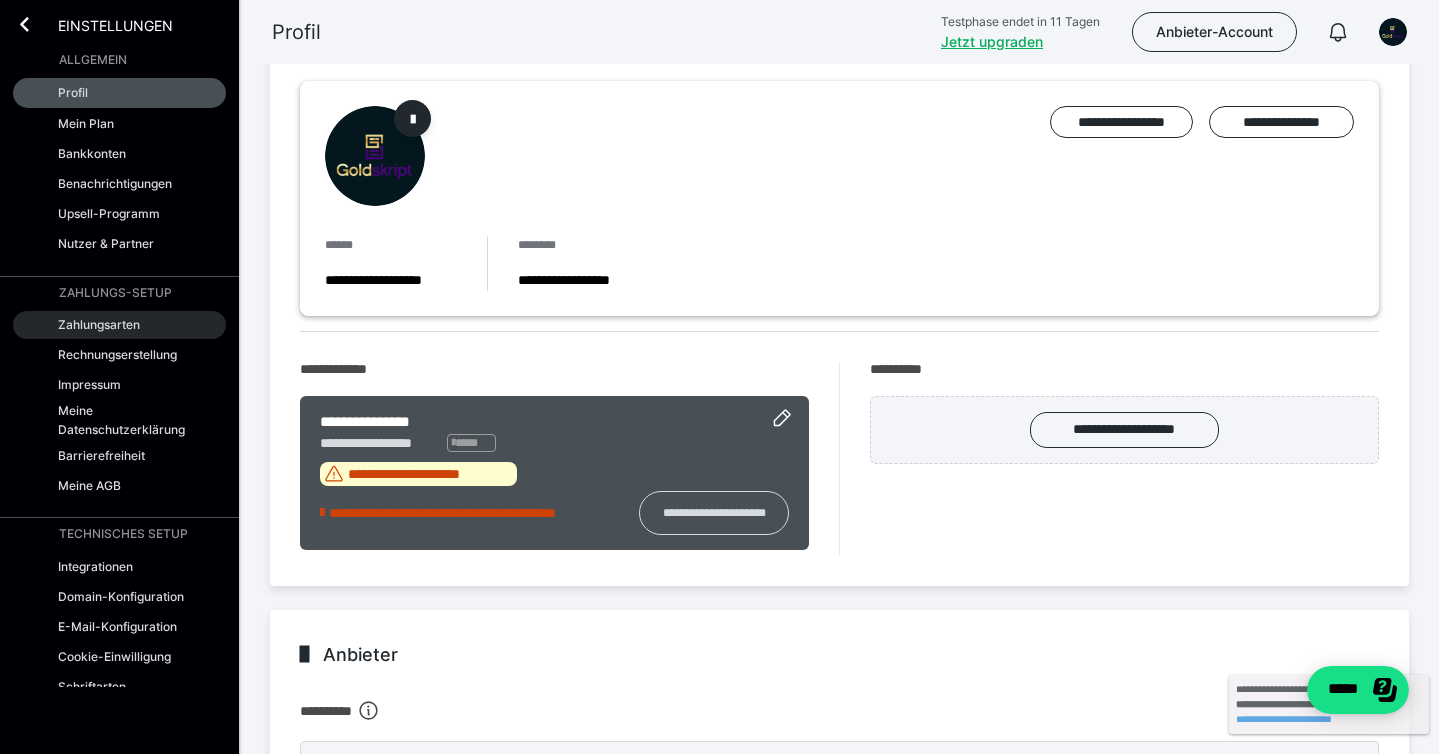 click on "Zahlungsarten" at bounding box center (99, 324) 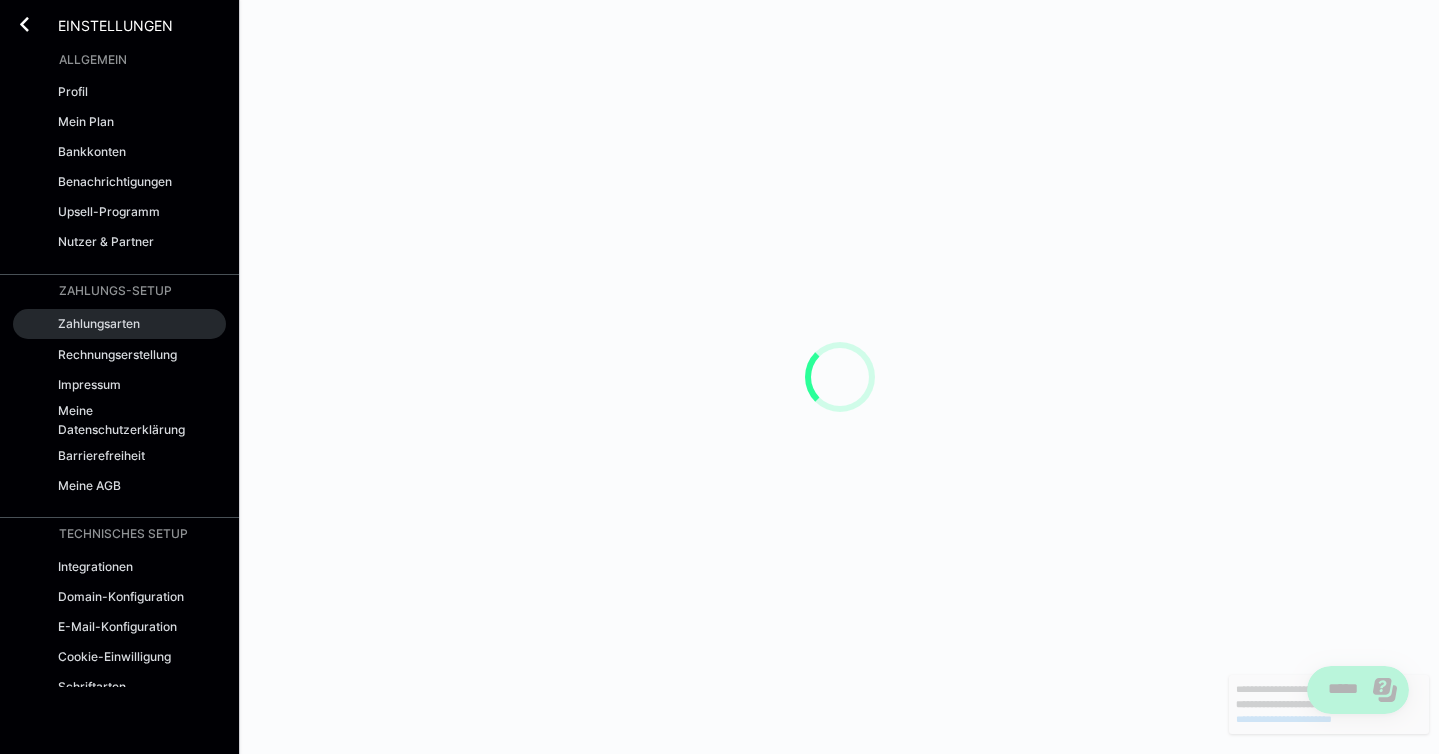 scroll, scrollTop: 0, scrollLeft: 0, axis: both 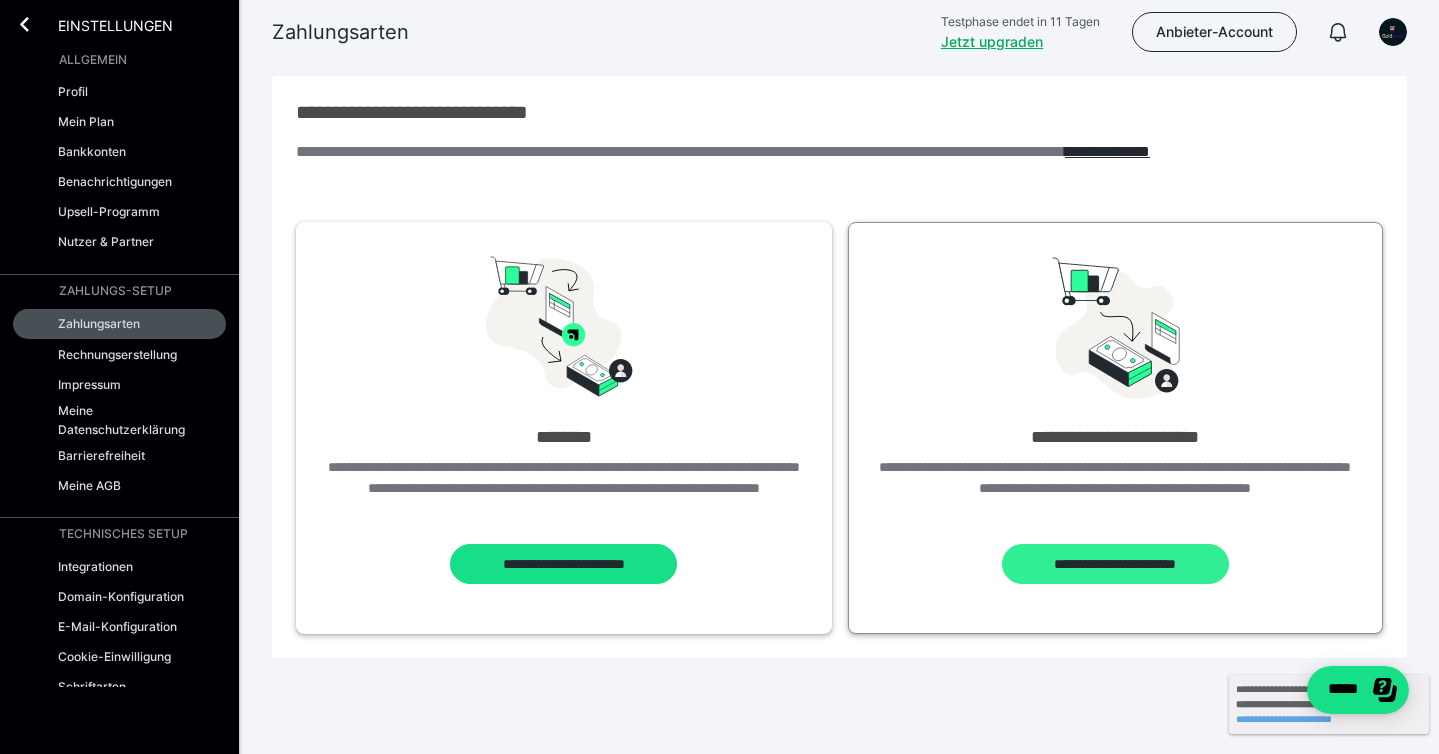click on "**********" at bounding box center [1115, 564] 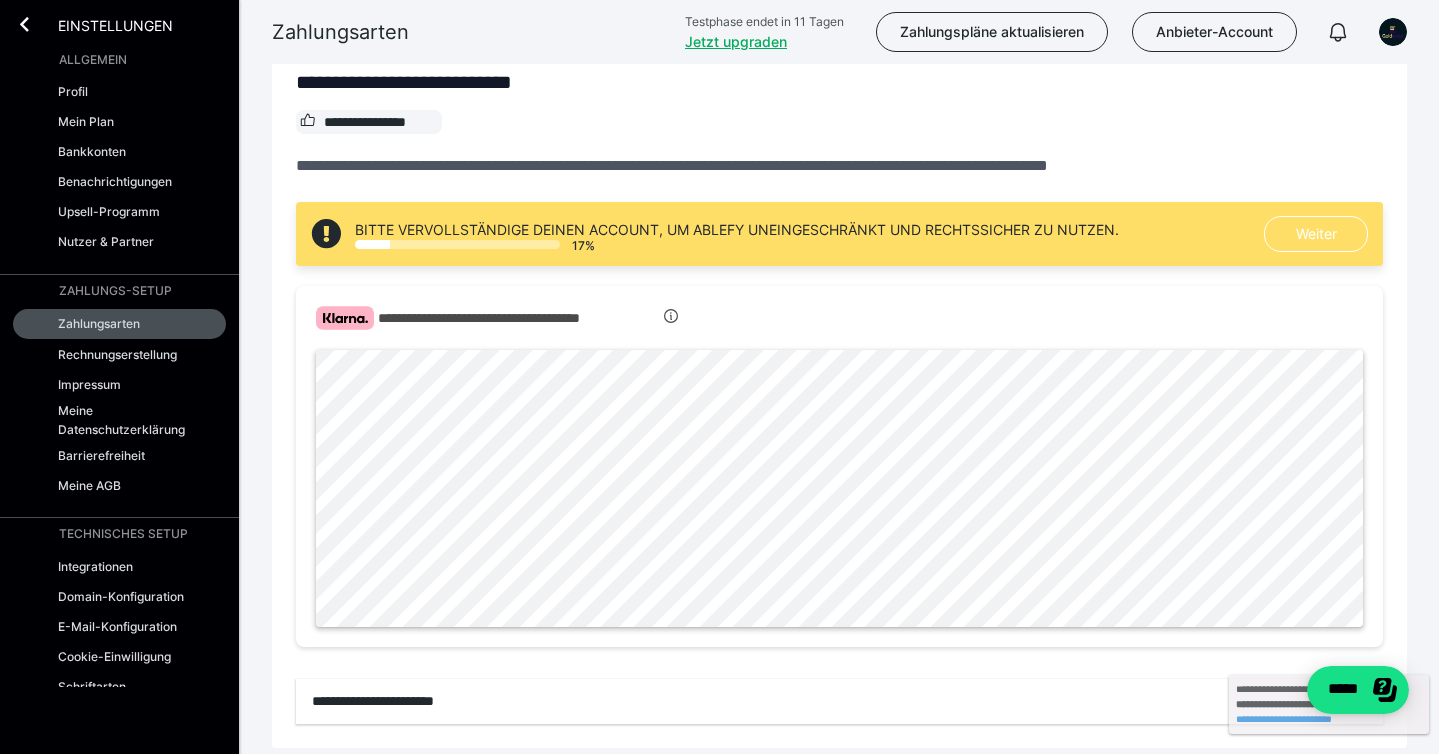 scroll, scrollTop: 645, scrollLeft: 0, axis: vertical 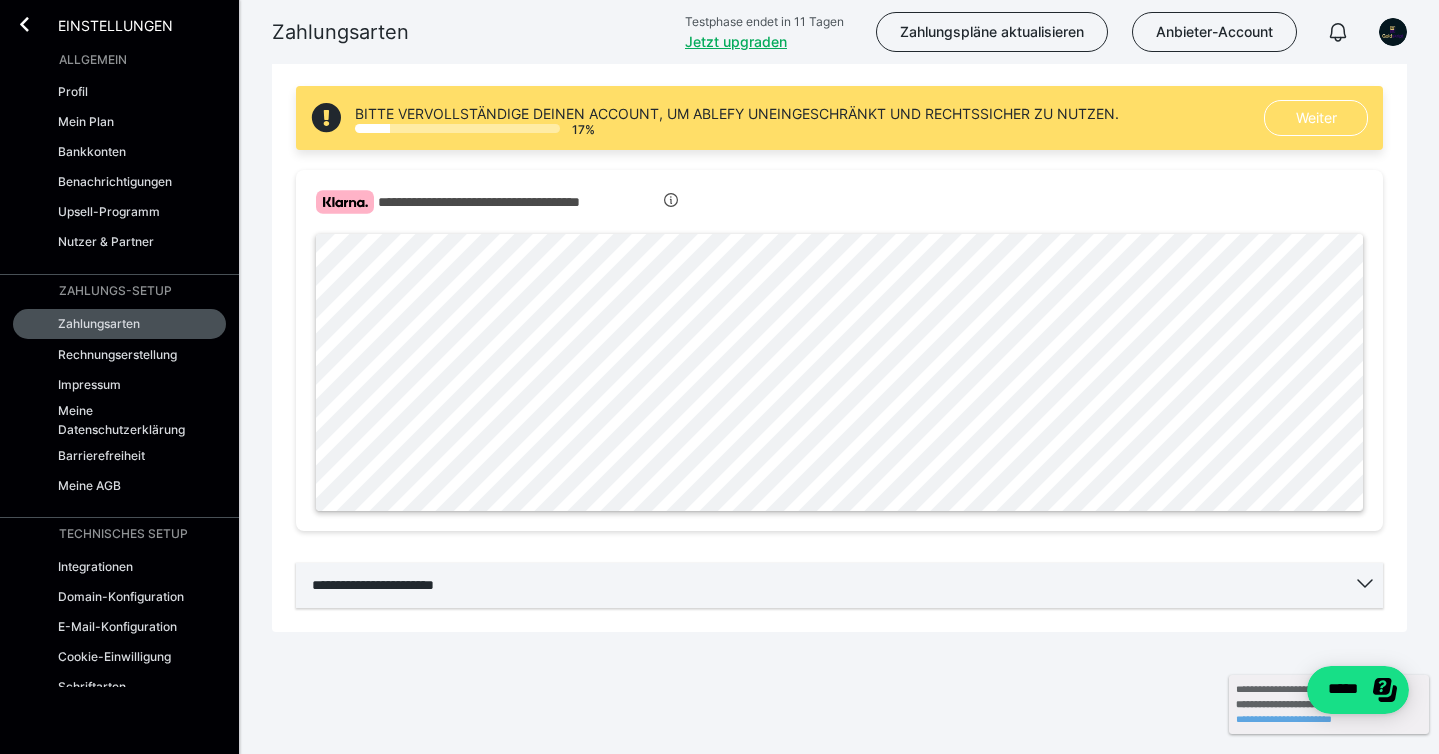 click on "**********" at bounding box center [839, 585] 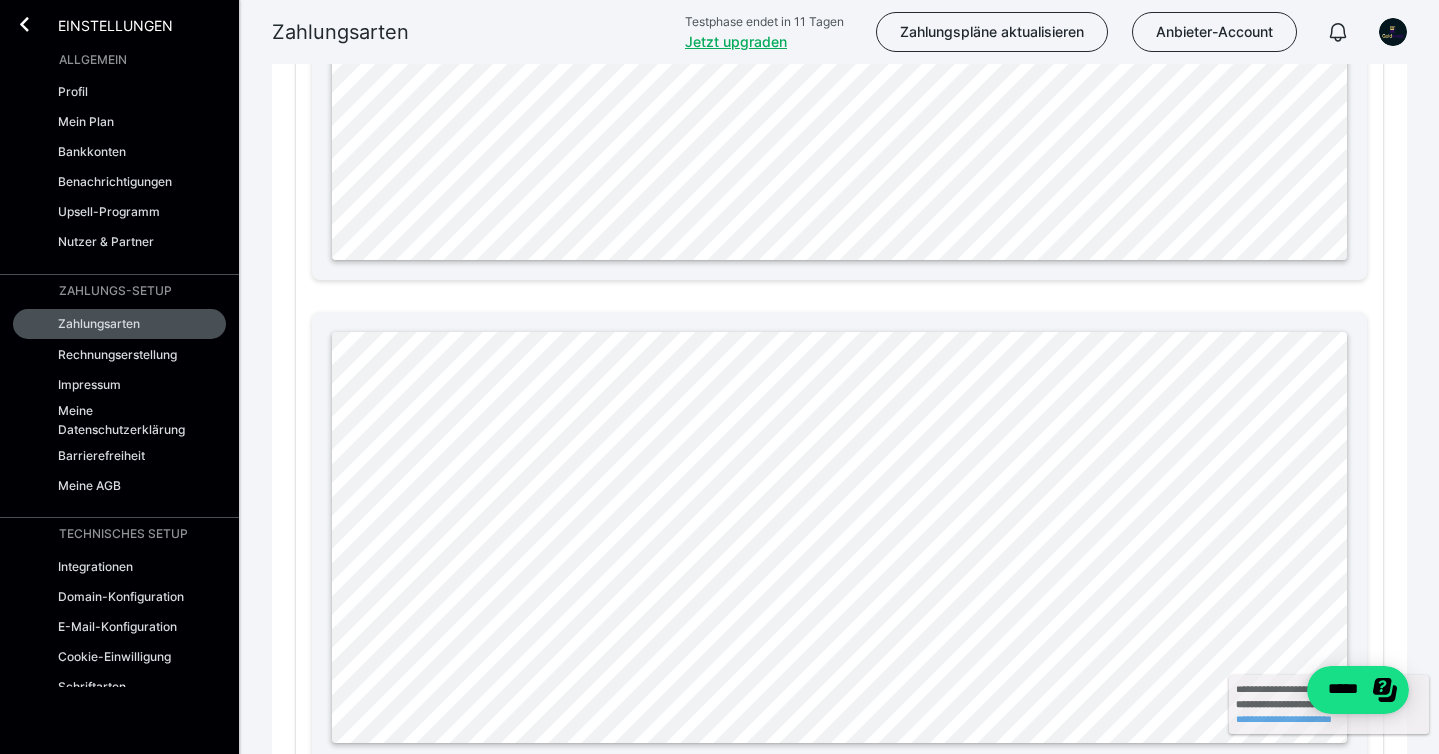 scroll, scrollTop: 1344, scrollLeft: 0, axis: vertical 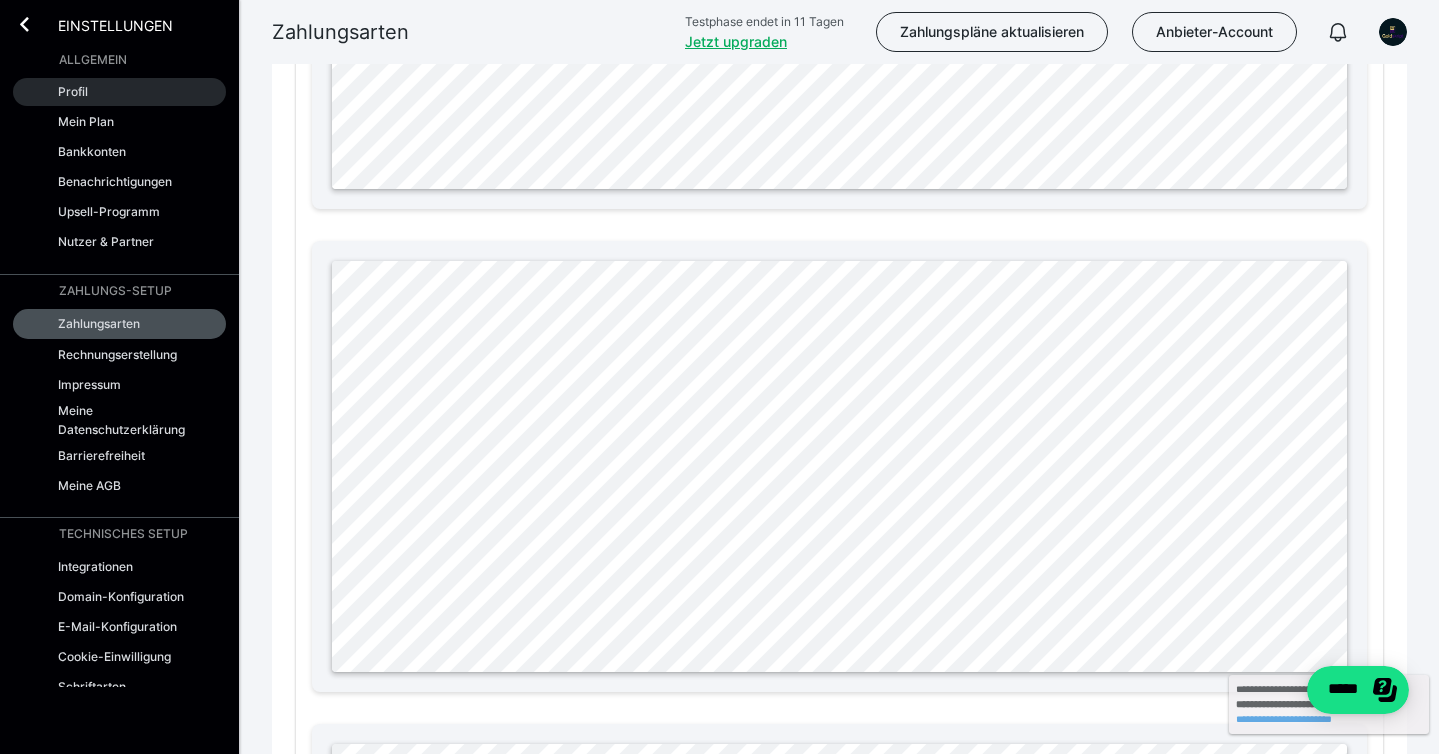 click on "Profil" at bounding box center (119, 92) 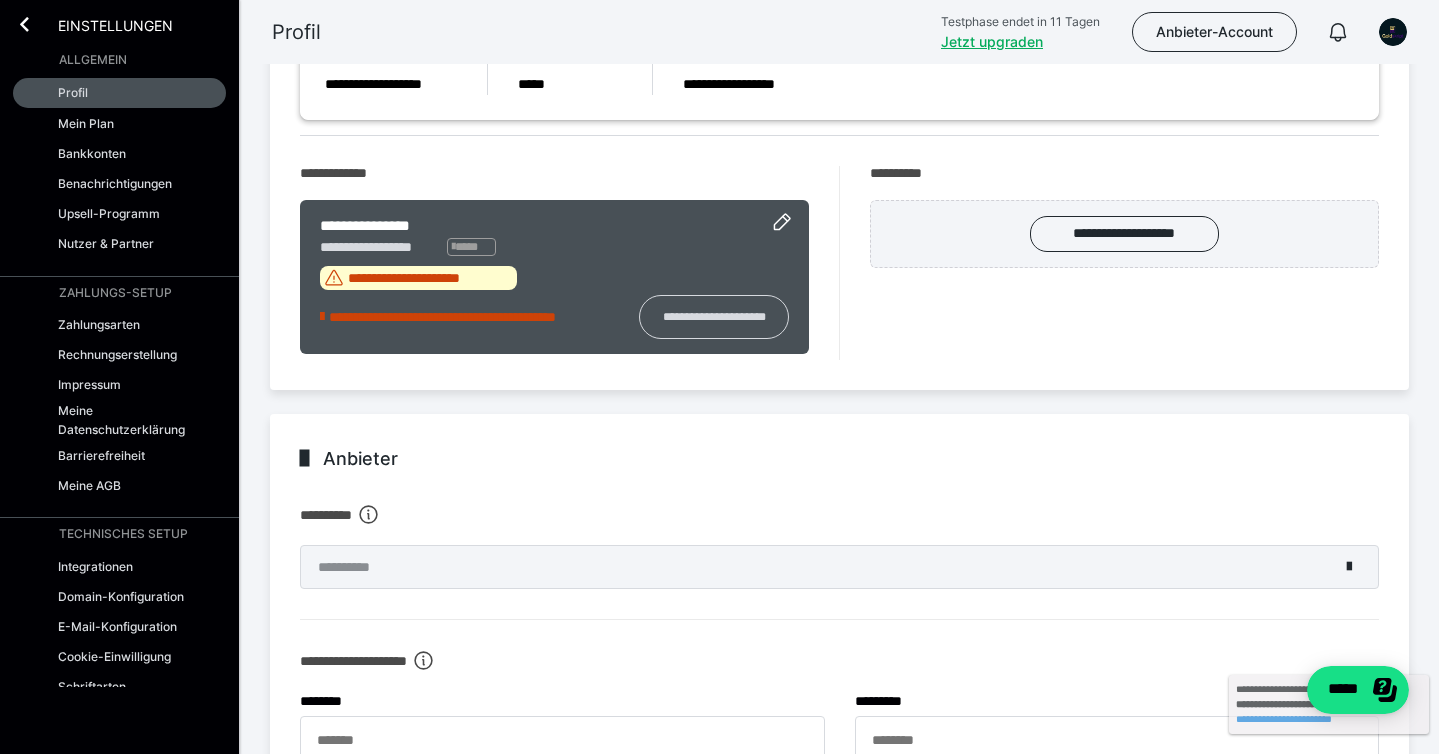 scroll, scrollTop: 677, scrollLeft: 0, axis: vertical 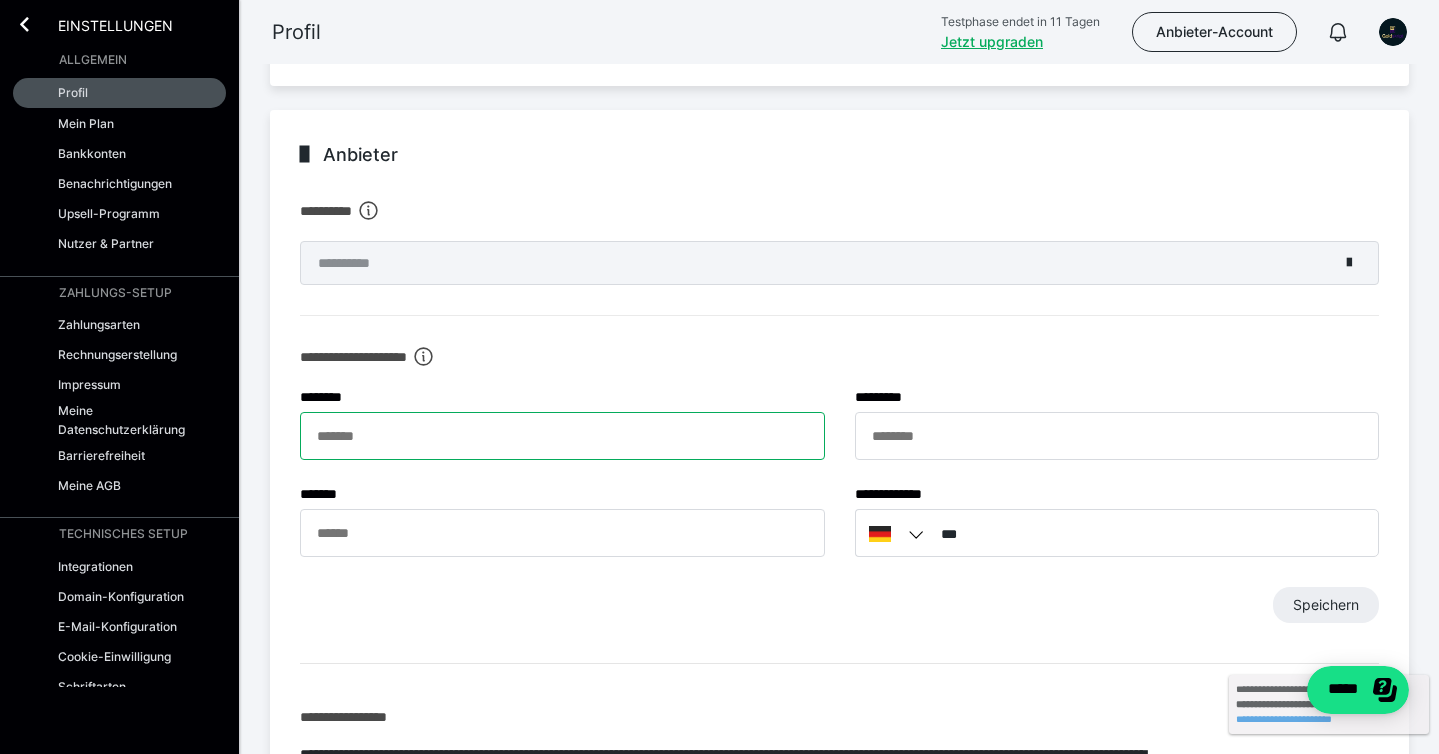 click on "******* *" at bounding box center (562, 436) 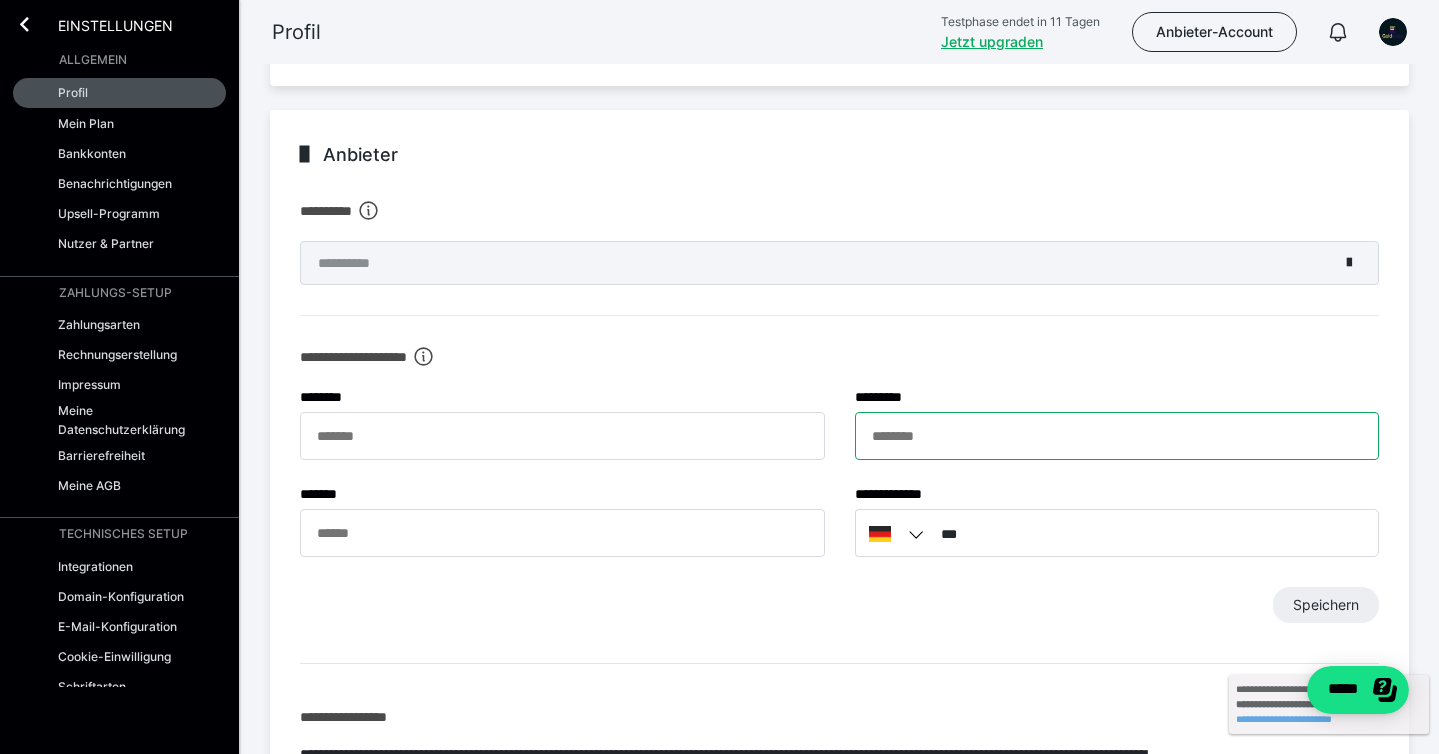 click on "******** *" at bounding box center [1117, 436] 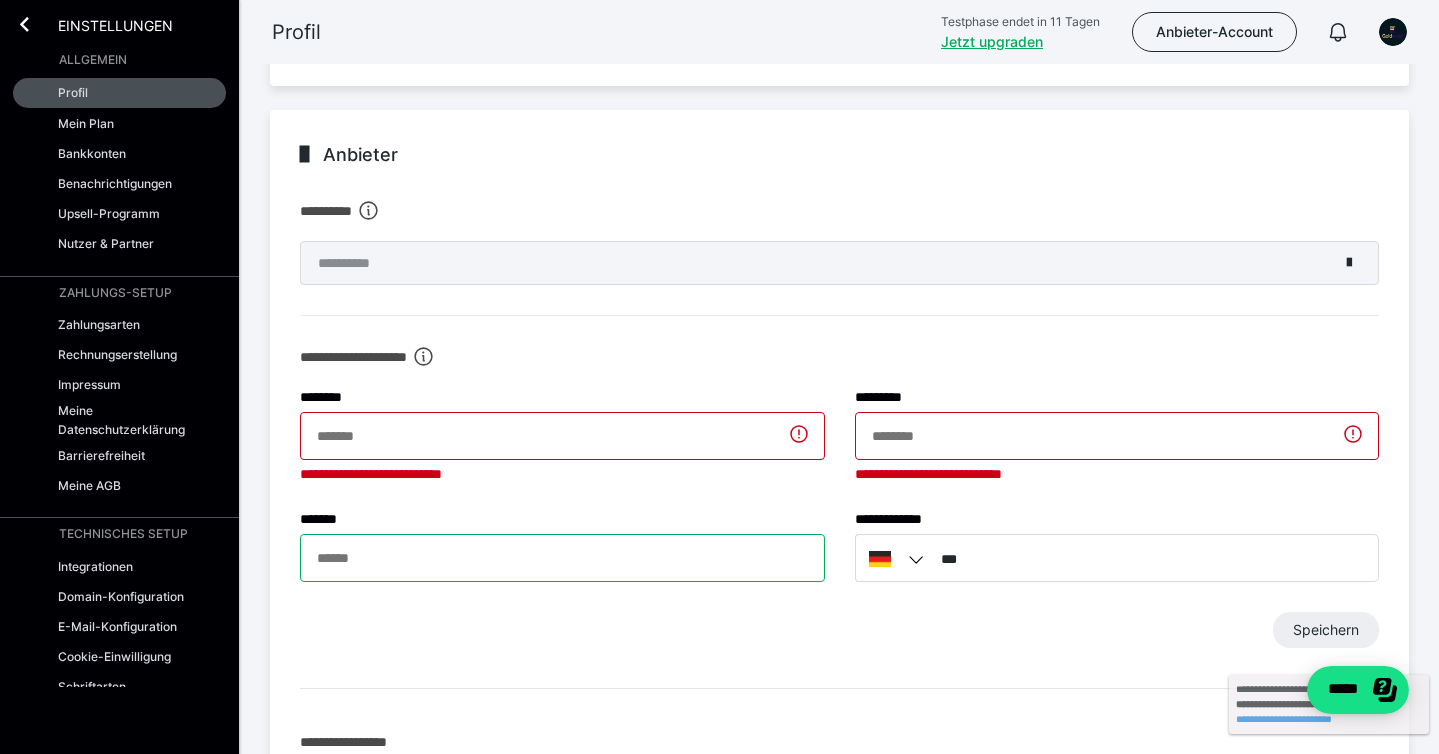 click on "****** *" at bounding box center (562, 558) 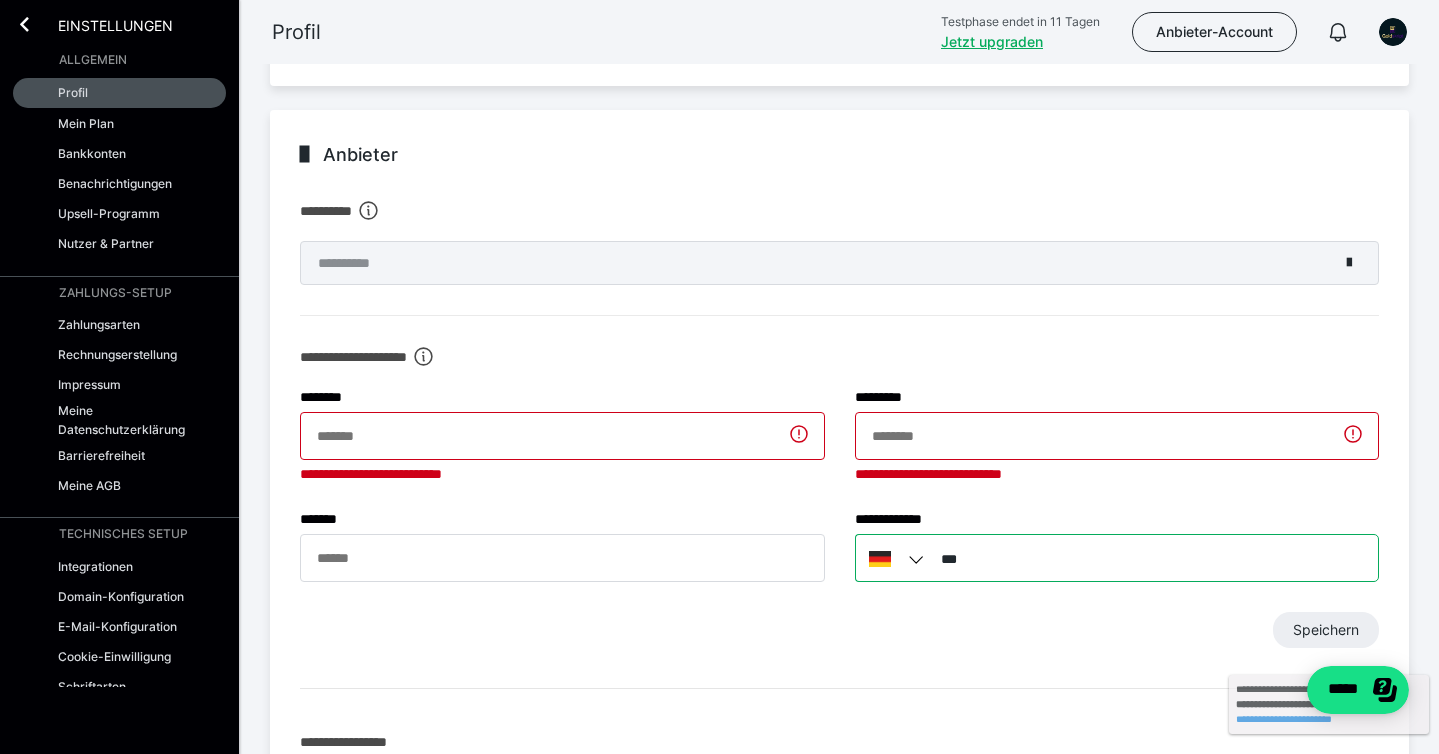 click on "***" at bounding box center (1117, 558) 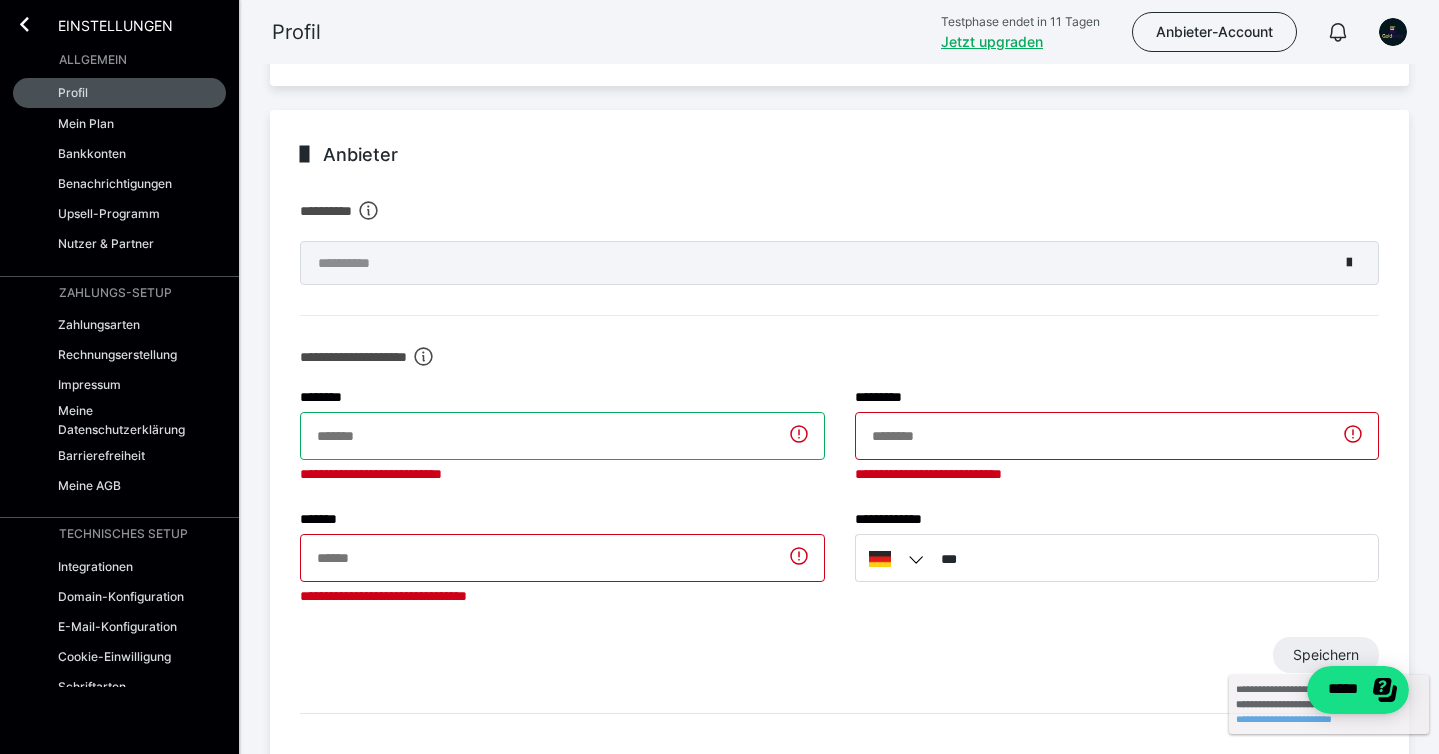 click on "******* *" at bounding box center (562, 436) 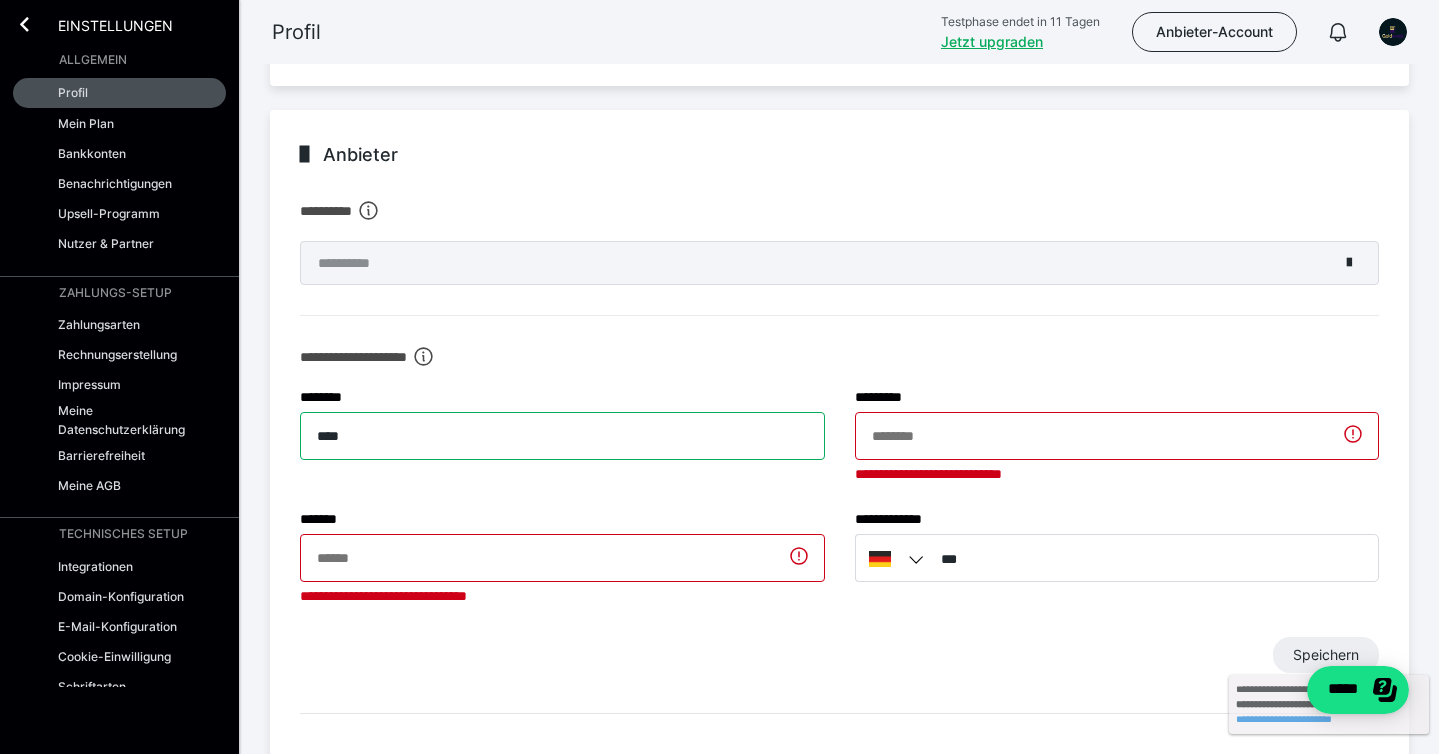 type on "****" 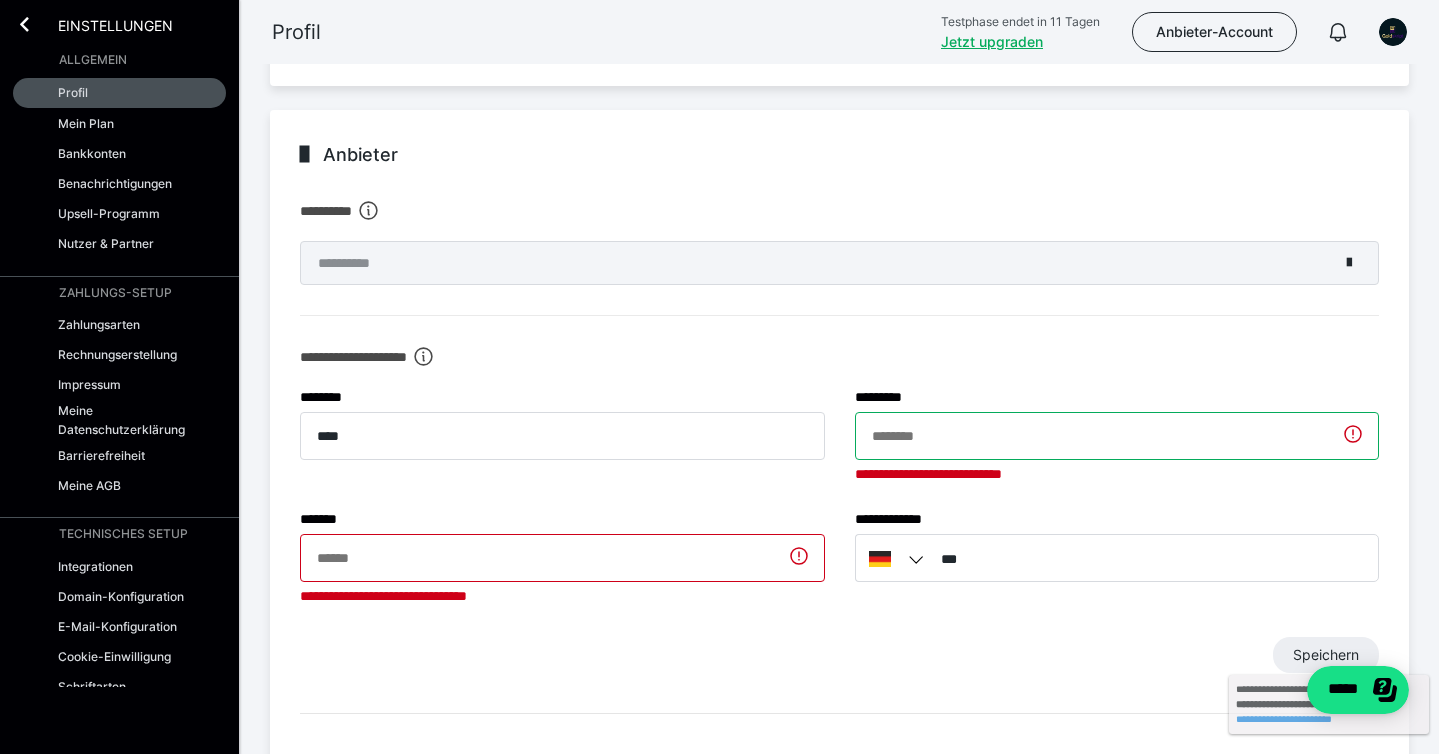 click on "******** *" at bounding box center [1117, 436] 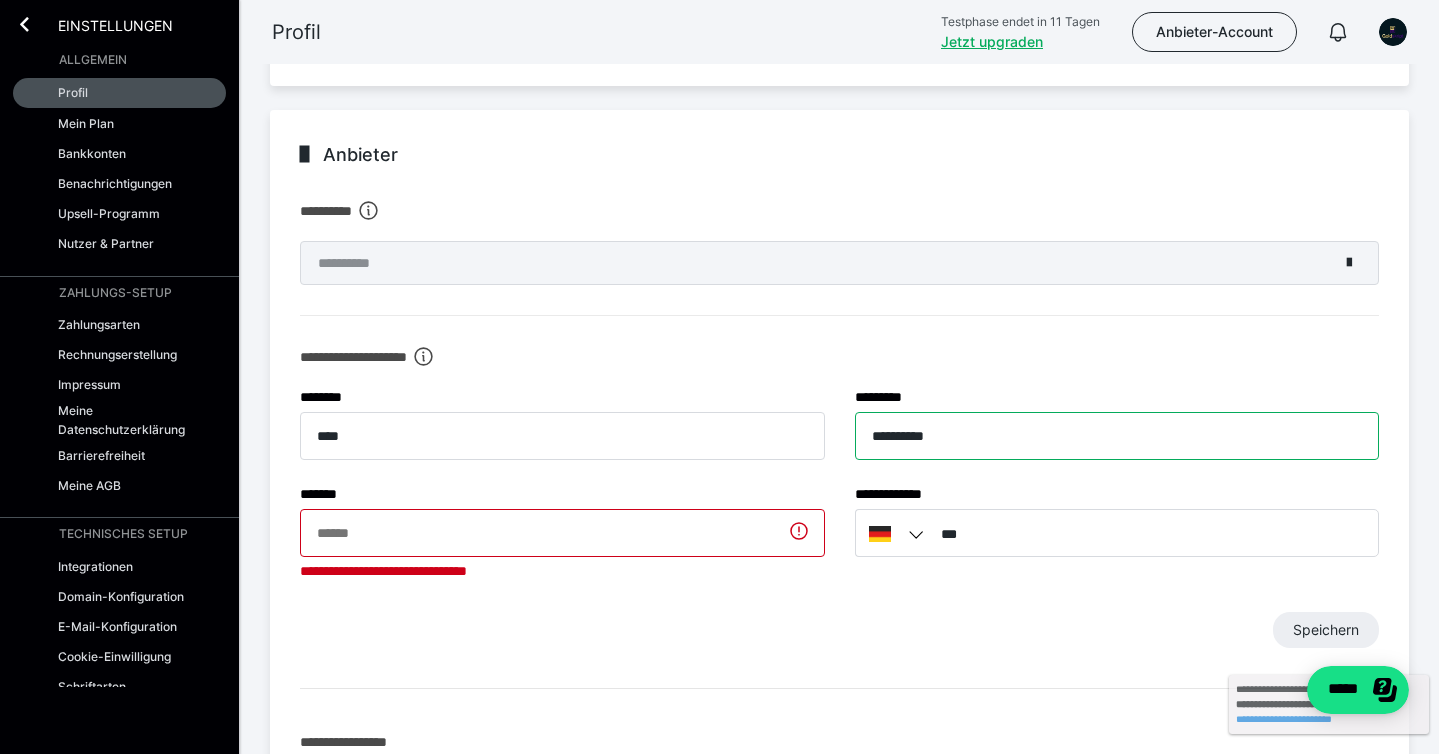 type on "**********" 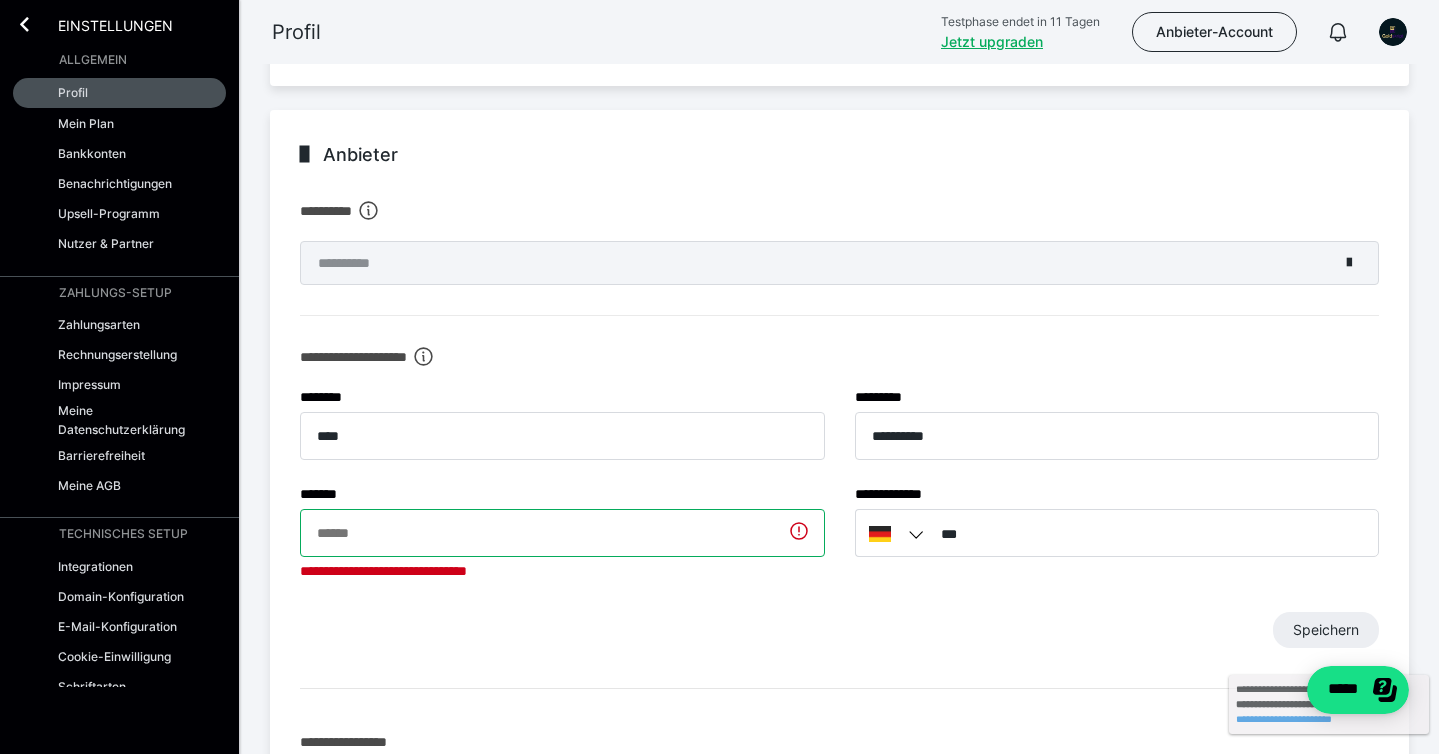 click on "****** *" at bounding box center (562, 533) 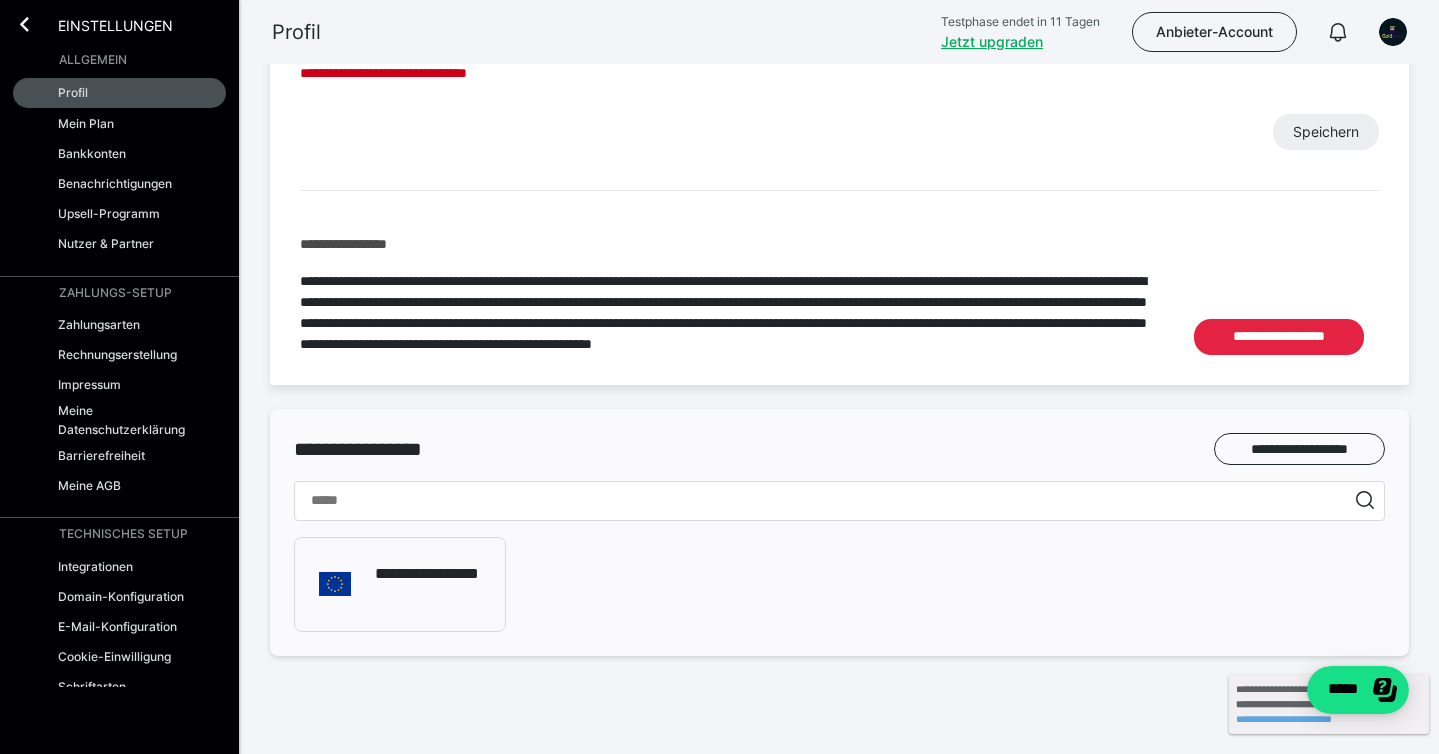 scroll, scrollTop: 1192, scrollLeft: 0, axis: vertical 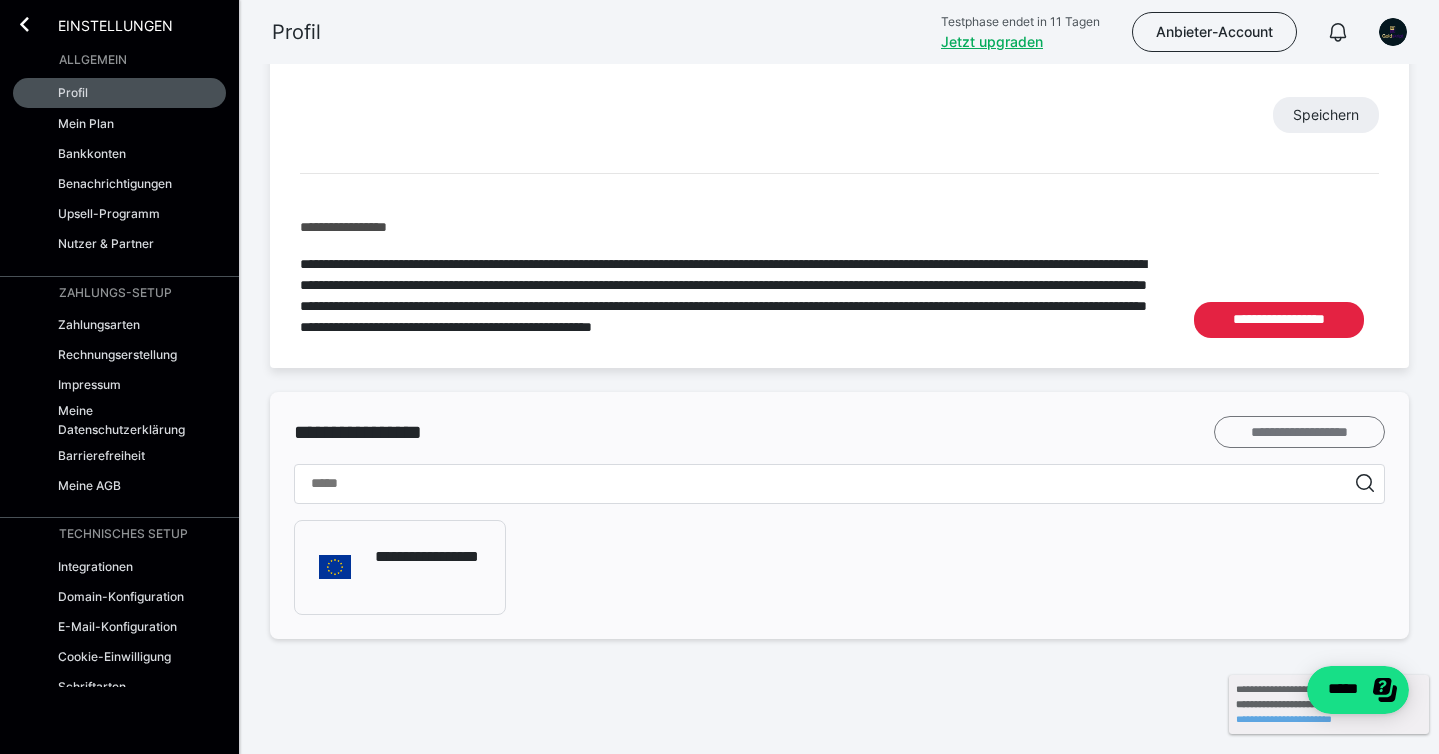 click on "**********" at bounding box center (1299, 432) 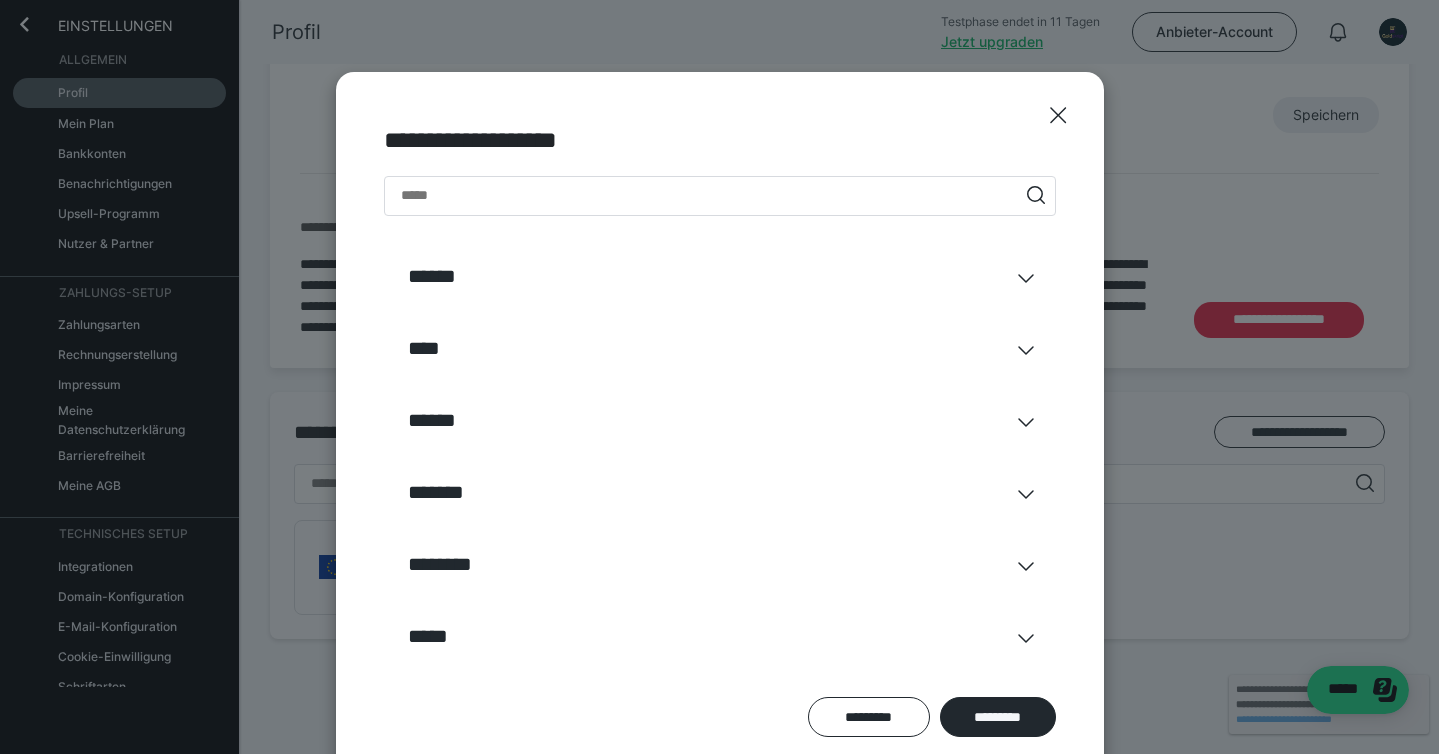 click on "******" at bounding box center (720, 276) 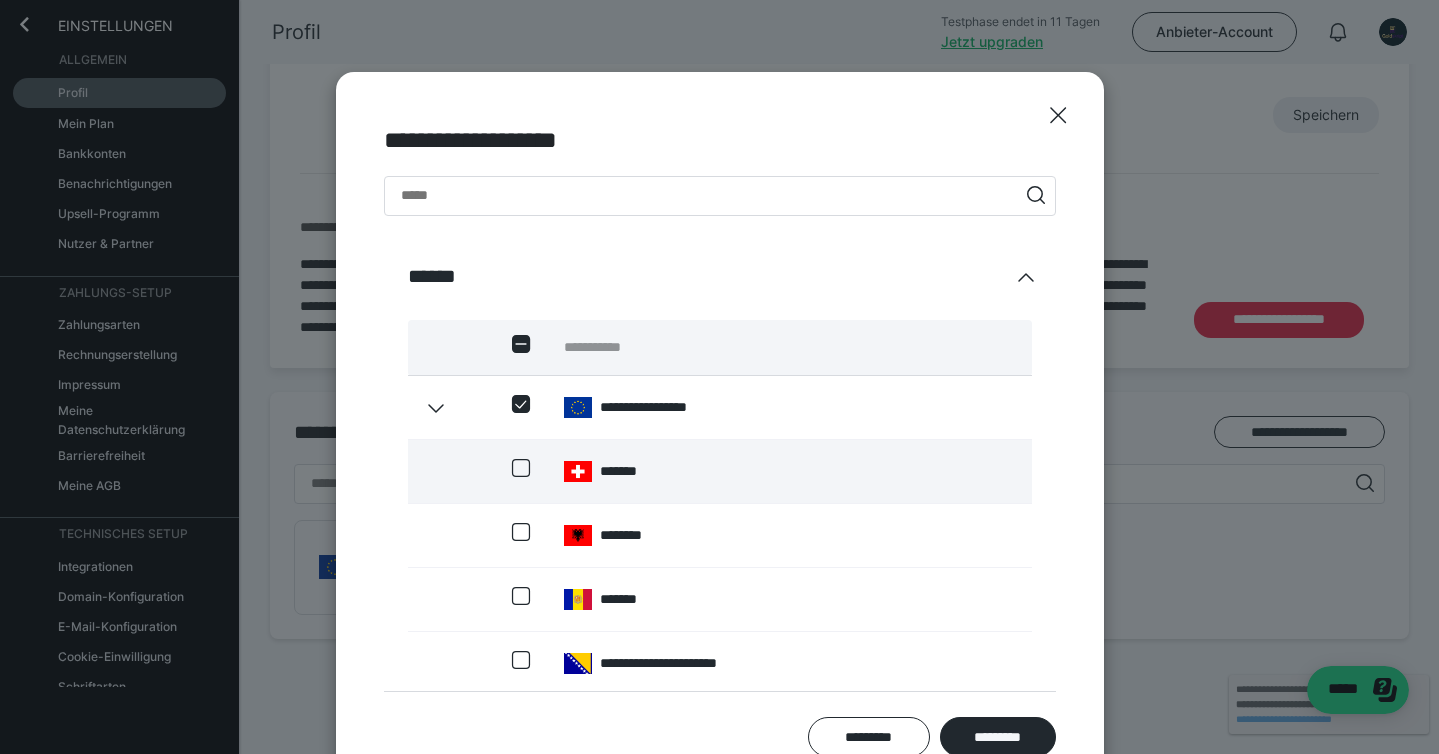 click 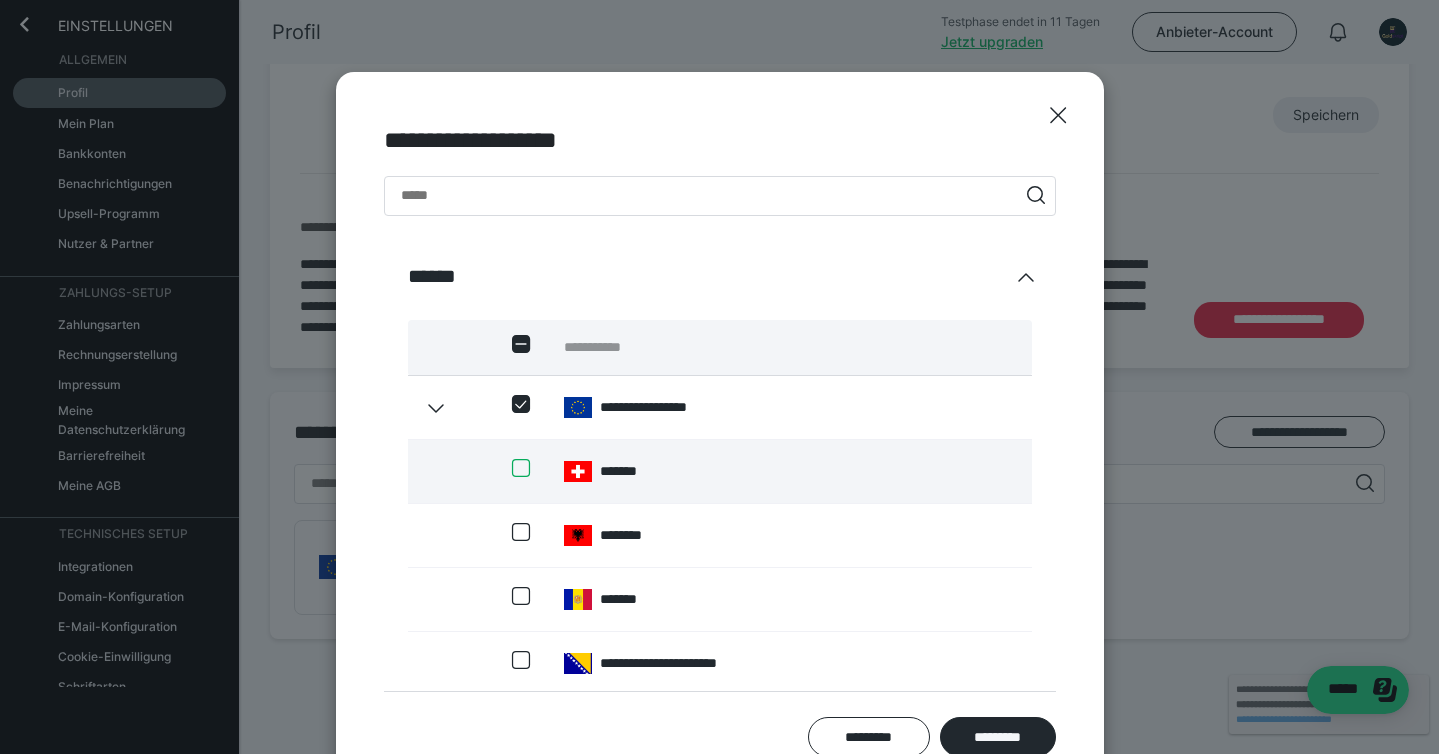 click at bounding box center [512, 468] 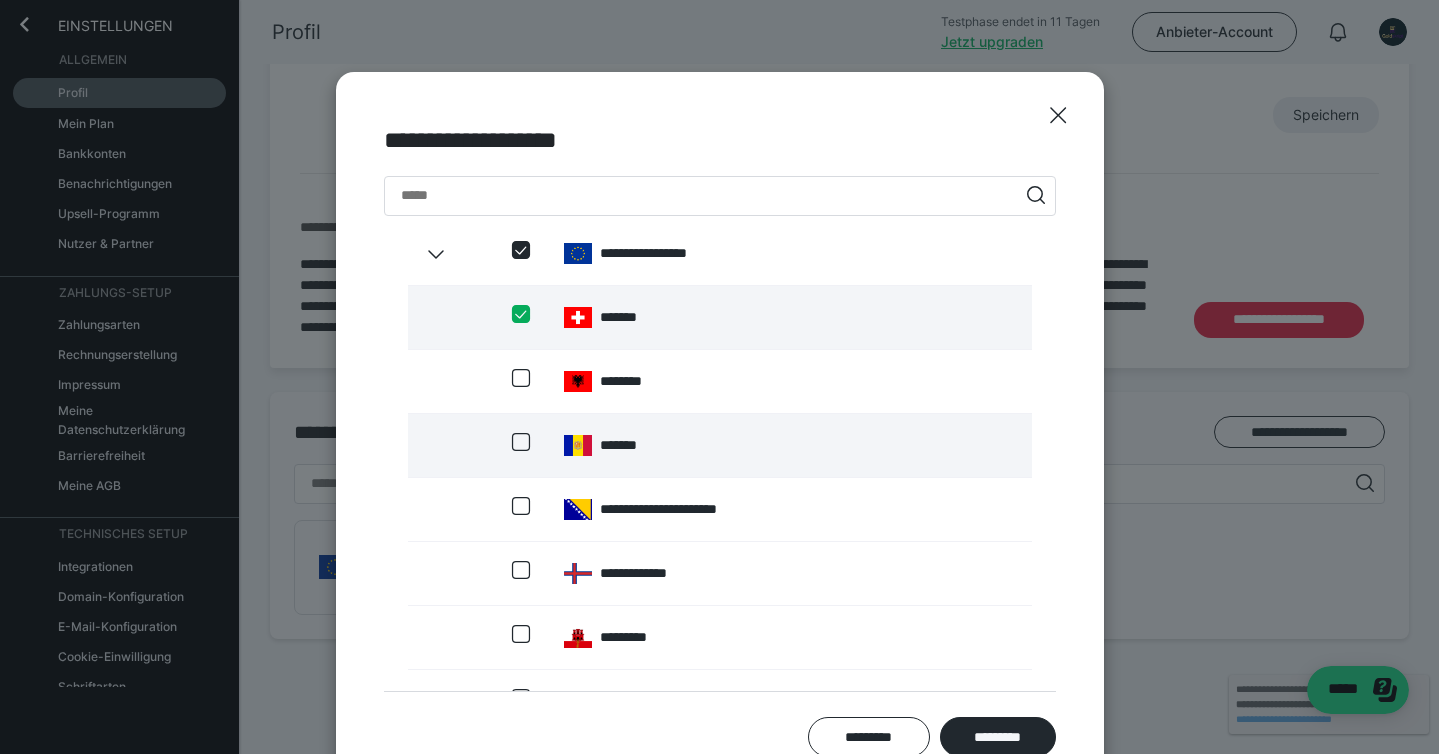 scroll, scrollTop: 165, scrollLeft: 0, axis: vertical 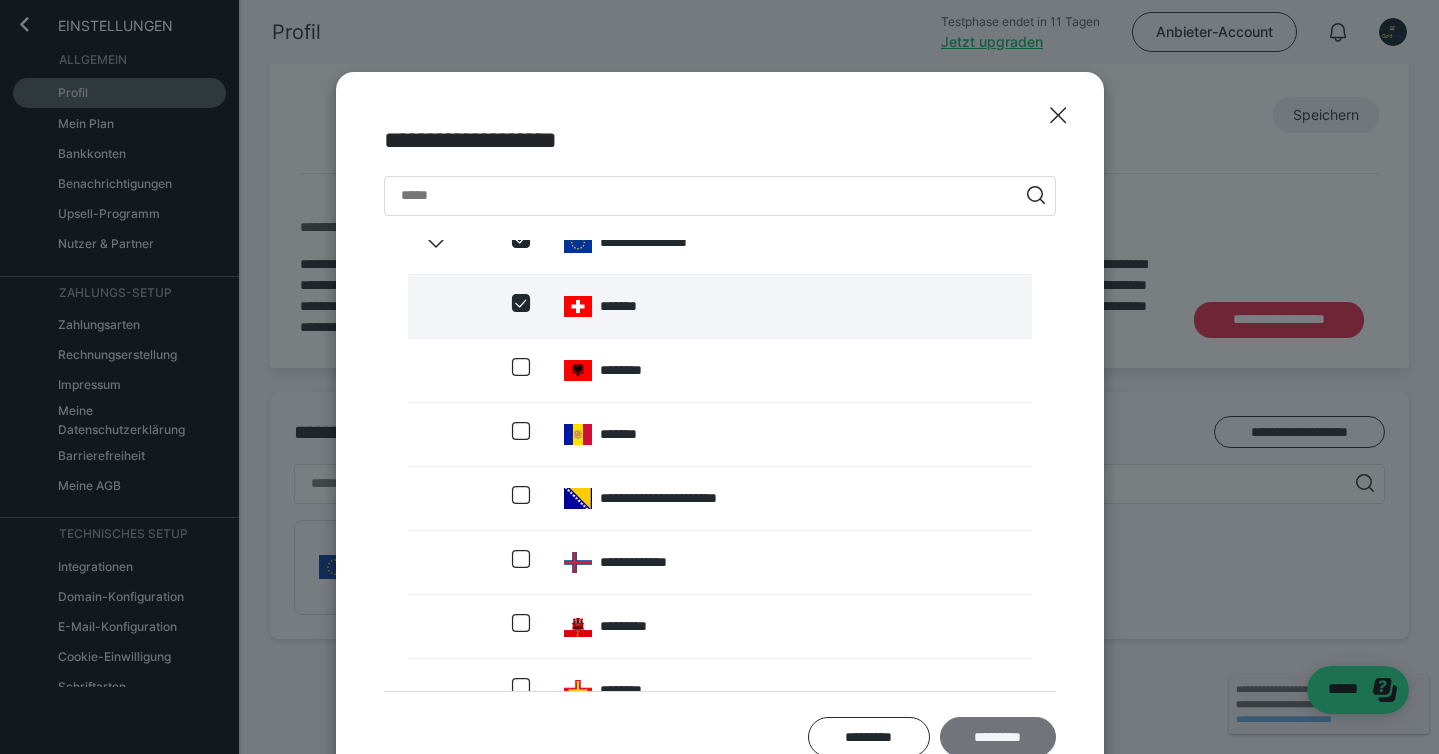 click on "*********" at bounding box center [998, 737] 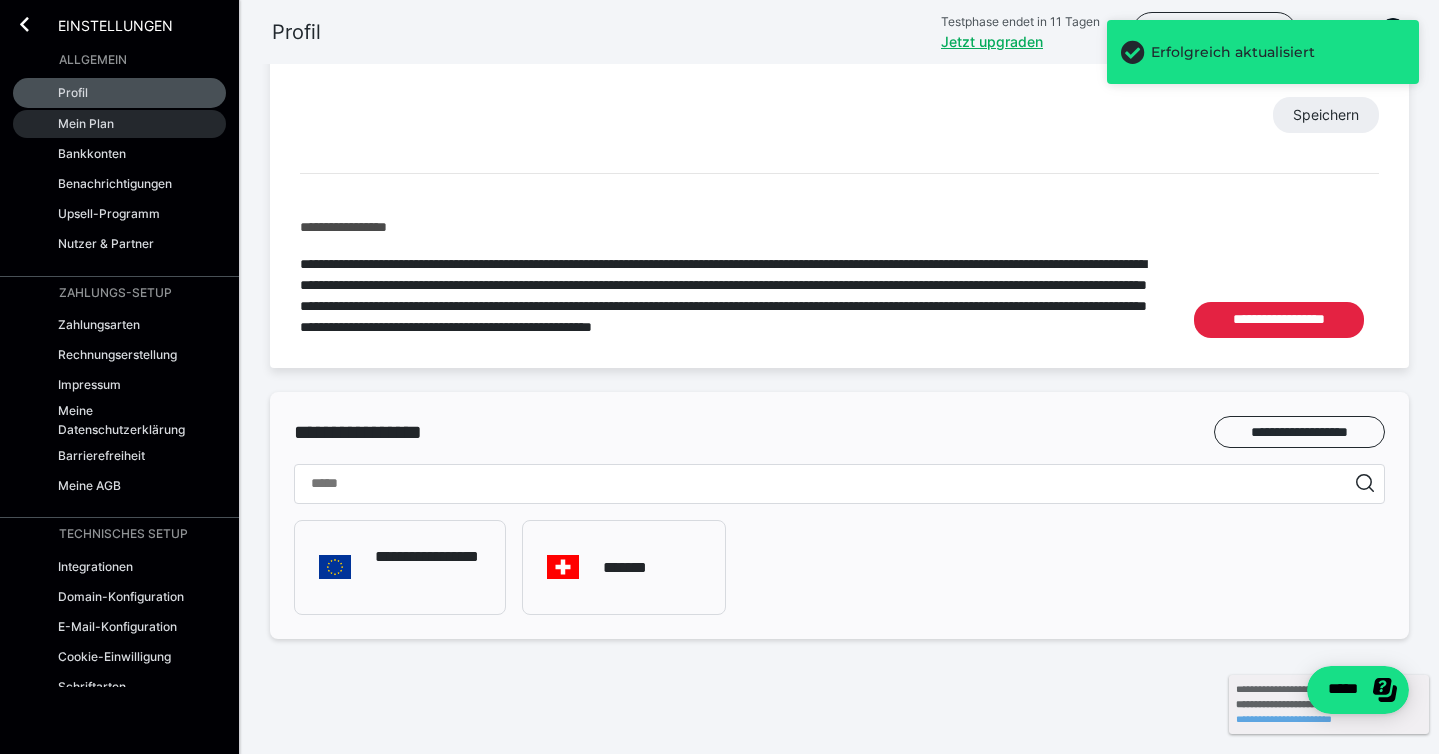 click on "Mein Plan" at bounding box center (119, 124) 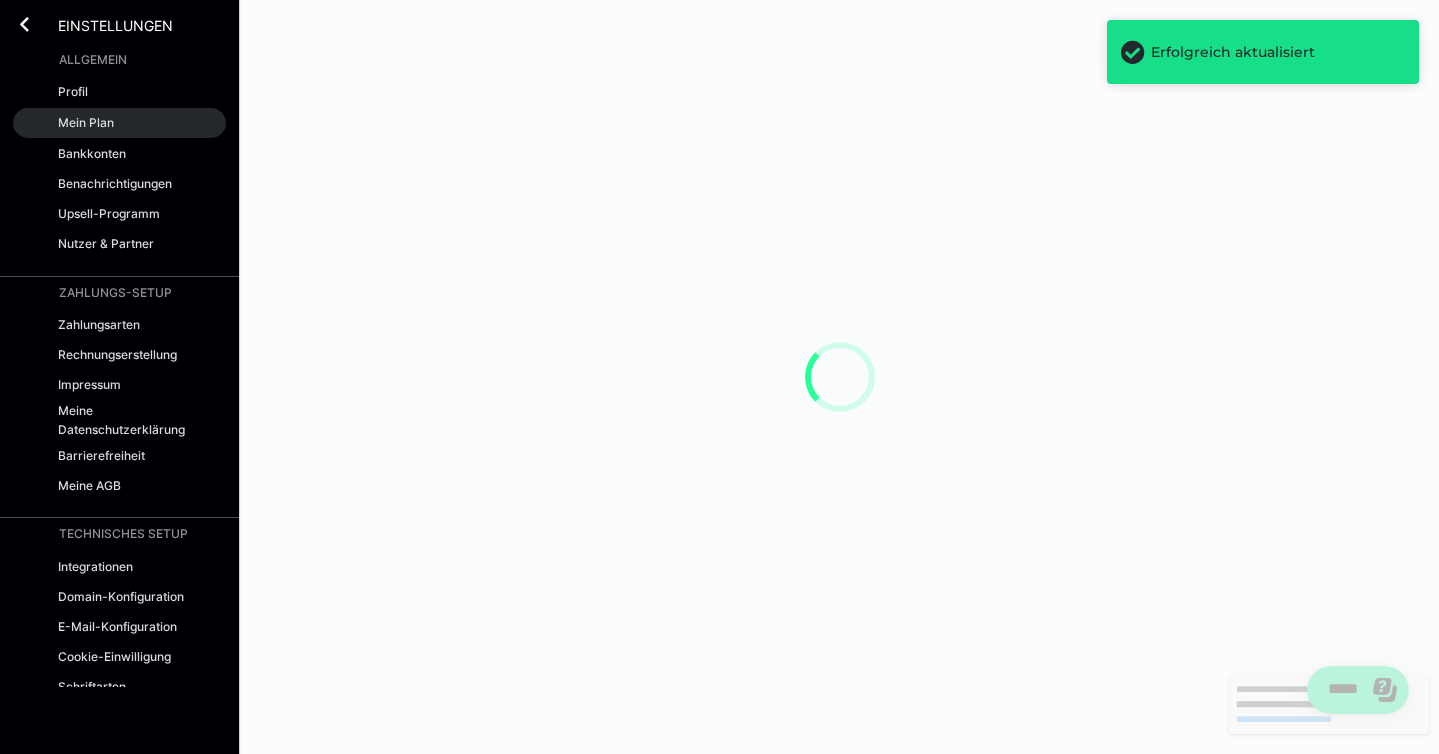 scroll, scrollTop: 0, scrollLeft: 0, axis: both 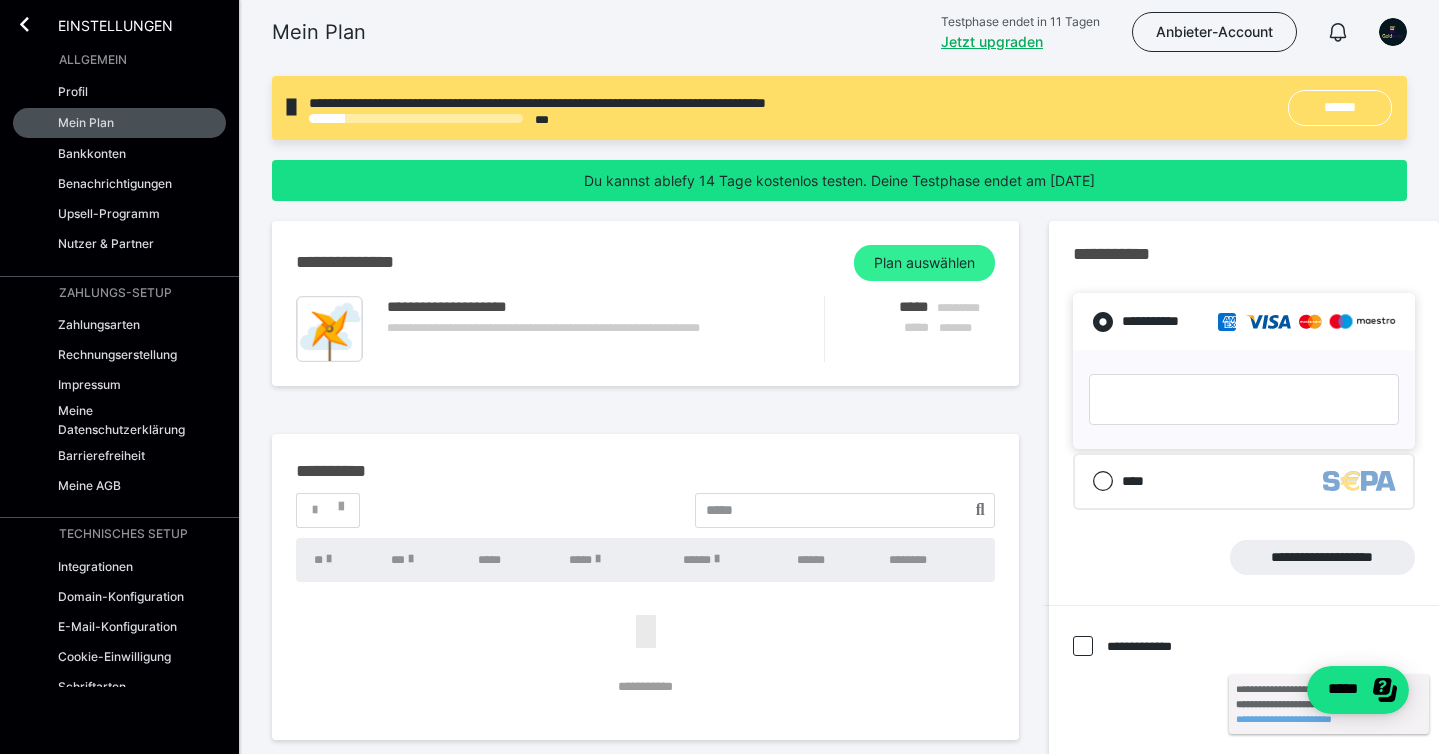 click on "Plan auswählen" at bounding box center [924, 263] 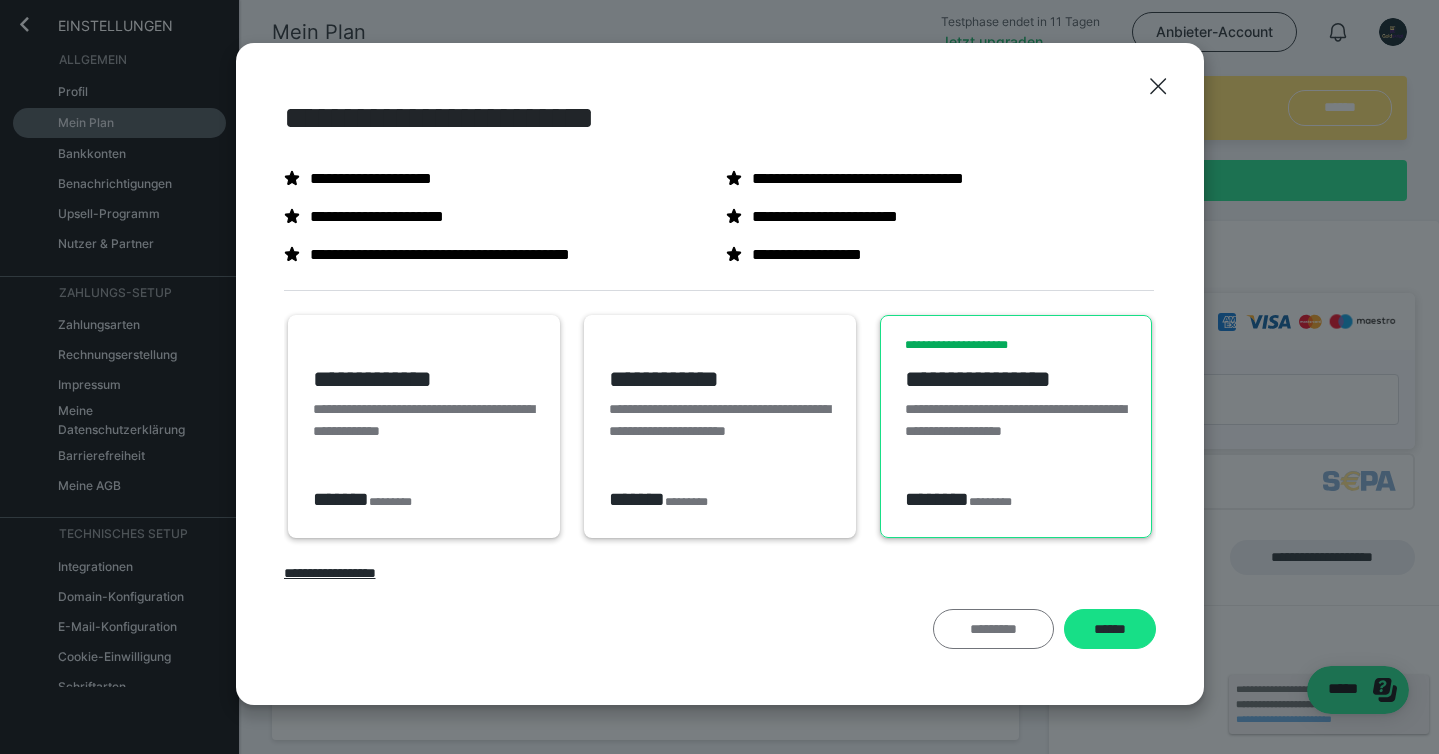 click on "*********" at bounding box center [994, 629] 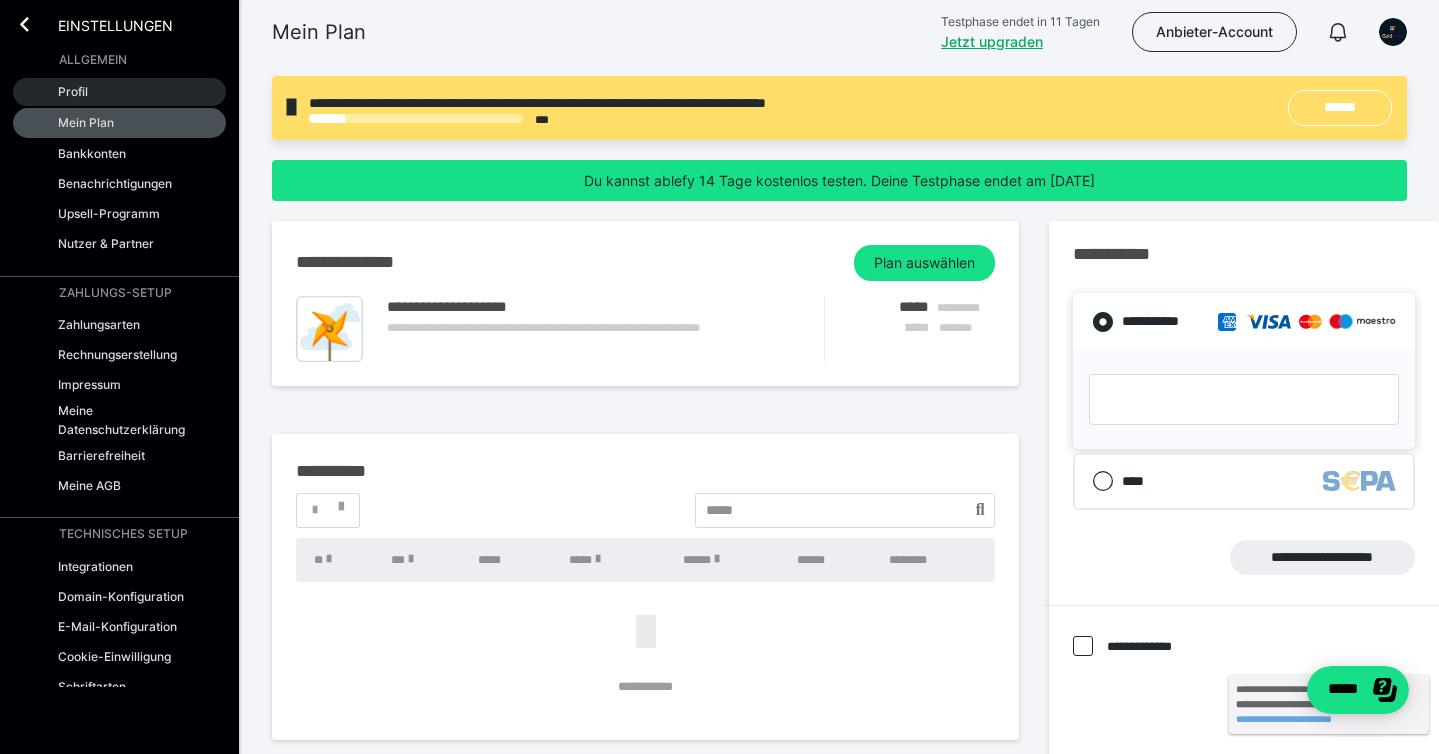 click on "Profil" at bounding box center (119, 92) 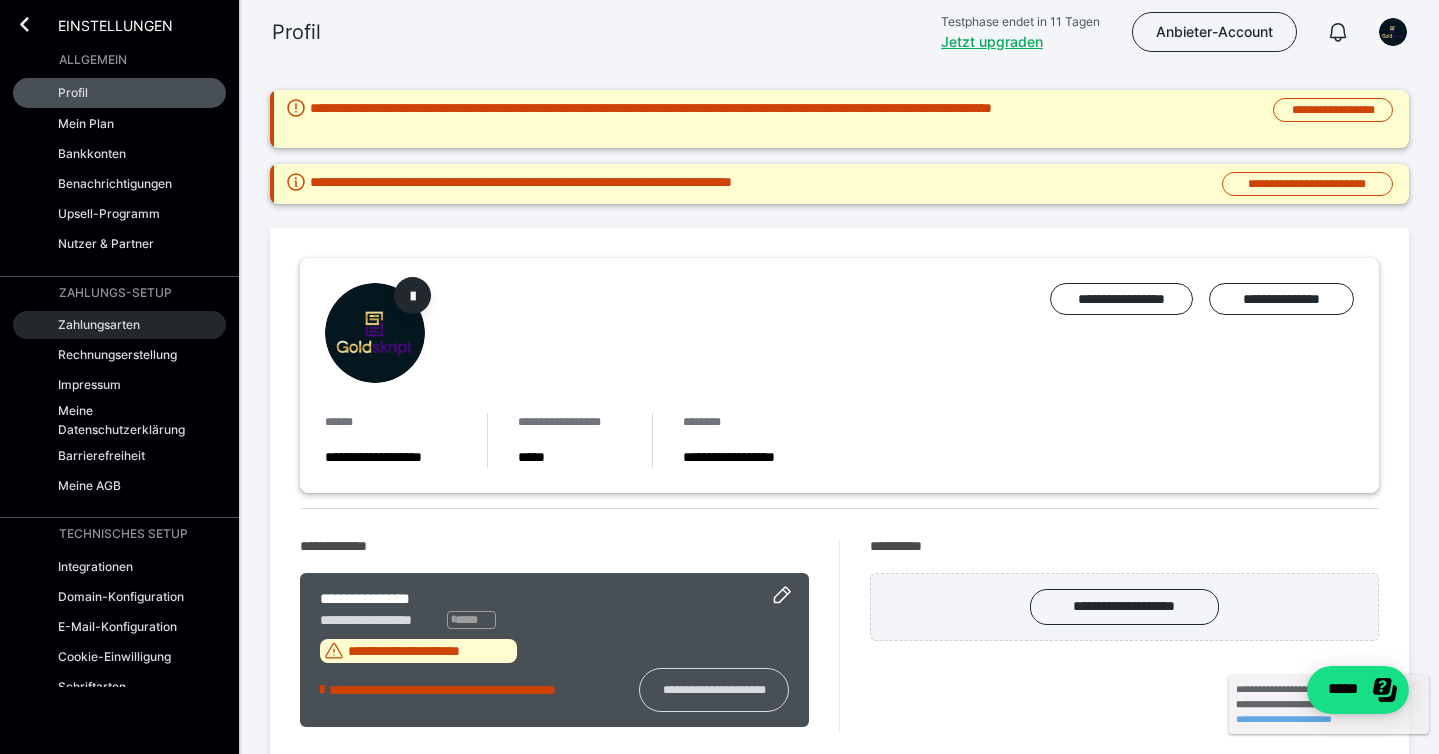 click on "Zahlungsarten" at bounding box center (99, 324) 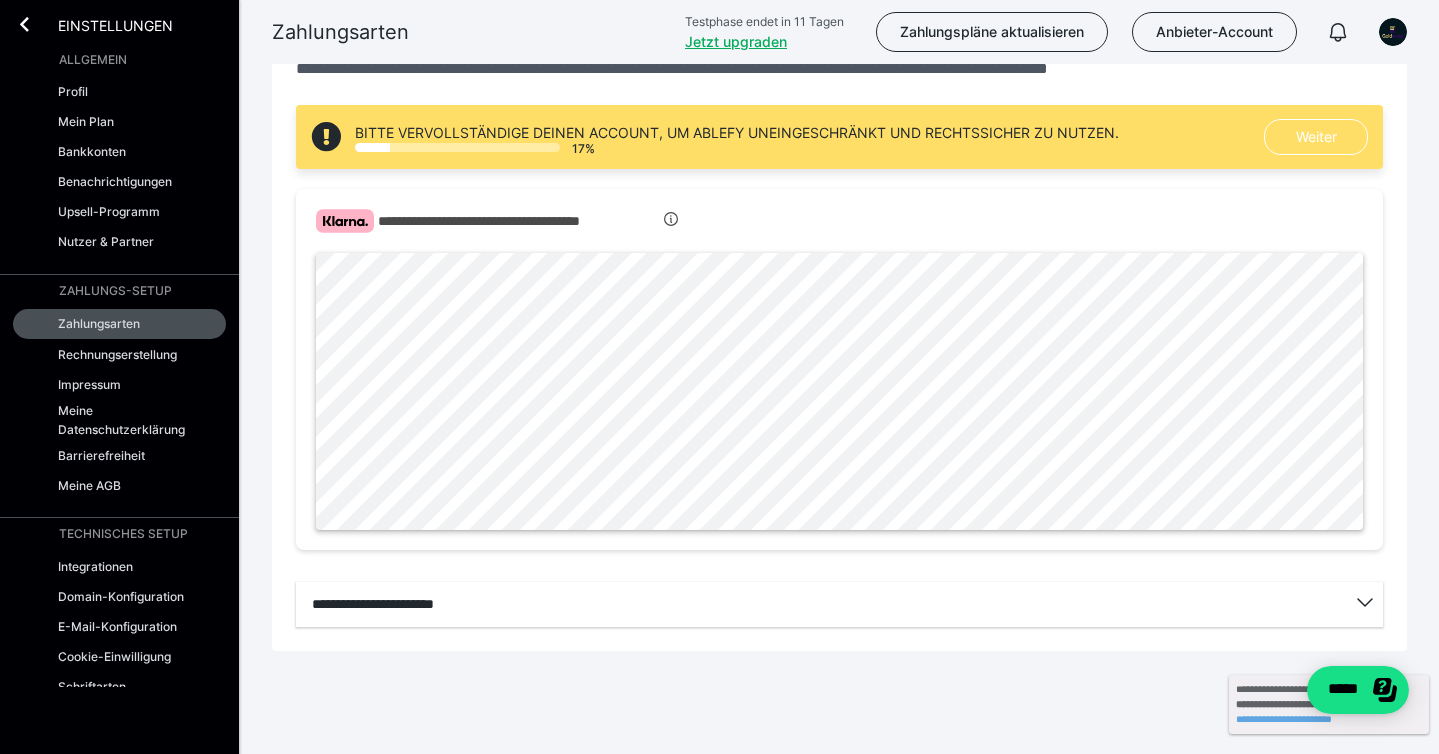 scroll, scrollTop: 645, scrollLeft: 0, axis: vertical 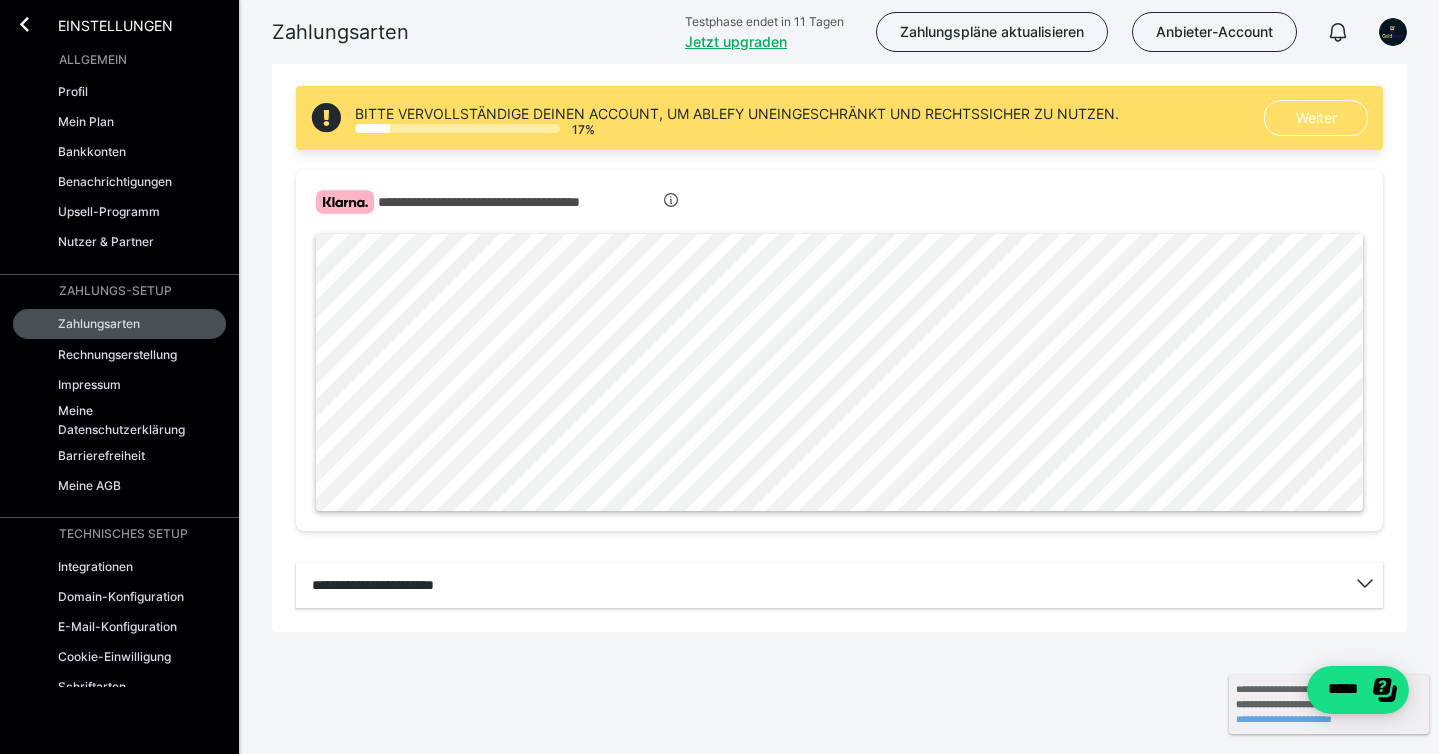 click on "**********" at bounding box center (839, 31) 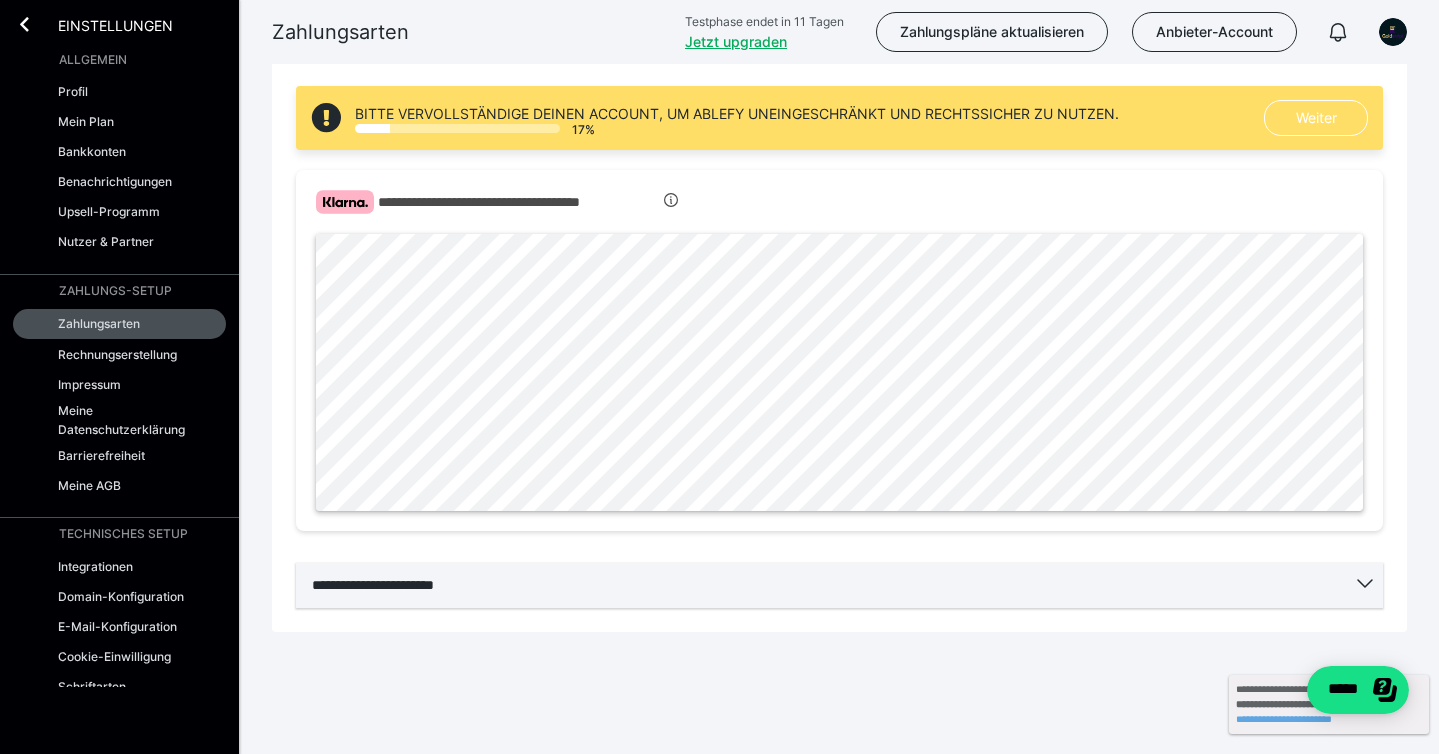 click on "**********" at bounding box center [839, 585] 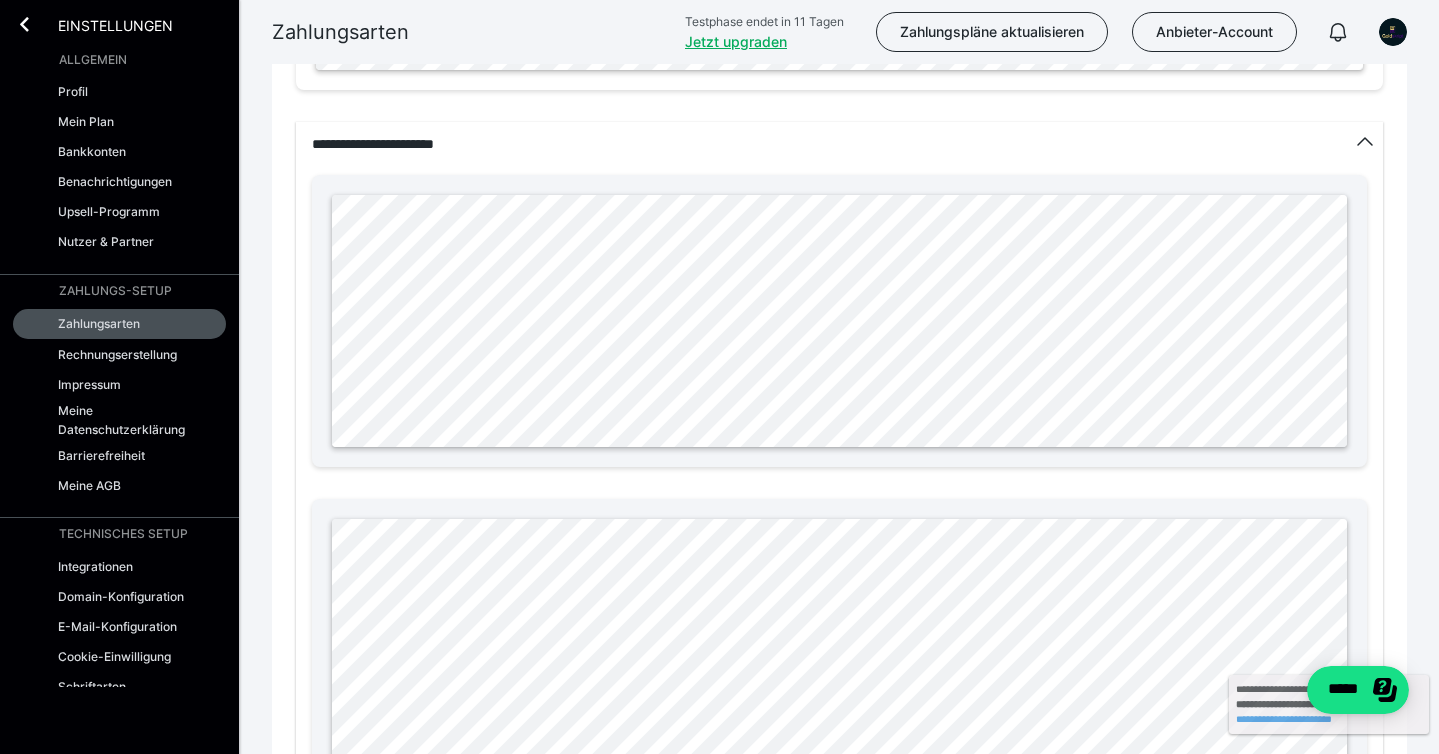 scroll, scrollTop: 1127, scrollLeft: 0, axis: vertical 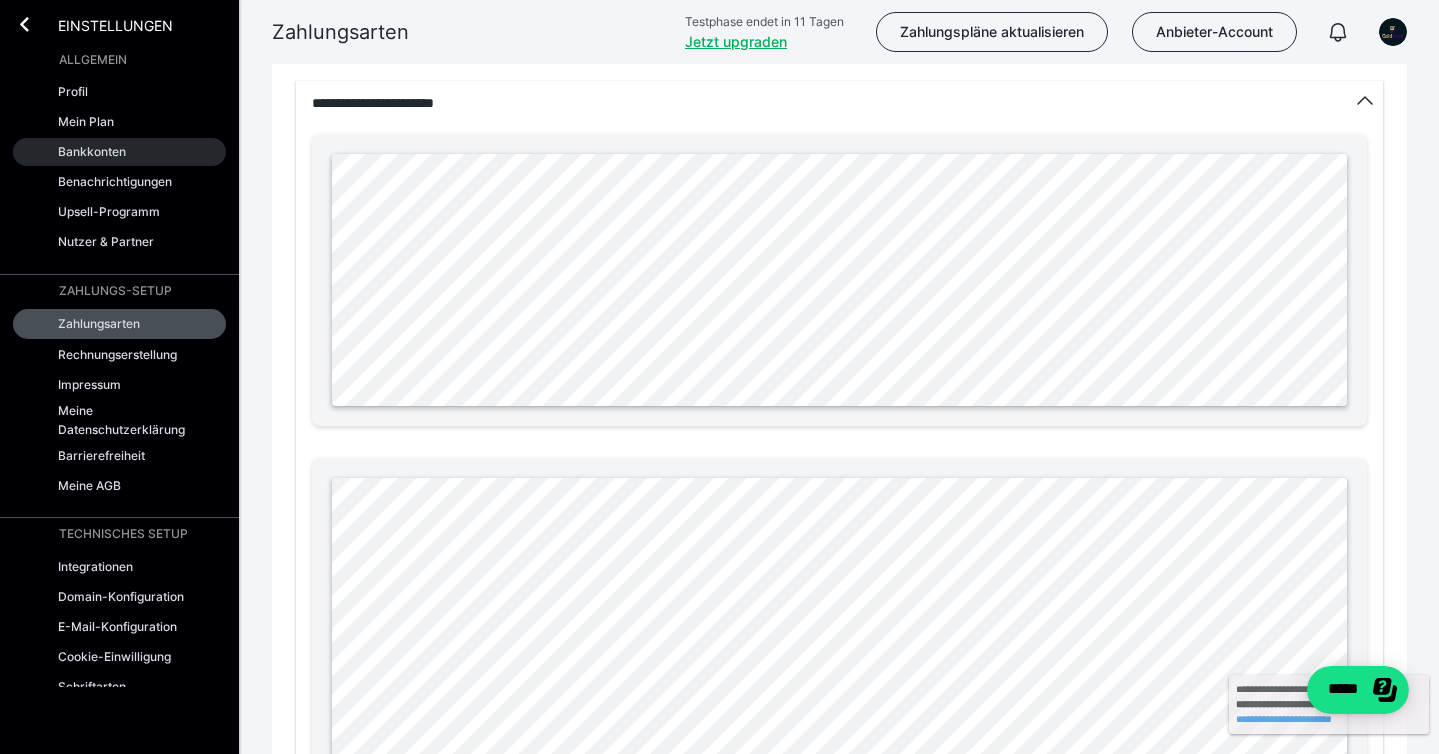 click on "Bankkonten" at bounding box center (92, 151) 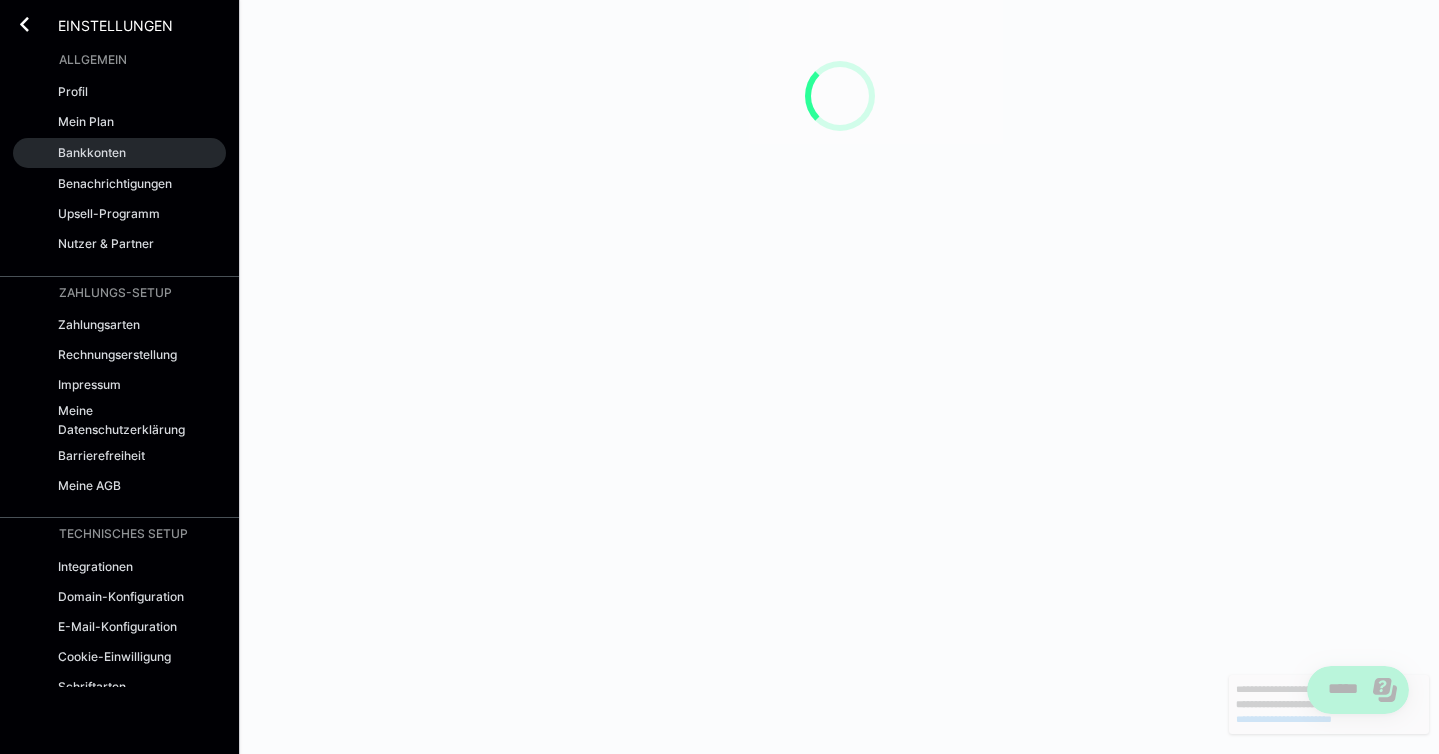 scroll, scrollTop: 0, scrollLeft: 0, axis: both 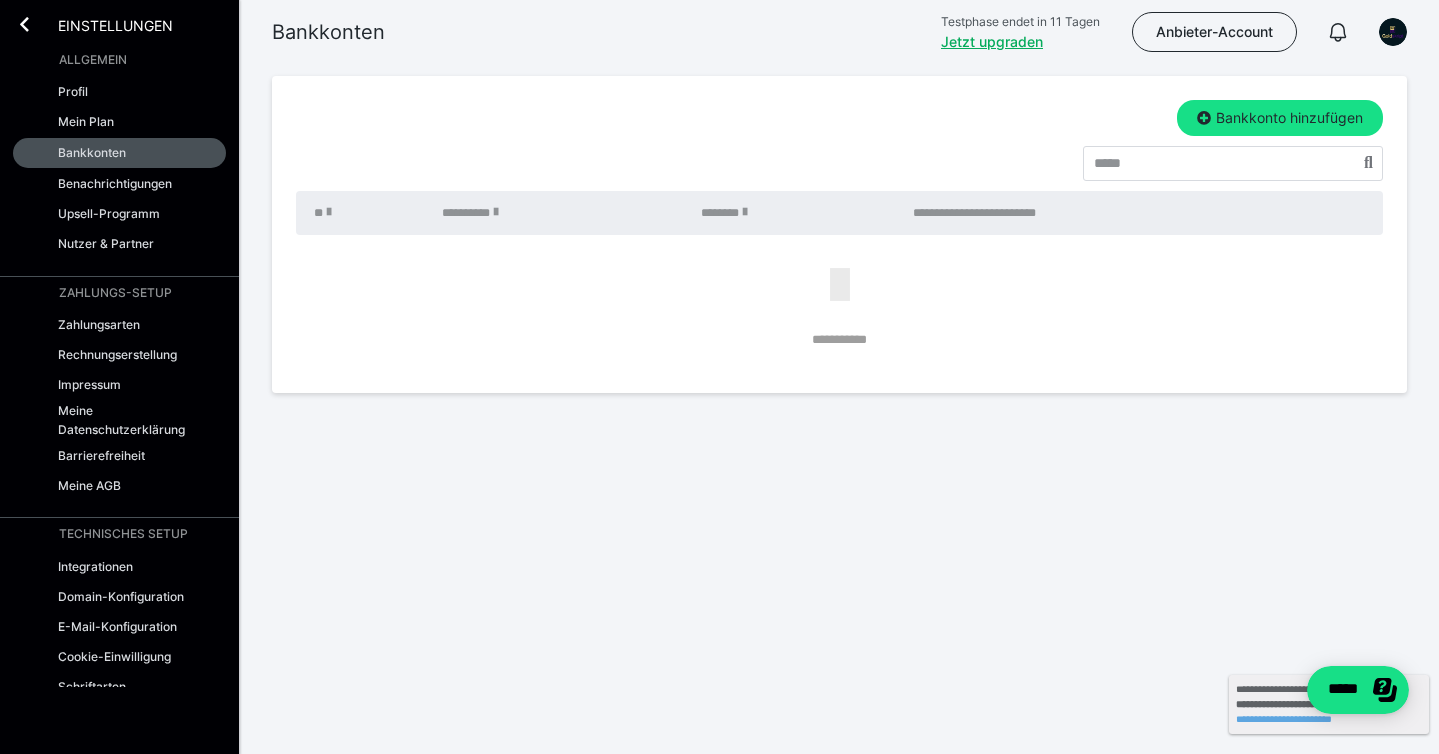 drag, startPoint x: 940, startPoint y: 273, endPoint x: 936, endPoint y: 310, distance: 37.215588 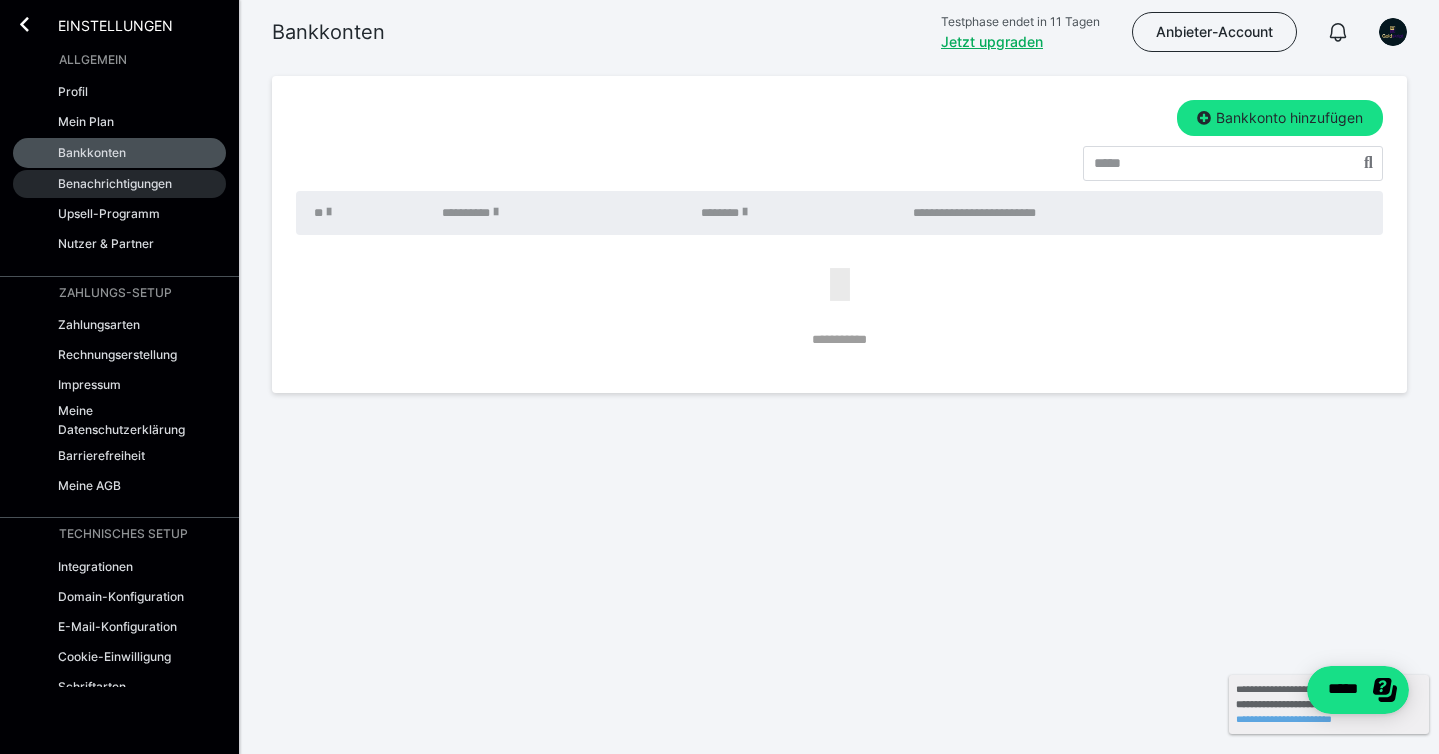 click on "Benachrichtigungen" at bounding box center [115, 183] 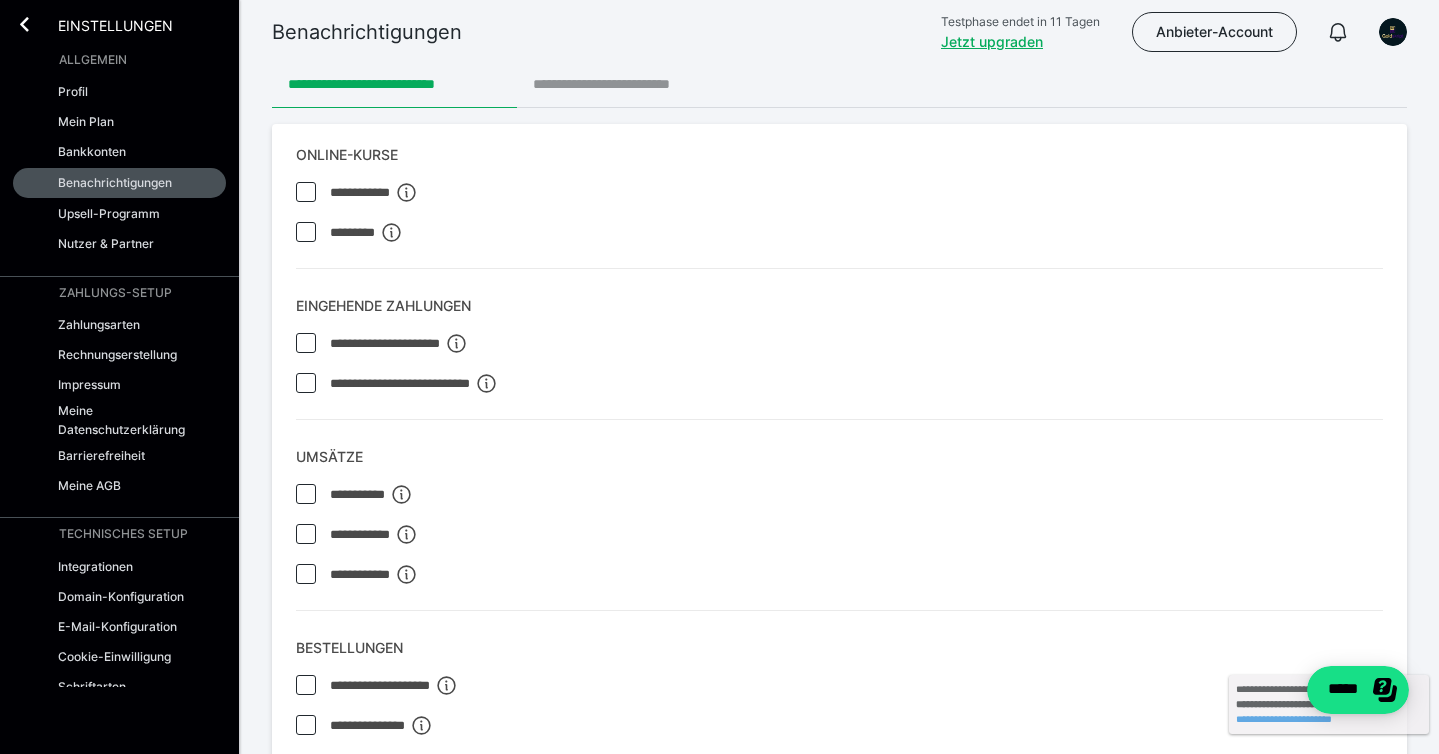 click on "**********" at bounding box center [629, 84] 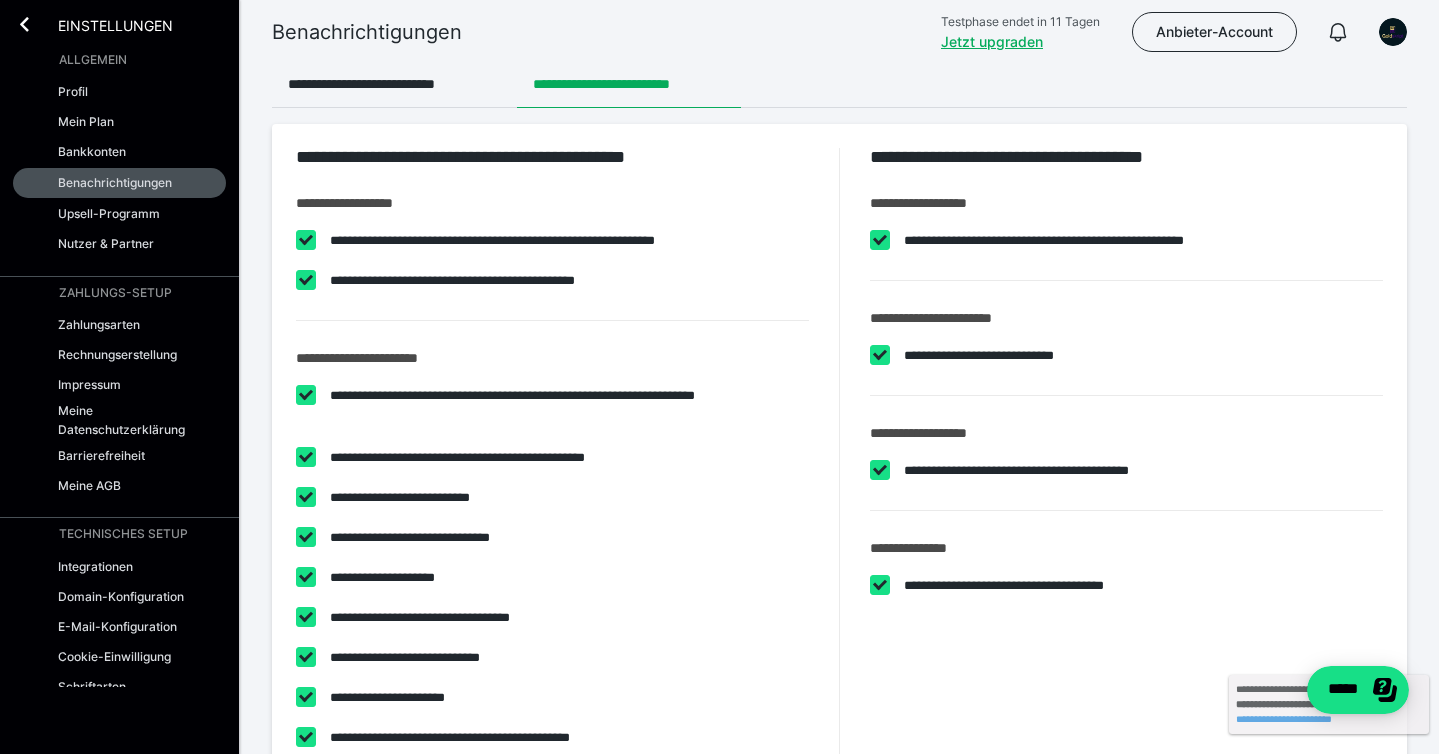 checkbox on "****" 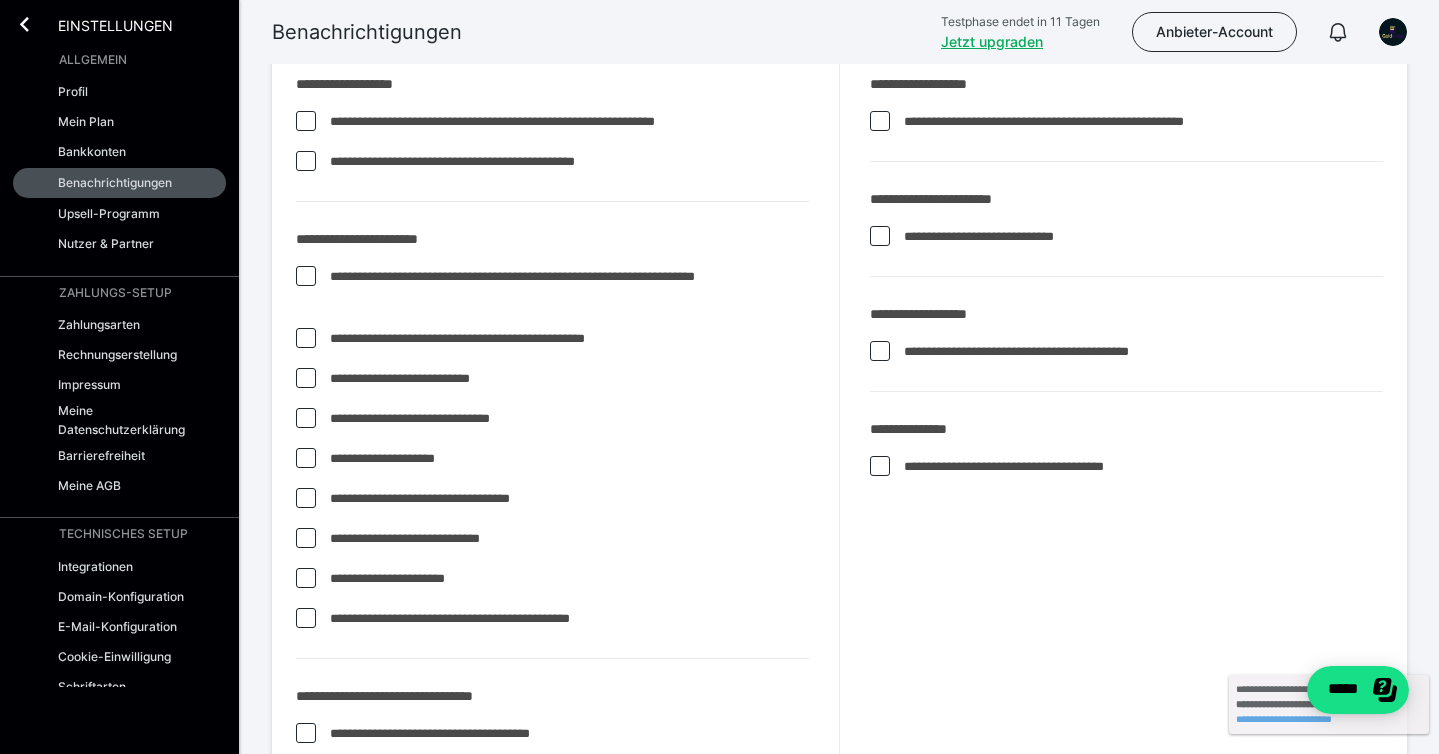 scroll, scrollTop: 121, scrollLeft: 0, axis: vertical 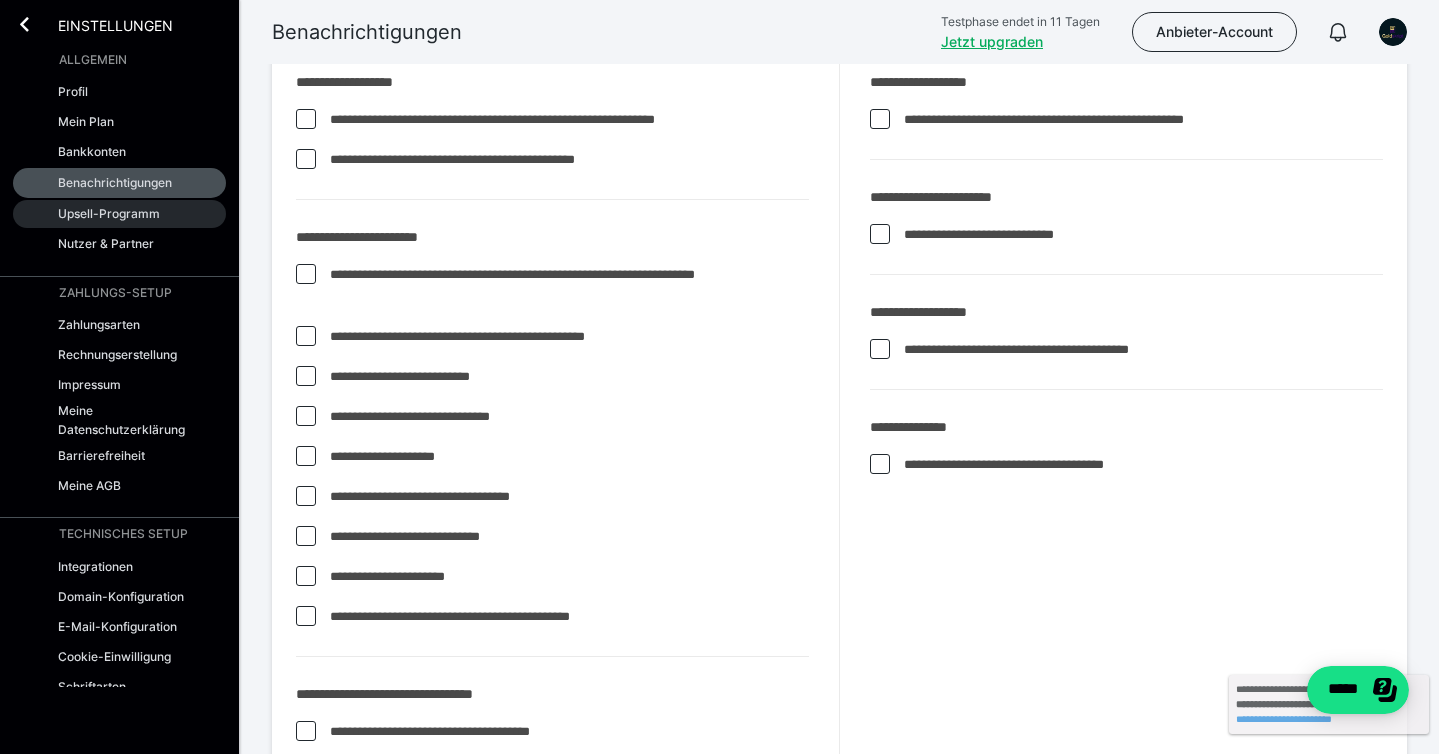 click on "Upsell-Programm" at bounding box center [109, 213] 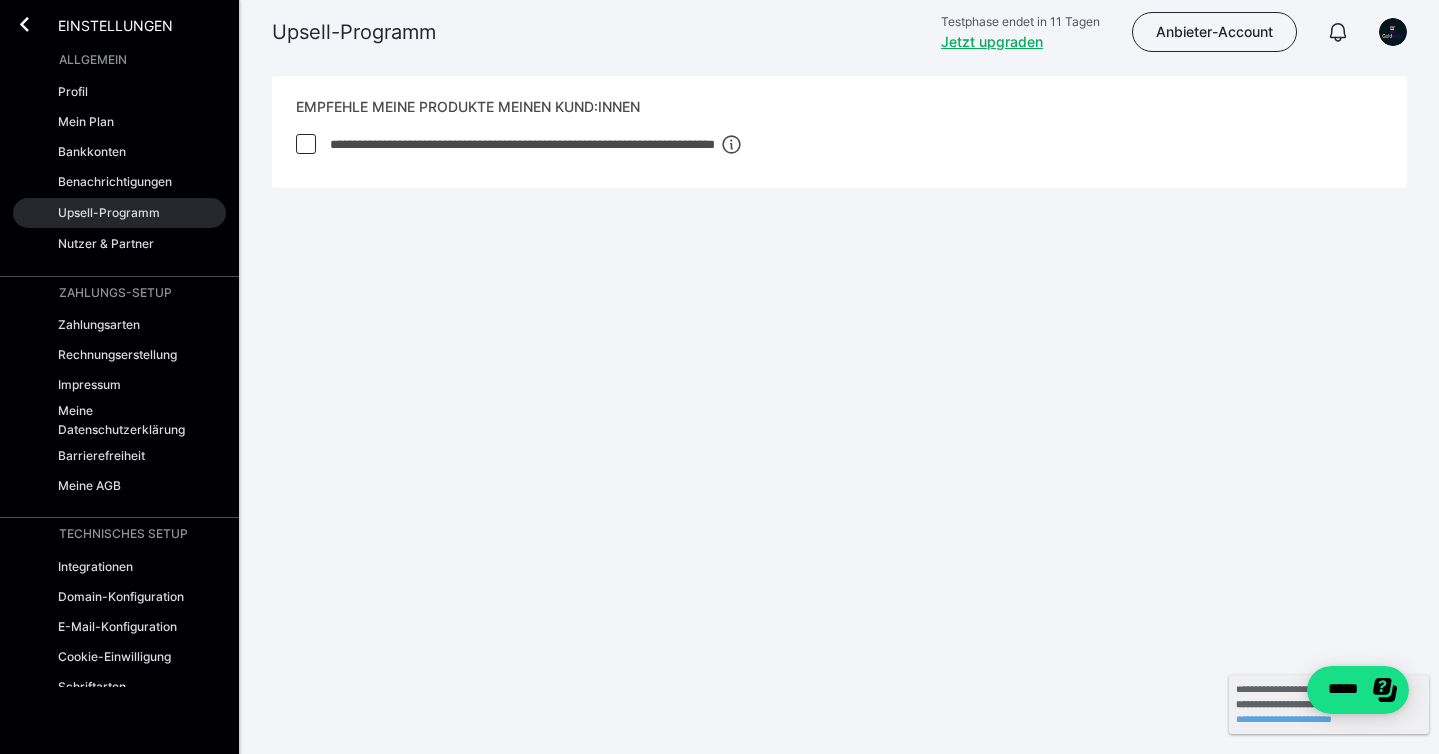 scroll, scrollTop: 0, scrollLeft: 0, axis: both 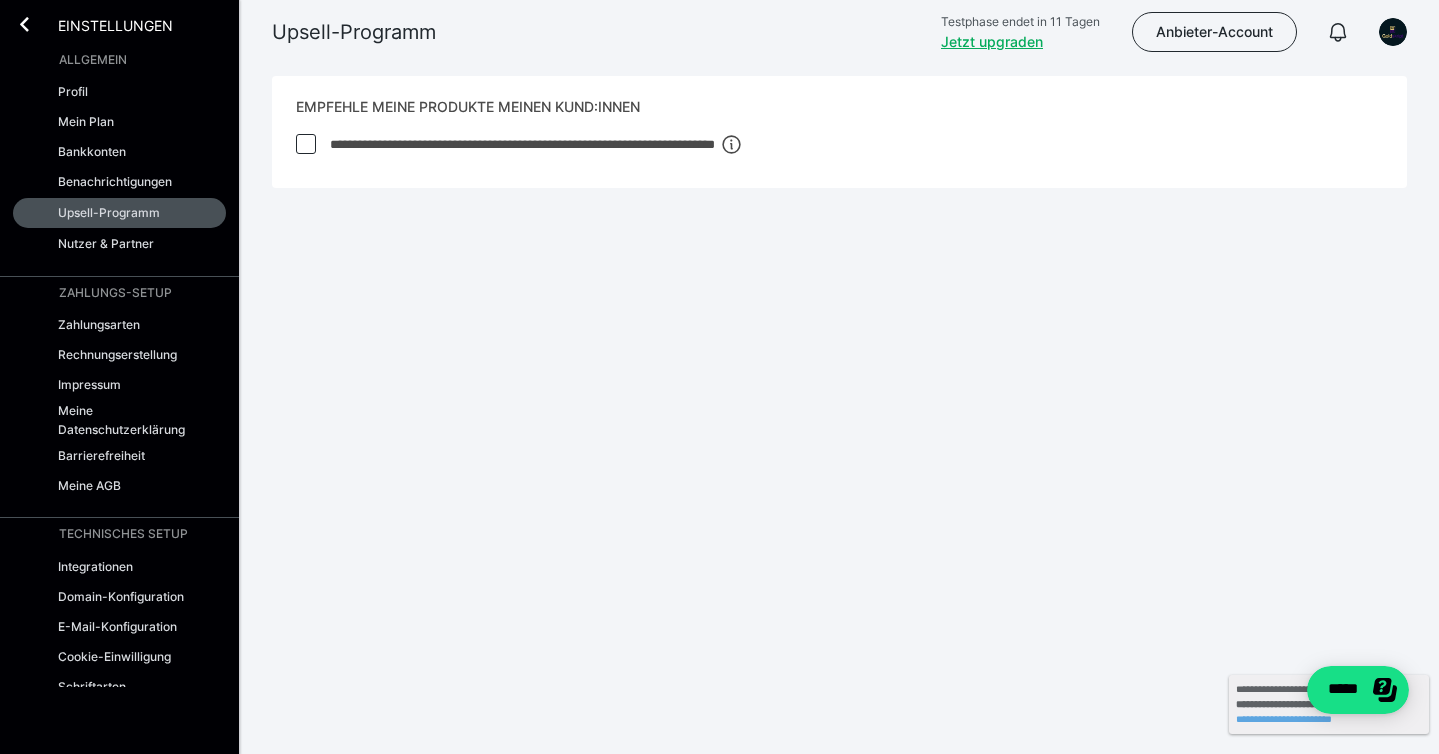 click on "**********" at bounding box center (577, 149) 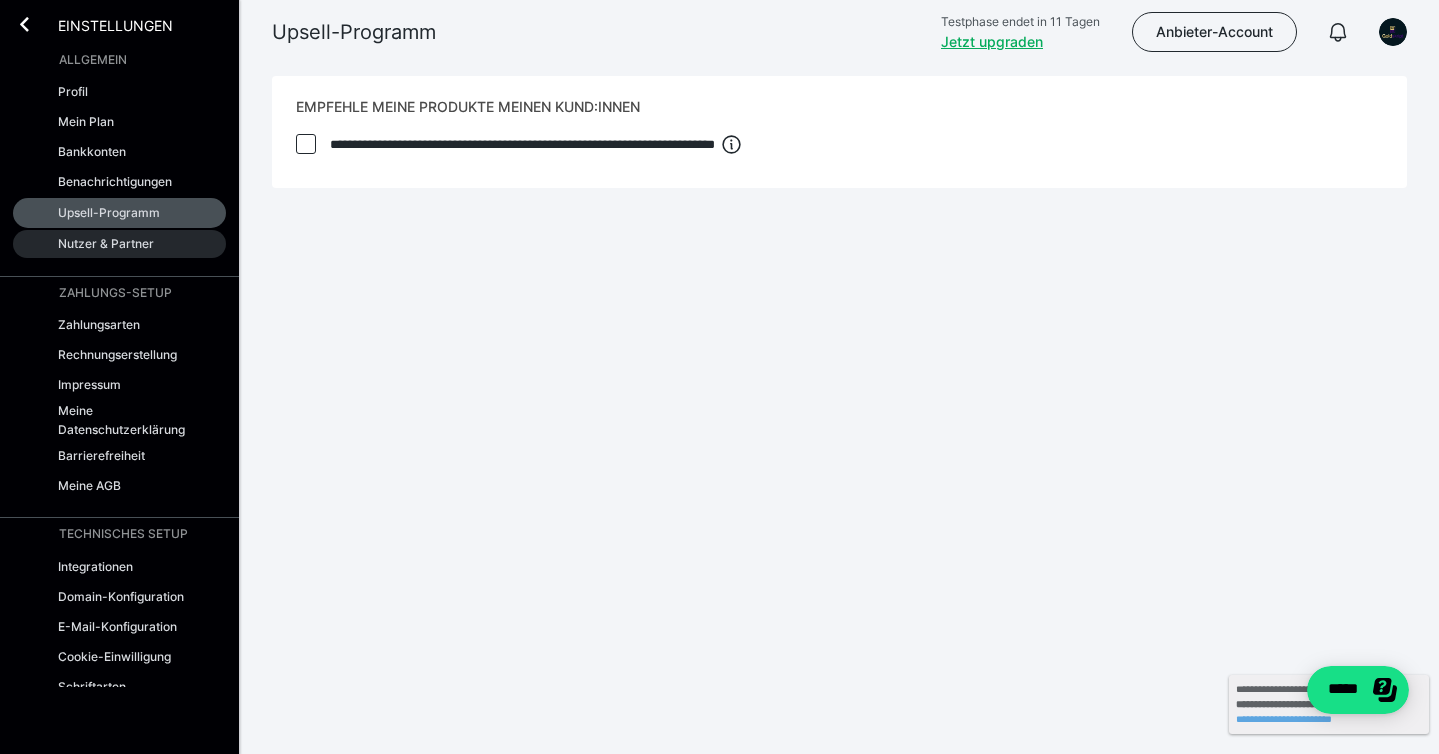 click on "Nutzer & Partner" at bounding box center (119, 244) 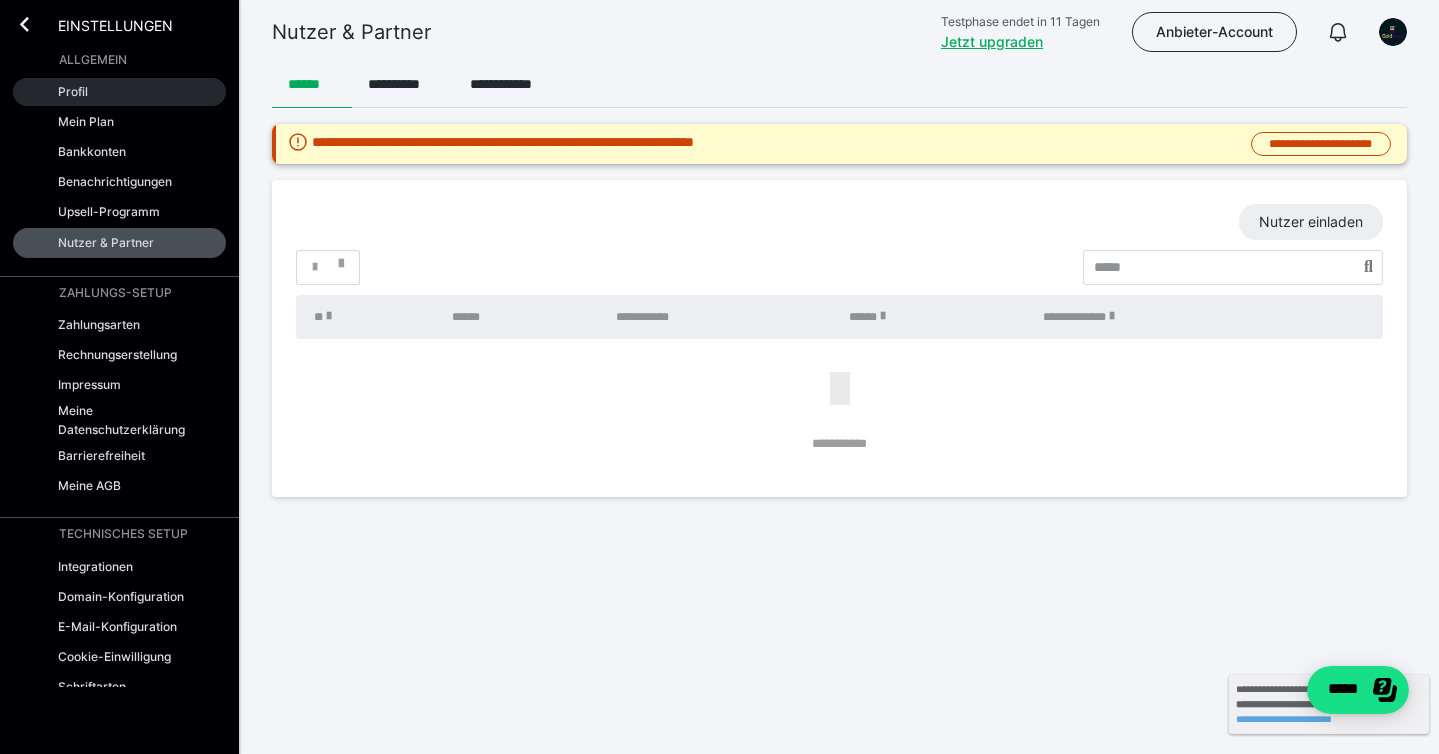 click on "Profil" at bounding box center (119, 92) 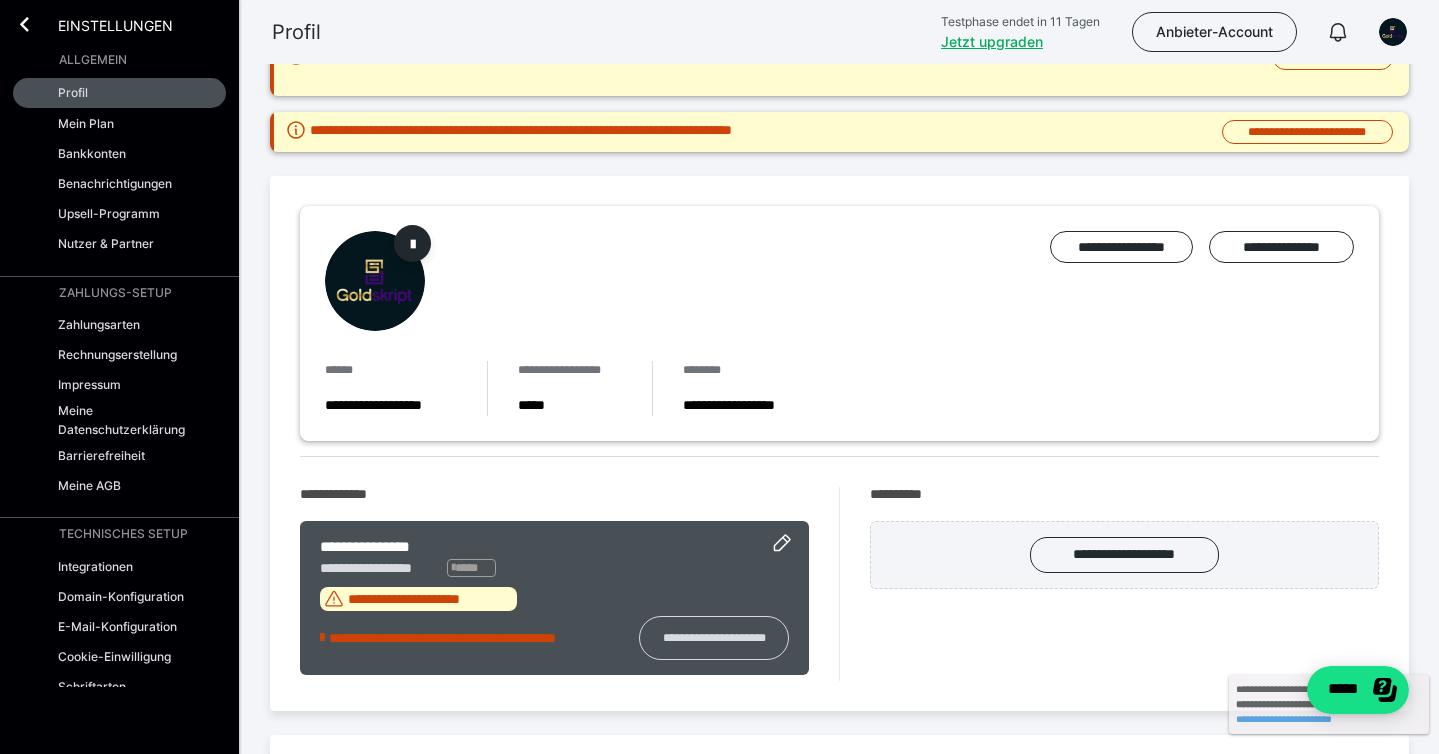 scroll, scrollTop: 94, scrollLeft: 0, axis: vertical 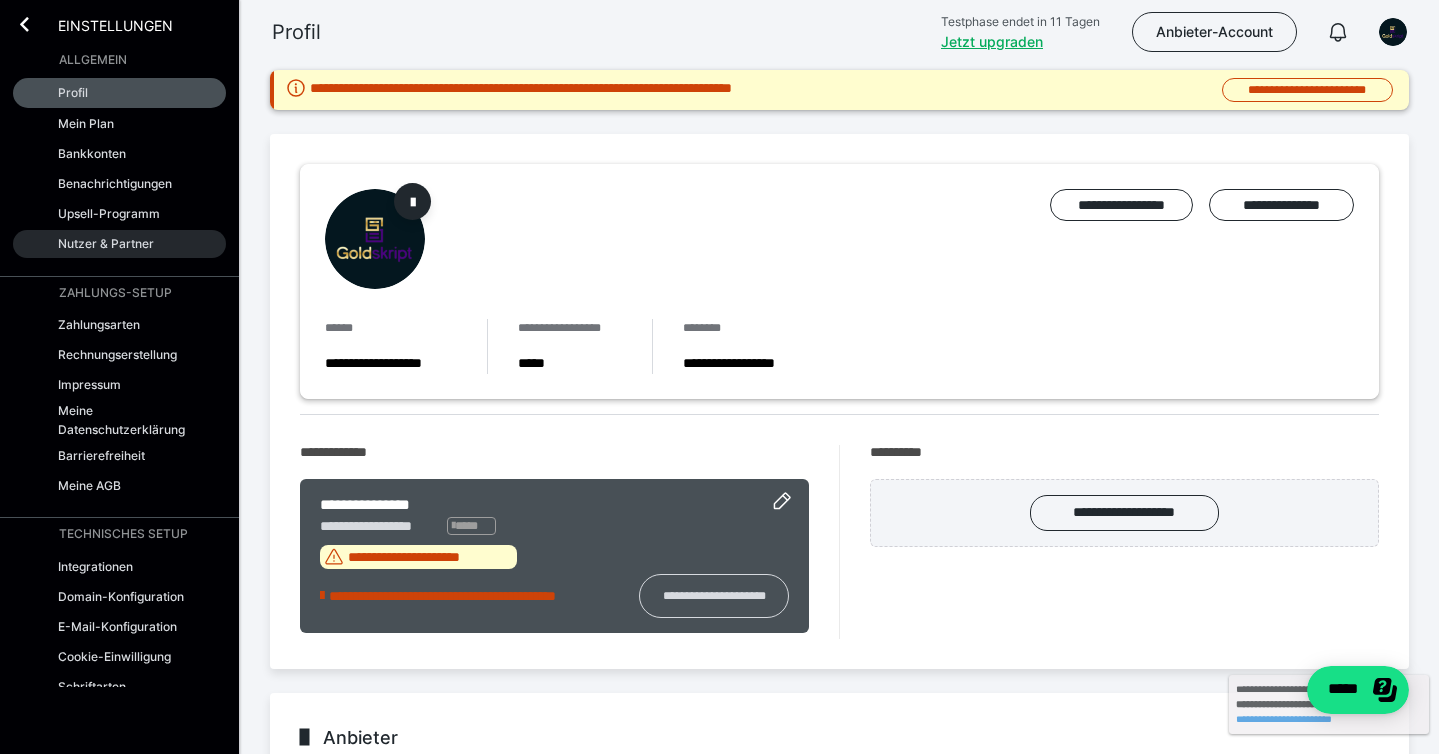 click on "Nutzer & Partner" at bounding box center [119, 244] 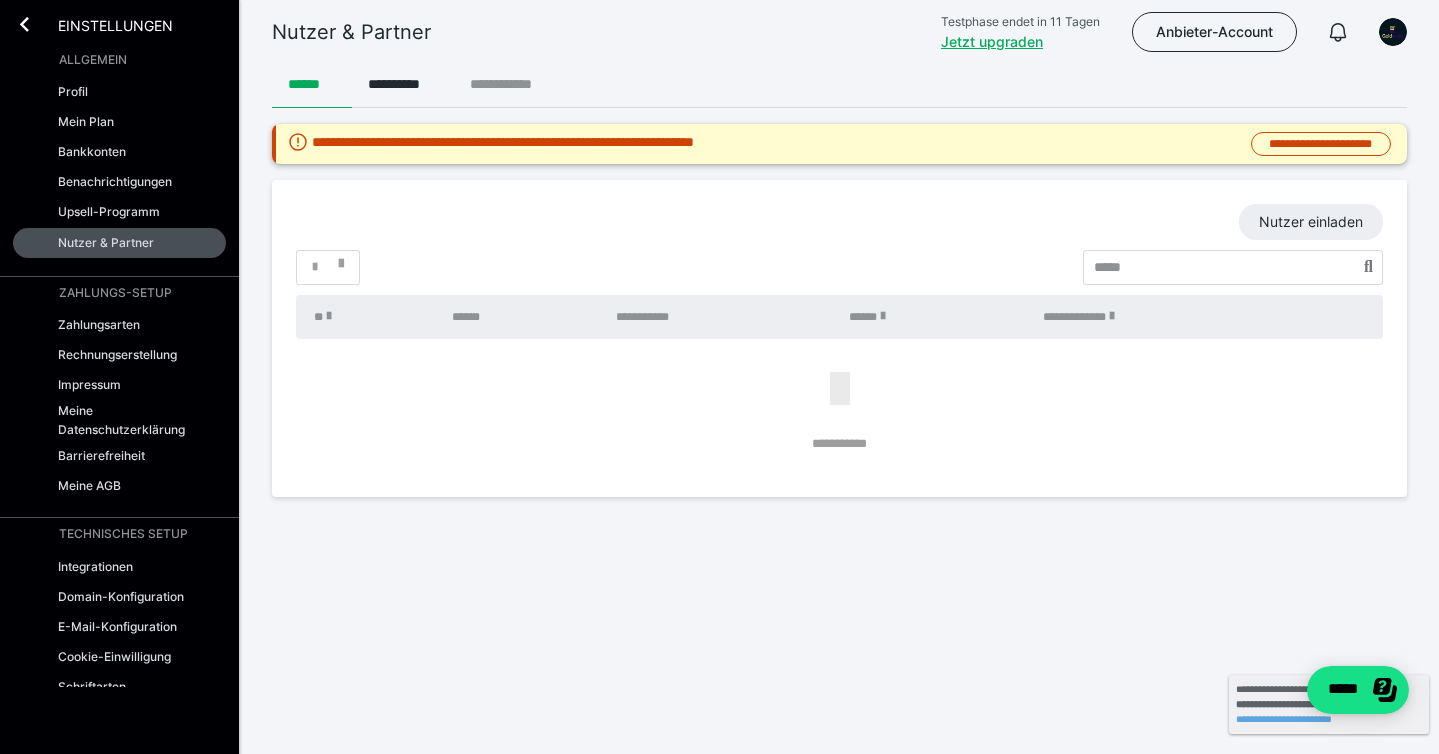 click on "**********" at bounding box center [511, 84] 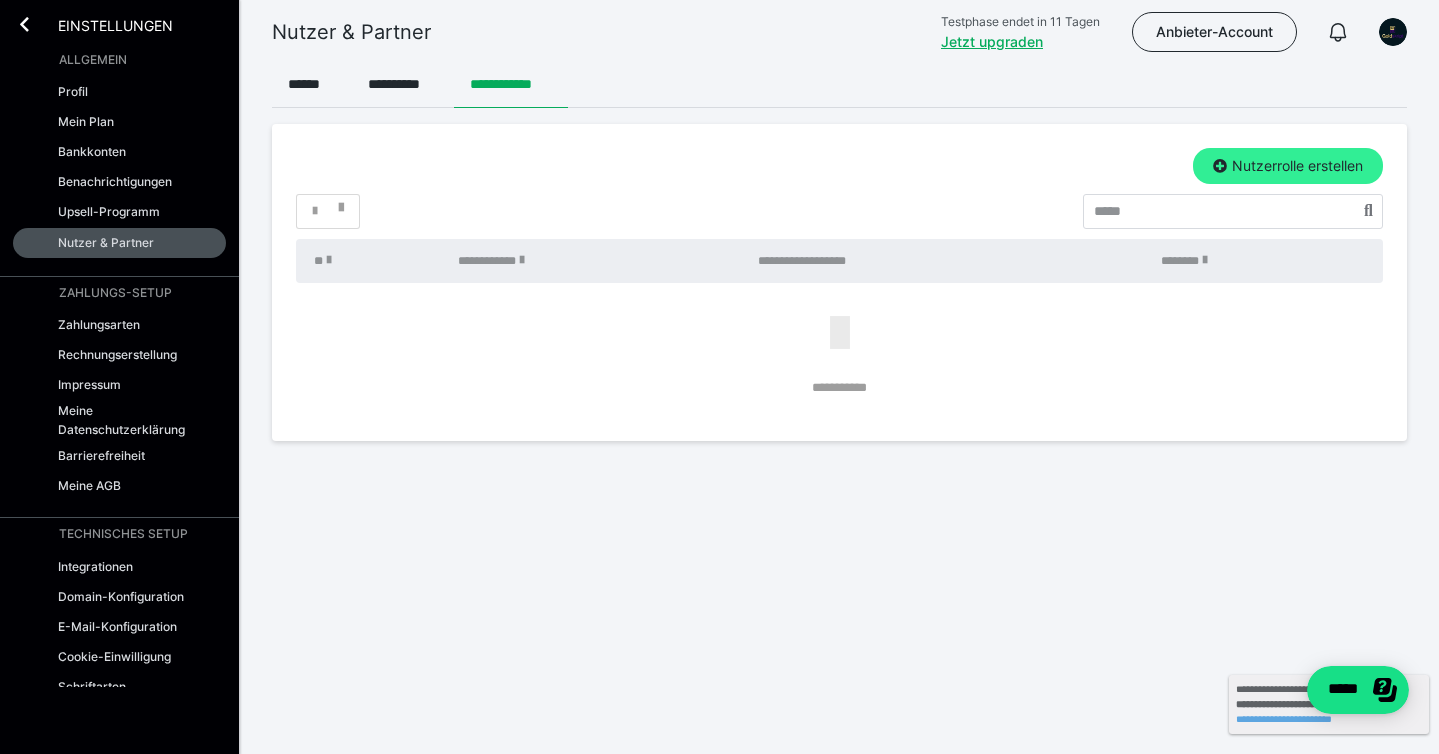 click on "Nutzerrolle erstellen" at bounding box center [1288, 166] 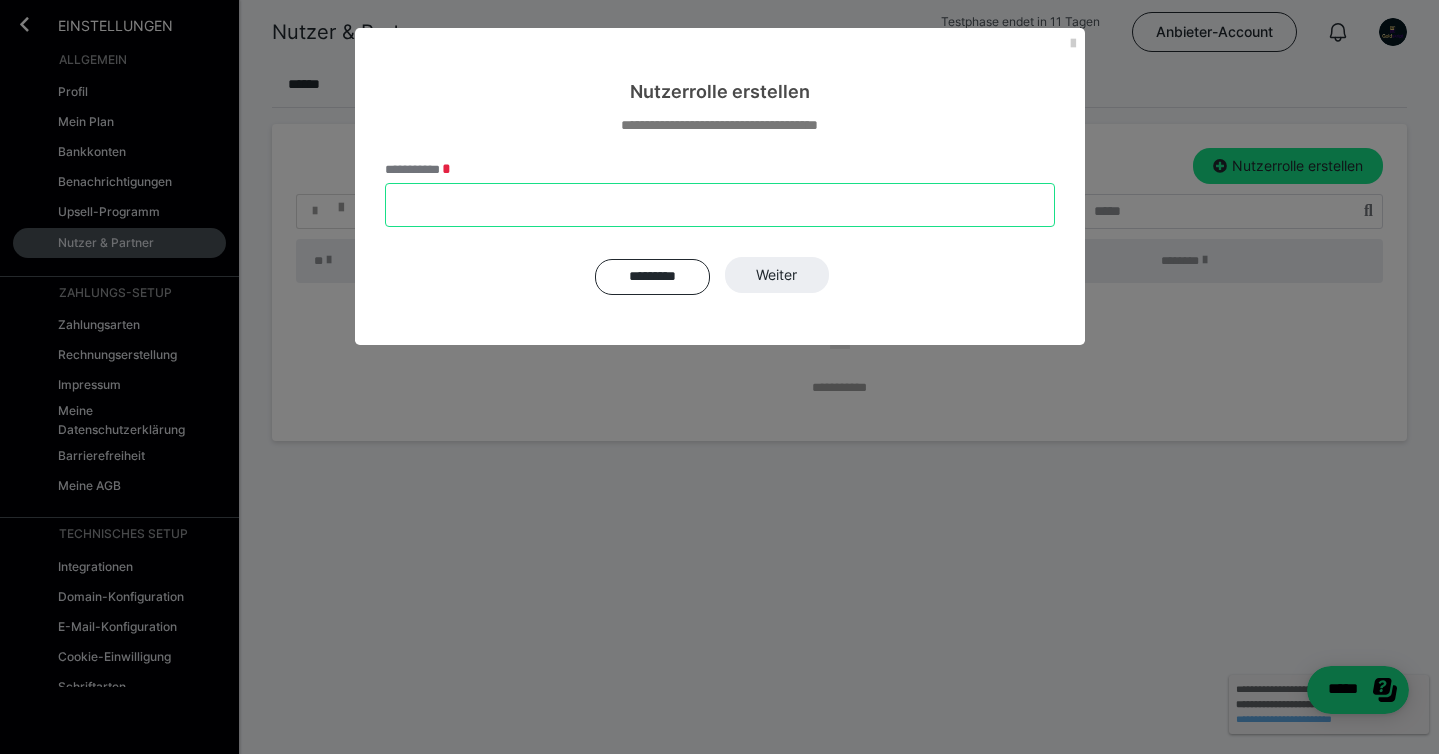 click on "**********" at bounding box center [720, 205] 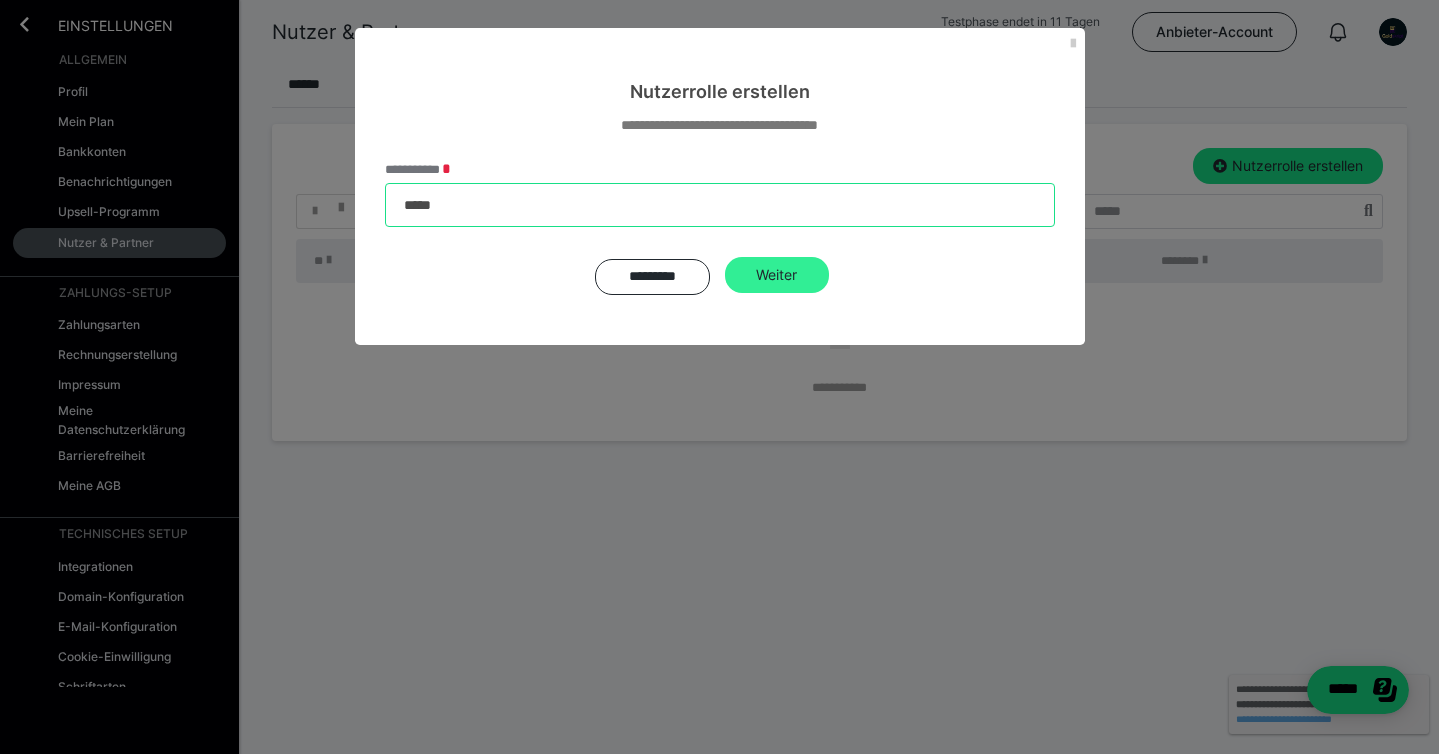 type on "*****" 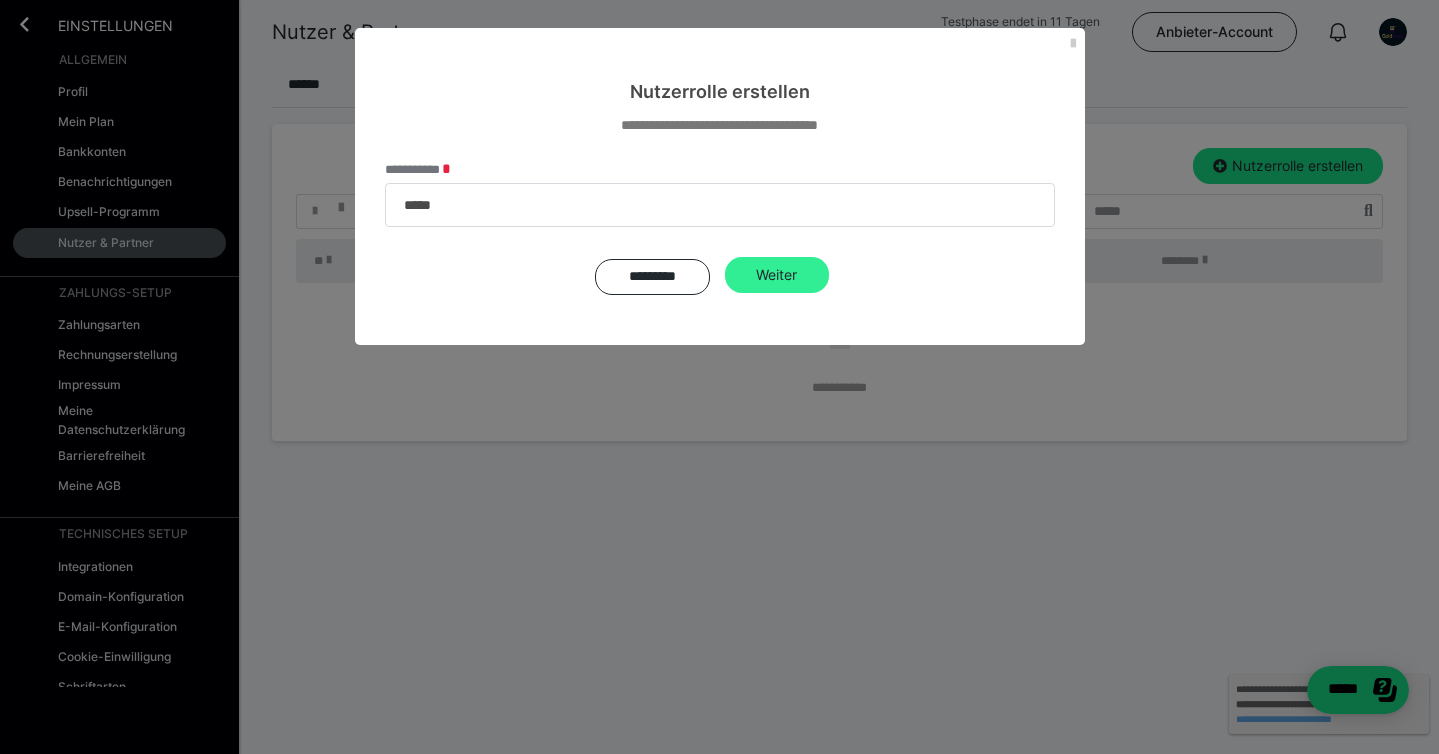 click on "Weiter" at bounding box center [777, 275] 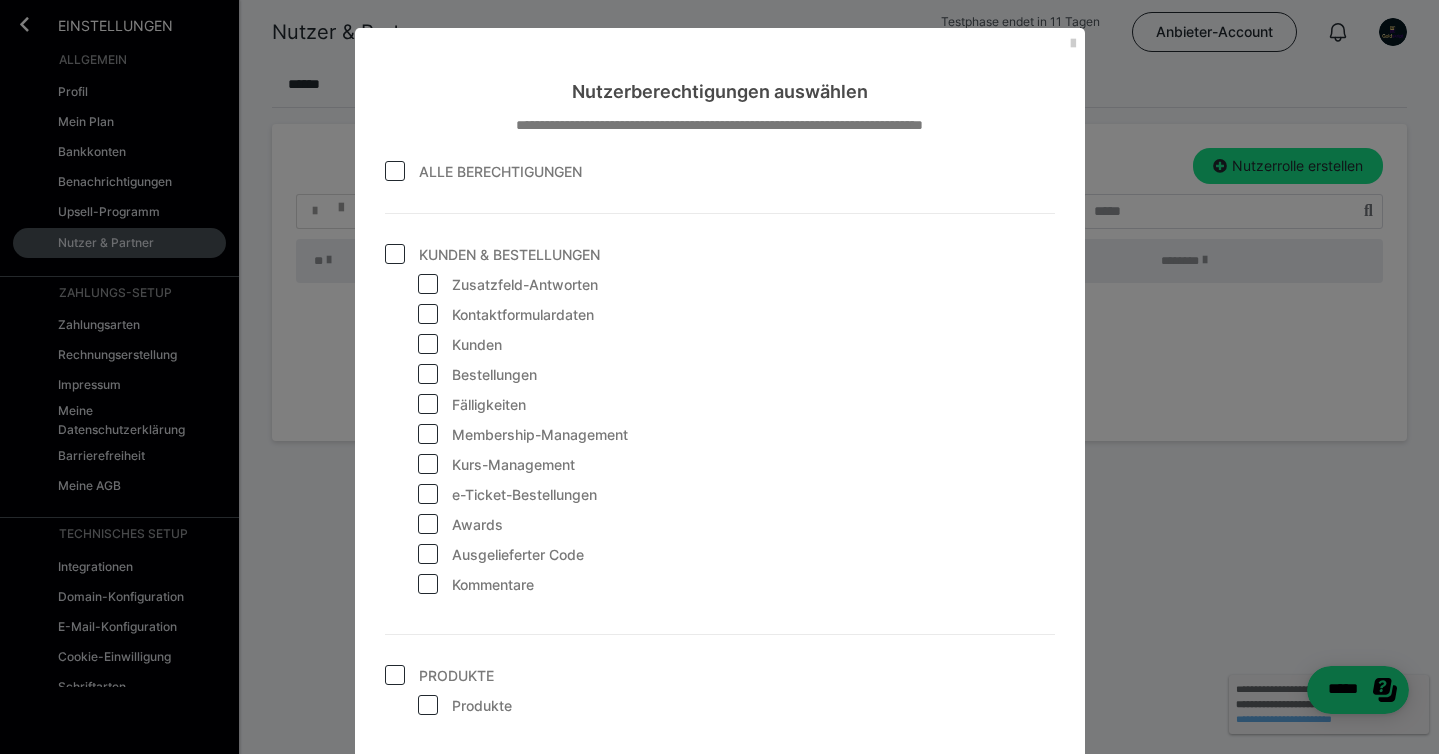 click at bounding box center (395, 171) 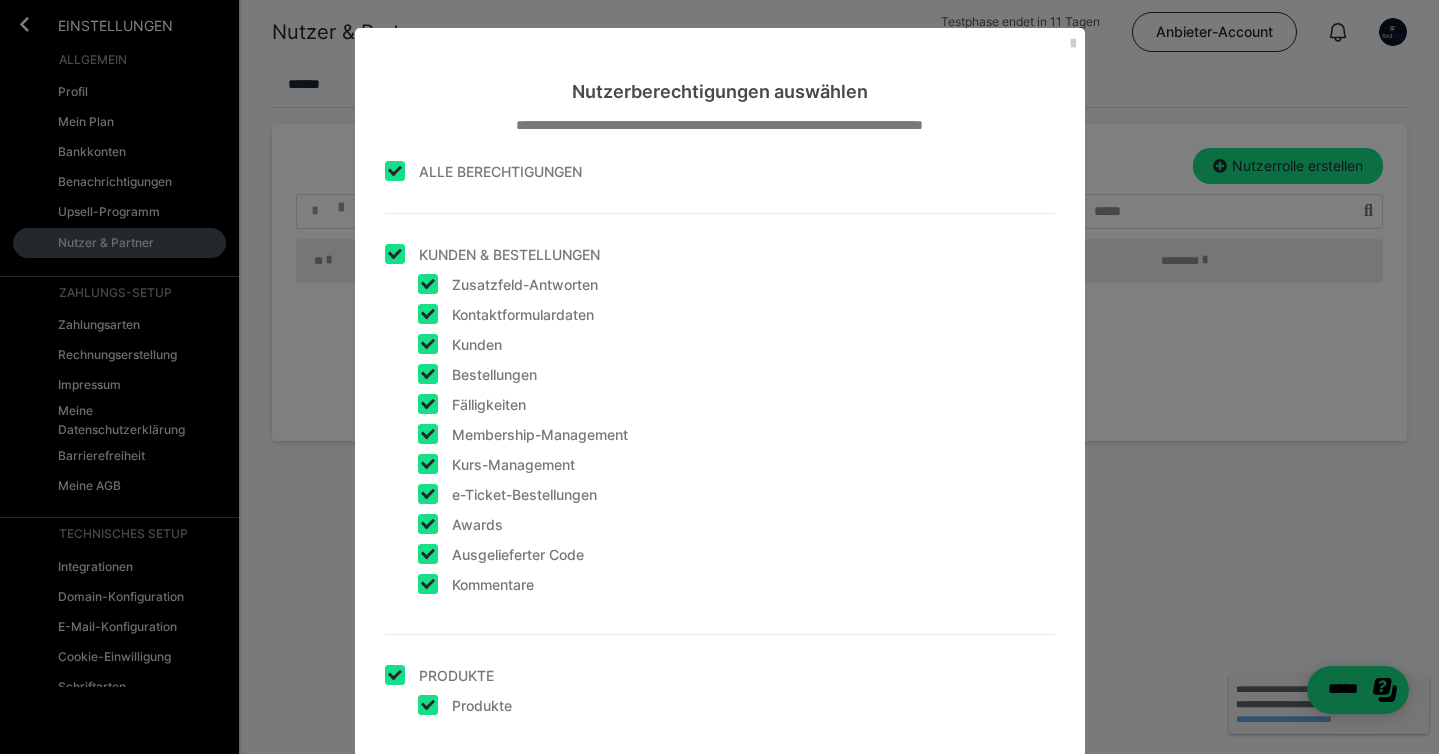checkbox on "true" 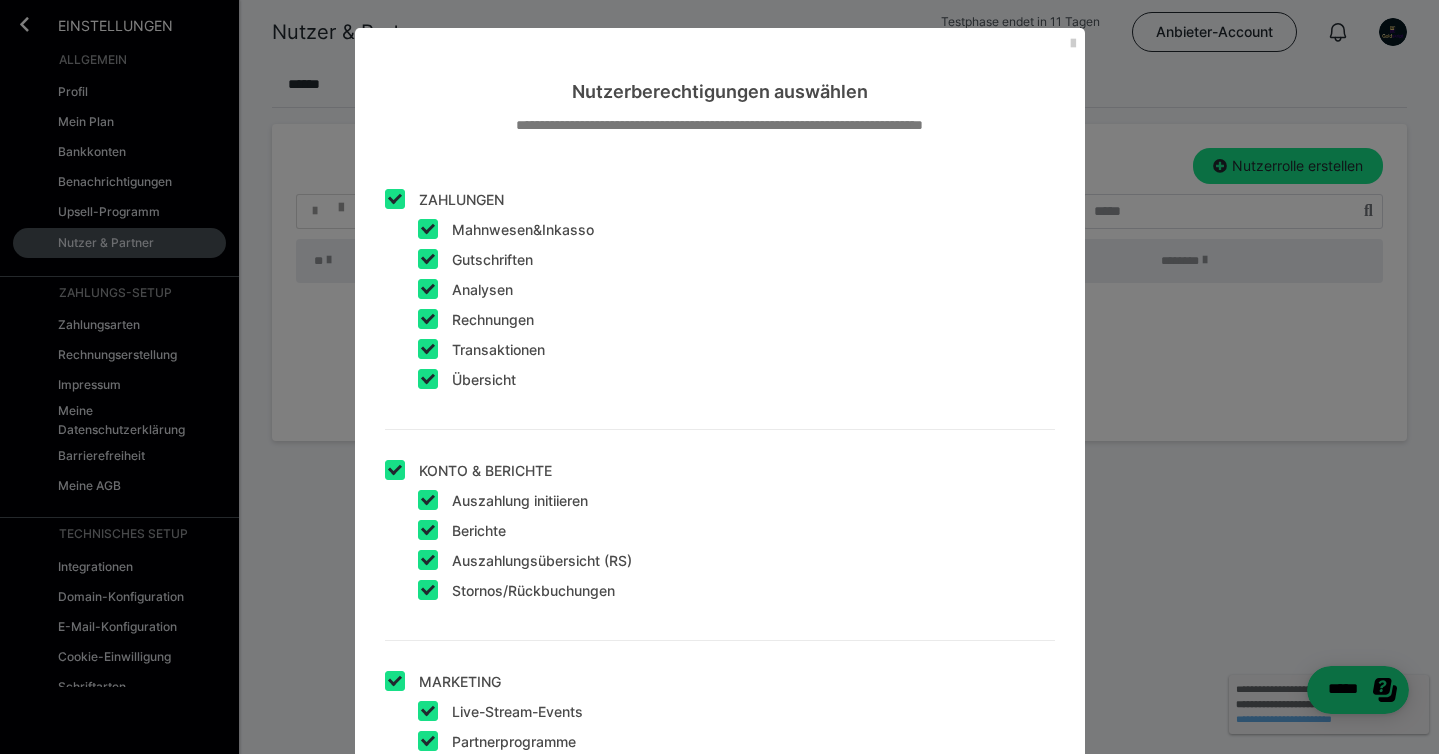 scroll, scrollTop: 708, scrollLeft: 0, axis: vertical 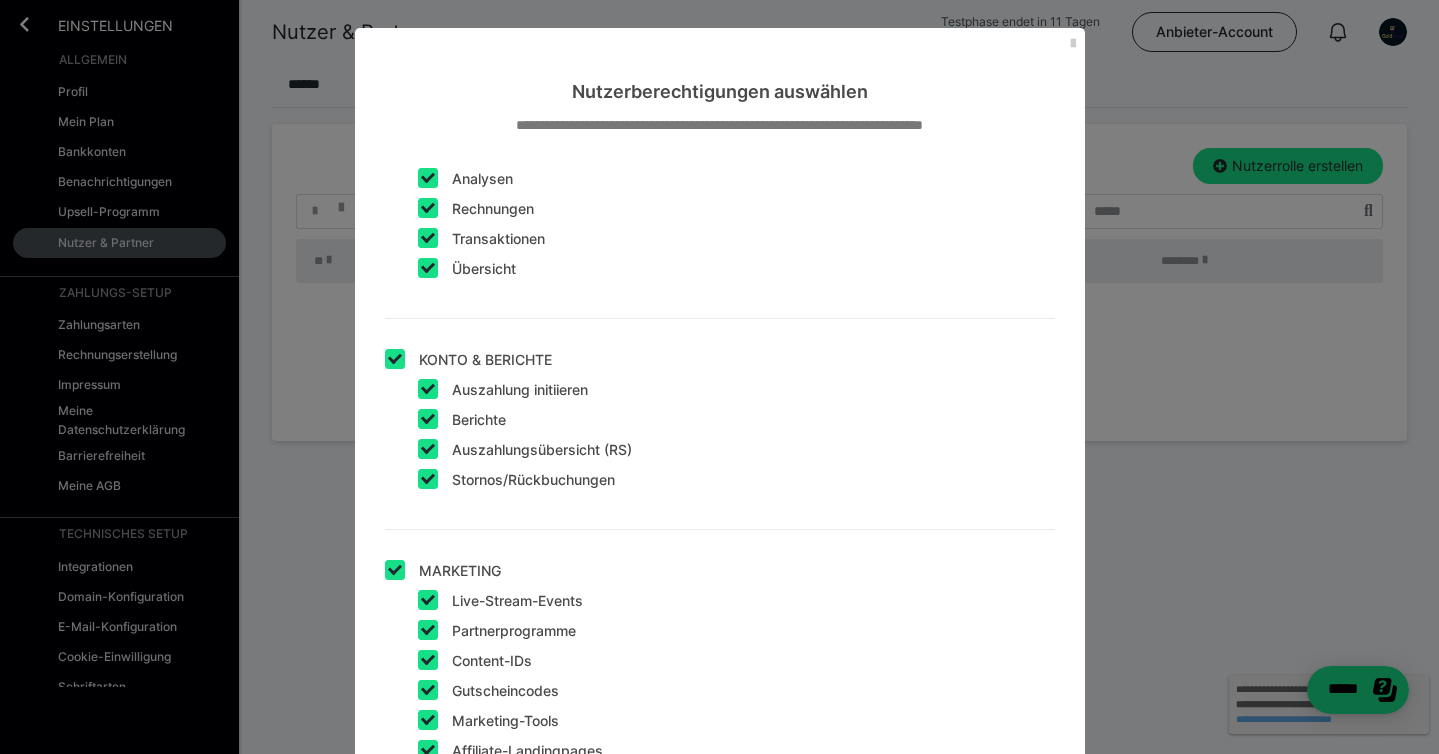 click at bounding box center (428, 389) 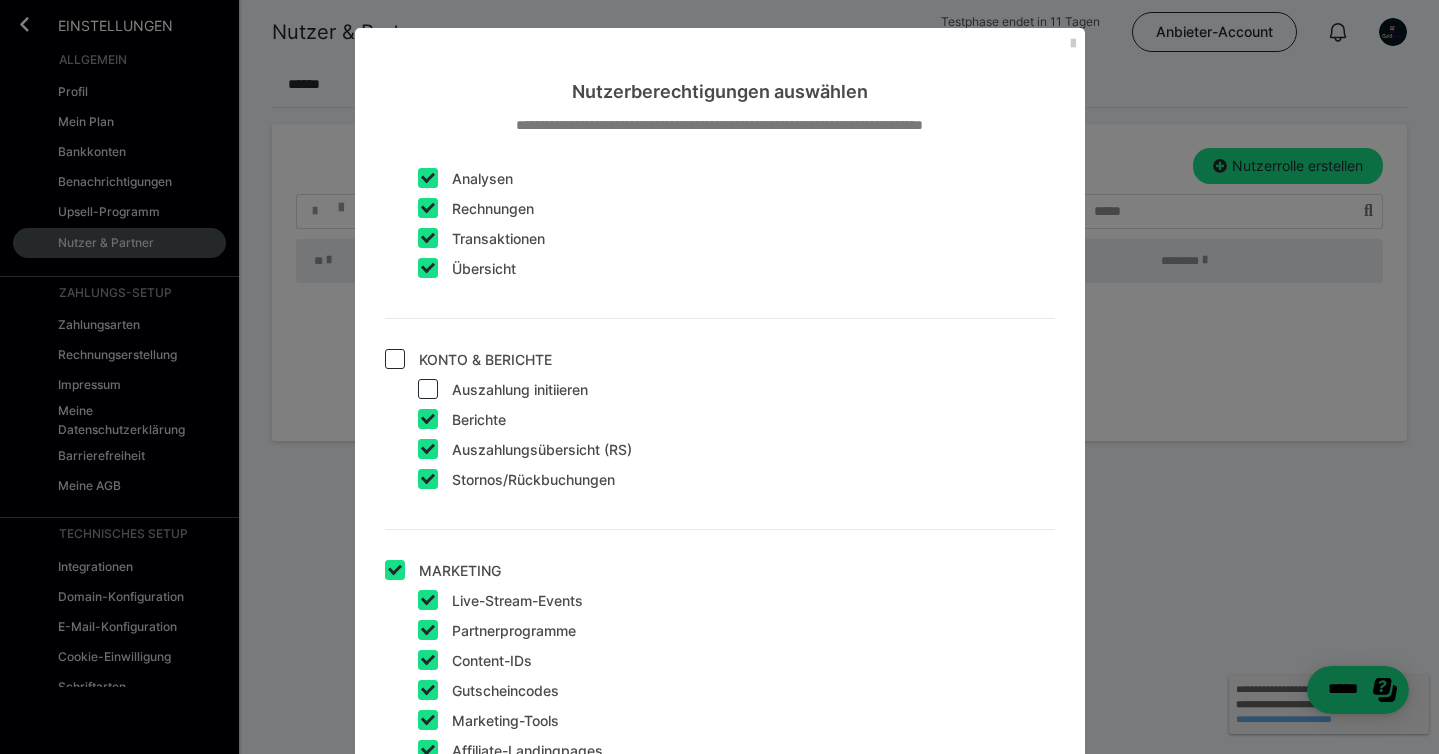 checkbox on "false" 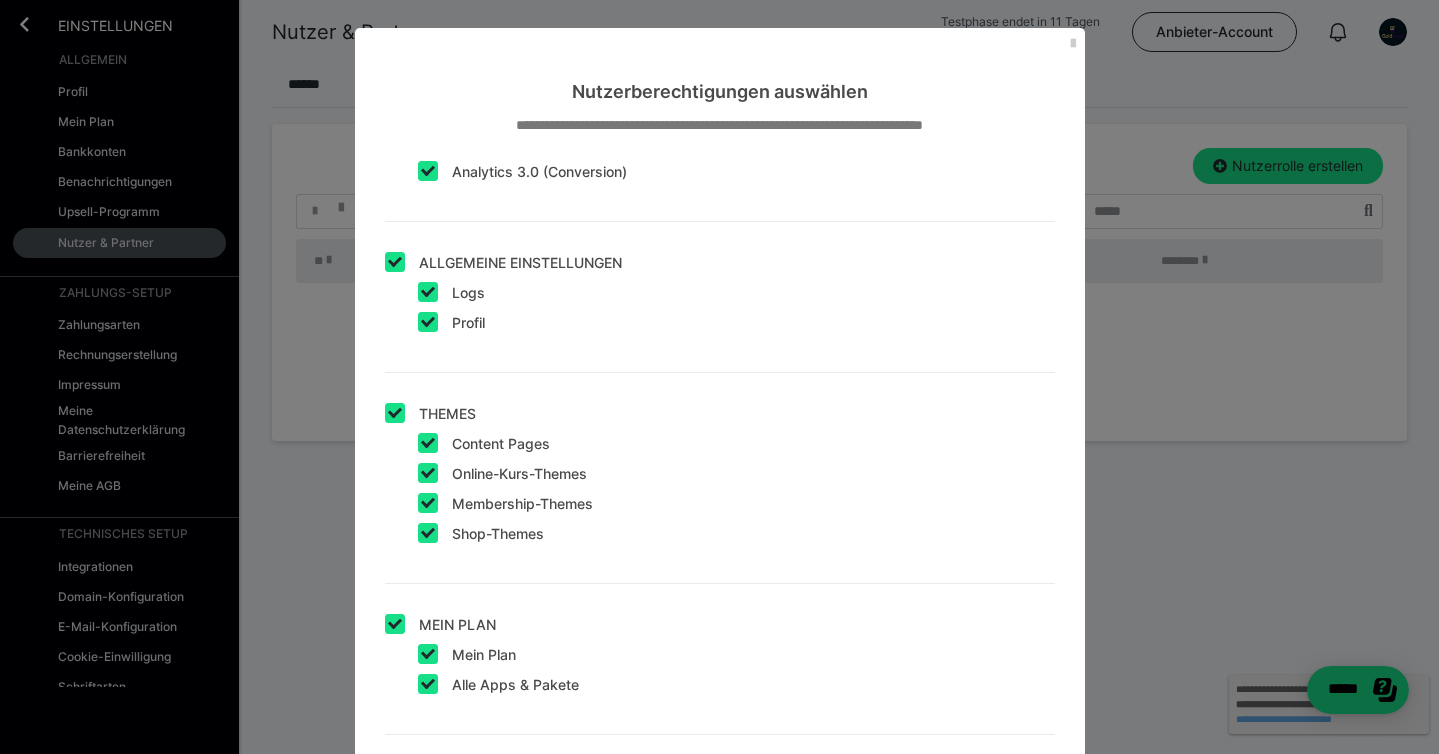 scroll, scrollTop: 2457, scrollLeft: 0, axis: vertical 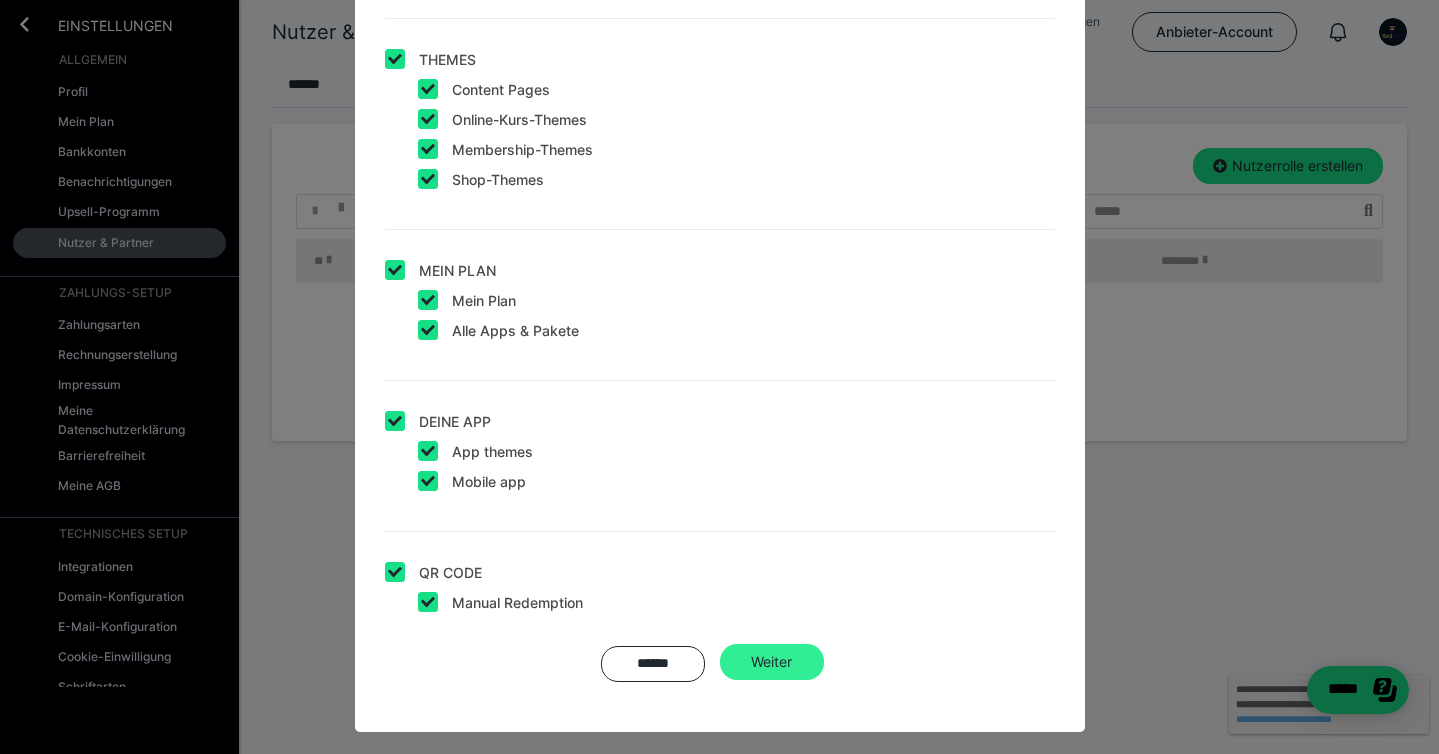 click on "Weiter" at bounding box center [772, 662] 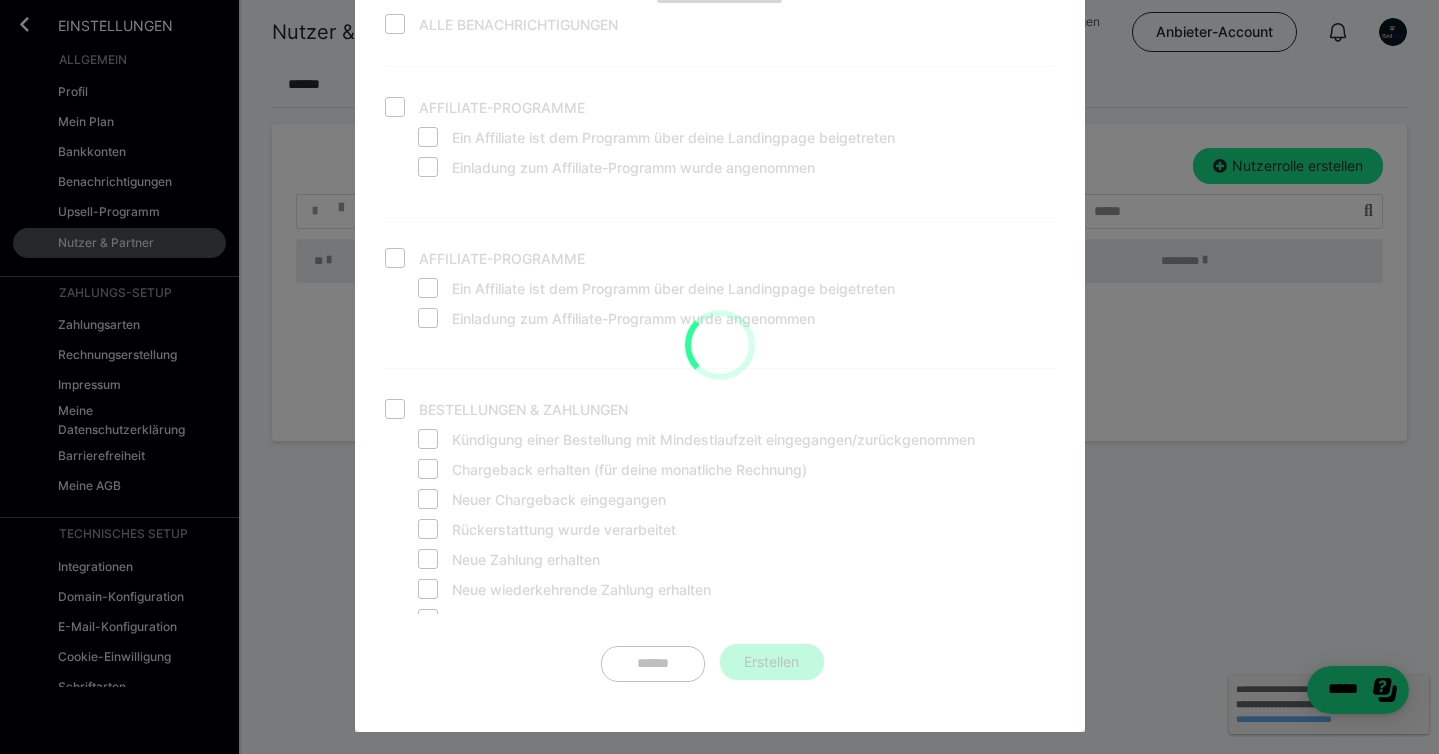 scroll, scrollTop: 168, scrollLeft: 0, axis: vertical 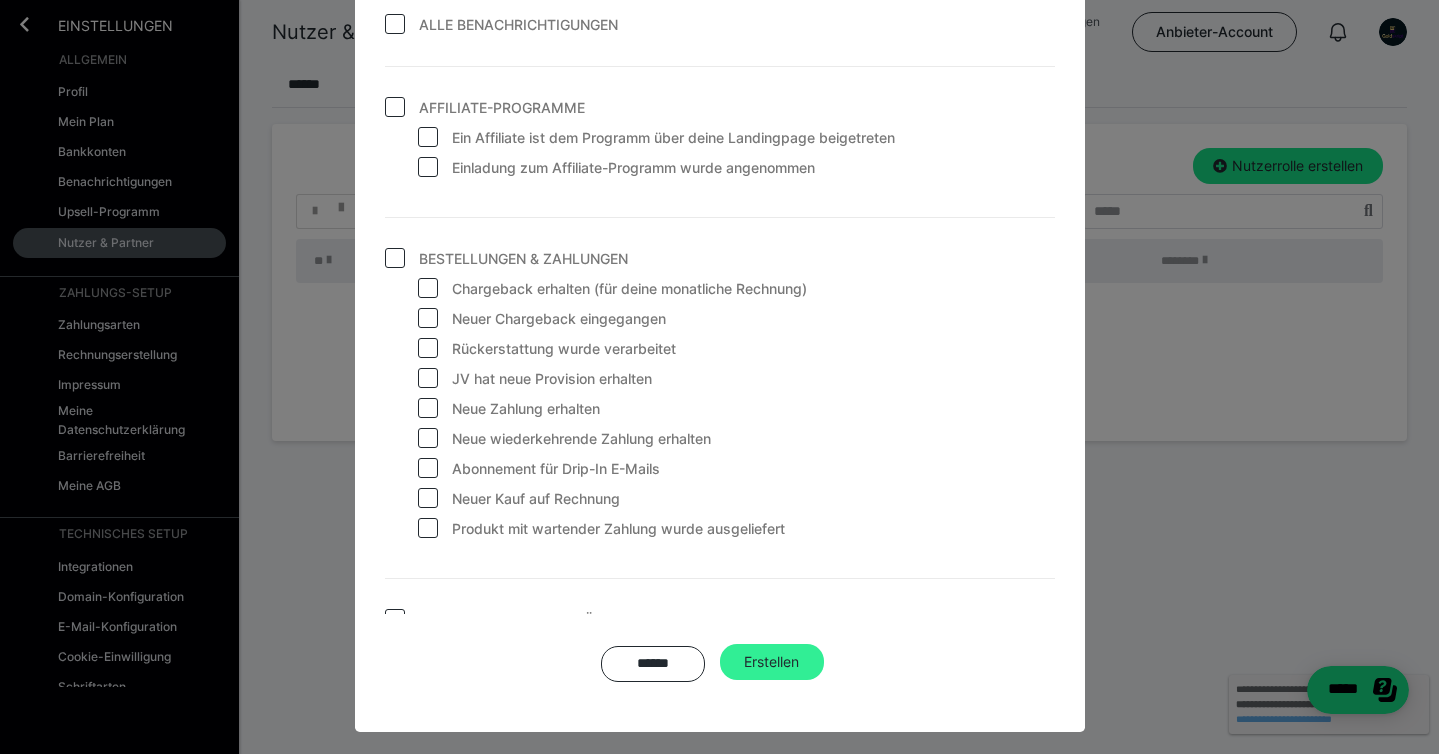 click on "Erstellen" at bounding box center [772, 662] 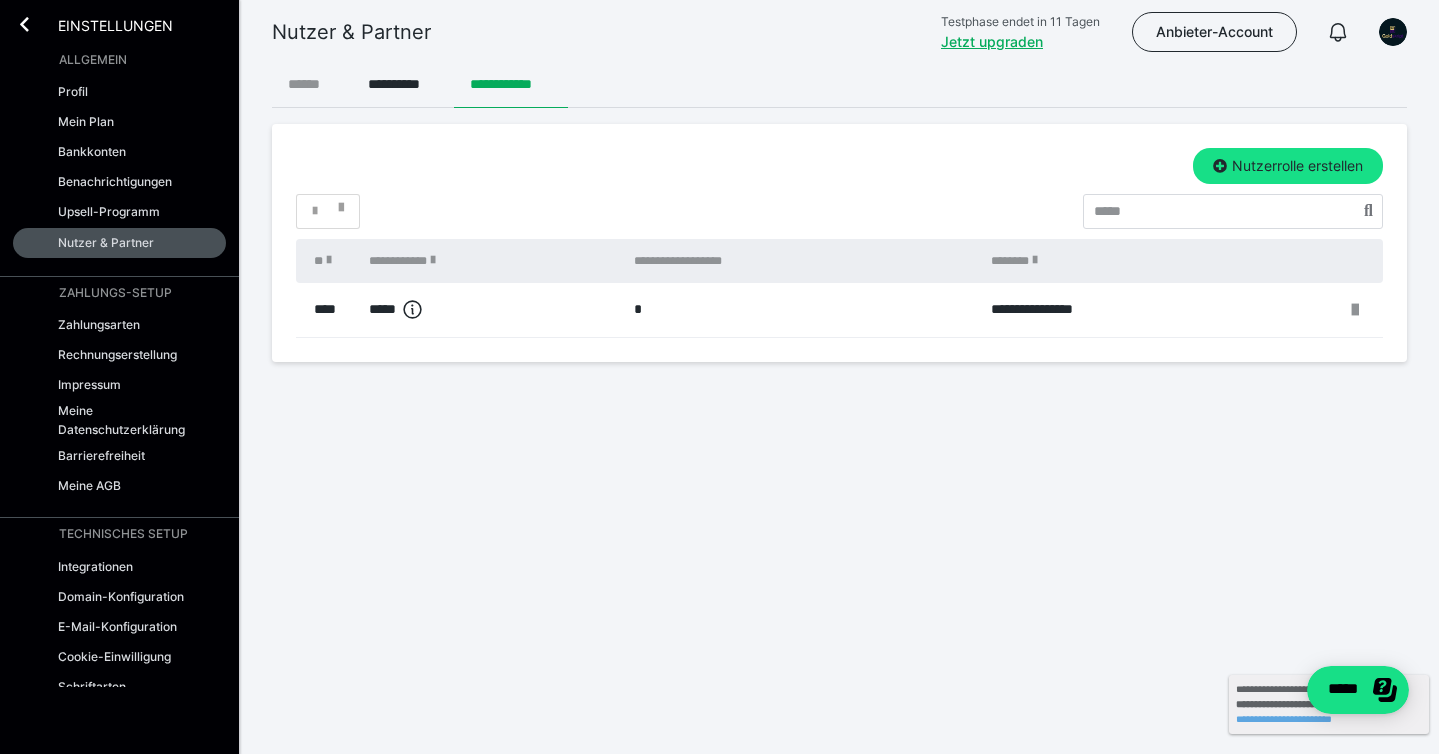 click on "******" at bounding box center (312, 84) 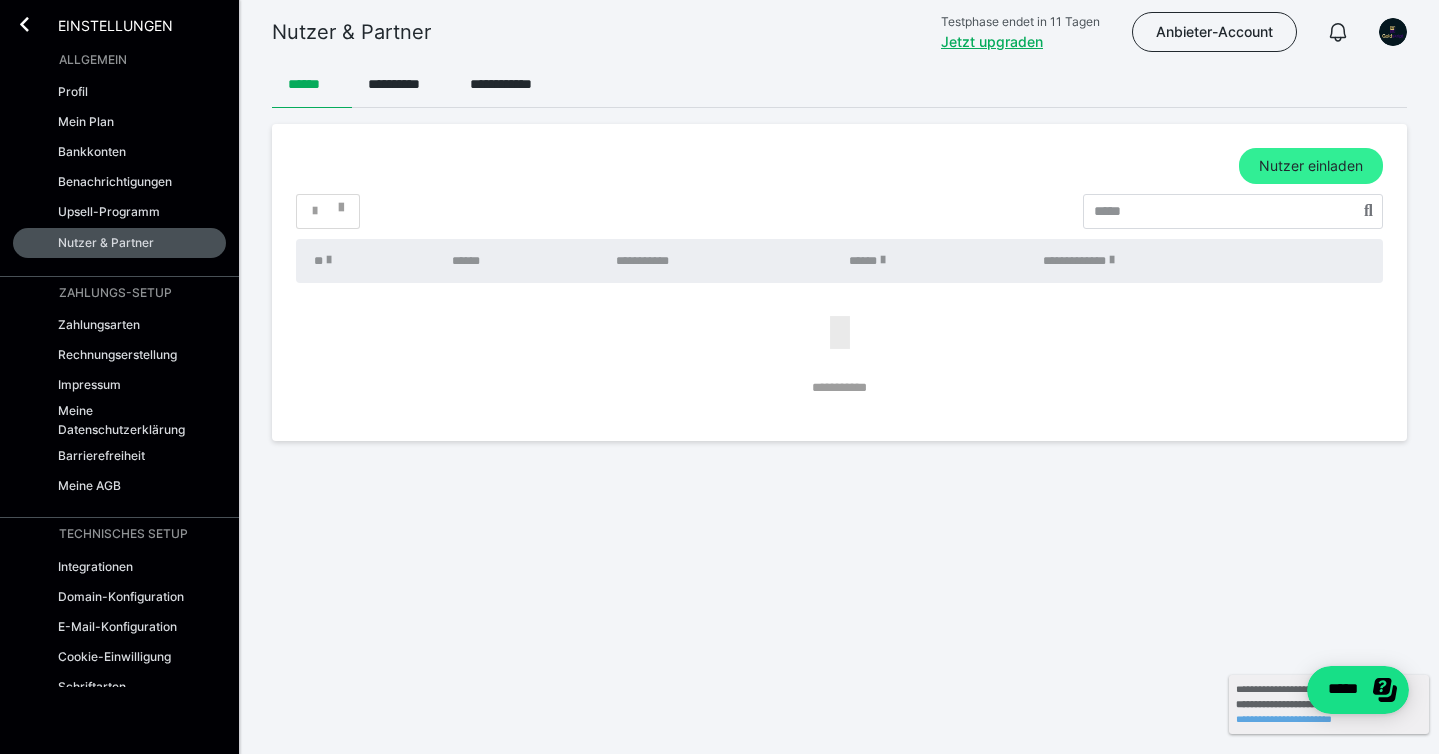click on "Nutzer einladen" at bounding box center (1311, 166) 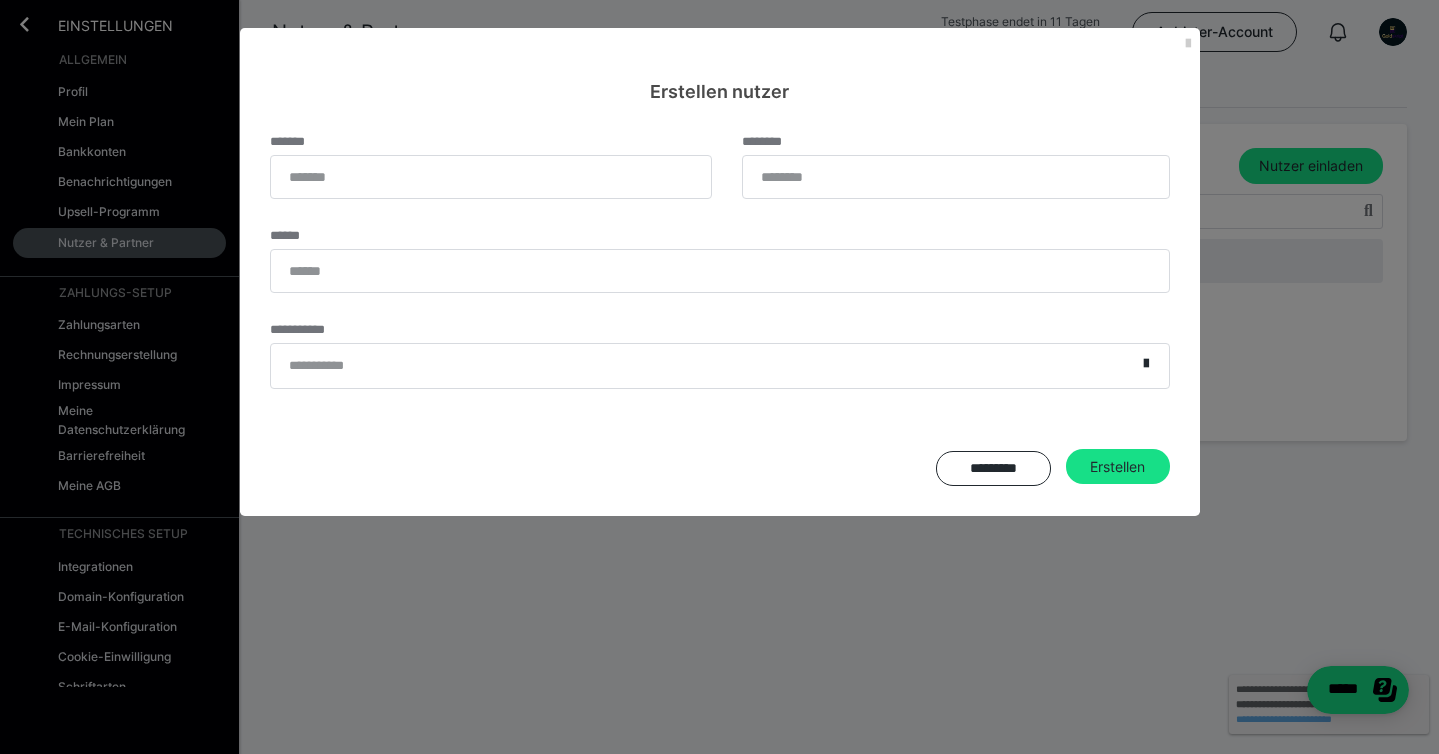 click on "**********" at bounding box center [703, 366] 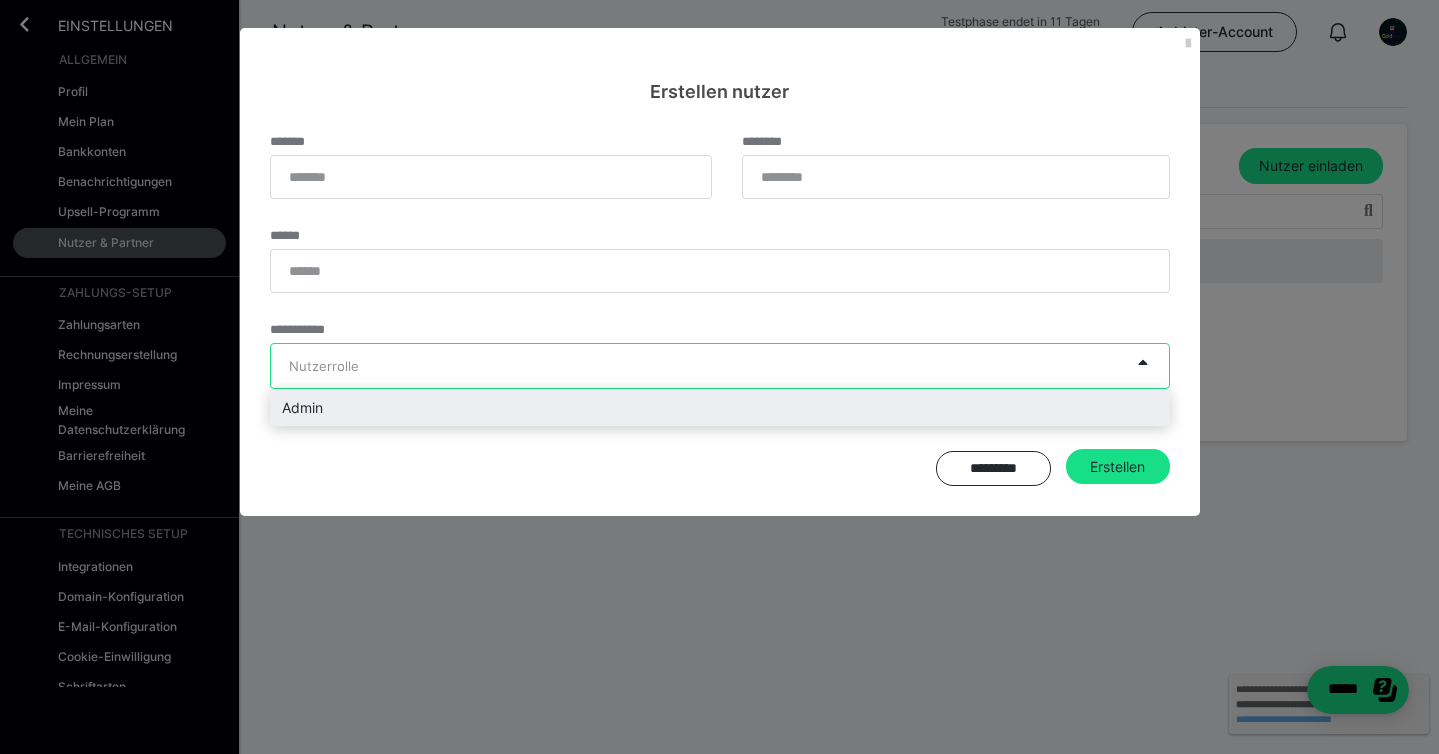 click on "Admin" at bounding box center [720, 407] 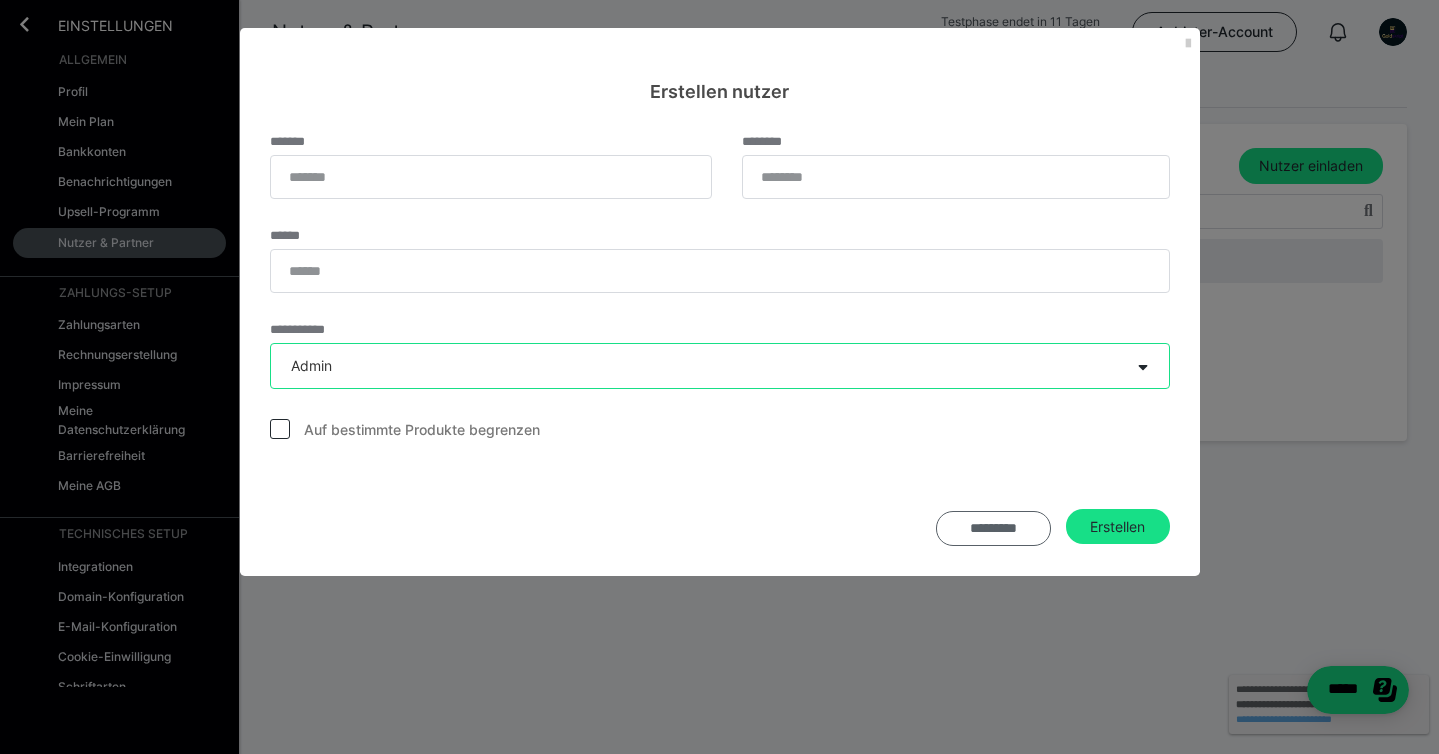 click on "*********" at bounding box center [993, 529] 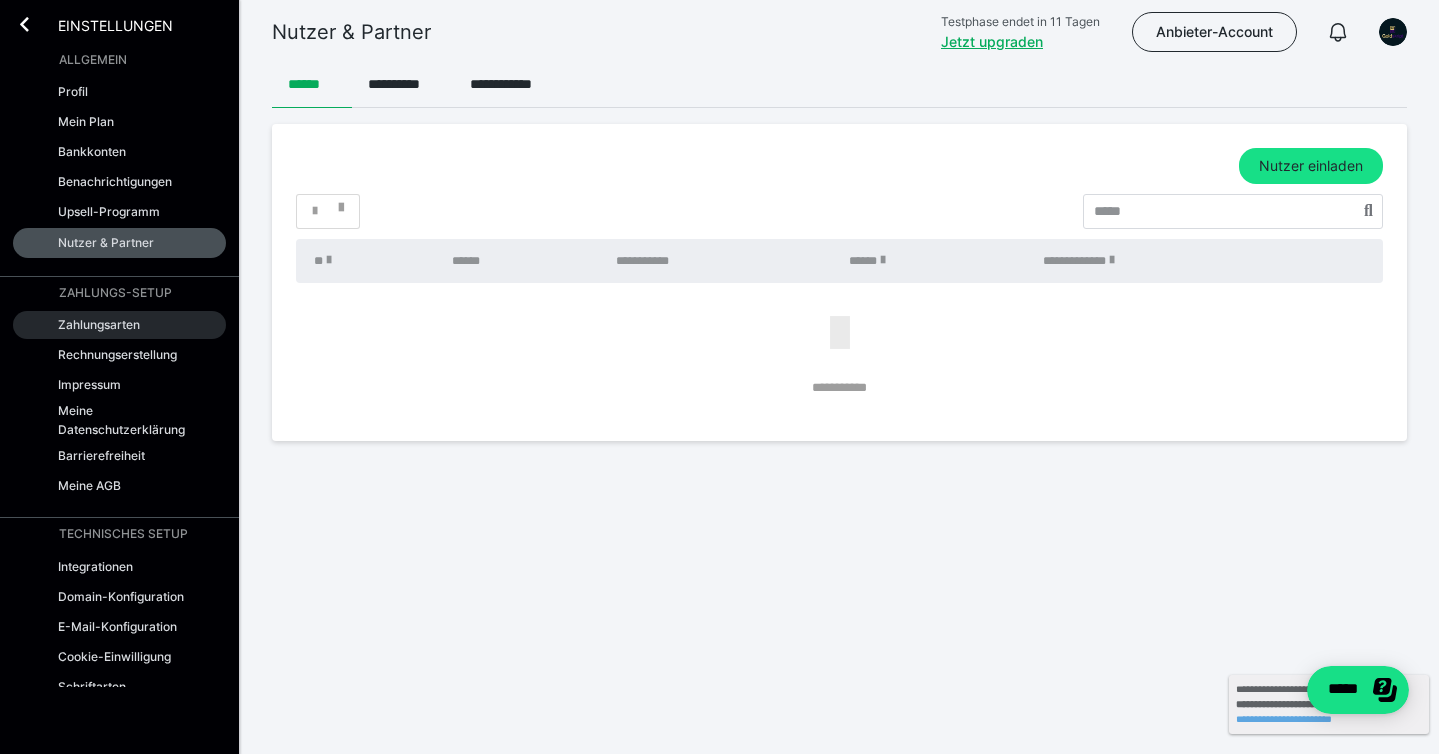 click on "Zahlungsarten" at bounding box center [119, 325] 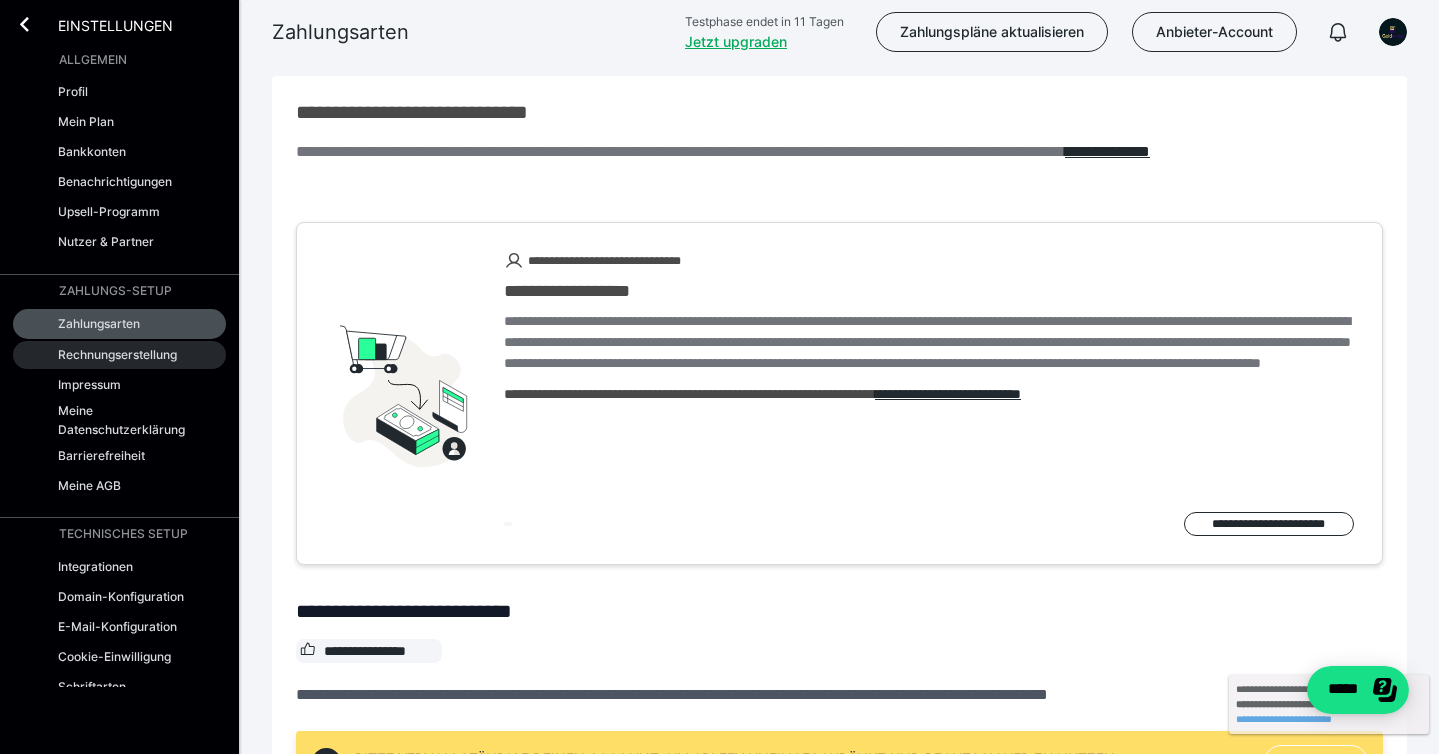 click on "Rechnungserstellung" at bounding box center [119, 355] 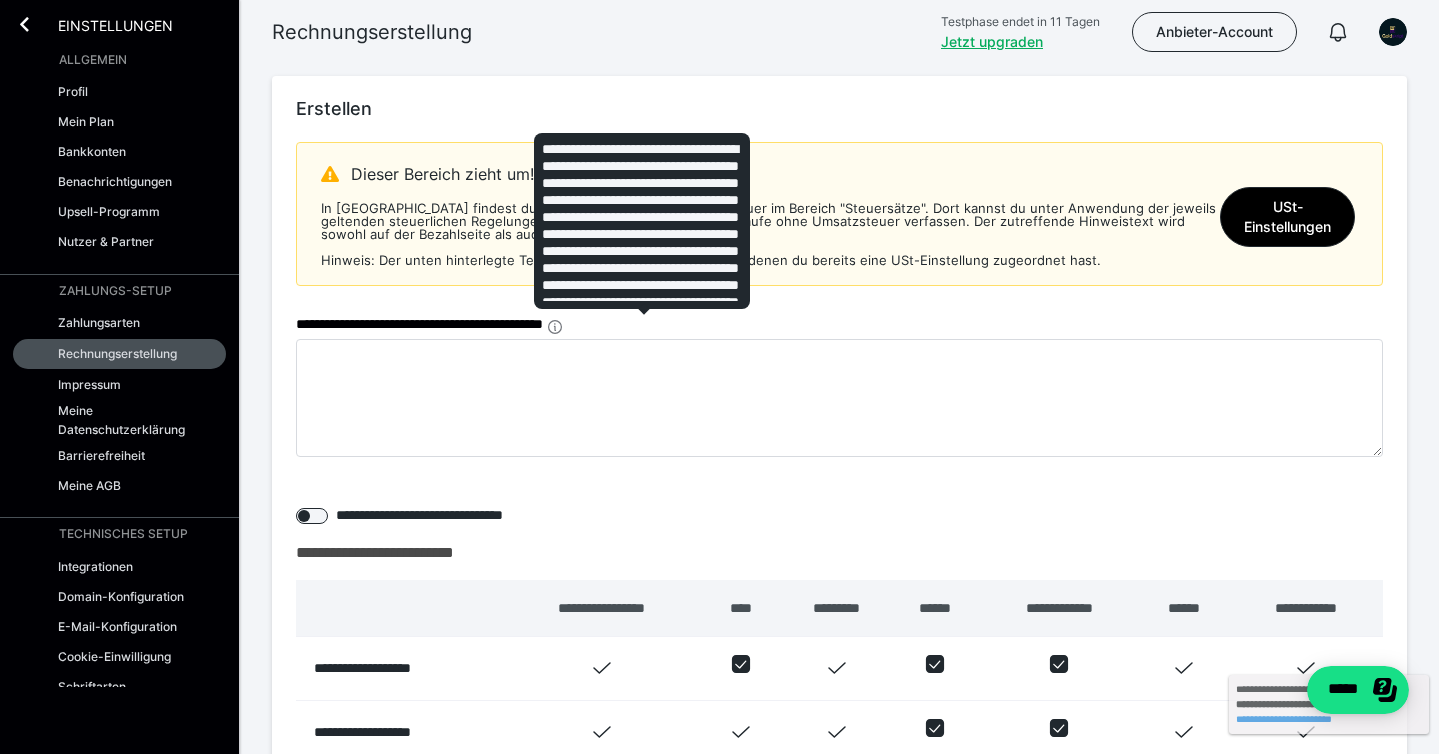 scroll, scrollTop: 146, scrollLeft: 0, axis: vertical 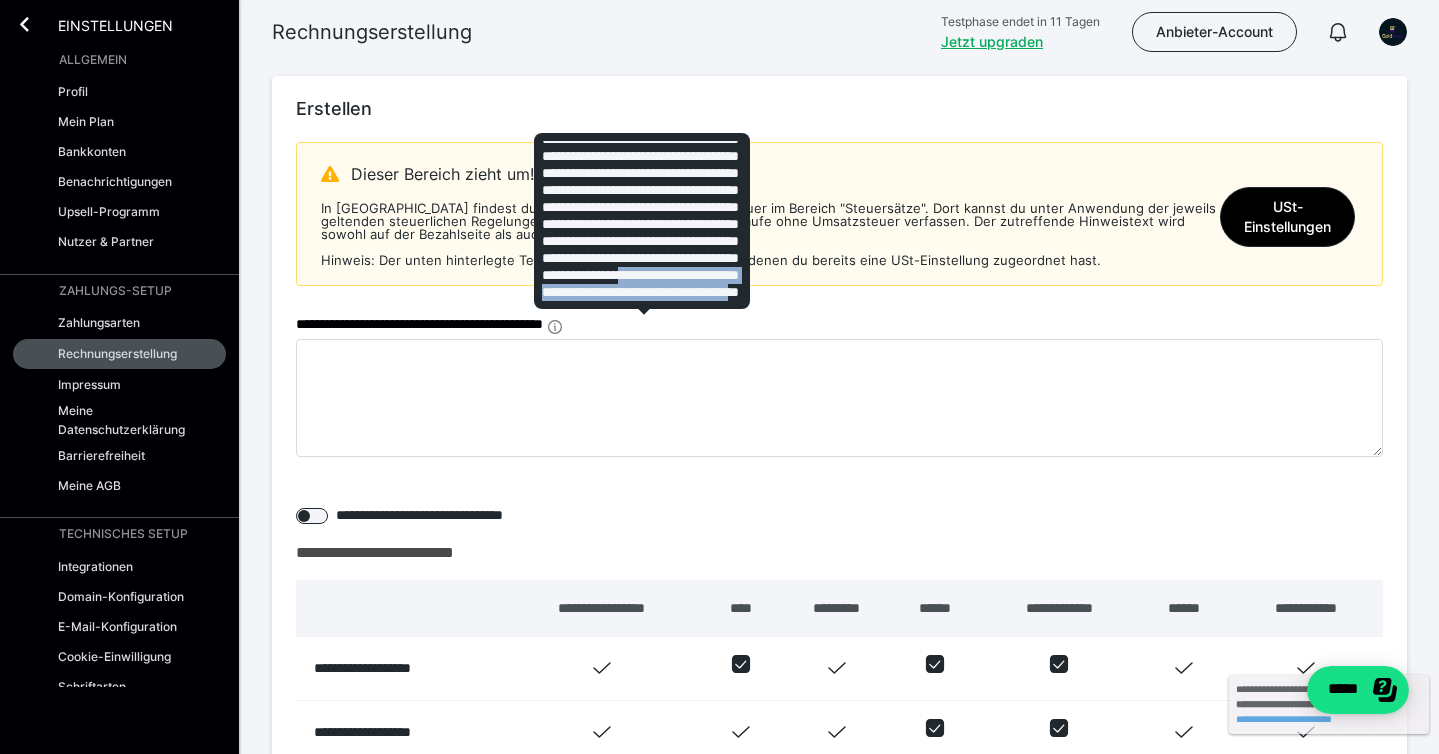 drag, startPoint x: 547, startPoint y: 263, endPoint x: 654, endPoint y: 294, distance: 111.40018 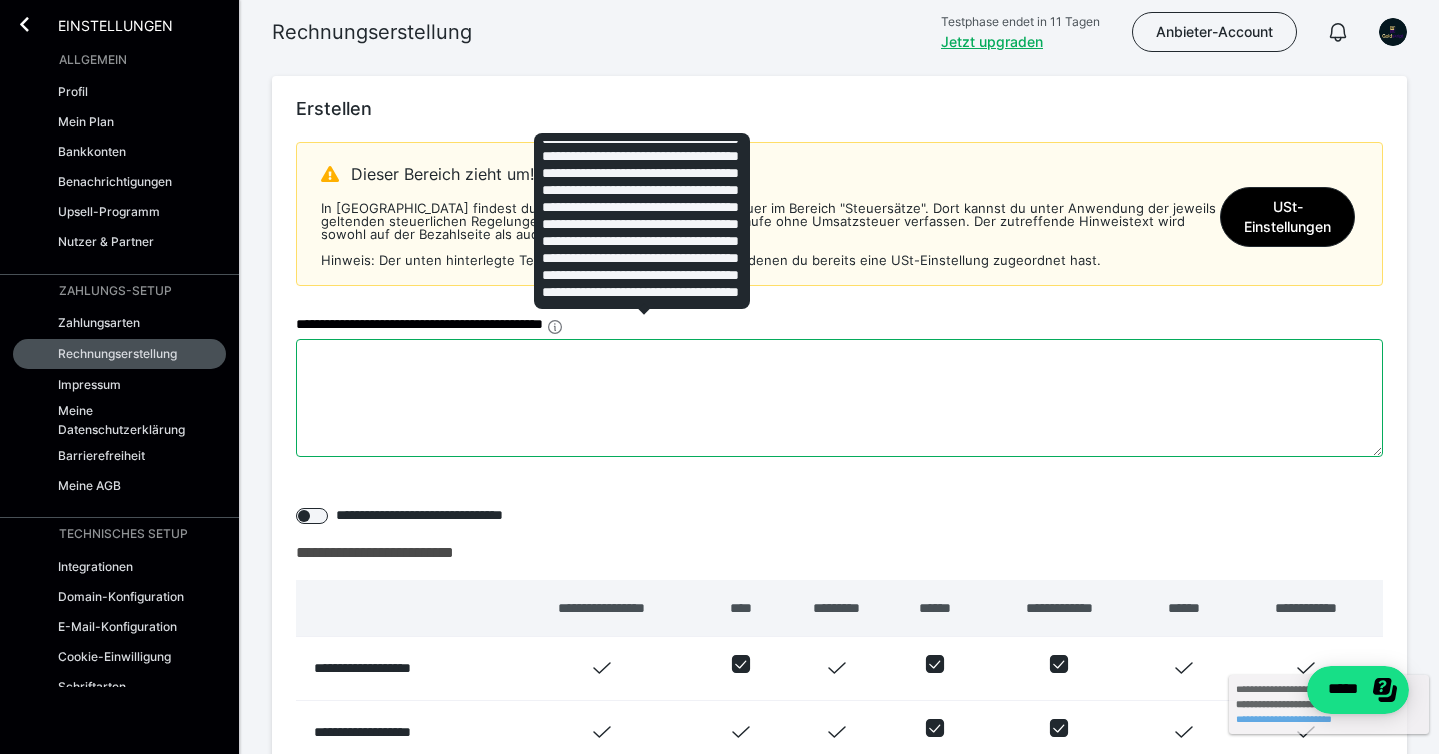 click on "**********" at bounding box center (839, 398) 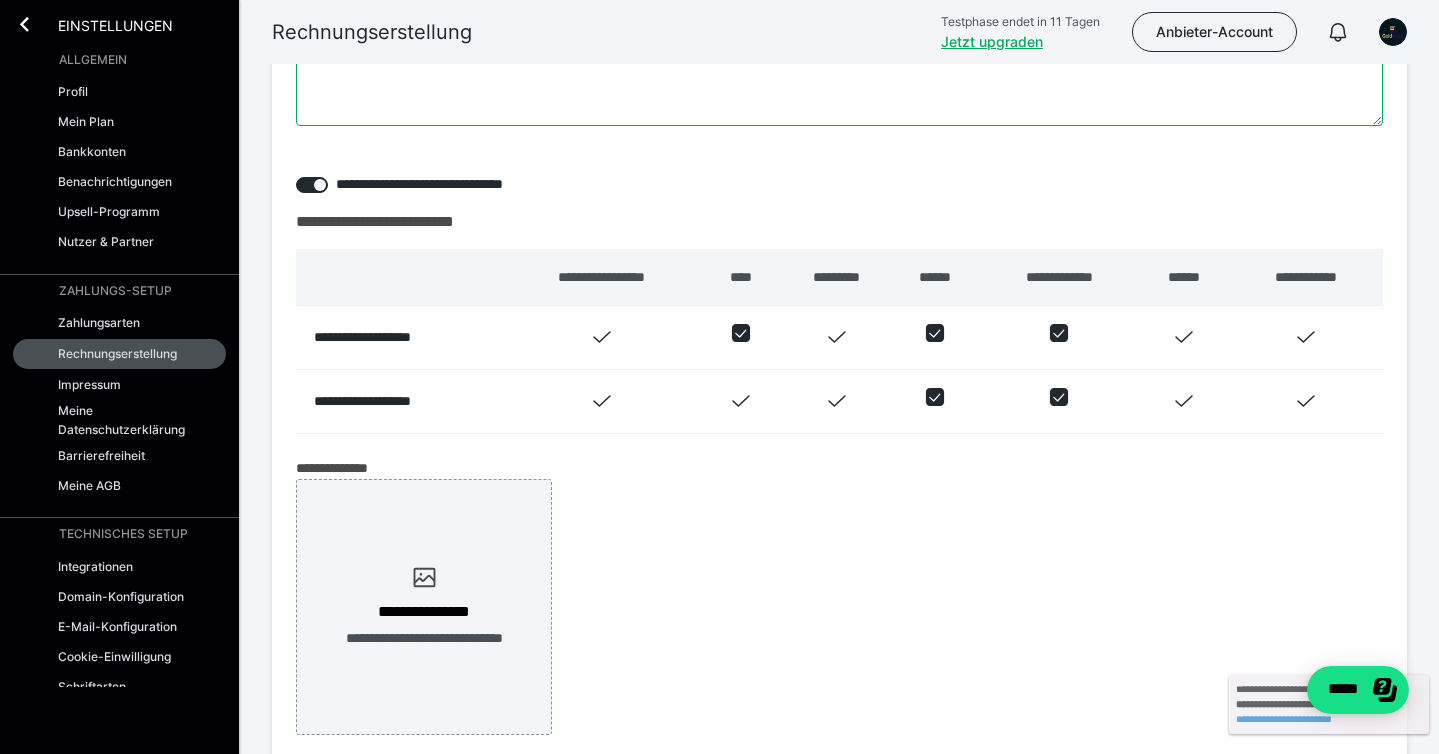 scroll, scrollTop: 854, scrollLeft: 0, axis: vertical 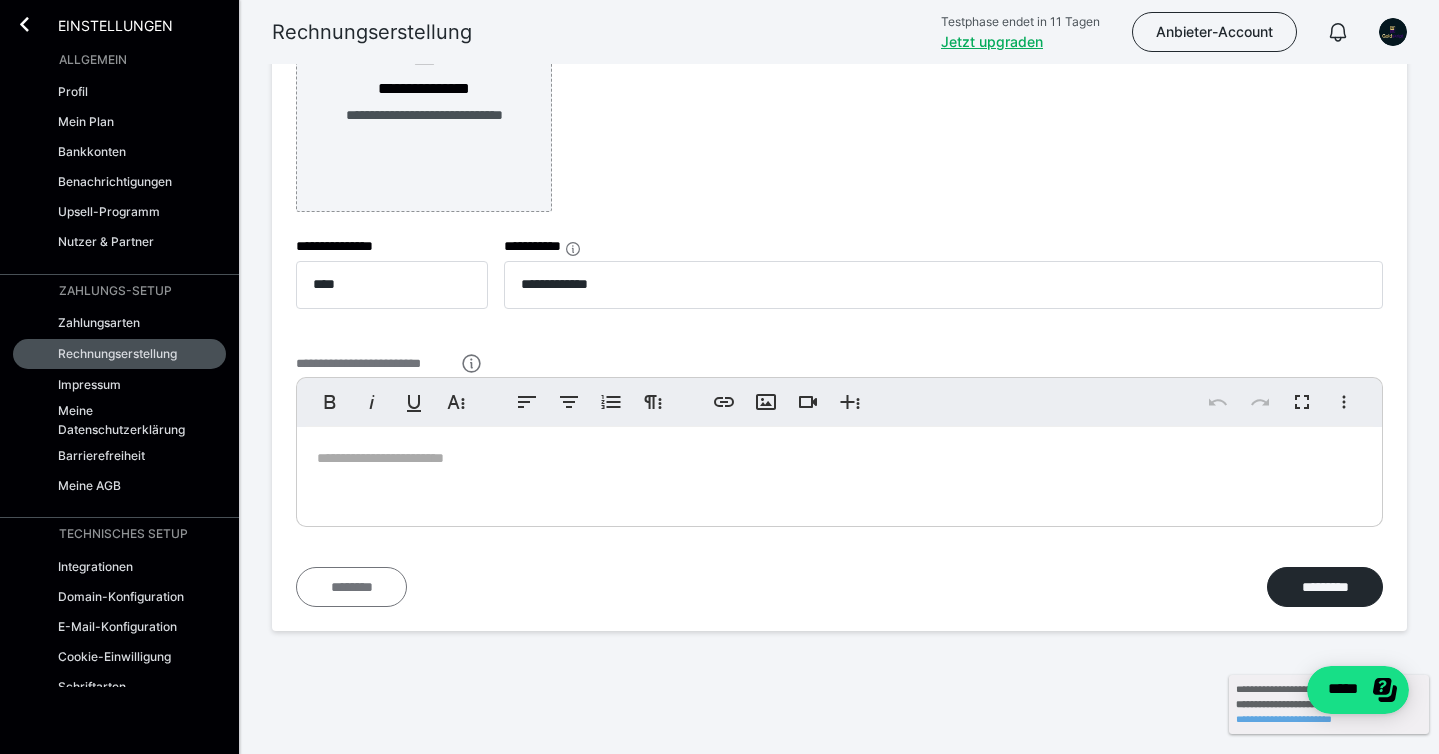 type on "**********" 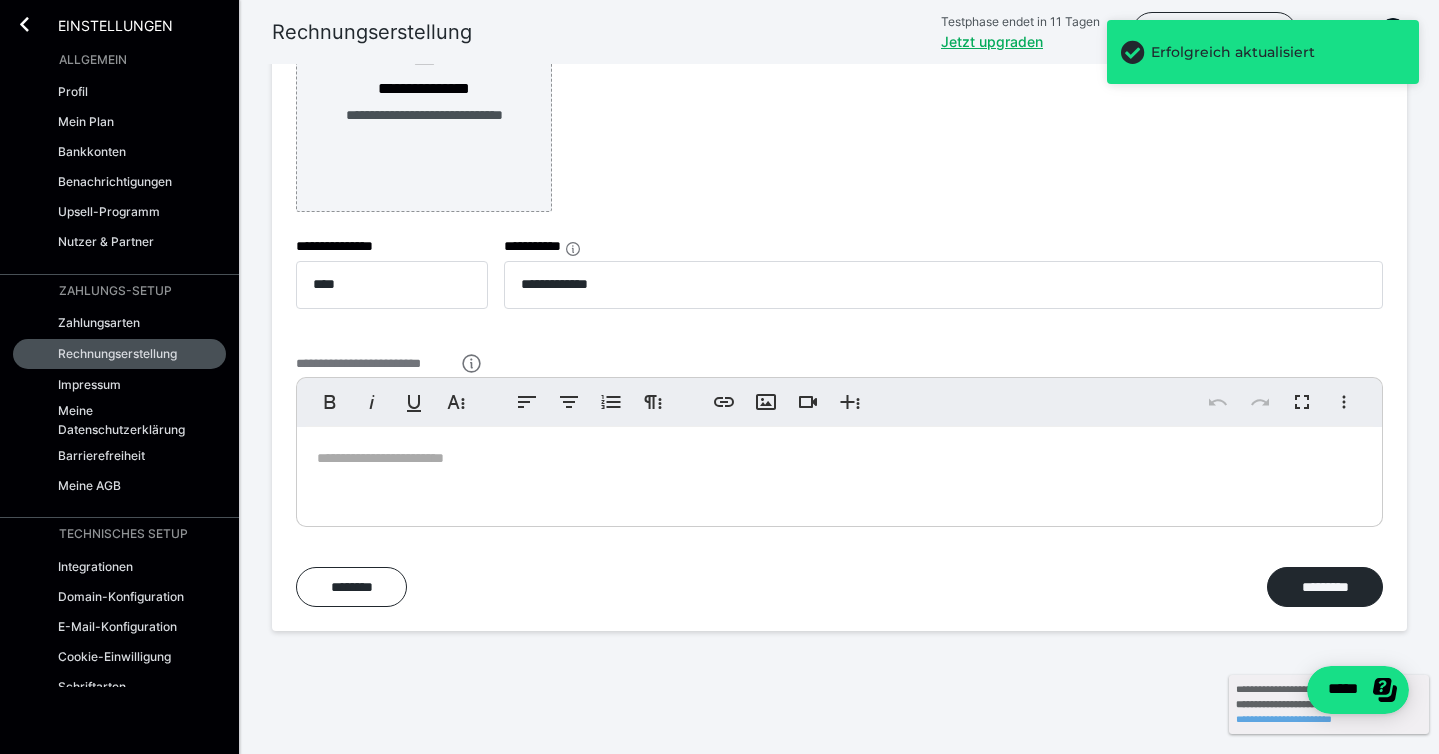 scroll, scrollTop: 300, scrollLeft: 0, axis: vertical 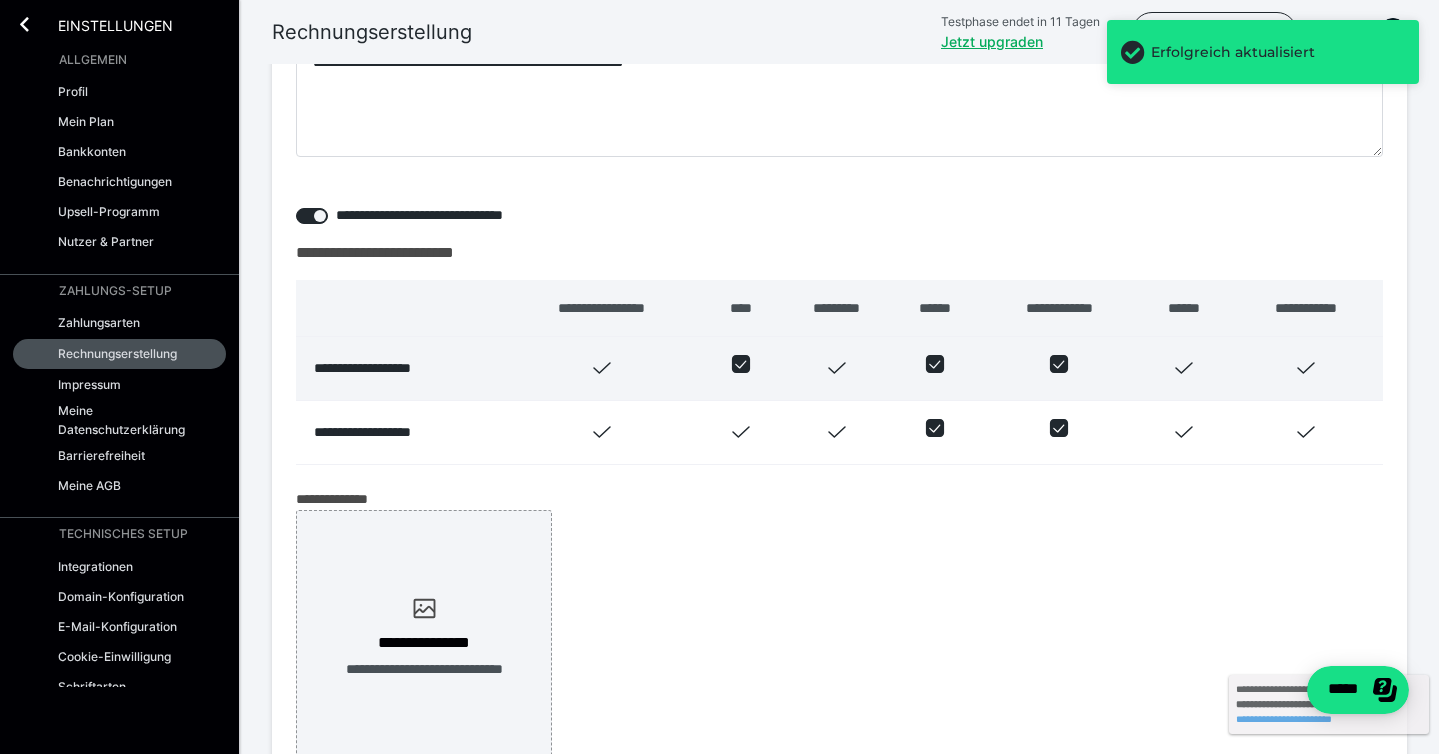 click at bounding box center [1059, 364] 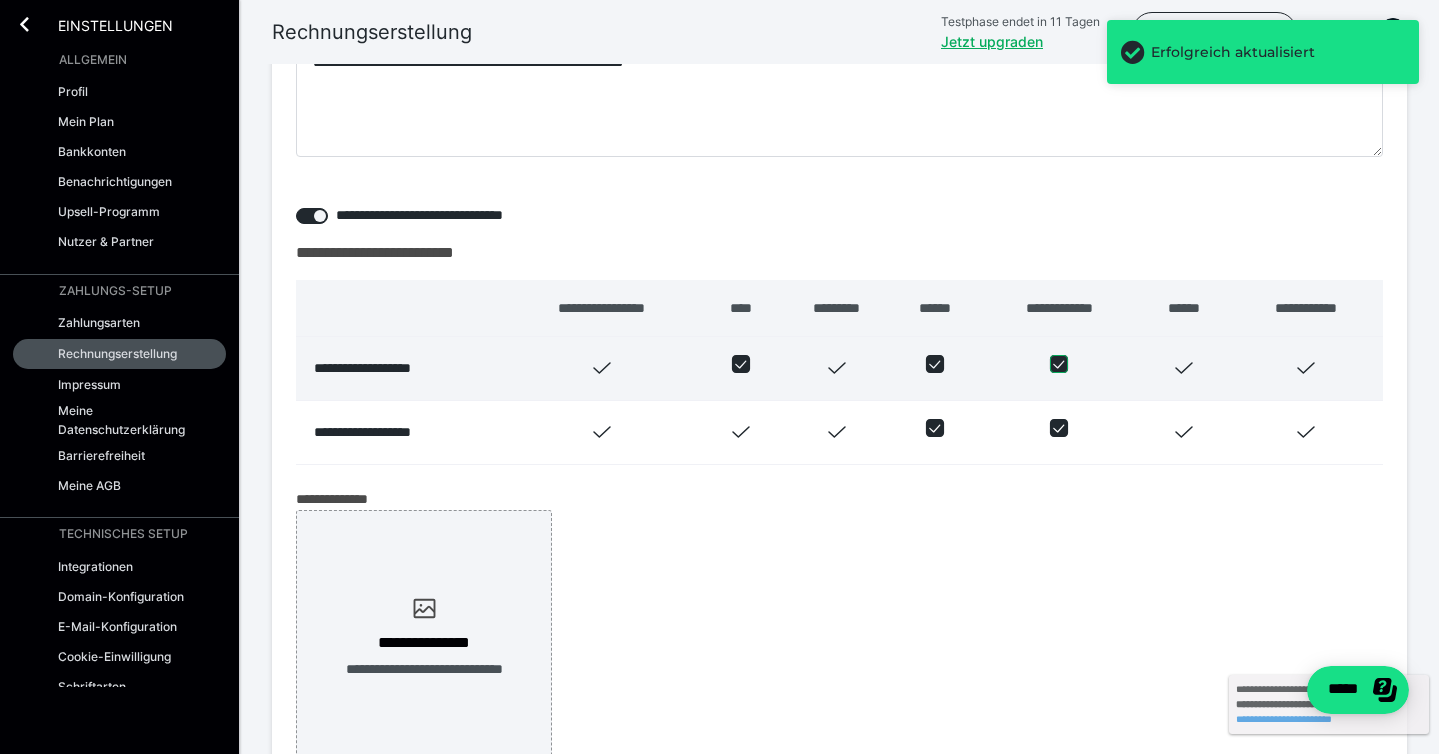 click at bounding box center (1050, 364) 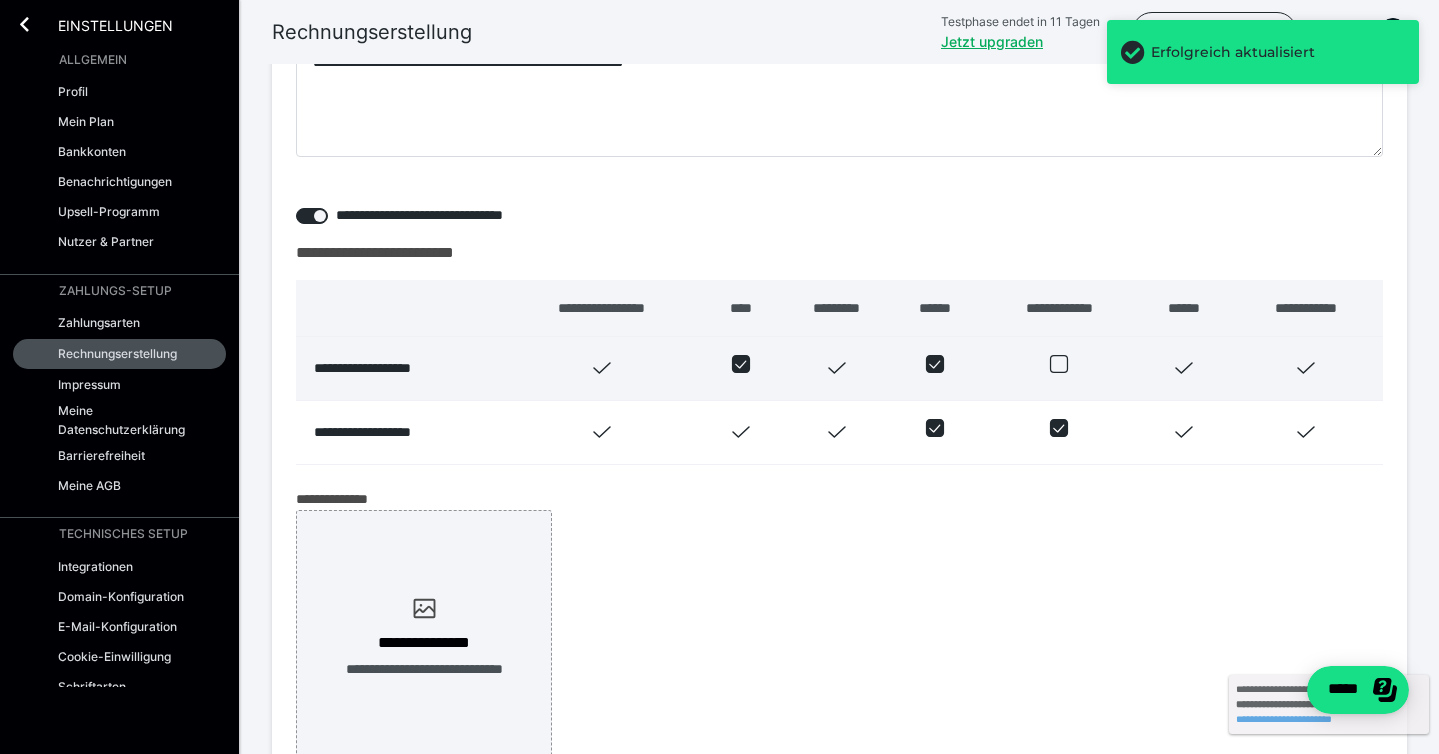 click at bounding box center (935, 368) 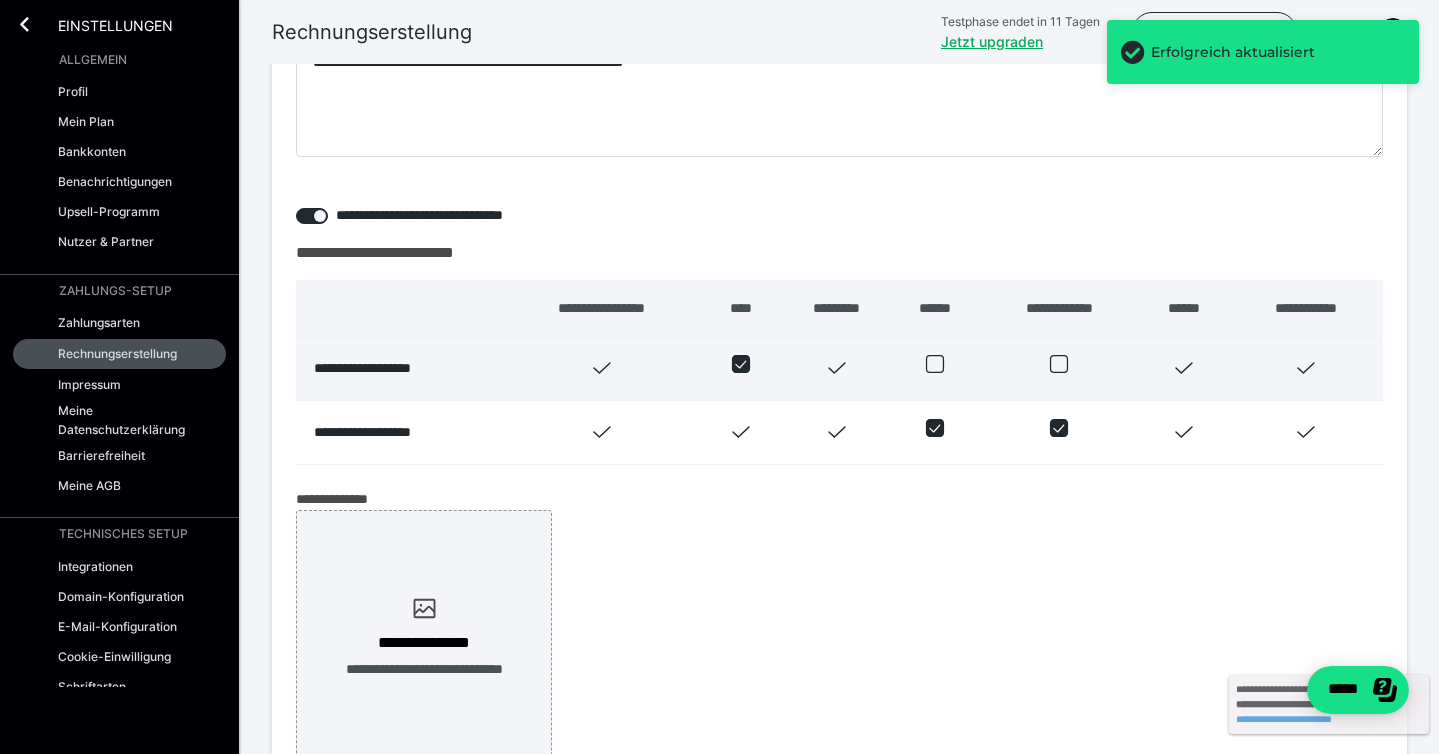 click at bounding box center (741, 364) 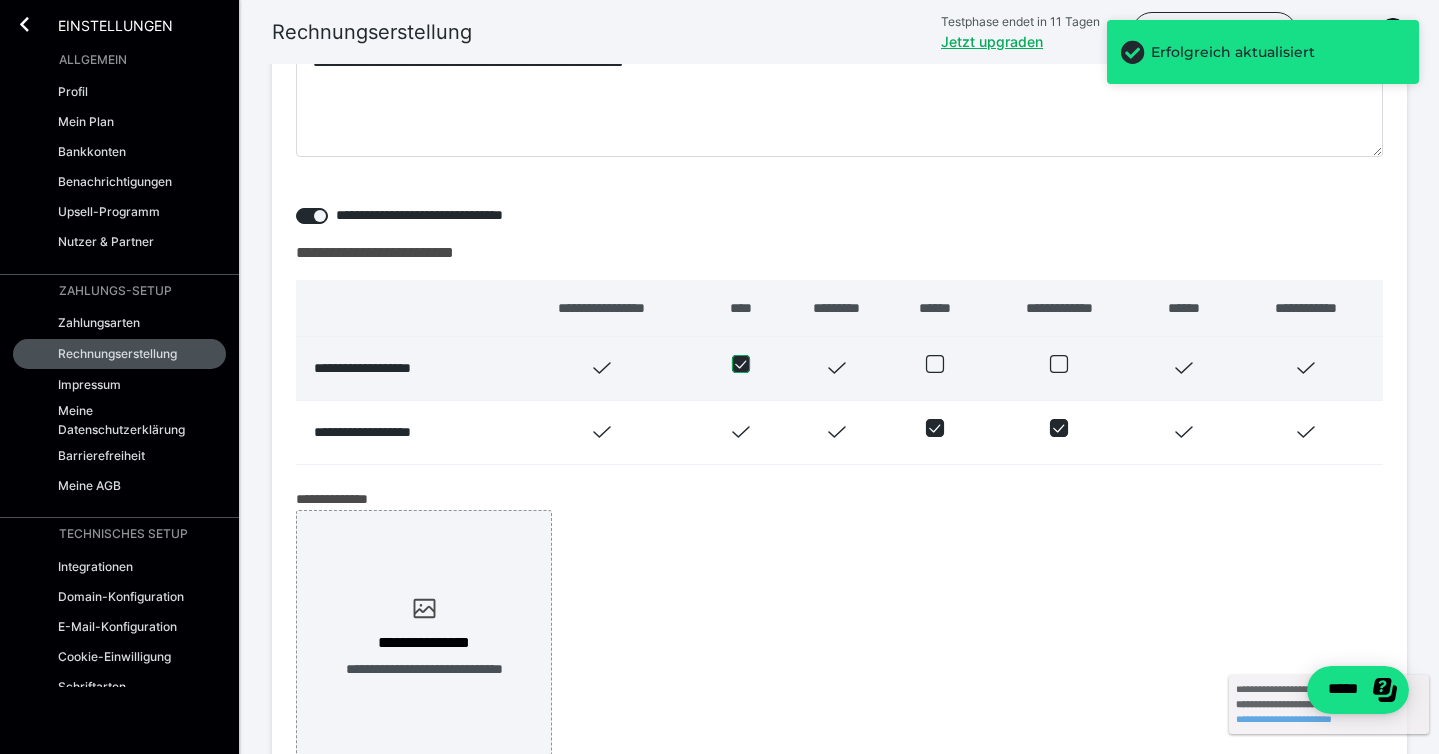 click at bounding box center [732, 364] 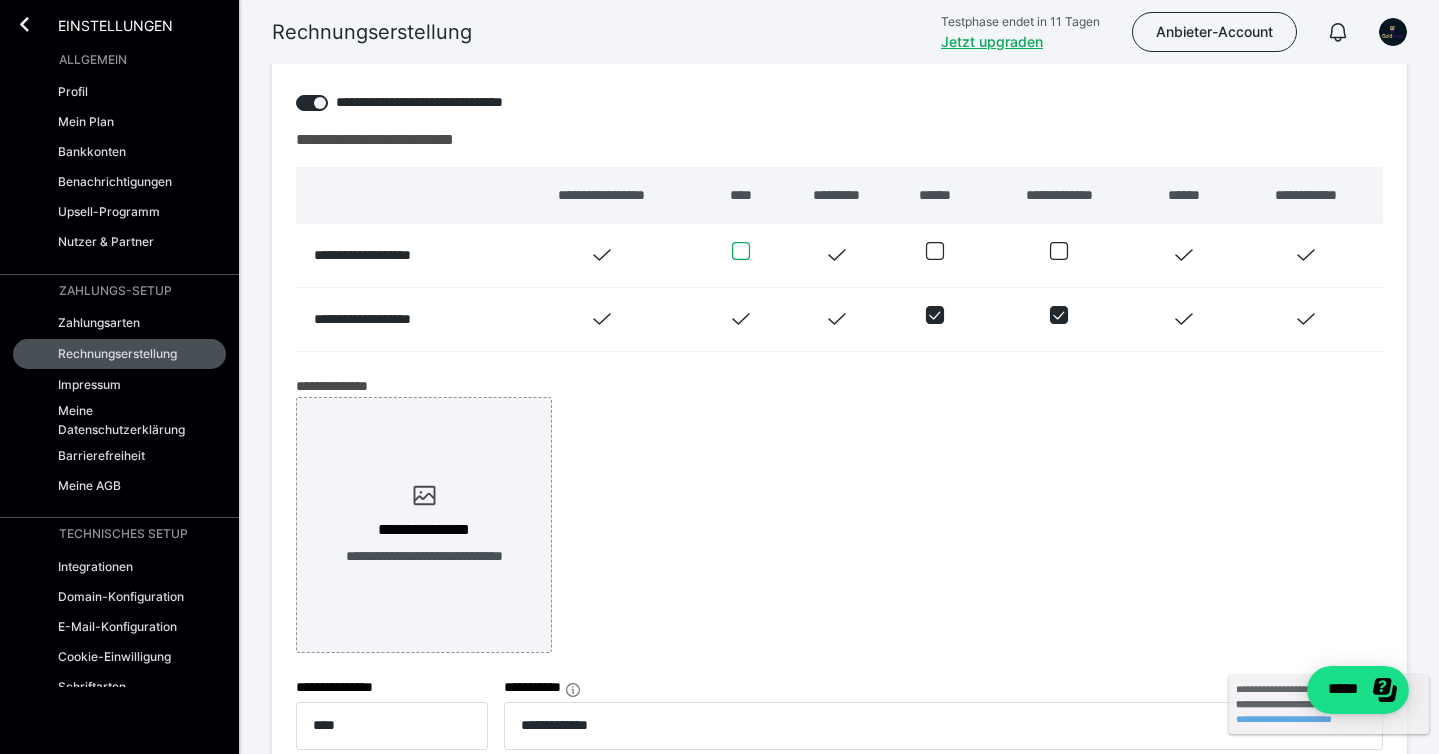 scroll, scrollTop: 492, scrollLeft: 0, axis: vertical 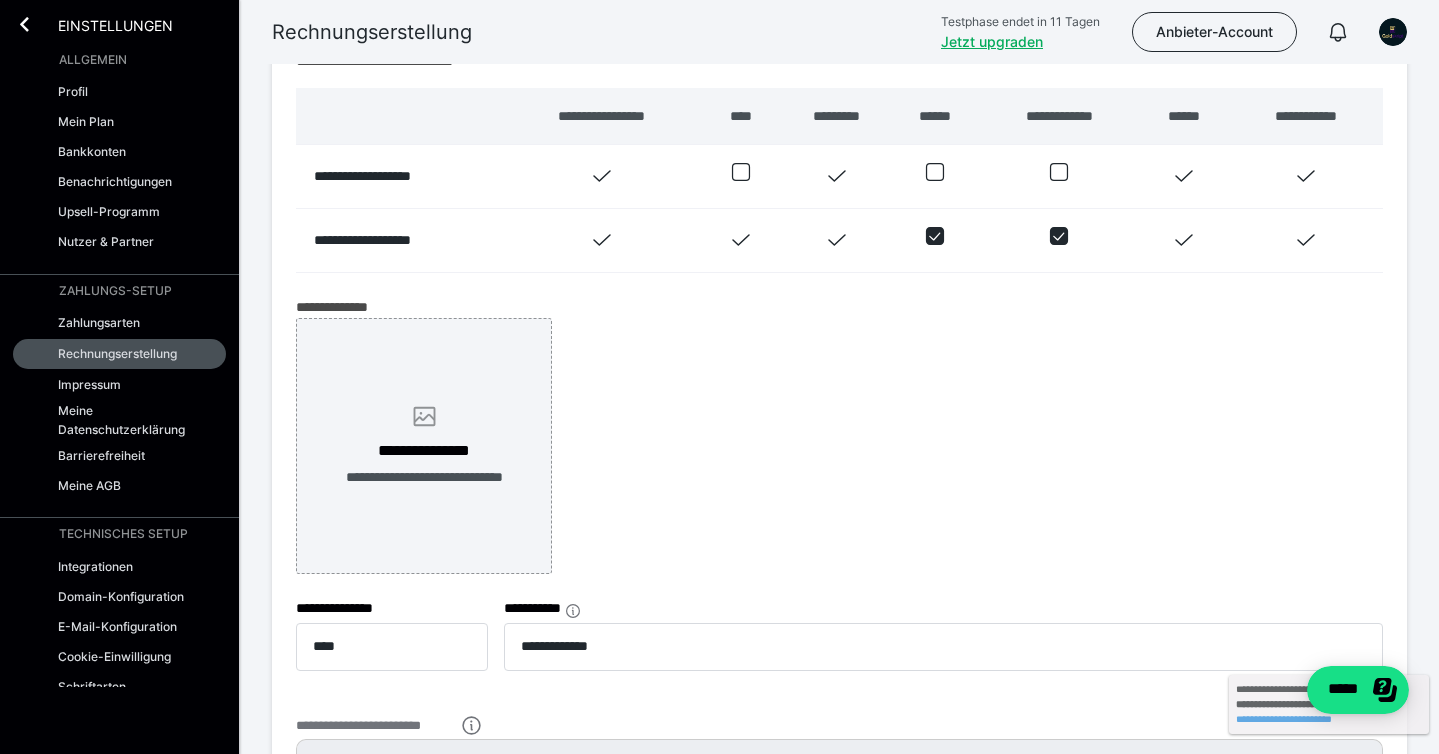 click on "**********" at bounding box center [424, 446] 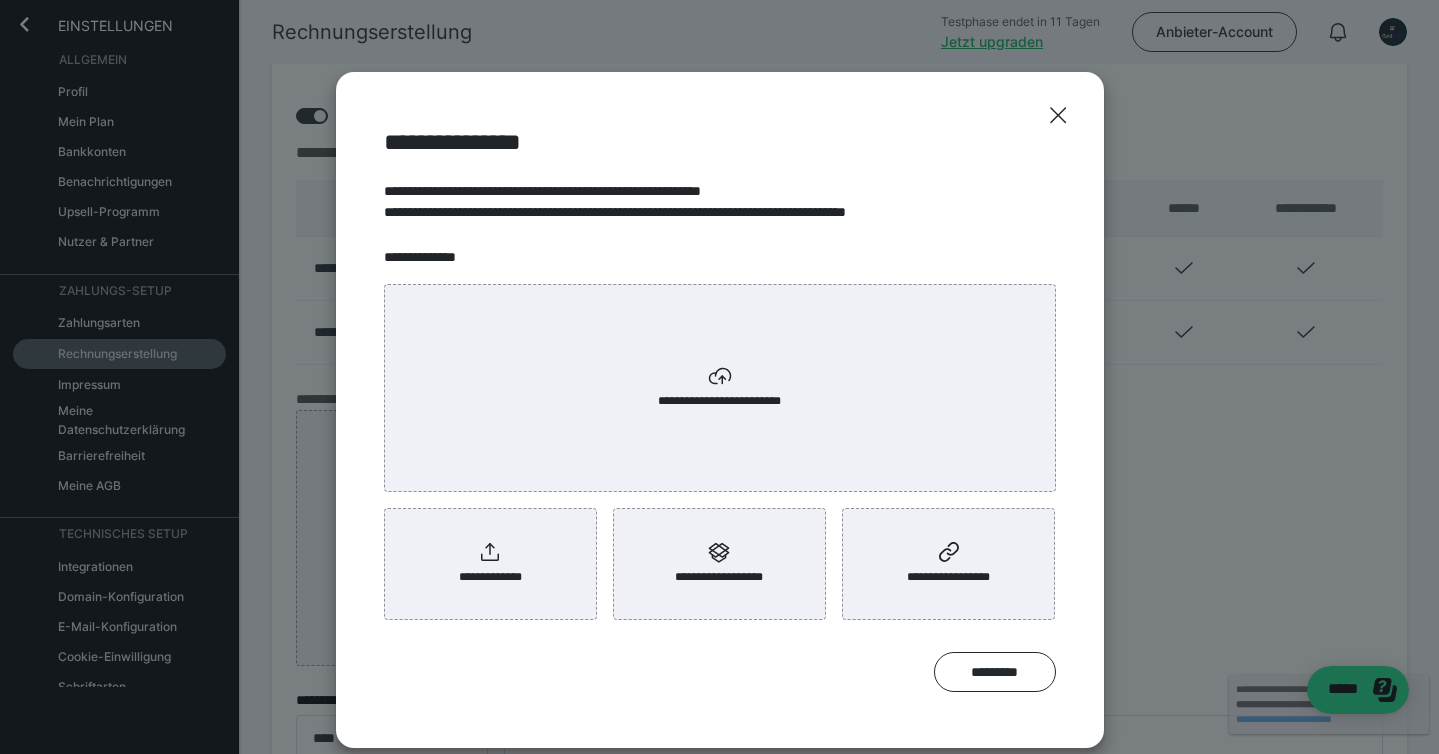 scroll, scrollTop: 298, scrollLeft: 0, axis: vertical 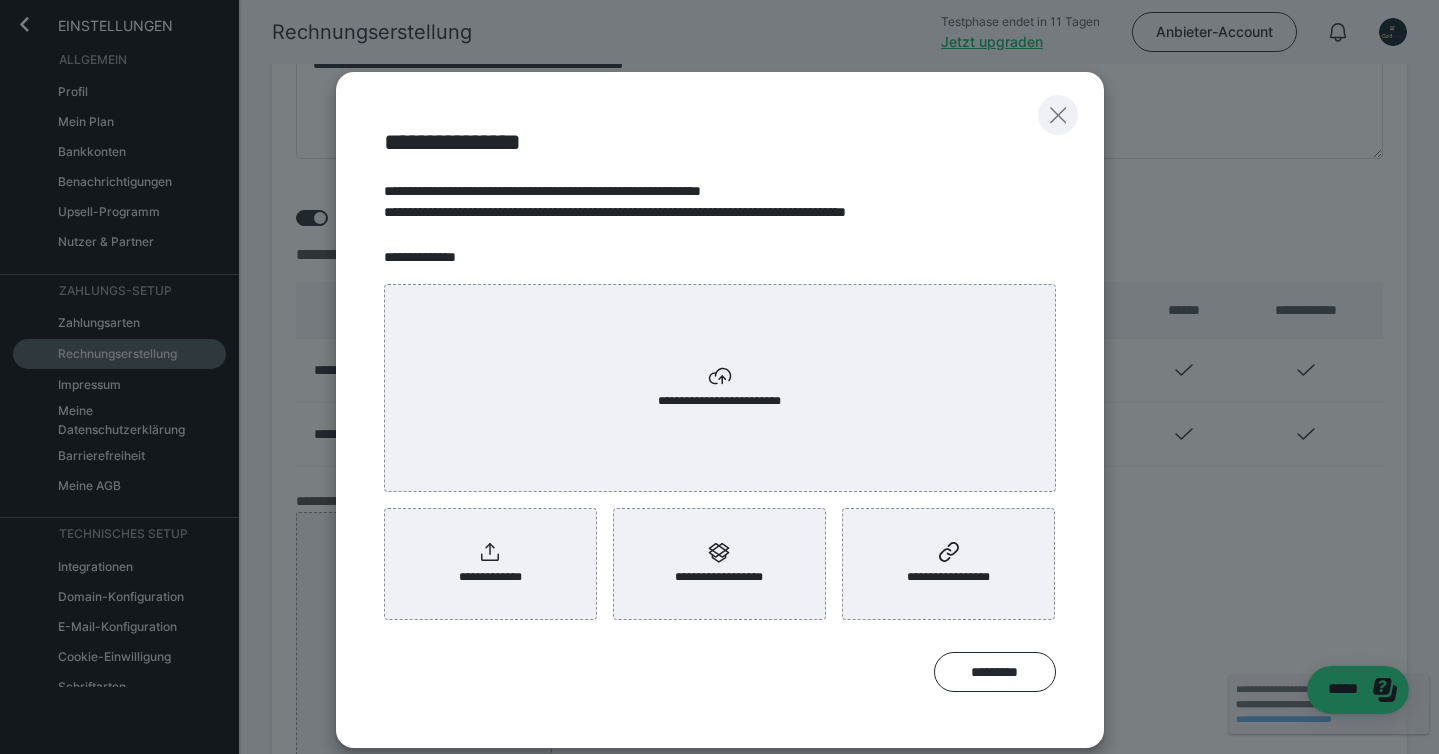 click 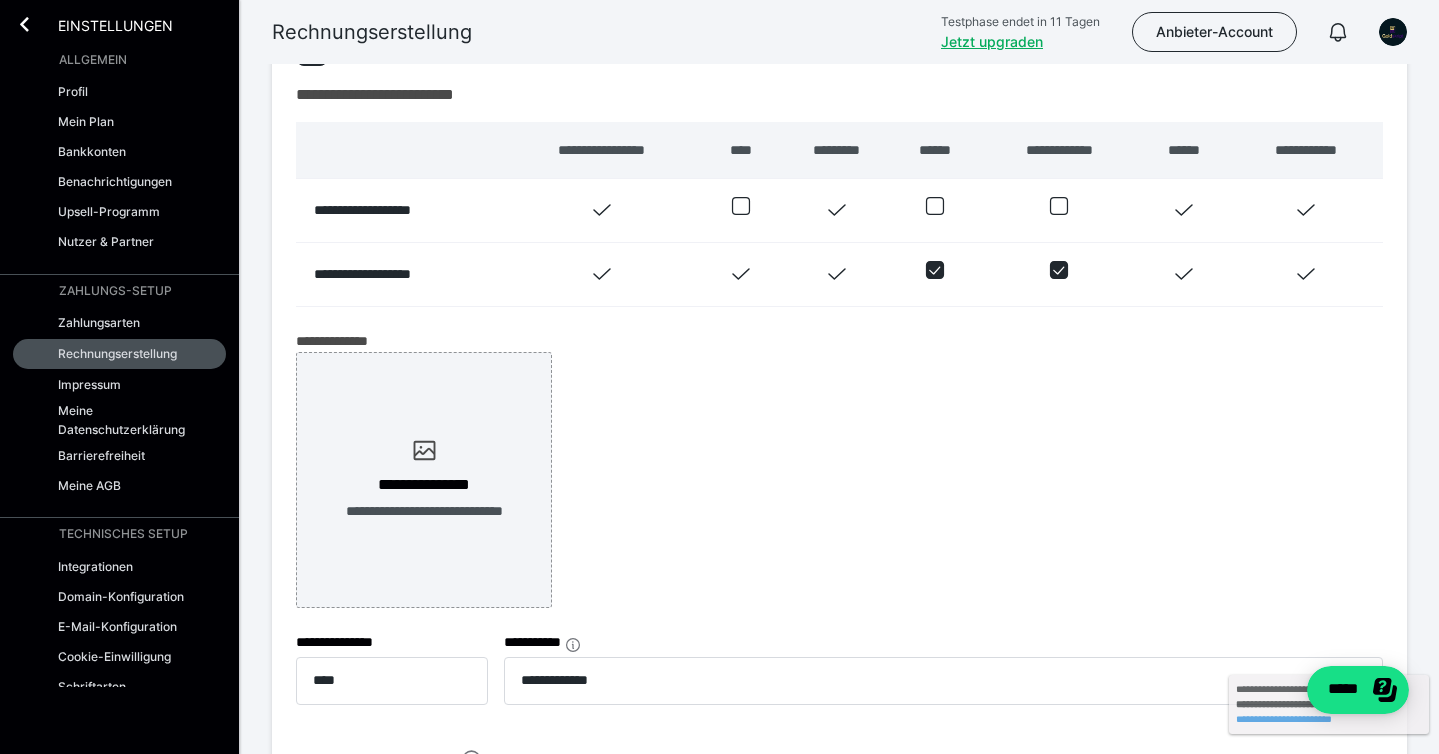 scroll, scrollTop: 473, scrollLeft: 0, axis: vertical 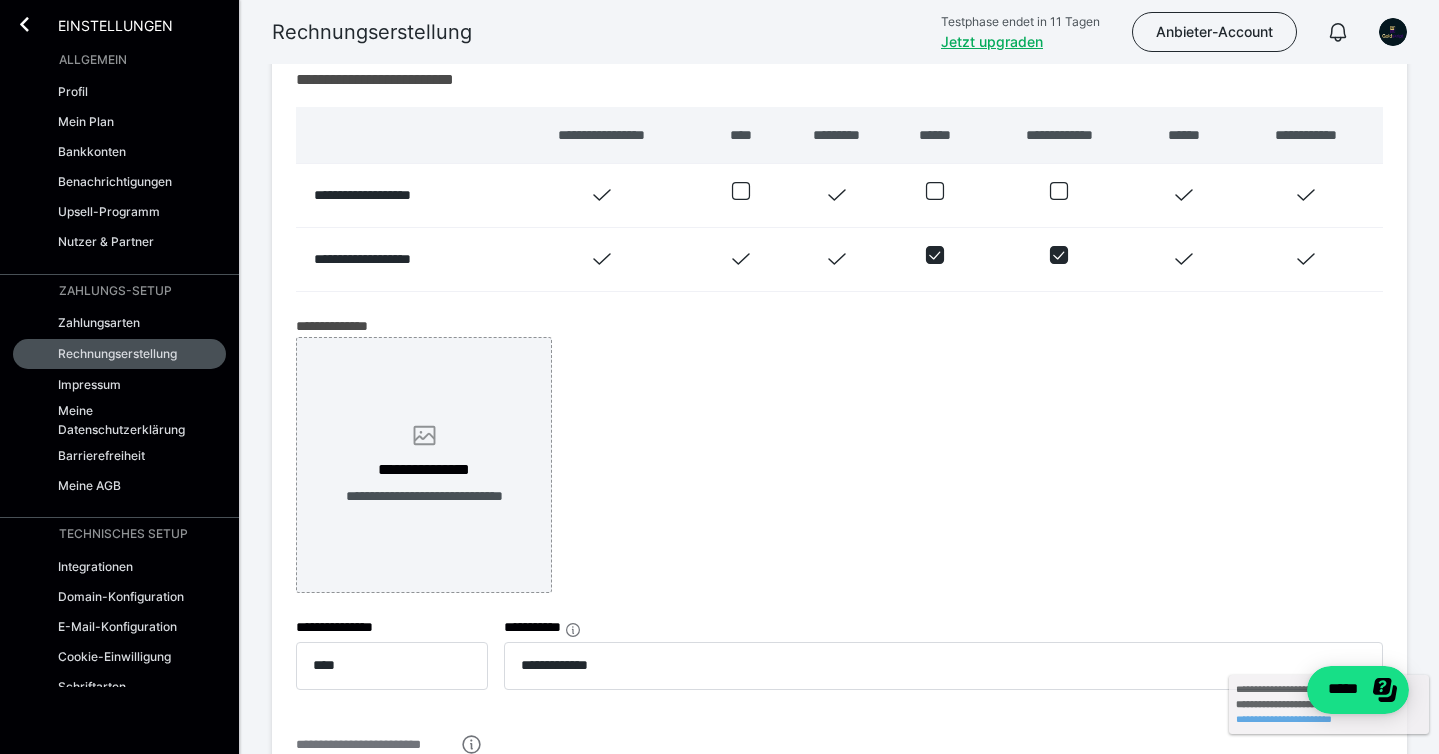 click on "**********" at bounding box center (424, 465) 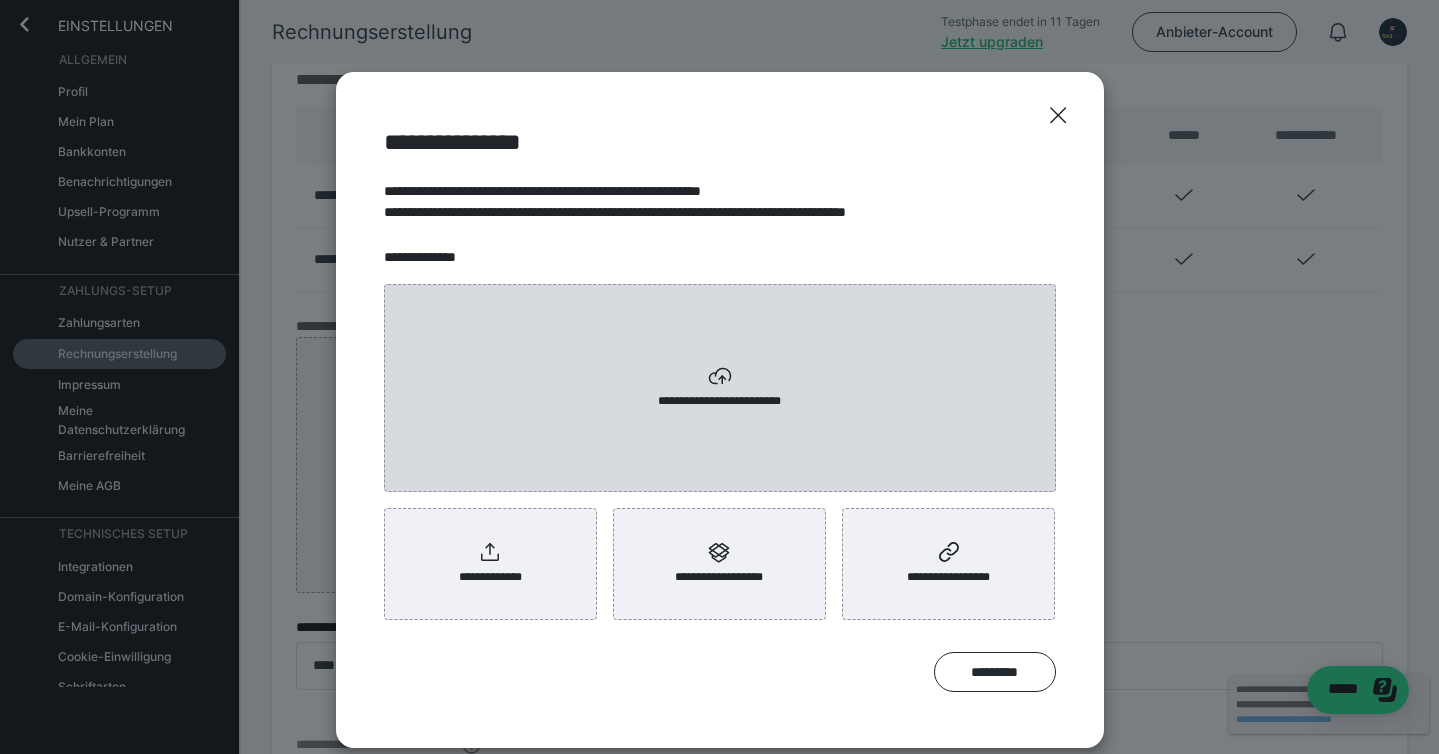 click on "**********" at bounding box center [720, 388] 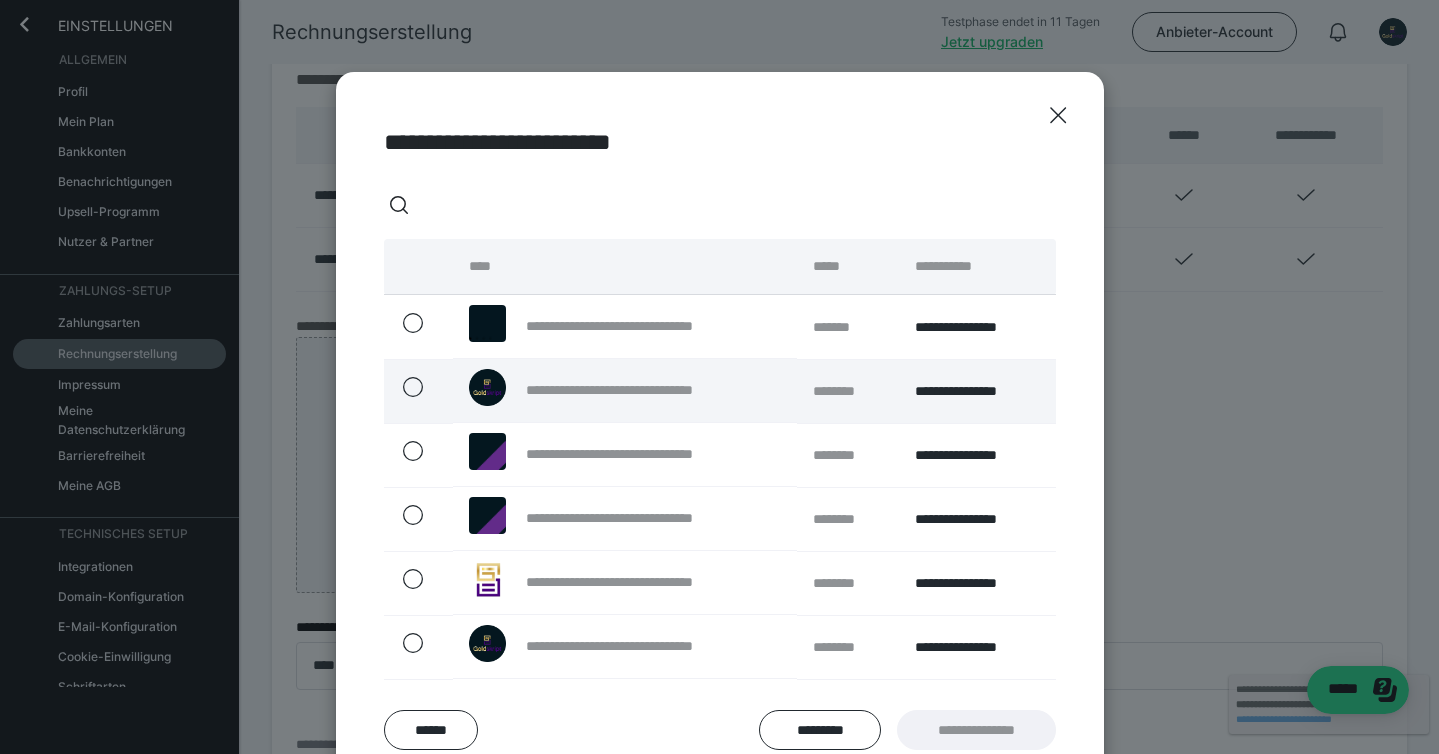 click 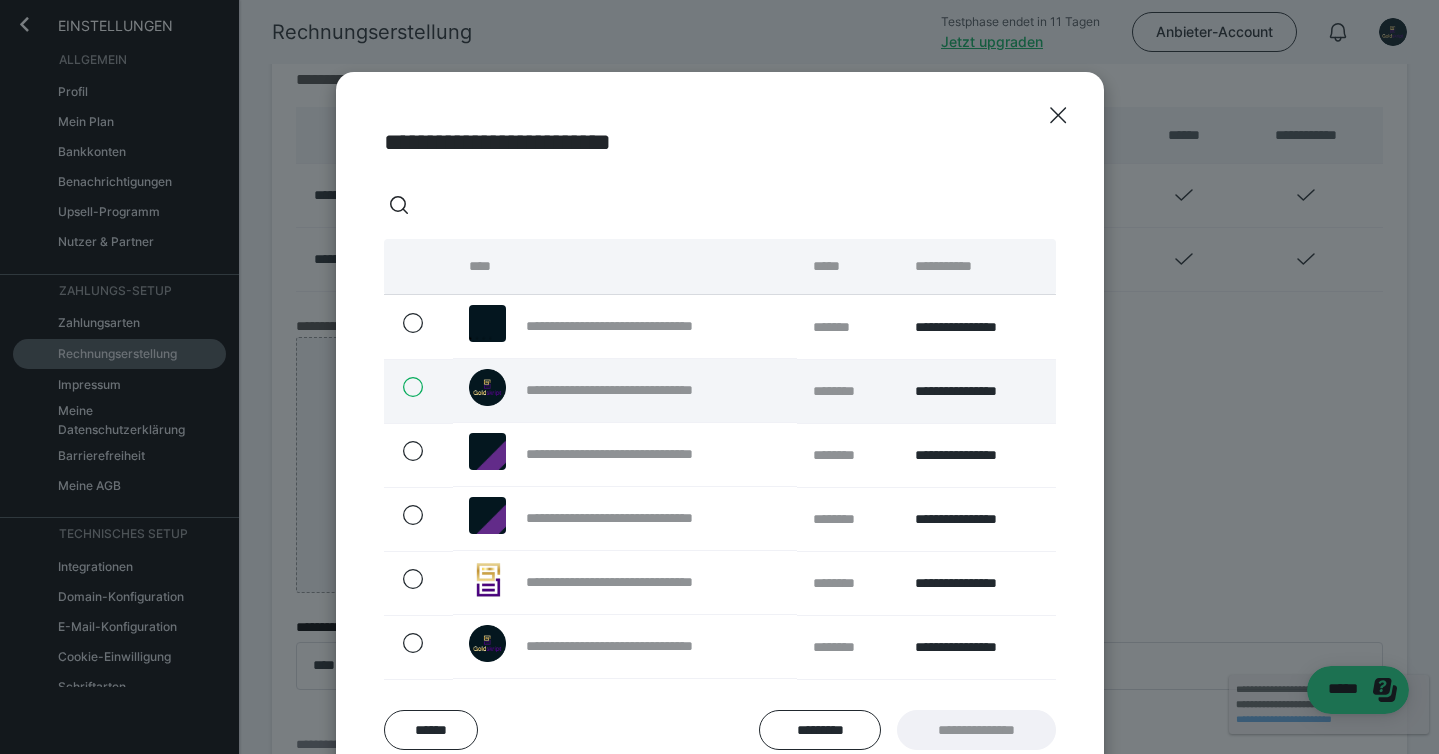 click at bounding box center (402, 387) 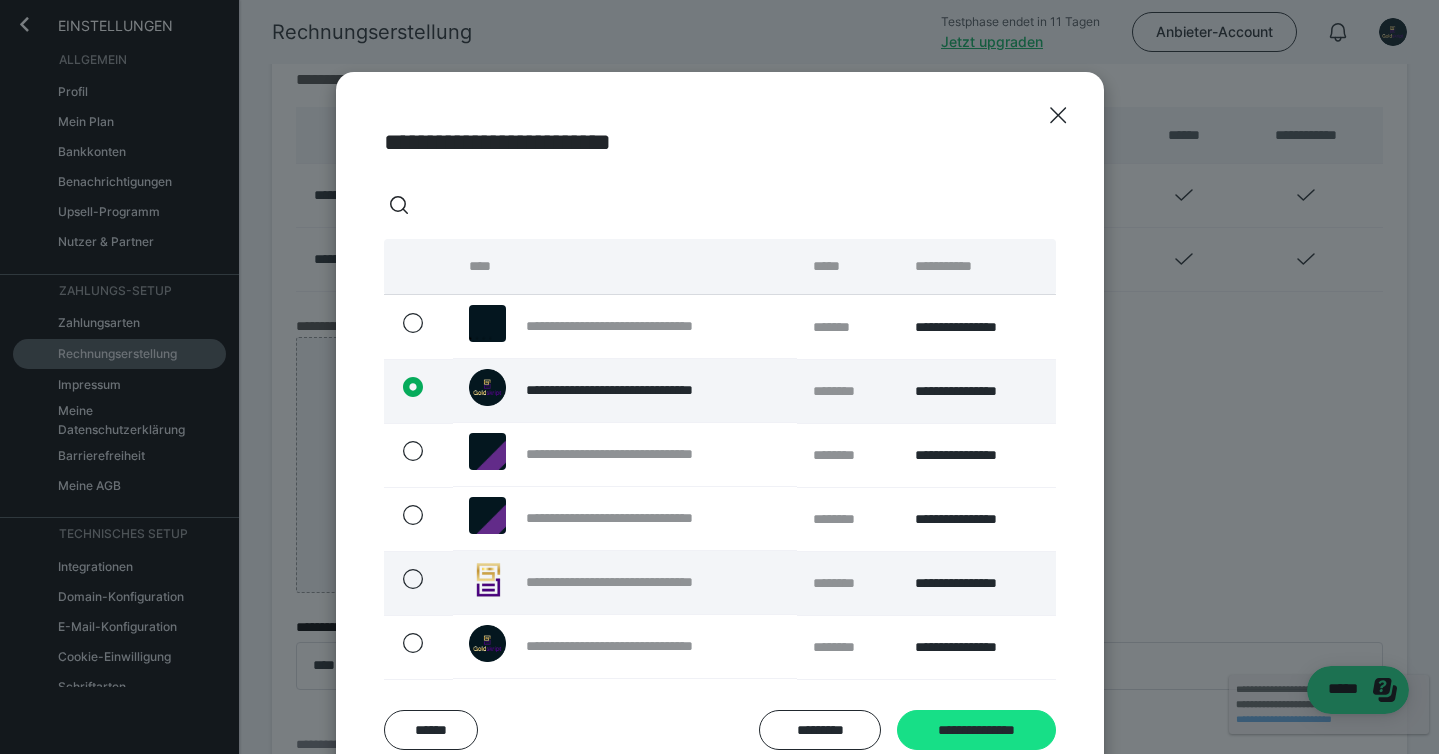 scroll, scrollTop: 144, scrollLeft: 0, axis: vertical 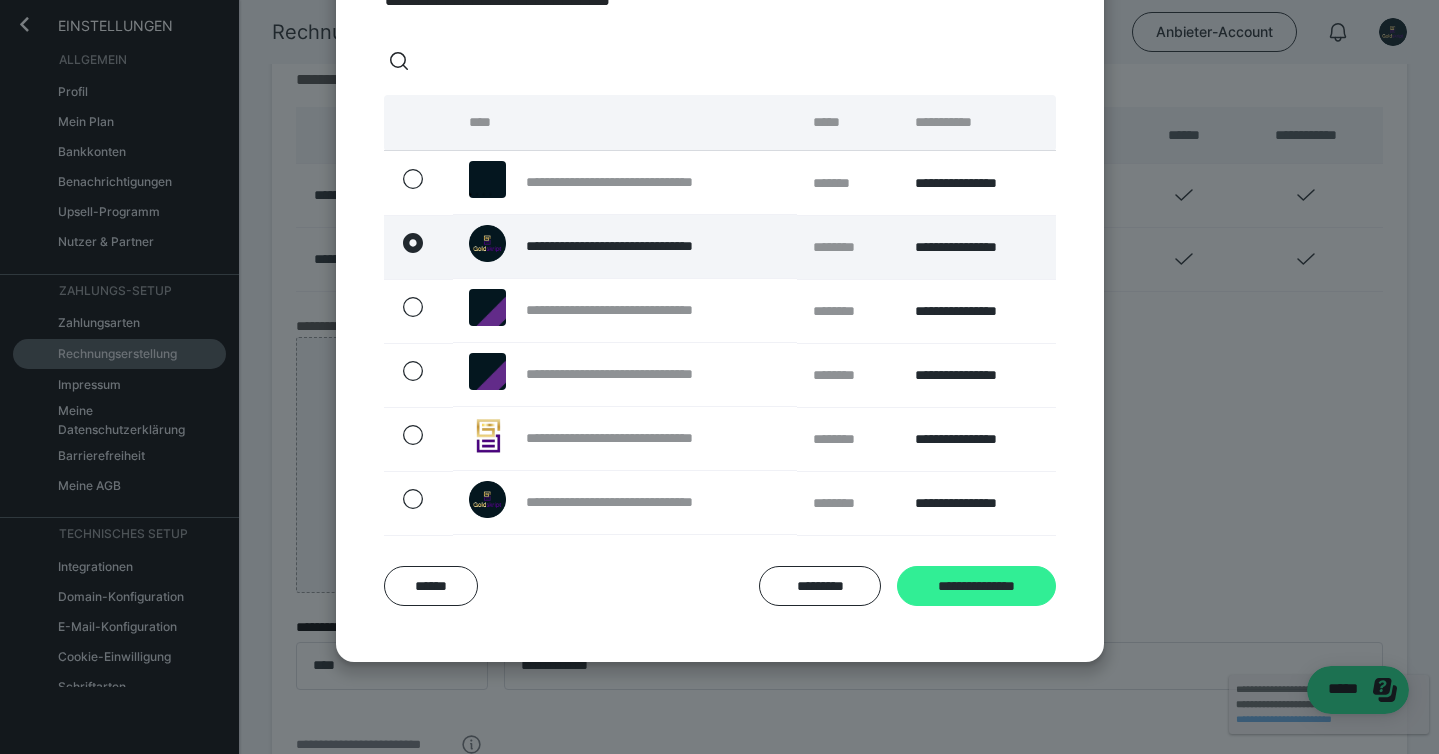 click on "**********" at bounding box center (976, 586) 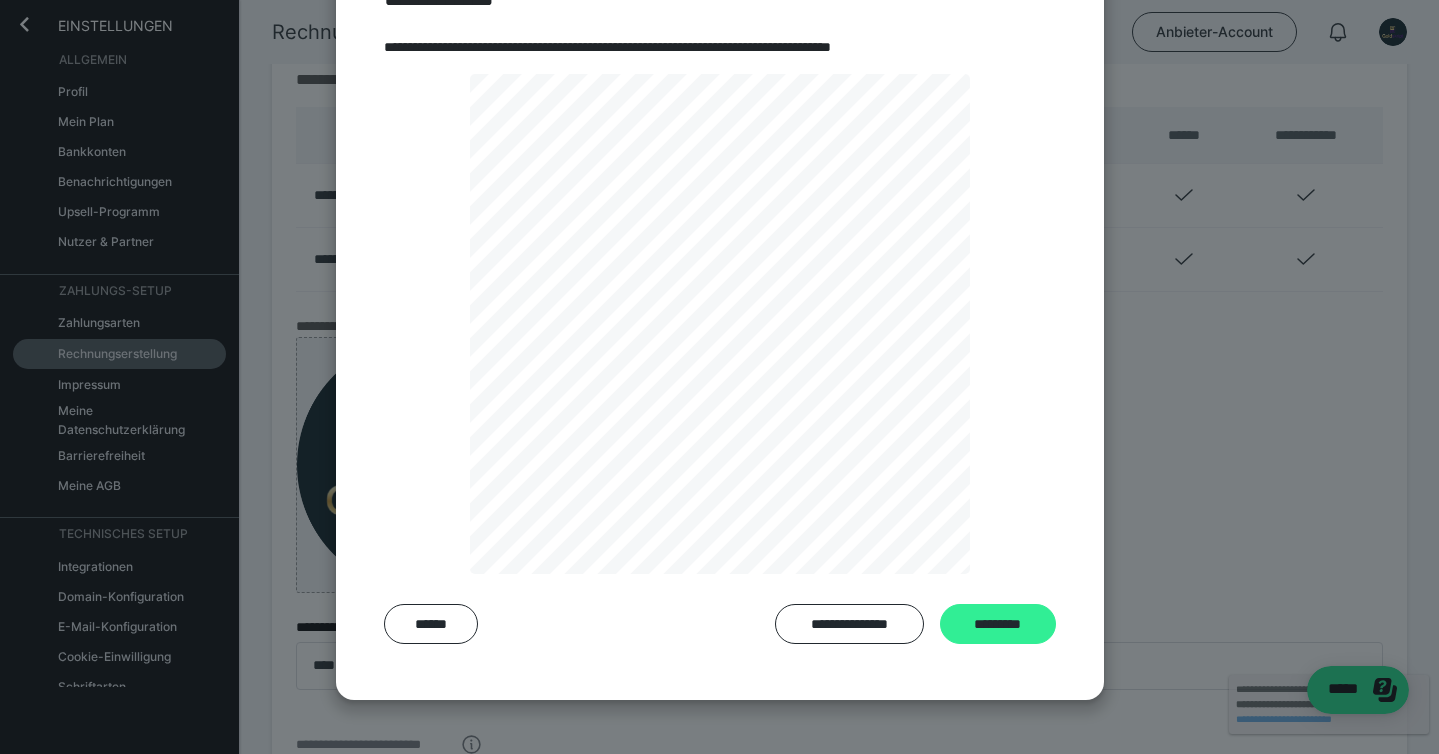 click on "*********" at bounding box center [998, 624] 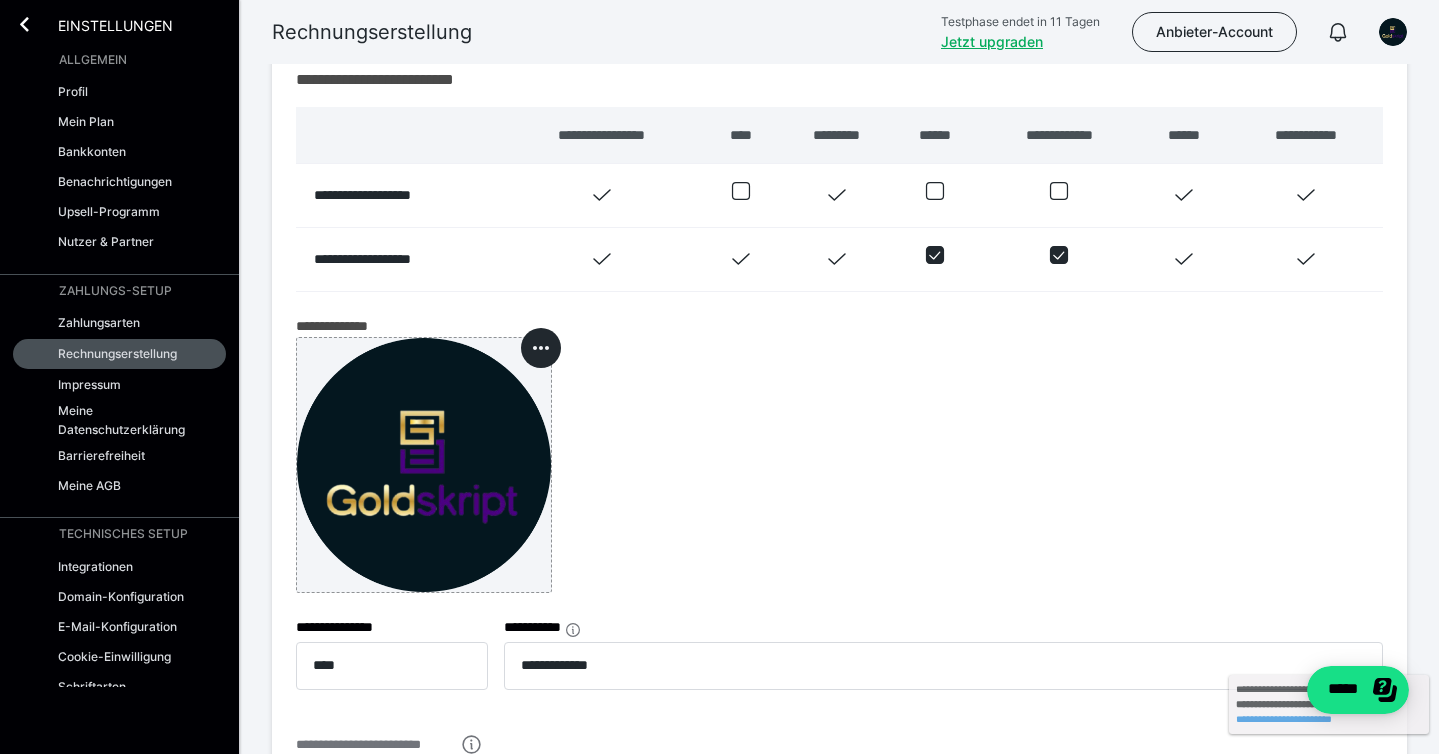 scroll, scrollTop: 854, scrollLeft: 0, axis: vertical 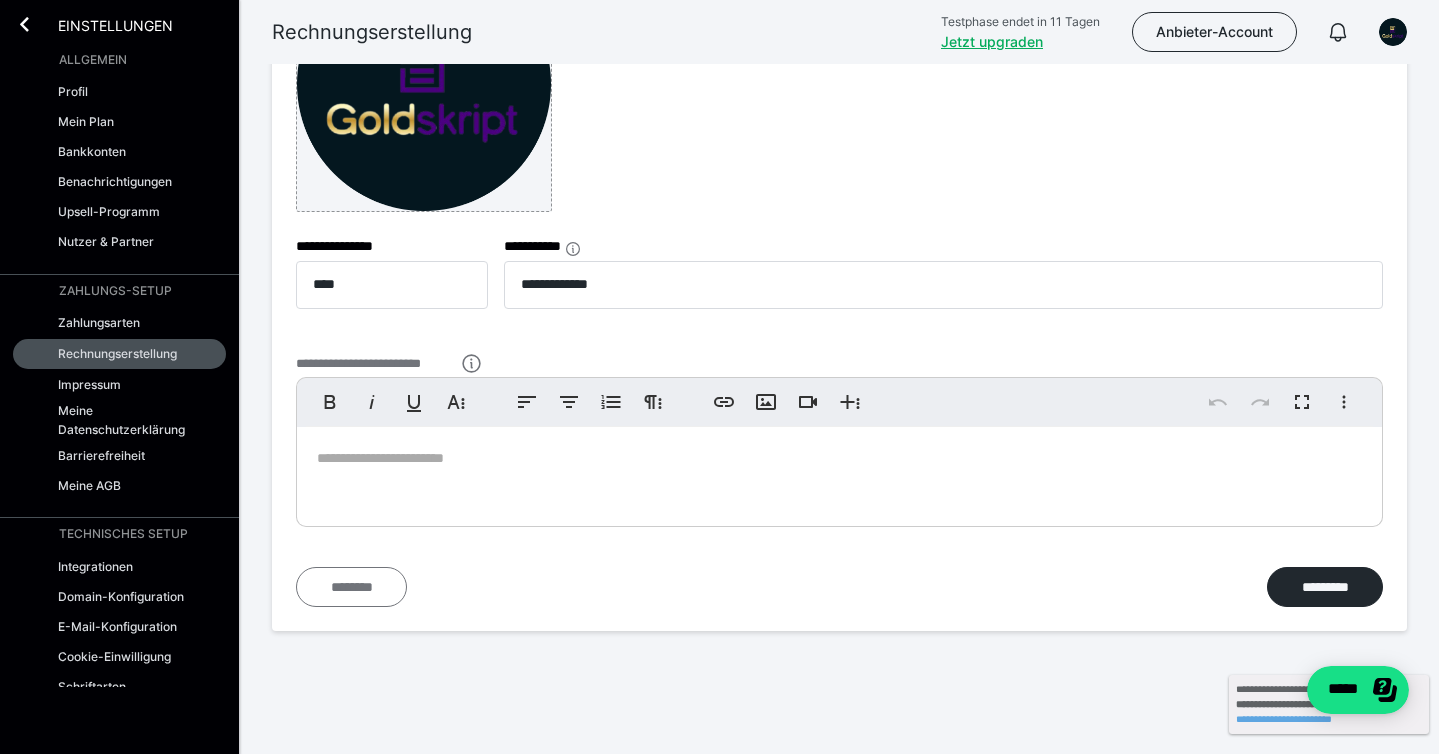 click on "********" at bounding box center [351, 587] 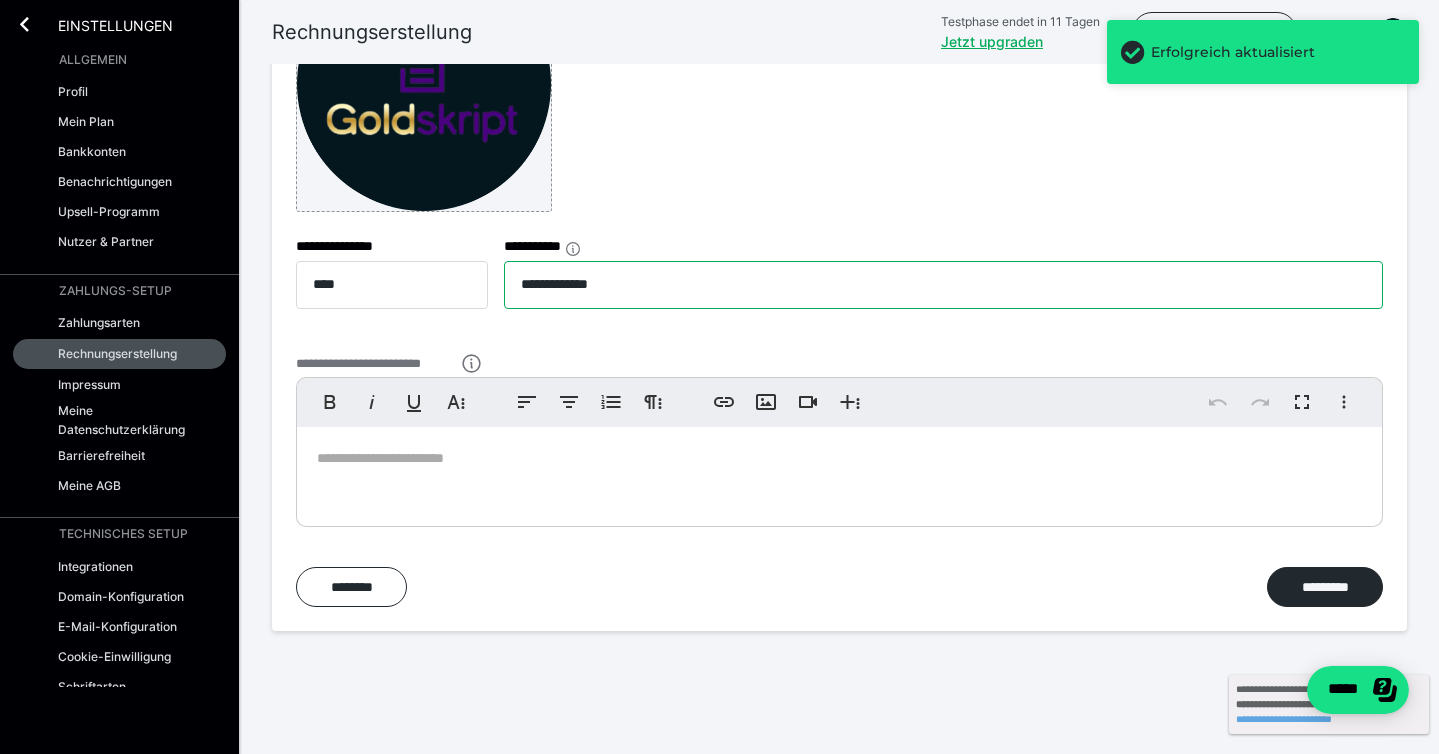 click on "**********" at bounding box center [944, 285] 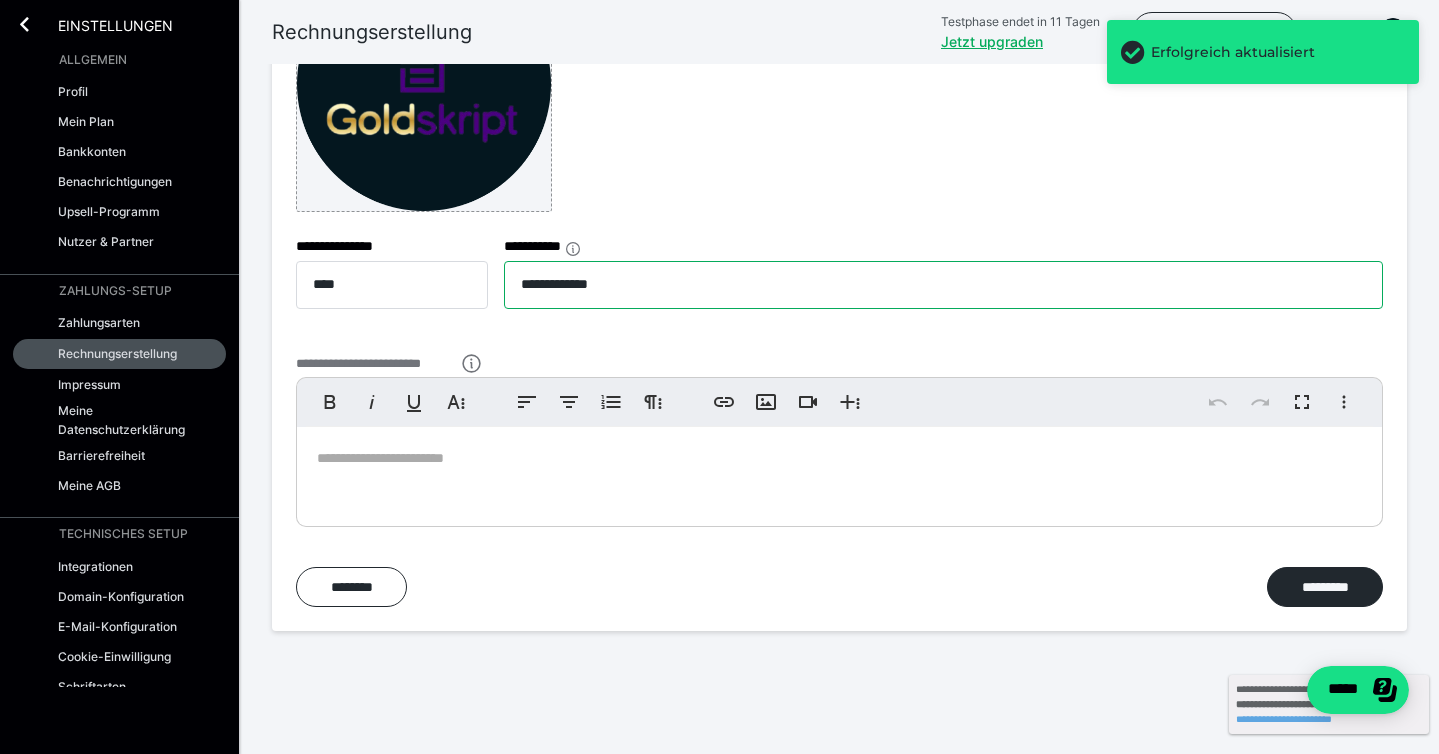 drag, startPoint x: 567, startPoint y: 279, endPoint x: 469, endPoint y: 272, distance: 98.24968 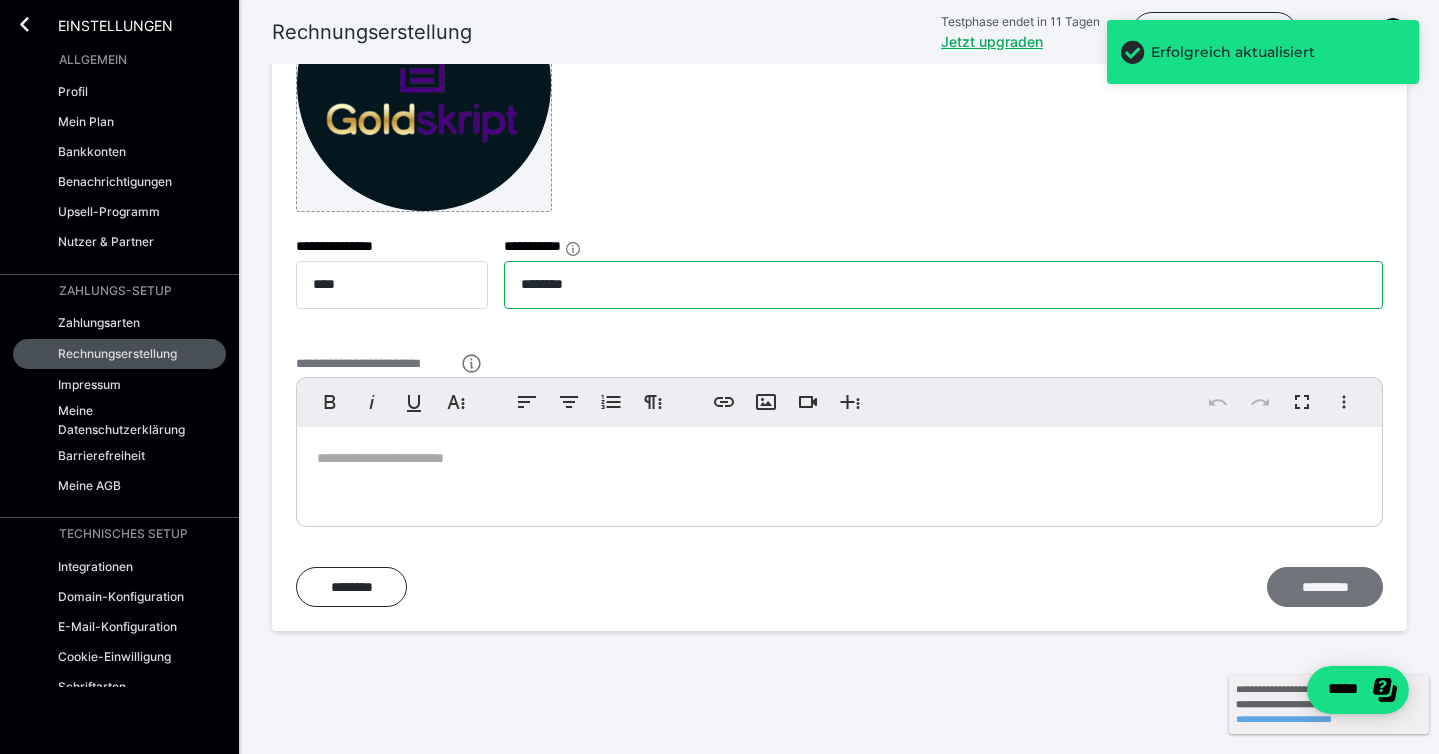 type on "********" 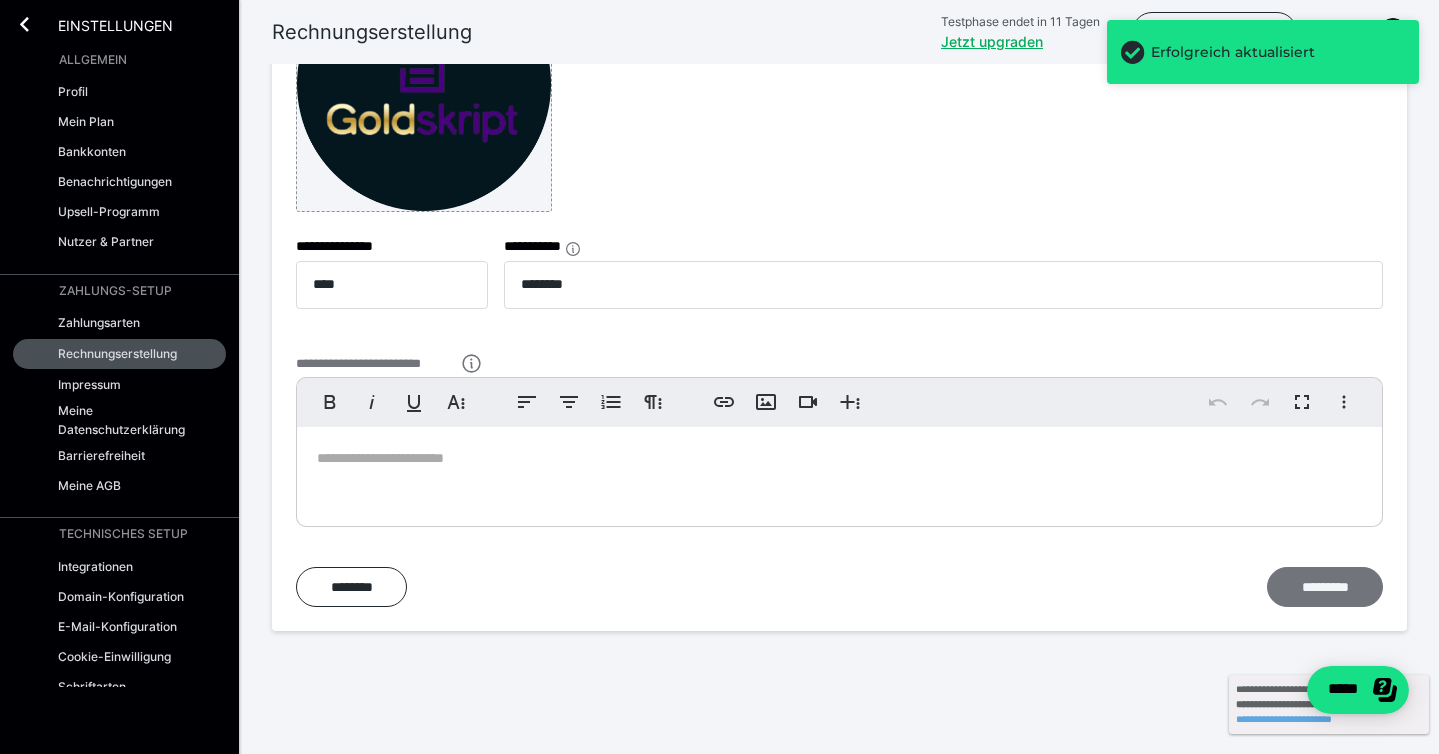 click on "*********" at bounding box center (1325, 587) 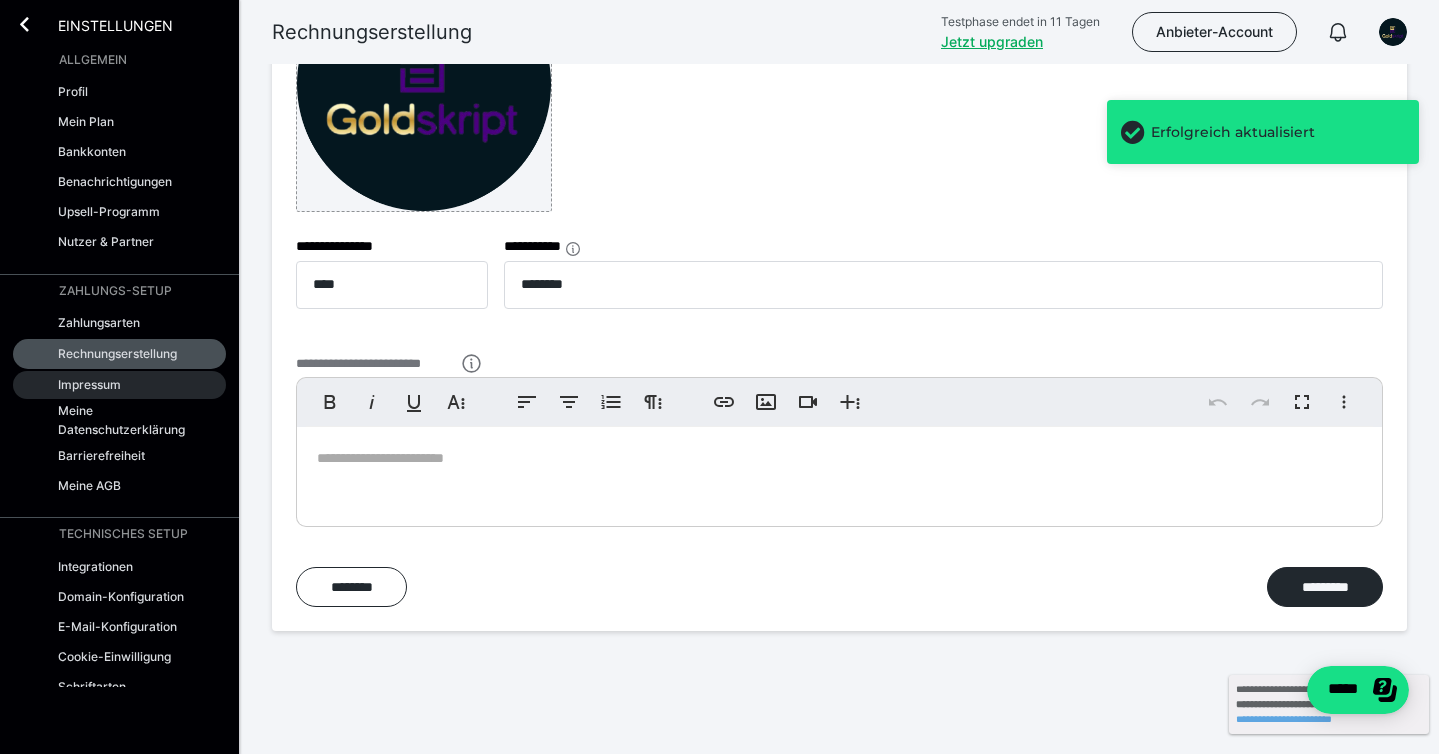 click on "Impressum" at bounding box center [89, 384] 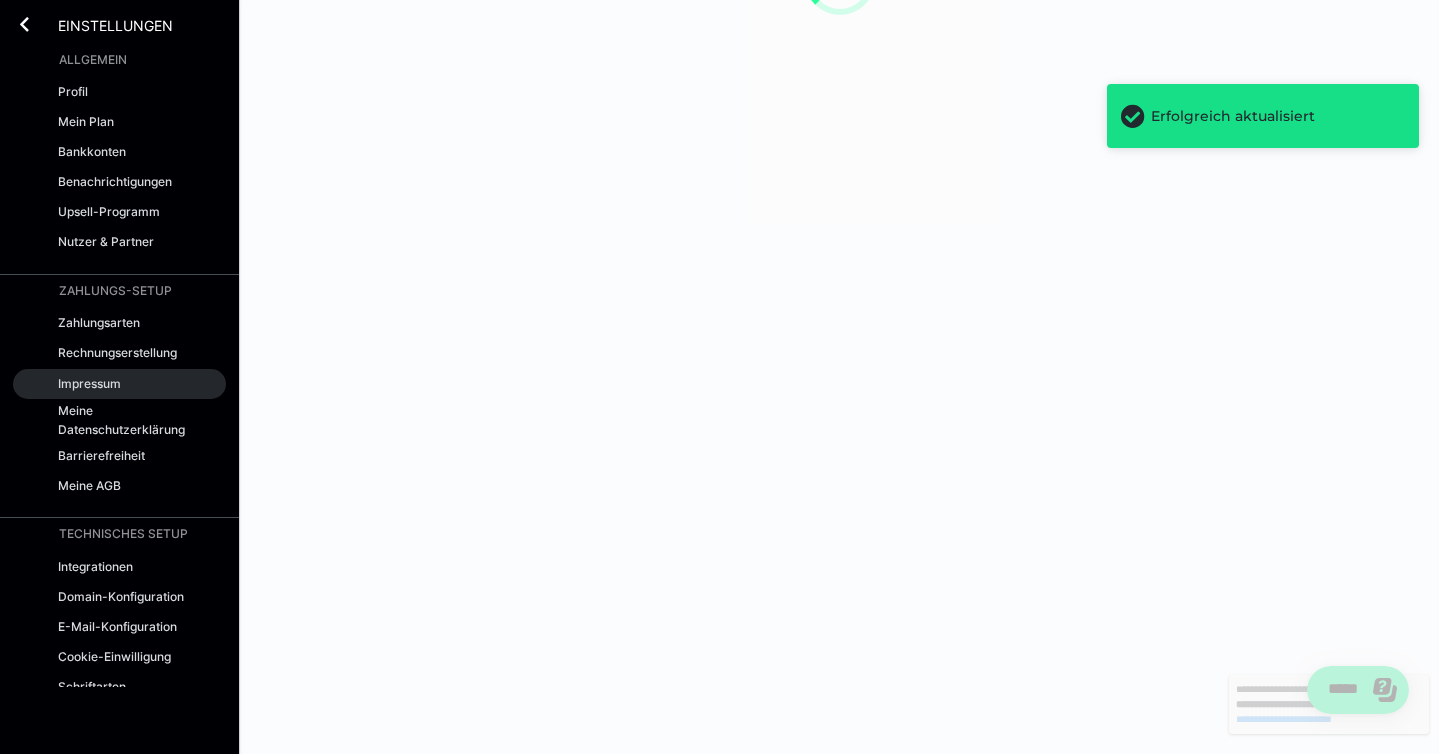 scroll, scrollTop: 0, scrollLeft: 0, axis: both 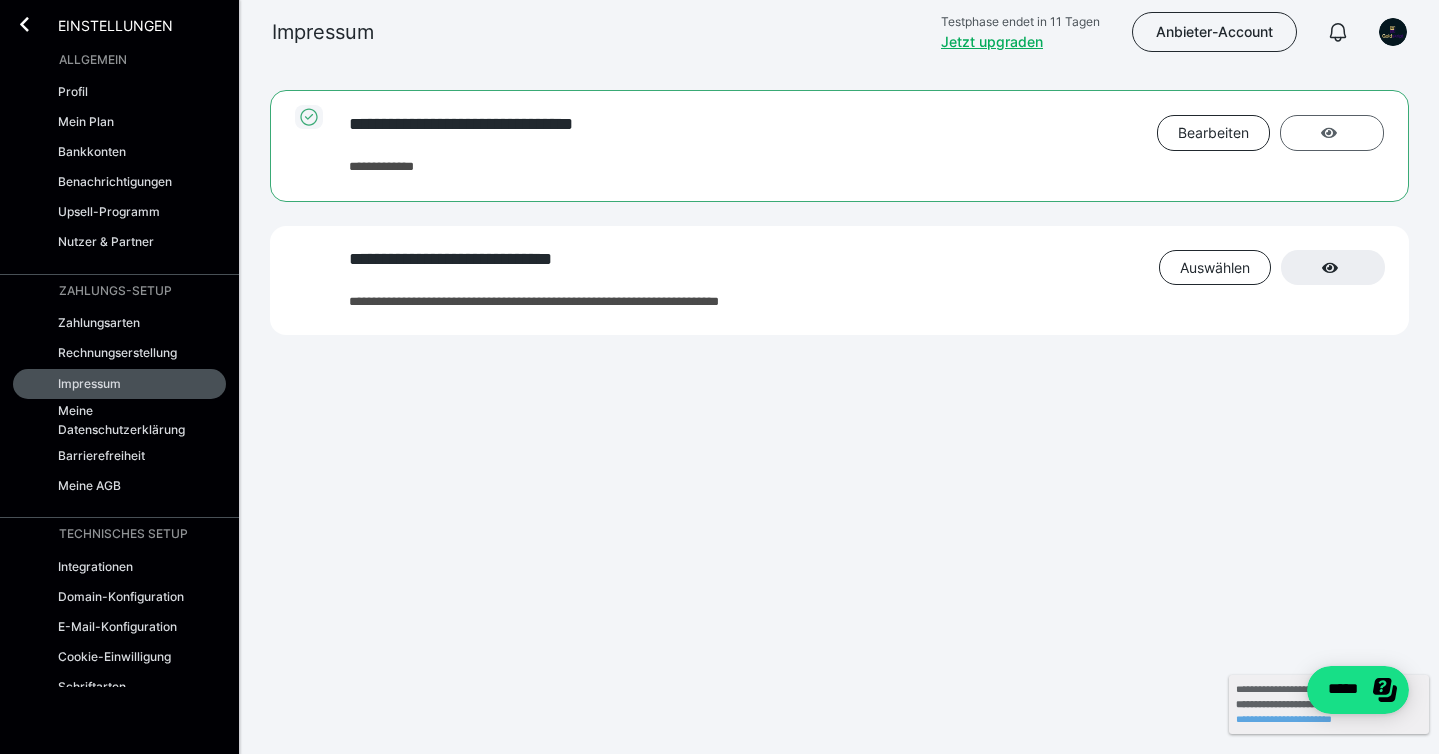 click at bounding box center [1329, 133] 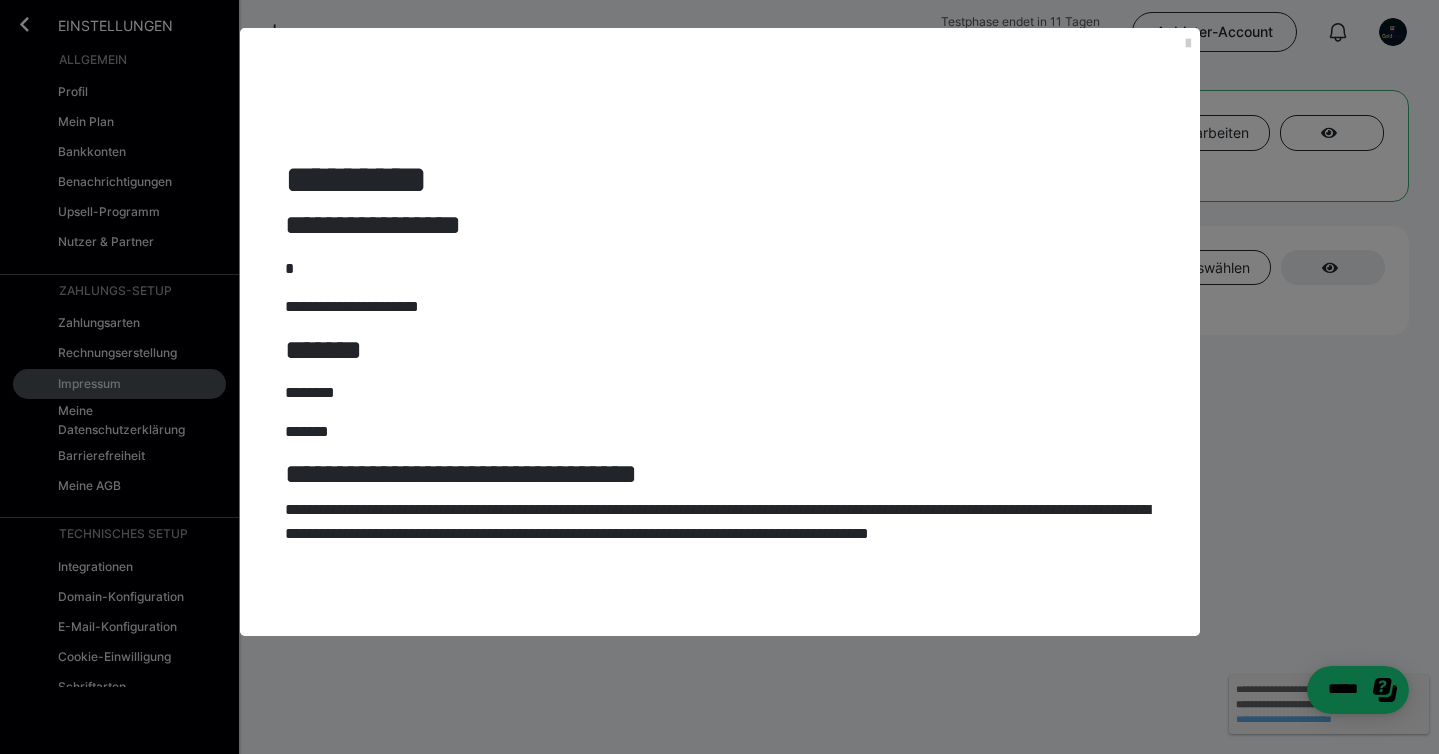 drag, startPoint x: 343, startPoint y: 299, endPoint x: 540, endPoint y: 312, distance: 197.42847 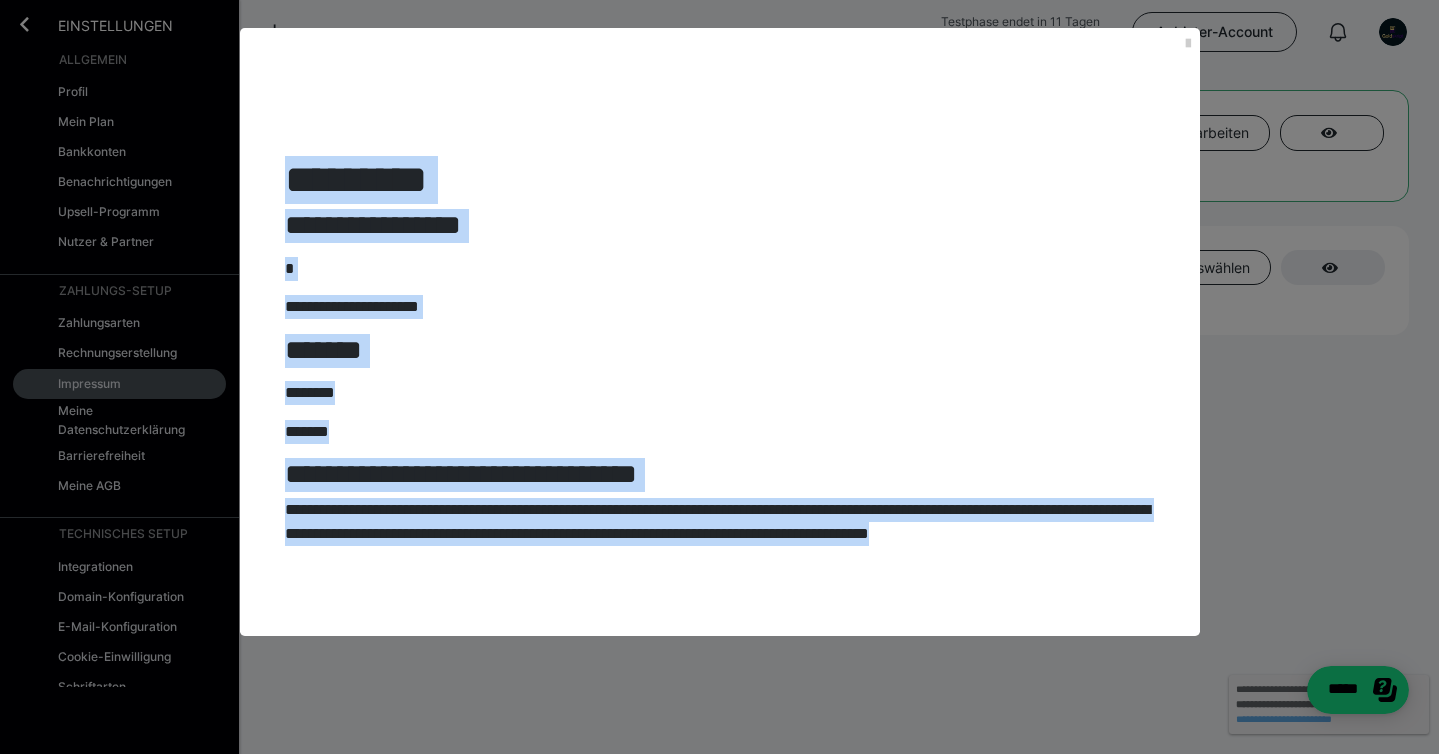 drag, startPoint x: 280, startPoint y: 178, endPoint x: 830, endPoint y: 688, distance: 750.06665 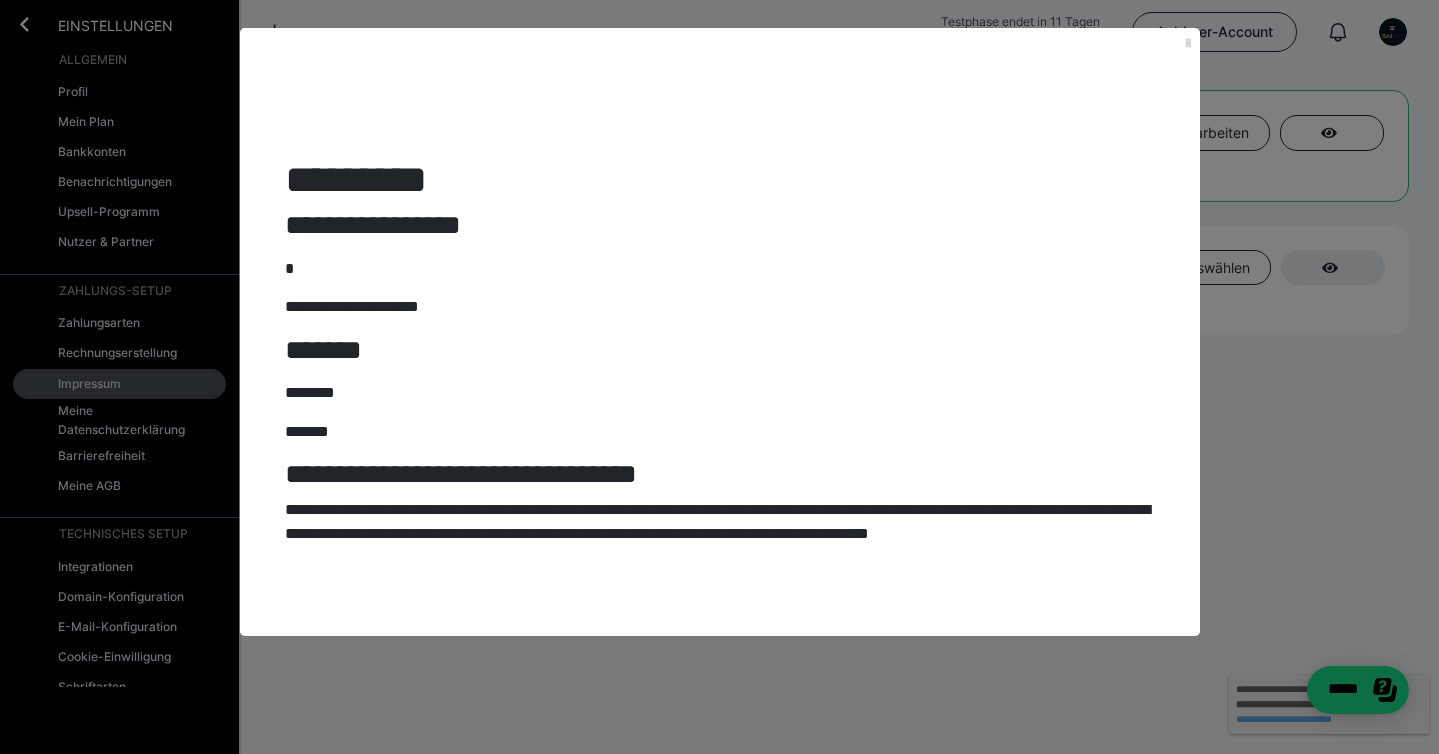 click at bounding box center (1188, 44) 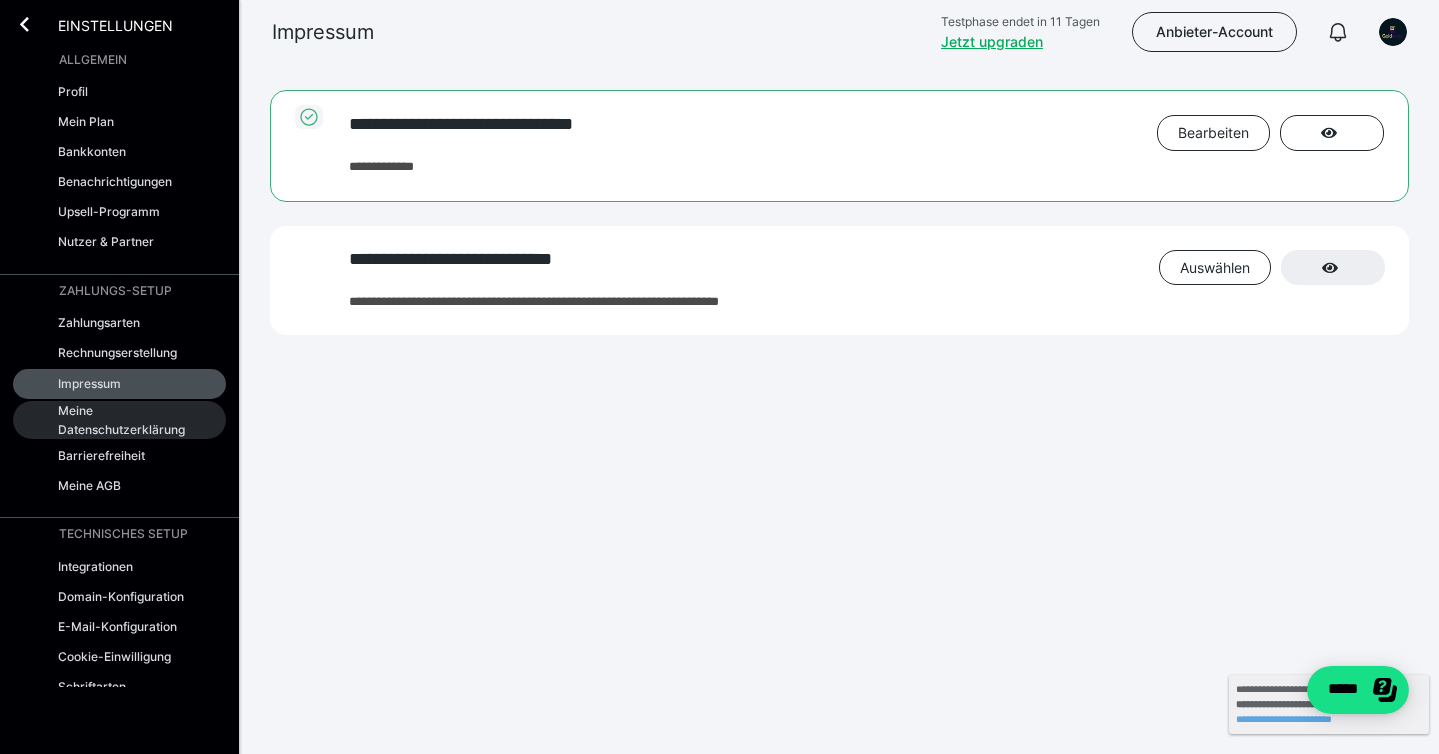 click on "Meine Datenschutzerklärung" at bounding box center [125, 420] 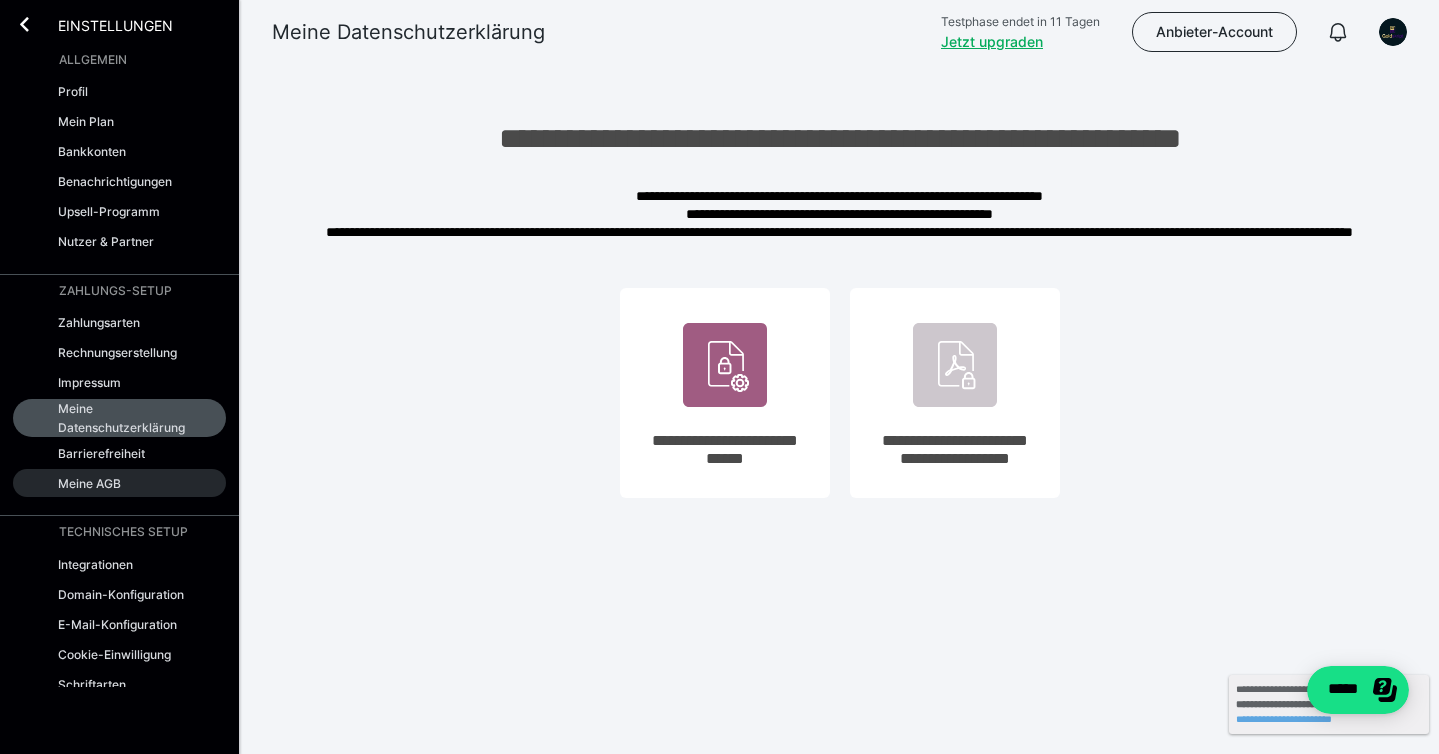 click on "Meine AGB" at bounding box center (89, 483) 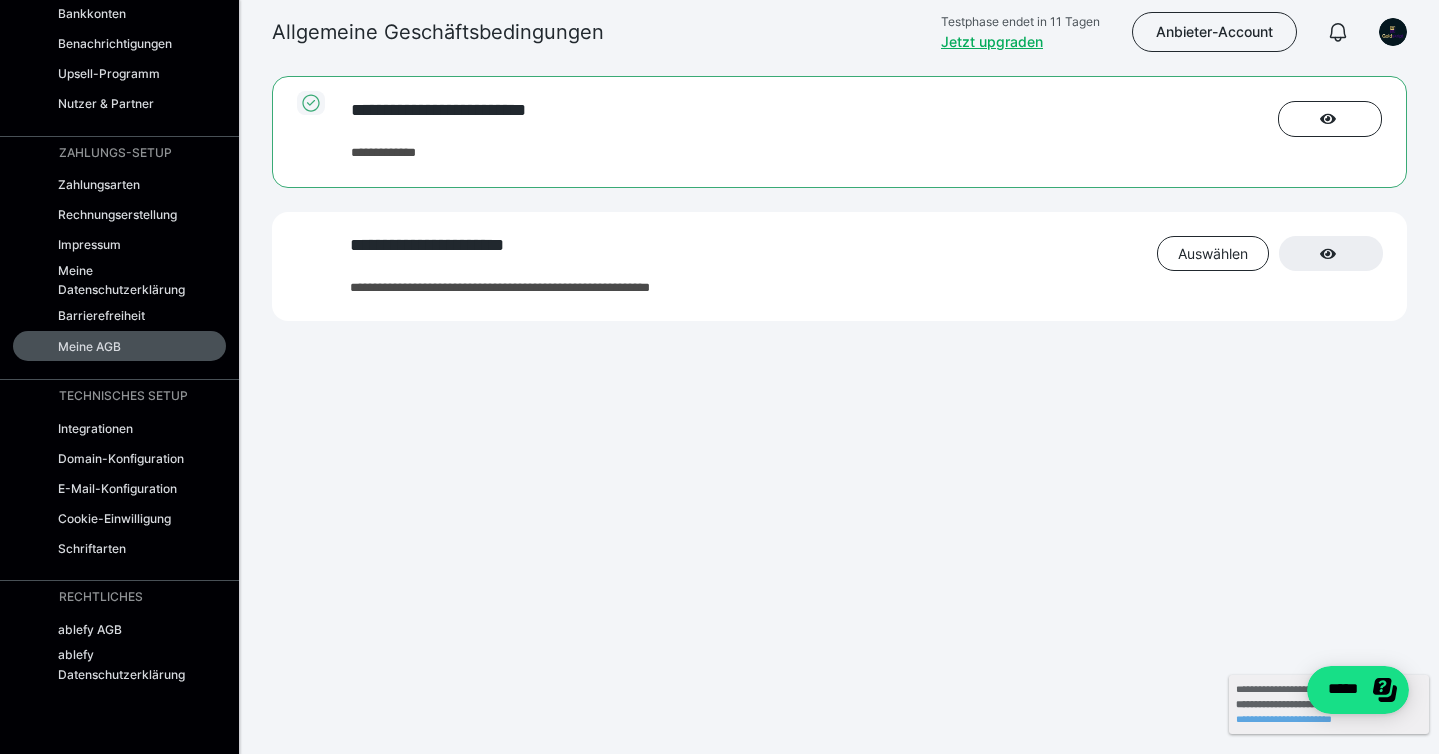 scroll, scrollTop: 154, scrollLeft: 0, axis: vertical 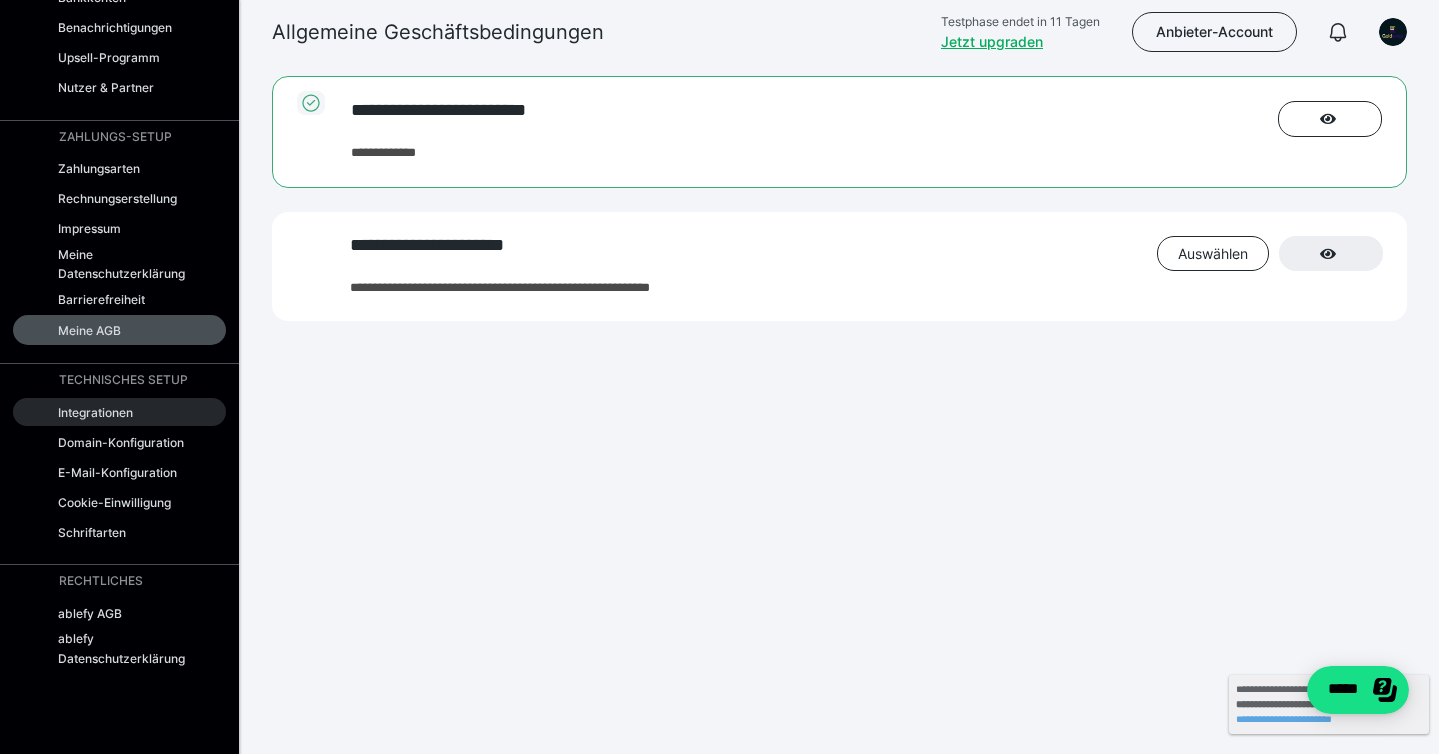 click on "Integrationen" at bounding box center [95, 412] 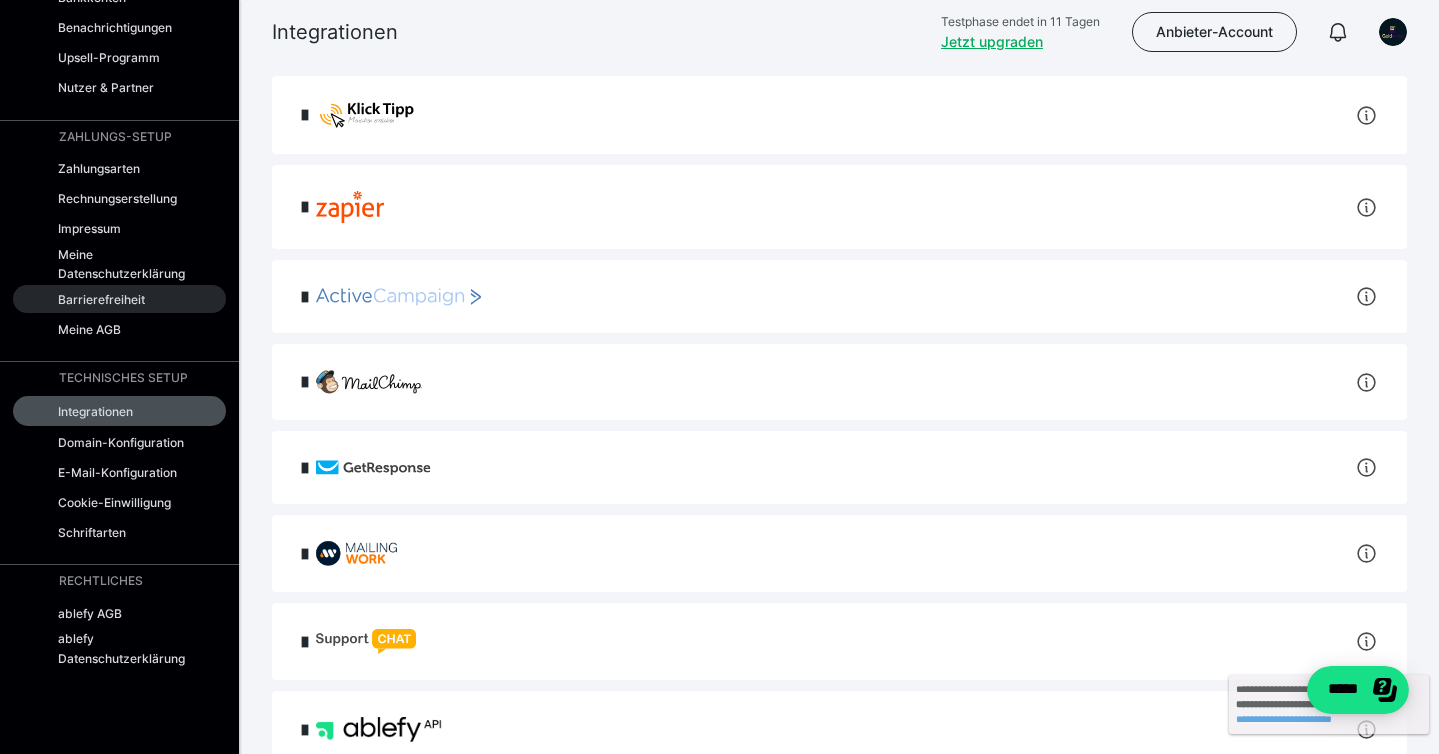 click on "Barrierefreiheit" at bounding box center (101, 299) 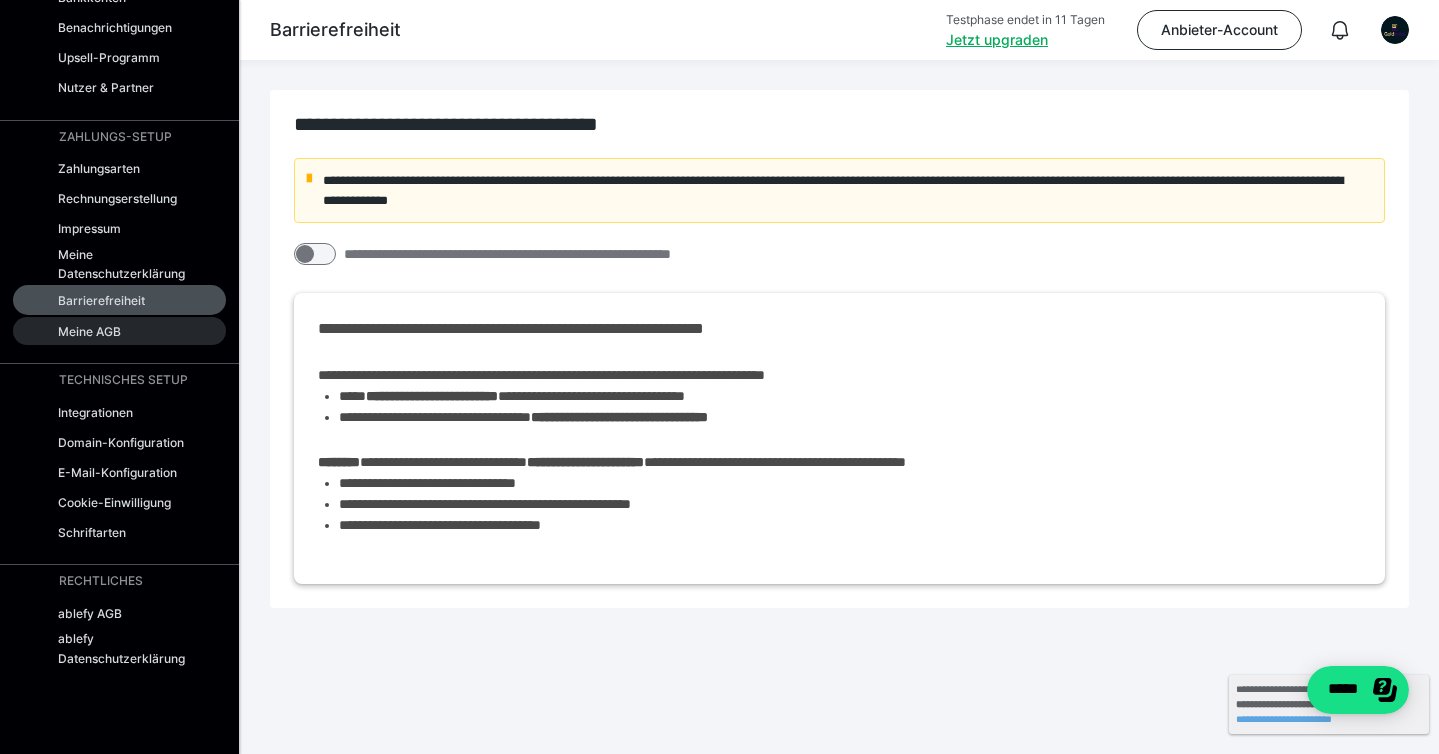 click on "Meine AGB" at bounding box center (119, 331) 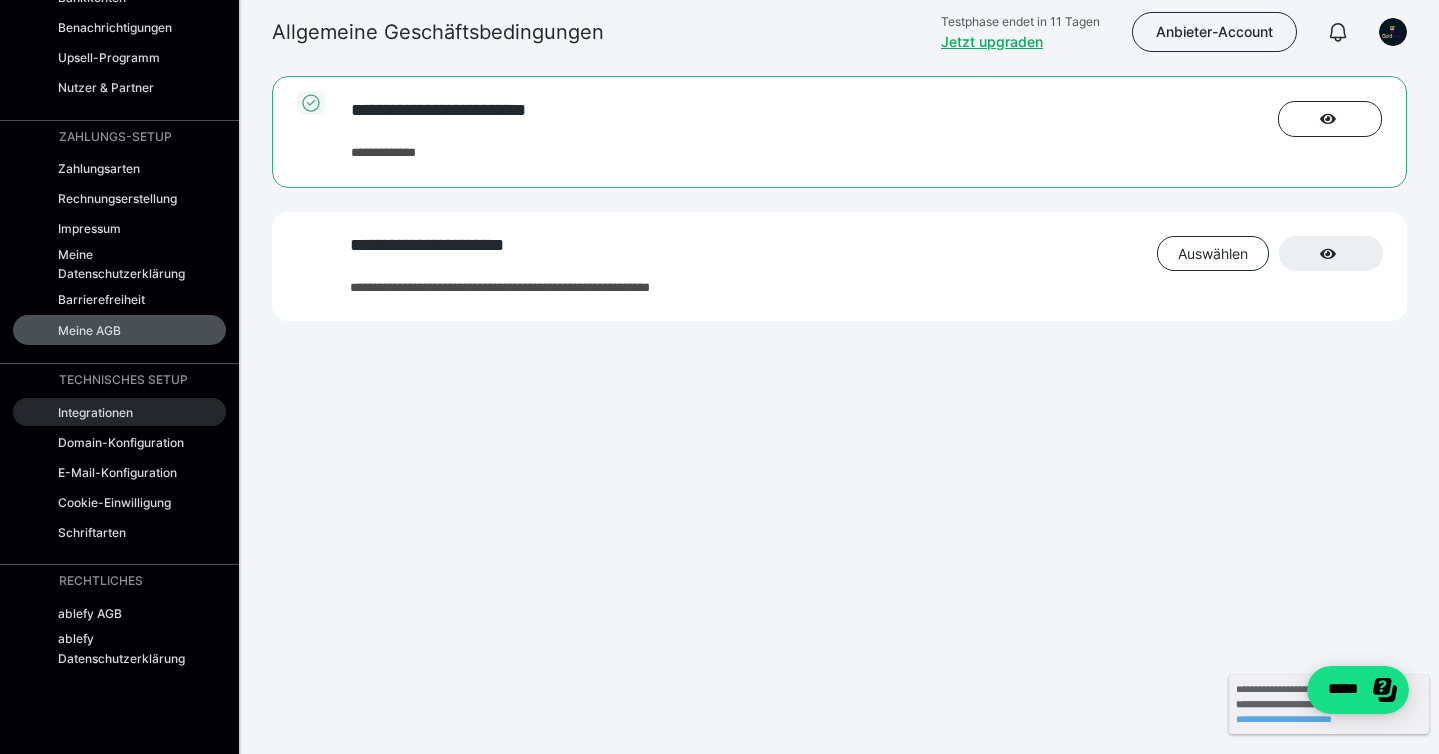 click on "Integrationen" at bounding box center [119, 412] 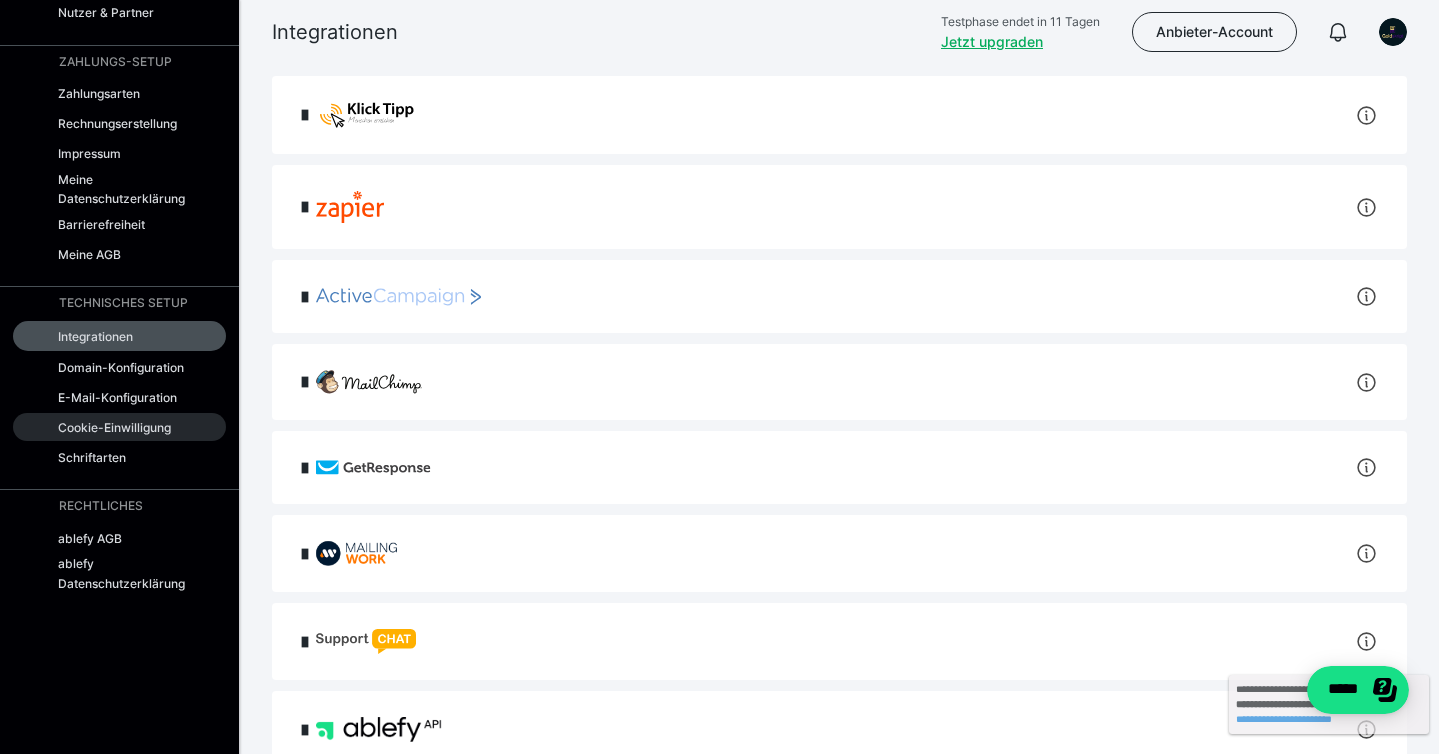 scroll, scrollTop: 285, scrollLeft: 0, axis: vertical 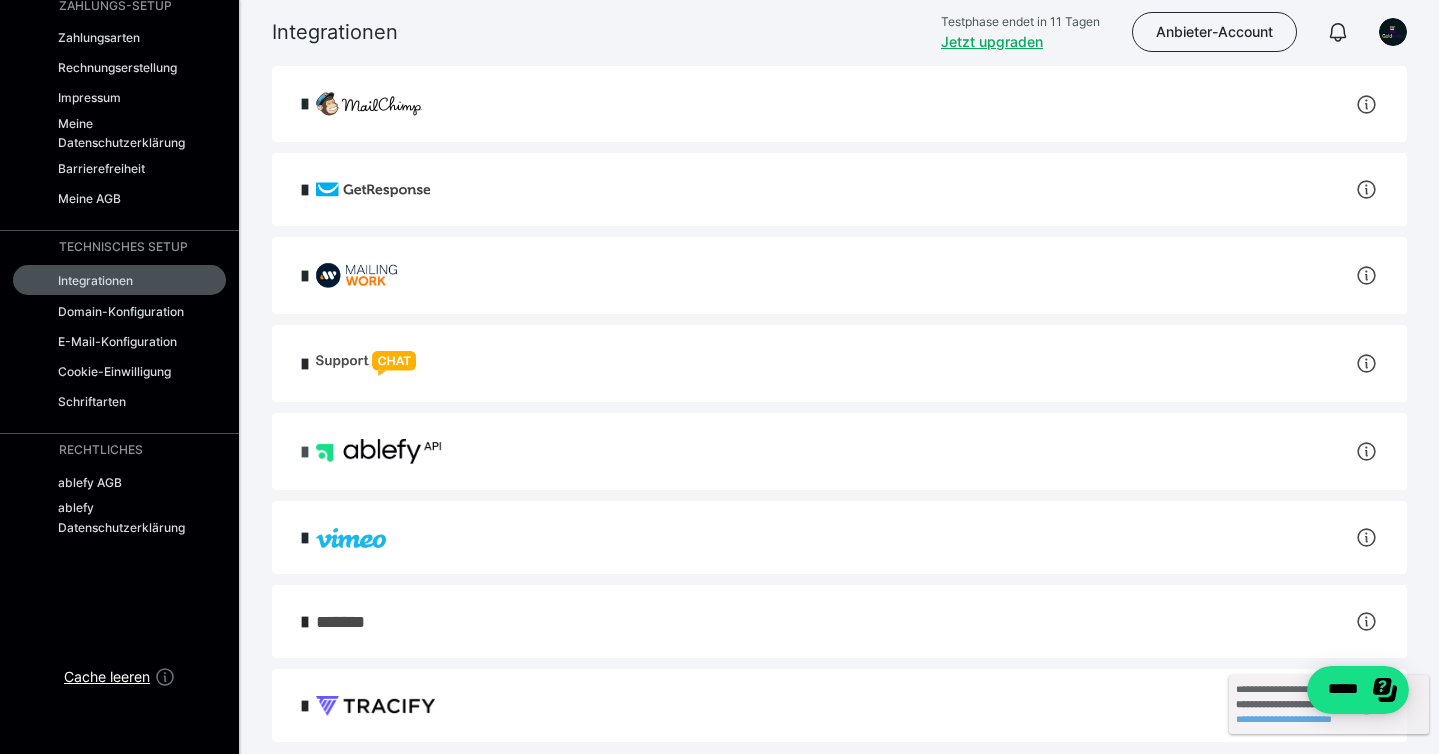 click at bounding box center (305, 452) 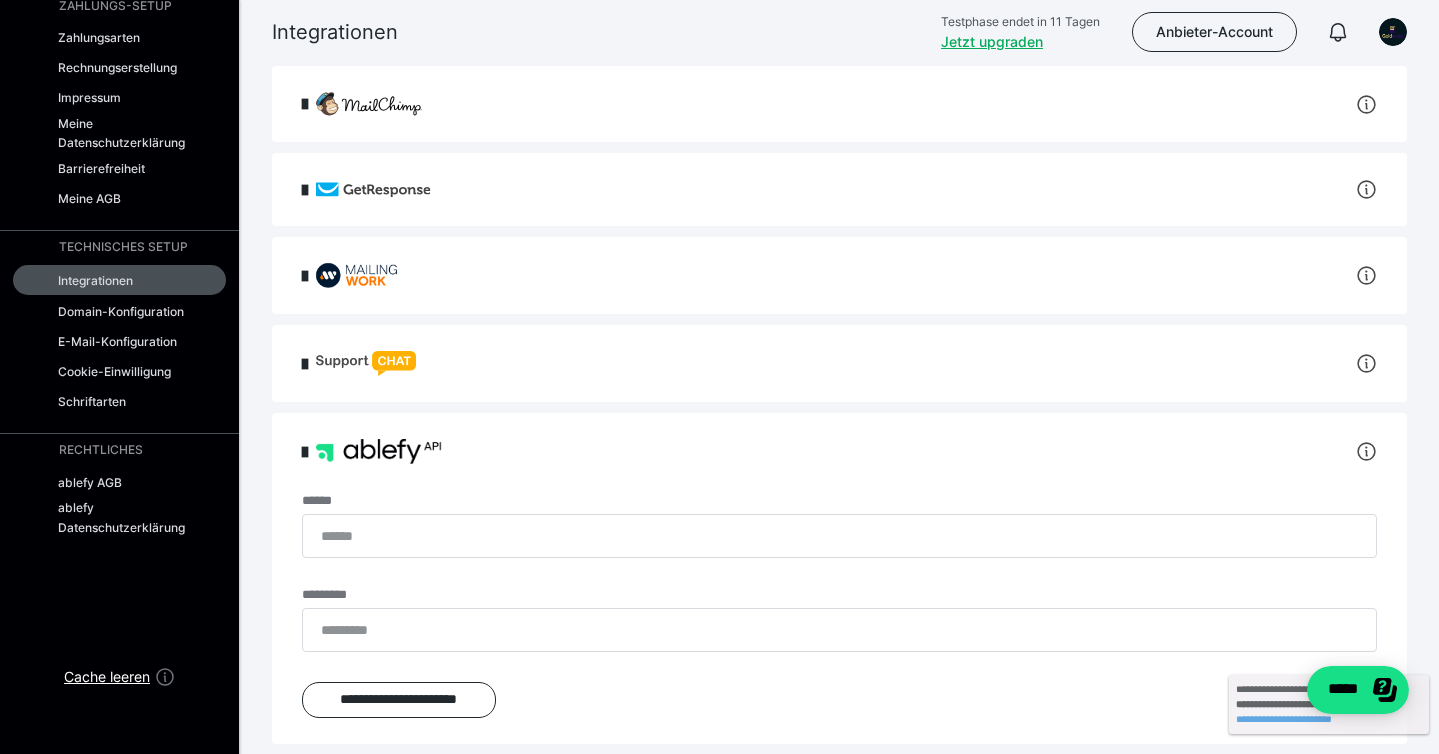 click at bounding box center (305, 452) 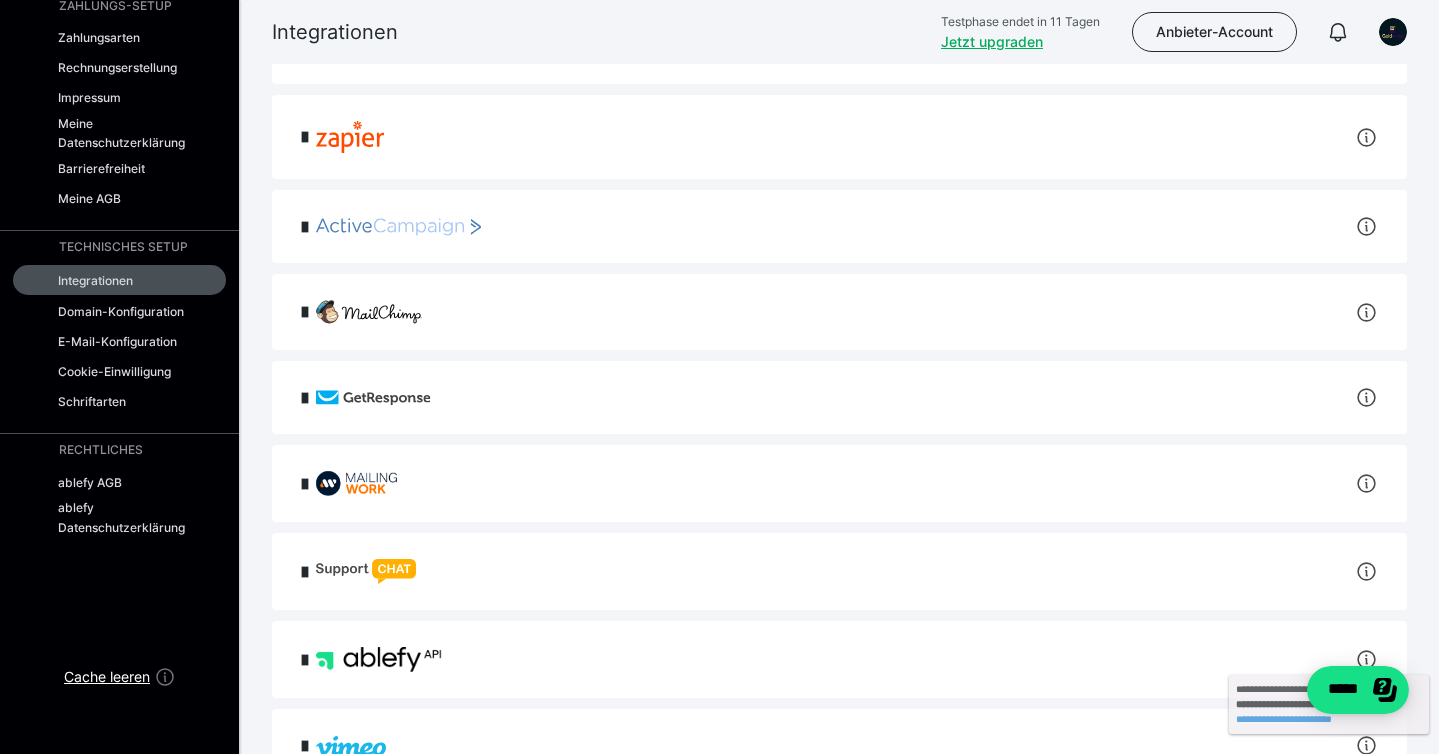 scroll, scrollTop: 0, scrollLeft: 0, axis: both 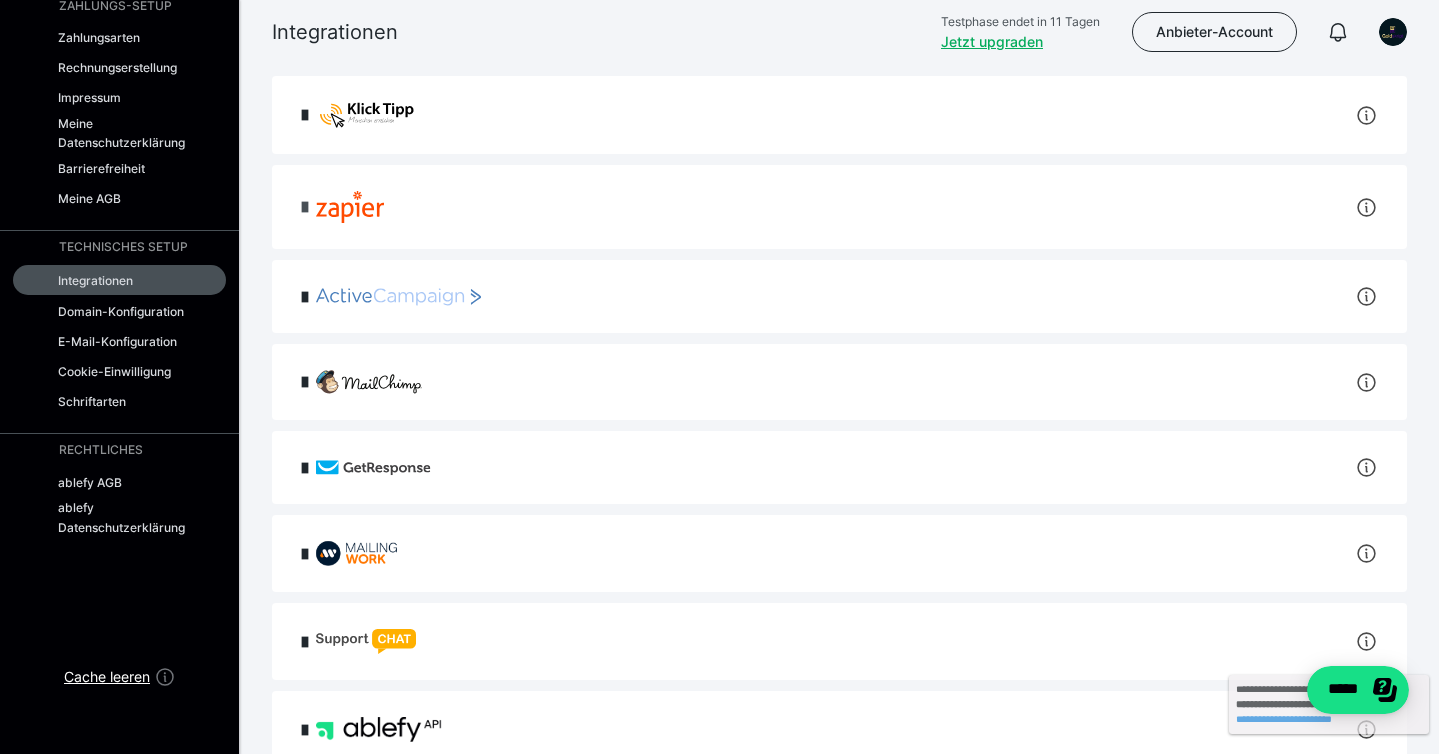 click at bounding box center [305, 207] 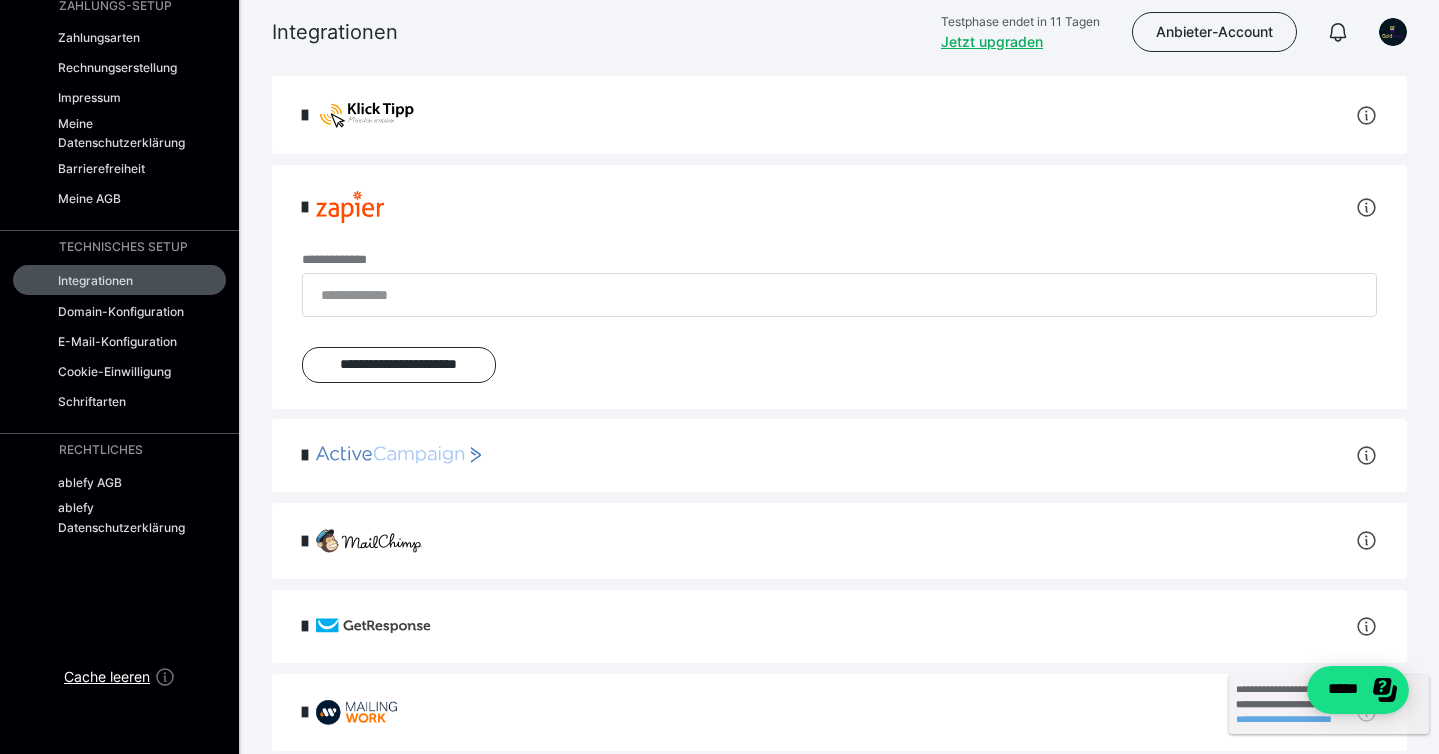 click at bounding box center [305, 207] 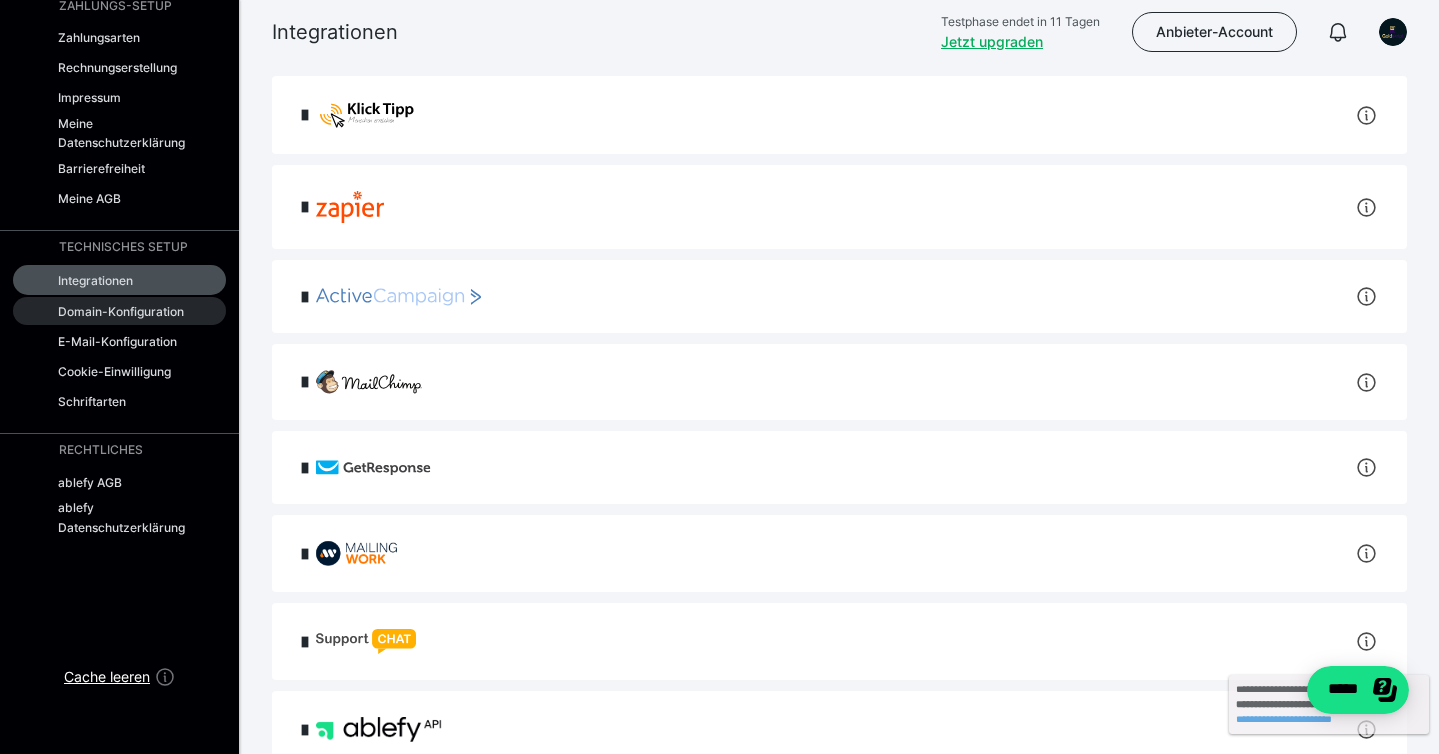 click on "Domain-Konfiguration" at bounding box center (121, 311) 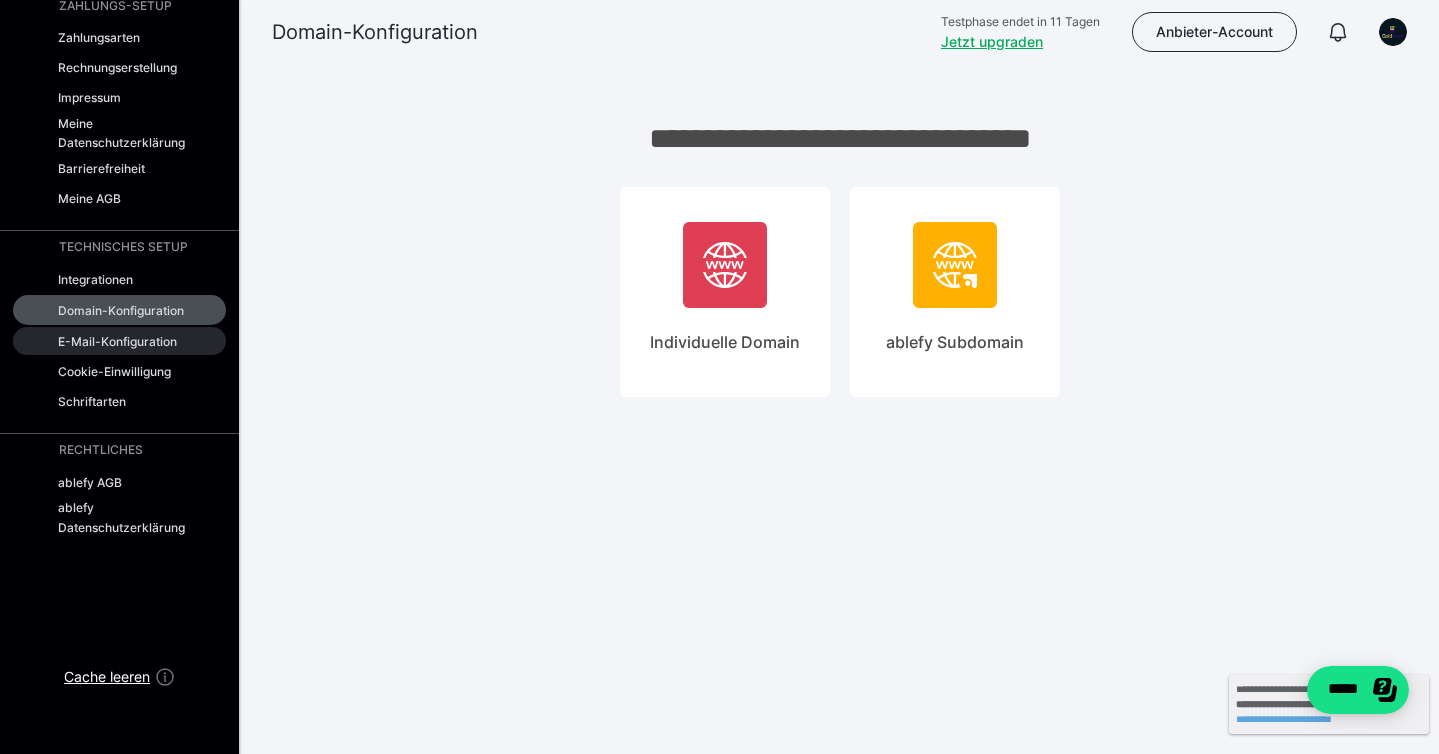 click on "E-Mail-Konfiguration" at bounding box center [119, 341] 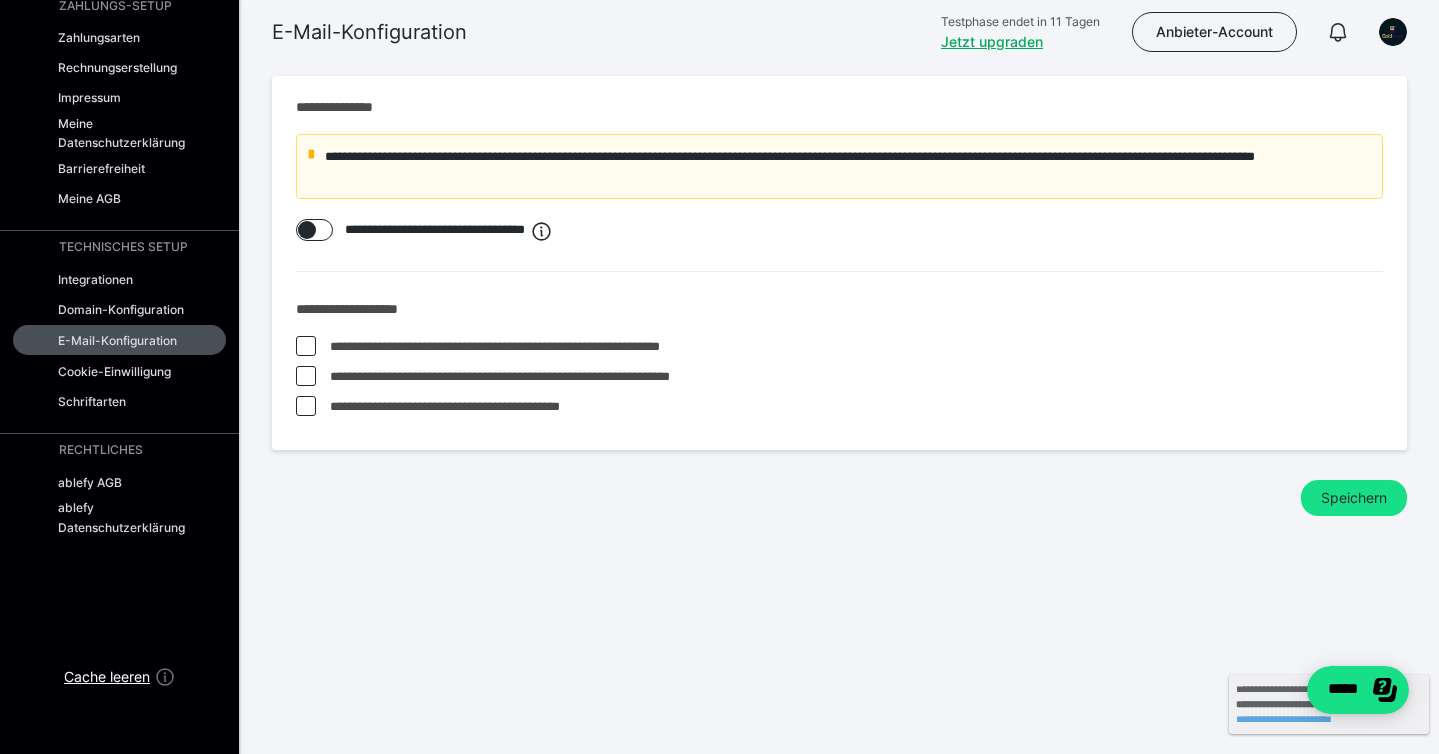 click at bounding box center [306, 376] 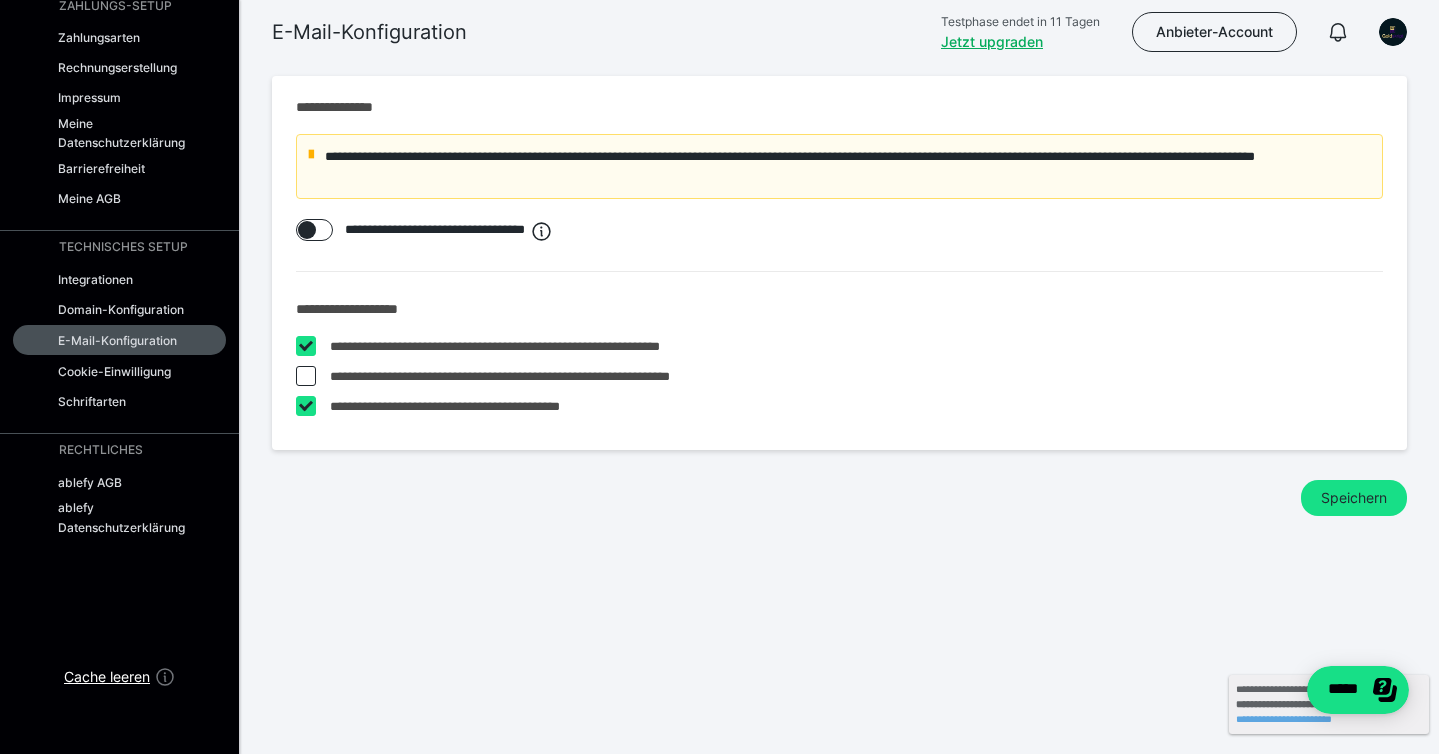 checkbox on "*****" 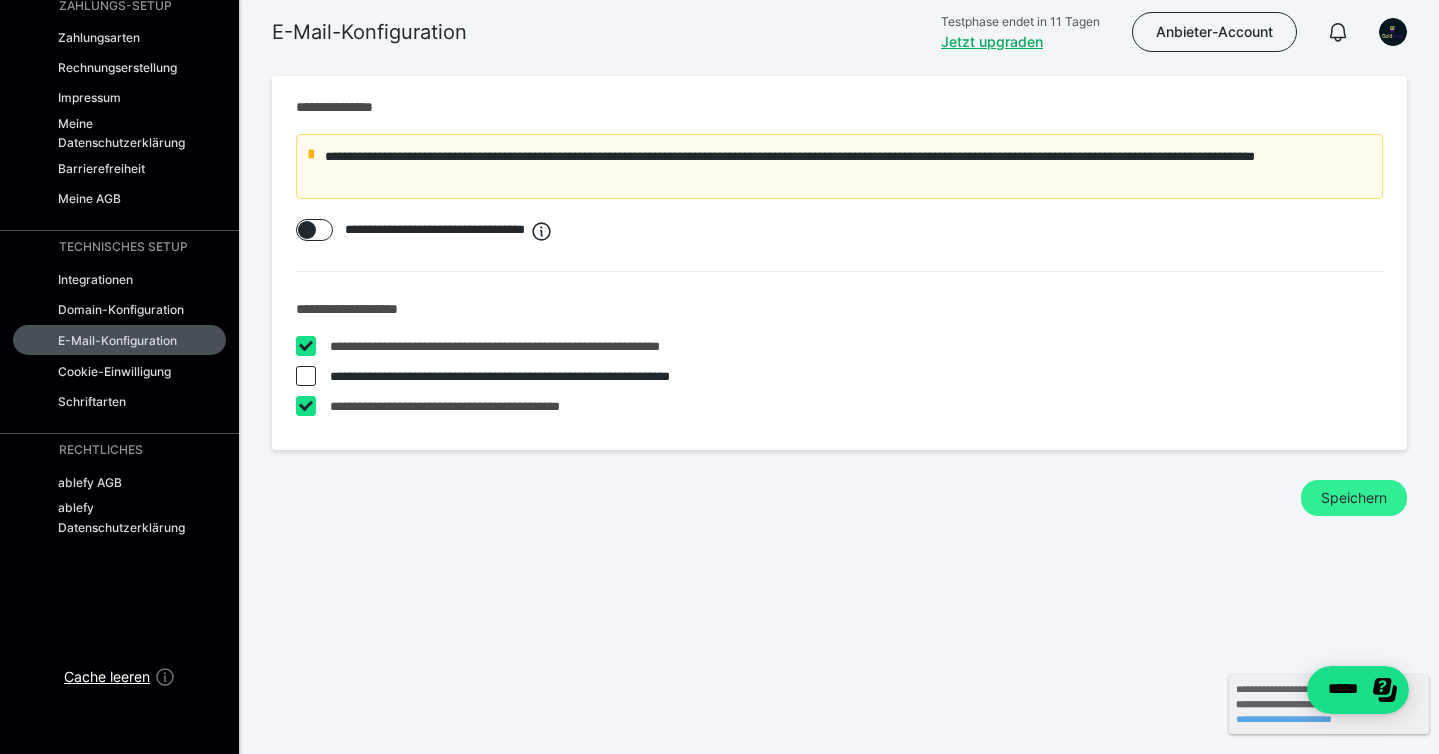 click on "Speichern" at bounding box center (1354, 498) 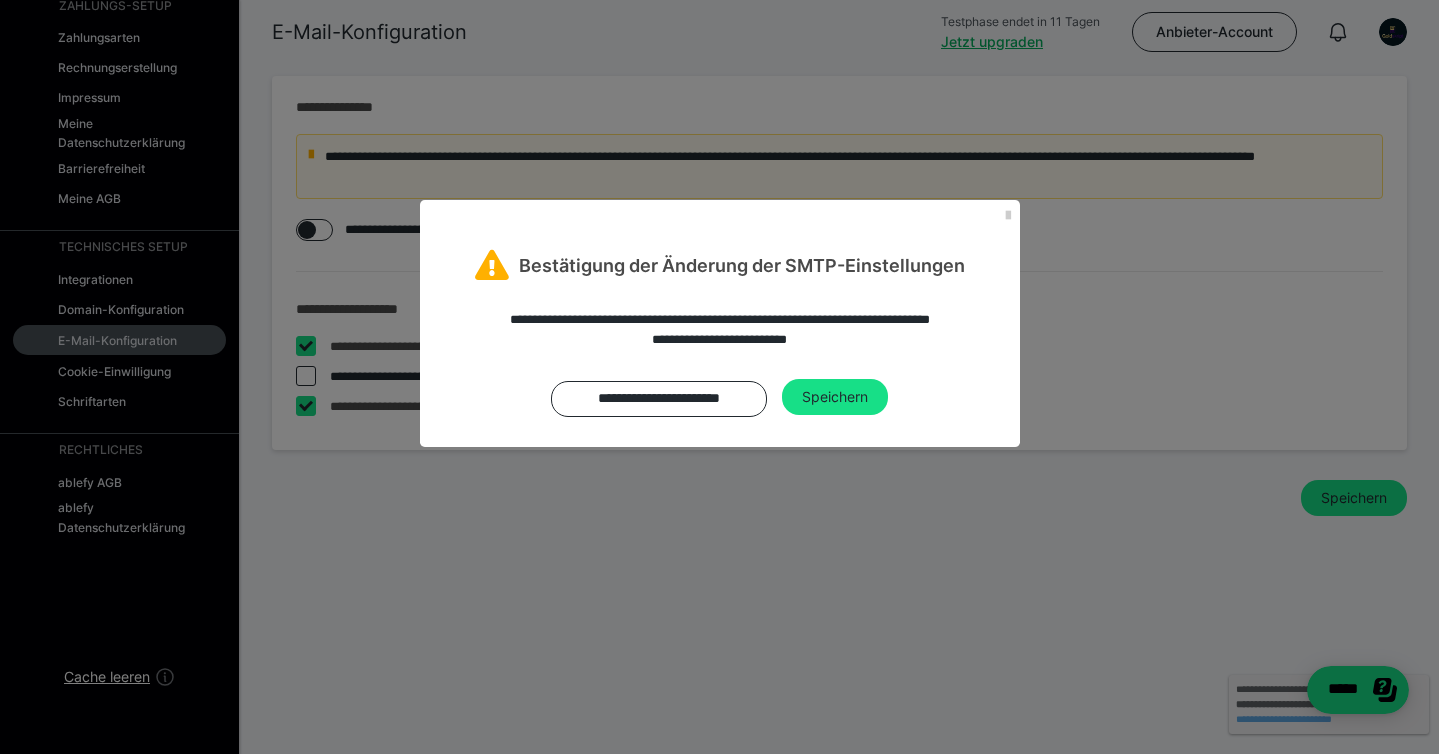 click on "**********" at bounding box center [720, 398] 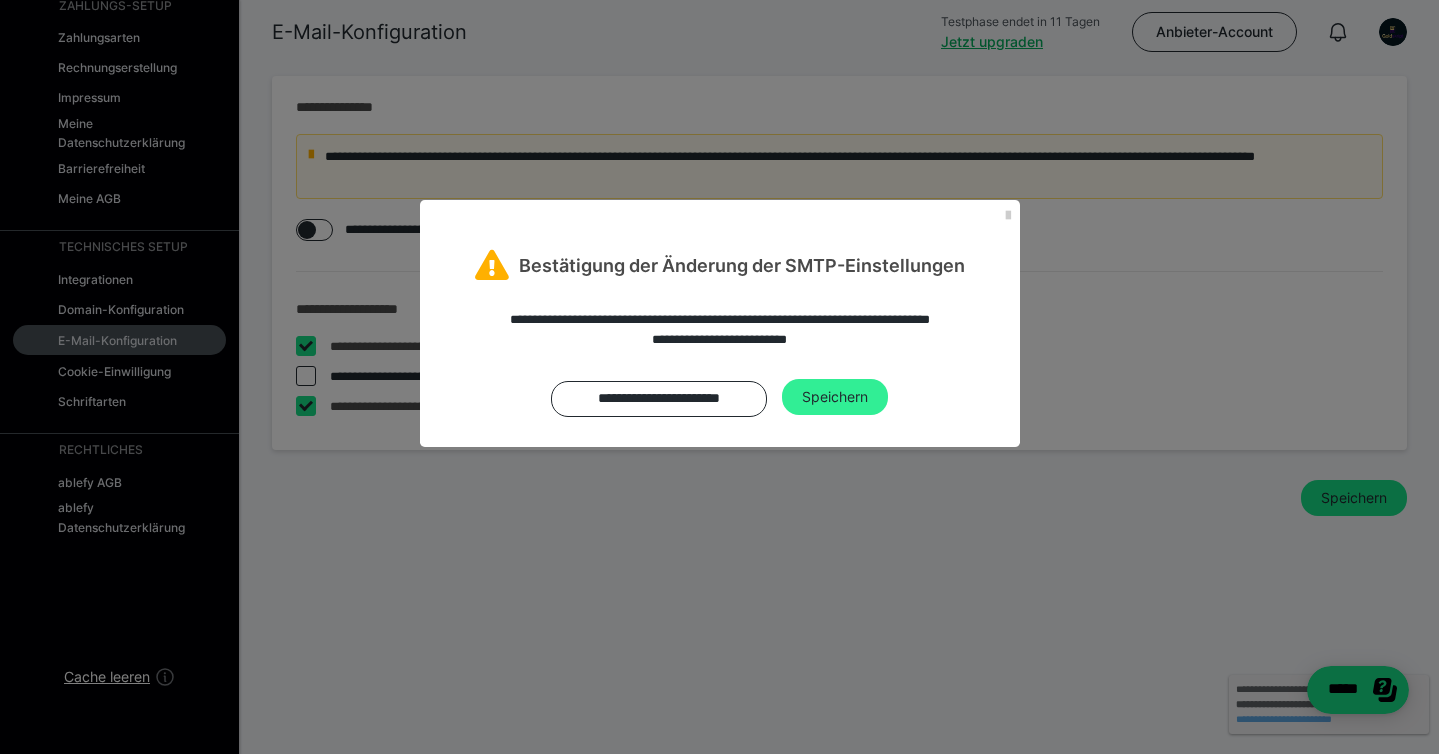 click on "Speichern" at bounding box center [835, 397] 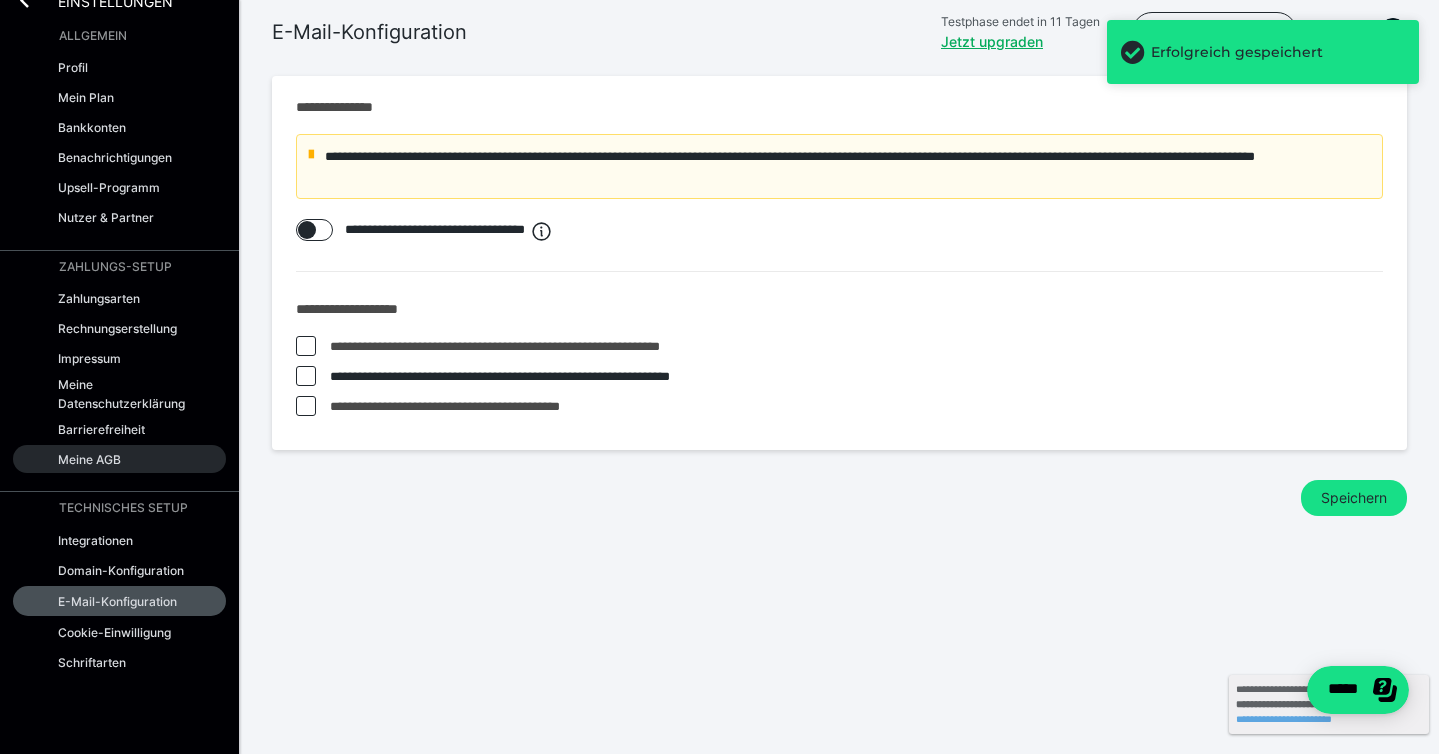 scroll, scrollTop: 0, scrollLeft: 0, axis: both 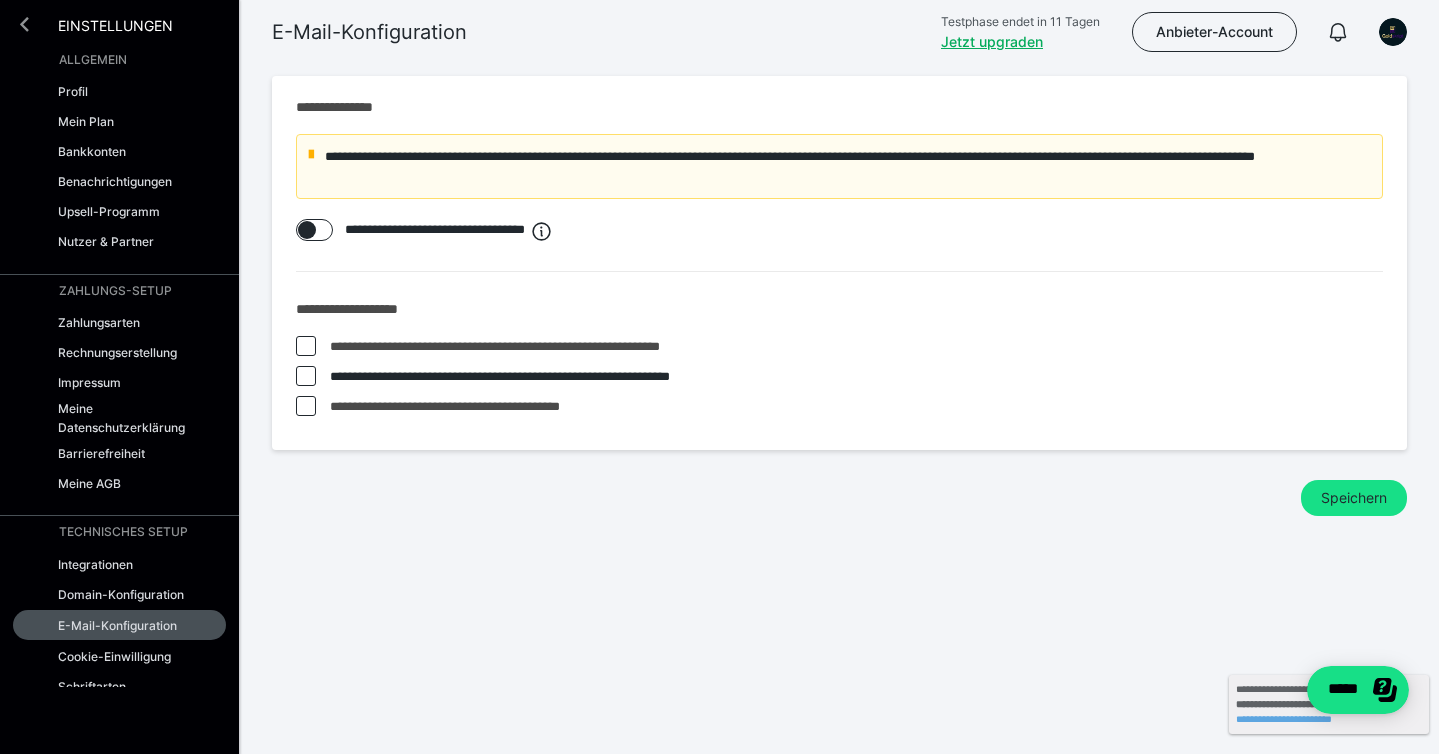 click at bounding box center (24, 24) 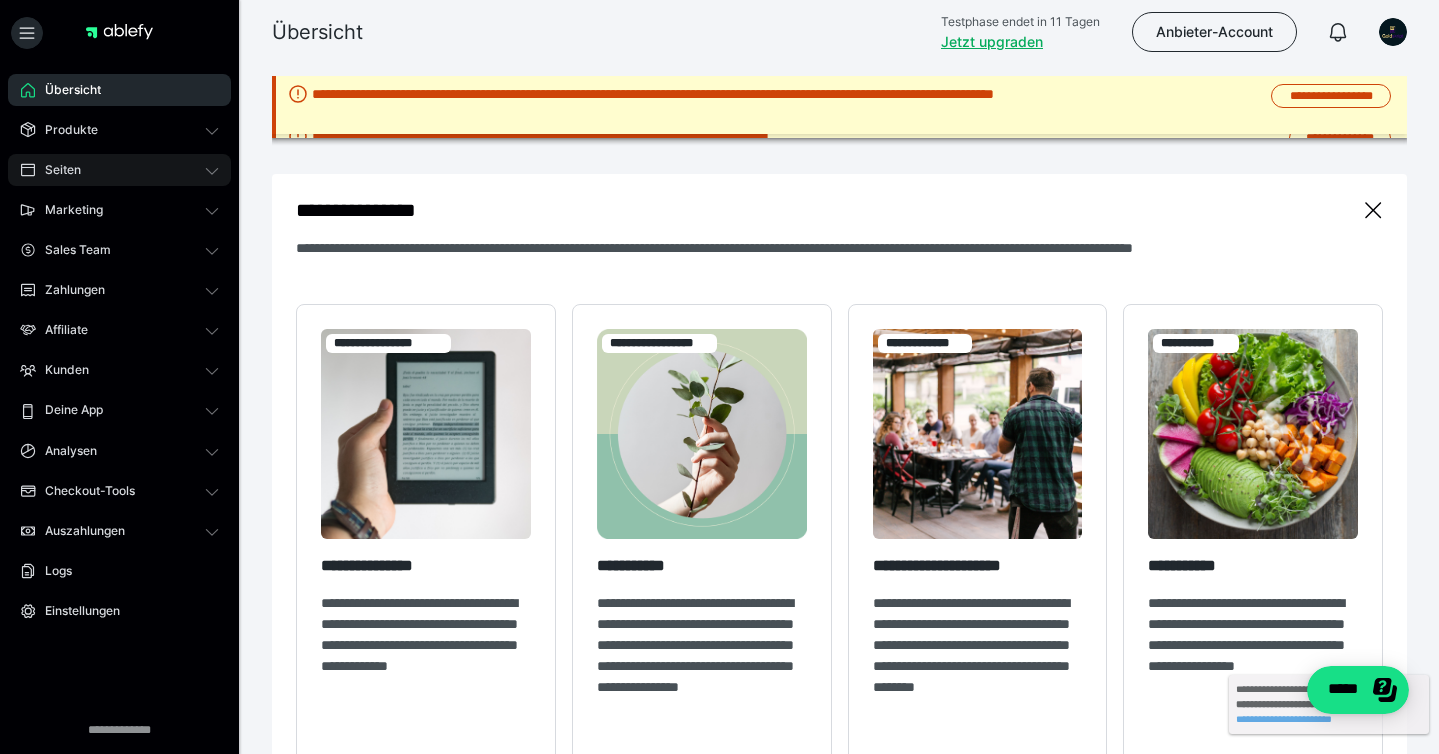 click on "Seiten" at bounding box center [56, 170] 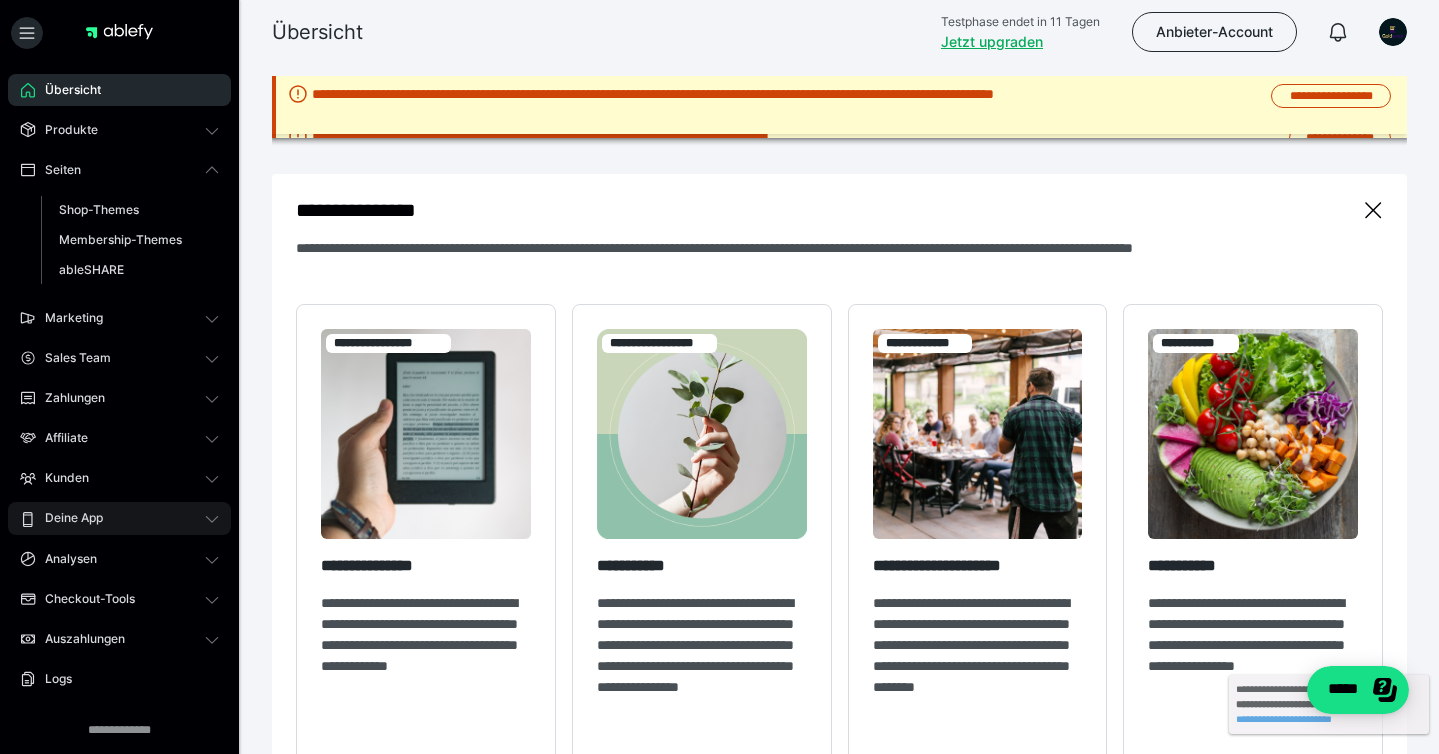 scroll, scrollTop: 93, scrollLeft: 0, axis: vertical 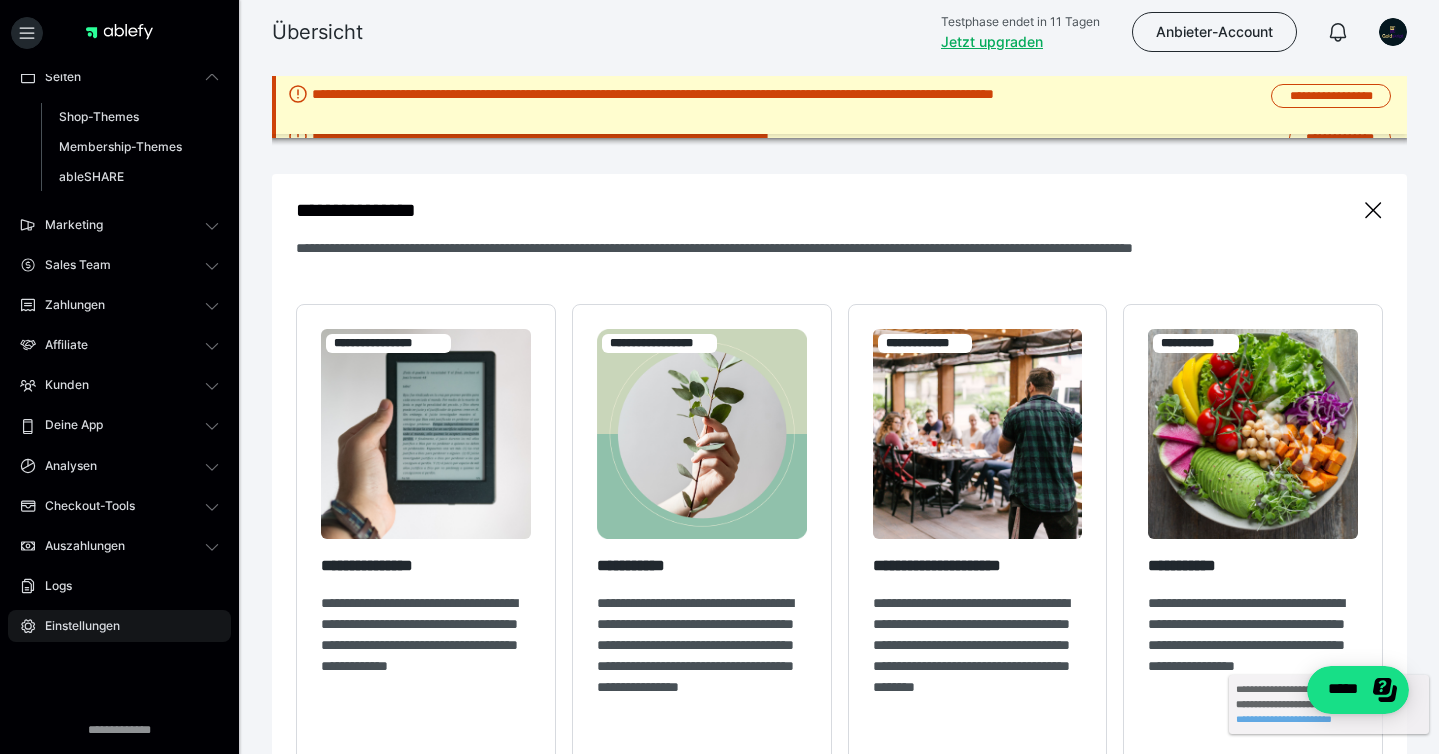 click on "Einstellungen" at bounding box center (75, 626) 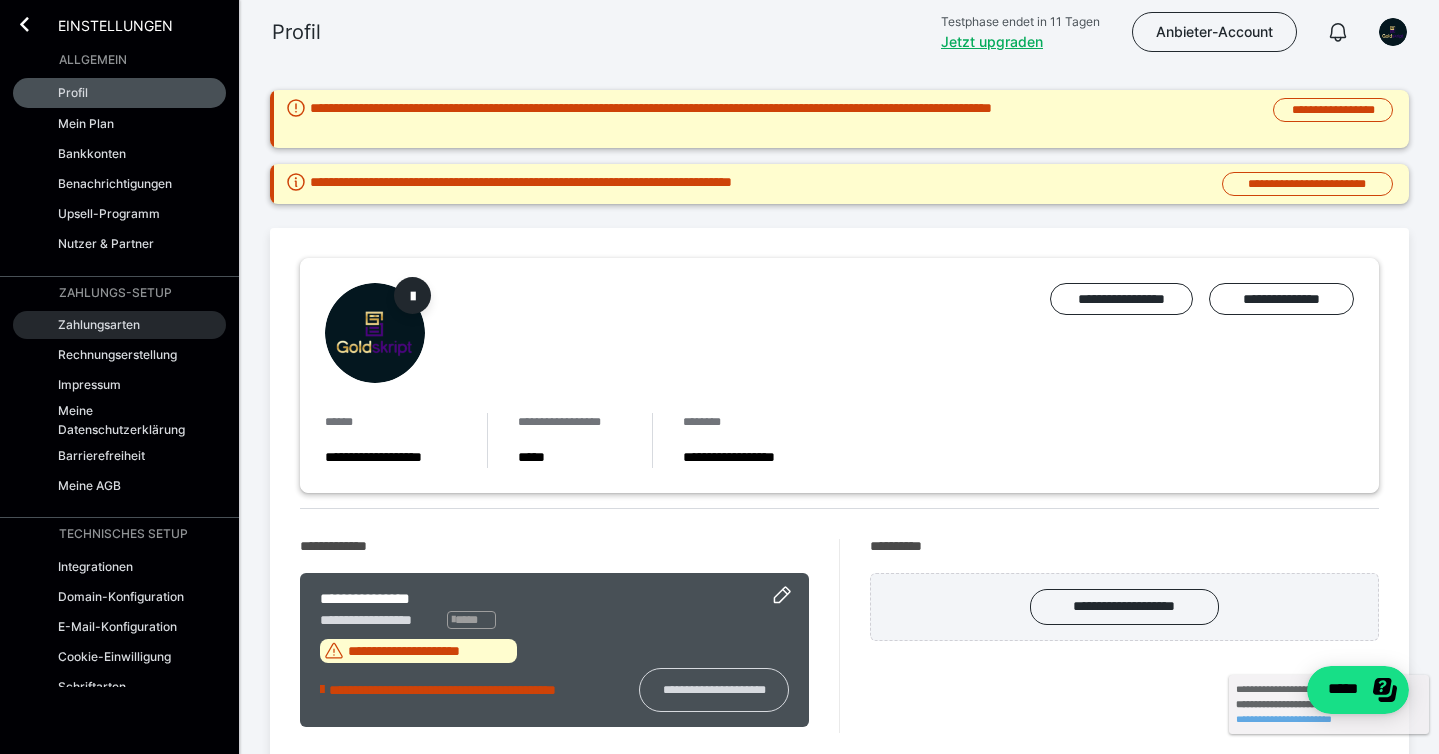 click on "Zahlungsarten" at bounding box center [119, 325] 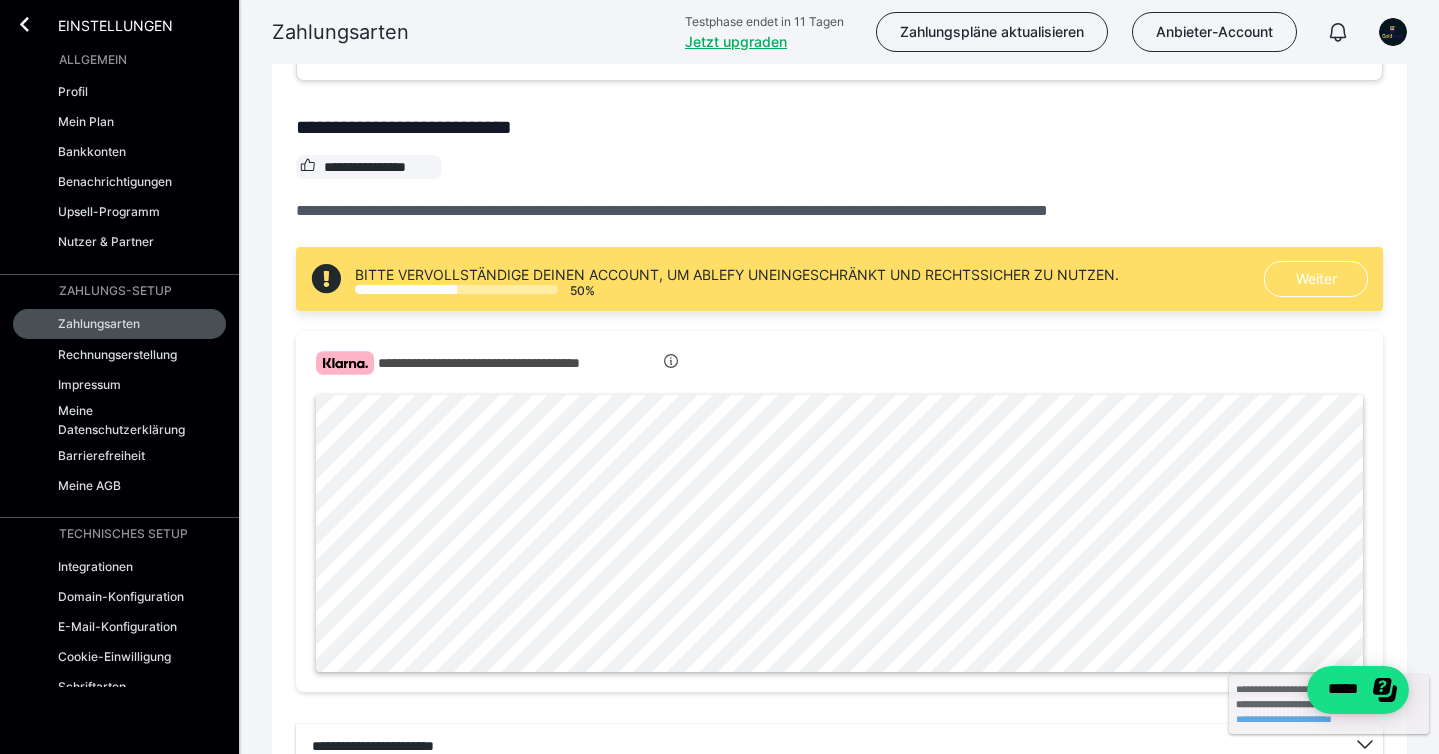 scroll, scrollTop: 645, scrollLeft: 0, axis: vertical 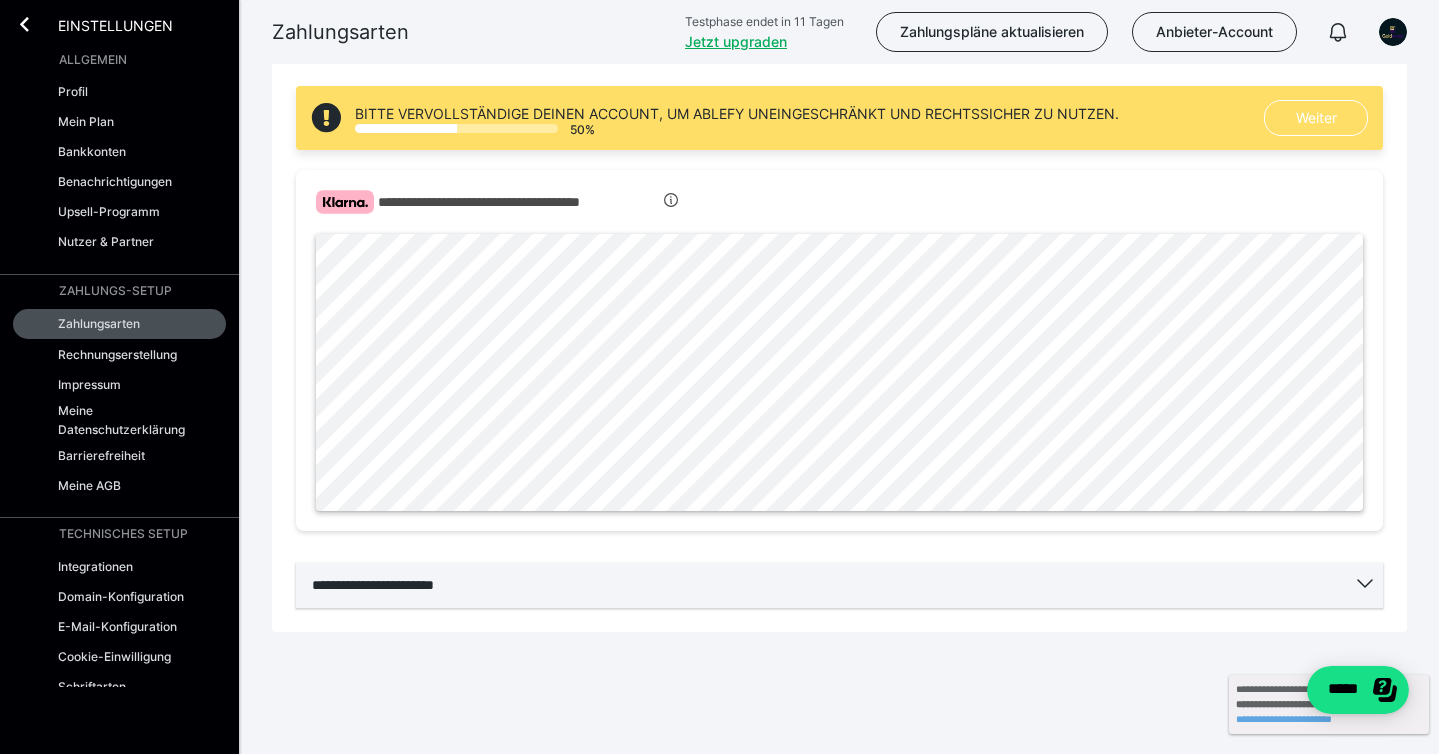 click on "**********" at bounding box center [839, 585] 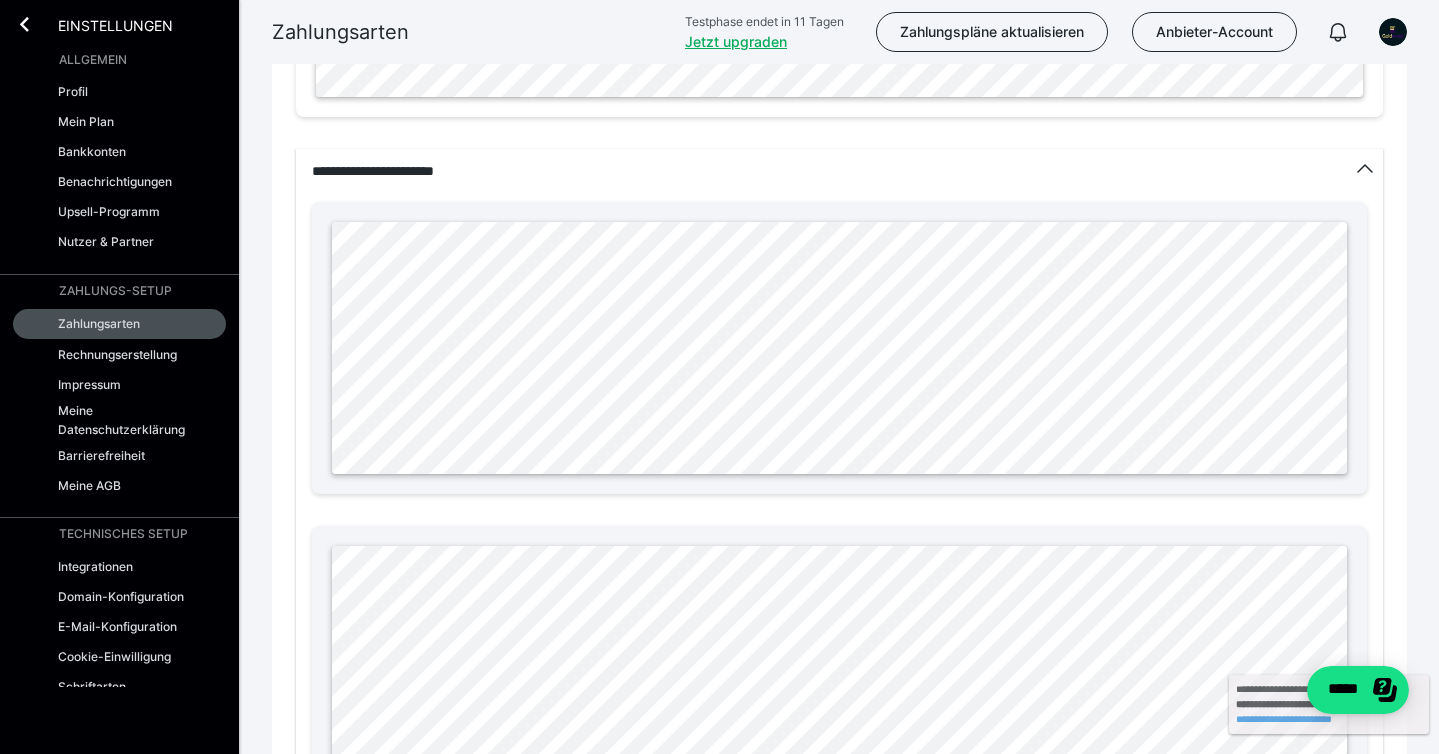 scroll, scrollTop: 1178, scrollLeft: 0, axis: vertical 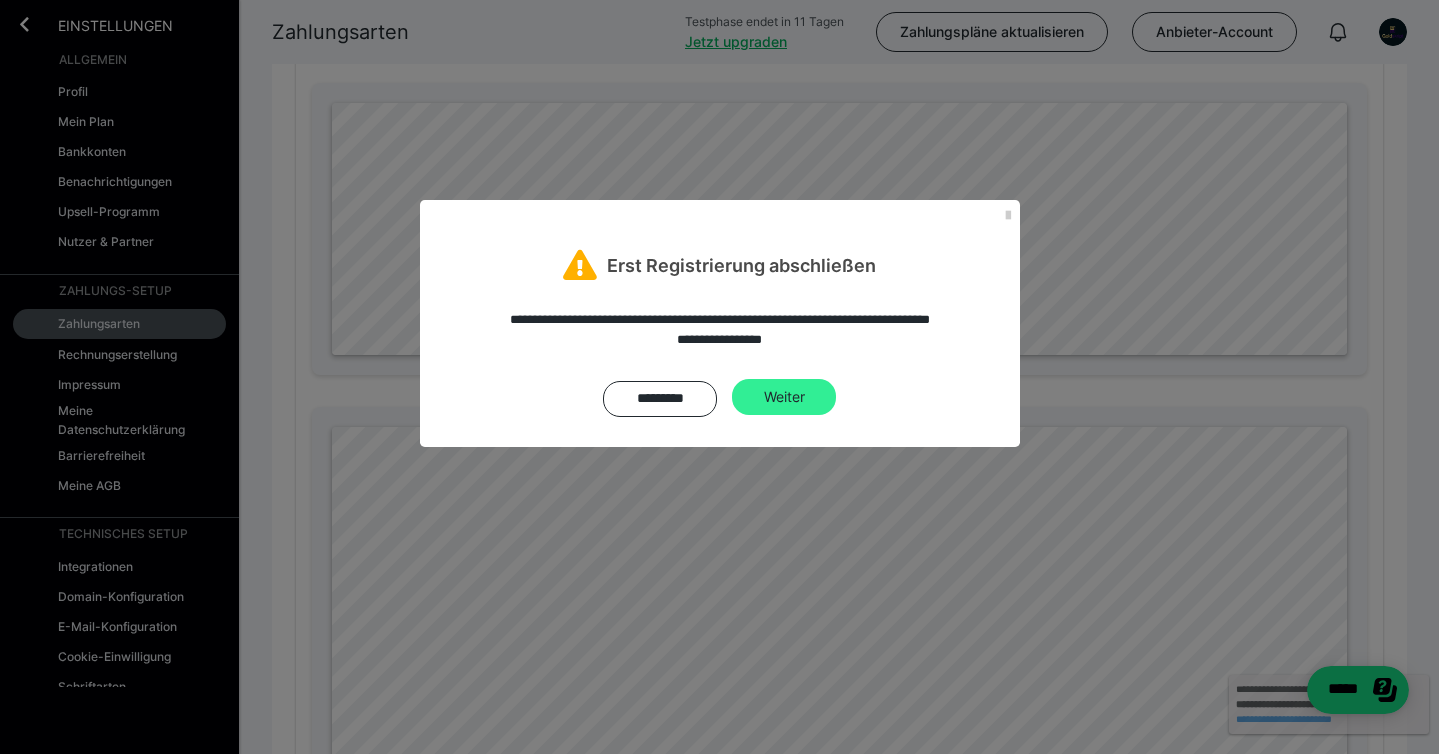 click on "Weiter" at bounding box center (784, 397) 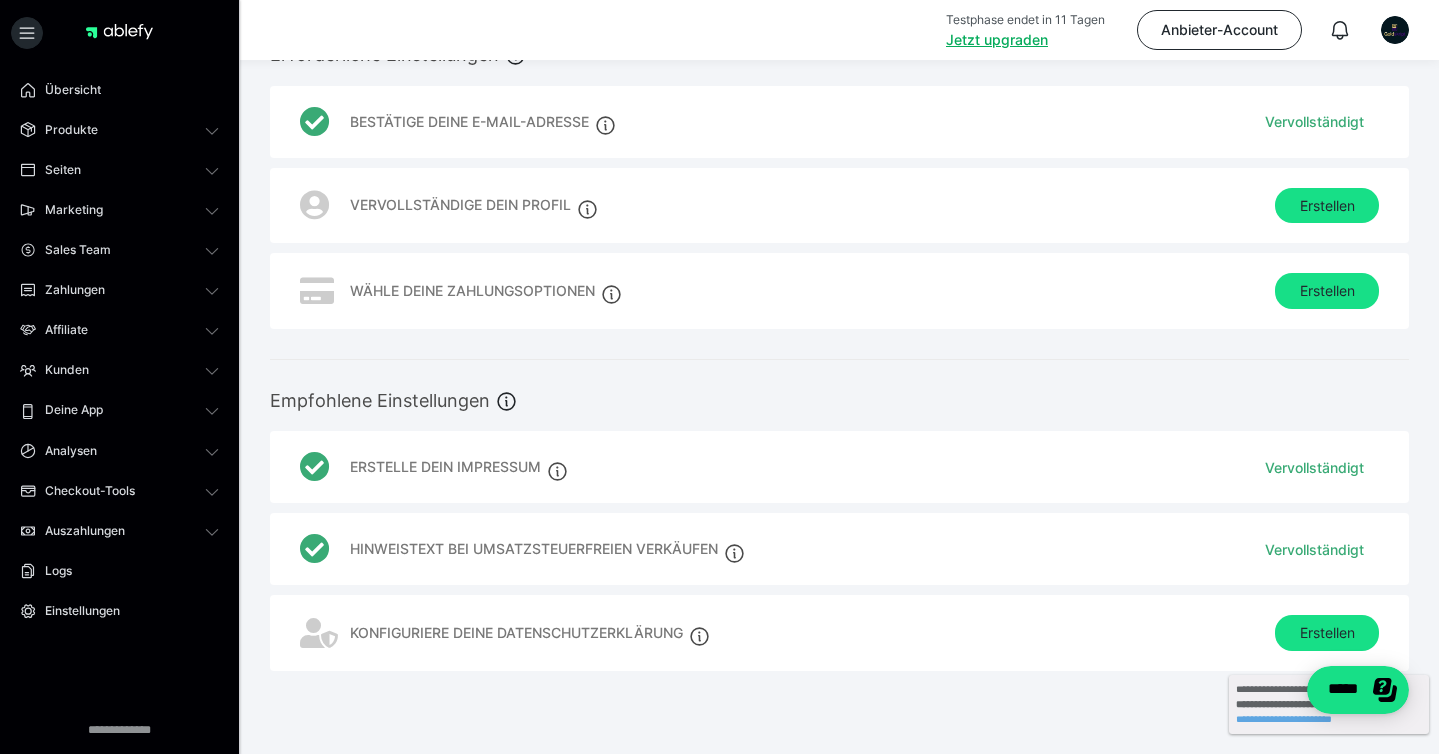 scroll, scrollTop: 167, scrollLeft: 0, axis: vertical 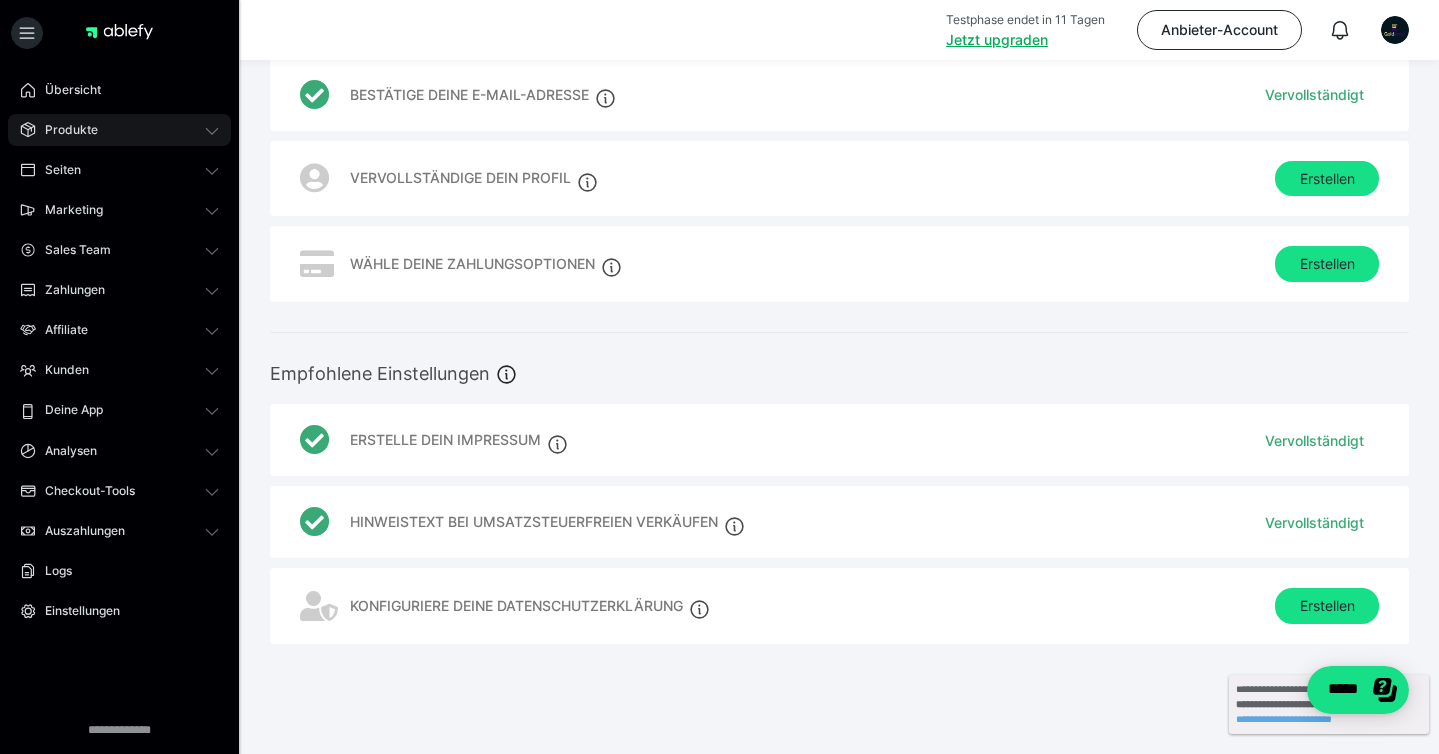 click on "Produkte" at bounding box center (64, 130) 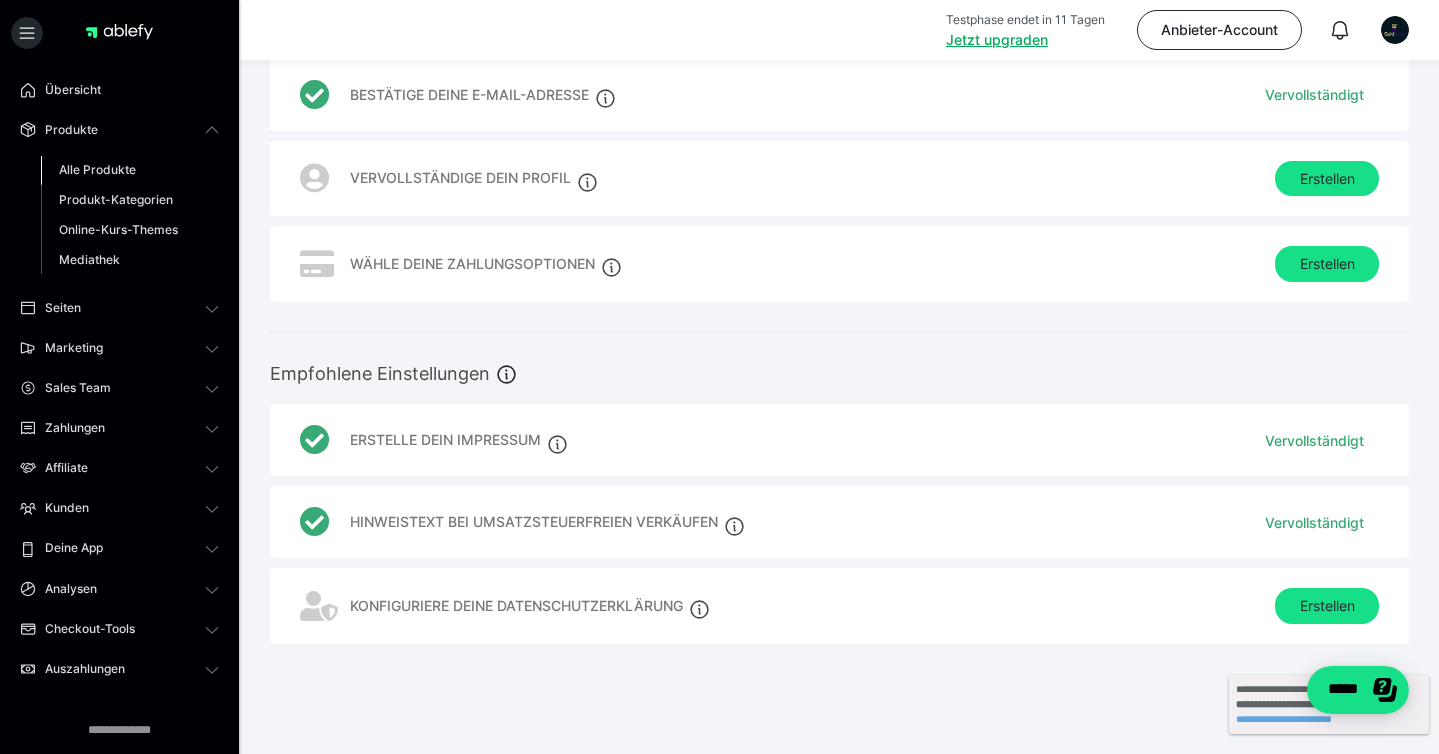 click on "Alle Produkte" at bounding box center (97, 169) 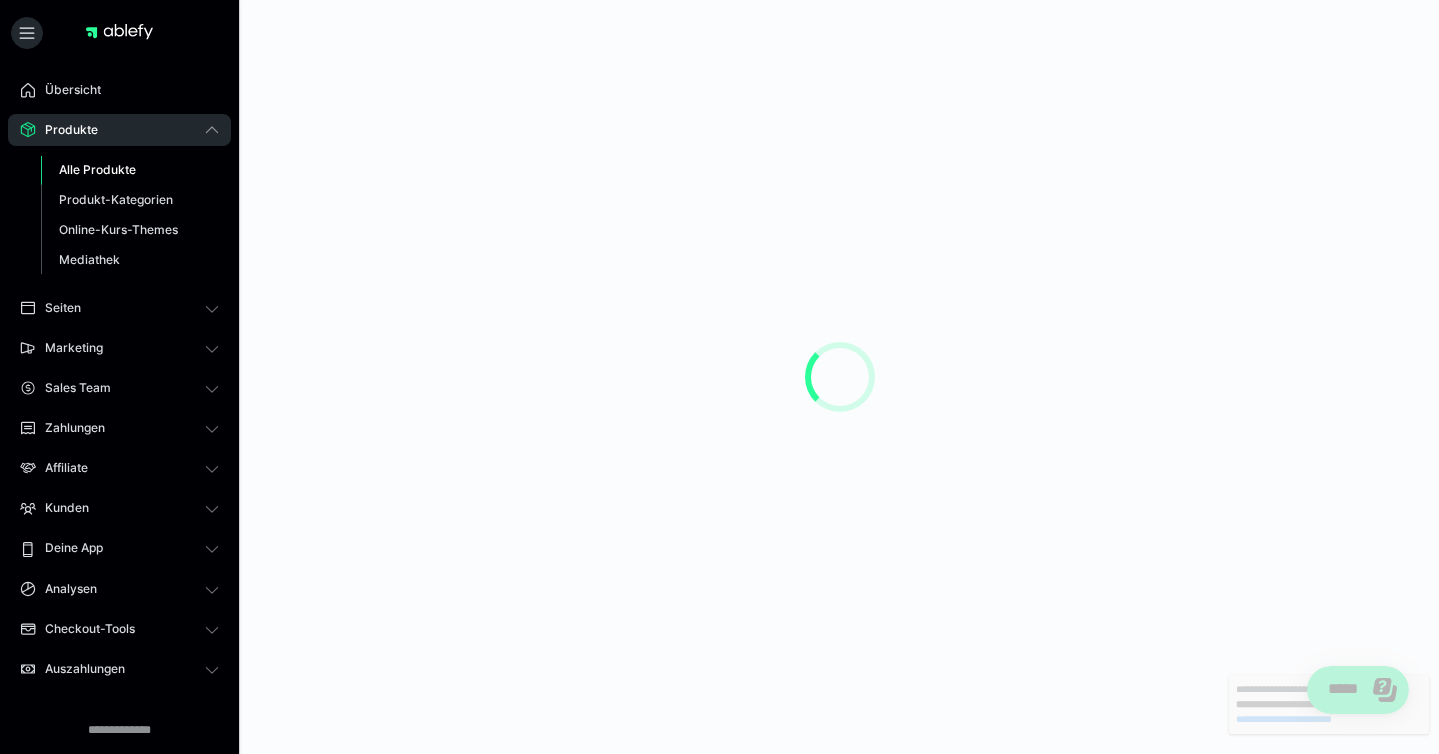 scroll, scrollTop: 0, scrollLeft: 0, axis: both 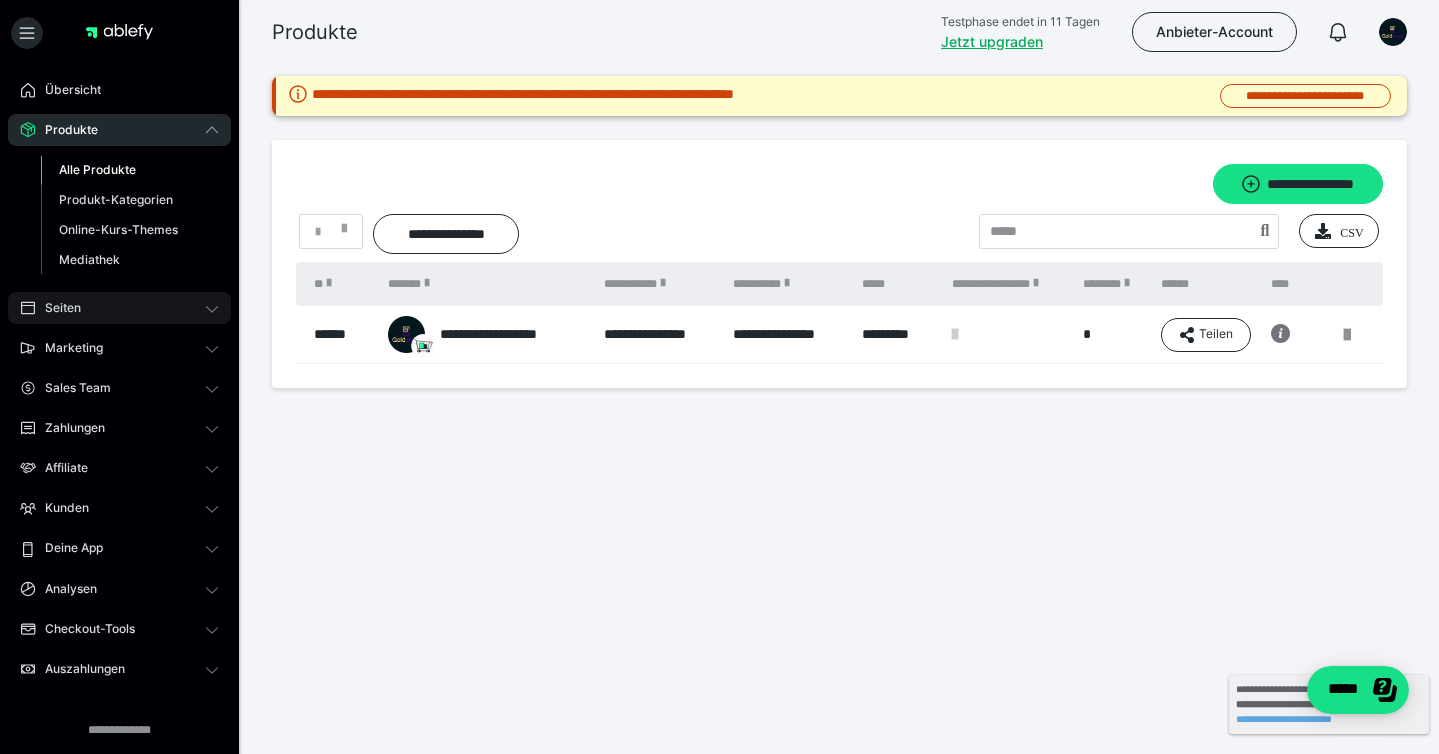 click on "Seiten" at bounding box center (119, 308) 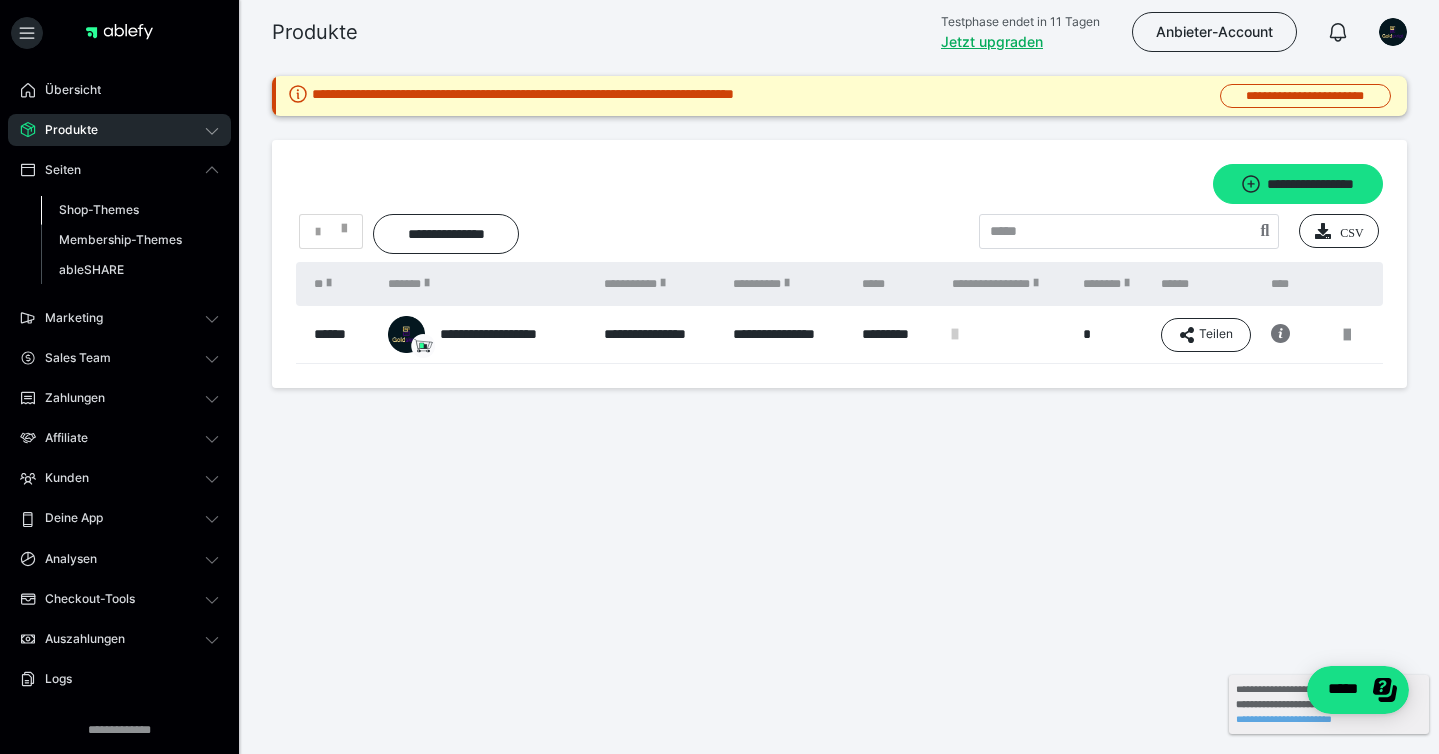 click on "Shop-Themes" at bounding box center [99, 209] 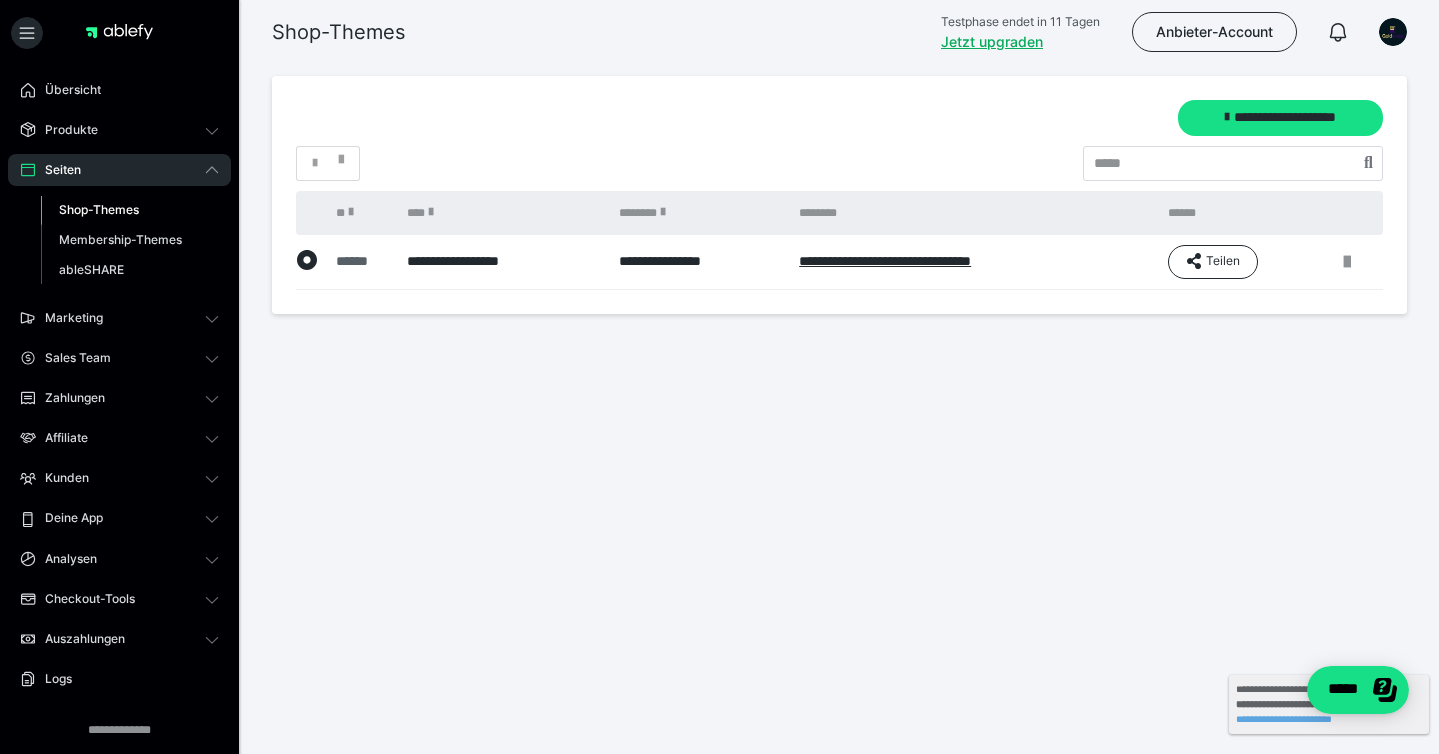 click on "******" at bounding box center [361, 261] 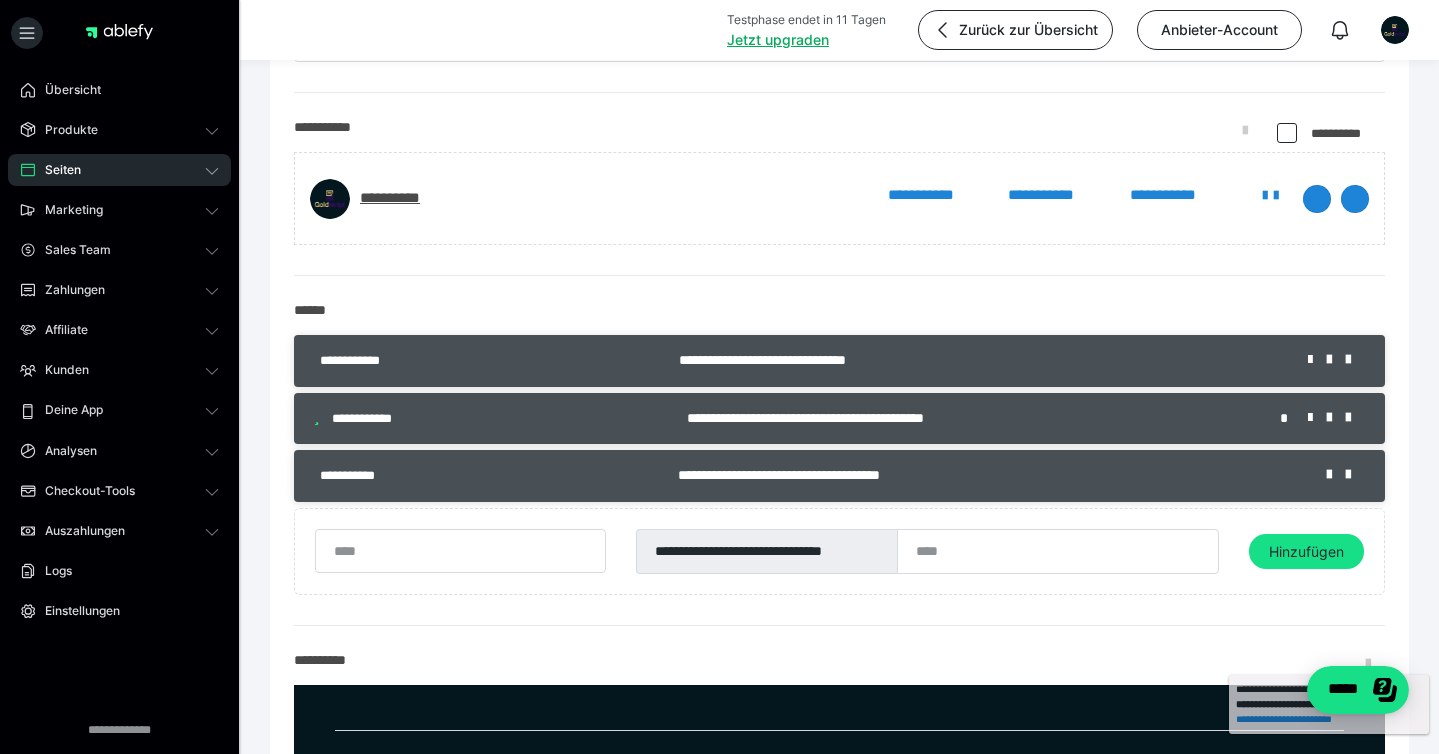 scroll, scrollTop: 106, scrollLeft: 0, axis: vertical 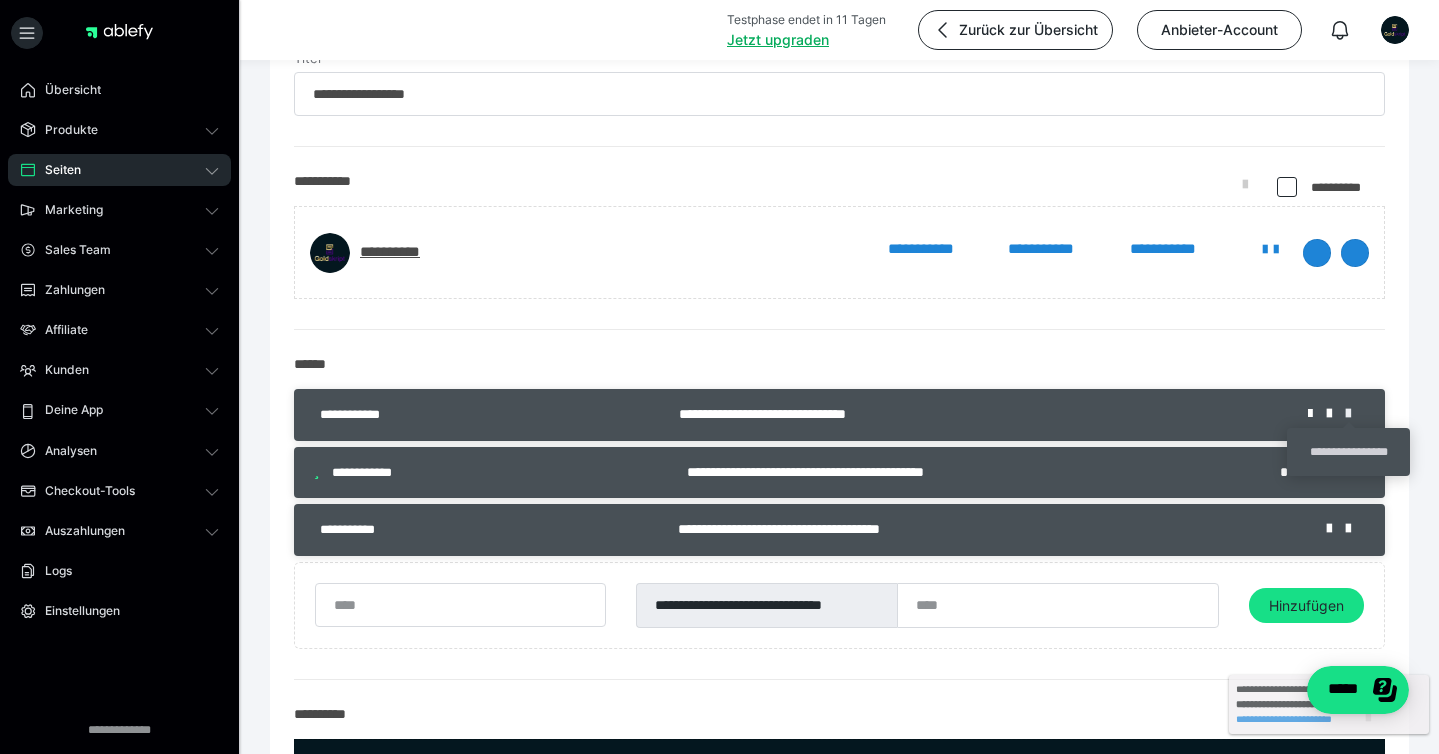click at bounding box center [1355, 414] 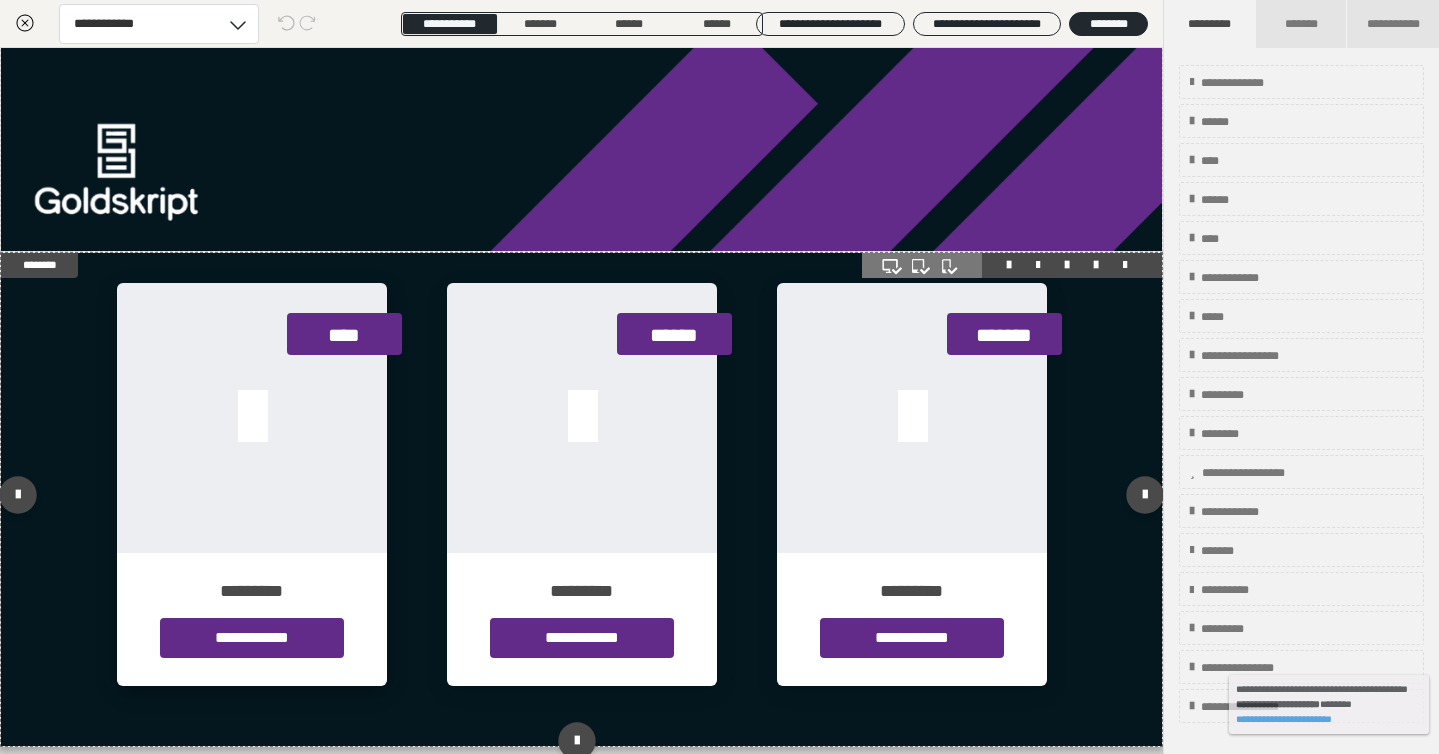 scroll, scrollTop: 0, scrollLeft: 0, axis: both 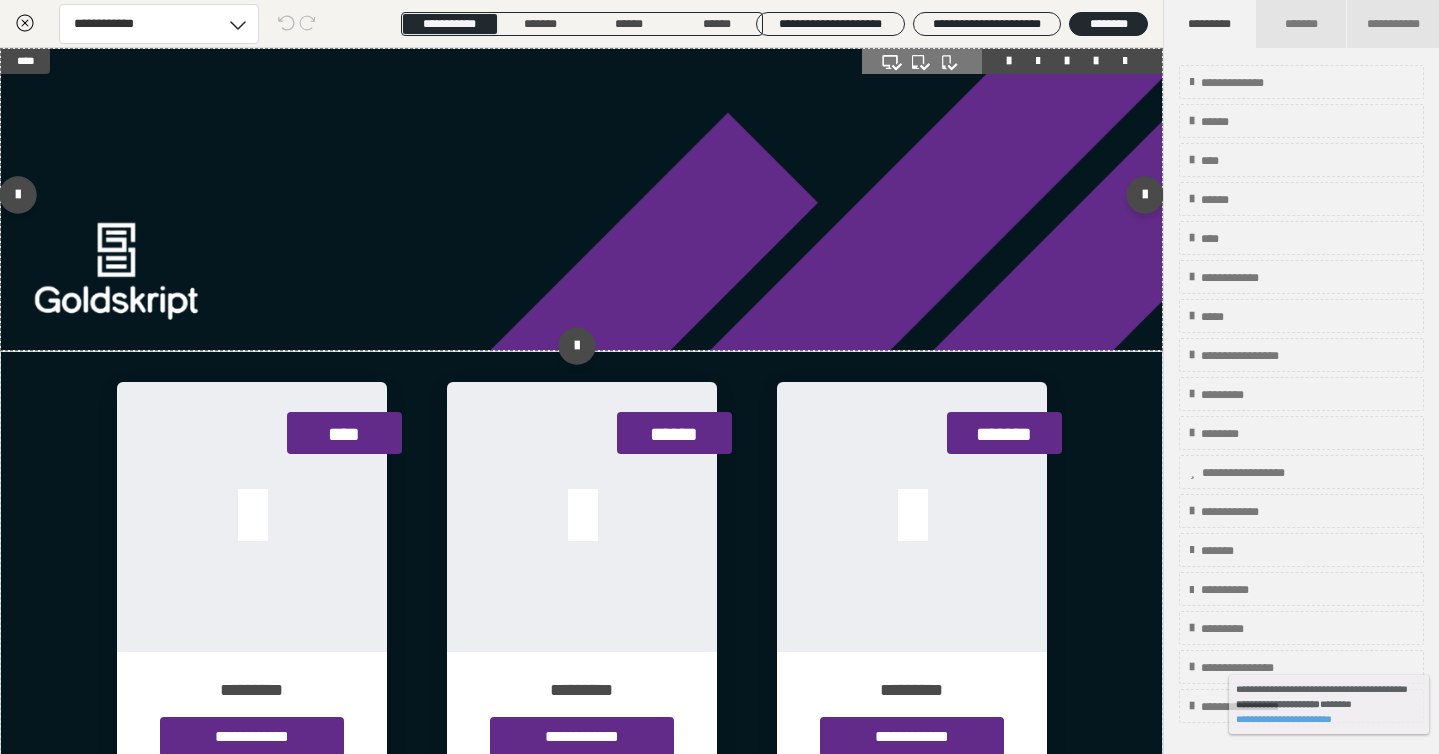 click at bounding box center (581, 199) 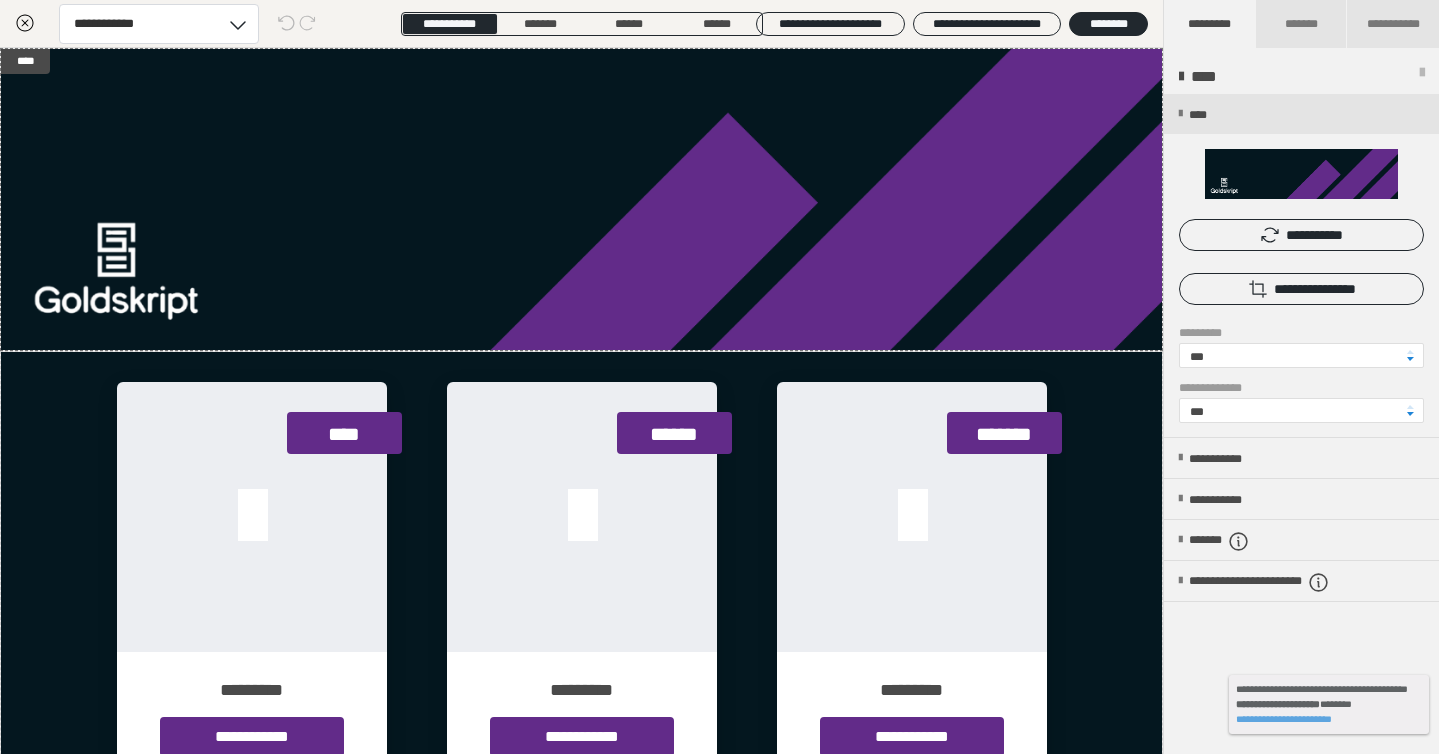 click 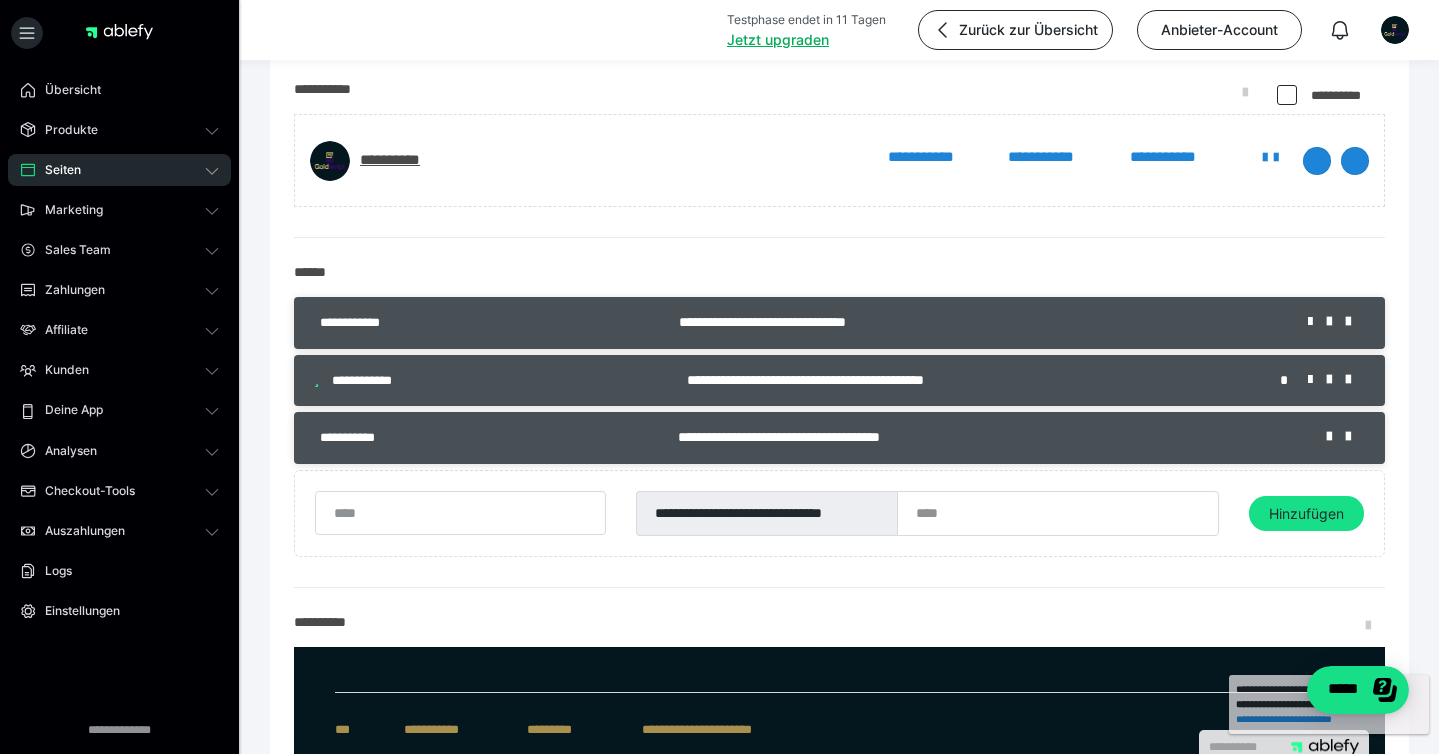 scroll, scrollTop: 276, scrollLeft: 0, axis: vertical 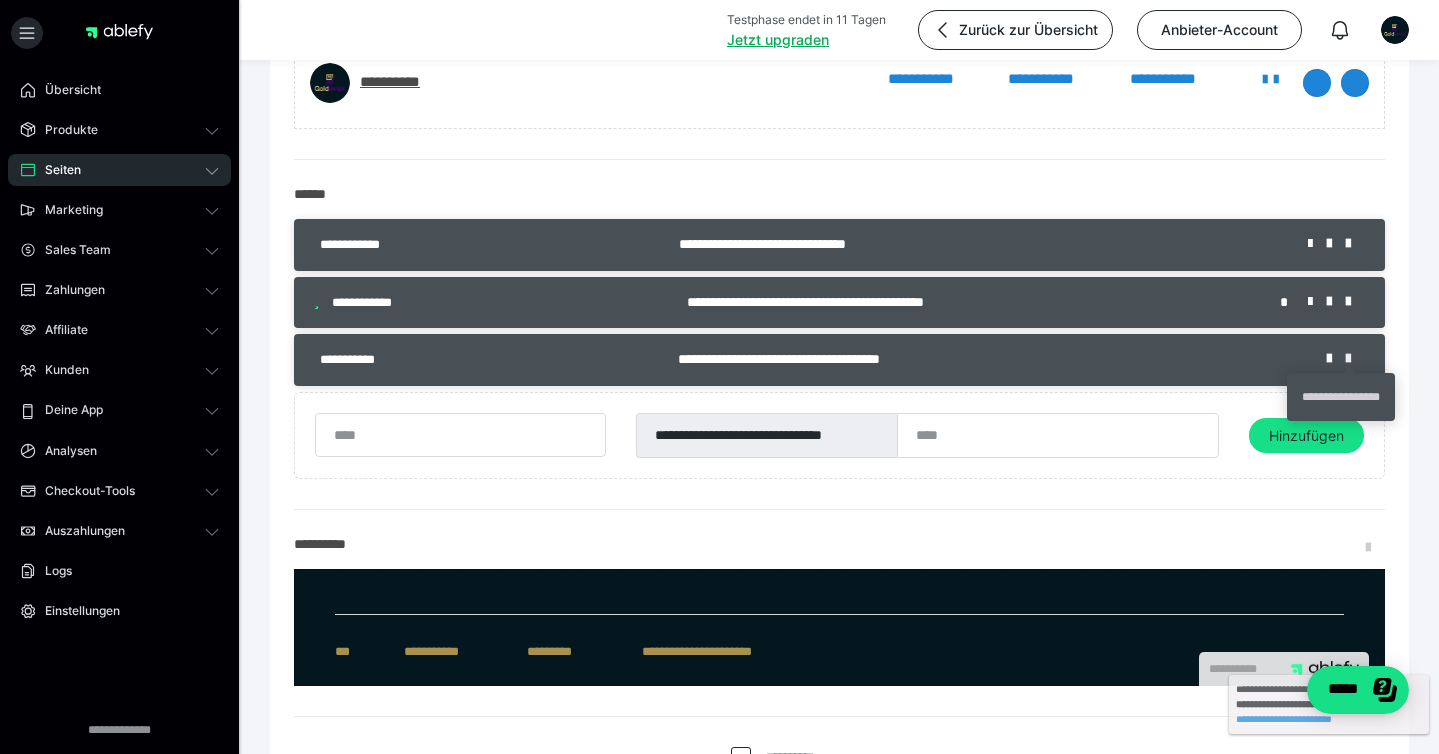 click at bounding box center [1355, 359] 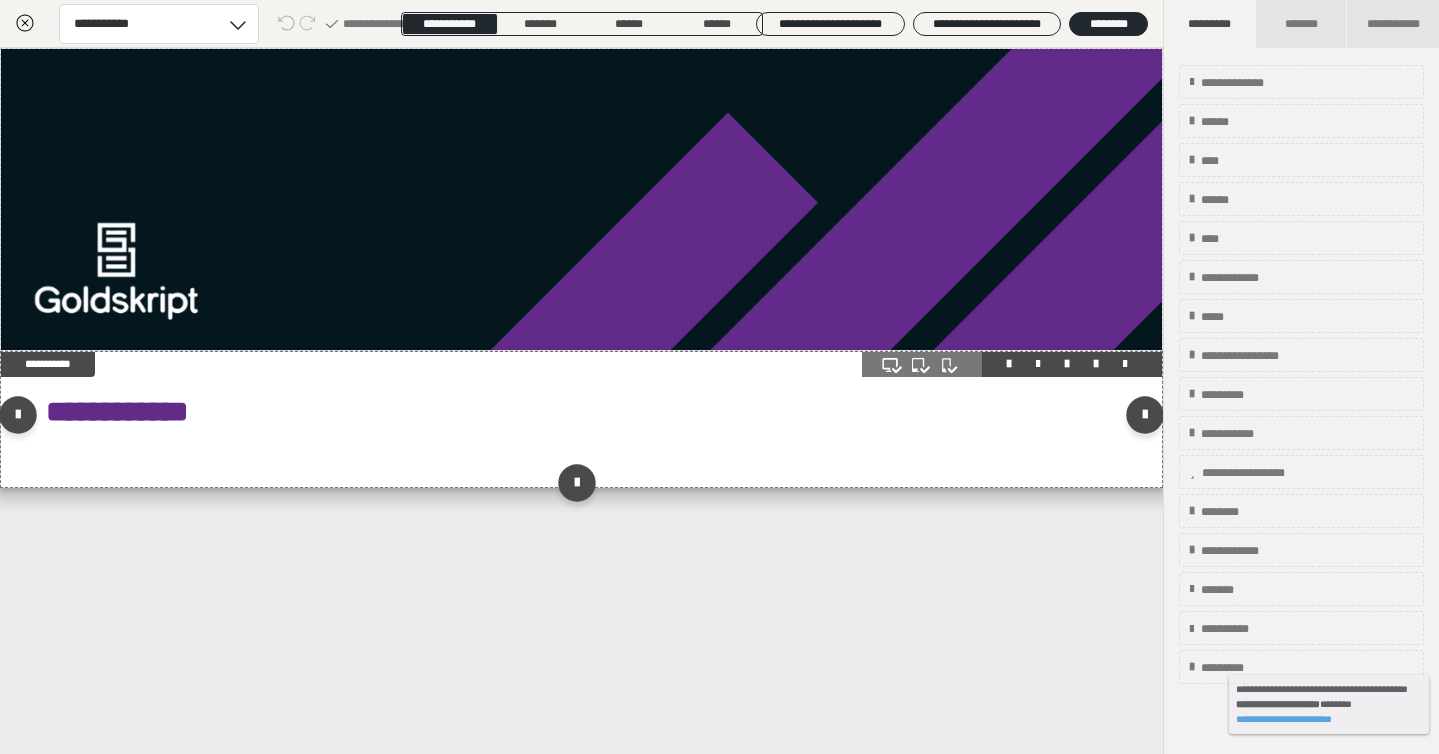click on "**********" at bounding box center (581, 419) 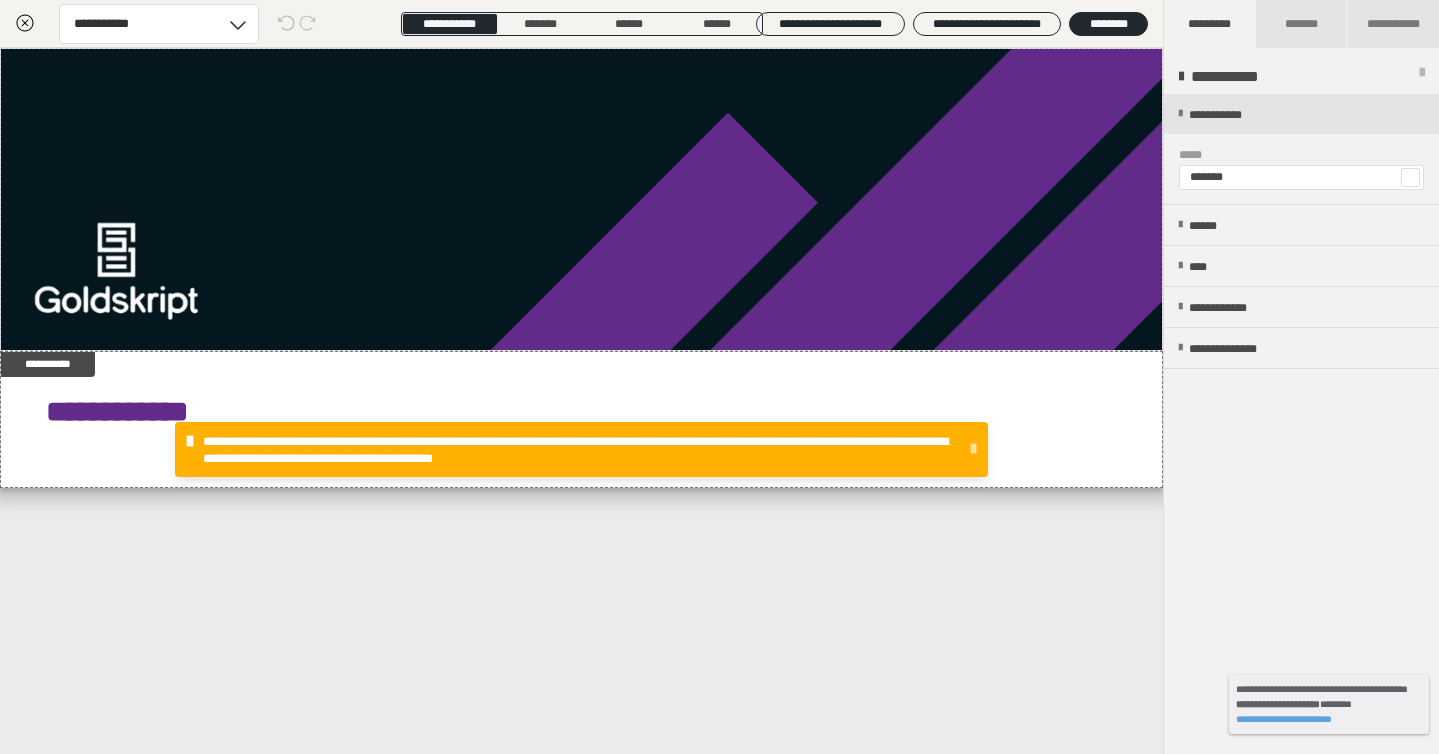 click 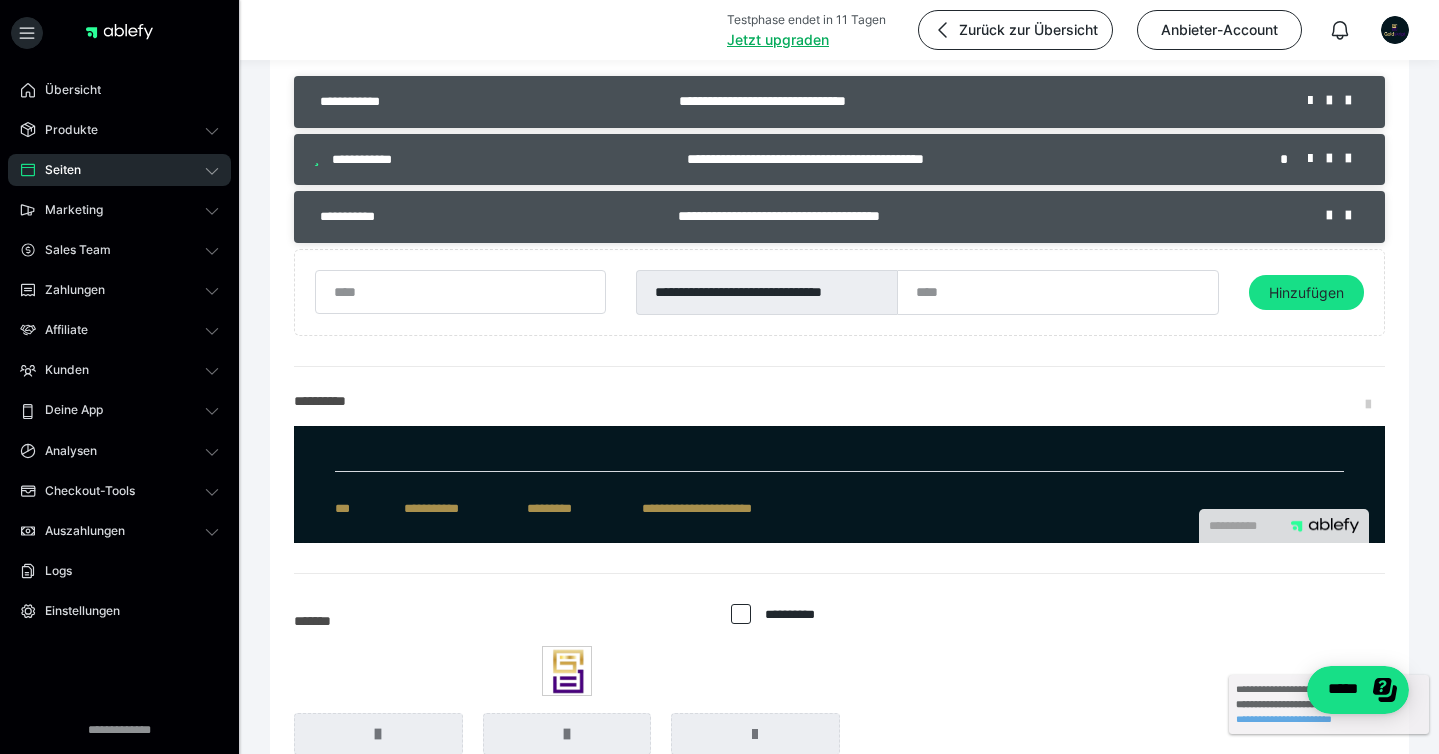 scroll, scrollTop: 255, scrollLeft: 0, axis: vertical 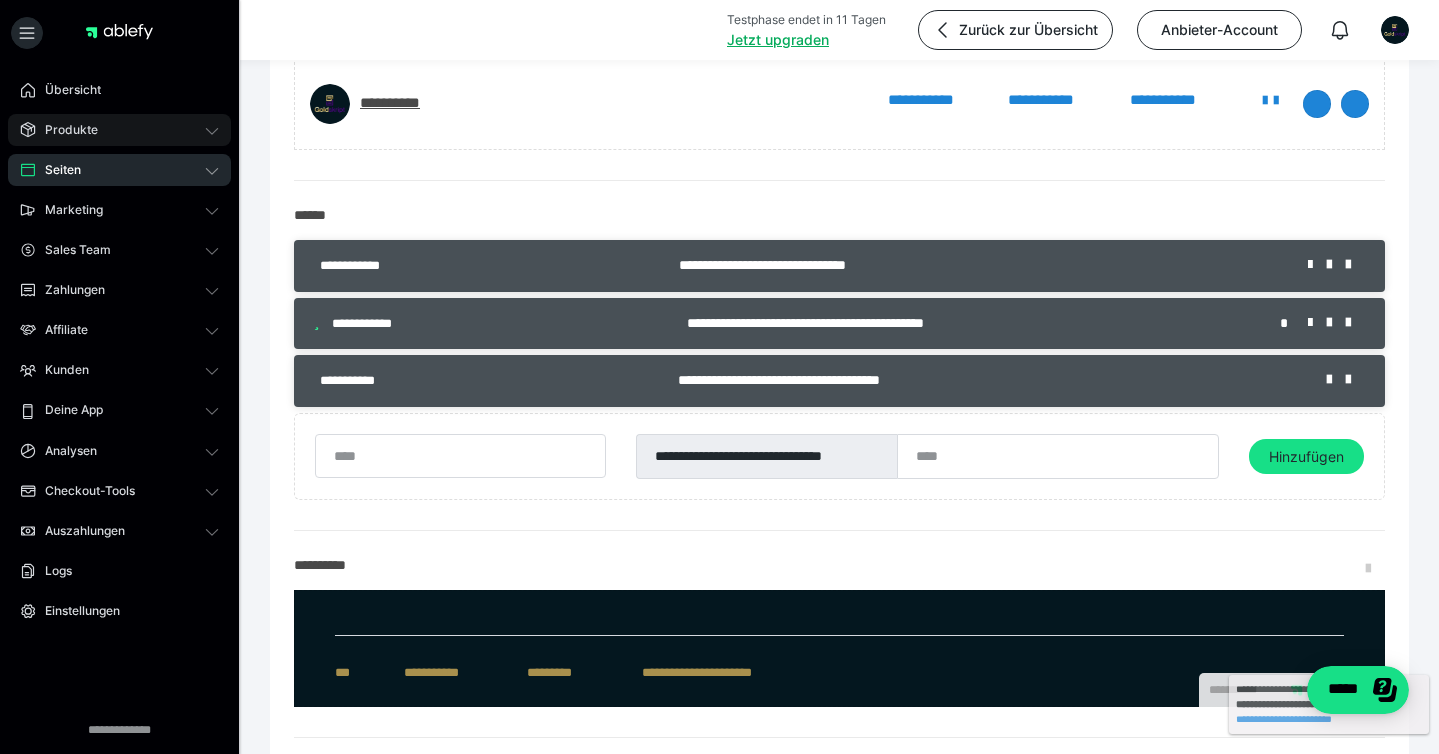 click on "Produkte" at bounding box center (119, 130) 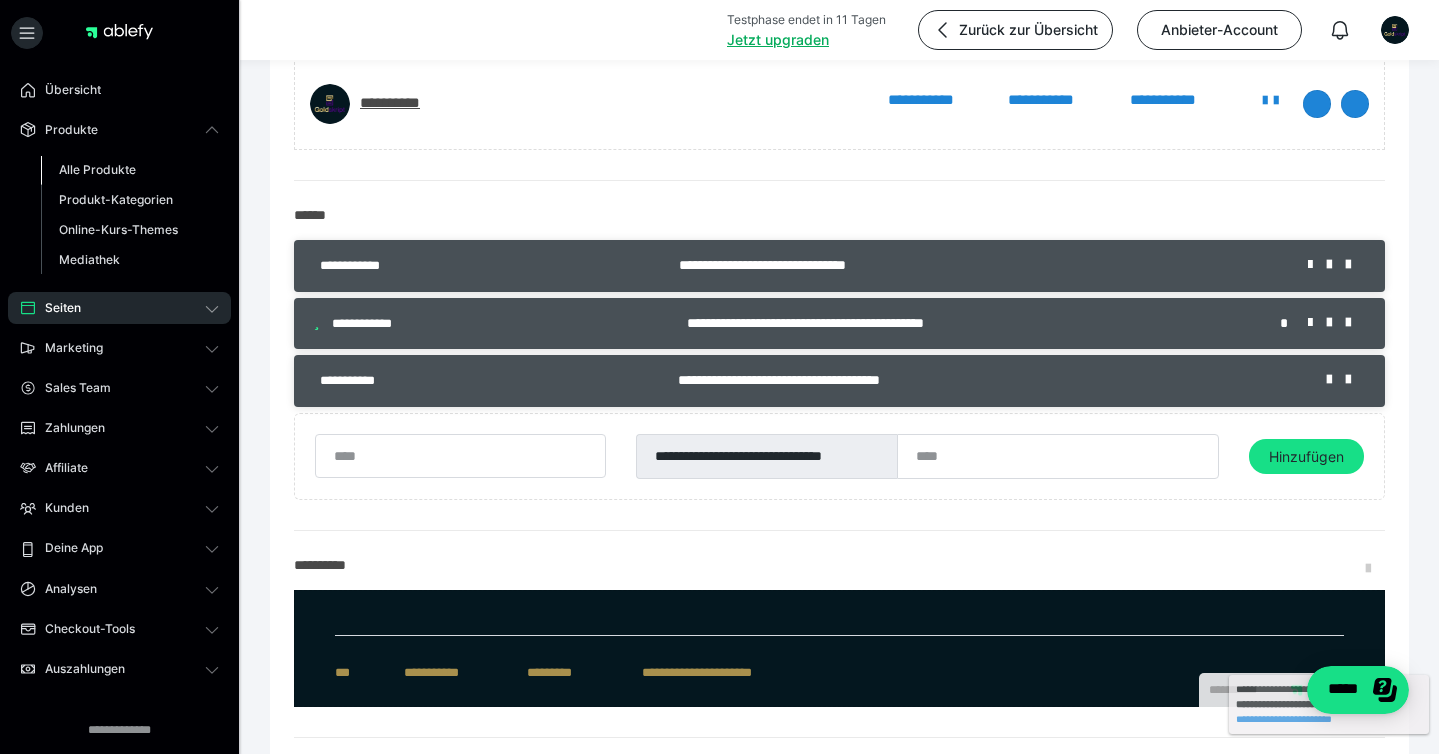 click on "Alle Produkte" at bounding box center (97, 169) 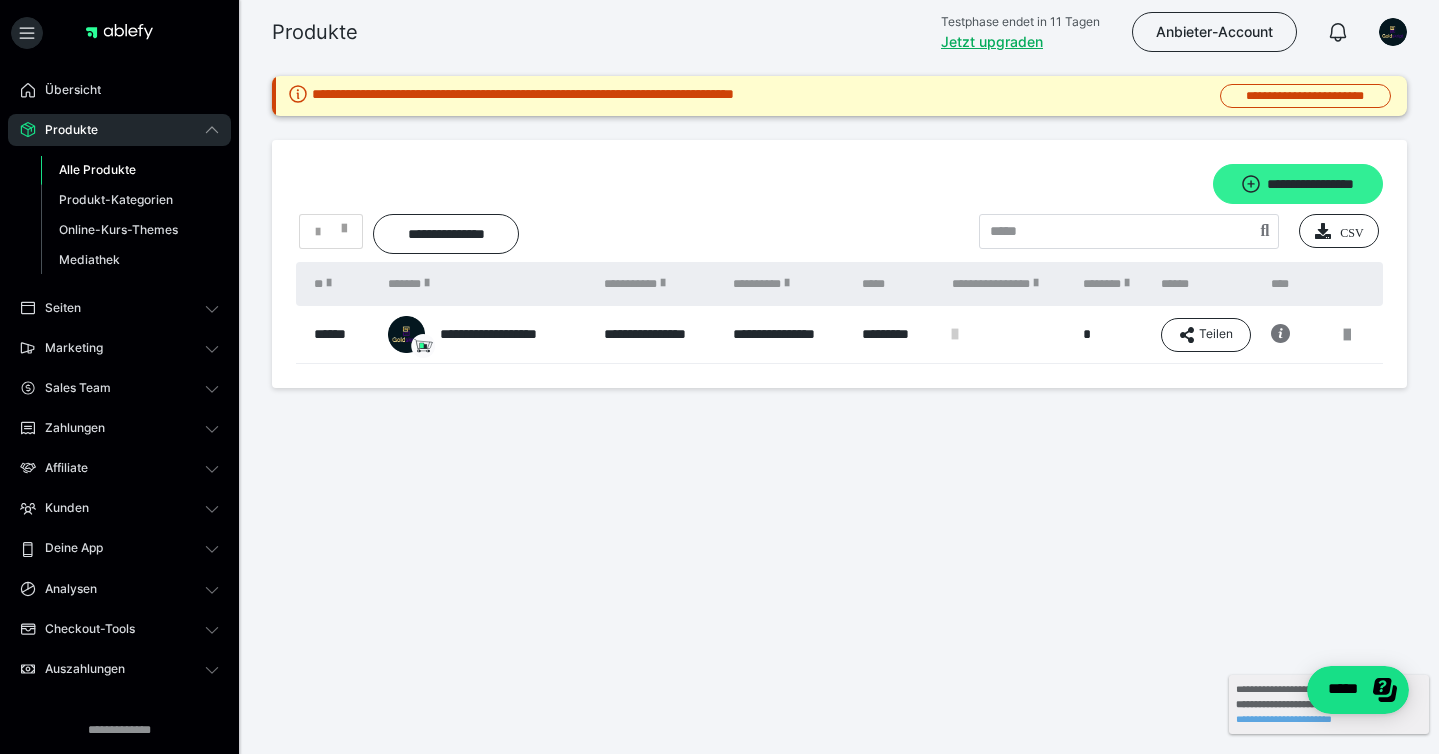 click on "**********" at bounding box center (1298, 184) 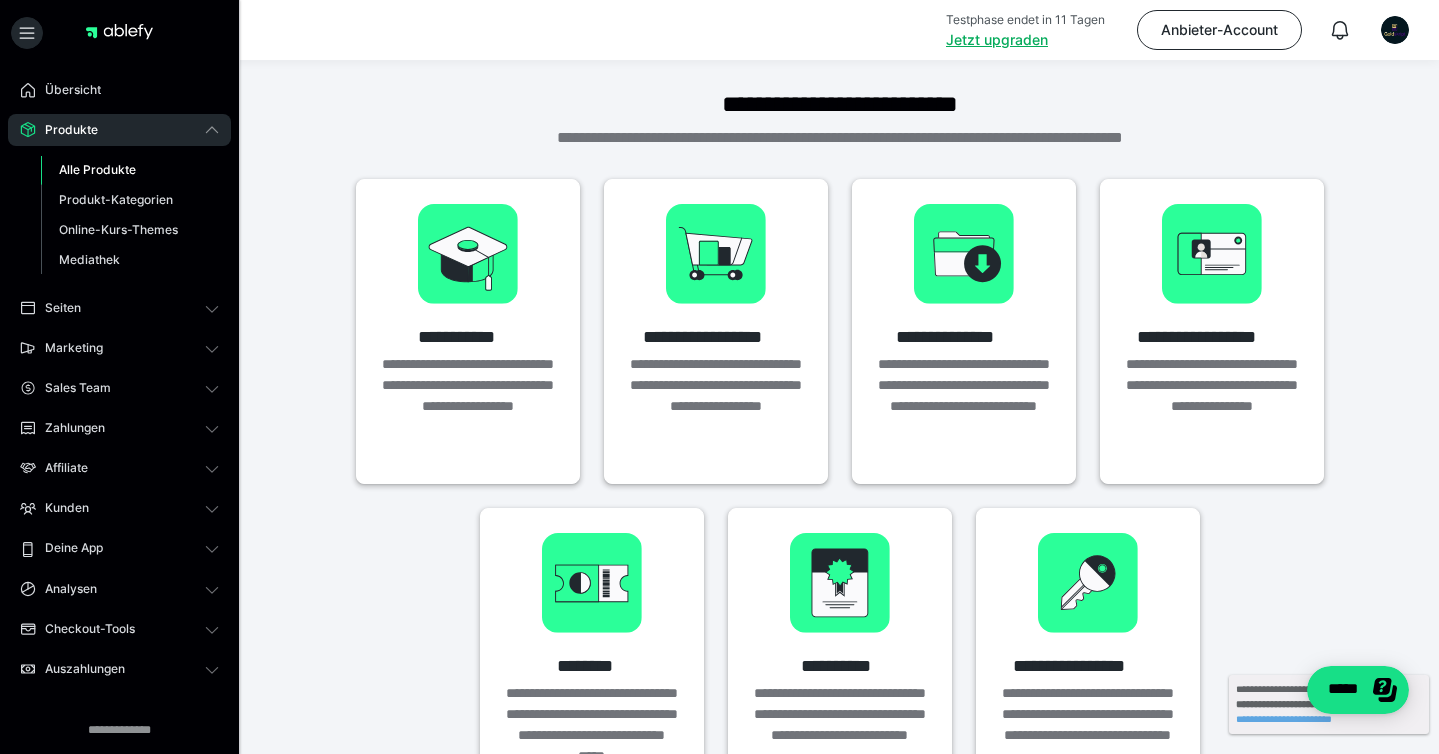 click on "Alle Produkte" at bounding box center (97, 169) 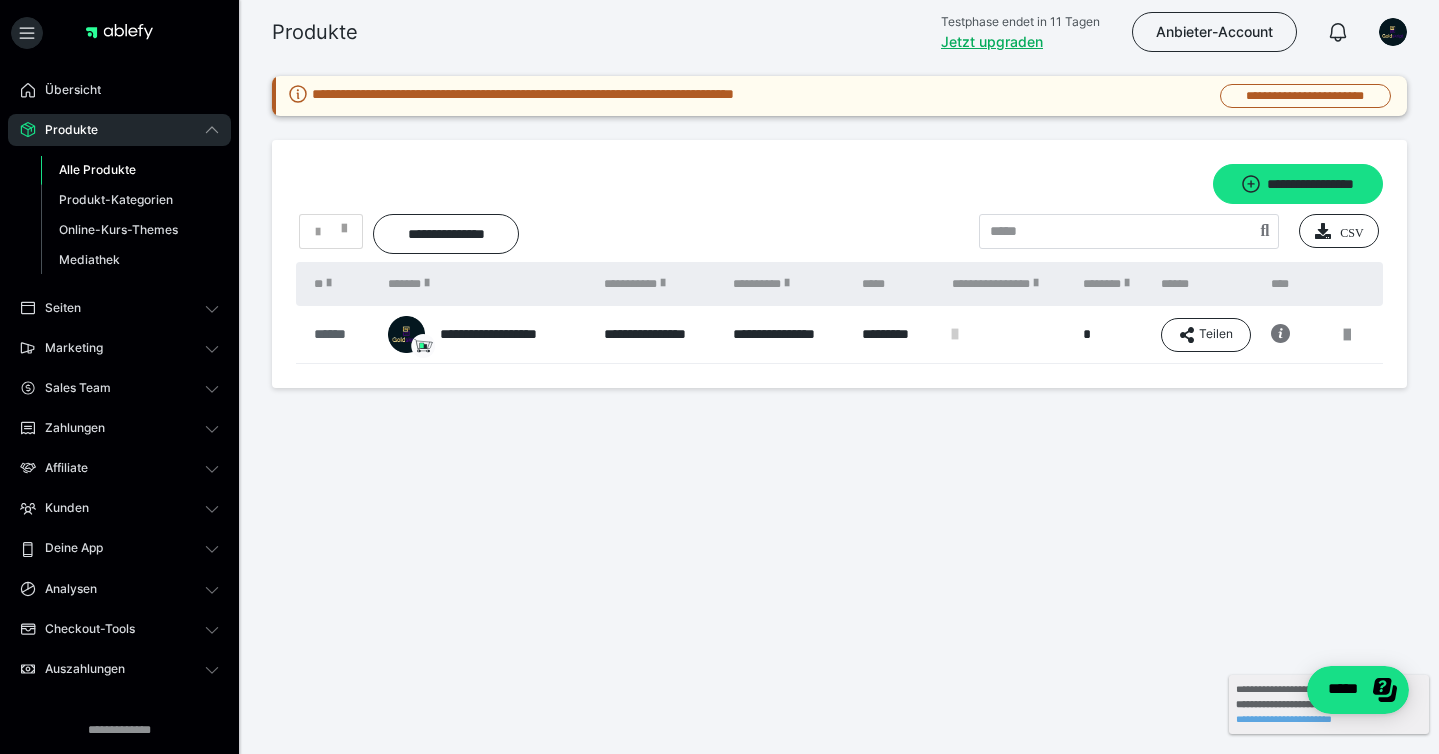 click on "******" at bounding box center (341, 334) 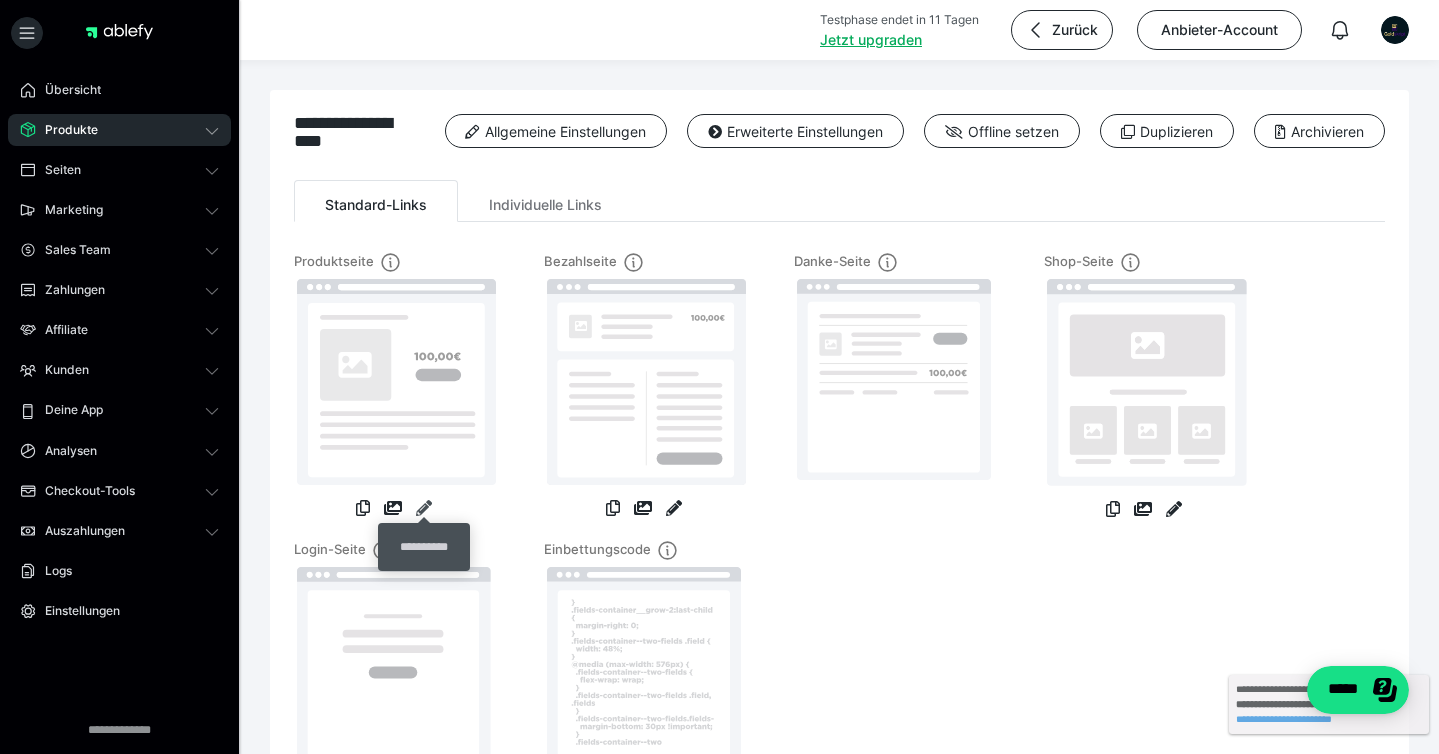 click at bounding box center (424, 508) 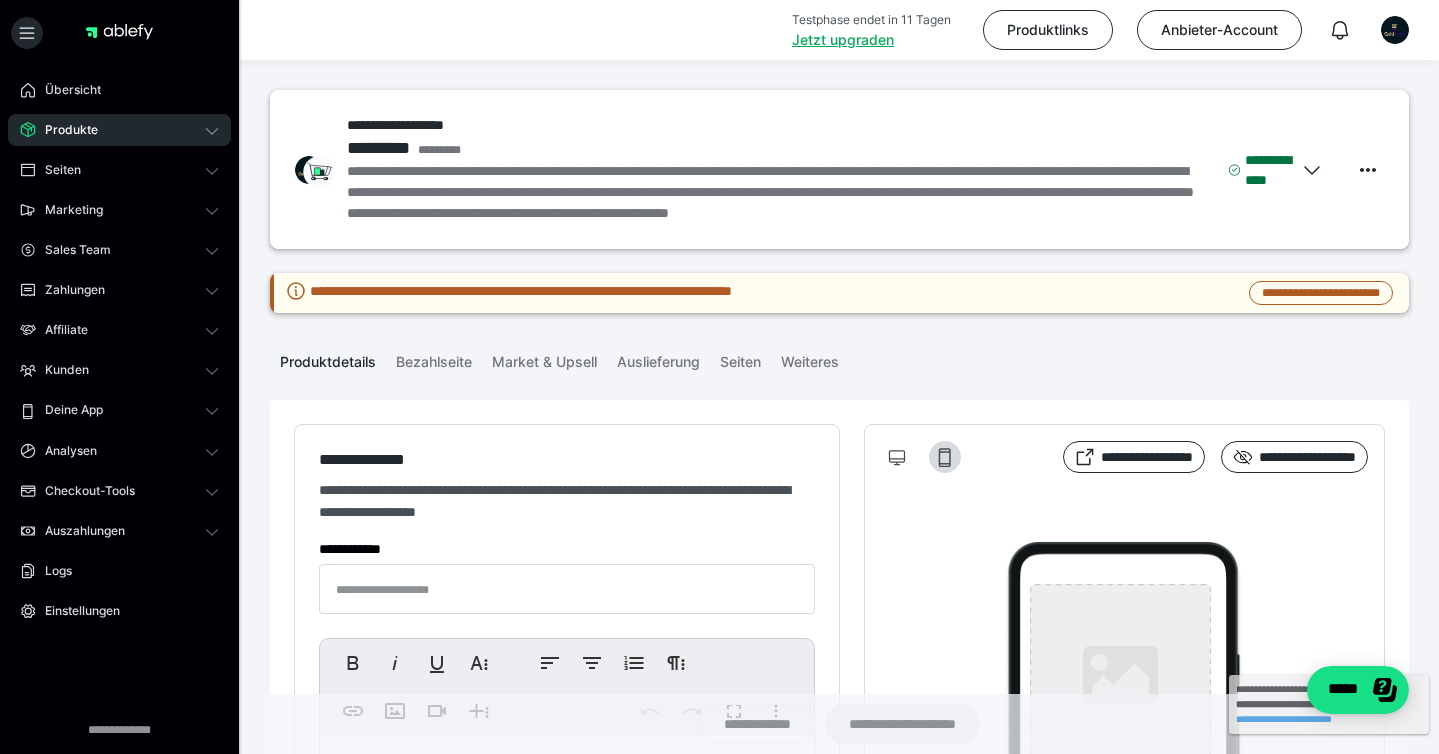 type on "**********" 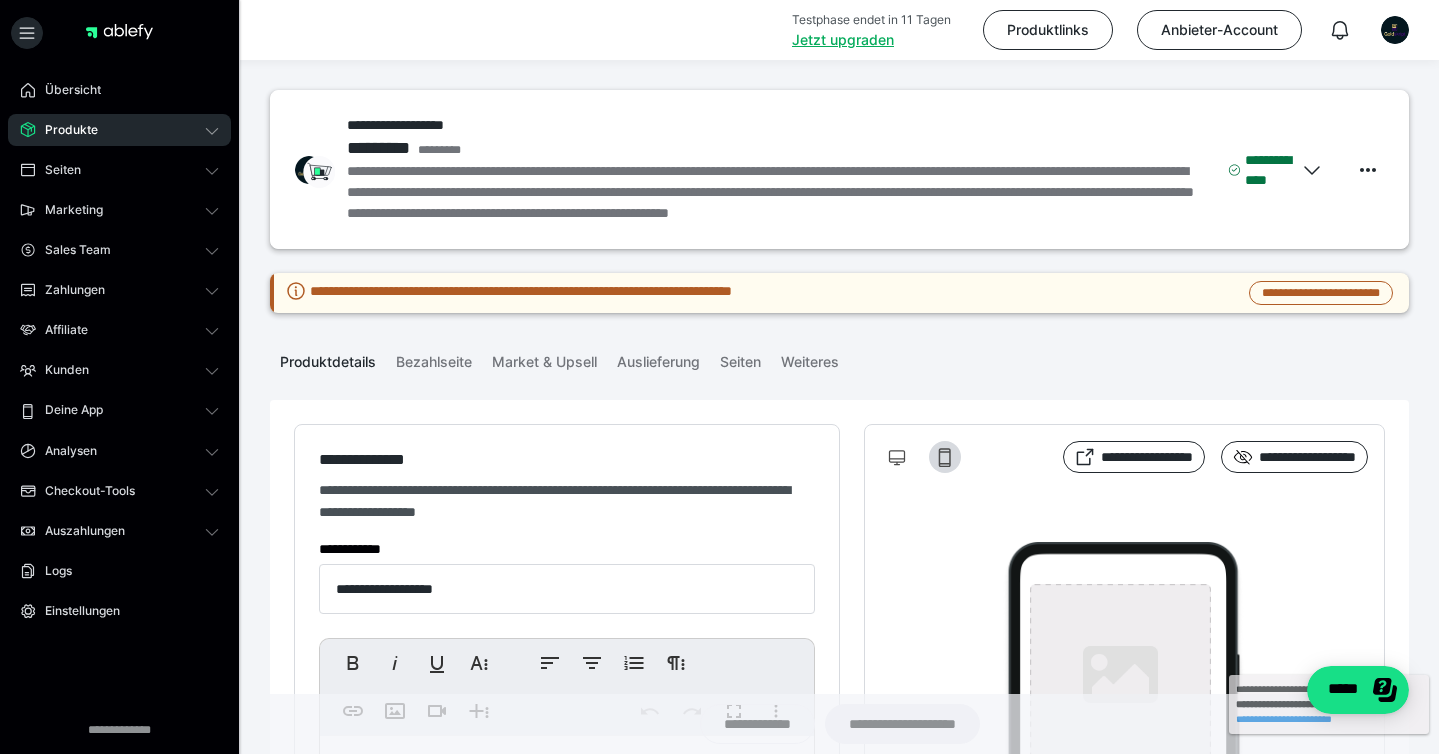 type on "********" 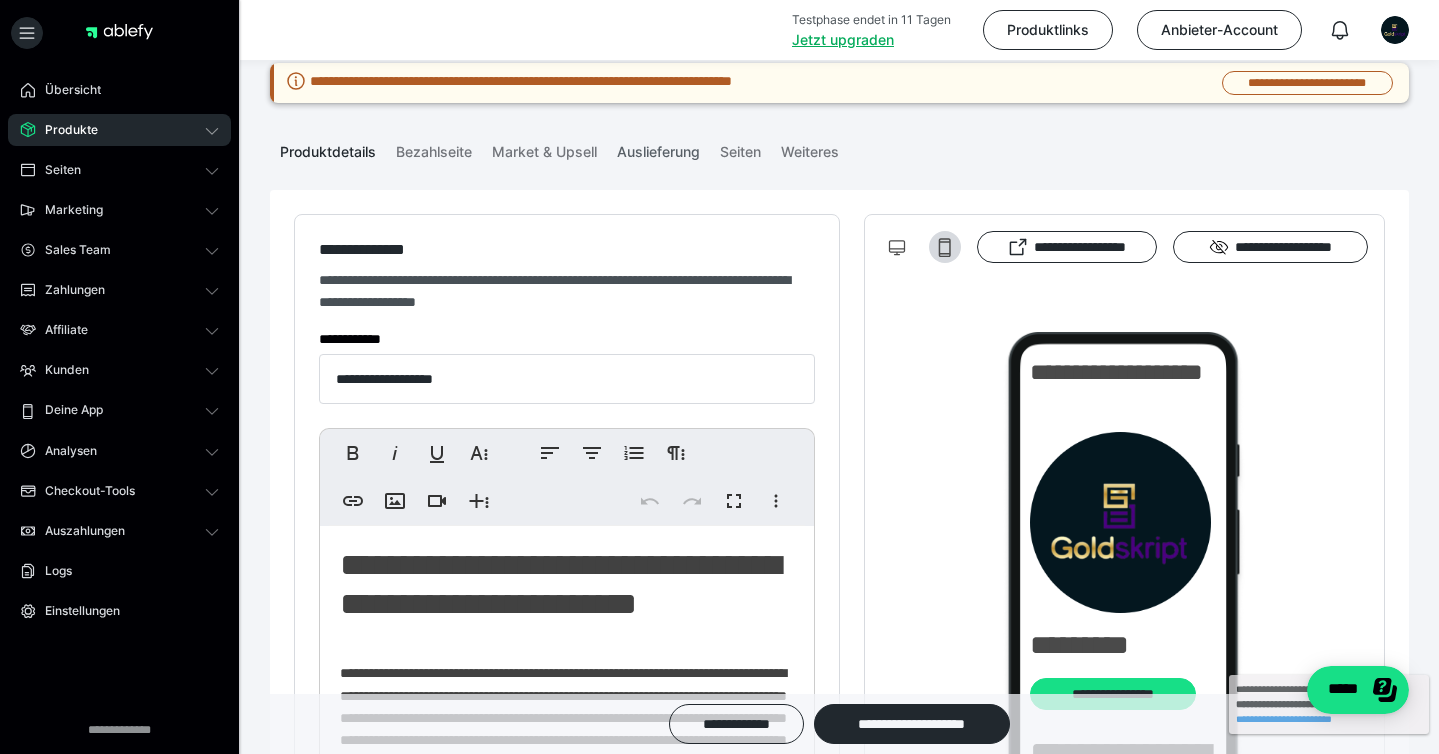 scroll, scrollTop: 302, scrollLeft: 0, axis: vertical 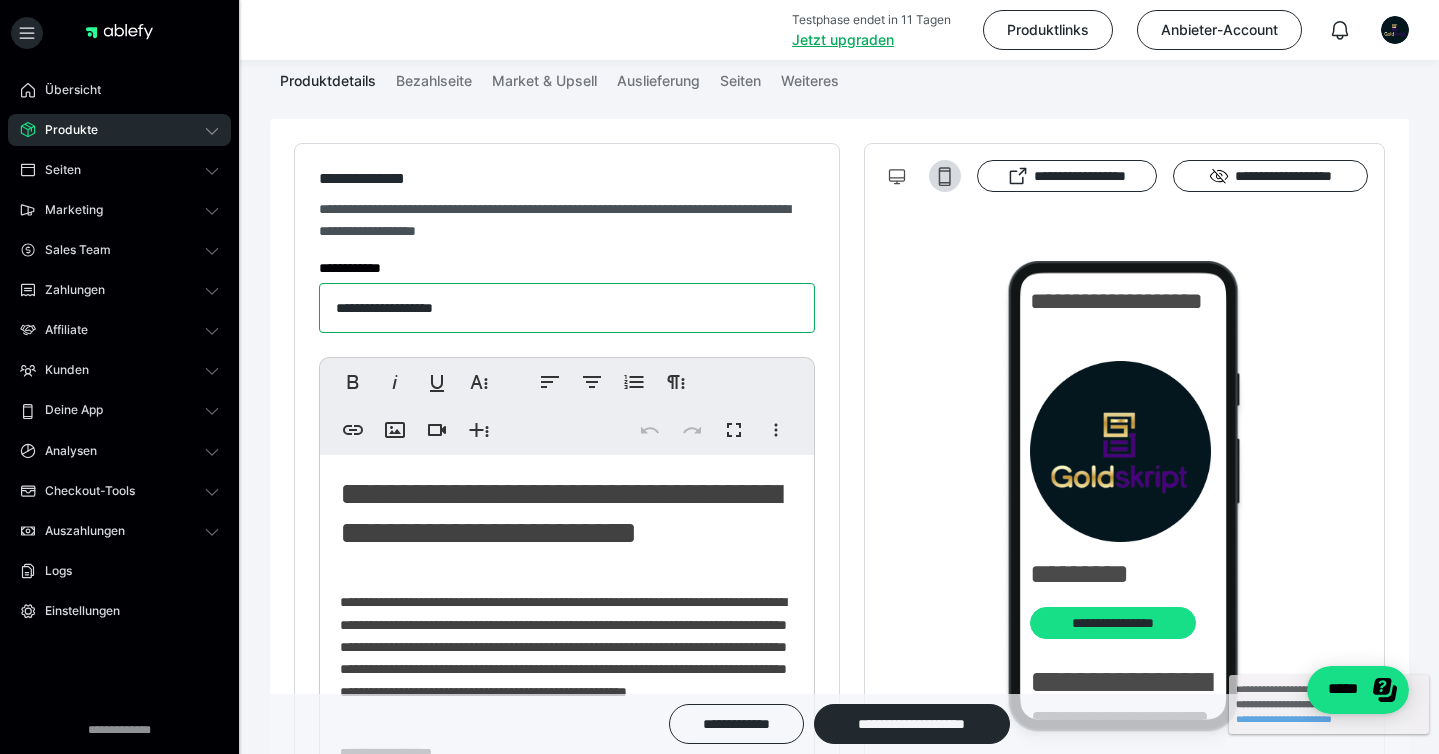 drag, startPoint x: 338, startPoint y: 310, endPoint x: 542, endPoint y: 311, distance: 204.00246 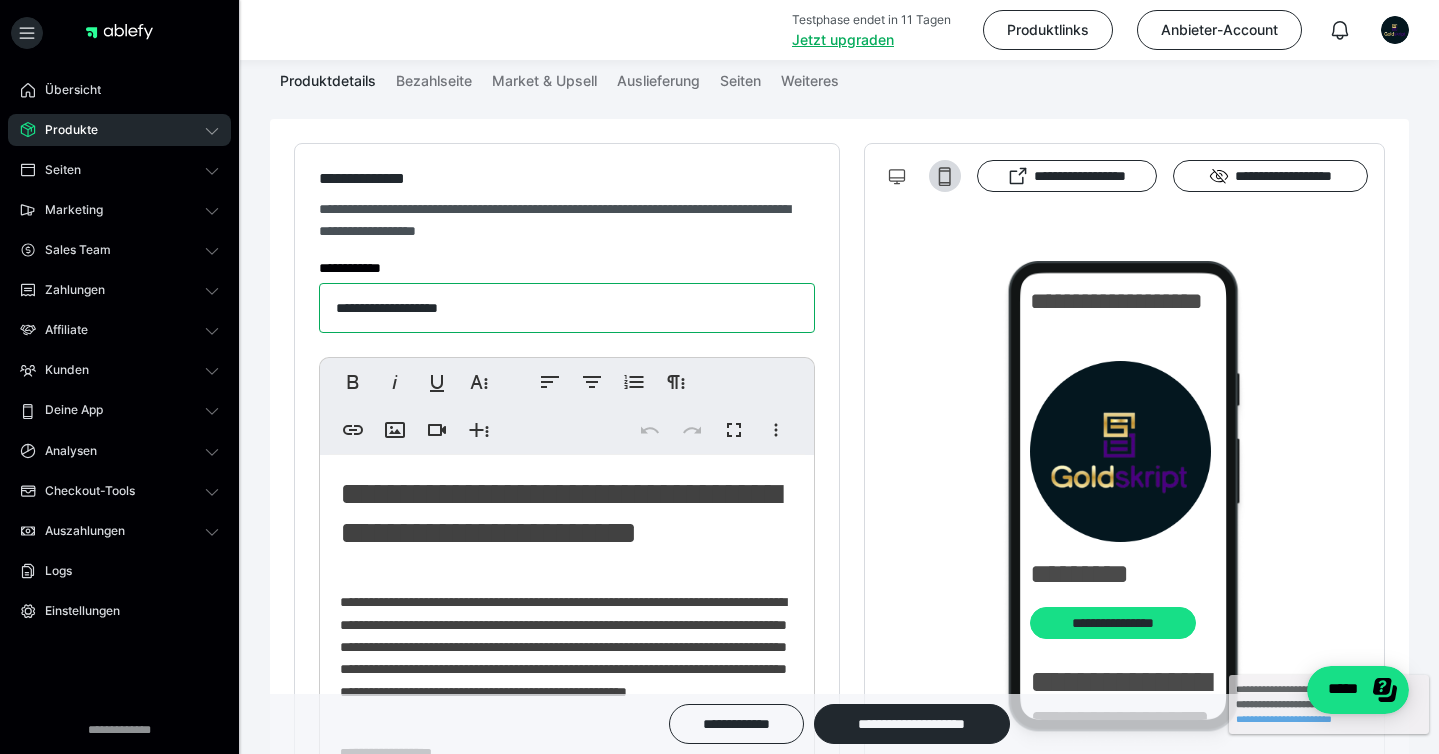 type on "**********" 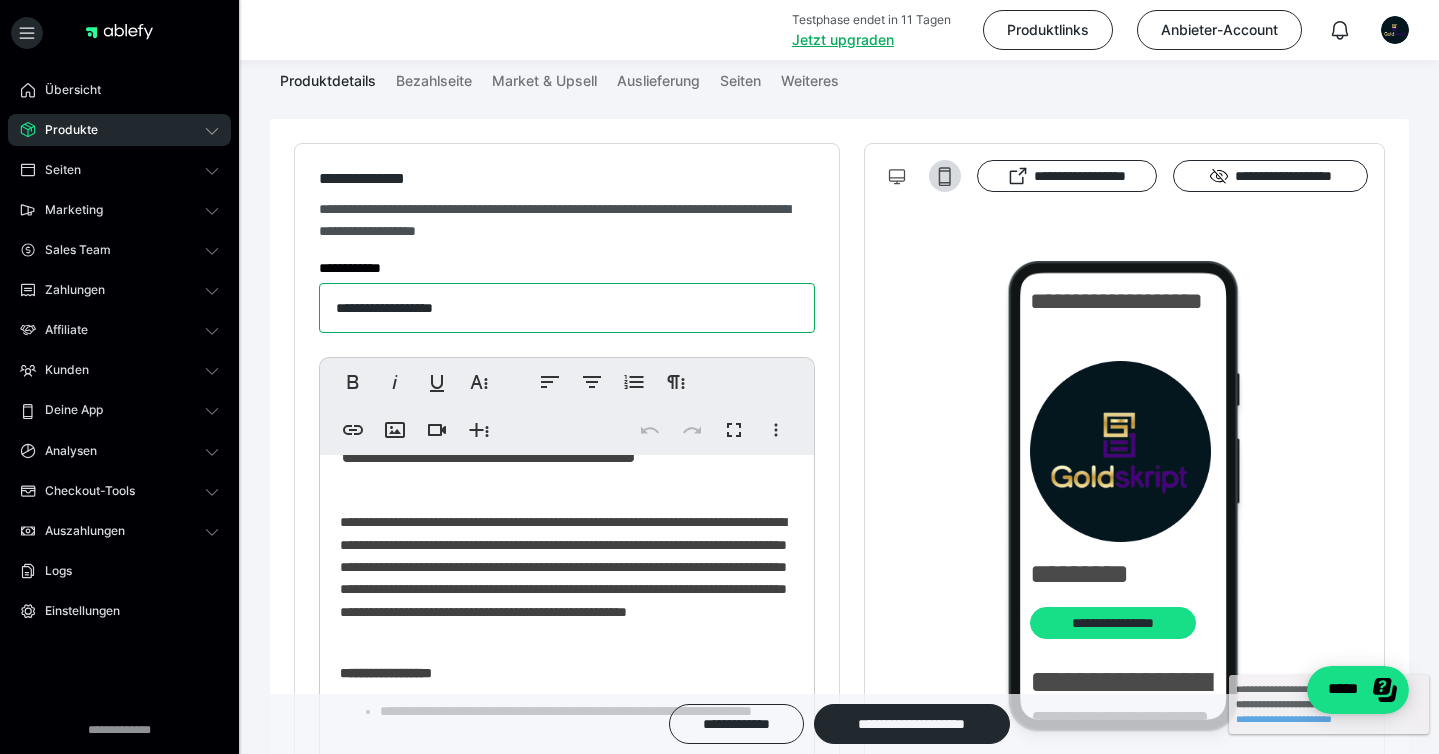 scroll, scrollTop: 152, scrollLeft: 0, axis: vertical 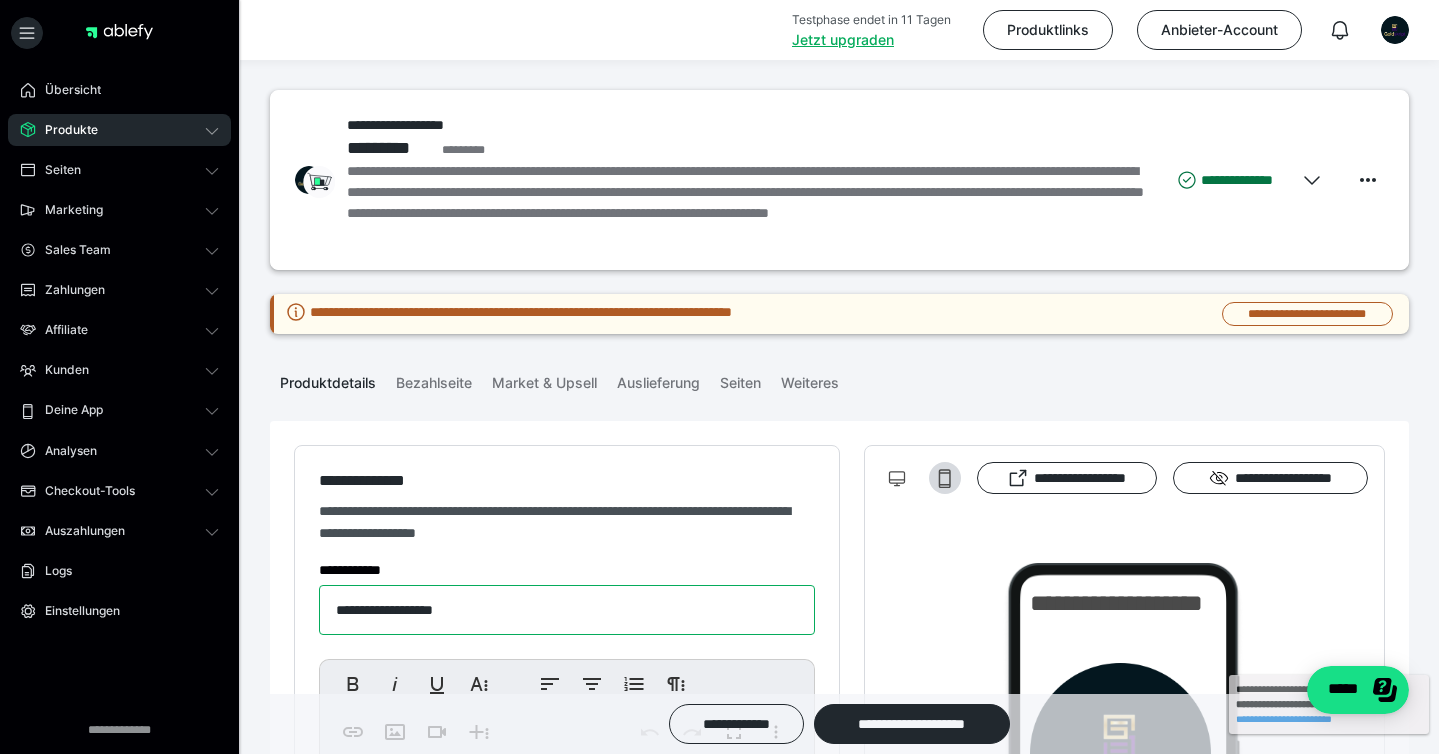 click on "**********" at bounding box center [567, 610] 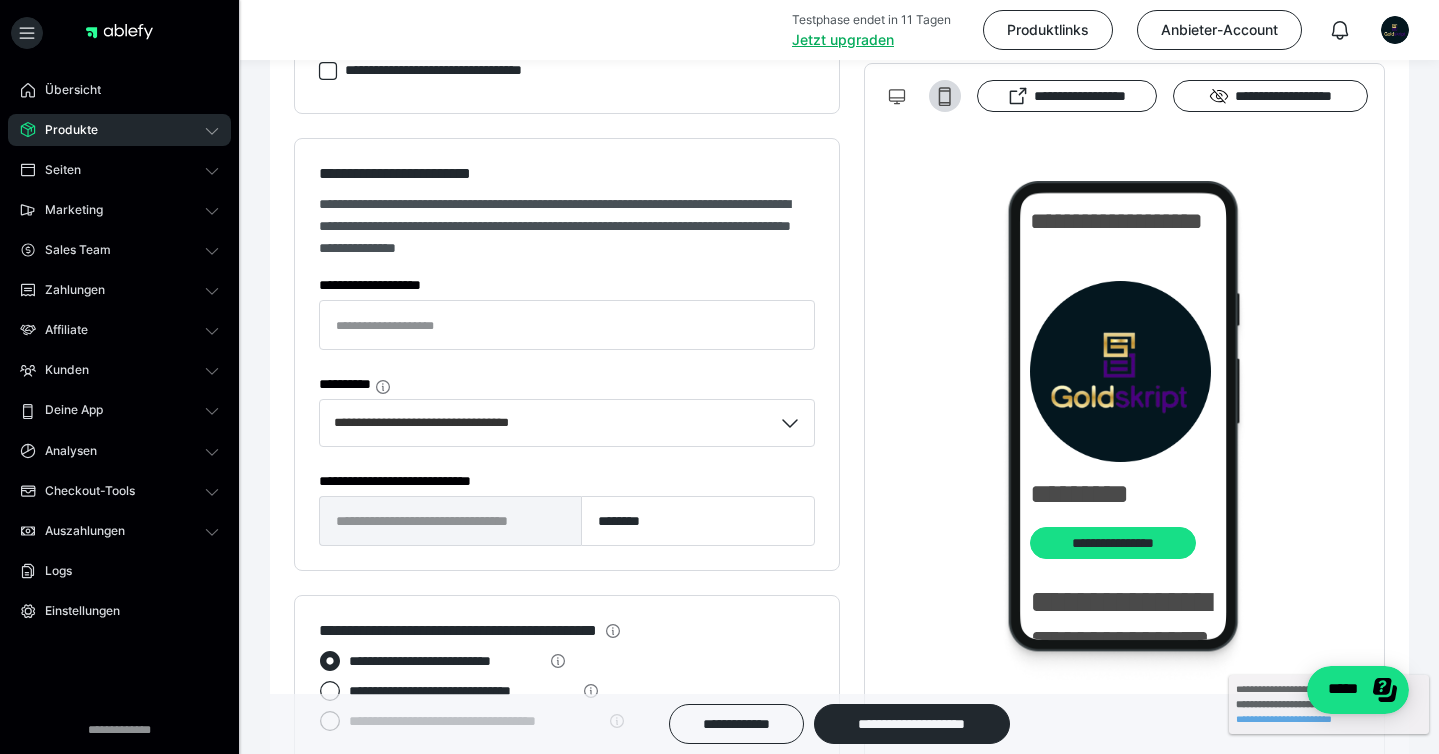 scroll, scrollTop: 1485, scrollLeft: 0, axis: vertical 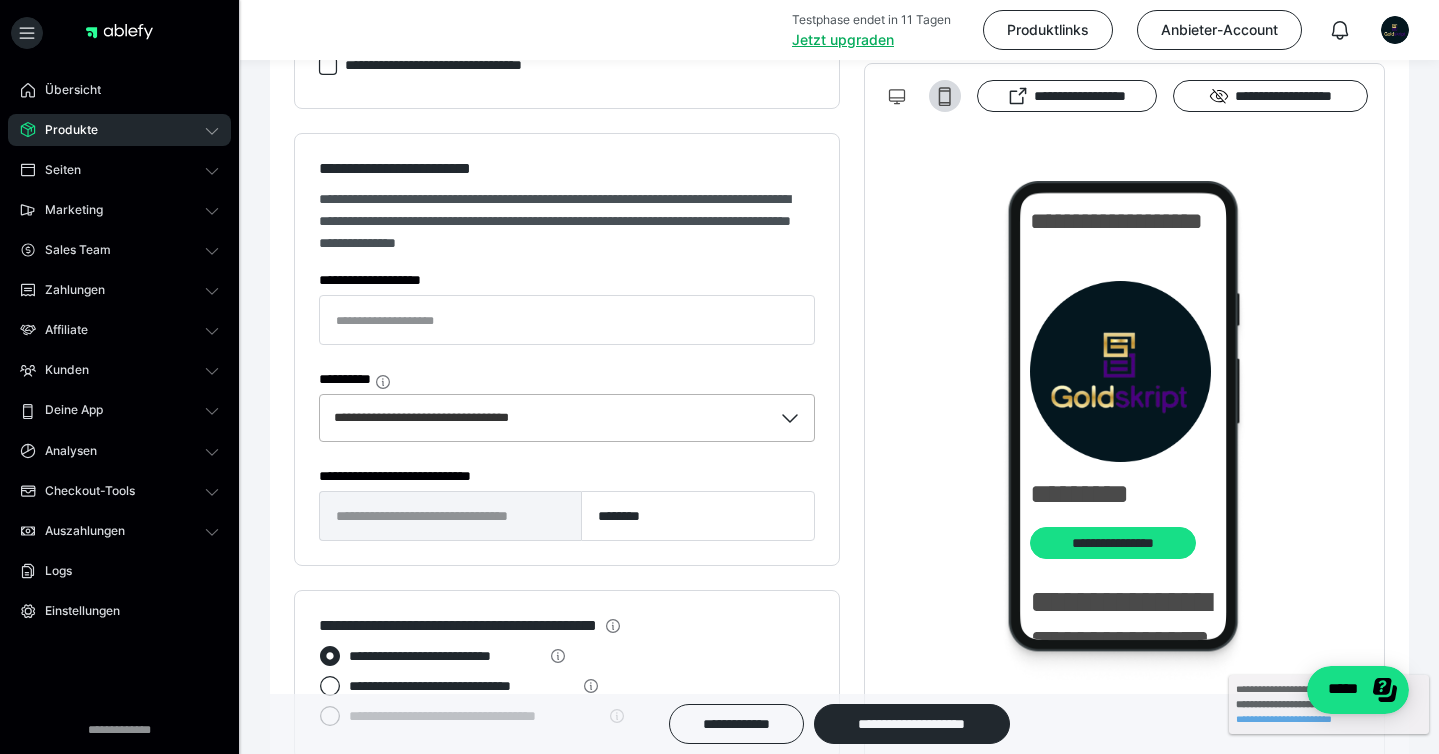 click on "**********" at bounding box center (546, 418) 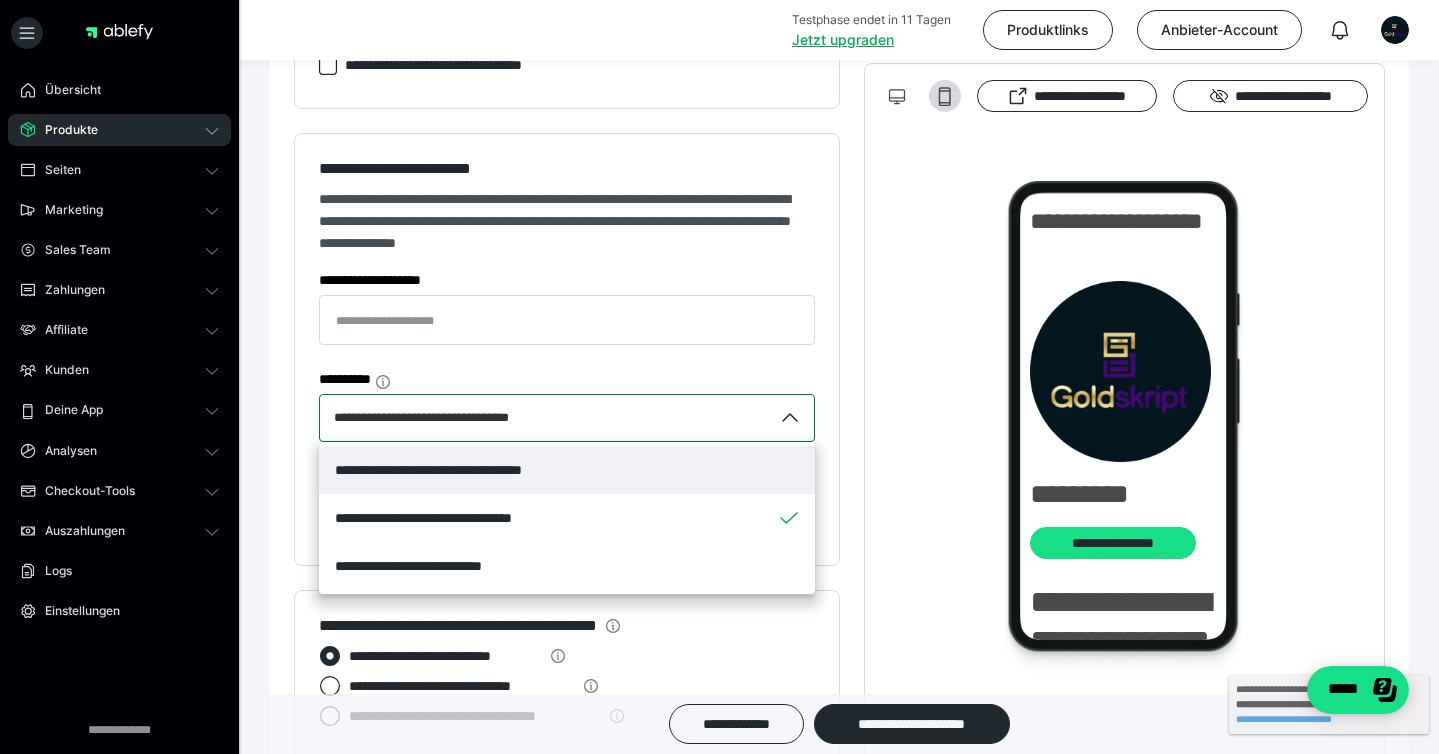click on "**********" at bounding box center [567, 470] 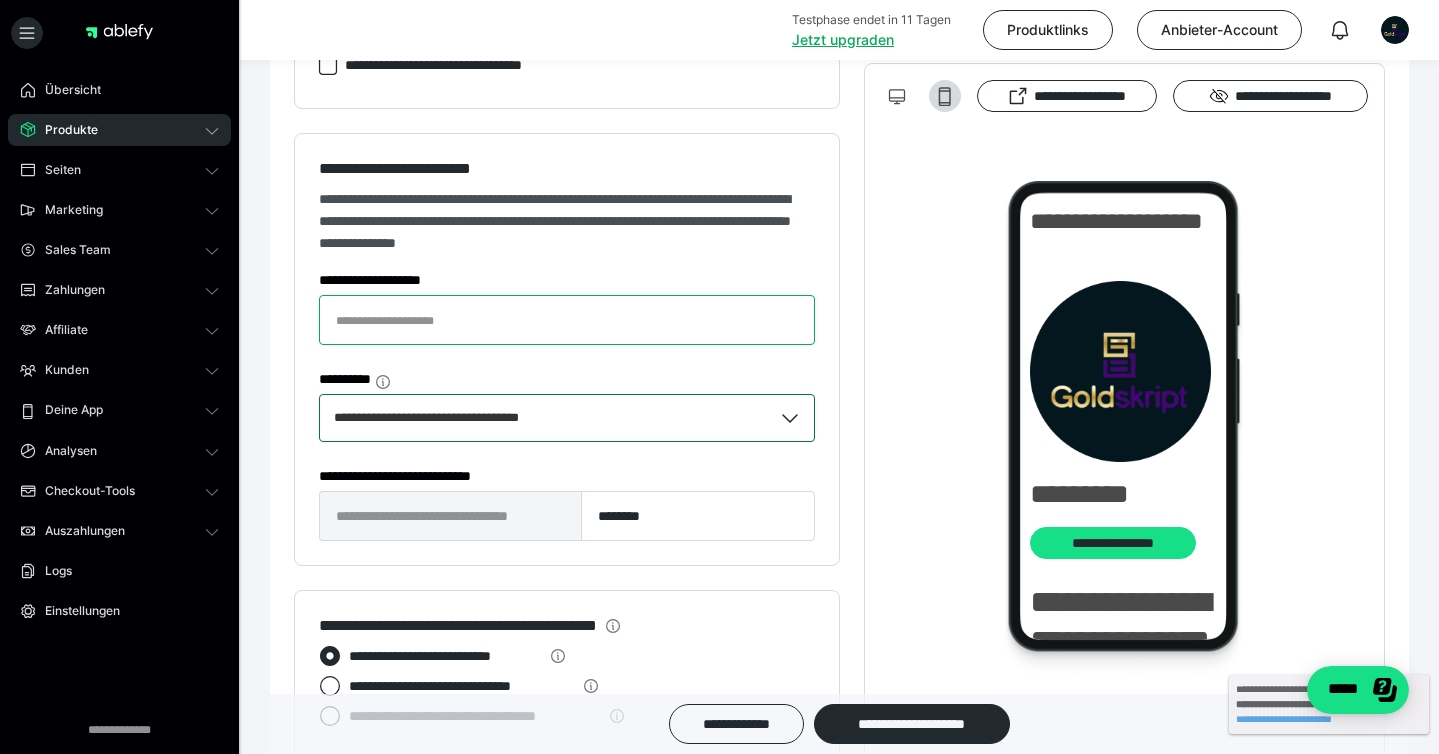 click on "**********" at bounding box center (567, 320) 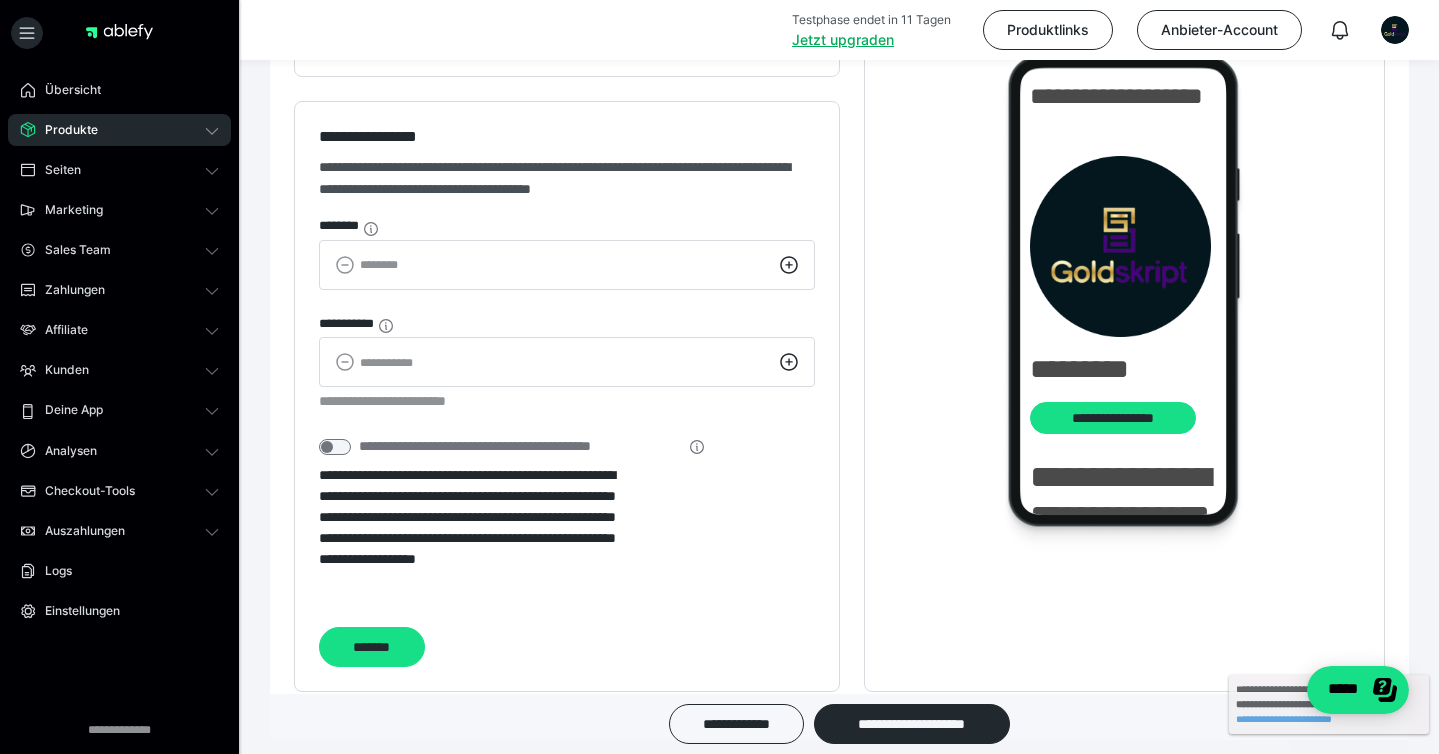 scroll, scrollTop: 2392, scrollLeft: 0, axis: vertical 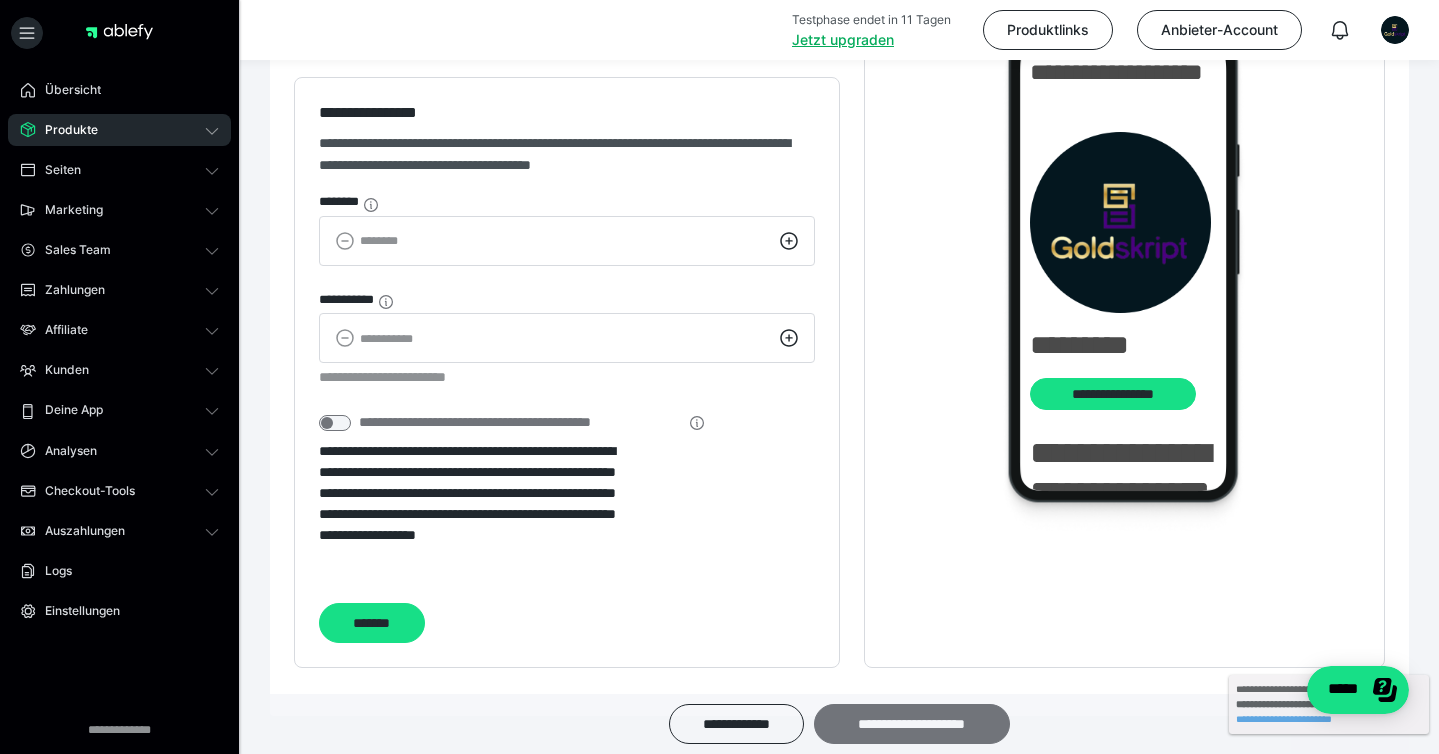 click on "**********" at bounding box center (912, 724) 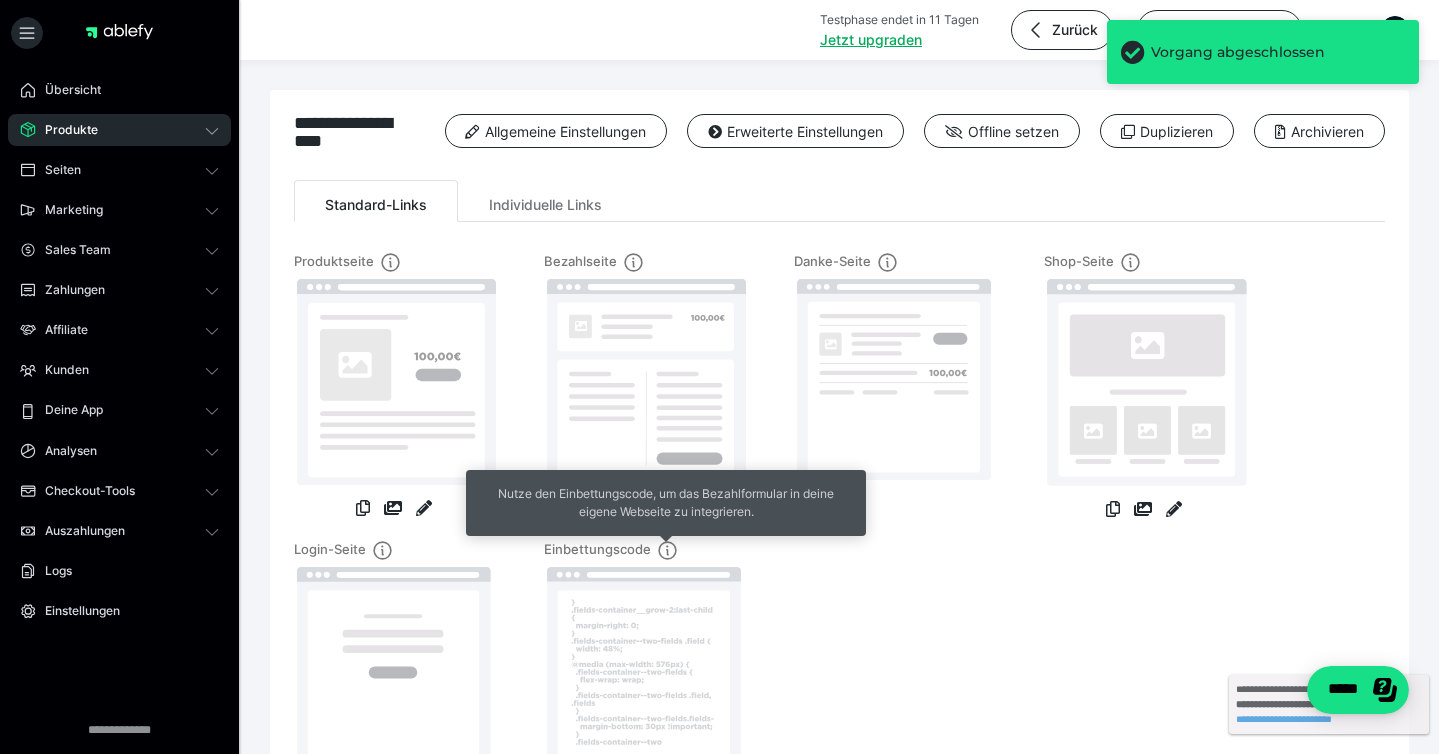 click on "Nutze den Einbettungscode, um das Bezahlformular in deine eigene Webseite zu integrieren." at bounding box center [666, 503] 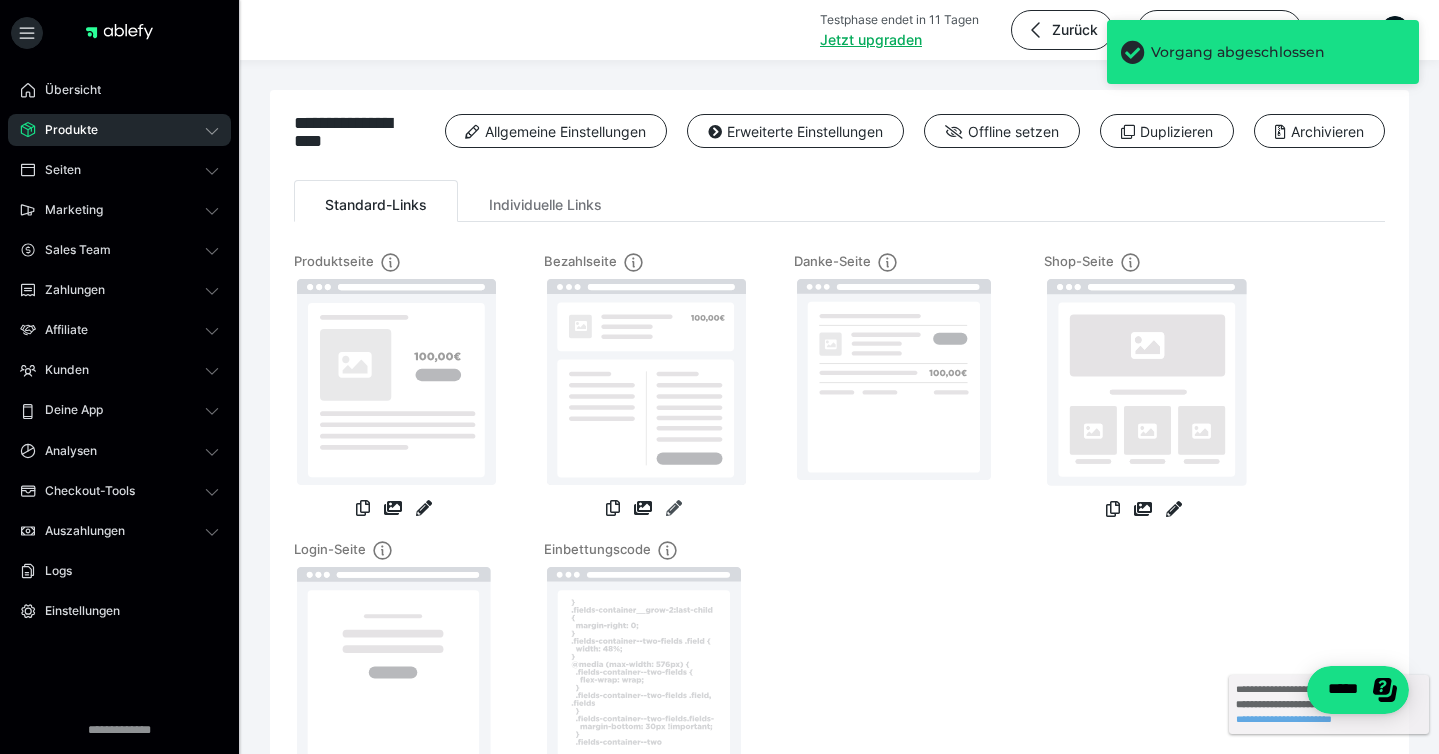 click at bounding box center (674, 508) 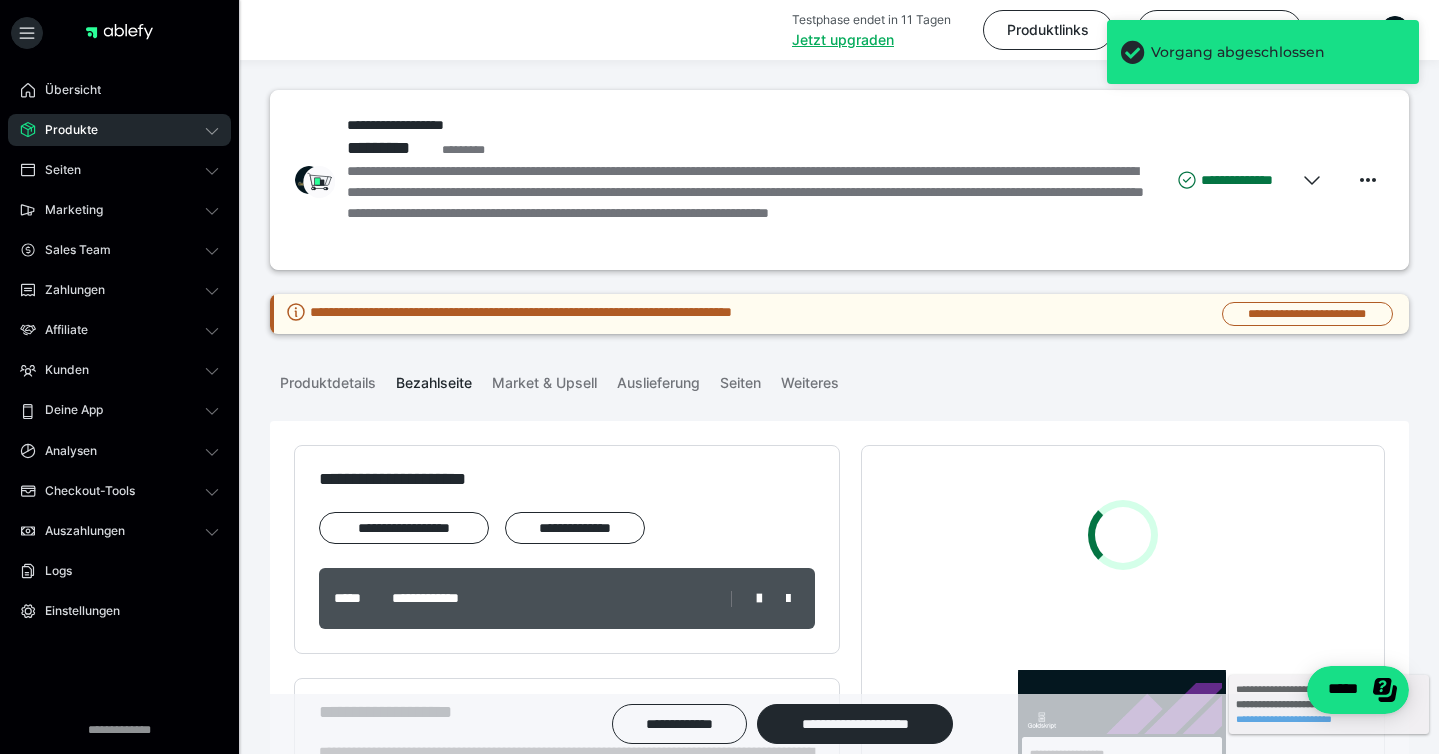 scroll, scrollTop: 0, scrollLeft: 0, axis: both 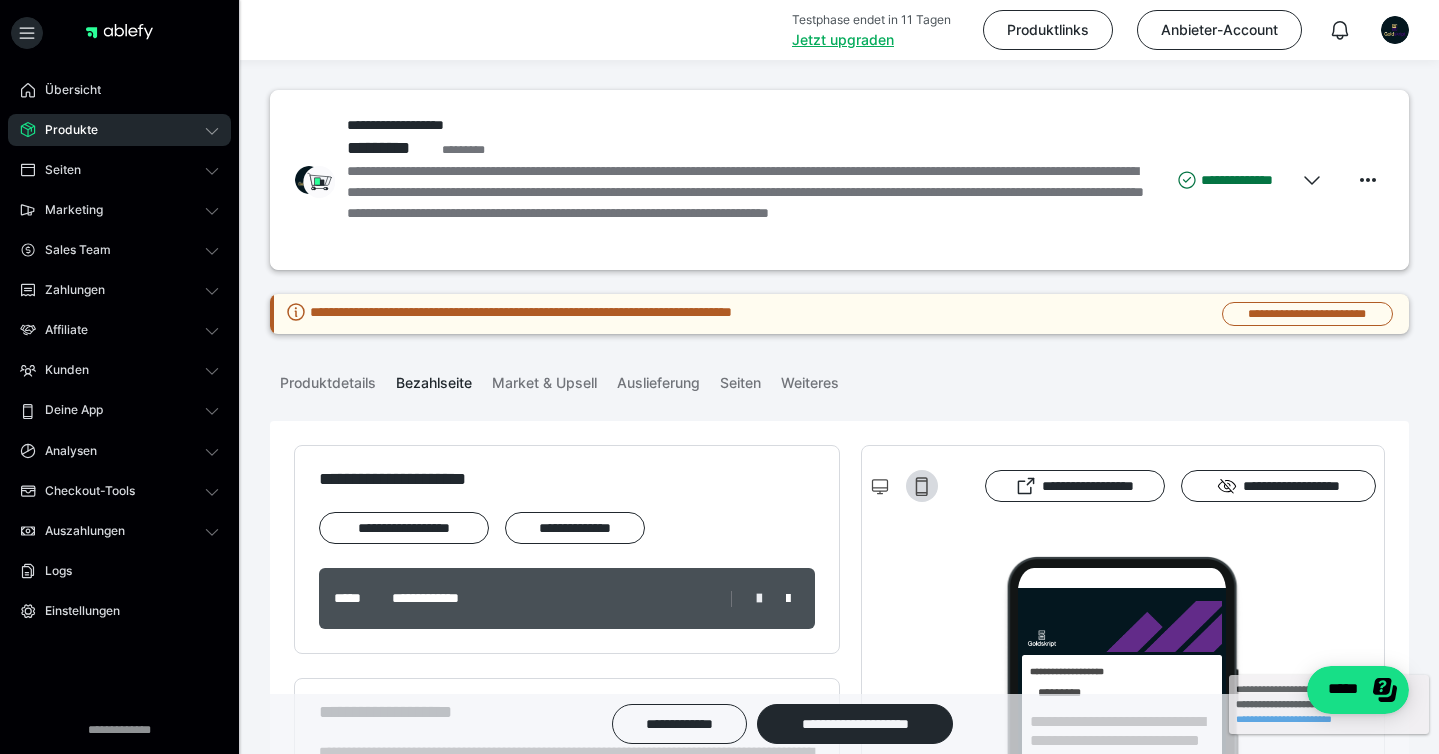 click at bounding box center (759, 599) 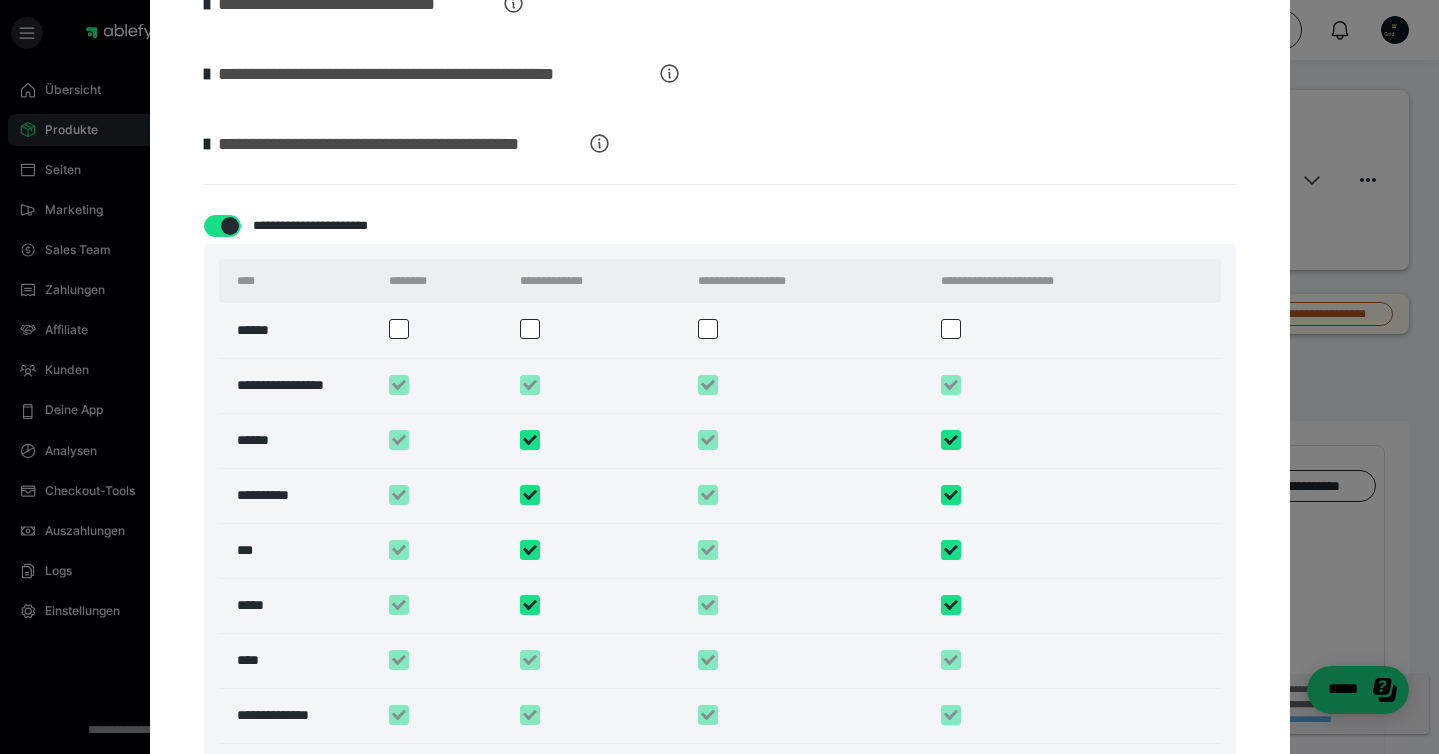 scroll, scrollTop: 1008, scrollLeft: 0, axis: vertical 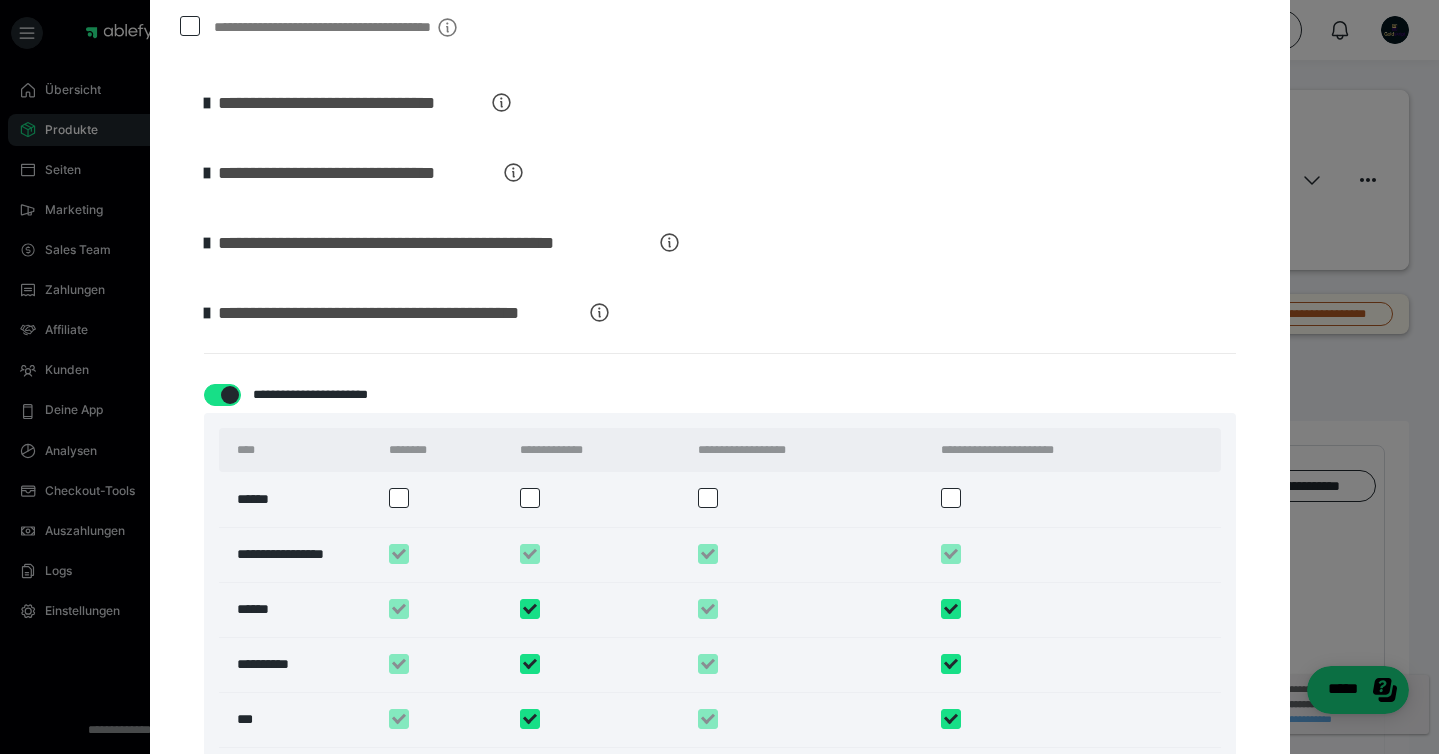 click at bounding box center [230, 395] 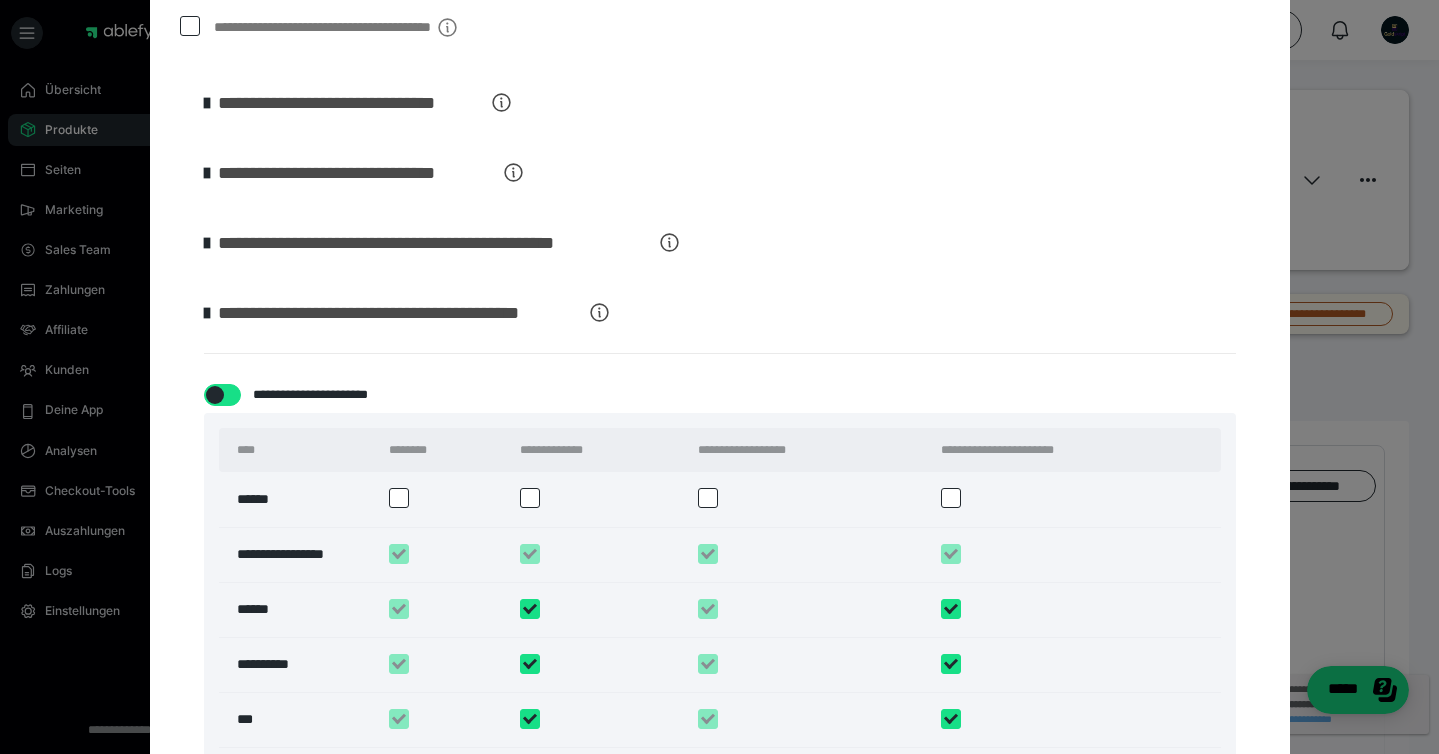 checkbox on "*****" 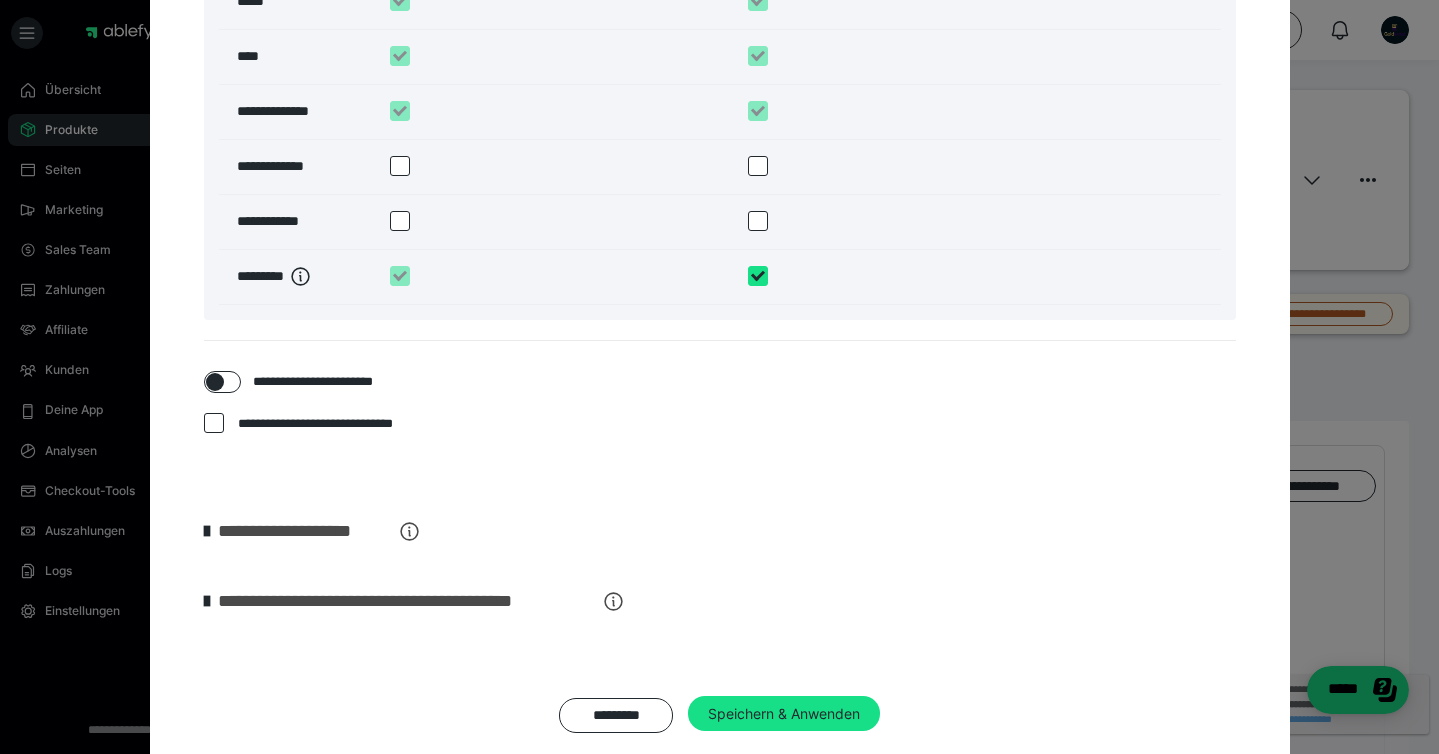 scroll, scrollTop: 1939, scrollLeft: 0, axis: vertical 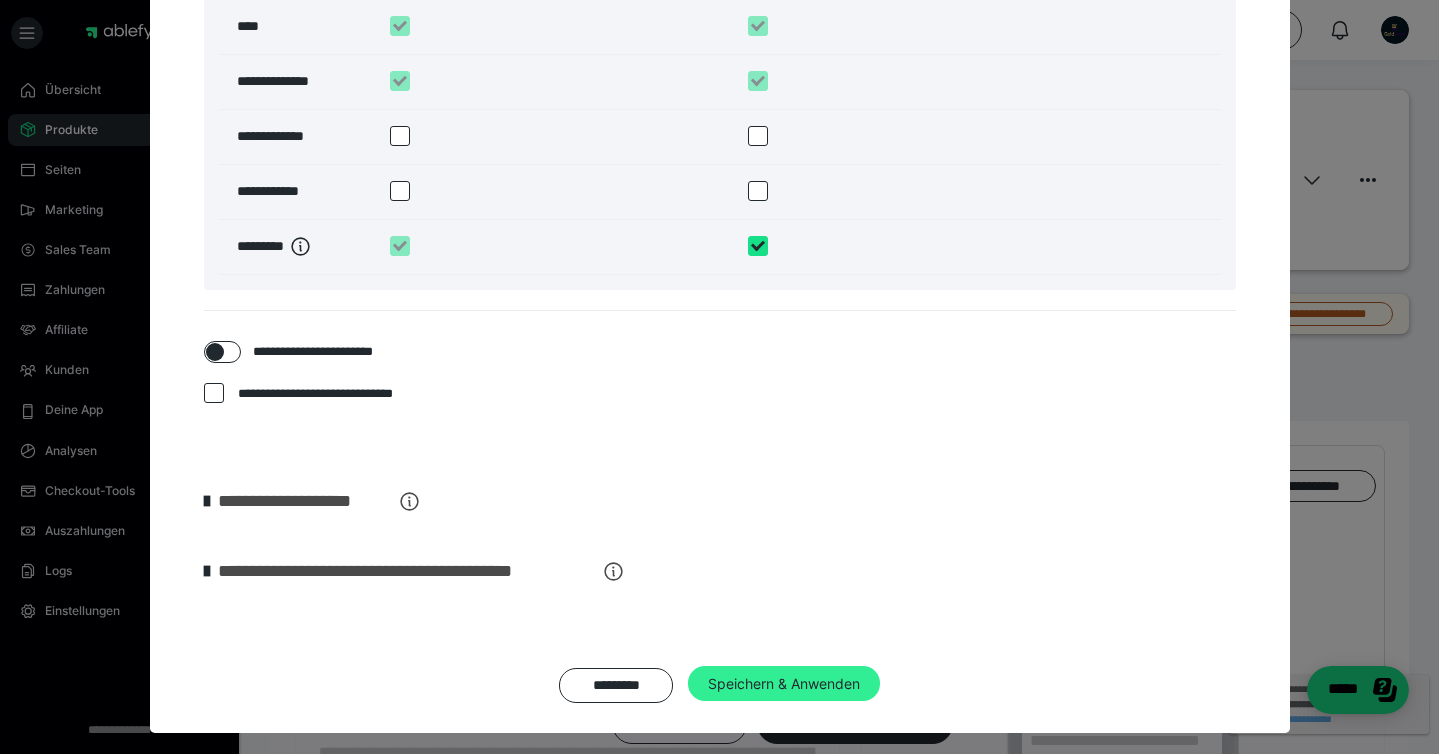 click on "Speichern & Anwenden" at bounding box center [784, 684] 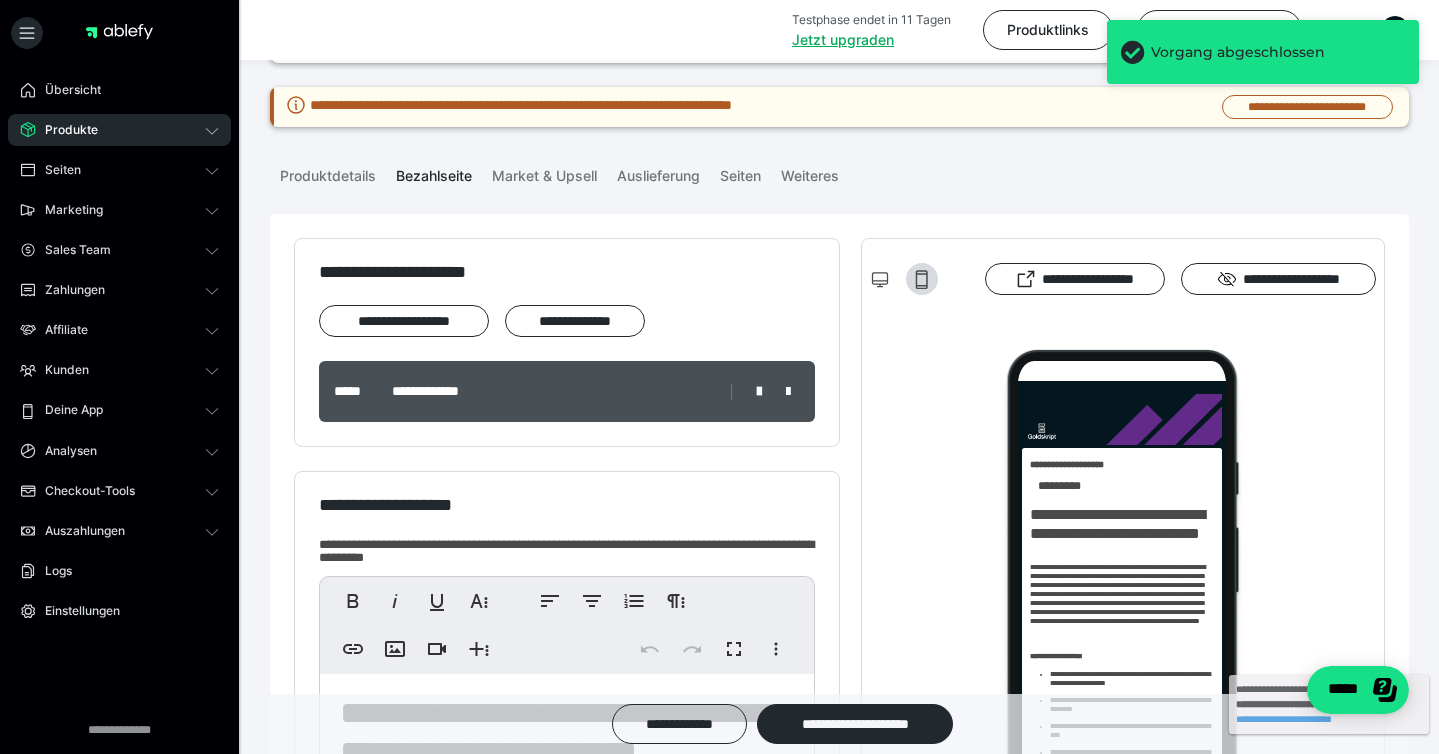 scroll, scrollTop: 610, scrollLeft: 0, axis: vertical 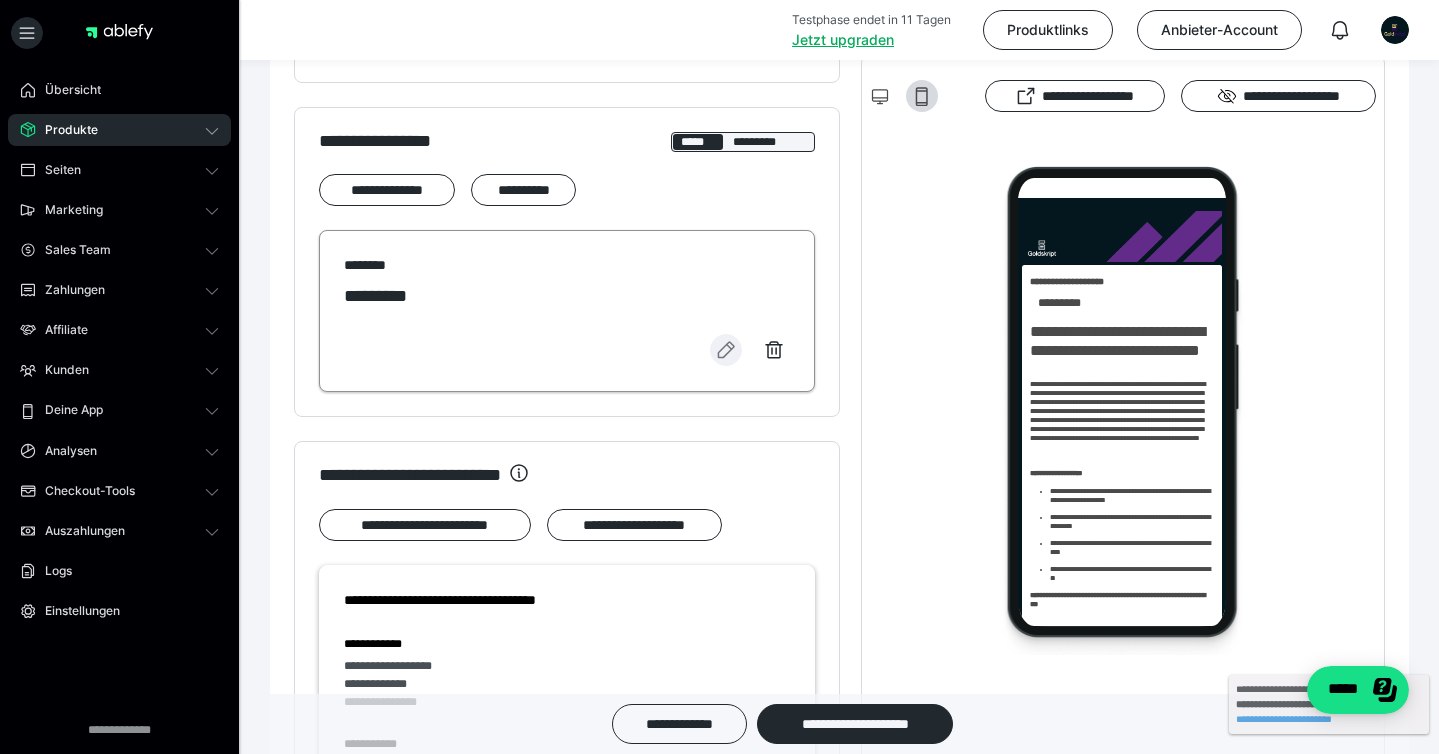 click 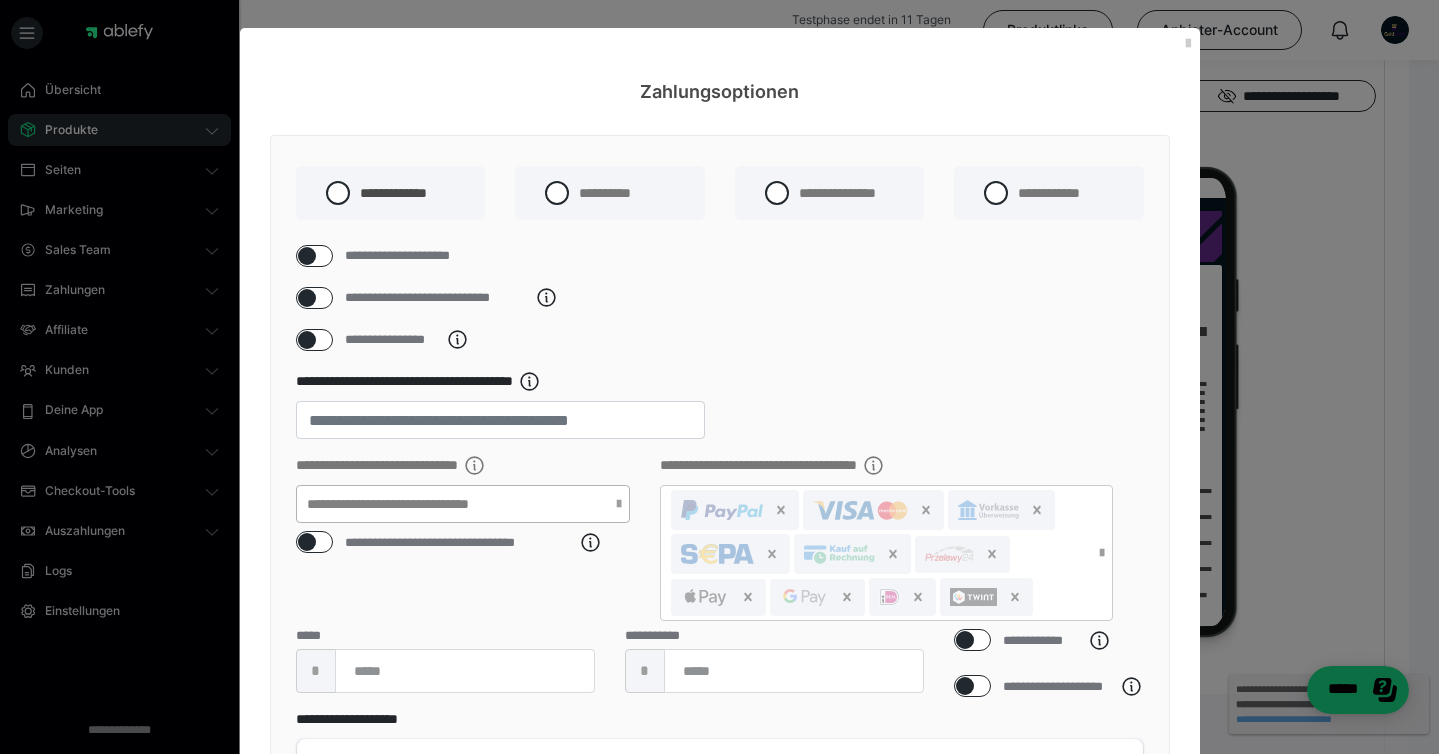 click on "**********" at bounding box center (463, 504) 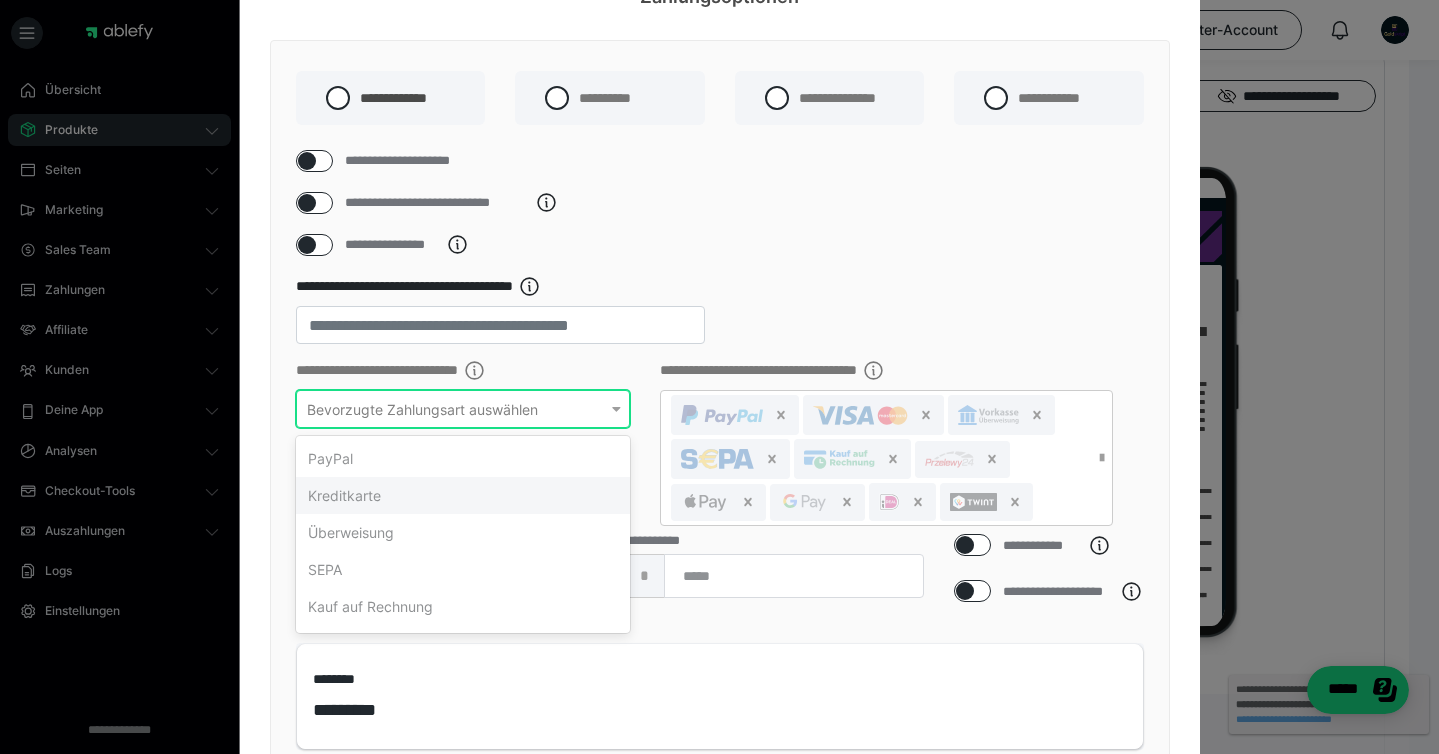 scroll, scrollTop: 103, scrollLeft: 0, axis: vertical 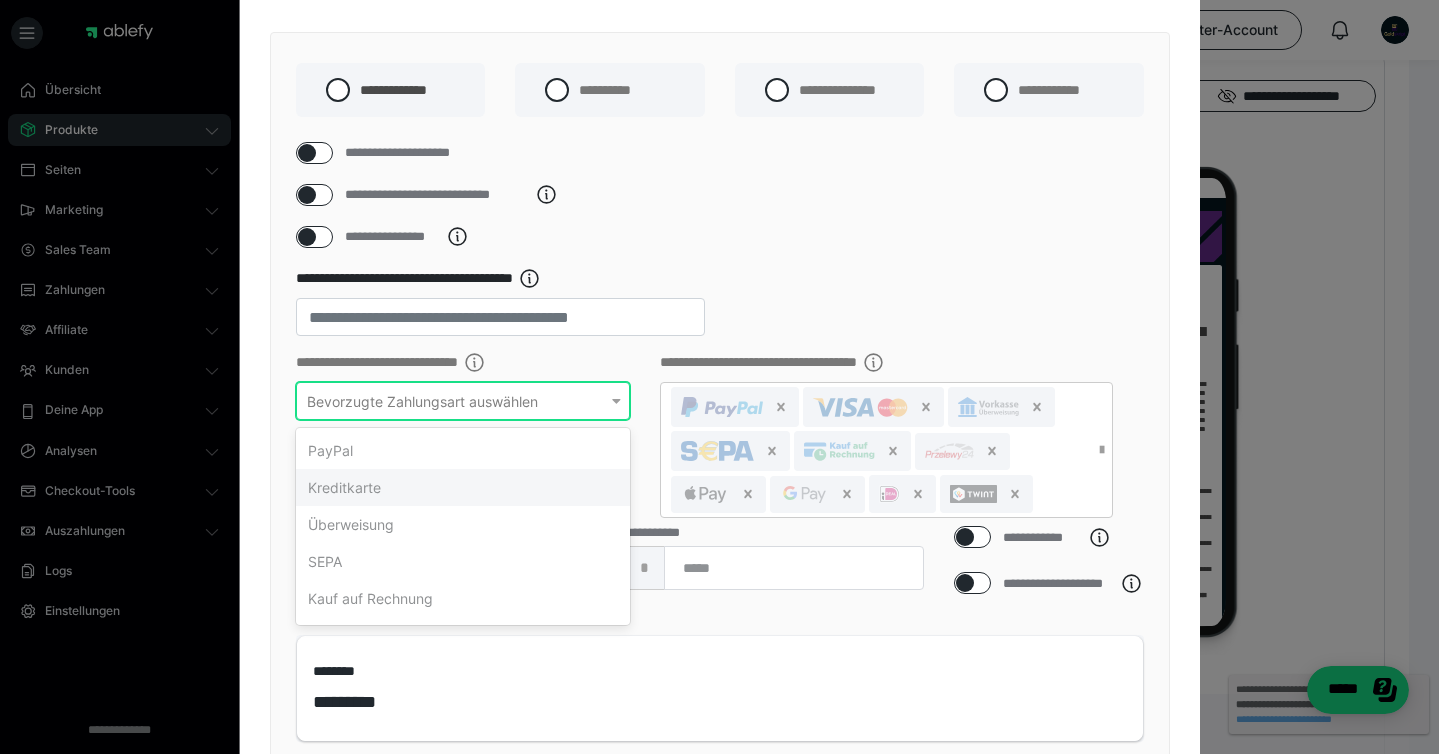 click on "Kreditkarte" at bounding box center (463, 487) 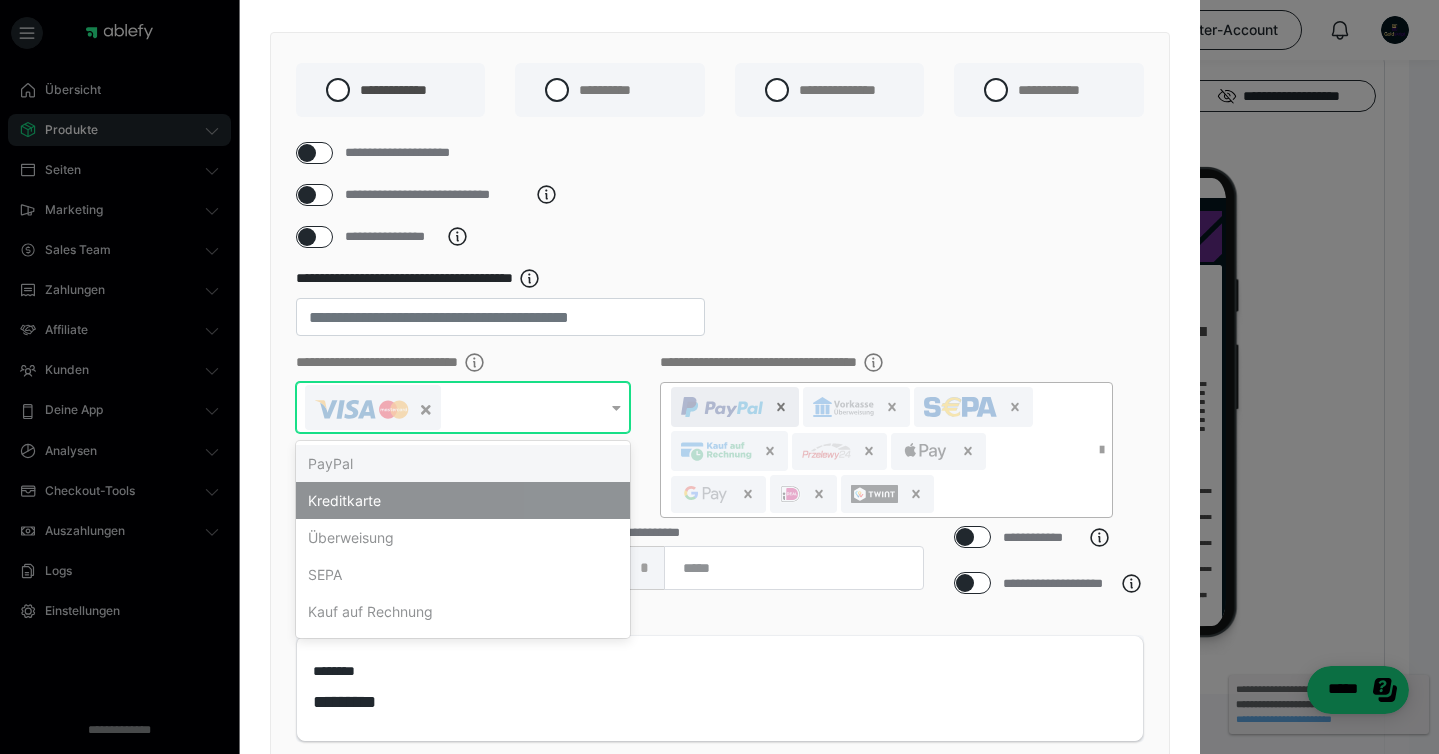 click 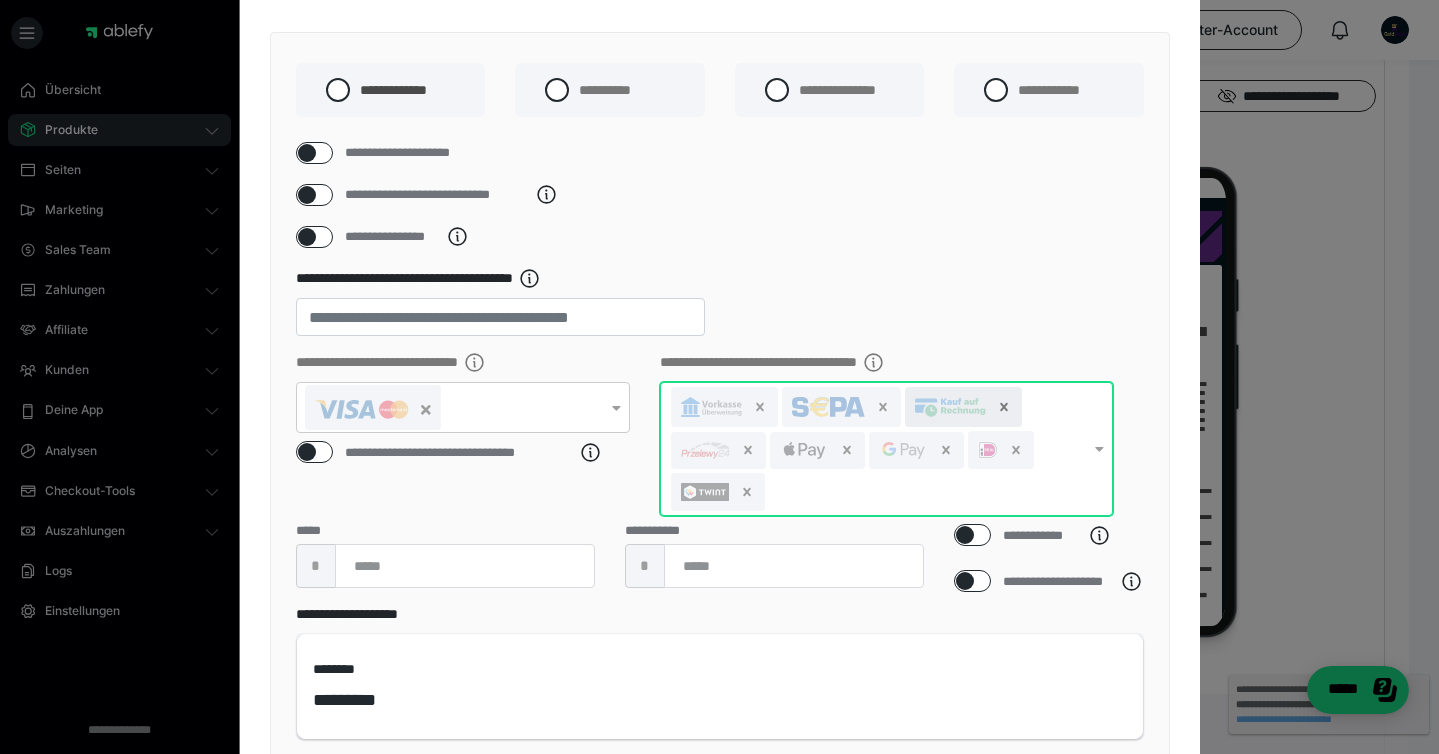 click 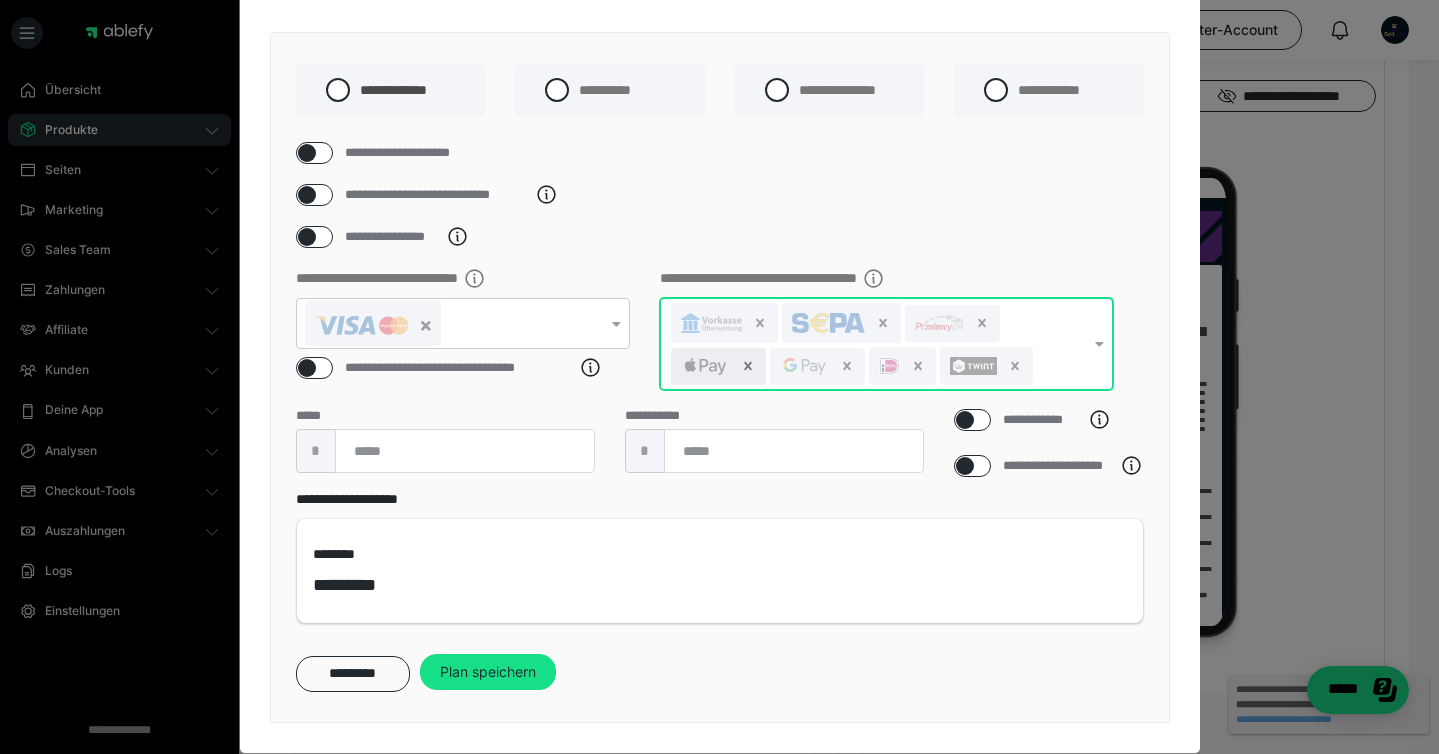 click 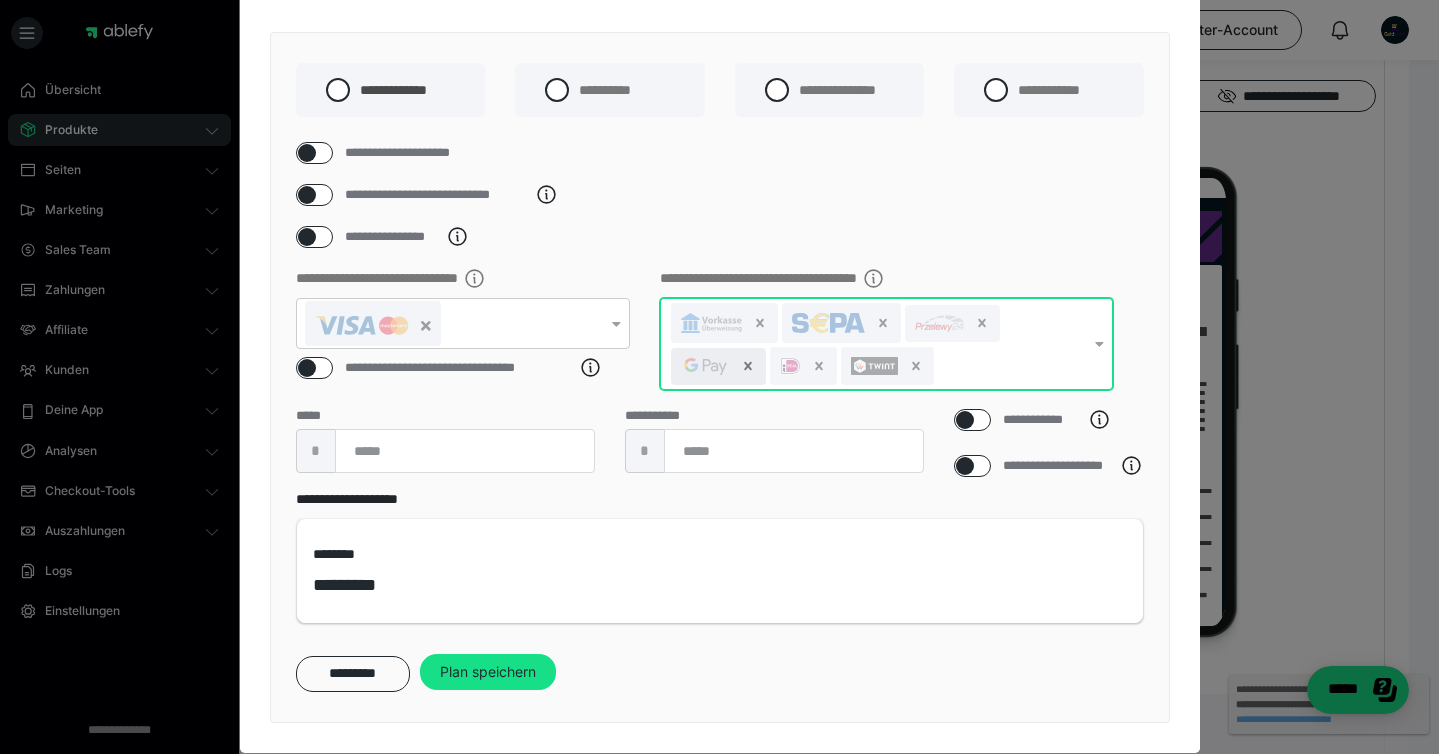 click 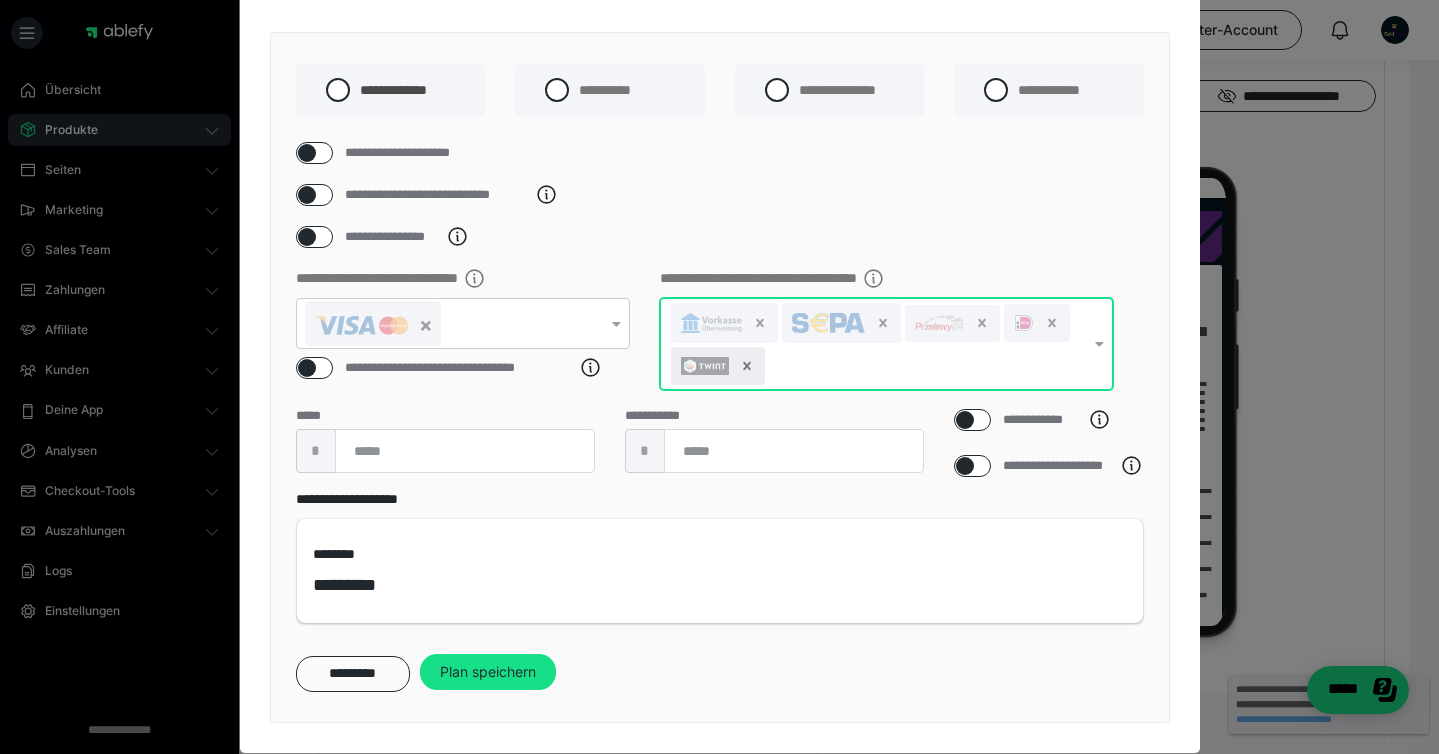 click 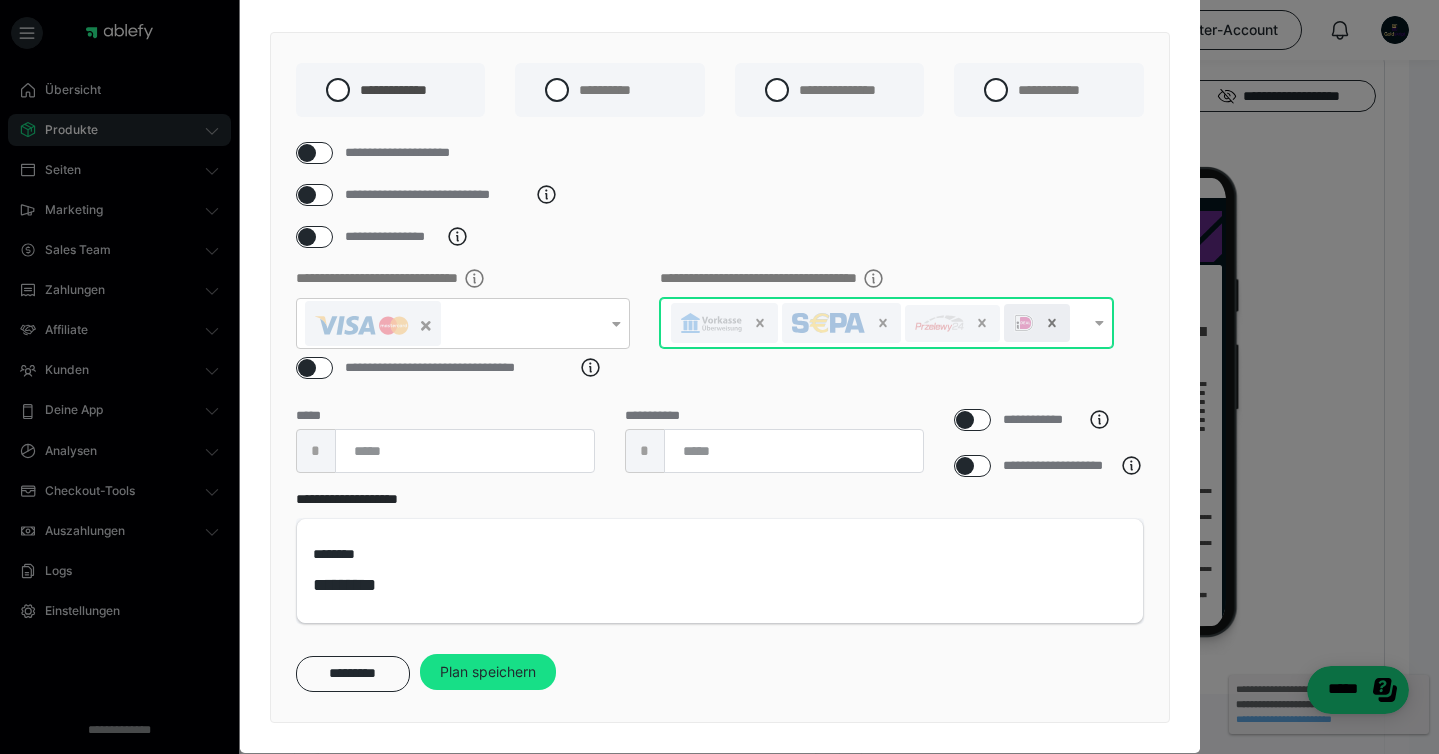 click 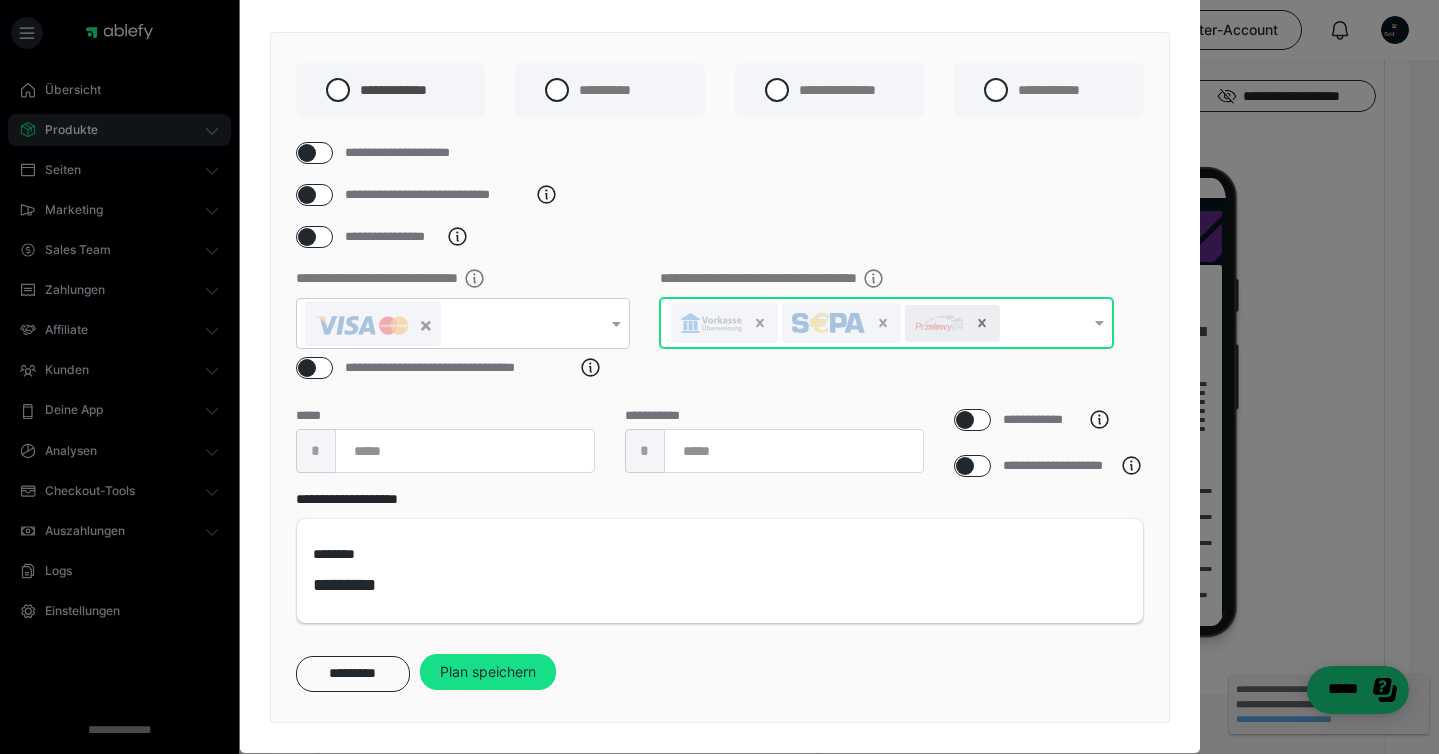 click 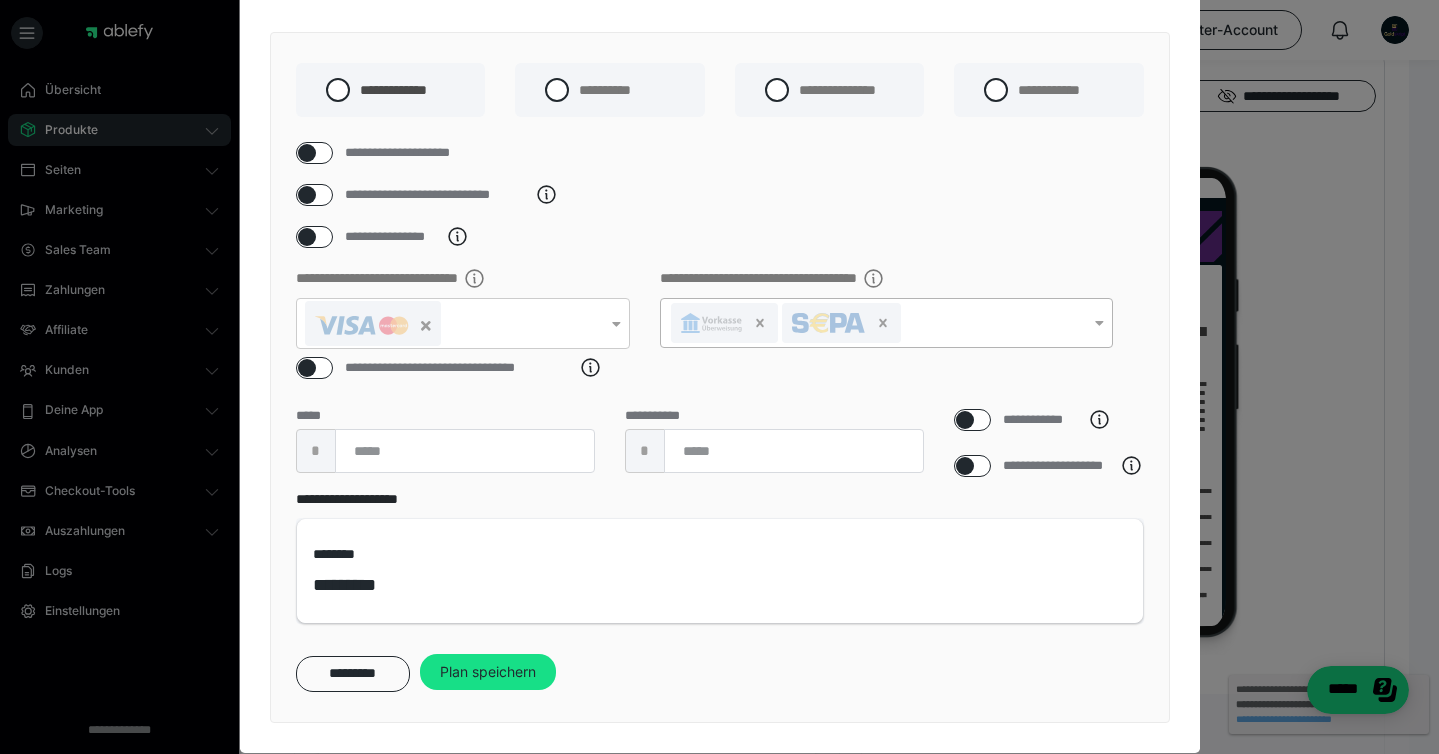 click at bounding box center (307, 368) 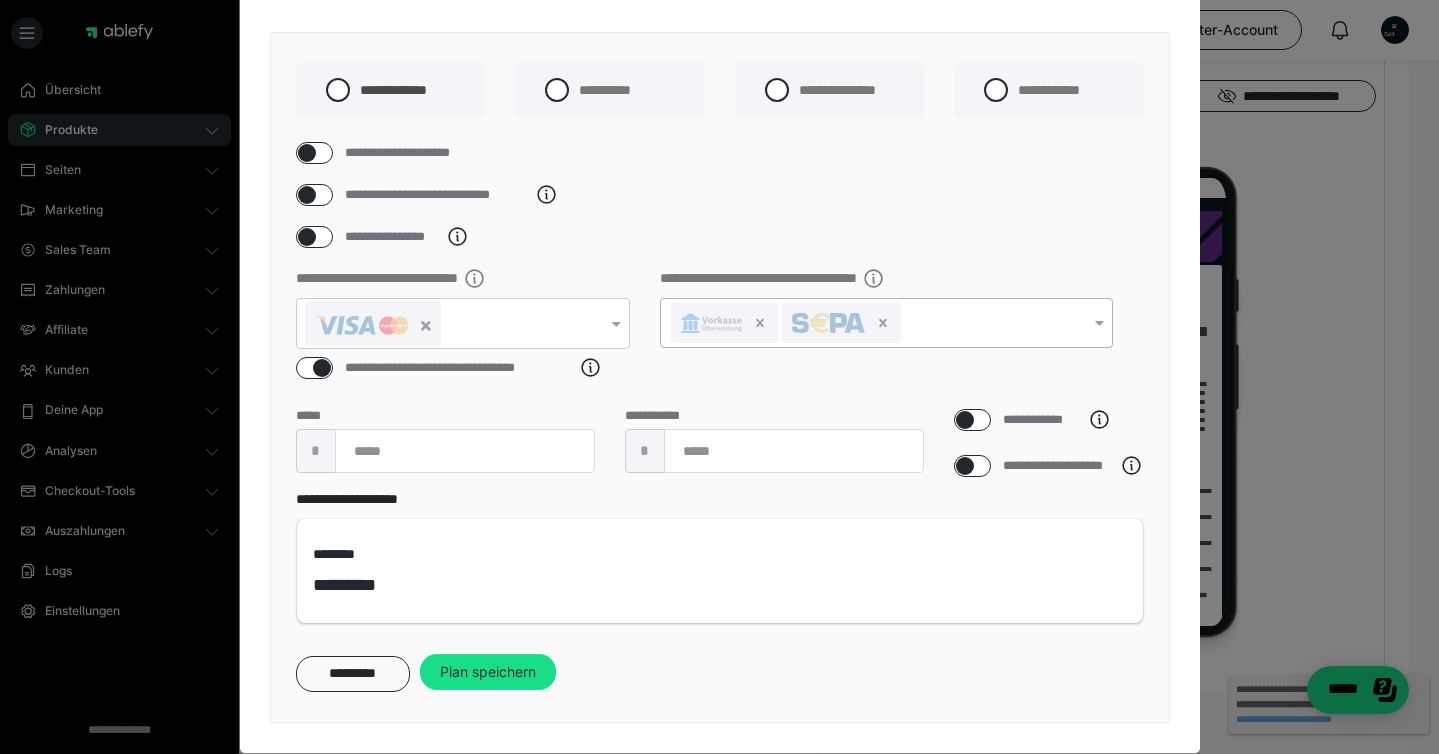checkbox on "****" 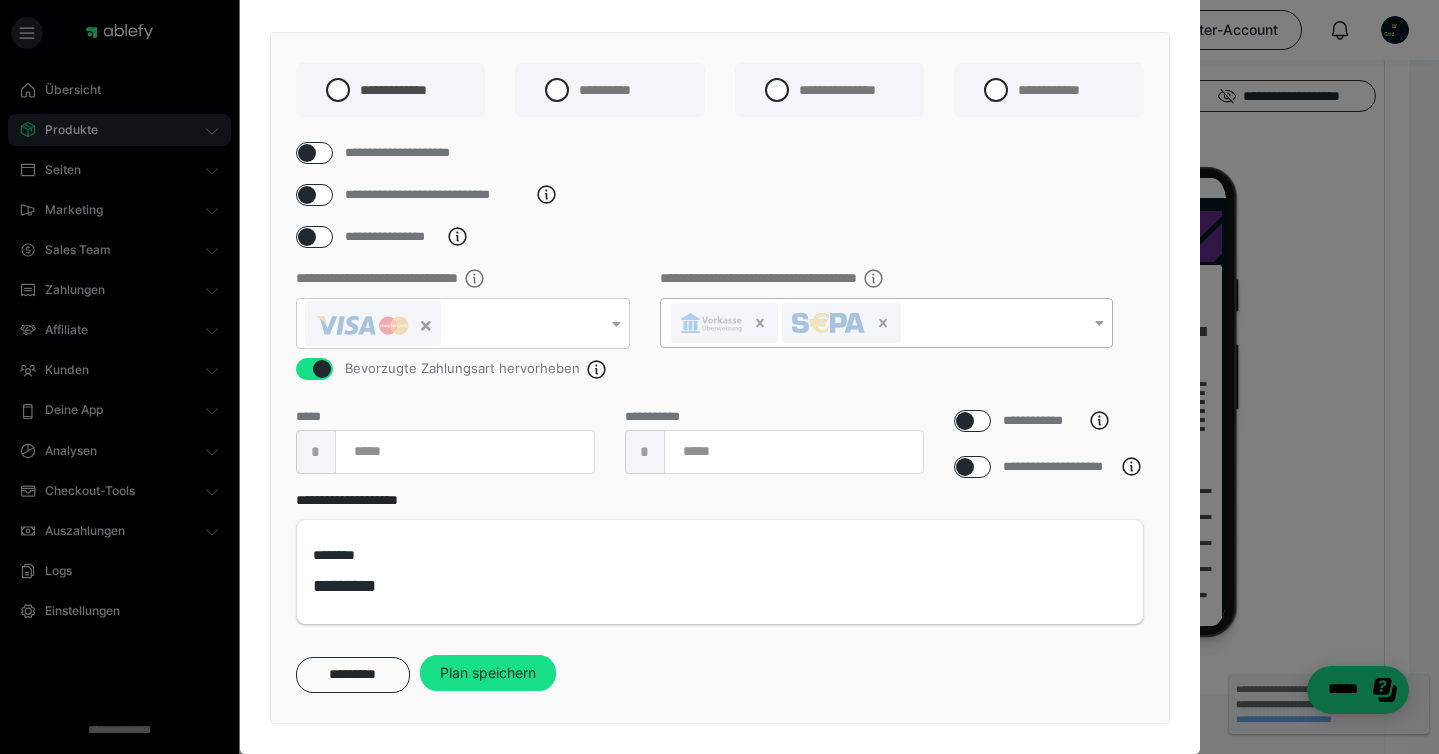 click at bounding box center (307, 237) 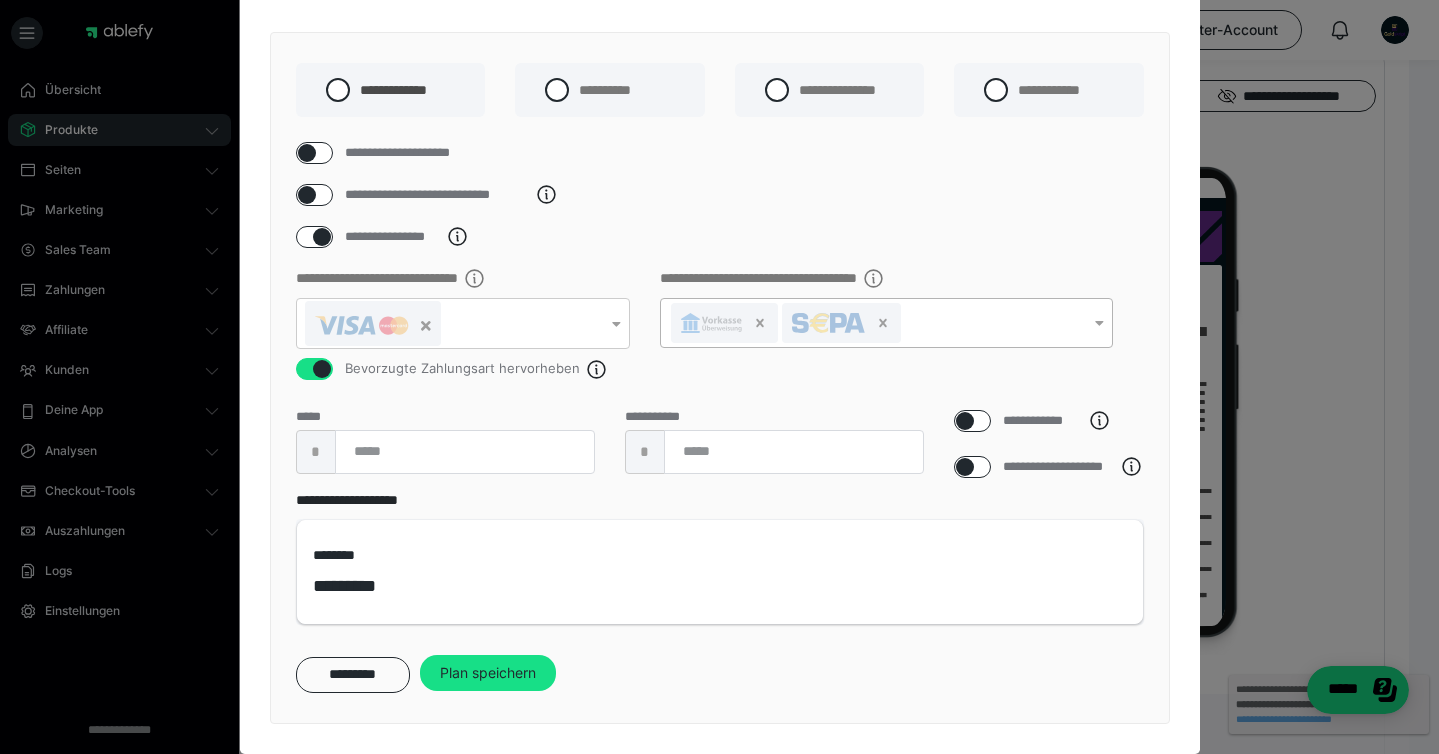 checkbox on "****" 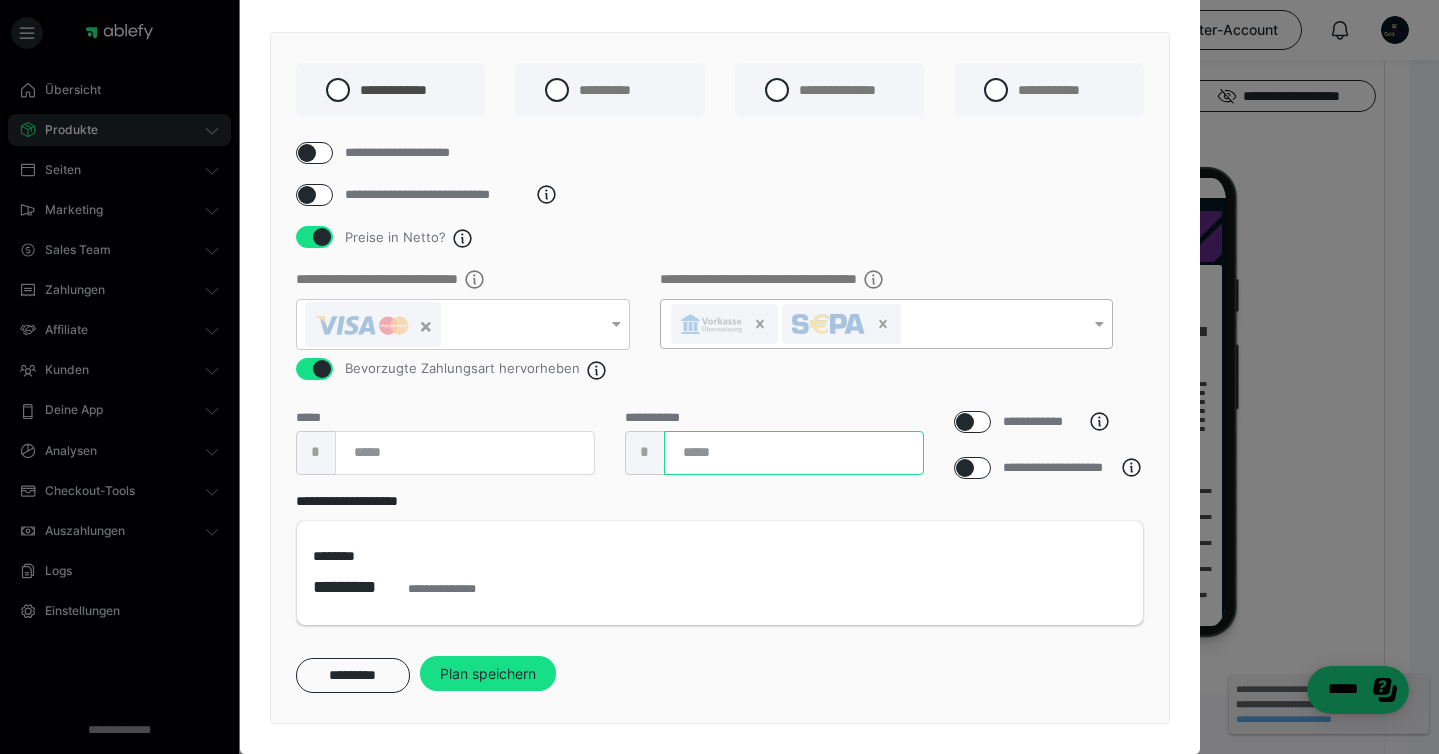 click at bounding box center [794, 453] 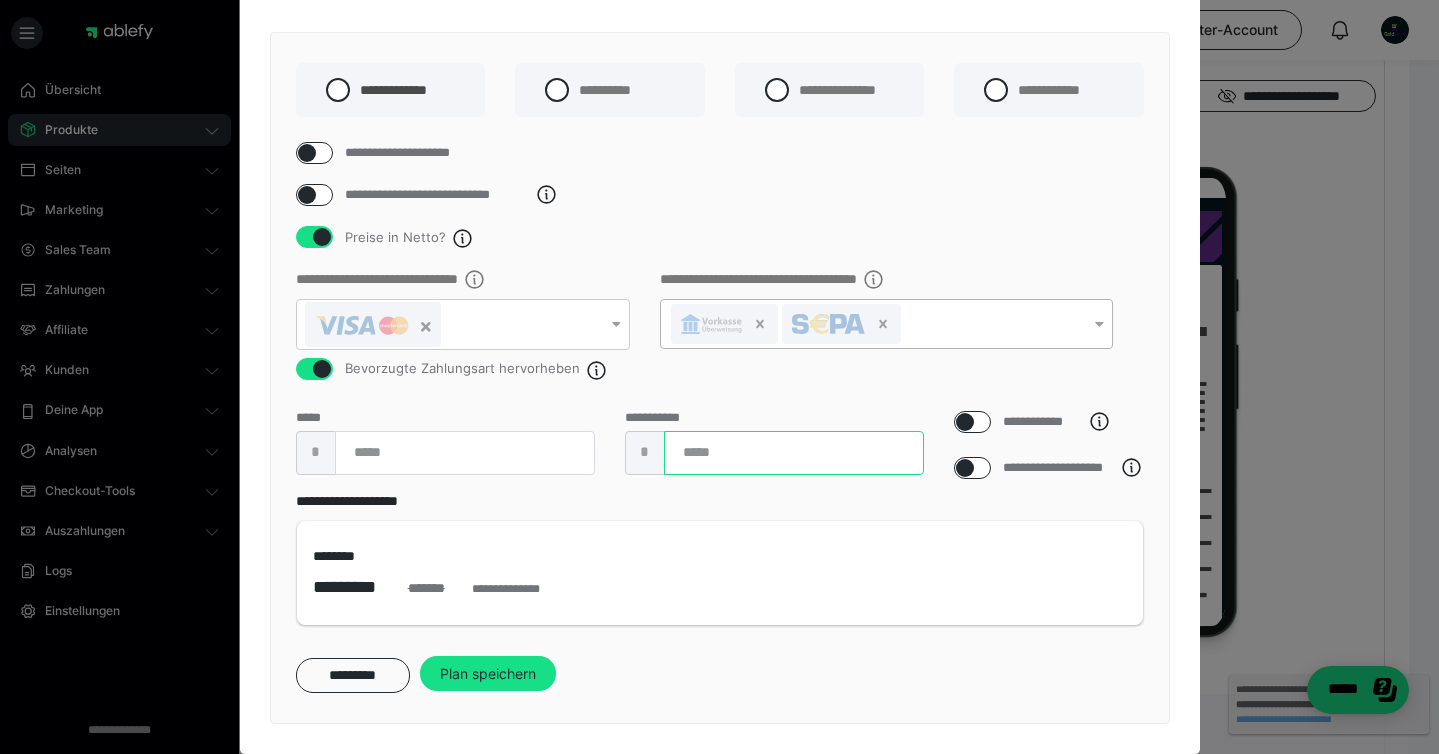 type on "****" 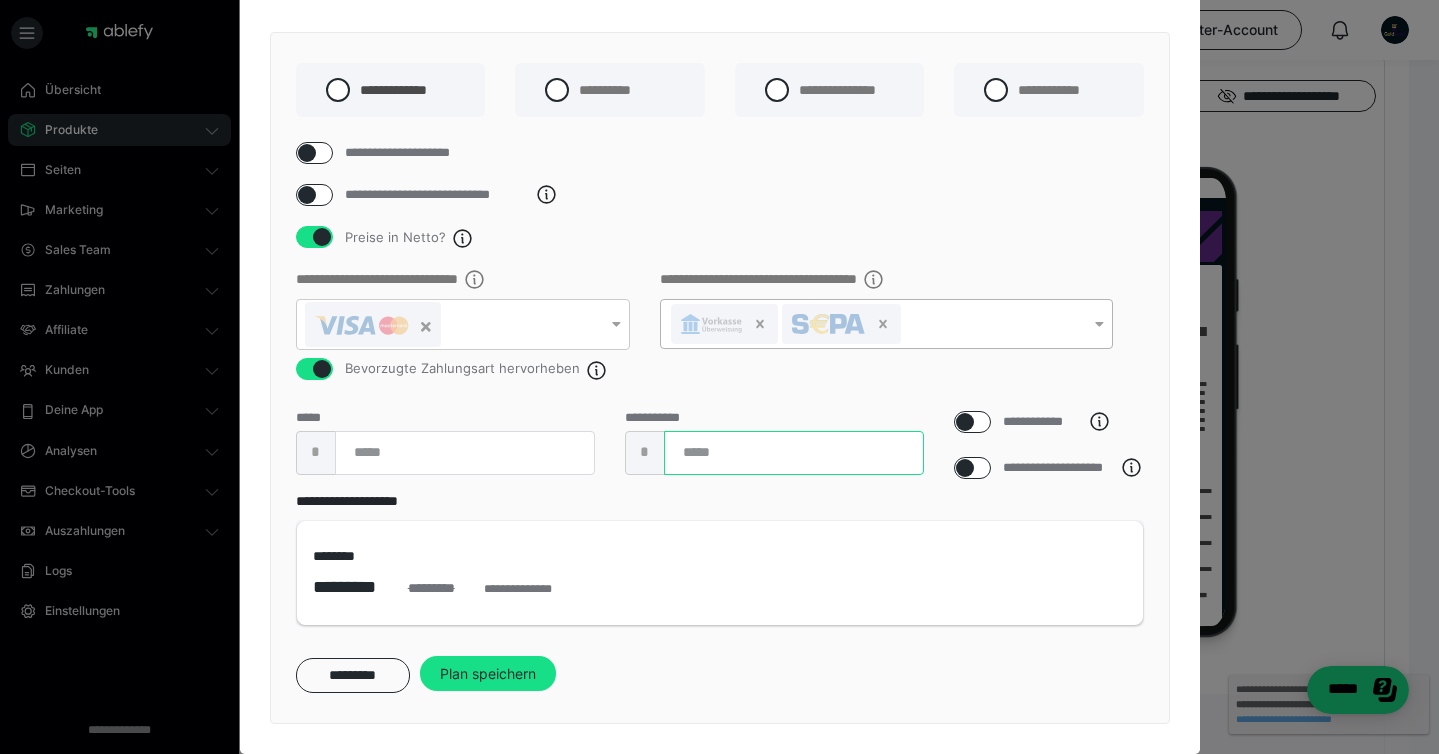 click on "****" at bounding box center (794, 453) 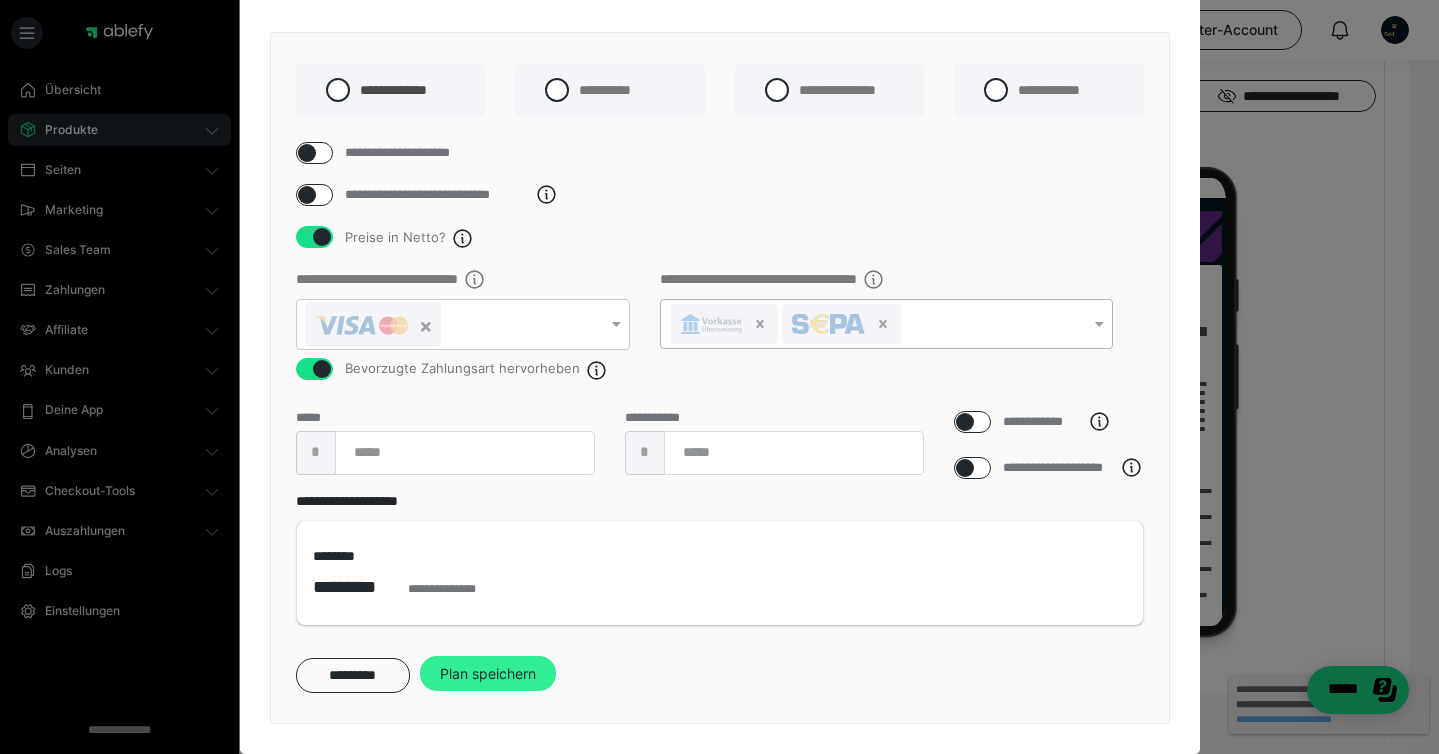 click on "Plan speichern" at bounding box center [488, 674] 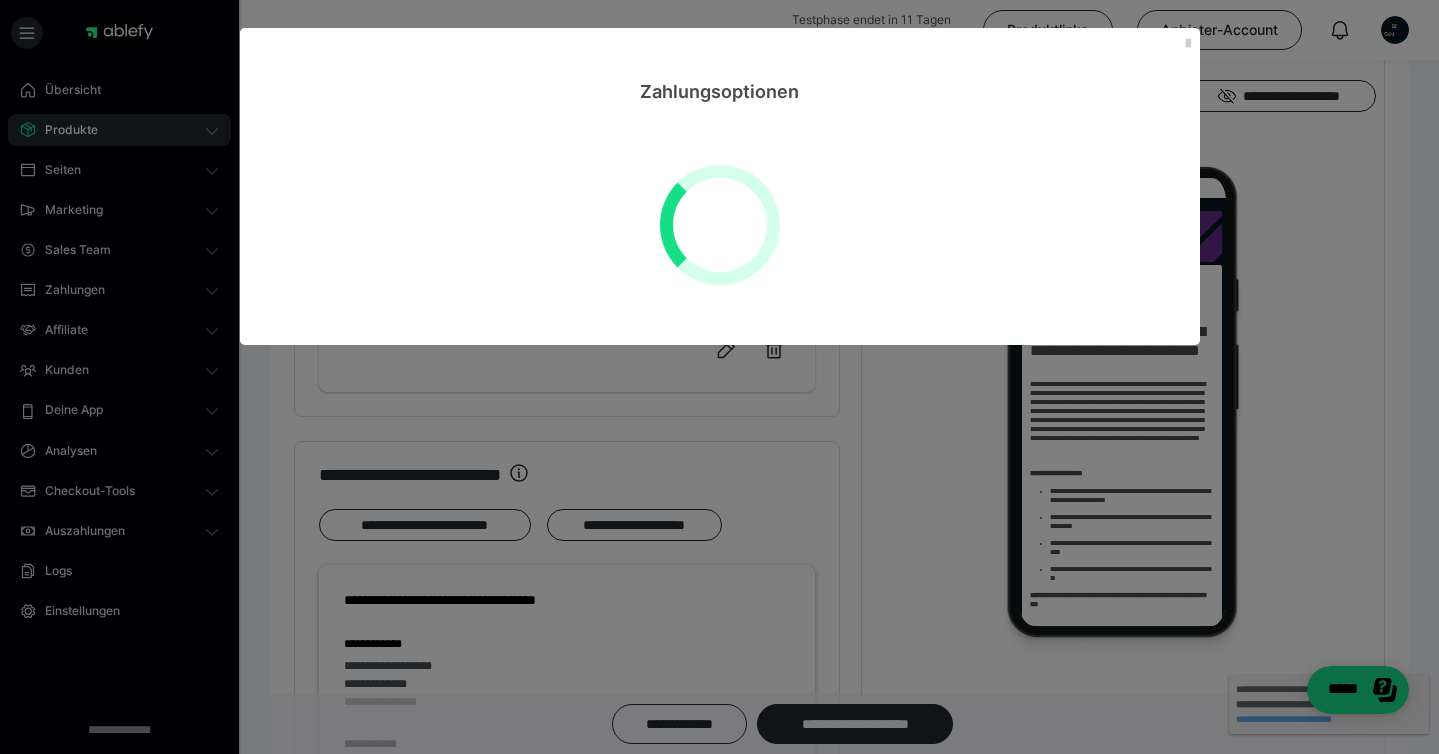 scroll, scrollTop: 0, scrollLeft: 0, axis: both 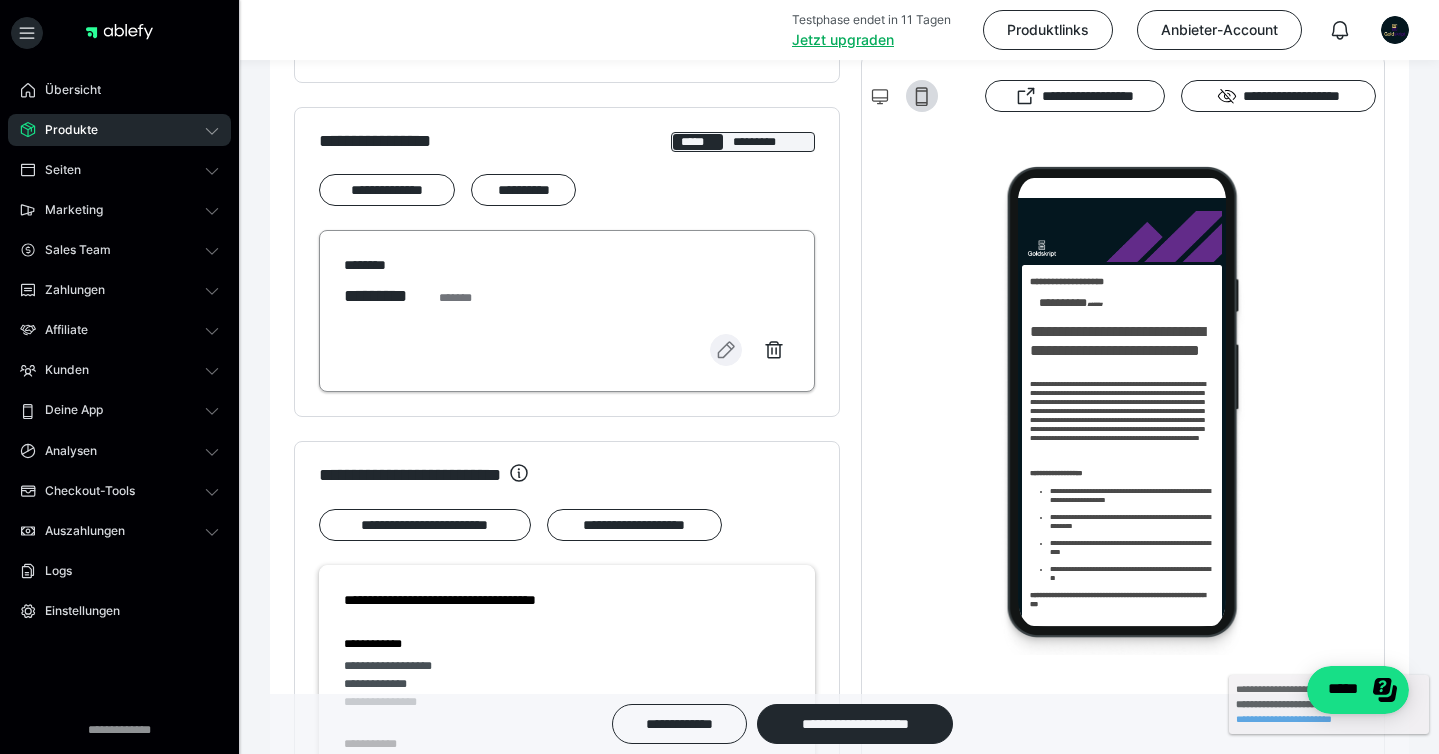click at bounding box center (726, 350) 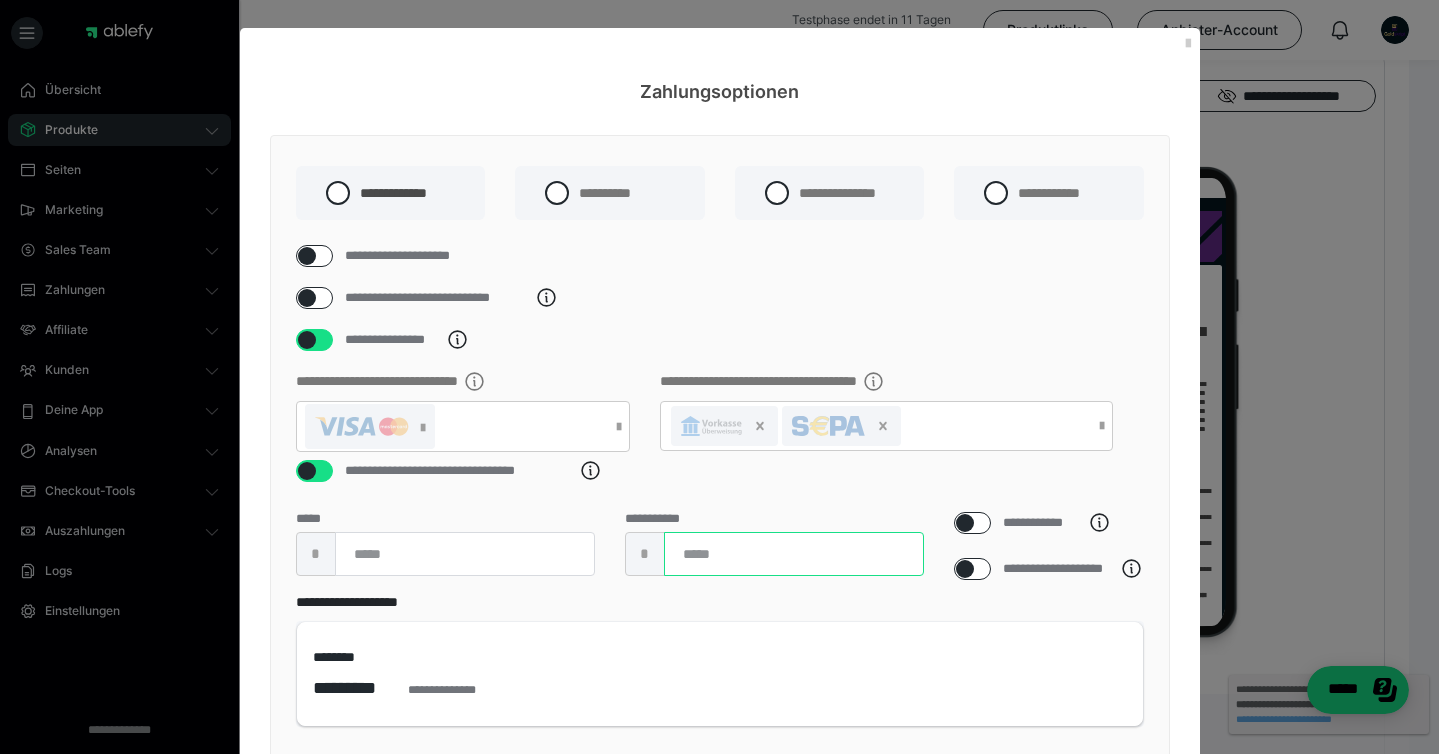 click at bounding box center (794, 554) 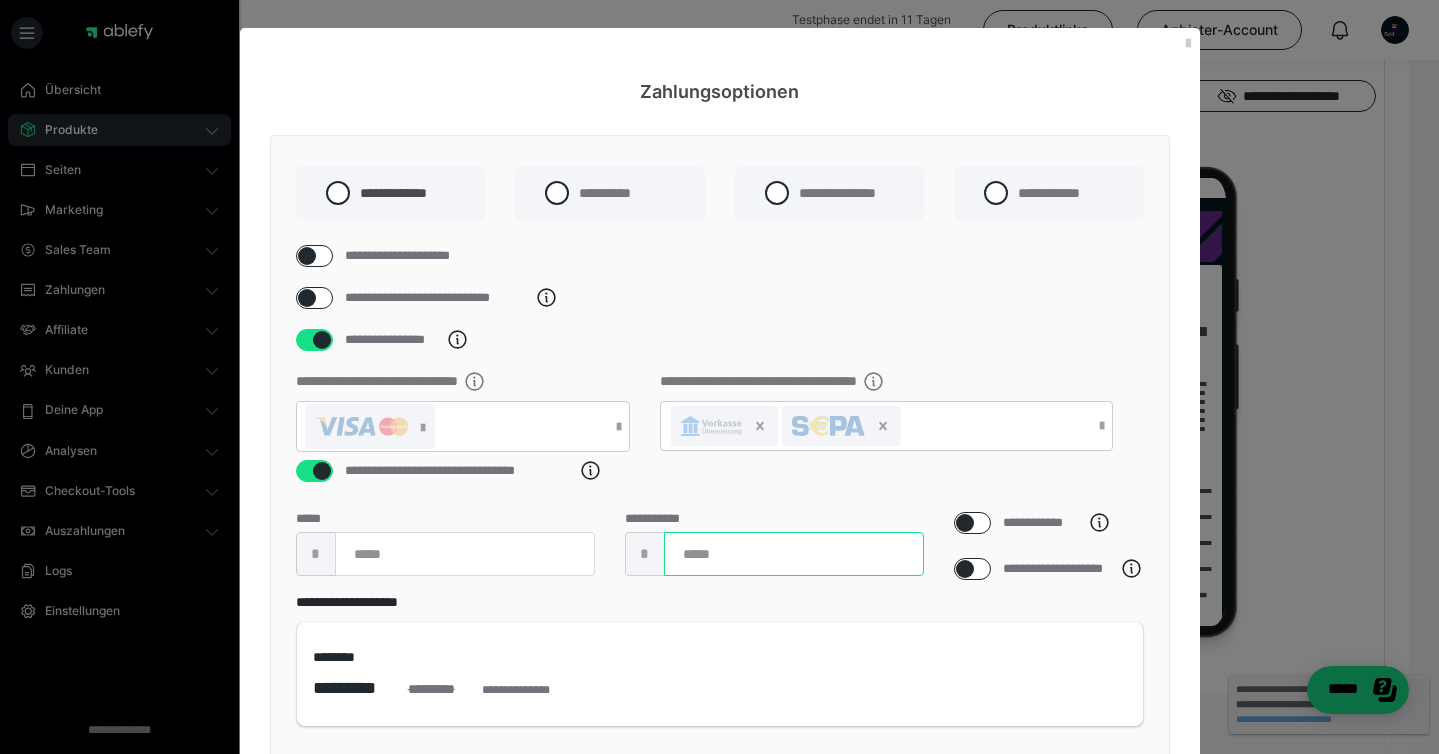 scroll, scrollTop: 146, scrollLeft: 0, axis: vertical 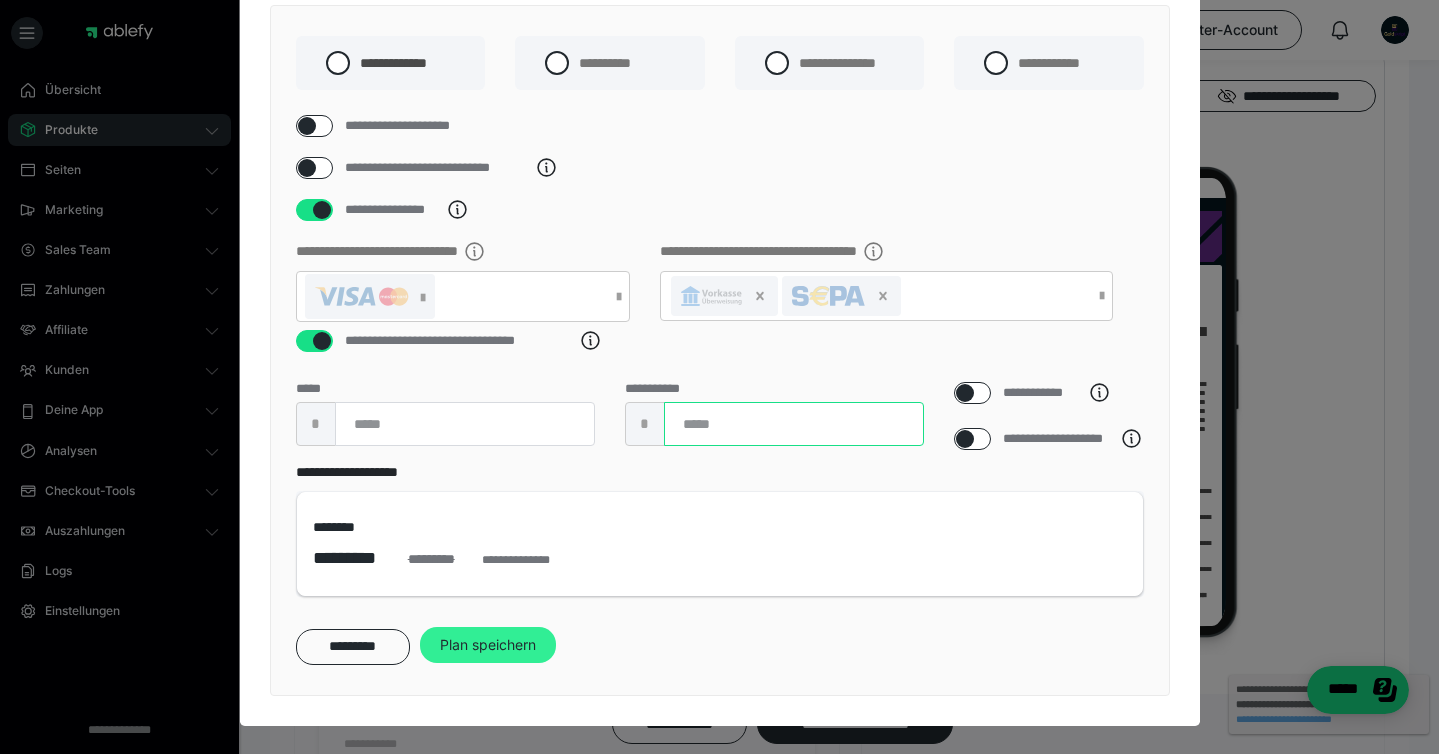 type on "****" 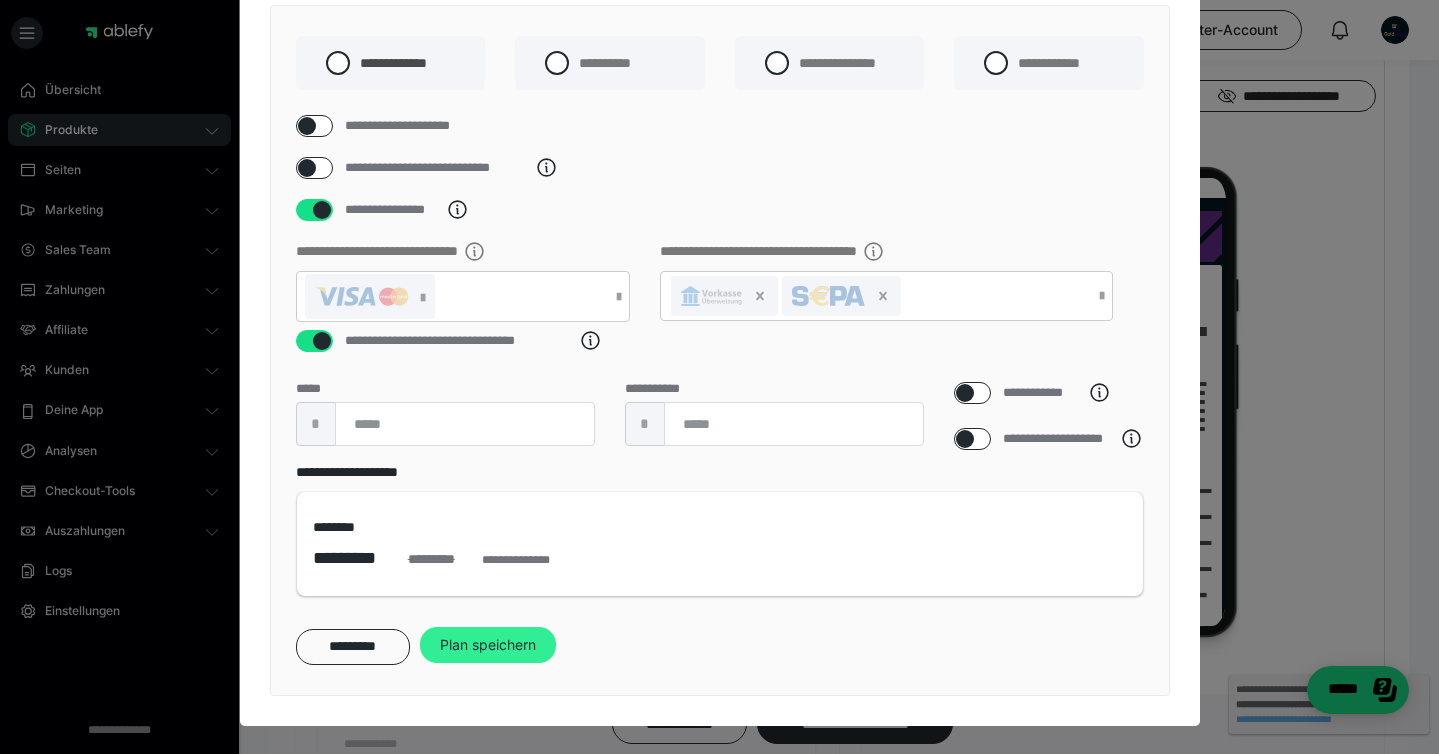click on "Plan speichern" at bounding box center [488, 645] 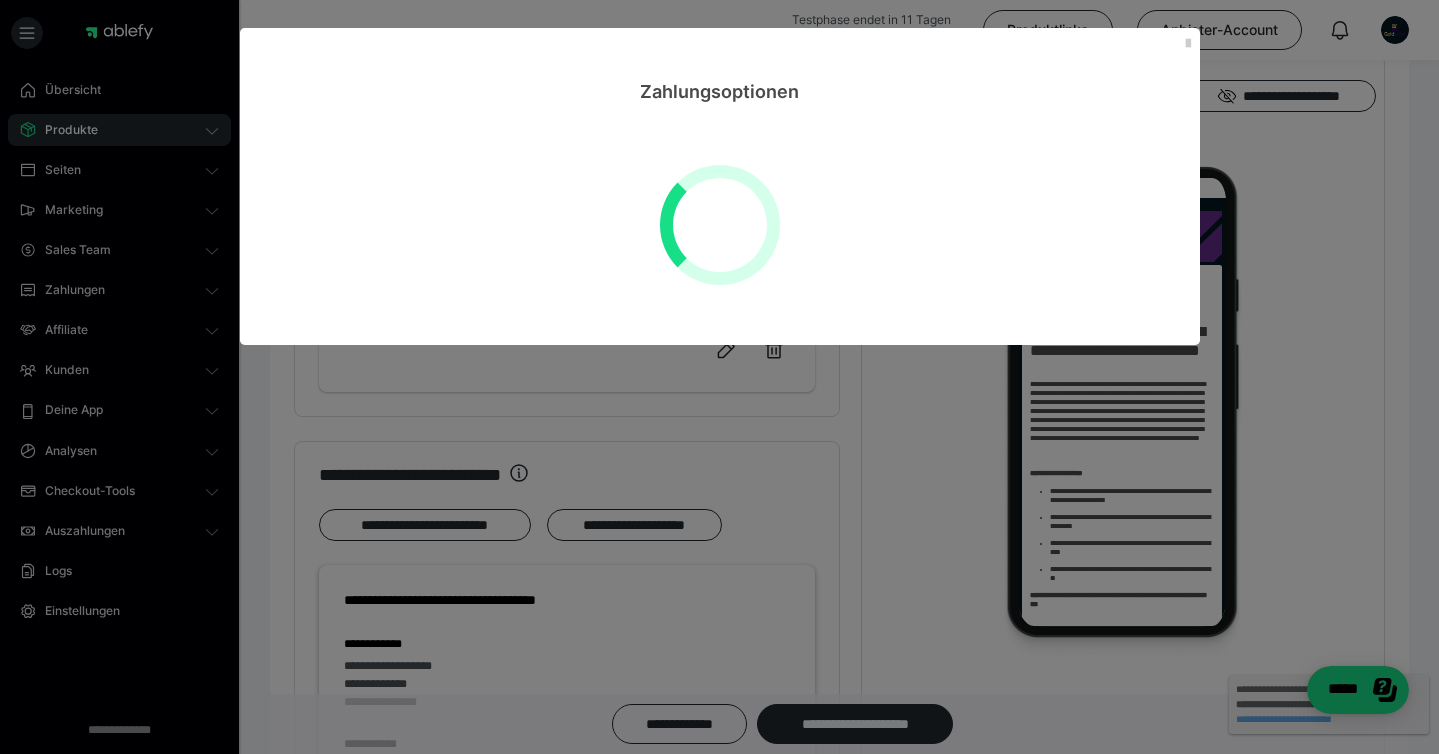 scroll, scrollTop: 0, scrollLeft: 0, axis: both 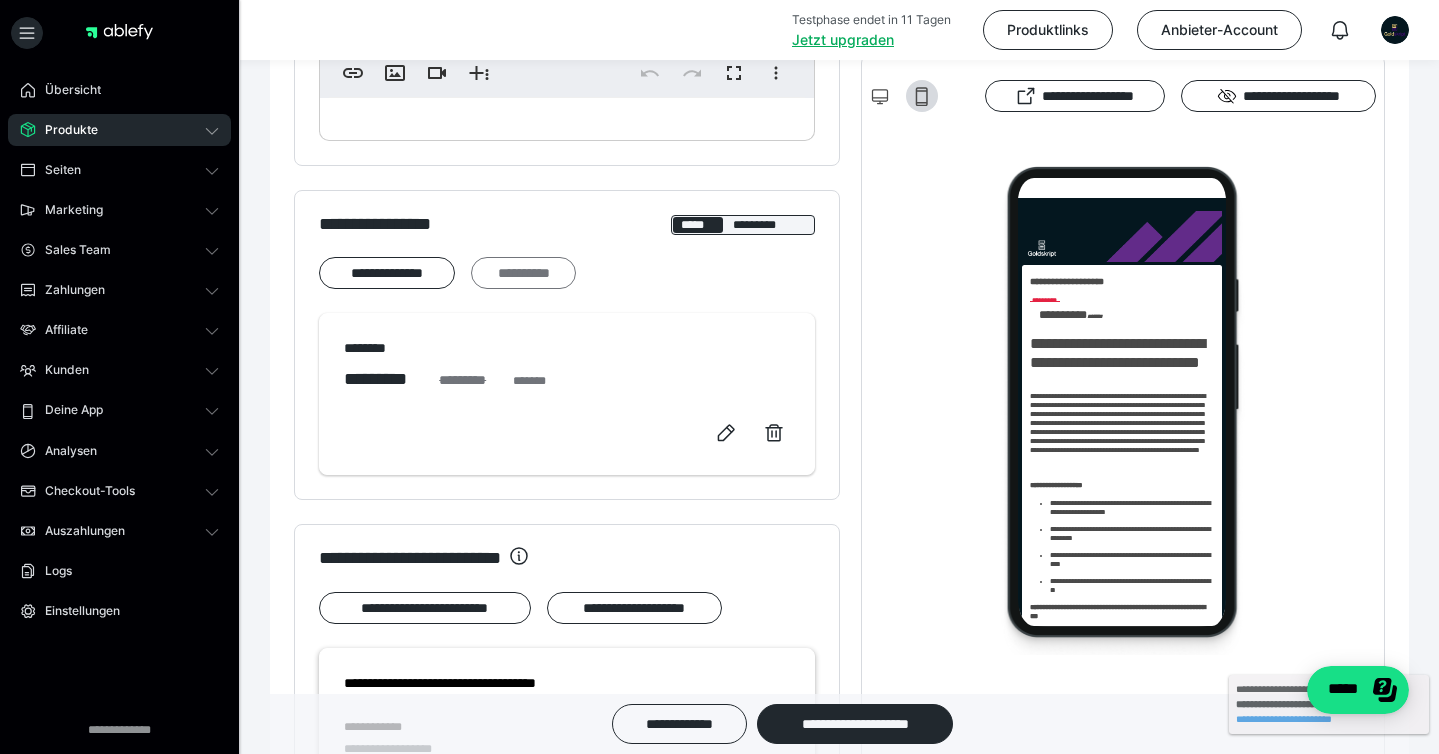 click on "**********" at bounding box center (523, 273) 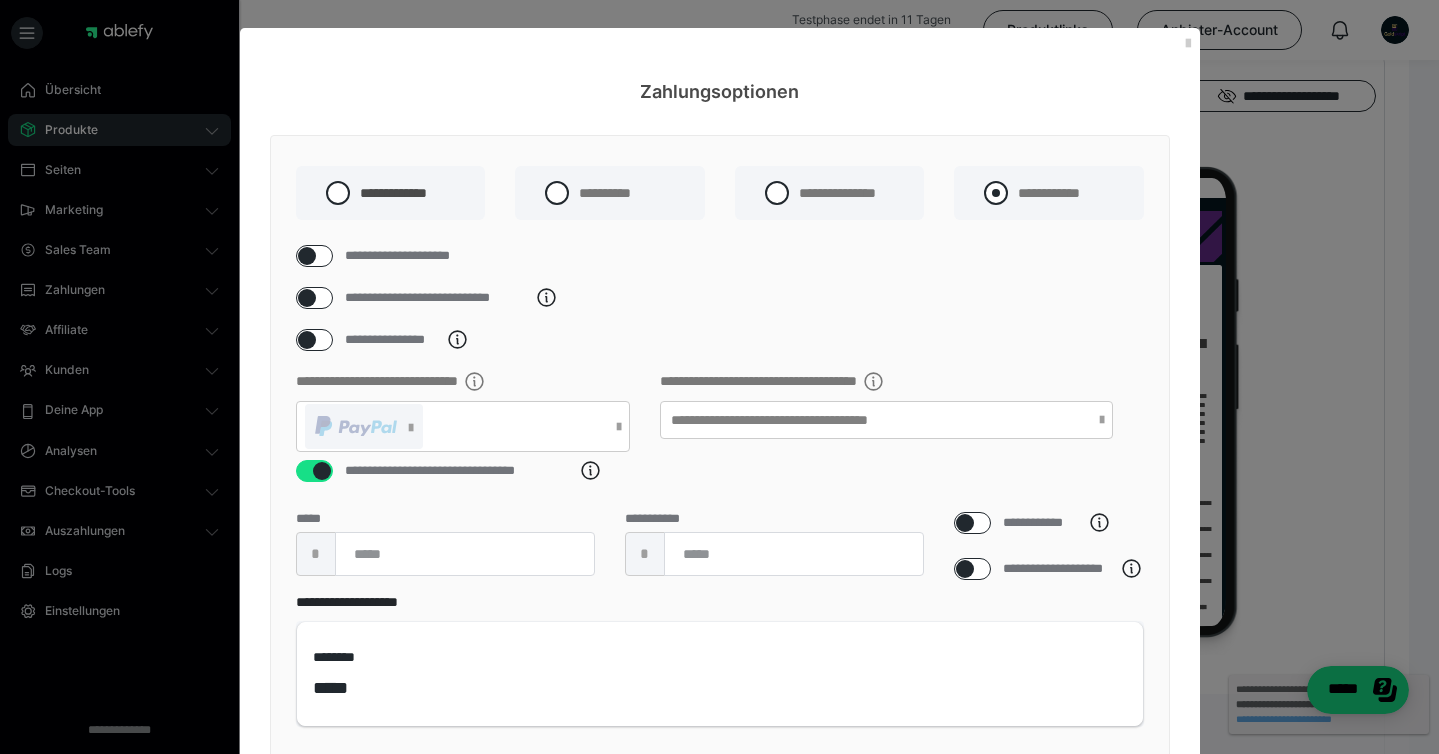 click on "**********" at bounding box center [1049, 193] 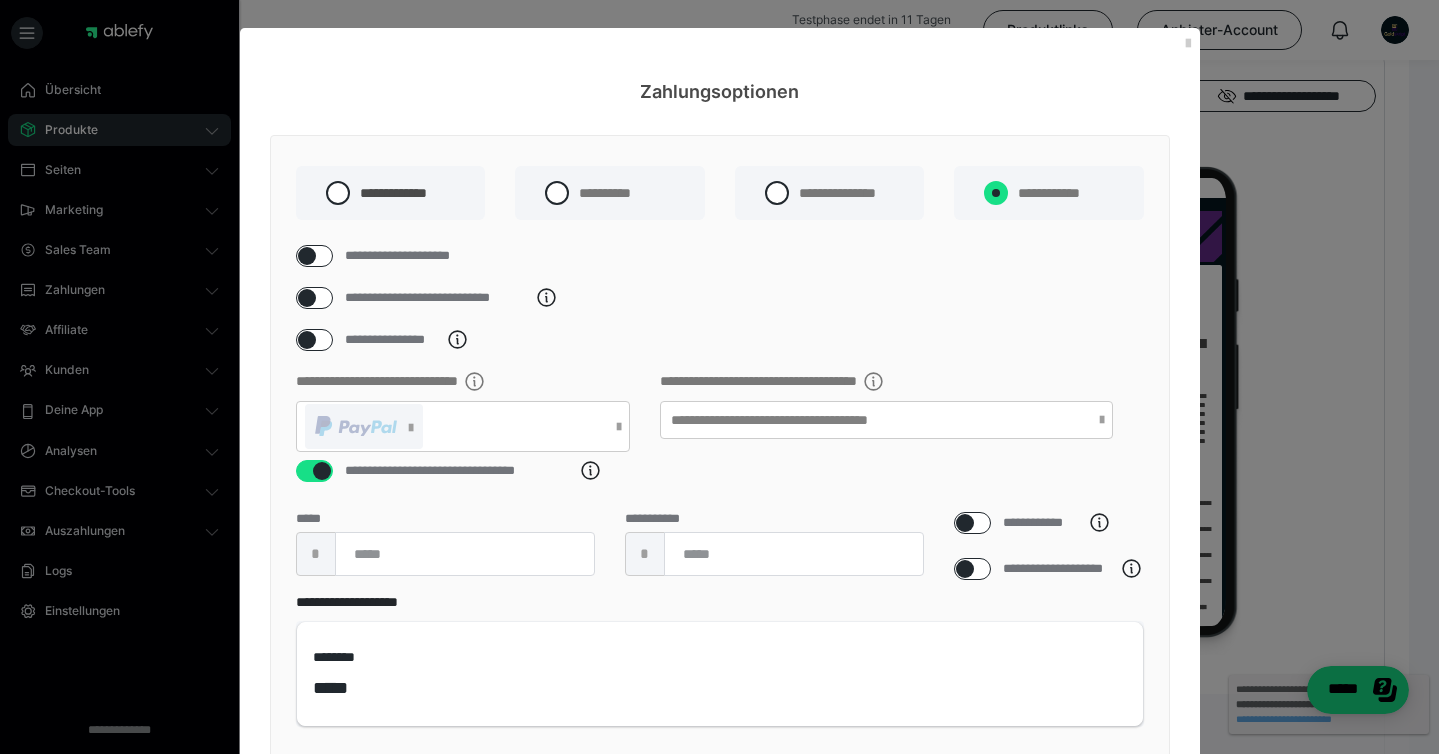 radio on "****" 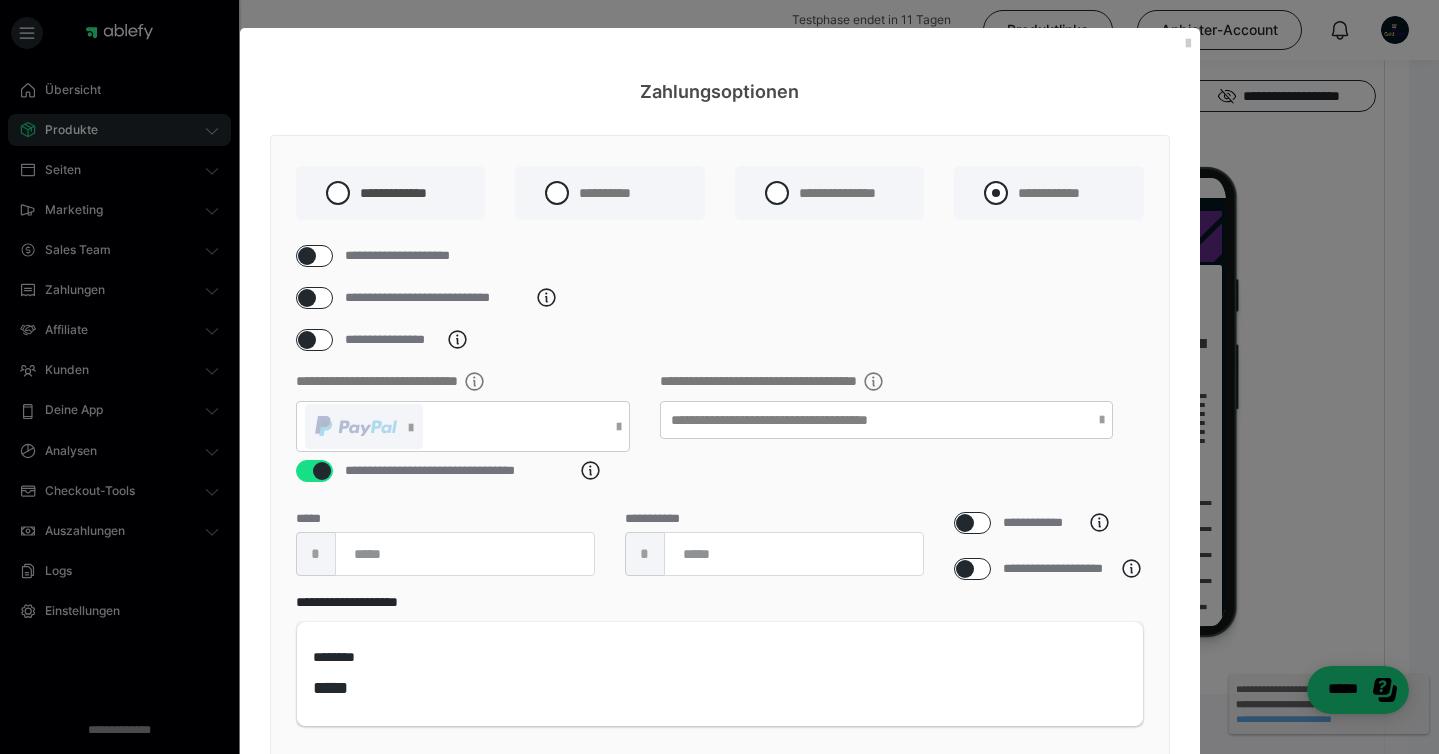 radio on "*****" 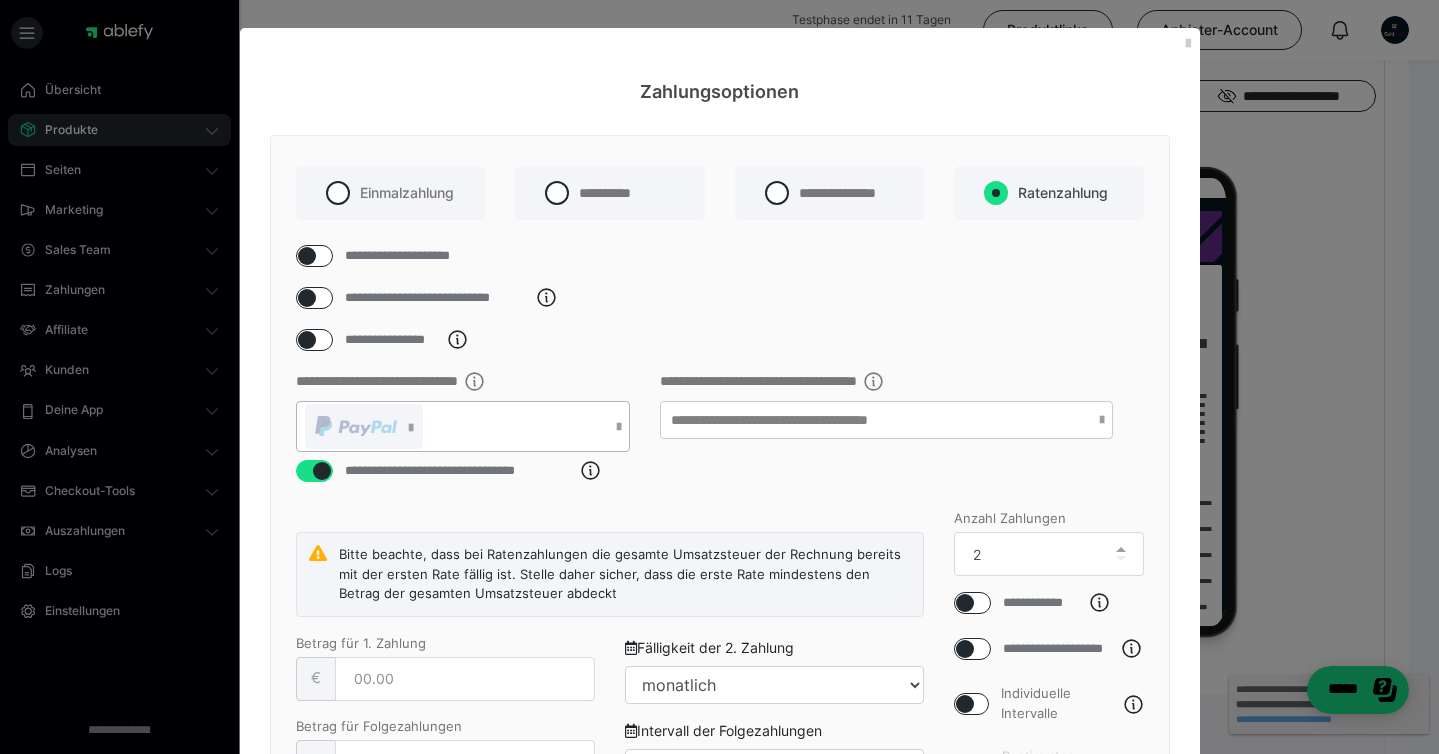 click at bounding box center (453, 426) 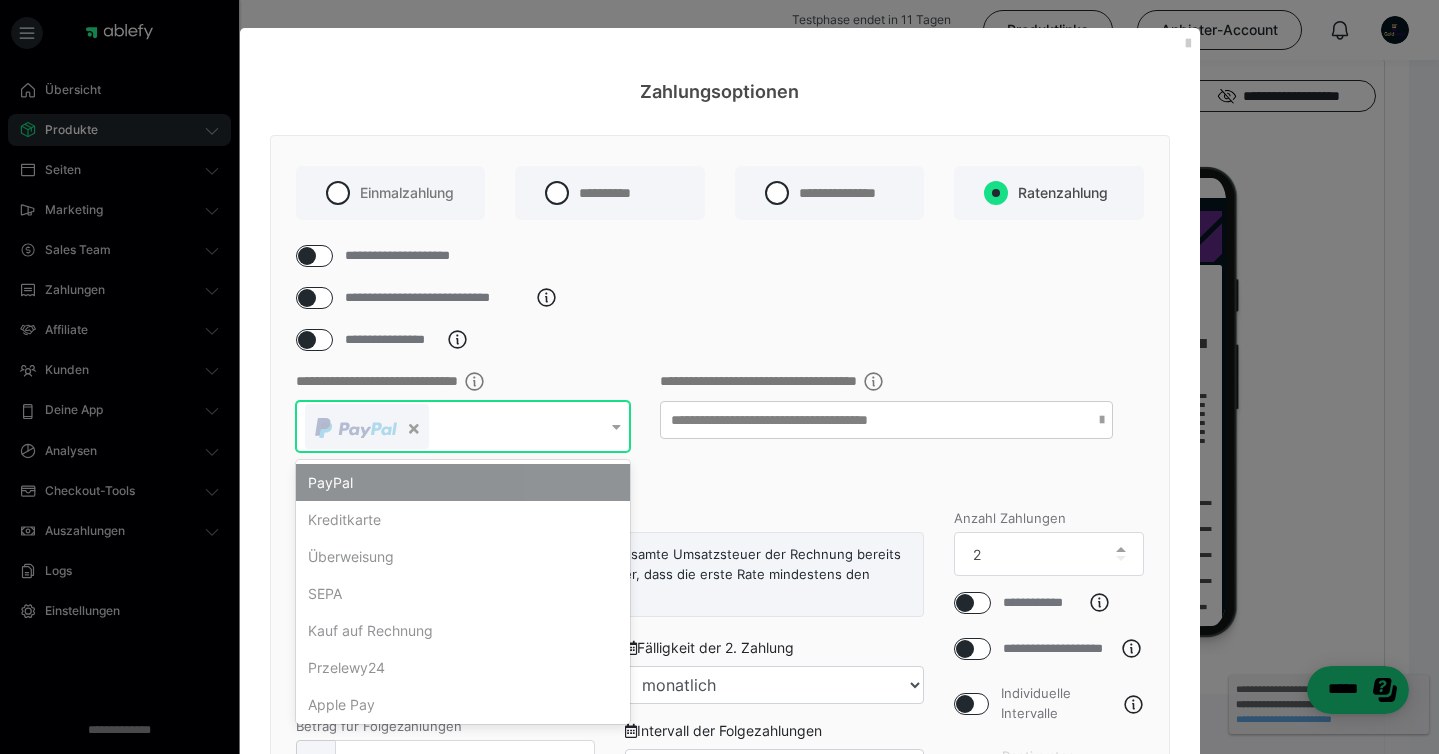 scroll, scrollTop: 36, scrollLeft: 0, axis: vertical 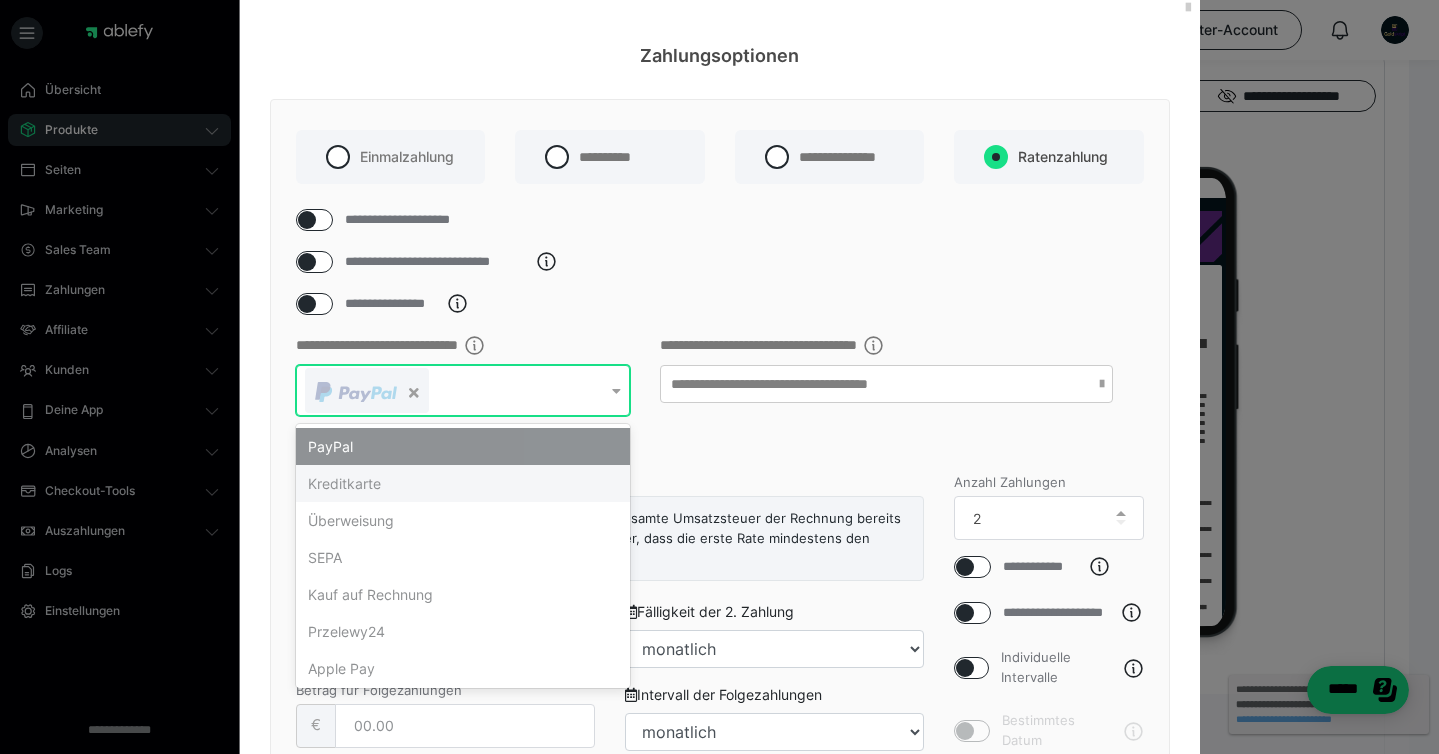 click on "Kreditkarte" at bounding box center (463, 483) 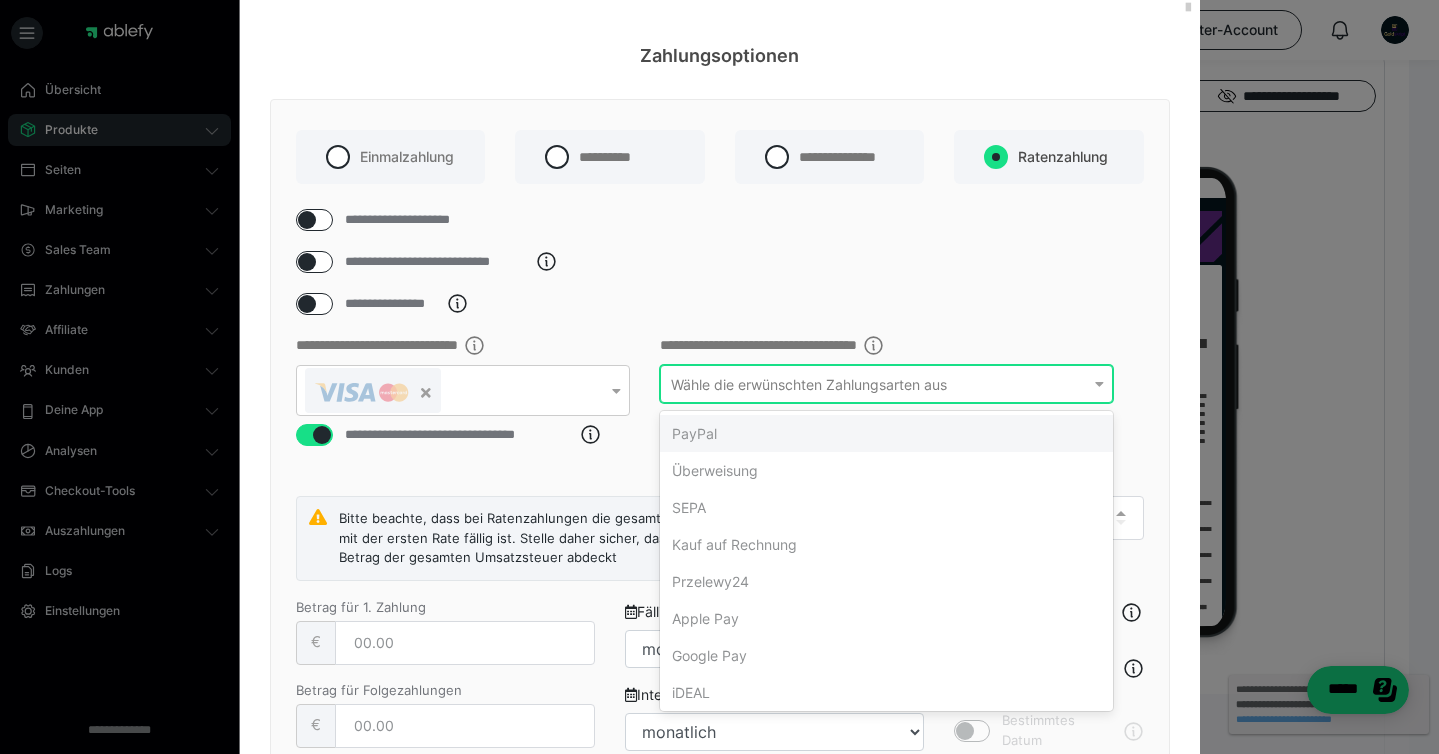 click on "Wähle die erwünschten Zahlungsarten aus" at bounding box center (809, 384) 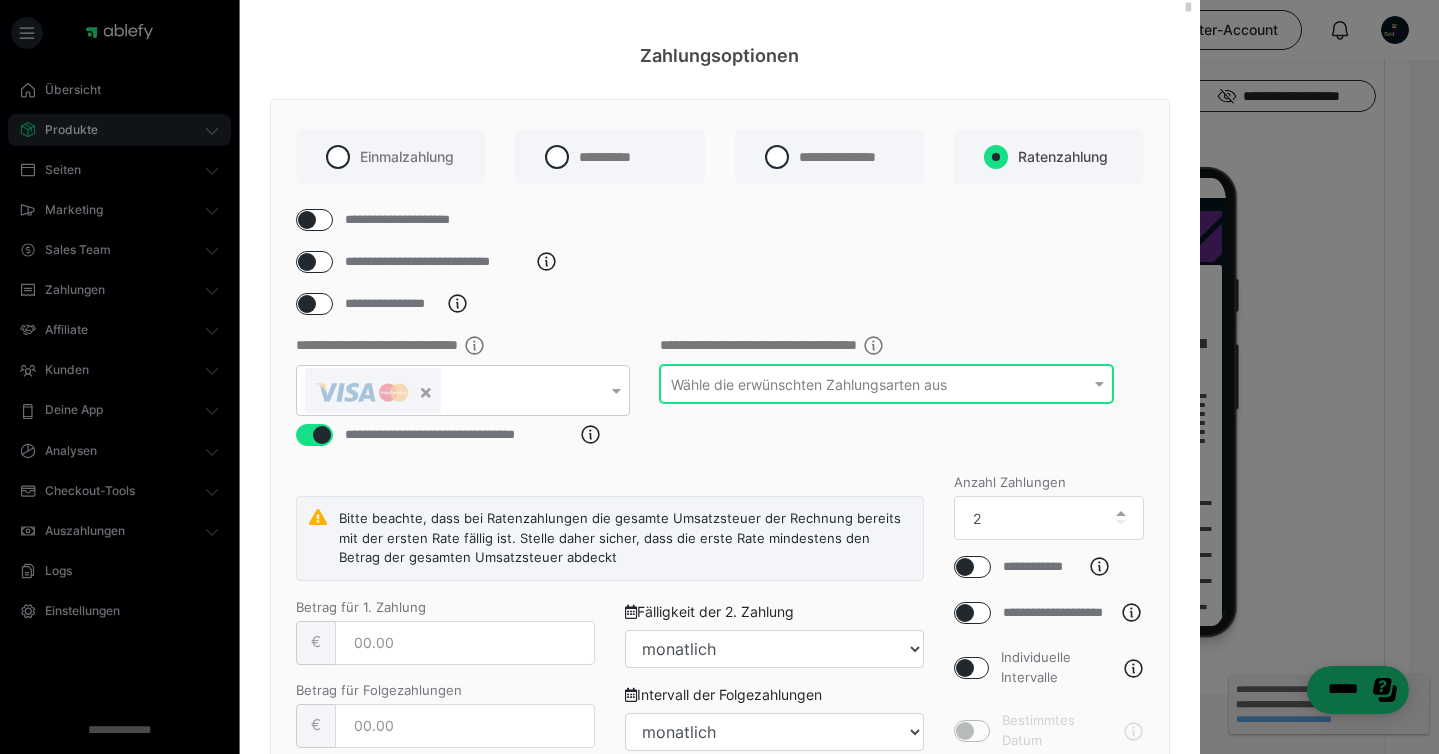 click on "Wähle die erwünschten Zahlungsarten aus" at bounding box center [809, 384] 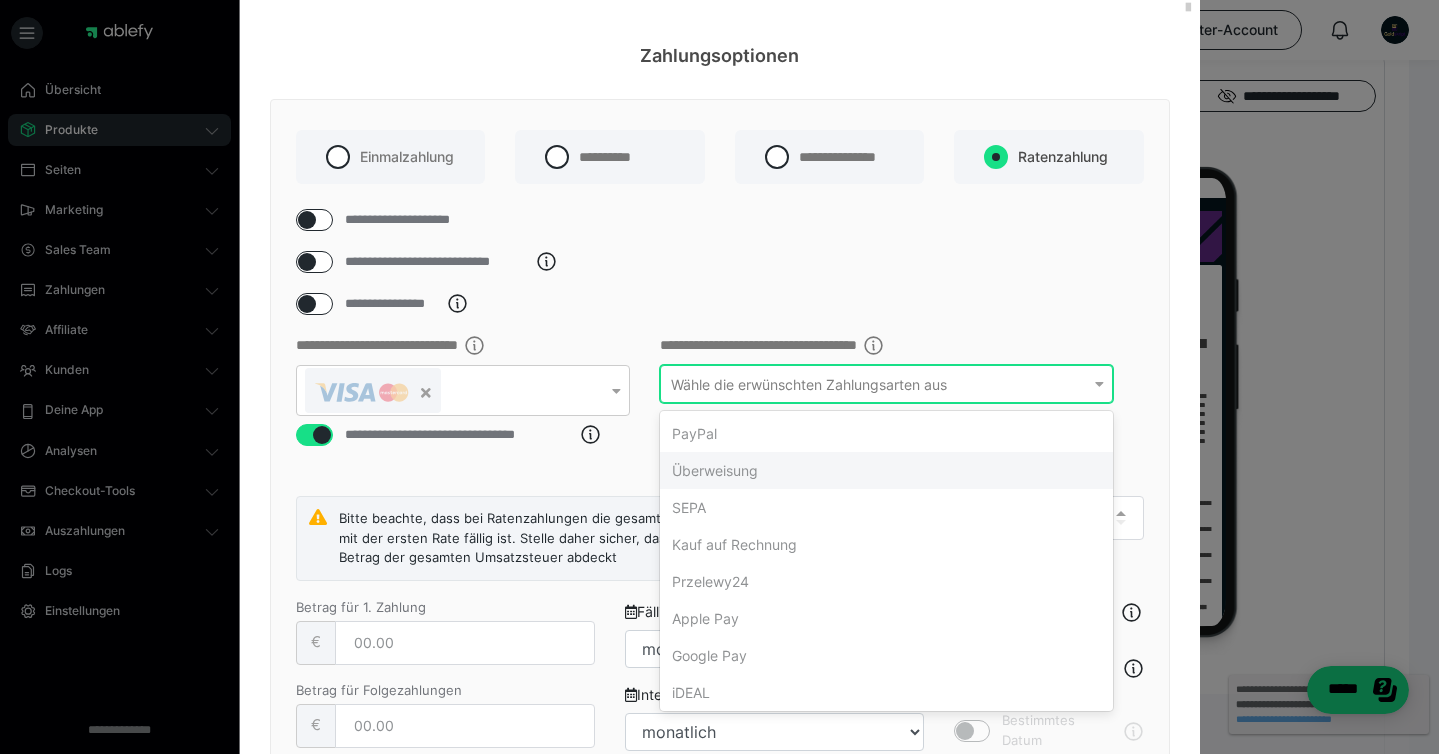 click on "Überweisung" at bounding box center (886, 470) 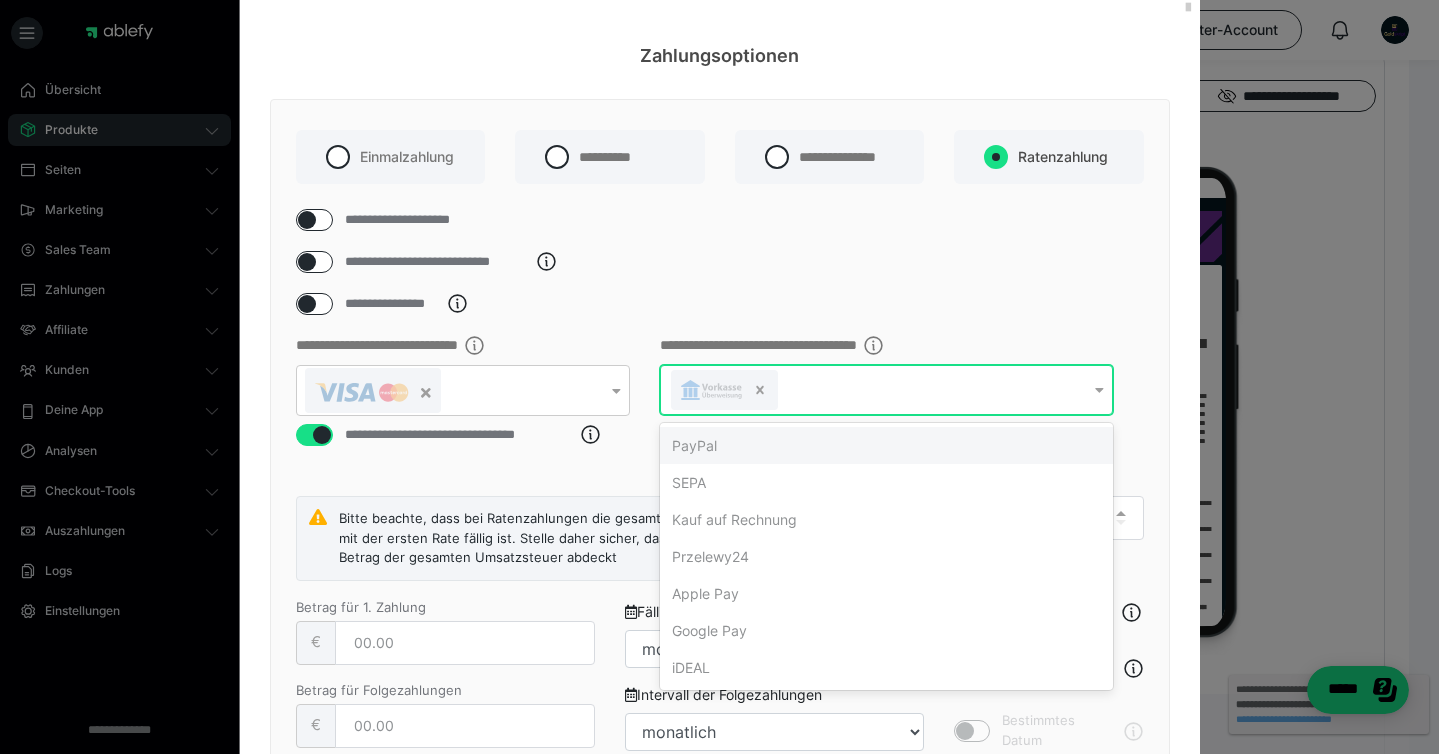 click at bounding box center (874, 390) 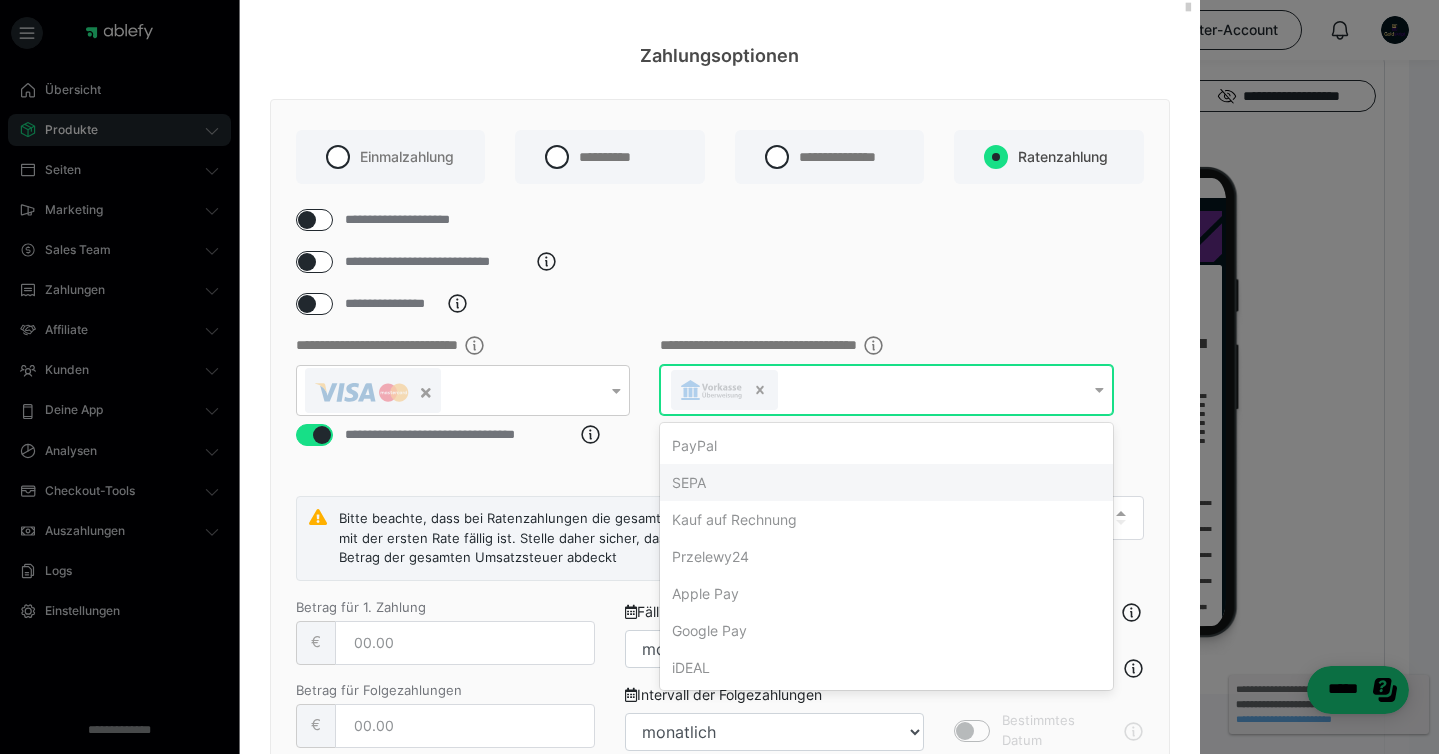 click on "SEPA" at bounding box center (886, 482) 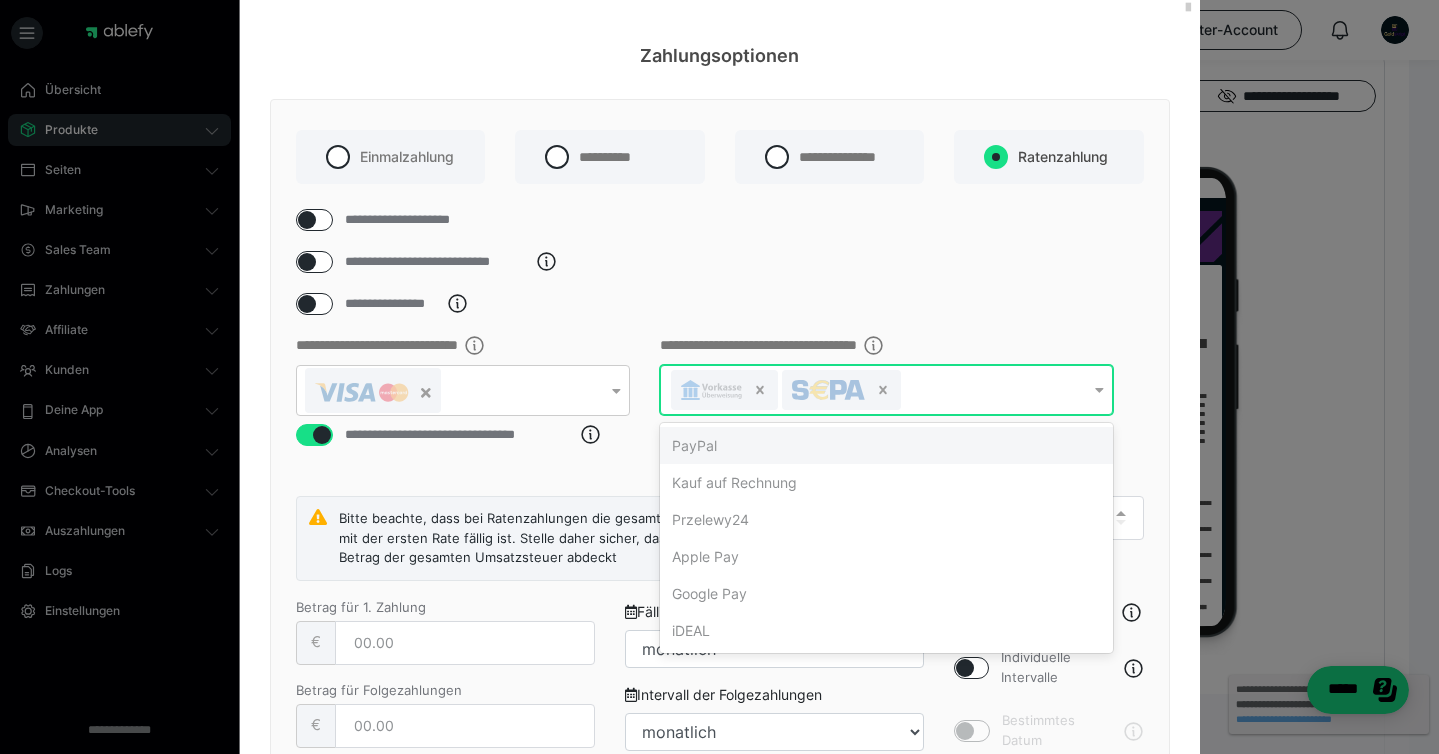 click on "**********" at bounding box center [720, 304] 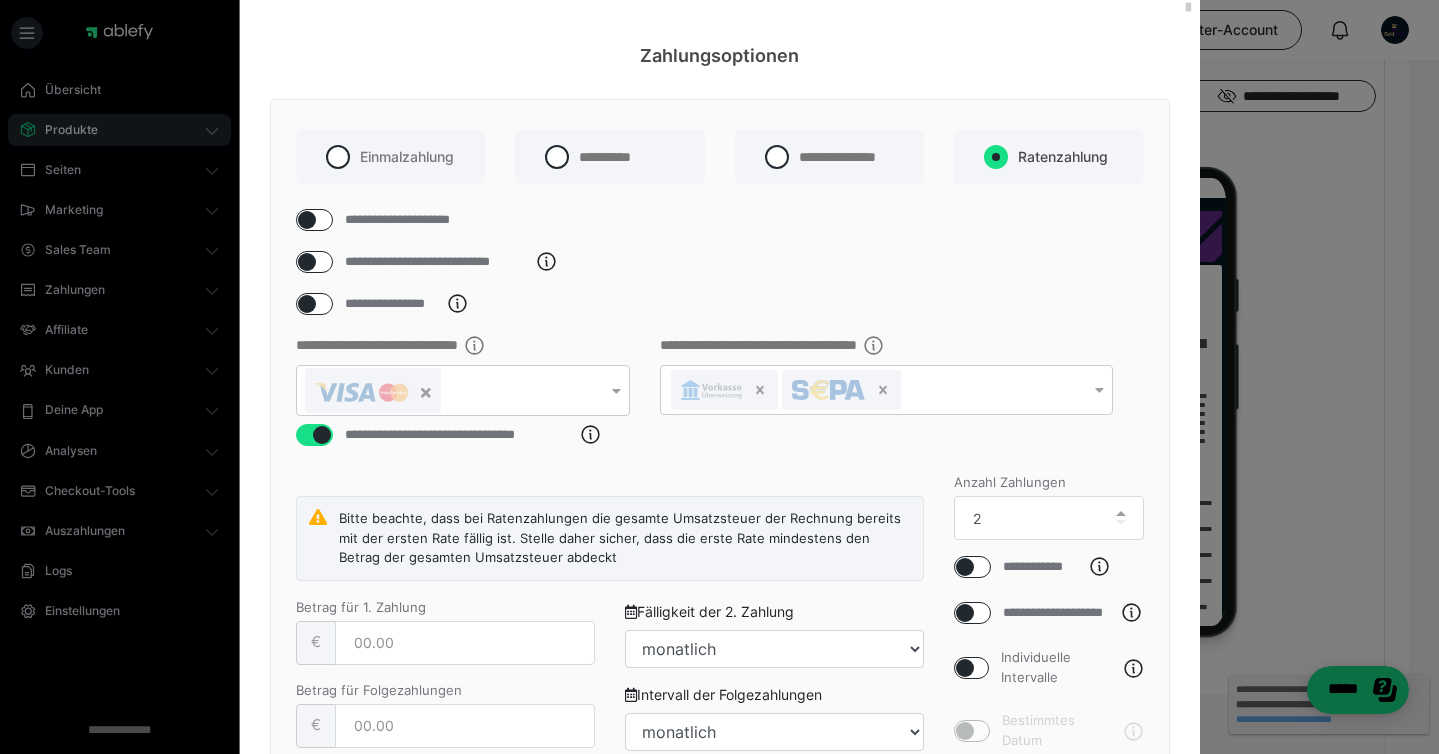 scroll, scrollTop: 117, scrollLeft: 0, axis: vertical 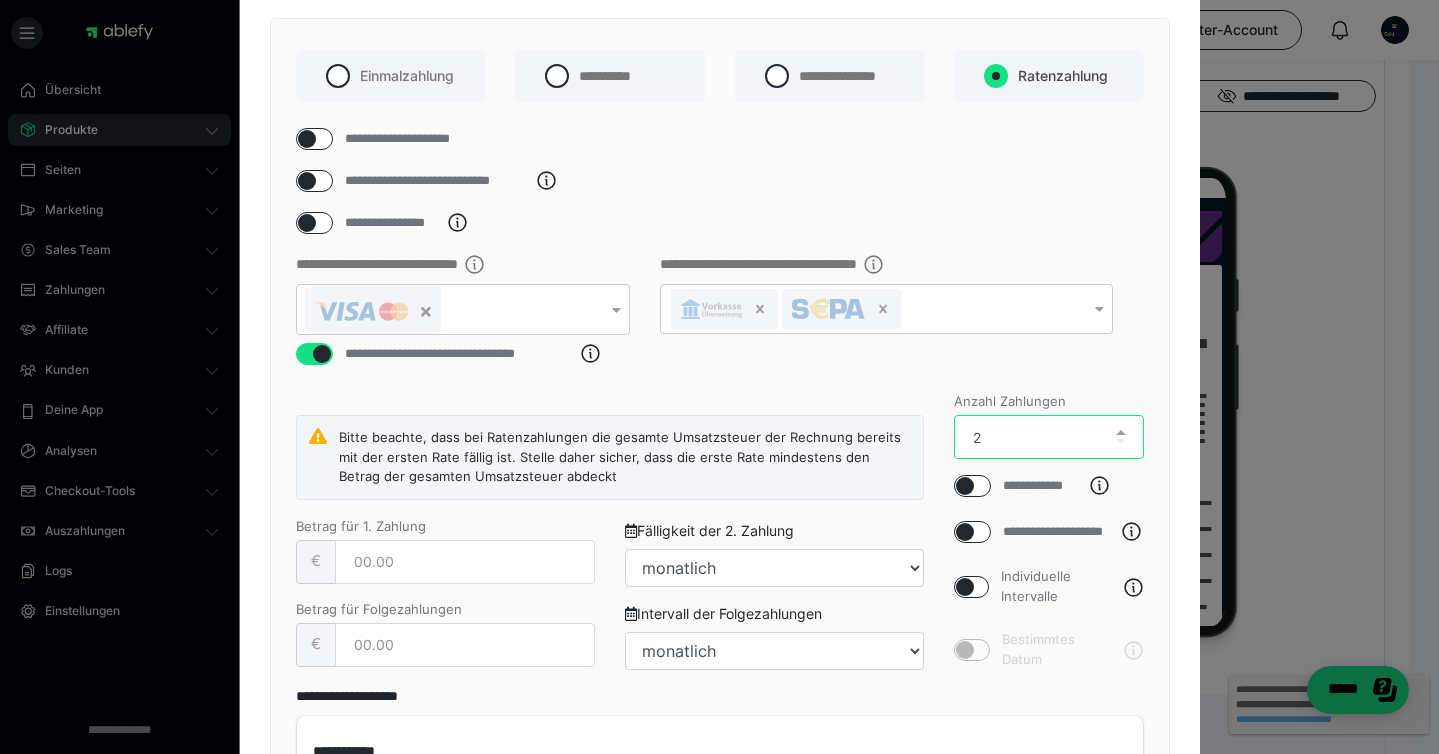 click on "2" at bounding box center (1049, 437) 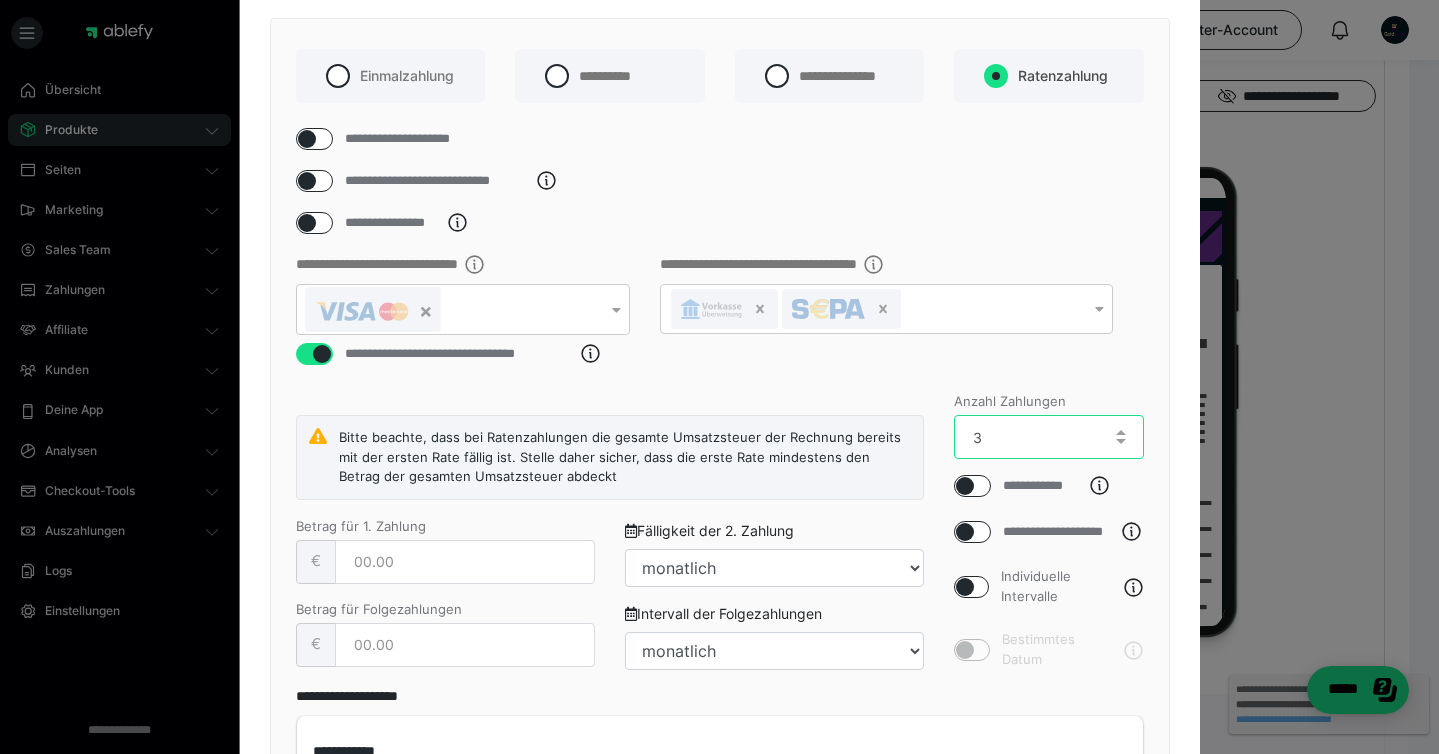 type on "3" 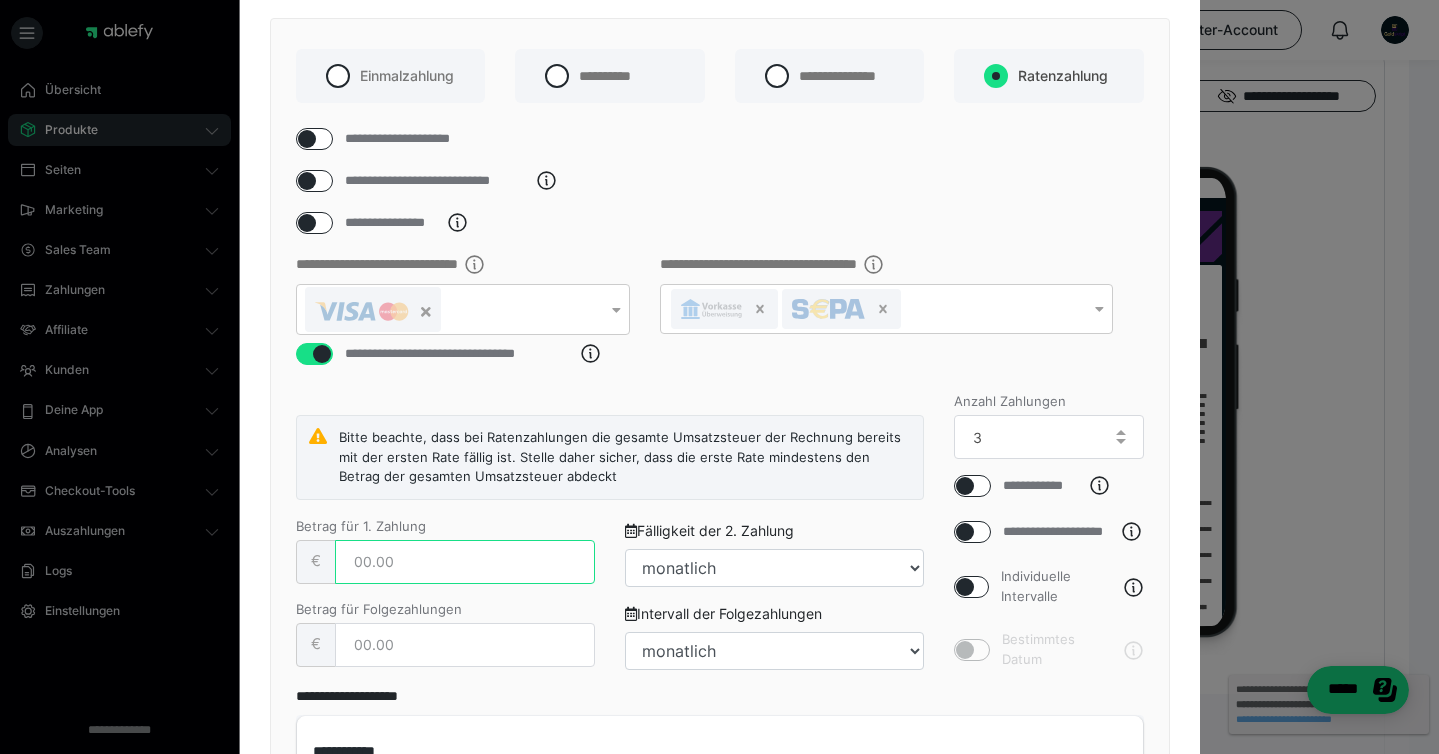 click at bounding box center [465, 562] 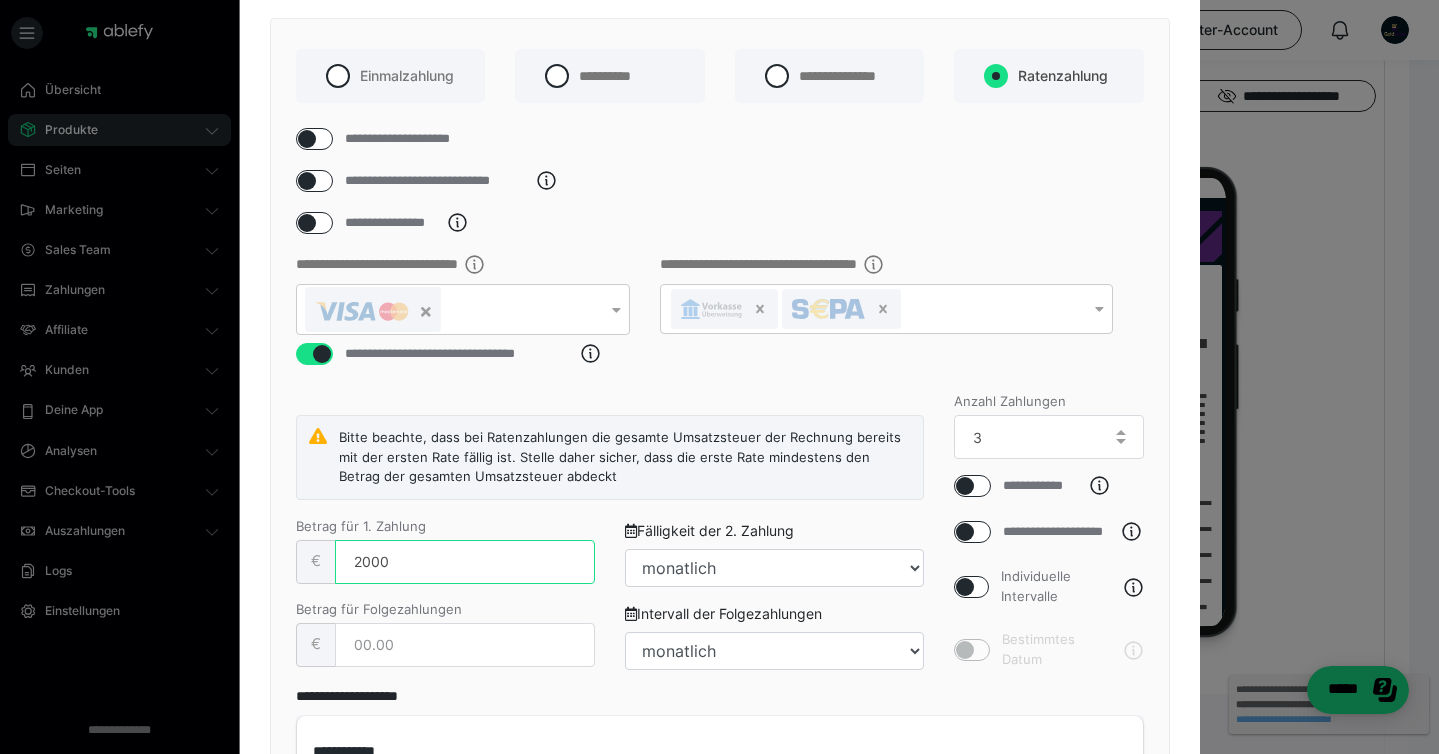 type on "2000" 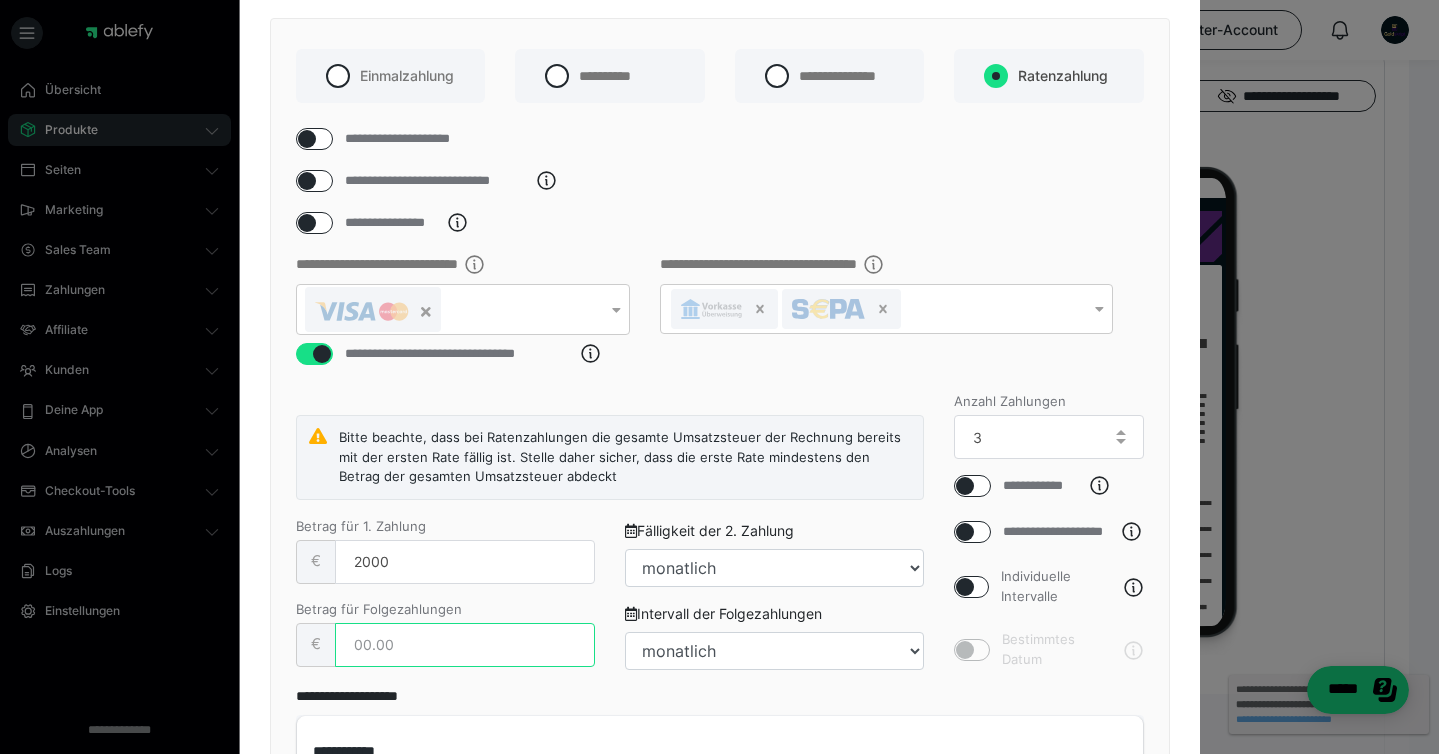 click at bounding box center [465, 645] 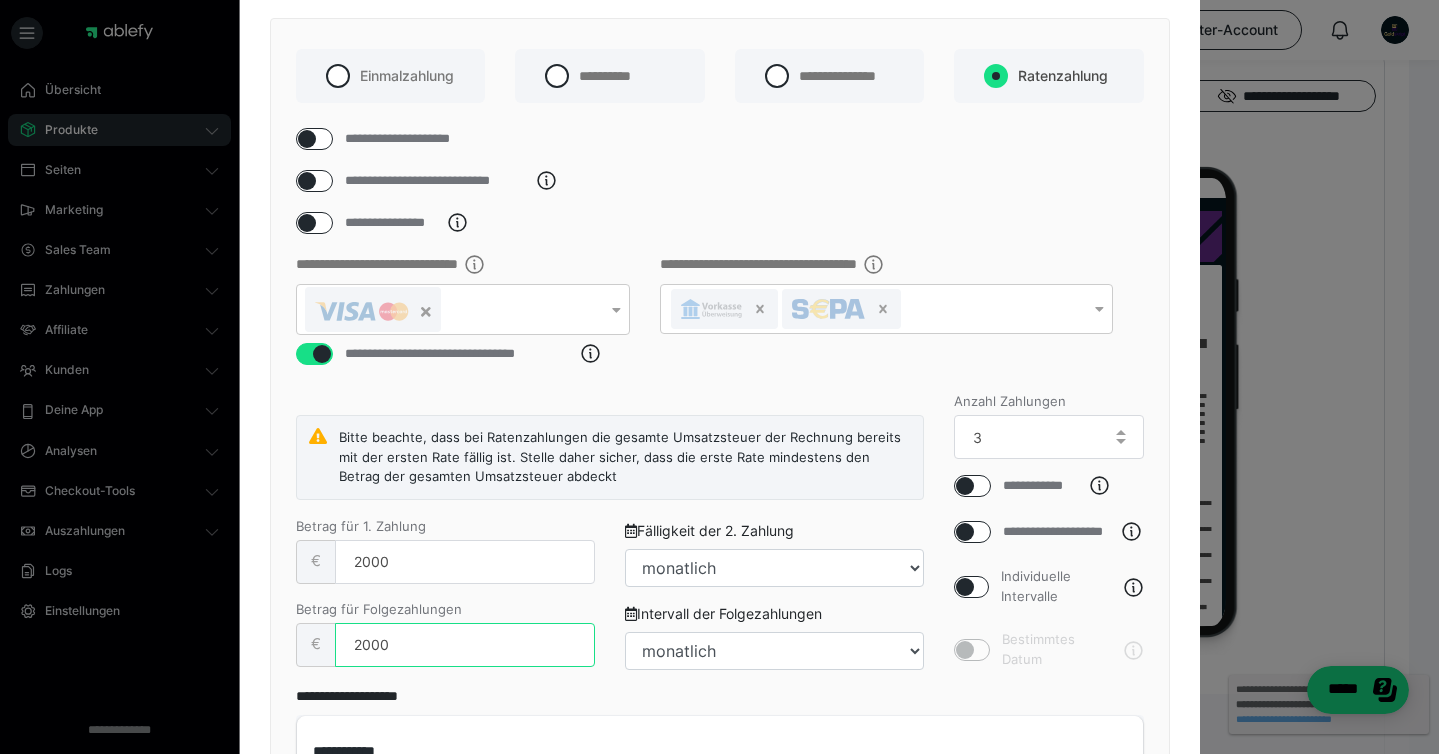 type on "2000" 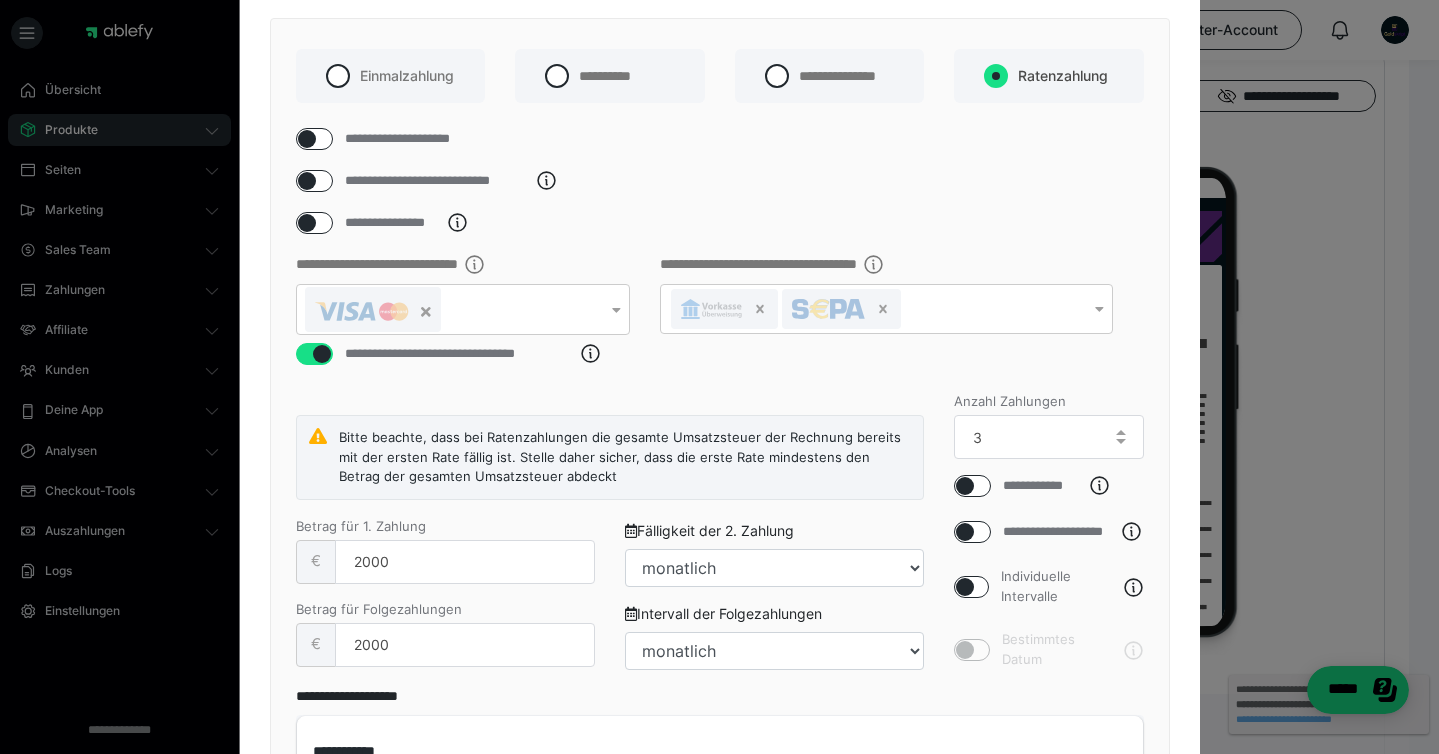 click on "**********" at bounding box center [720, 494] 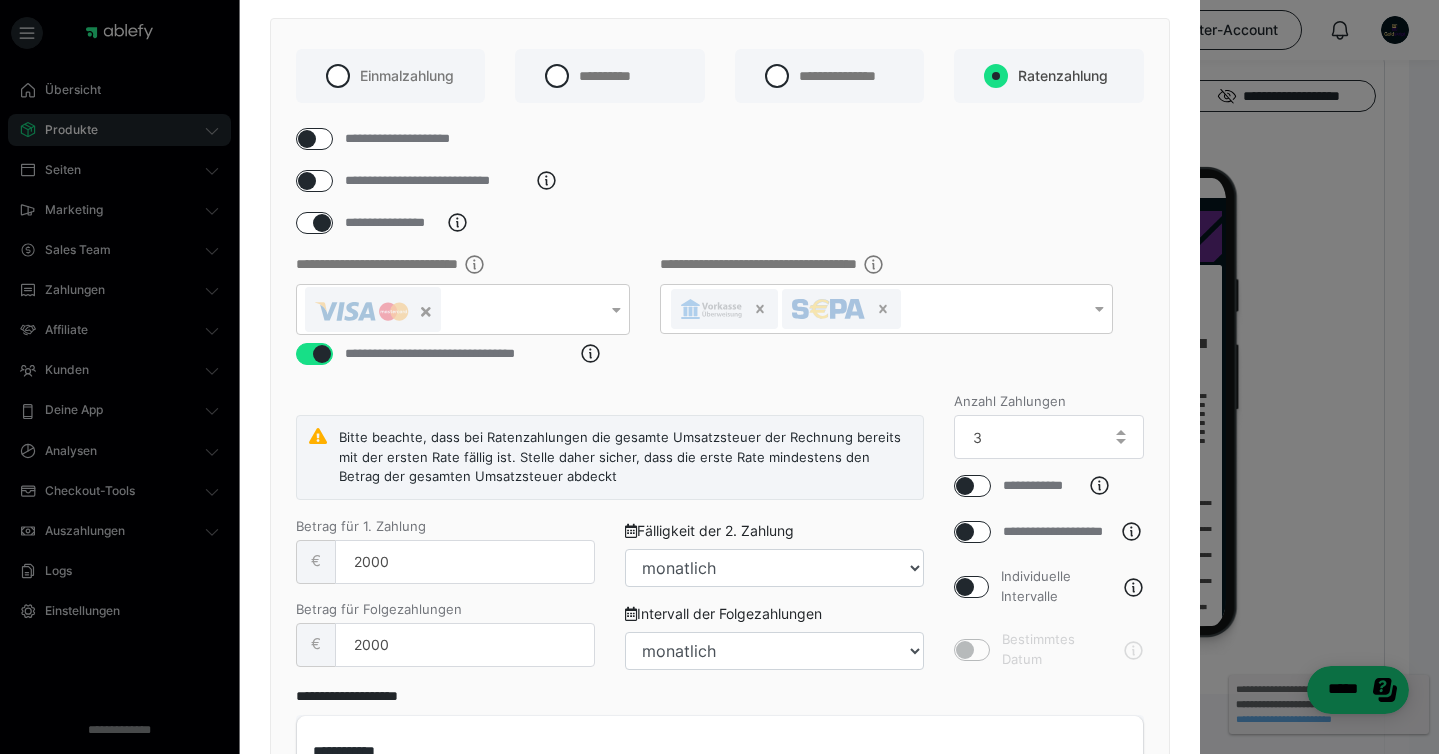 checkbox on "****" 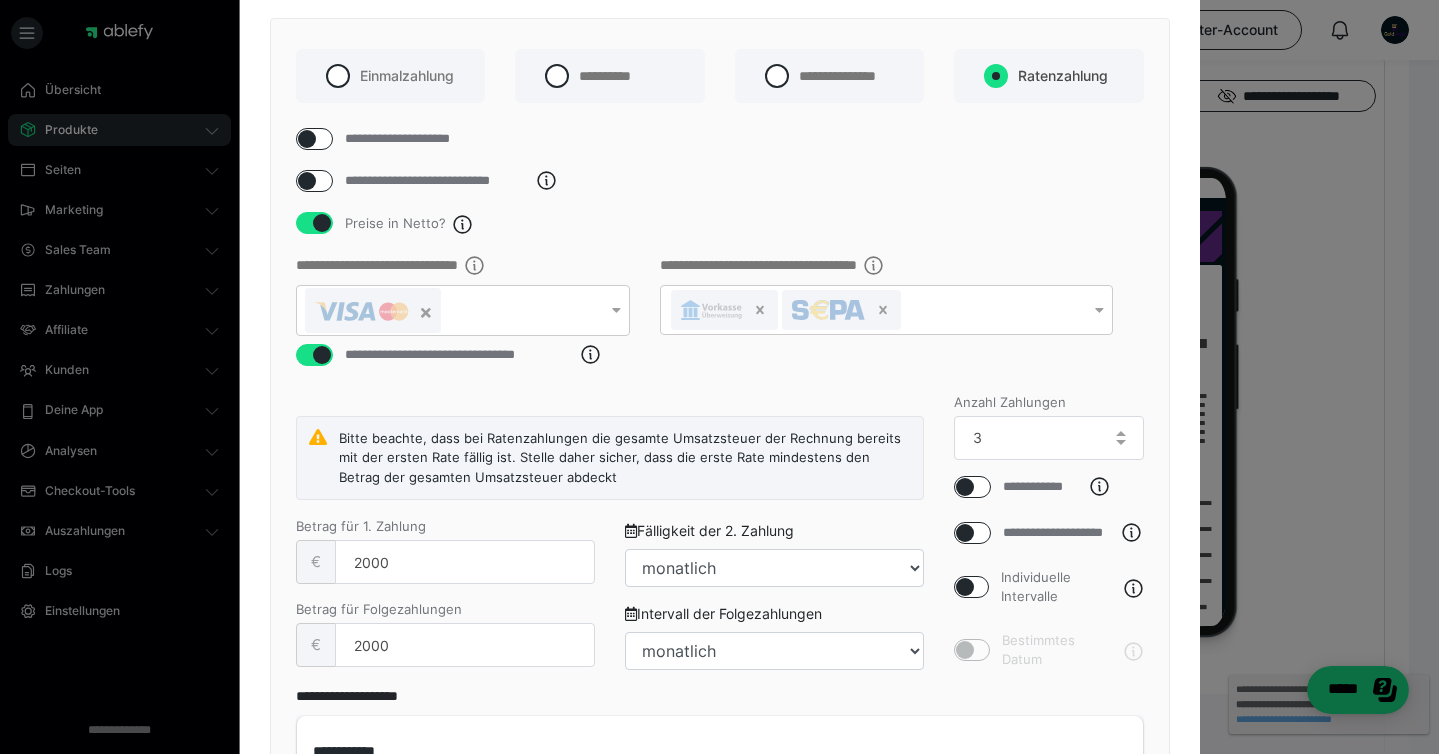 click on "**********" at bounding box center [720, 495] 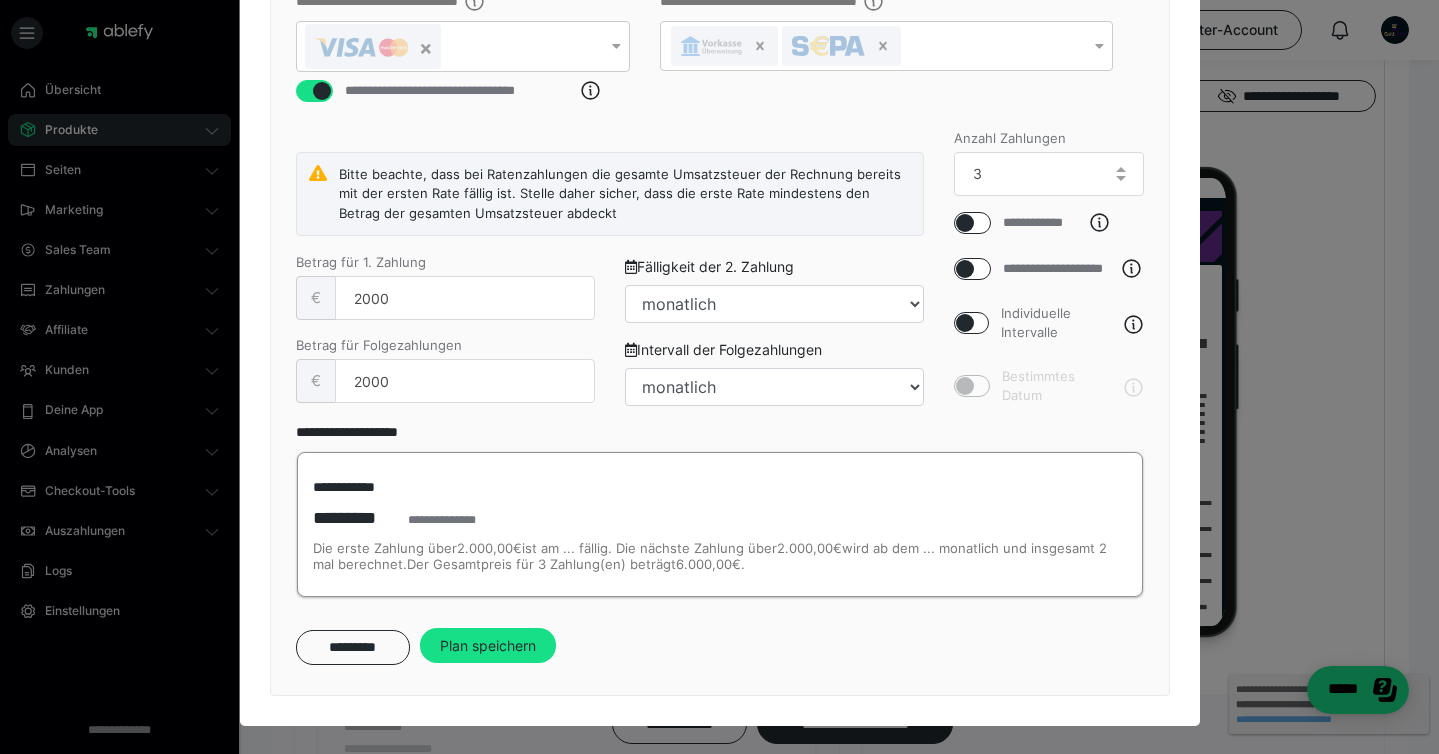 scroll, scrollTop: 390, scrollLeft: 0, axis: vertical 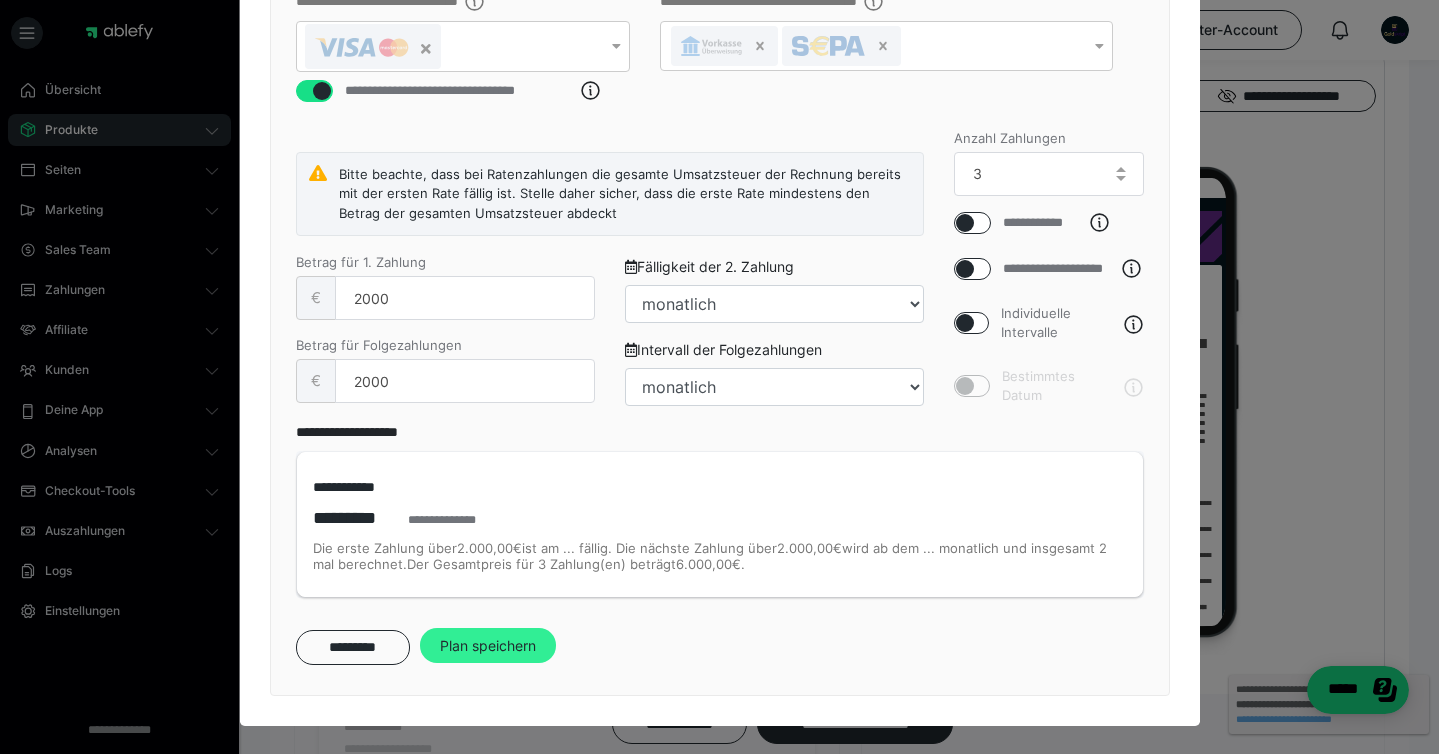 click on "Plan speichern" at bounding box center (488, 646) 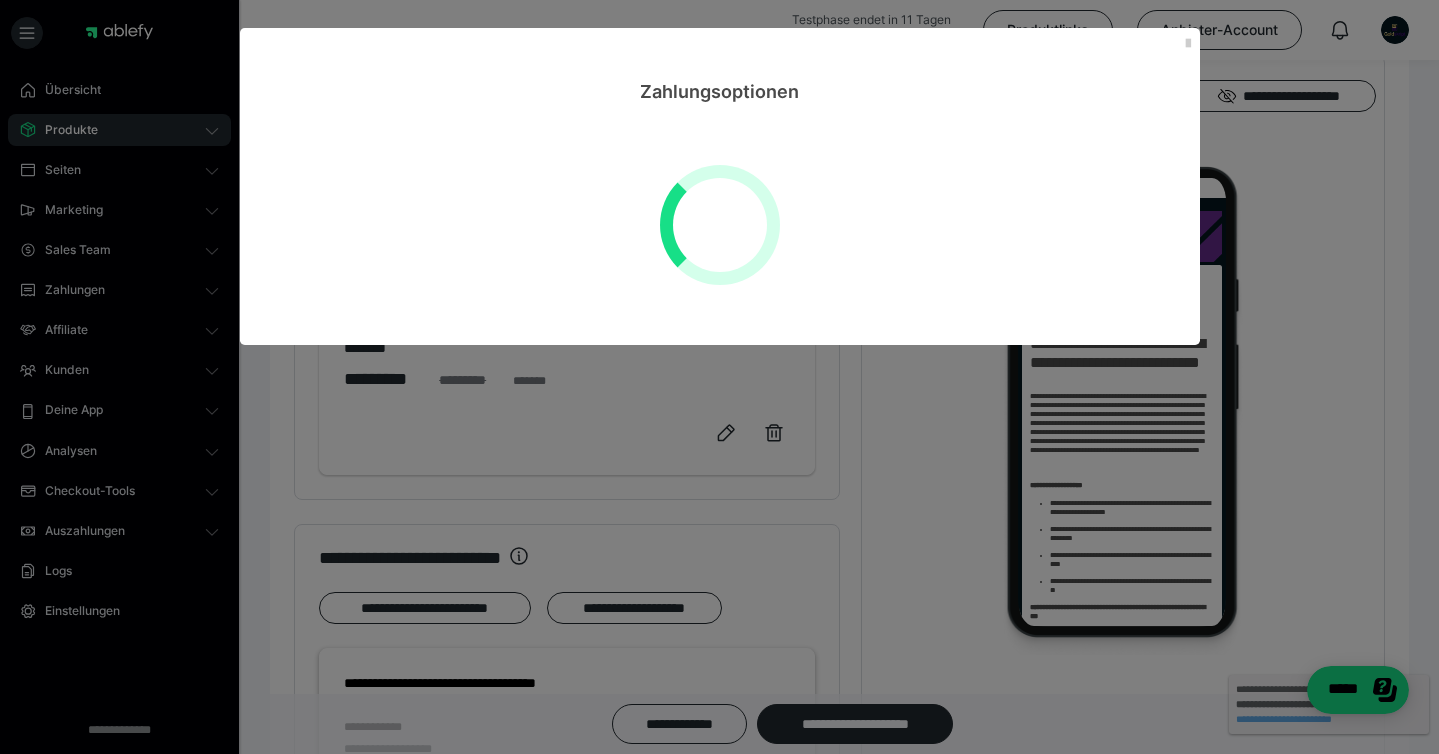 scroll, scrollTop: 0, scrollLeft: 0, axis: both 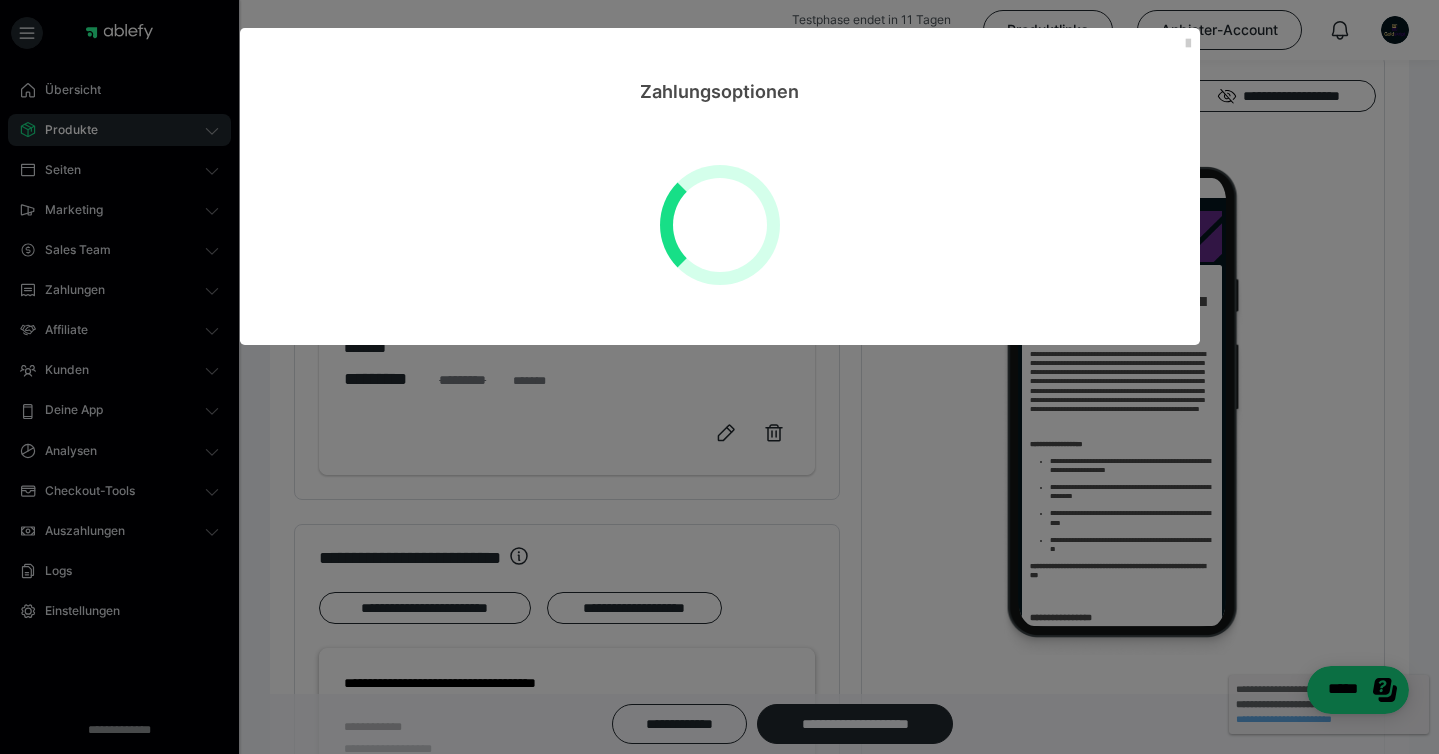 select on "**" 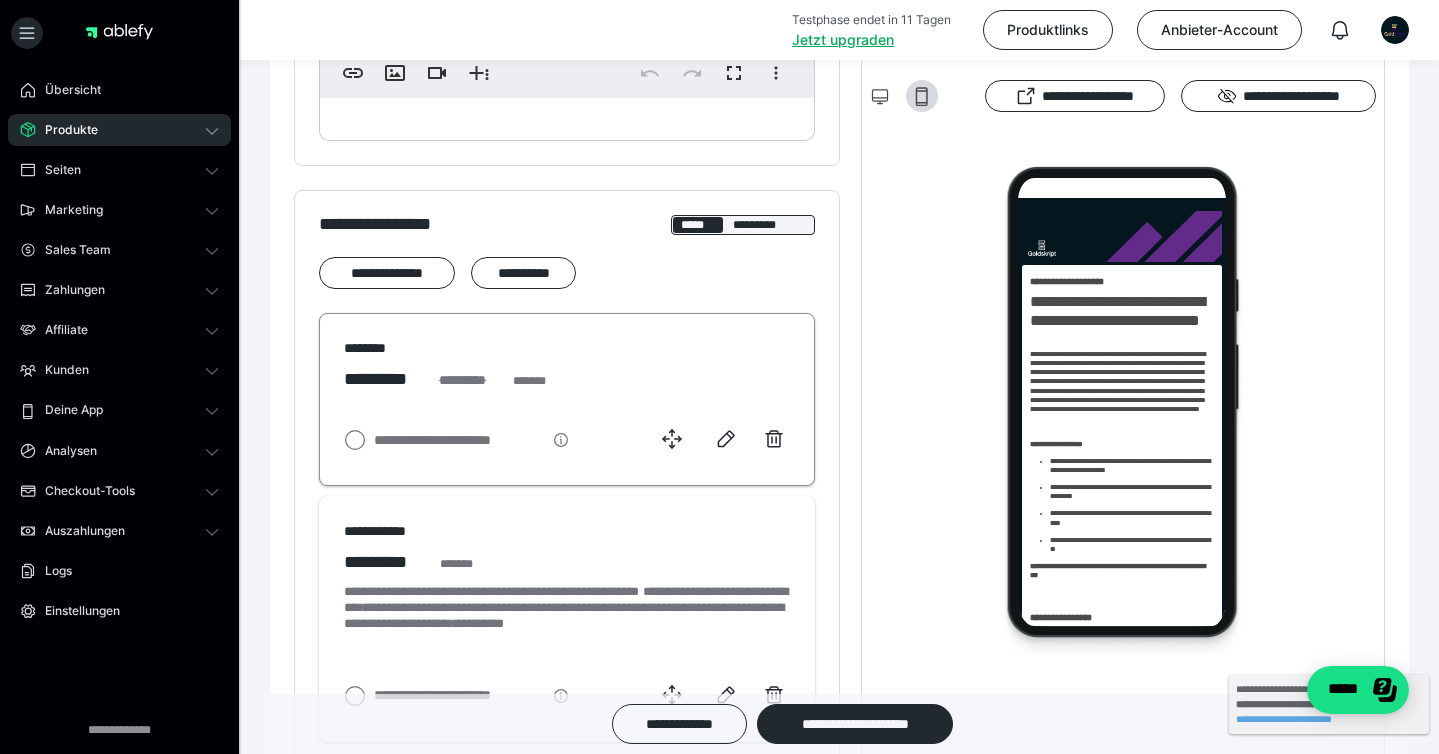 click on "**********" at bounding box center [567, 439] 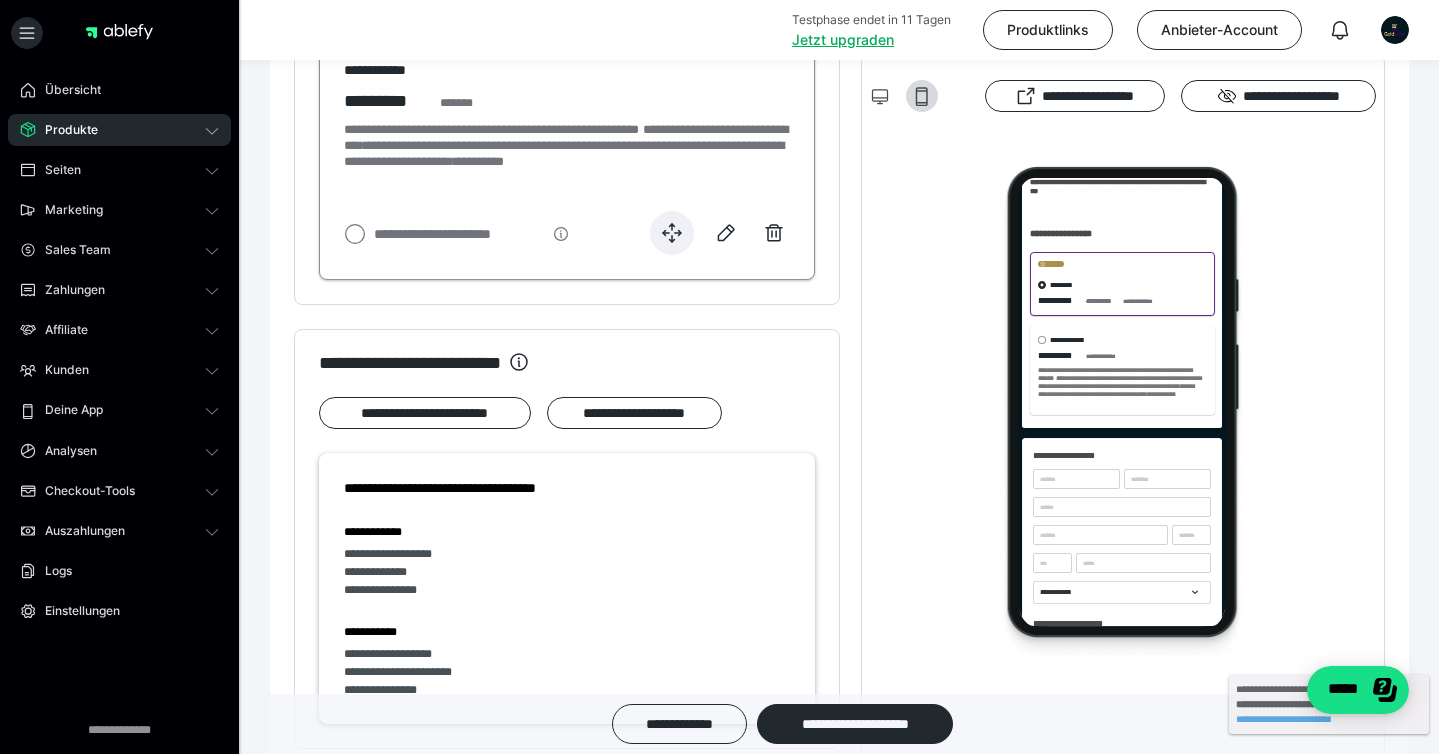 scroll, scrollTop: 1666, scrollLeft: 0, axis: vertical 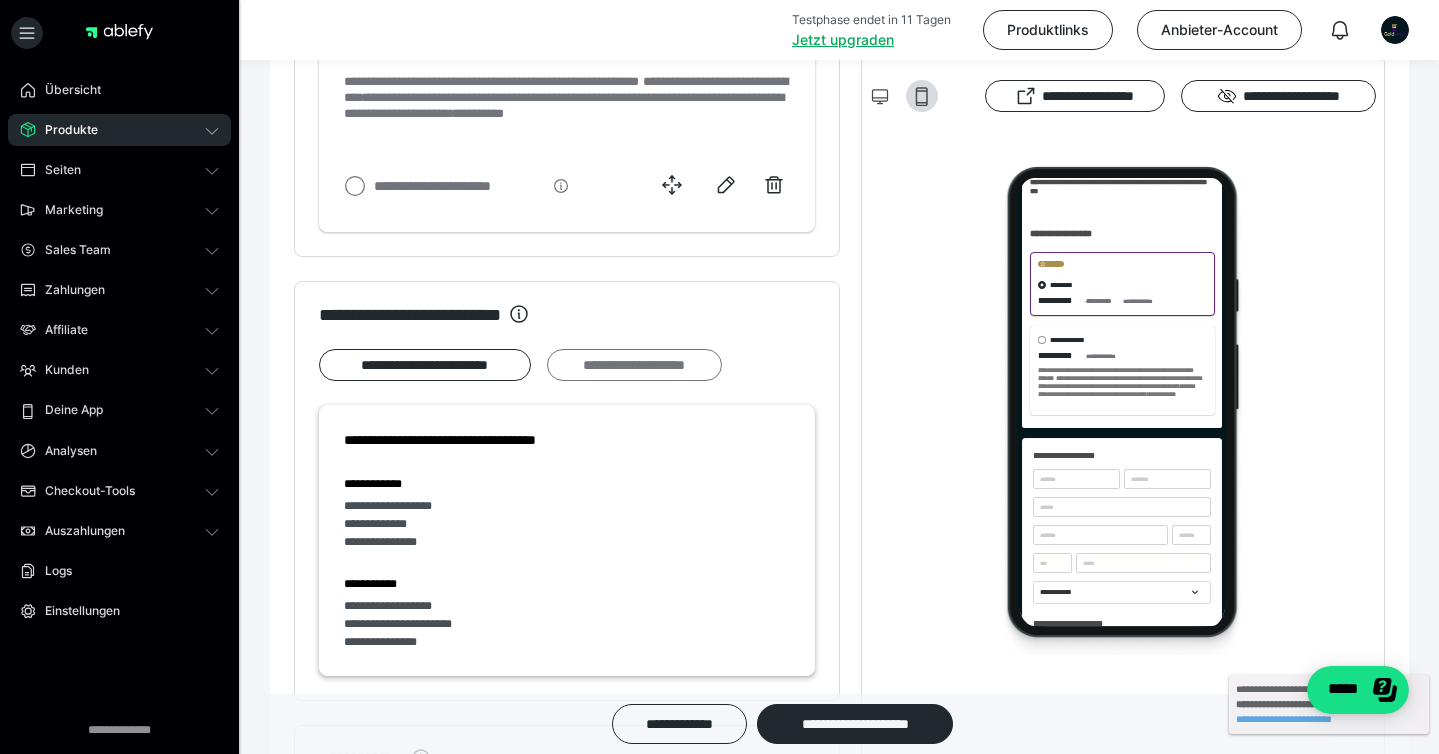 click on "**********" at bounding box center (634, 365) 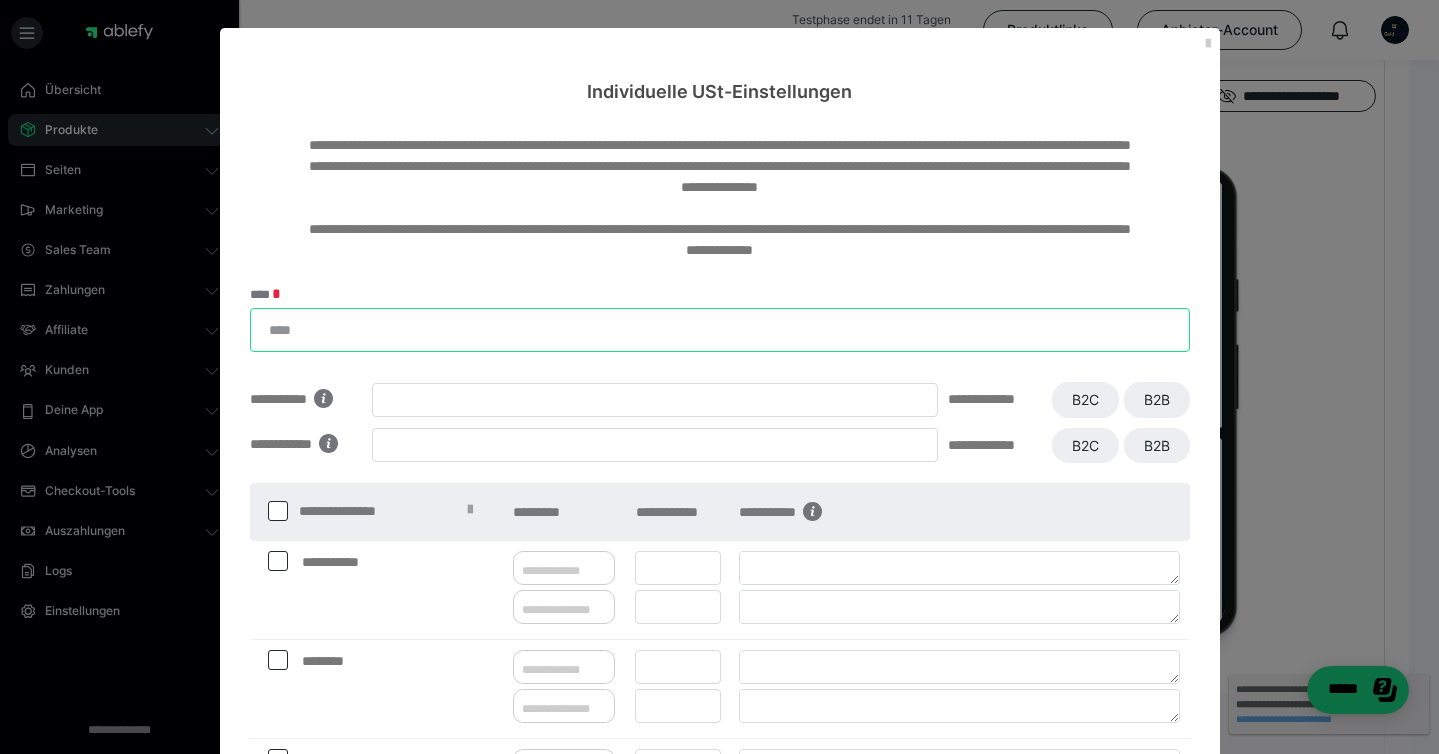 click on "****" at bounding box center (720, 330) 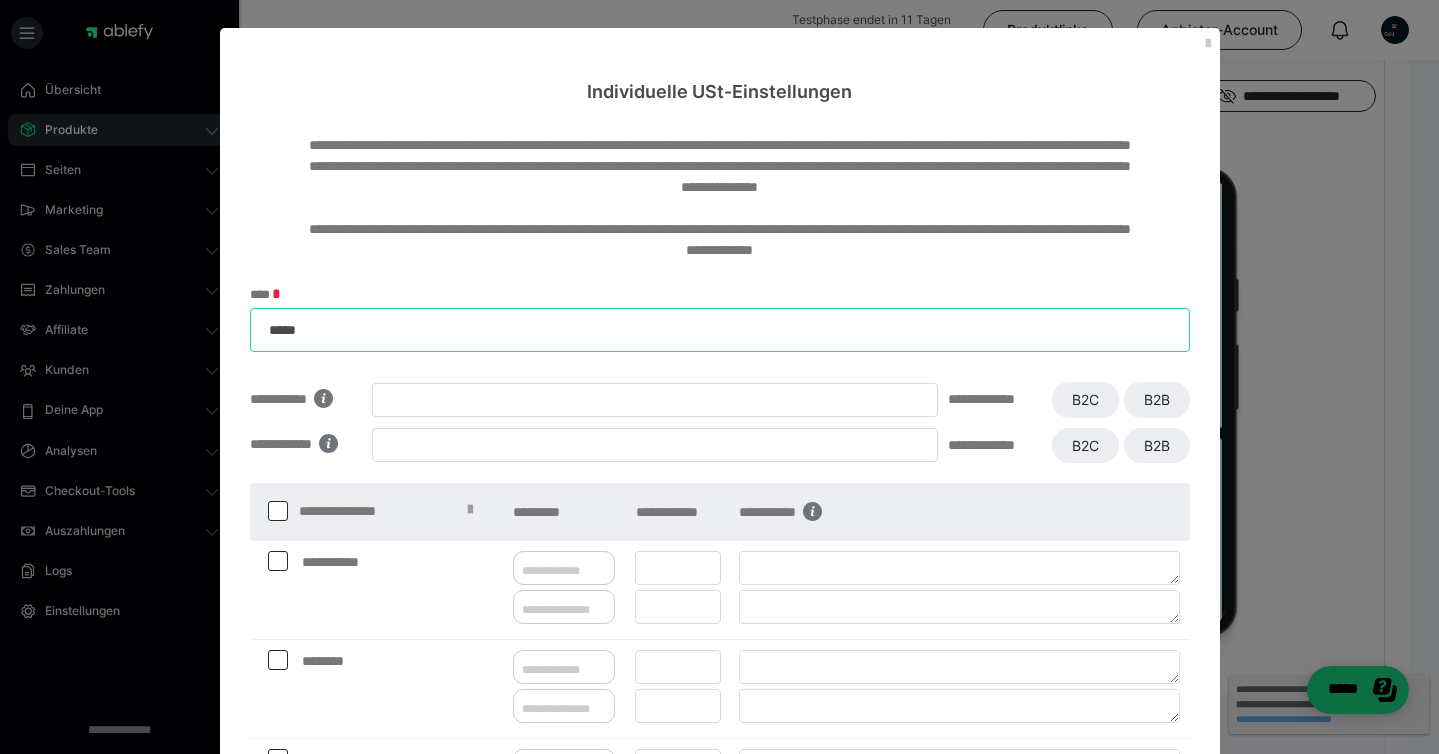 type on "******" 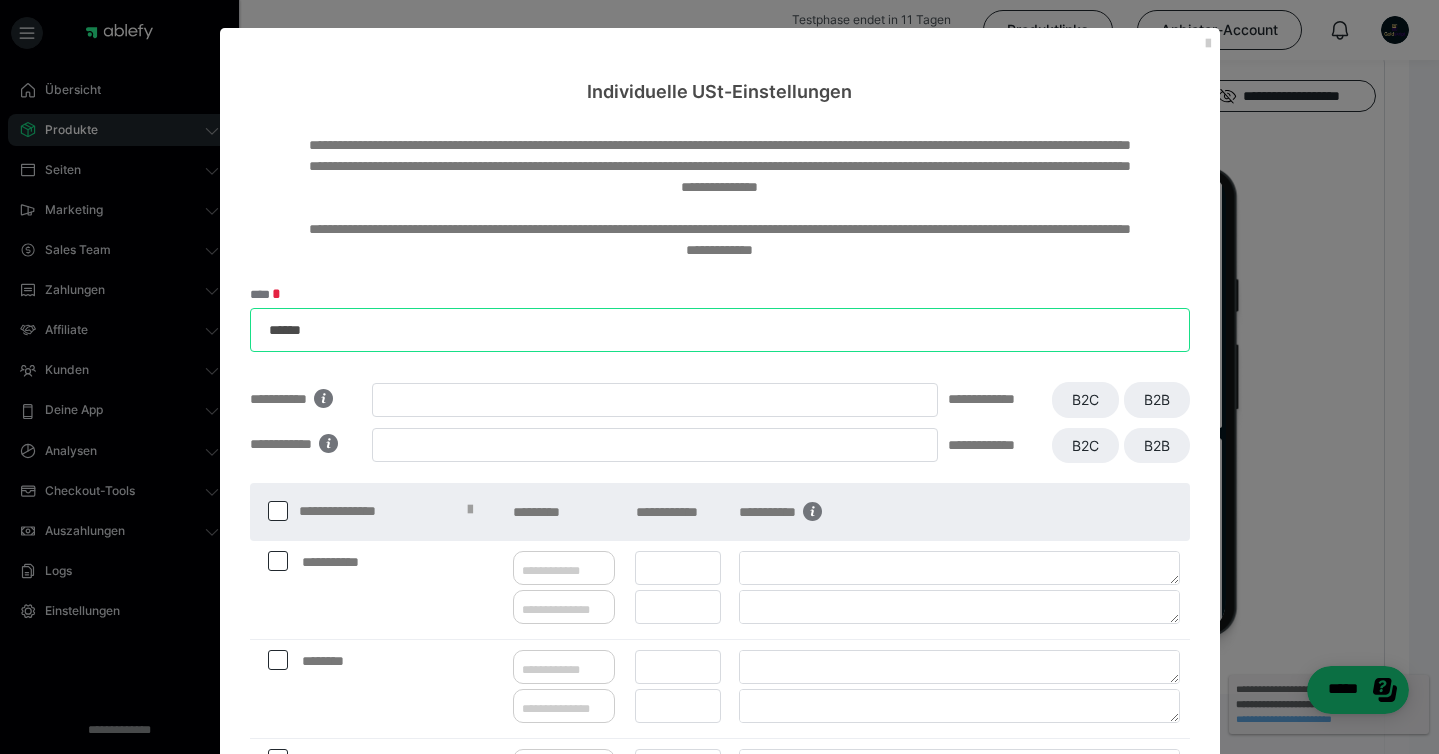 scroll, scrollTop: 207, scrollLeft: 0, axis: vertical 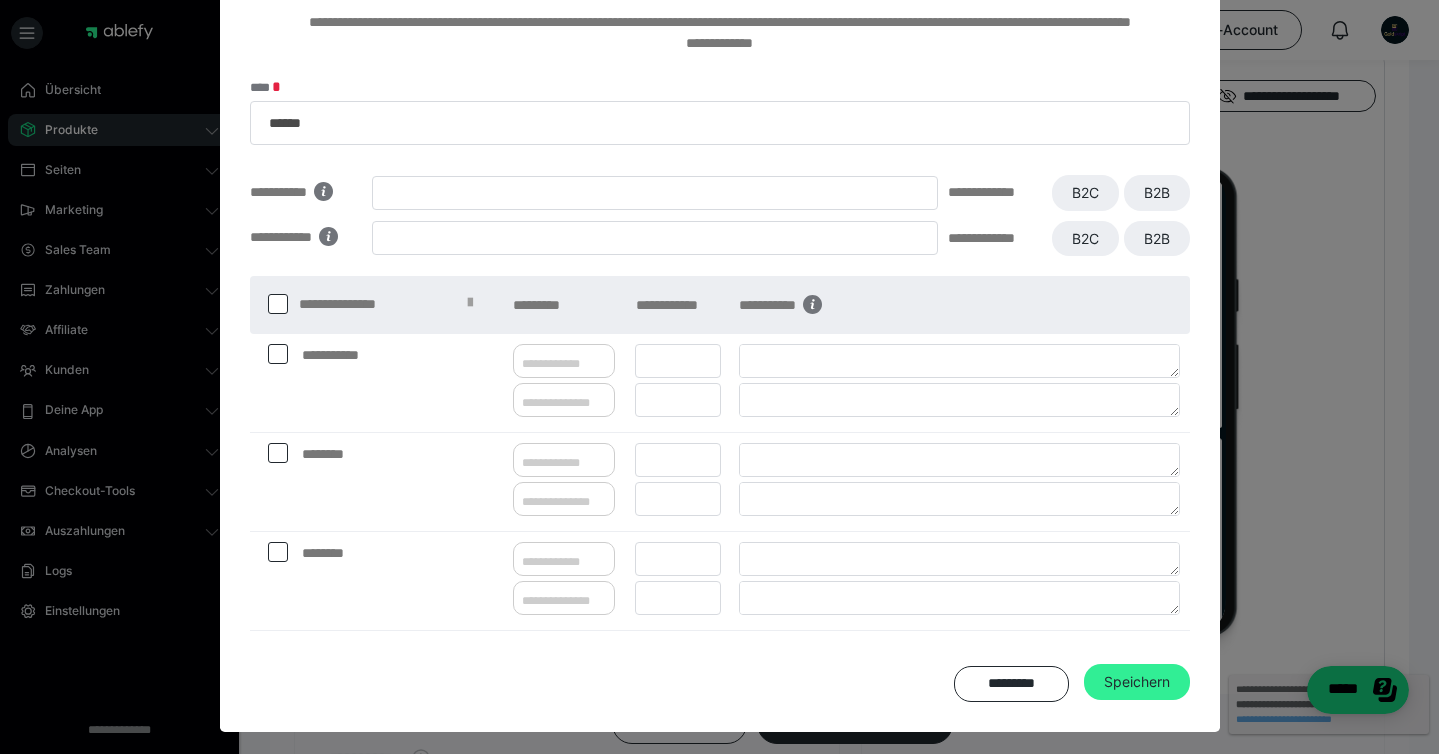click on "Speichern" at bounding box center [1137, 682] 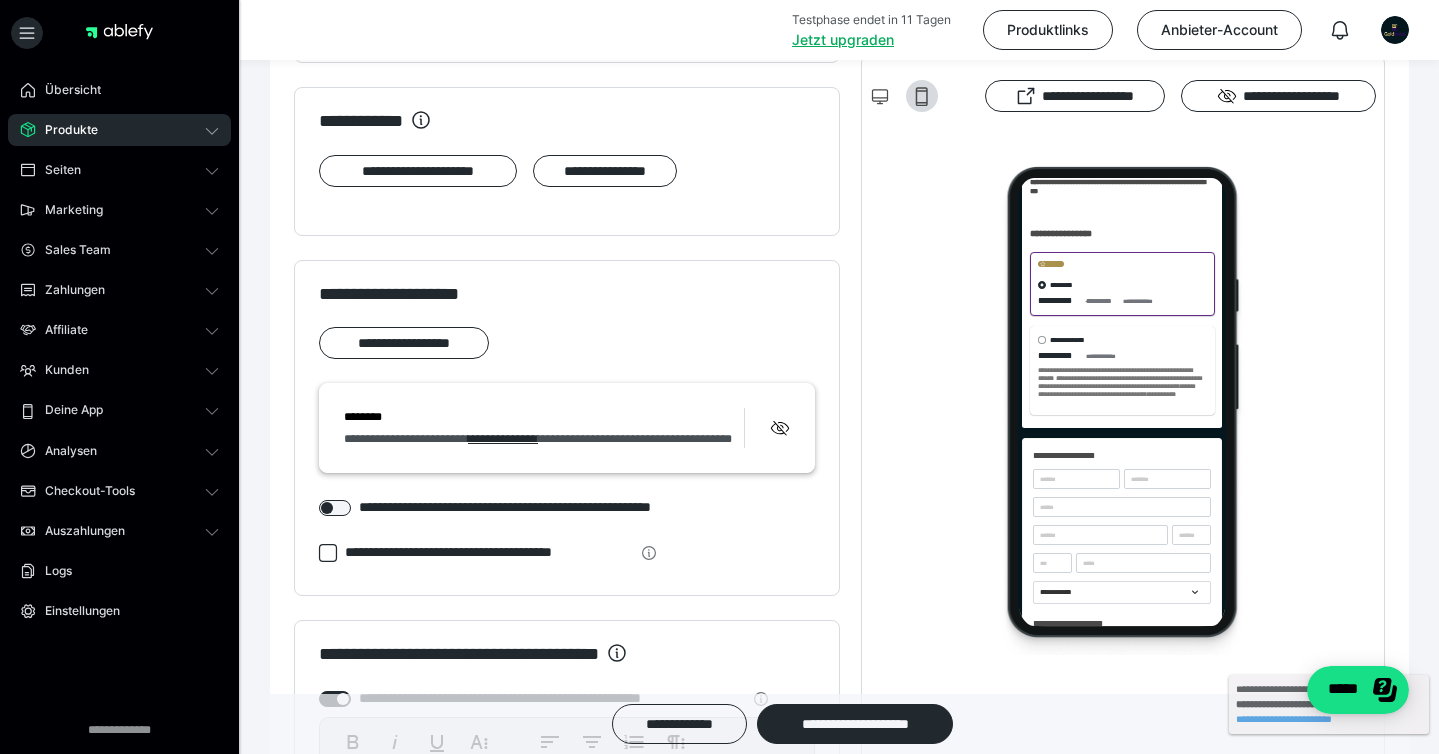 scroll, scrollTop: 2195, scrollLeft: 0, axis: vertical 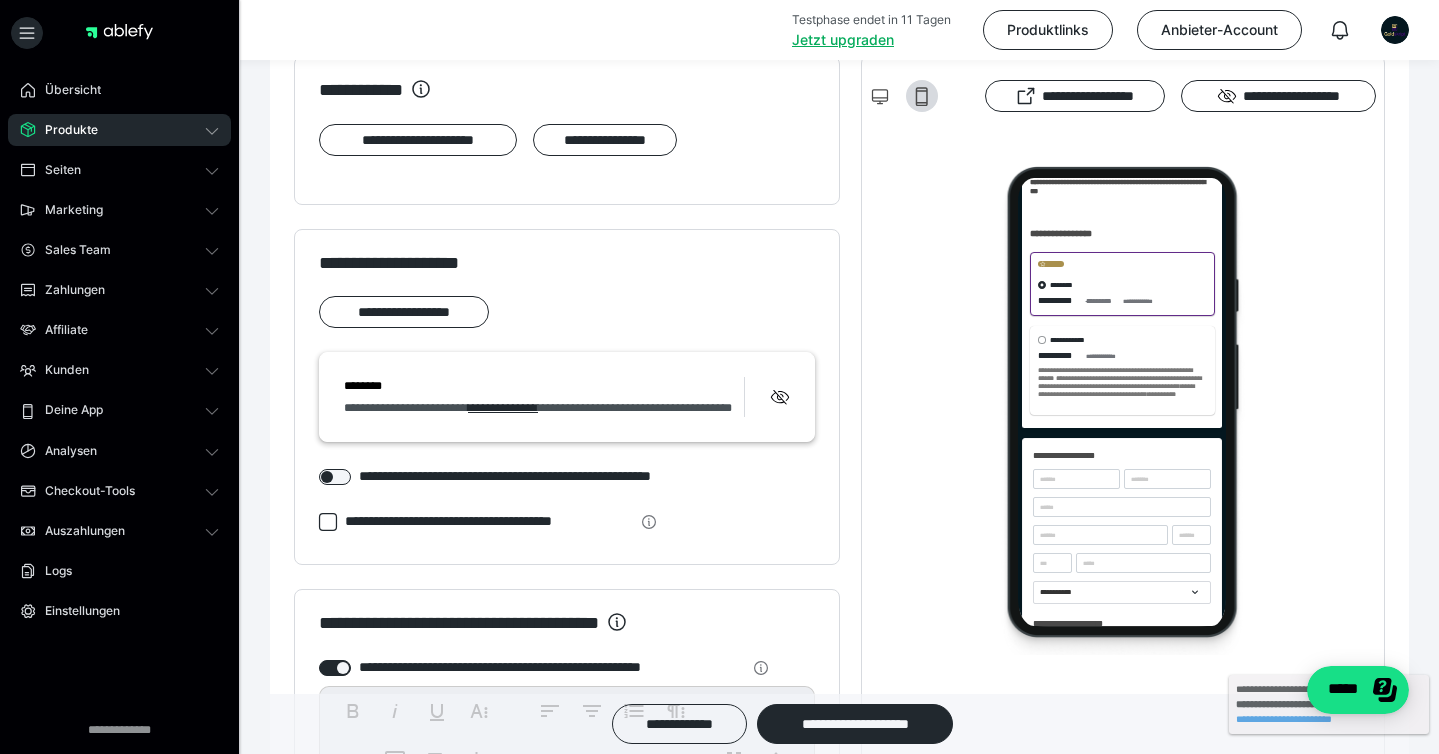 click 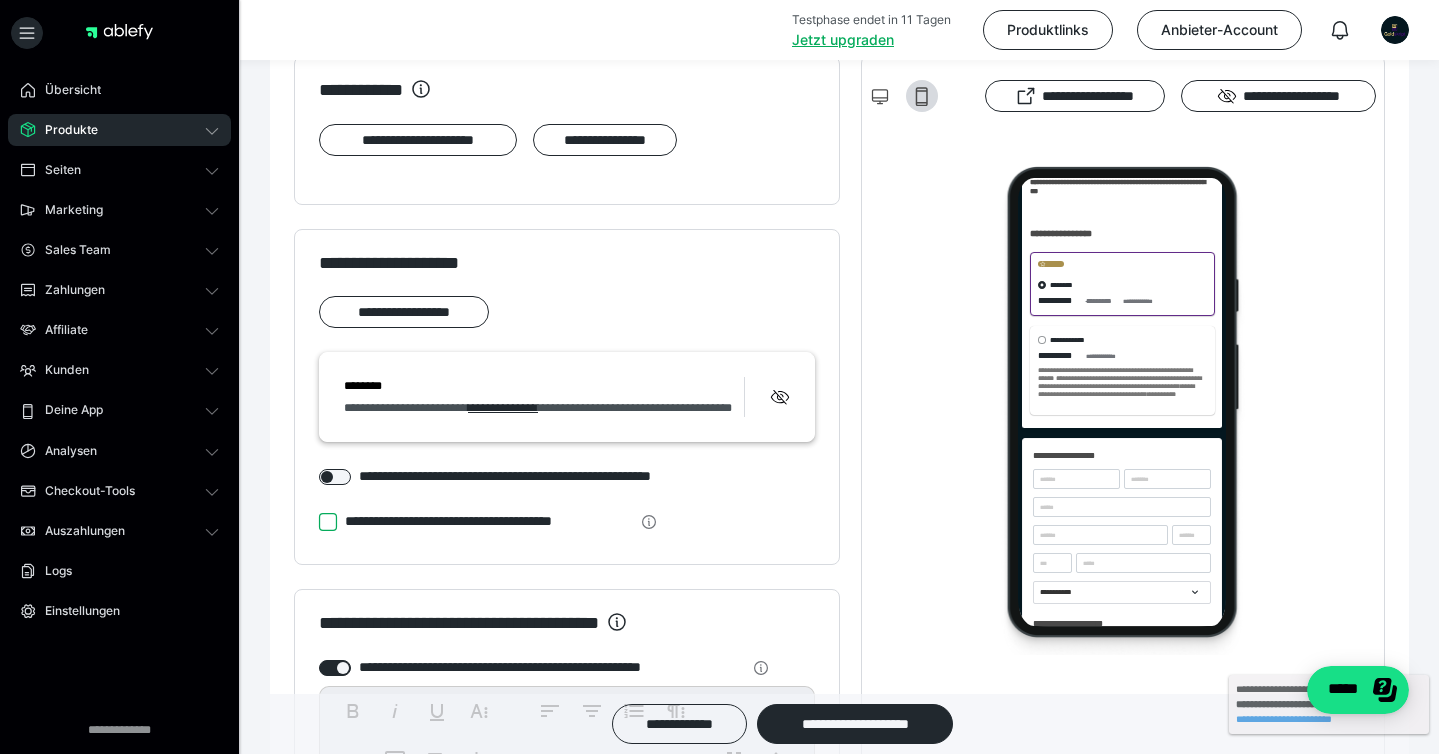 click on "**********" at bounding box center (319, 522) 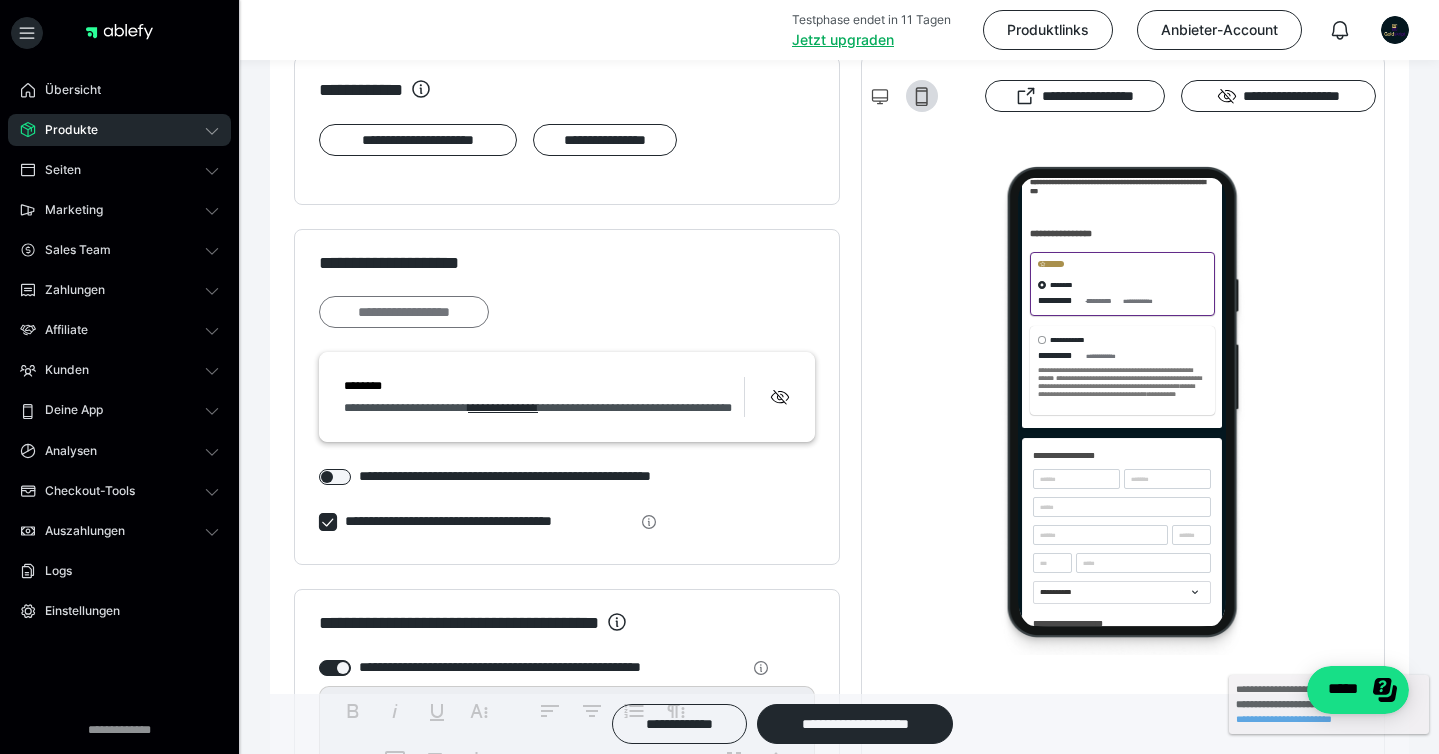 click on "**********" at bounding box center (404, 312) 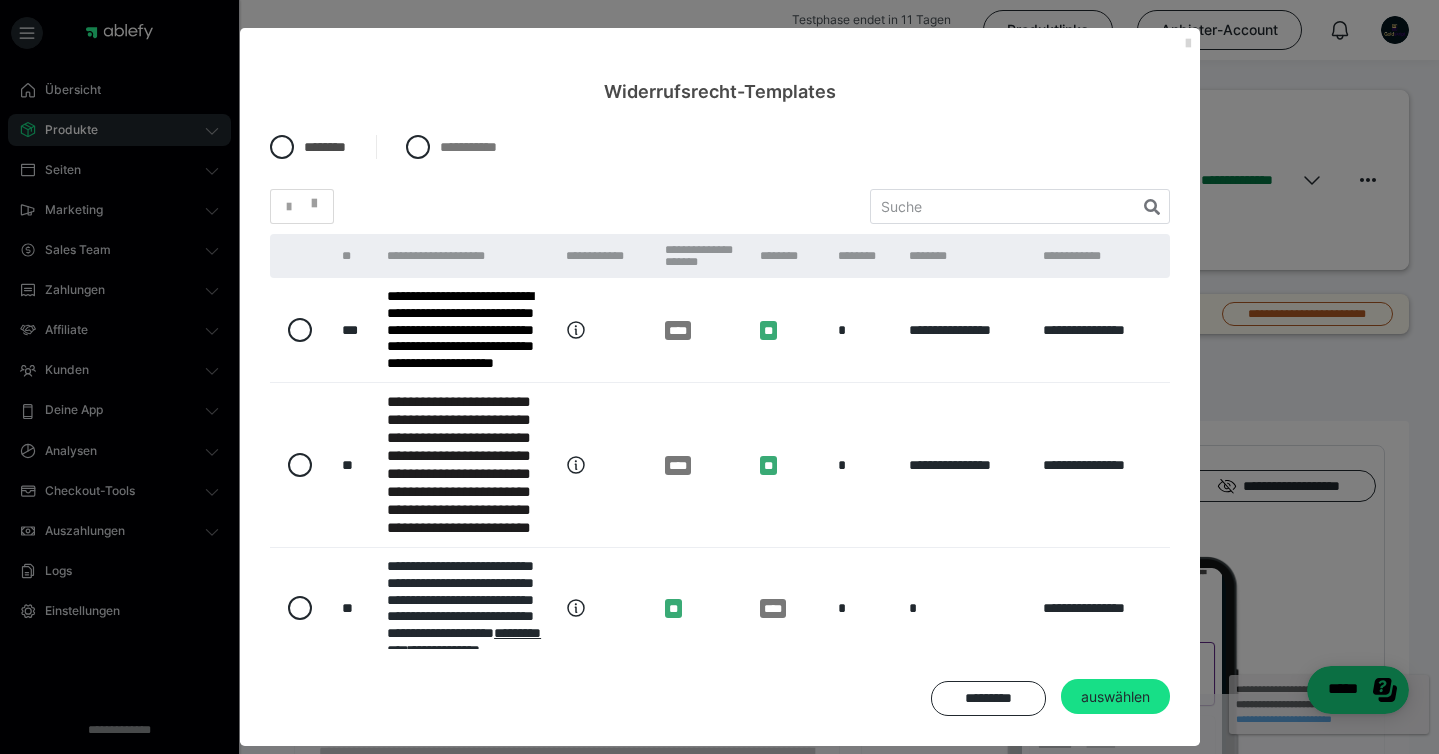 click at bounding box center (1188, 44) 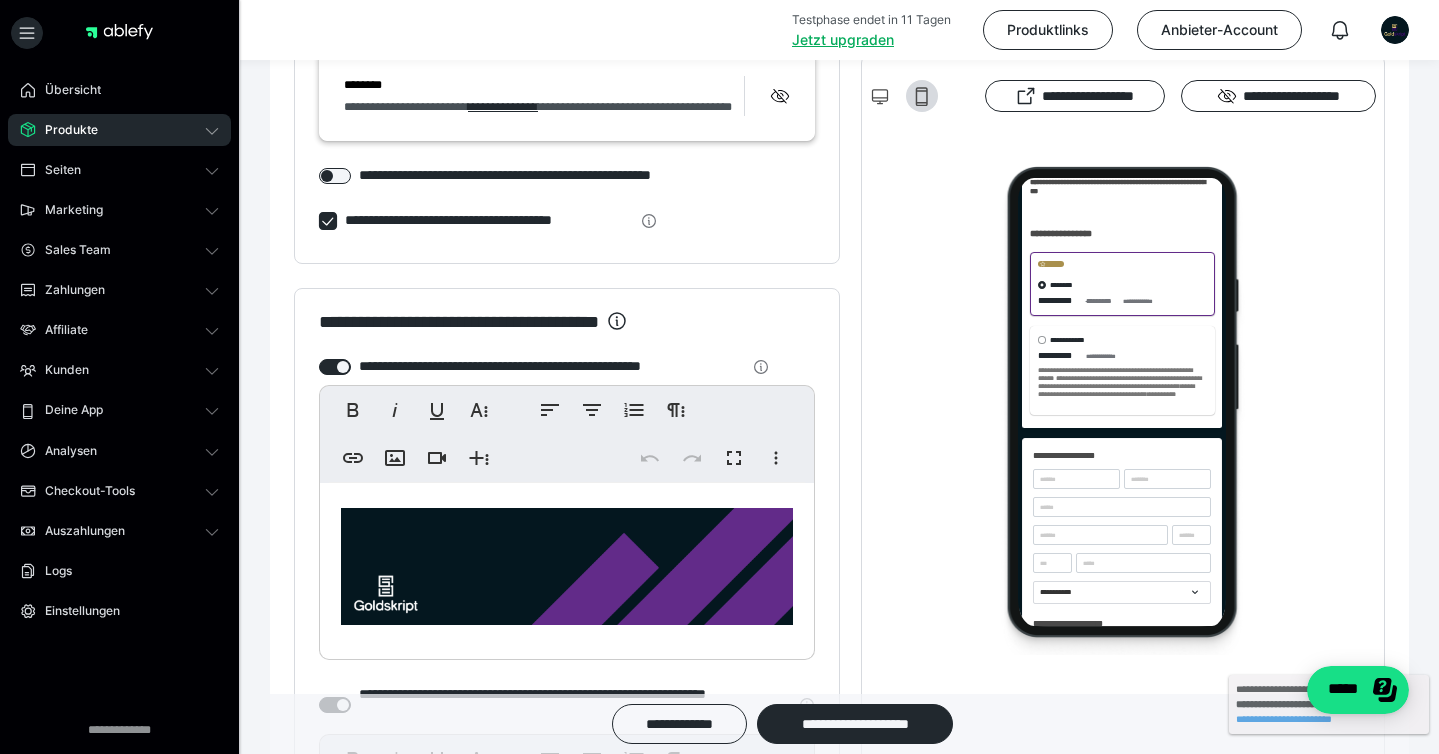 scroll, scrollTop: 2559, scrollLeft: 0, axis: vertical 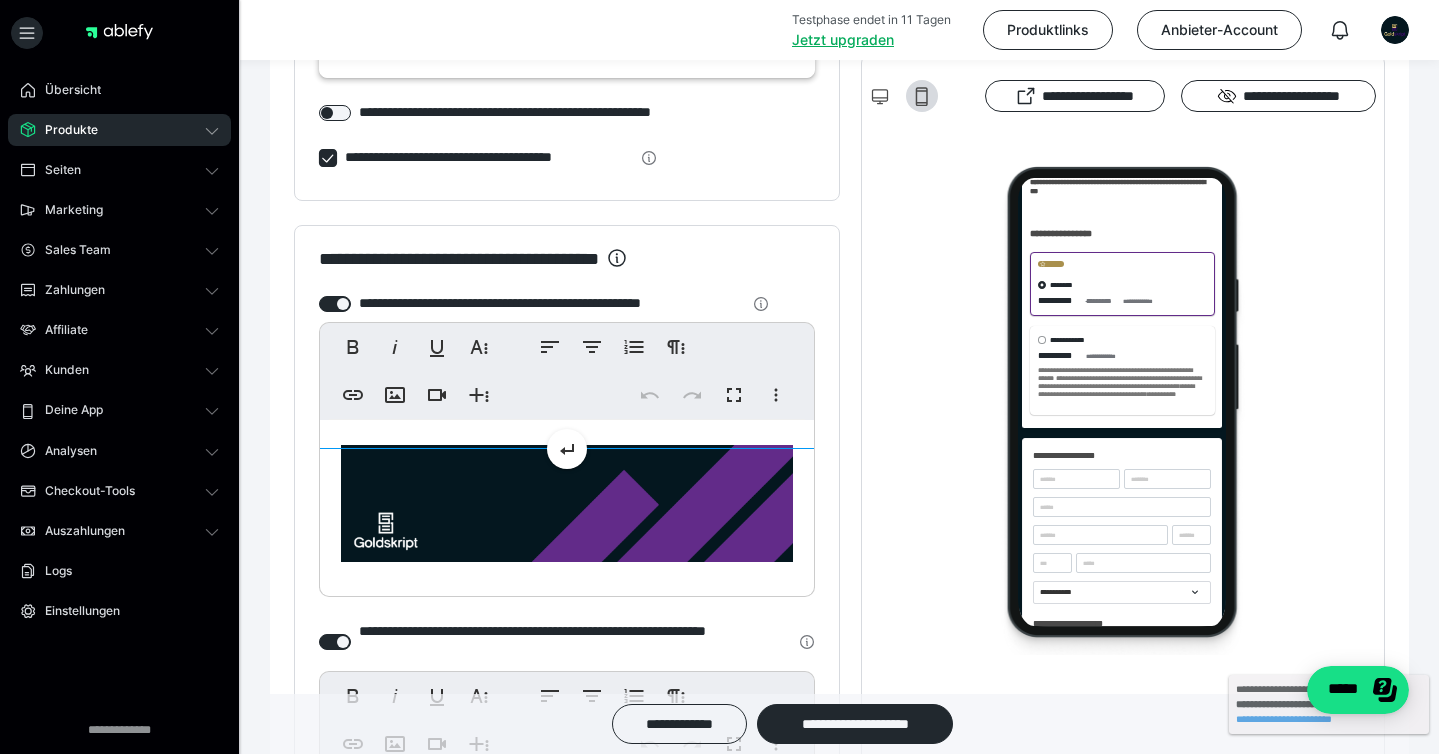 click at bounding box center [567, 503] 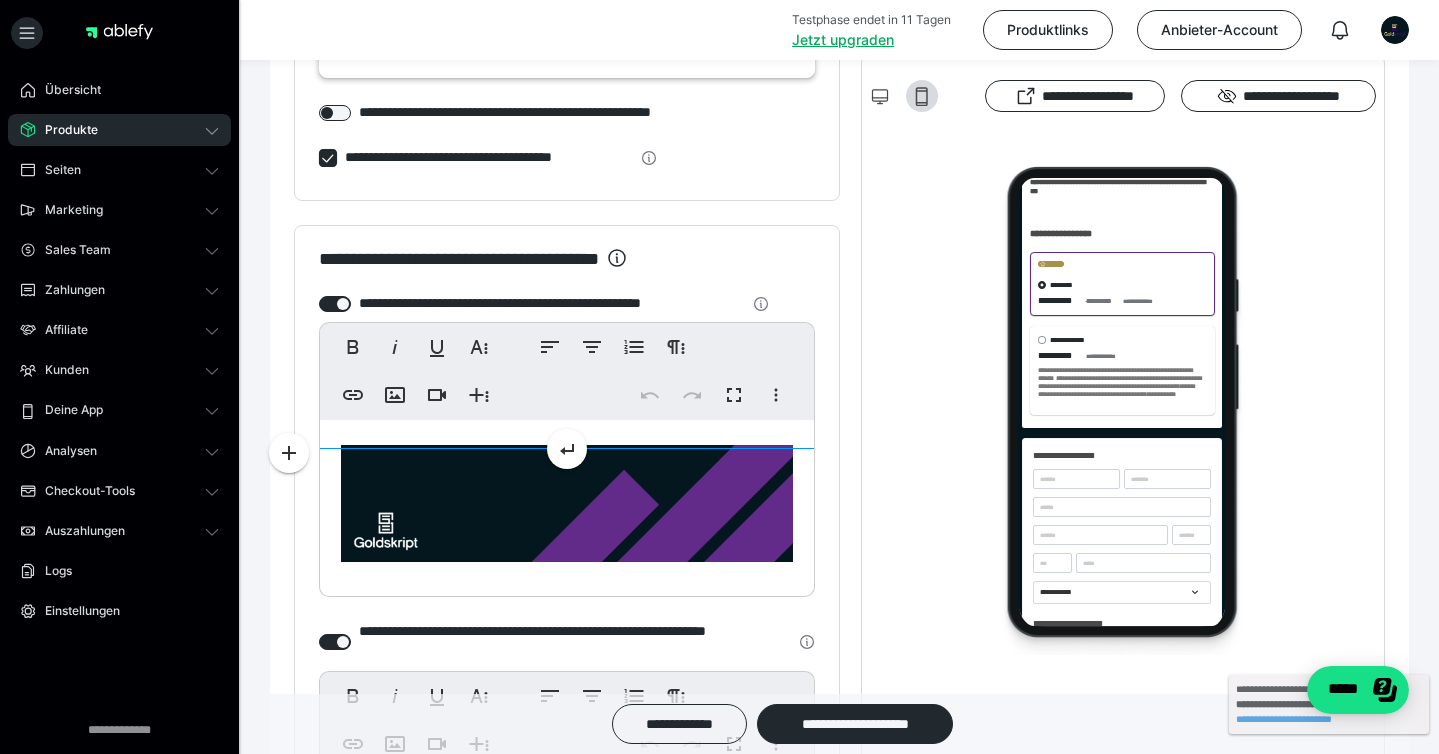 click at bounding box center (567, 503) 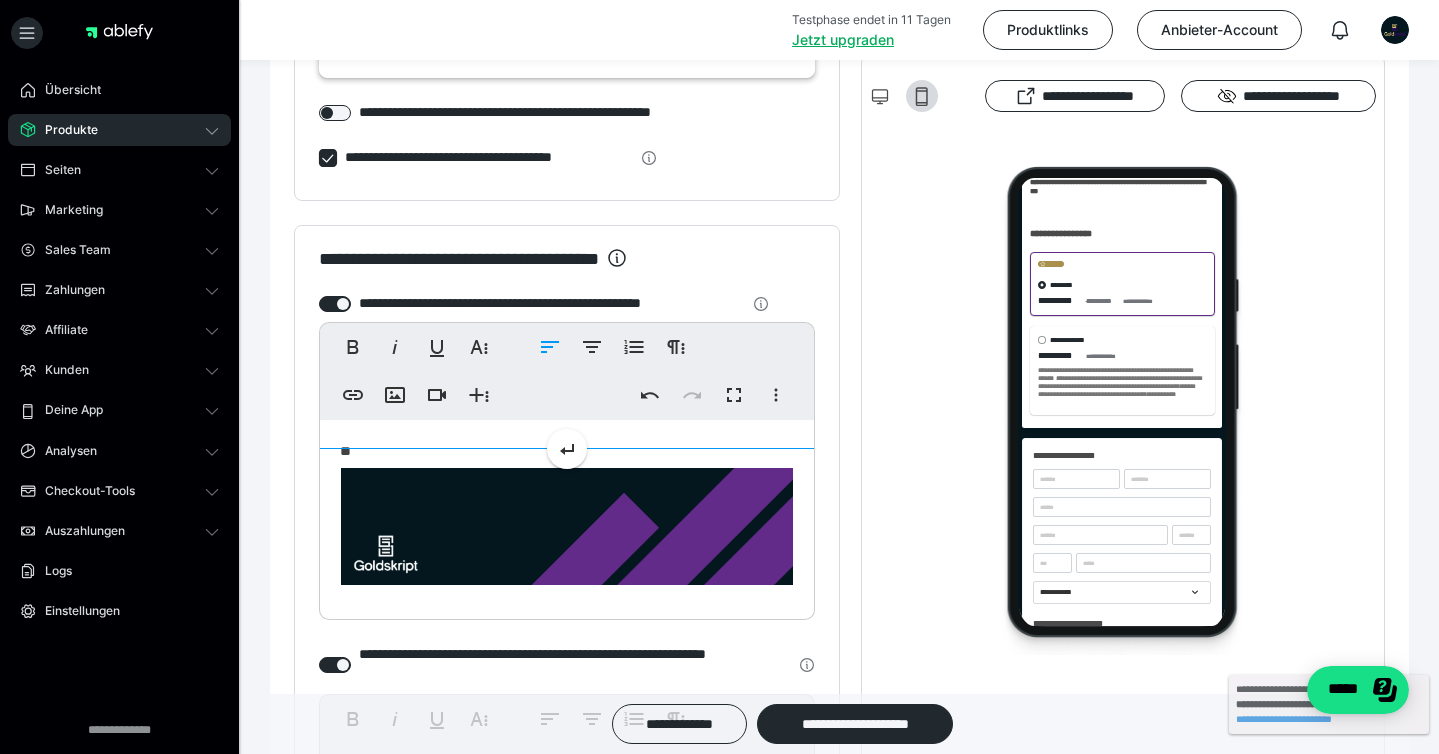 scroll, scrollTop: 393, scrollLeft: 0, axis: vertical 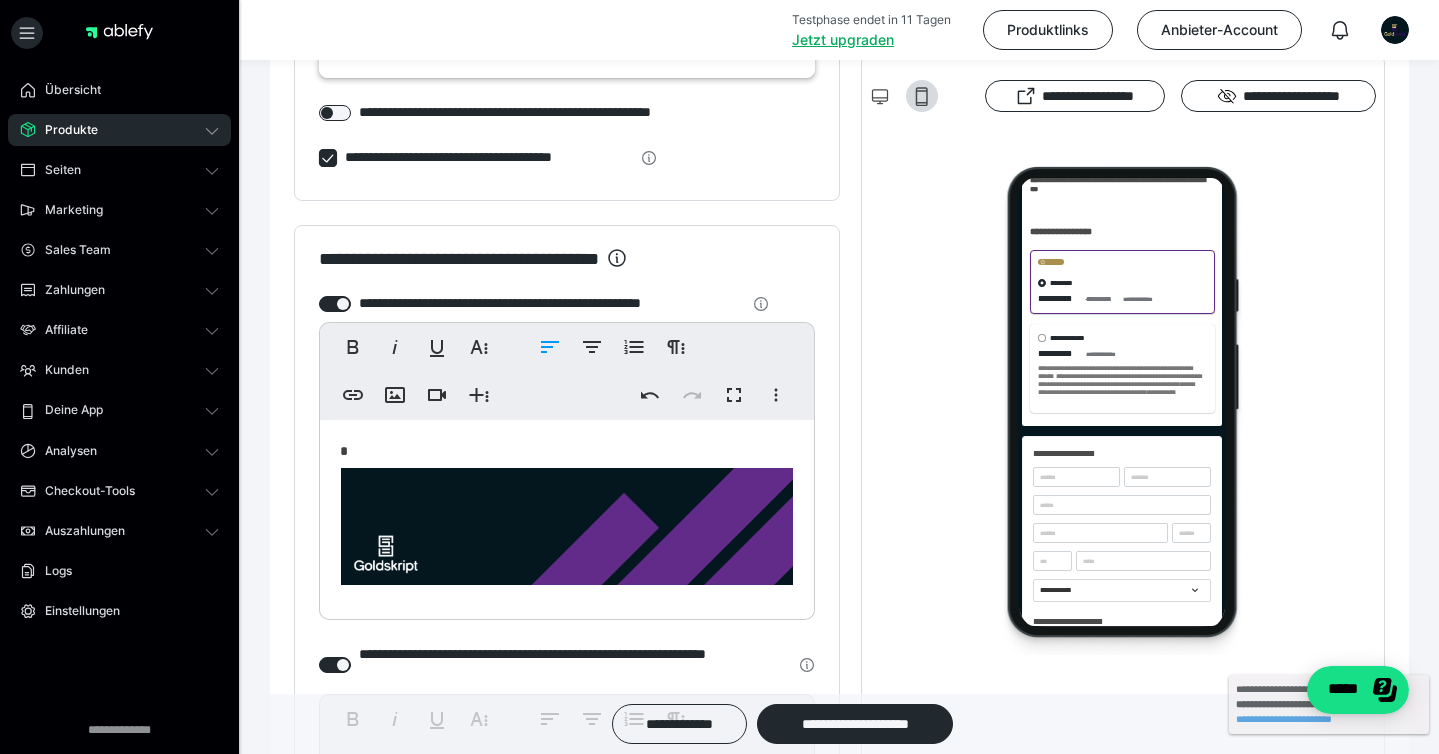 click at bounding box center (567, 526) 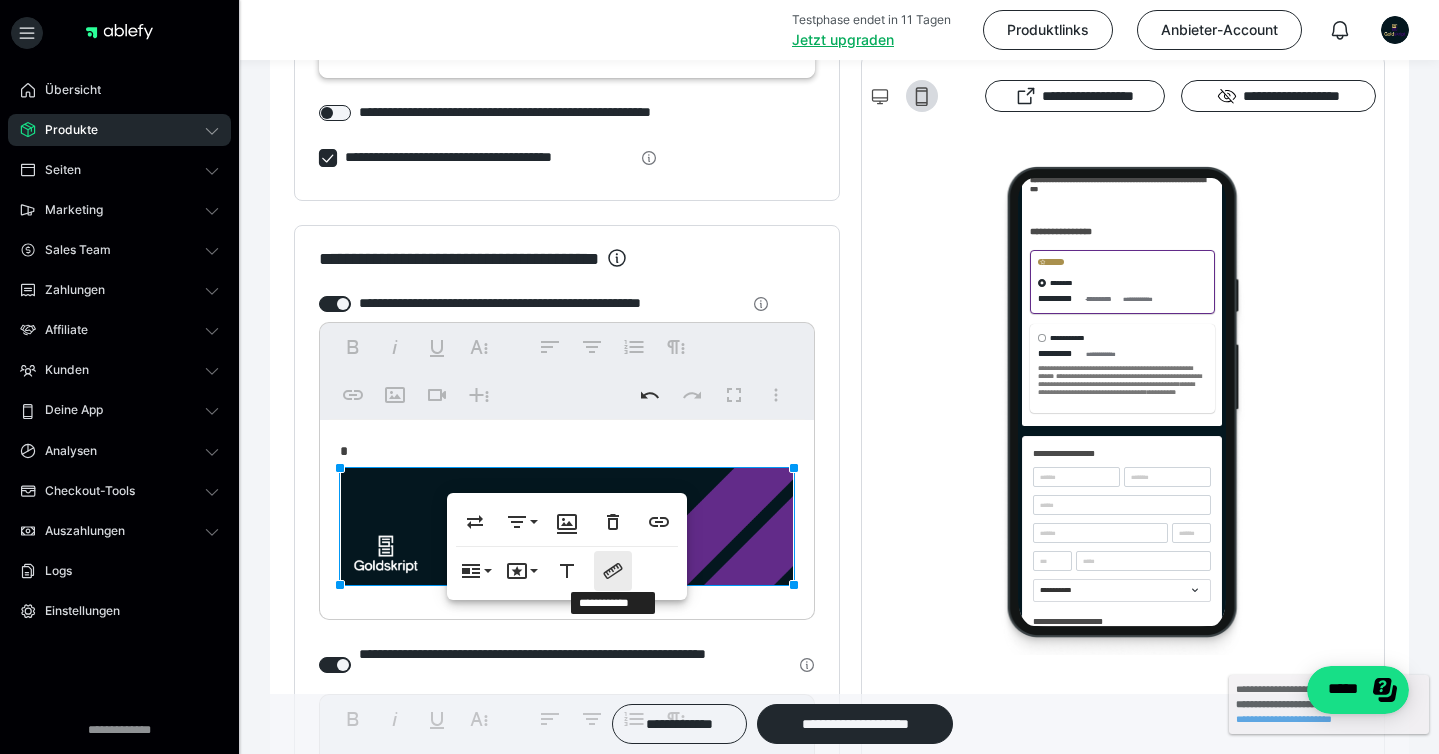 click 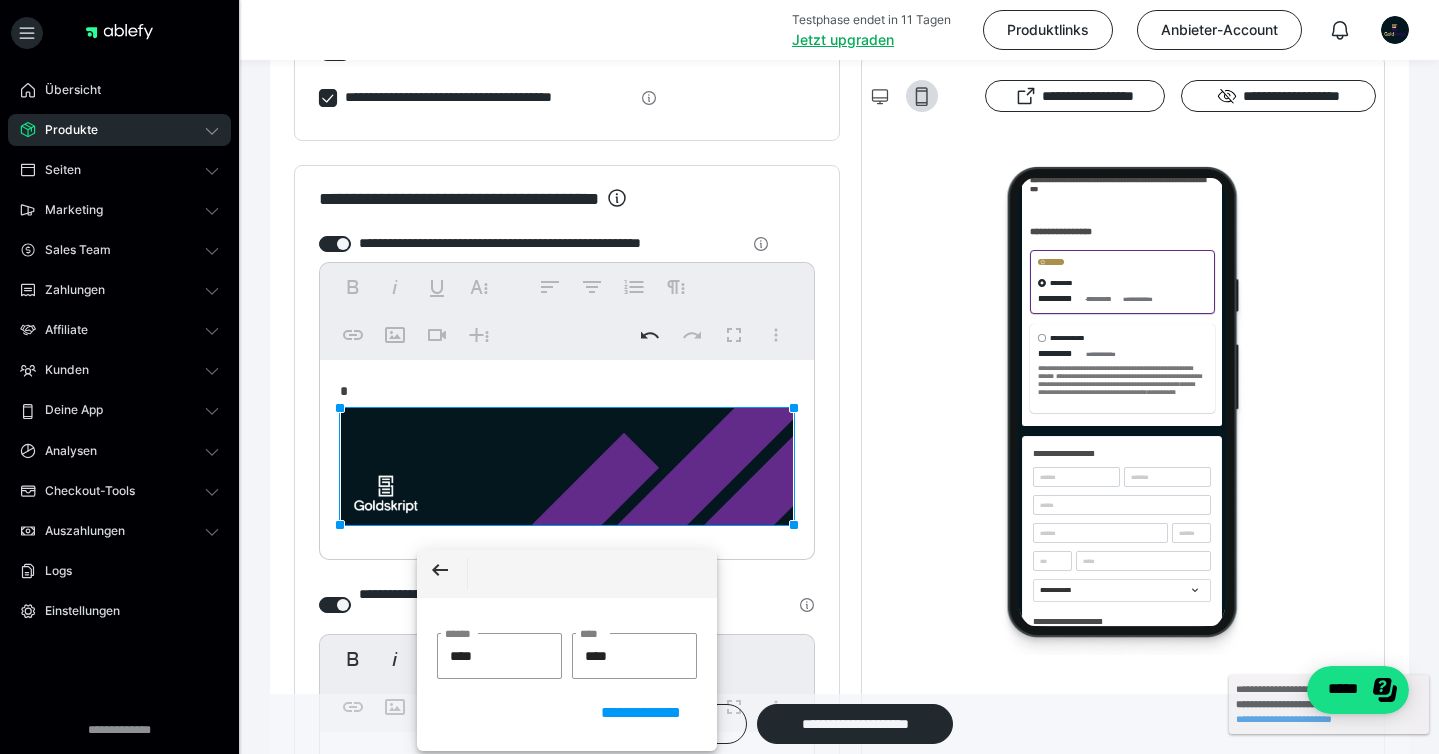 scroll, scrollTop: 2755, scrollLeft: 0, axis: vertical 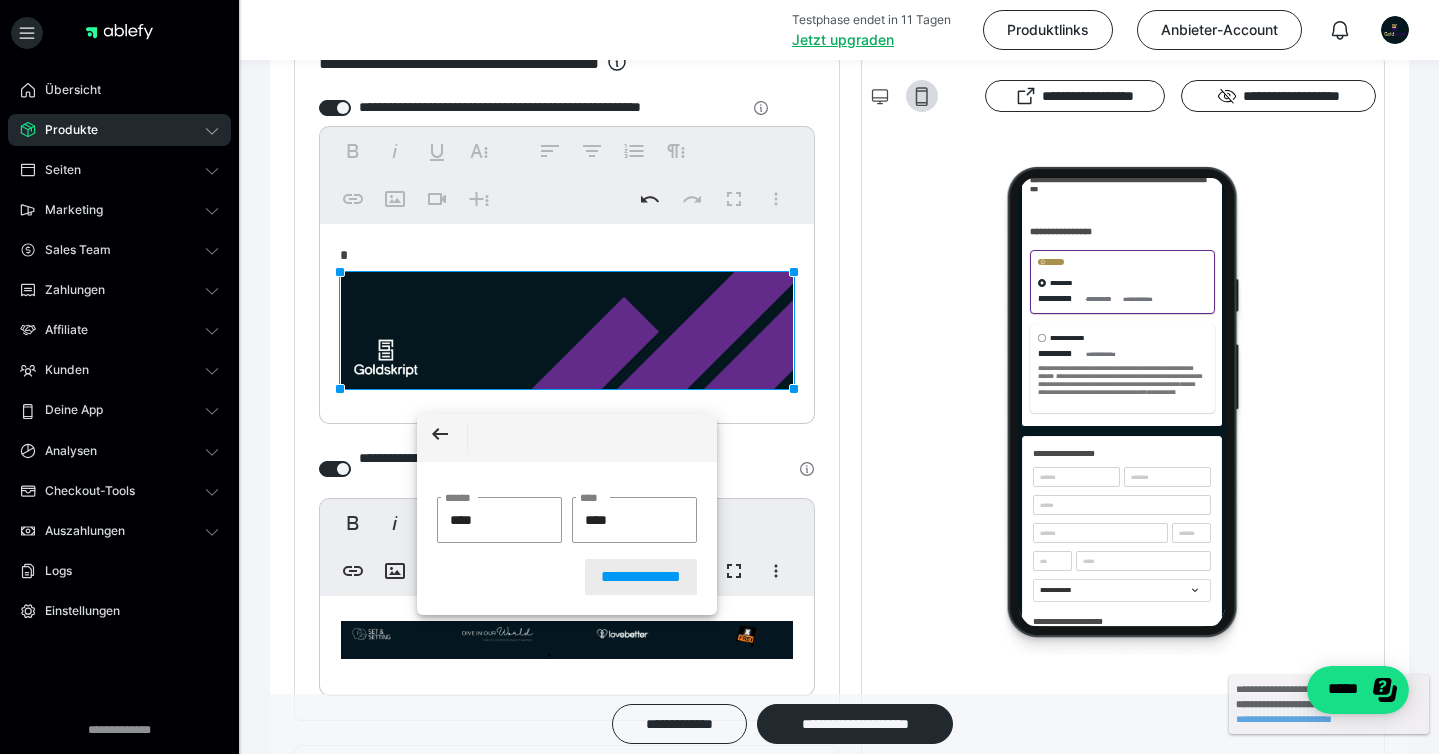 click on "**********" at bounding box center [641, 577] 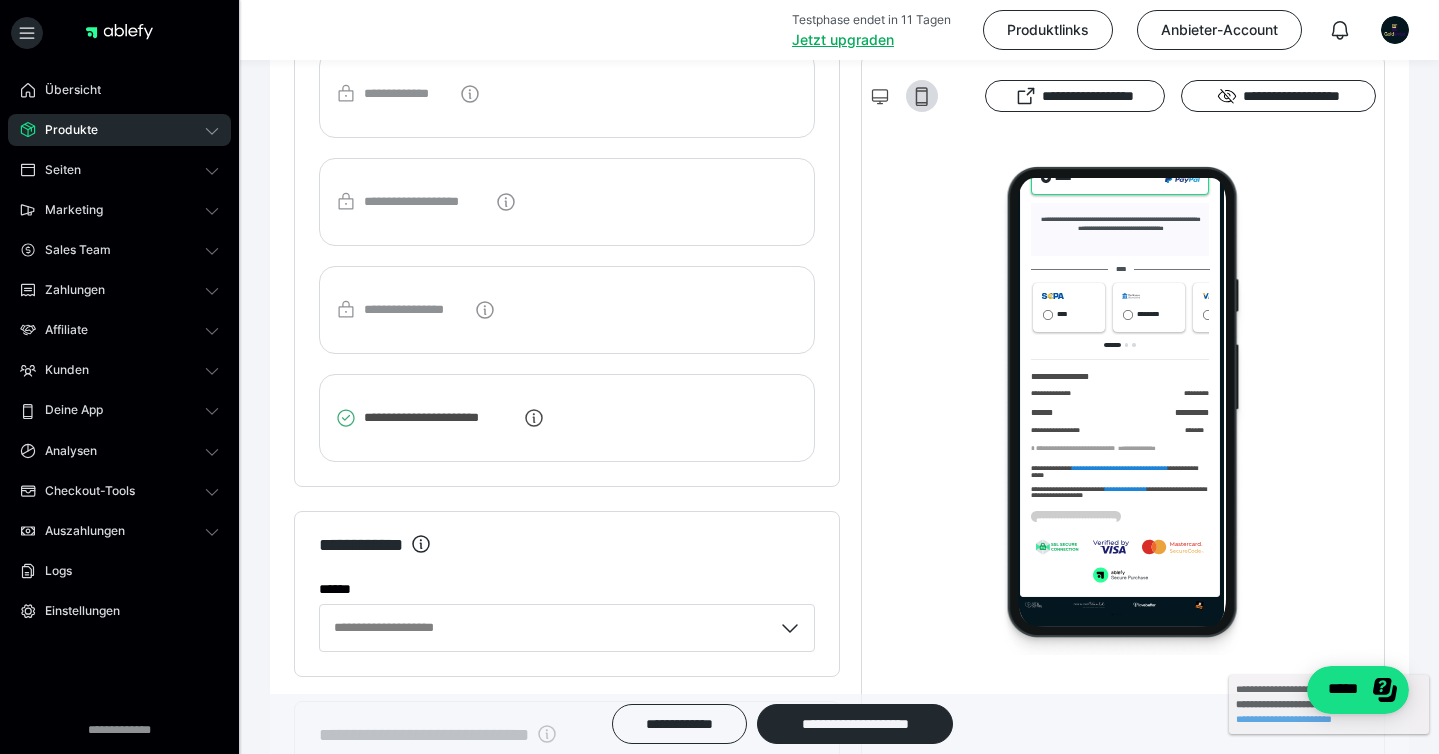 scroll, scrollTop: 4465, scrollLeft: 0, axis: vertical 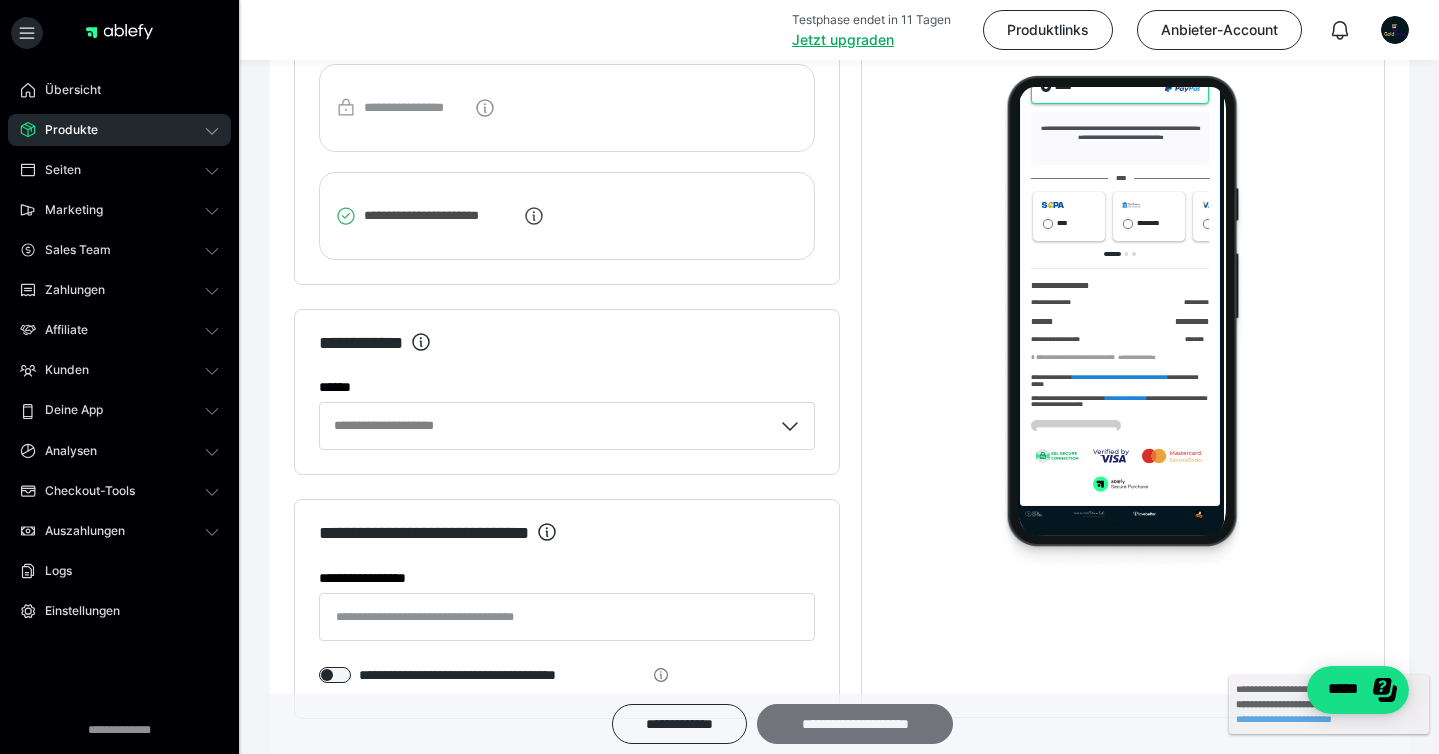 click on "**********" at bounding box center (855, 724) 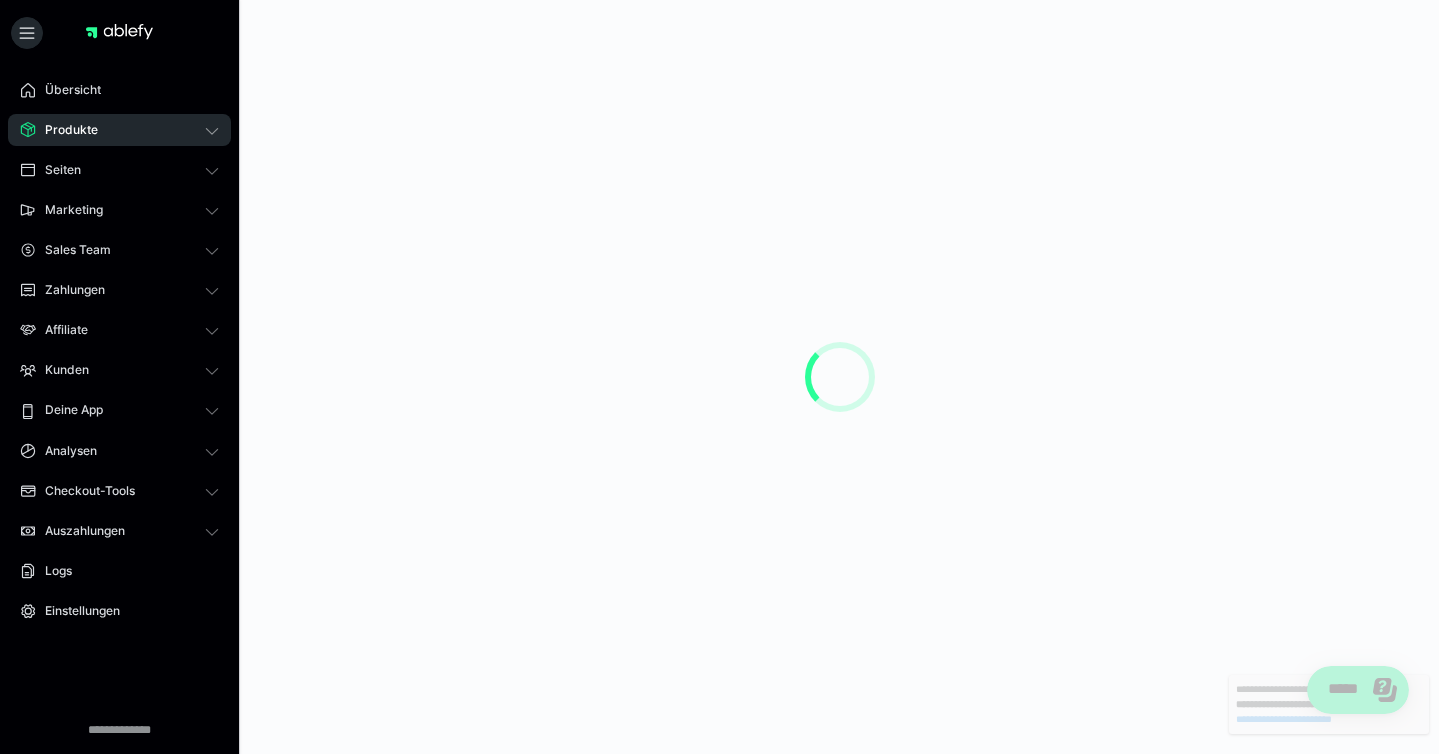 scroll, scrollTop: 0, scrollLeft: 0, axis: both 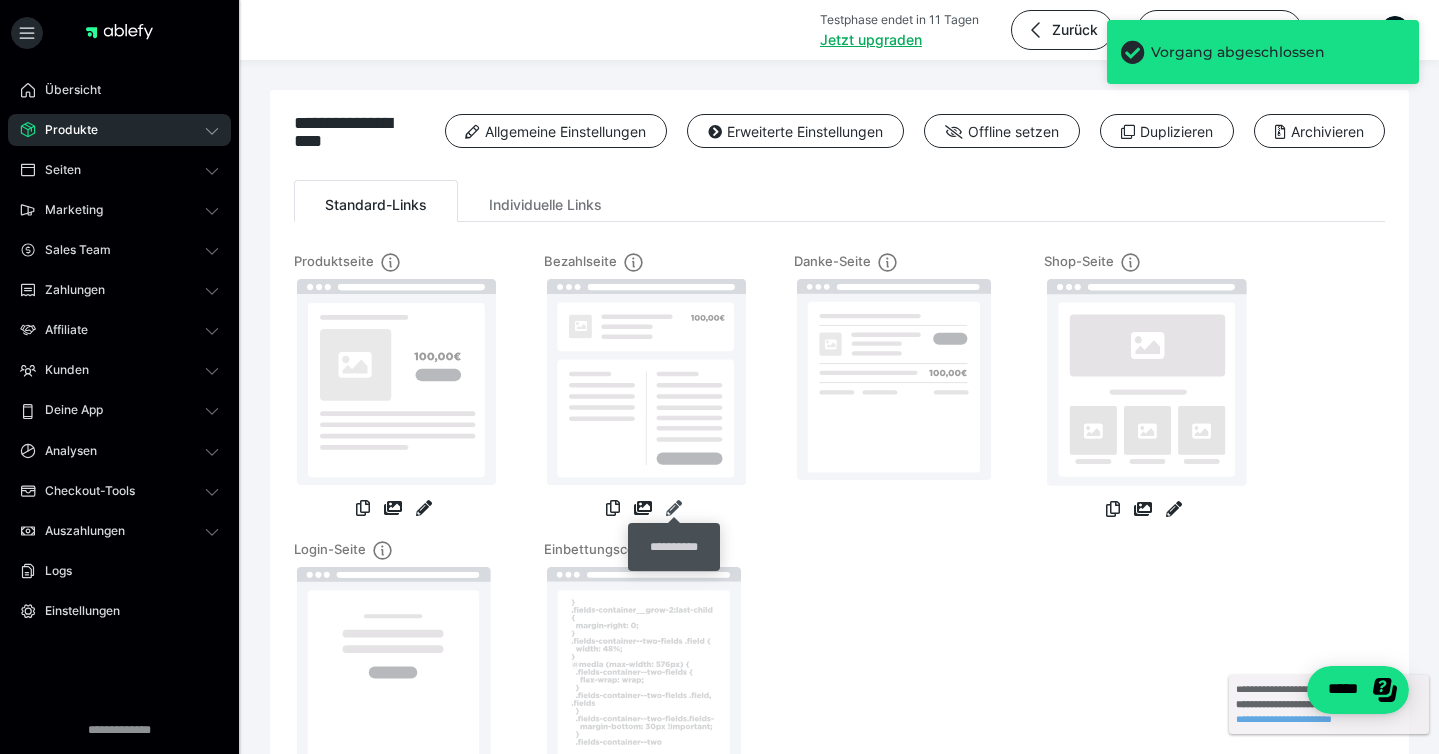 click at bounding box center [674, 508] 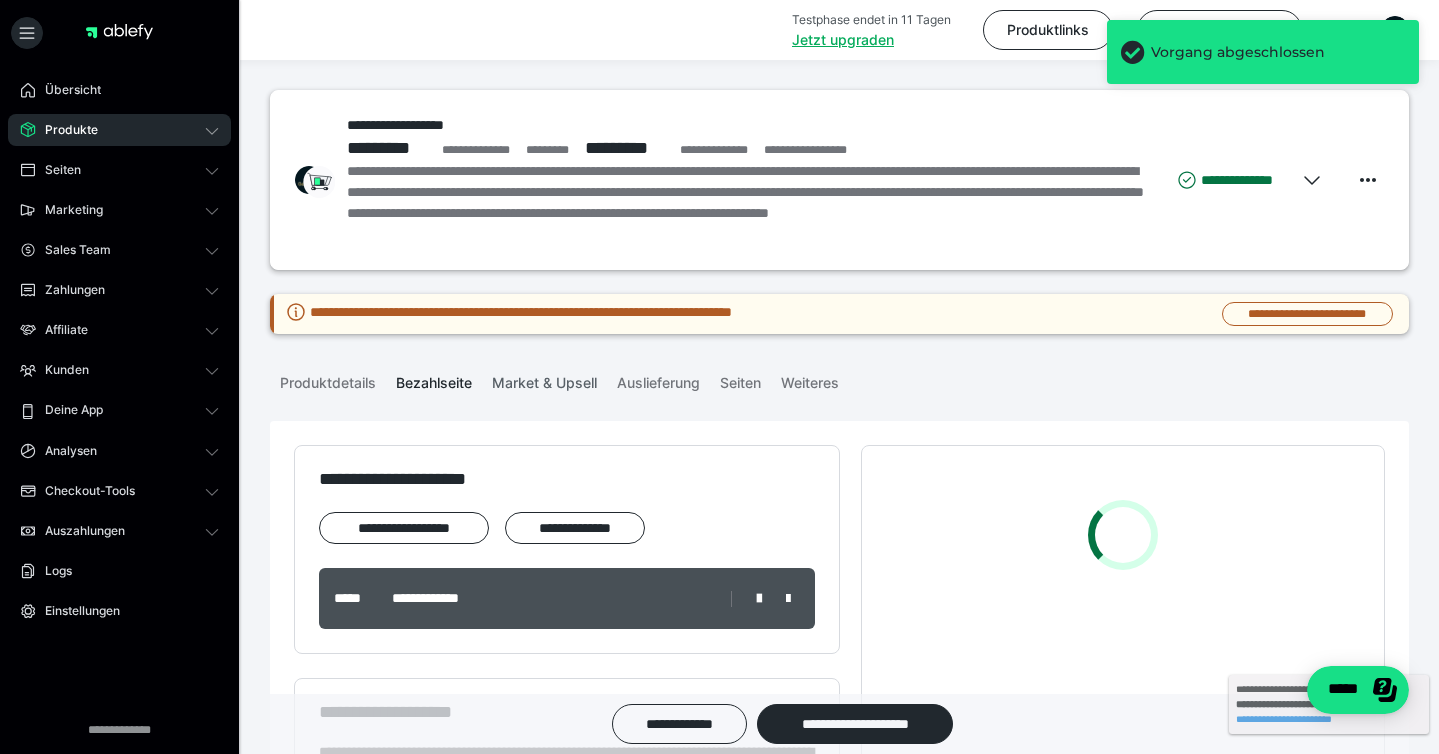 click on "Market & Upsell" at bounding box center (544, 379) 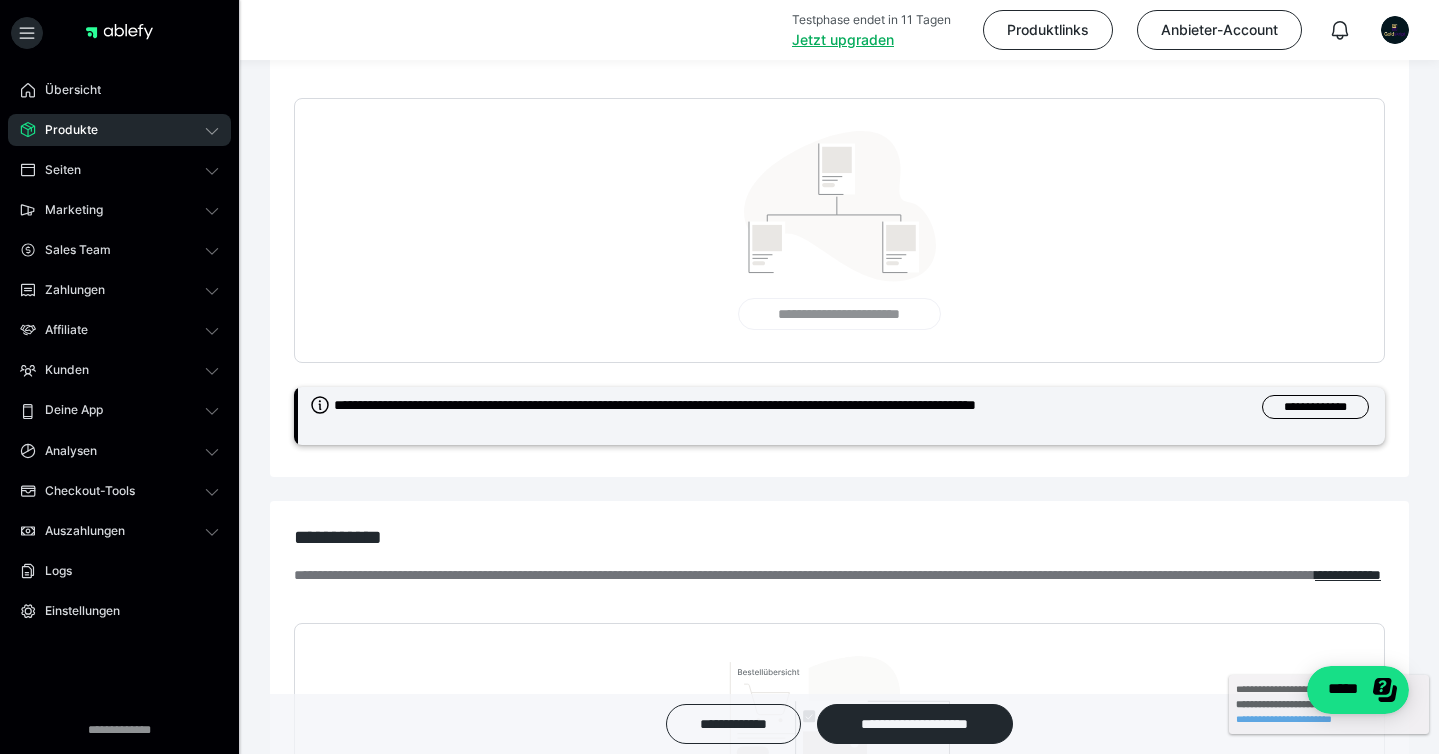 scroll, scrollTop: 787, scrollLeft: 0, axis: vertical 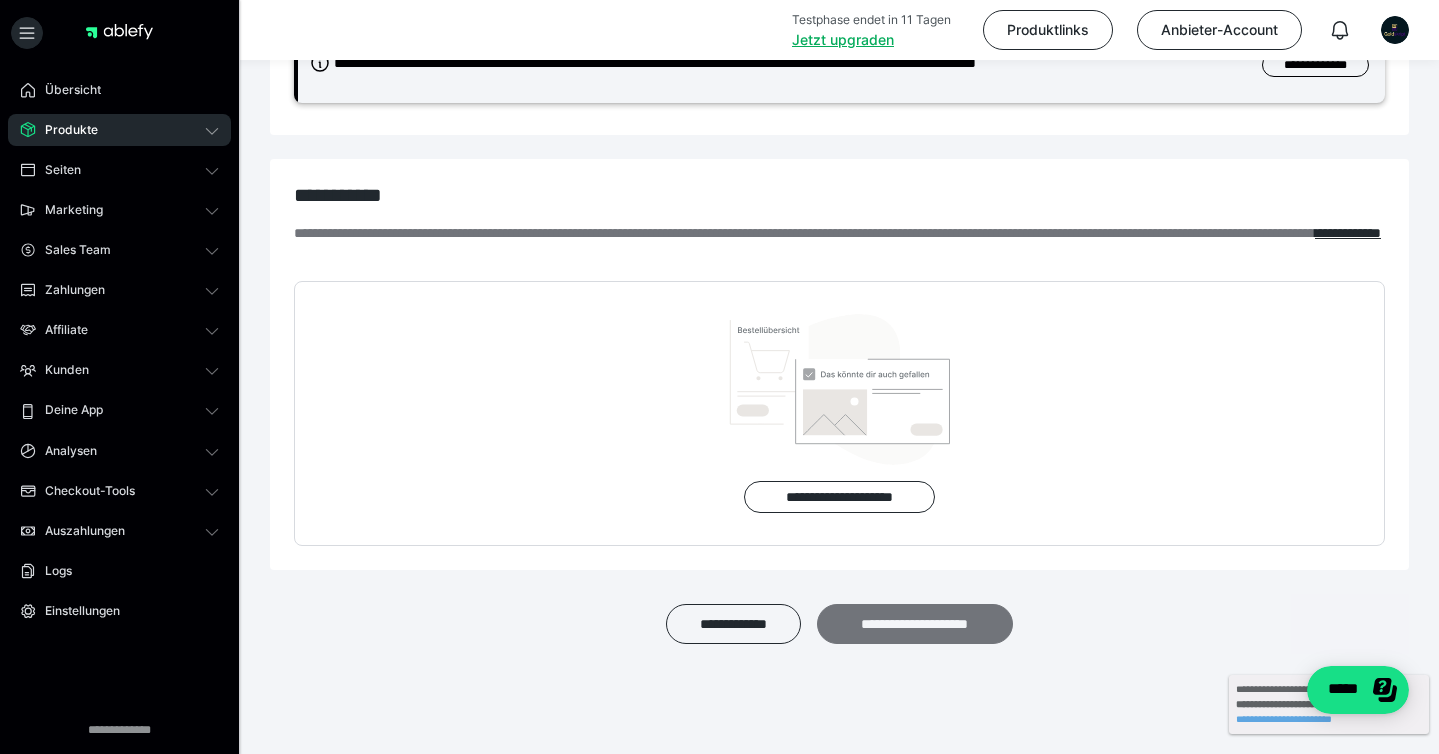 click on "**********" at bounding box center (915, 624) 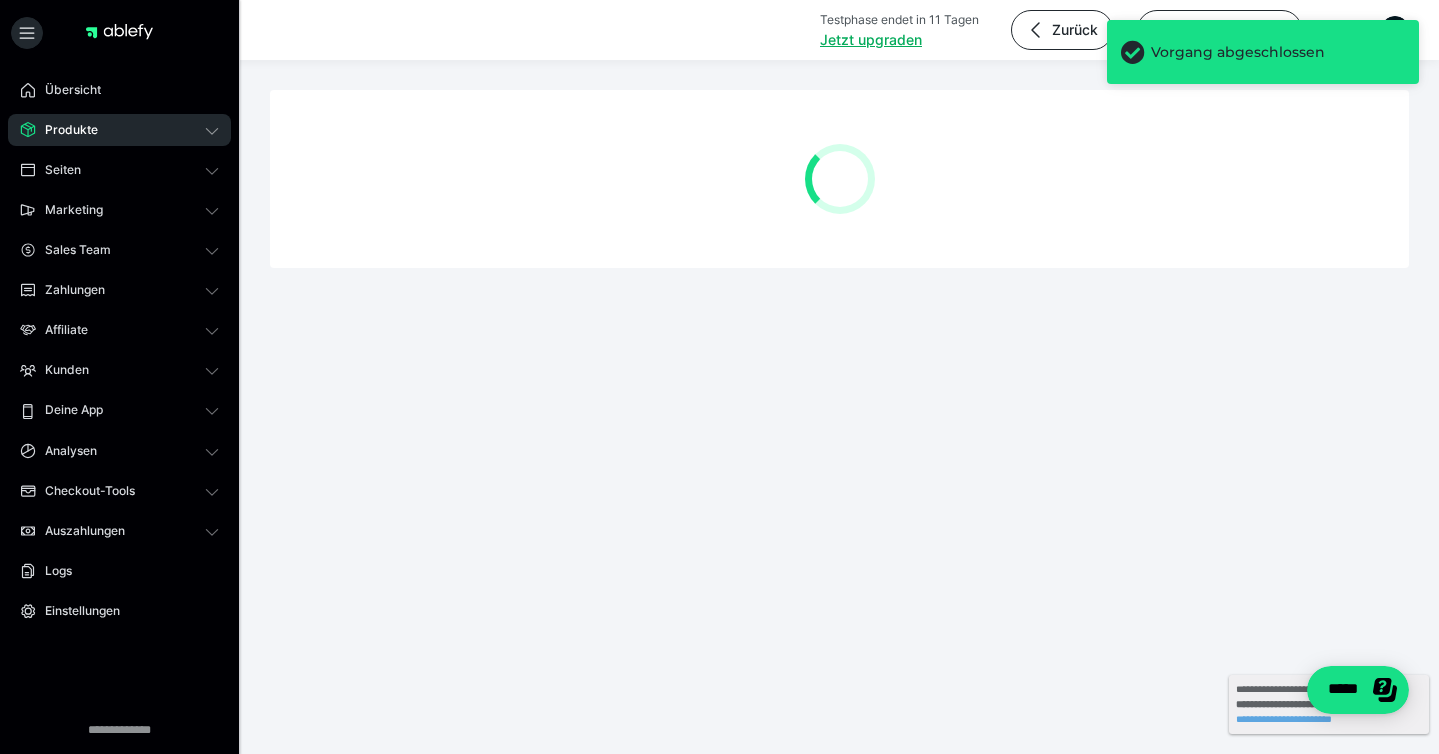 scroll, scrollTop: 0, scrollLeft: 0, axis: both 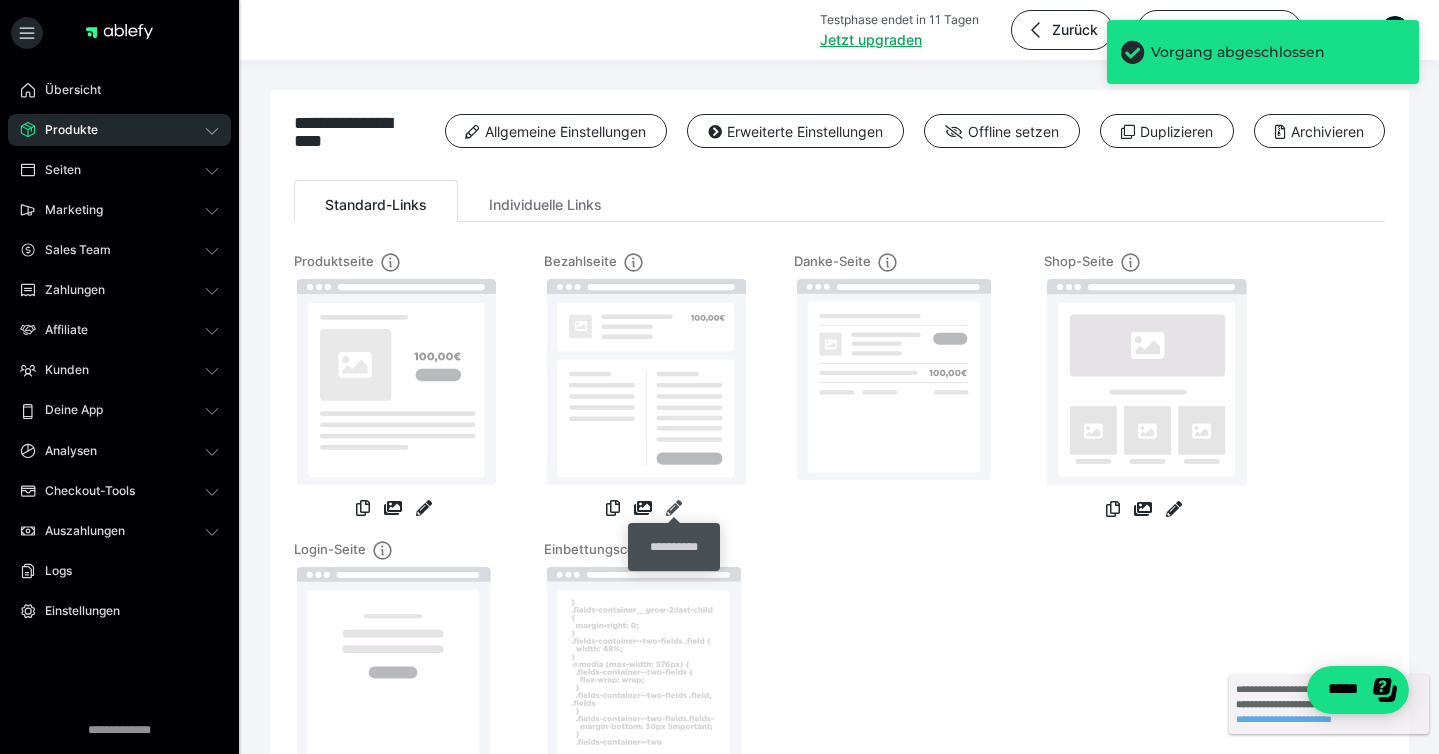 click at bounding box center (674, 508) 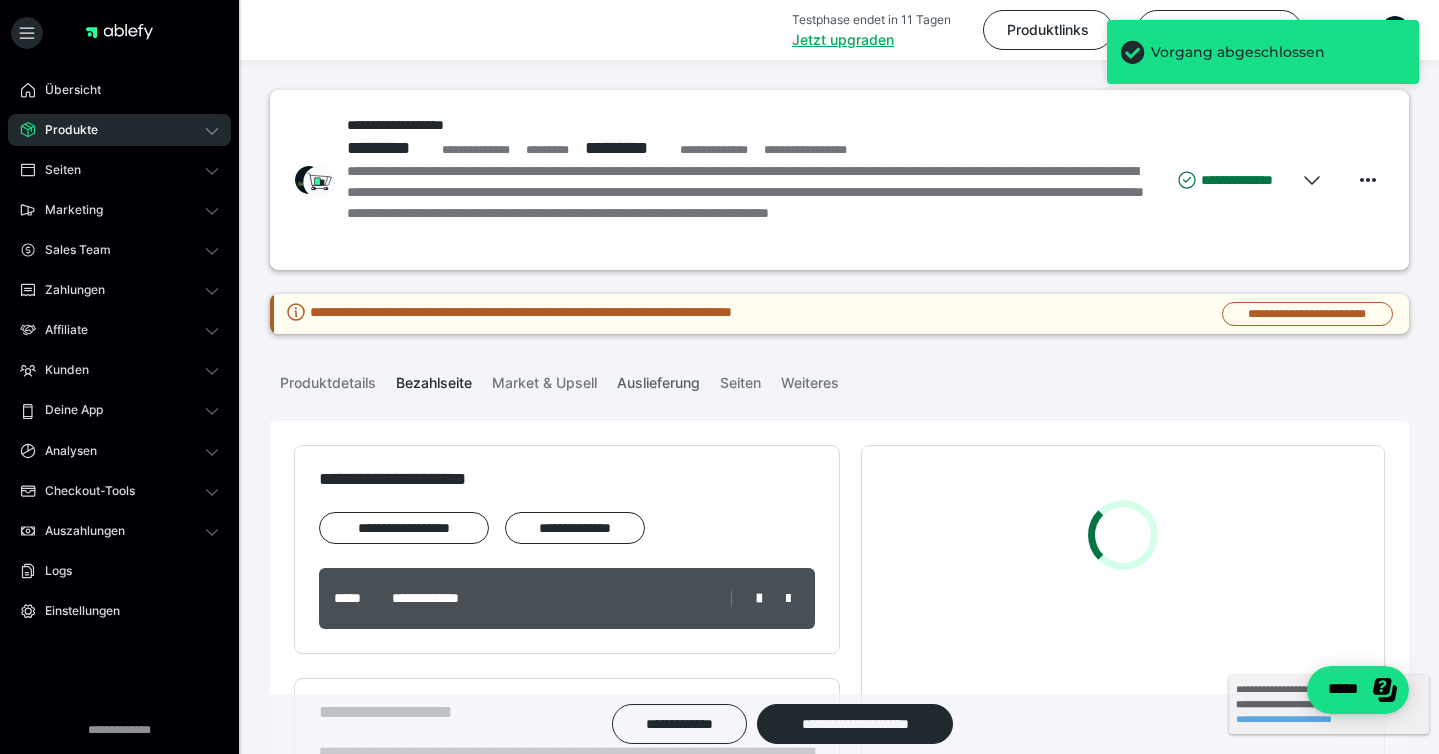 click on "Auslieferung" at bounding box center [658, 379] 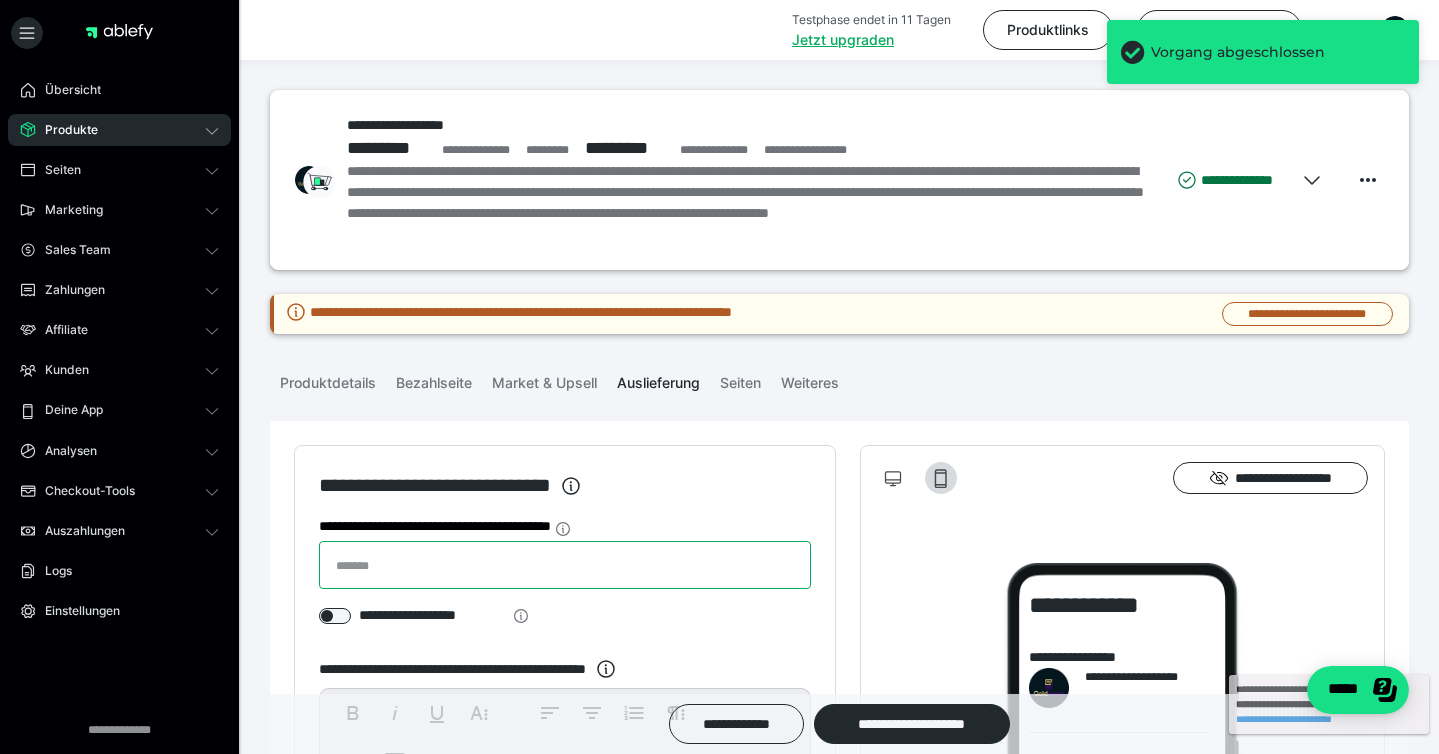click on "**********" at bounding box center (565, 565) 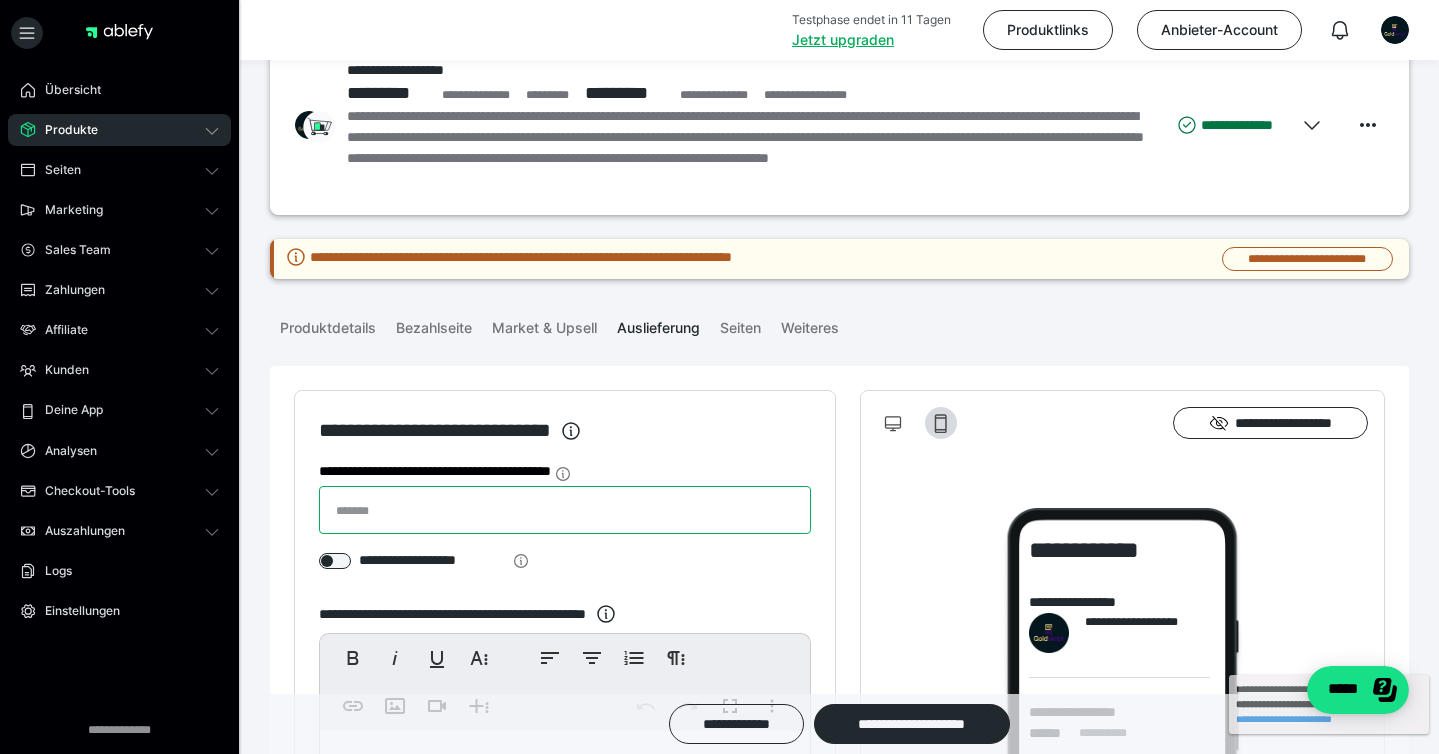 scroll, scrollTop: 157, scrollLeft: 0, axis: vertical 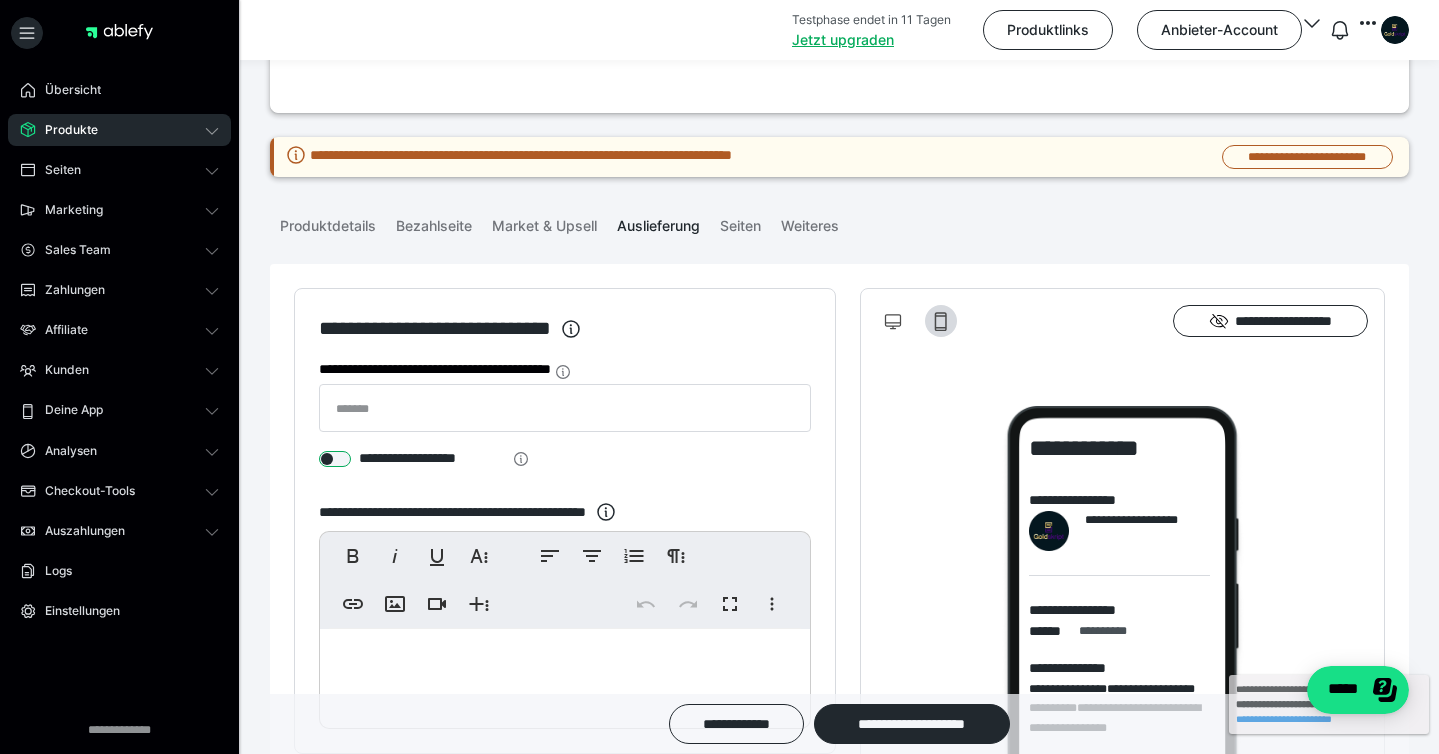 click at bounding box center [335, 459] 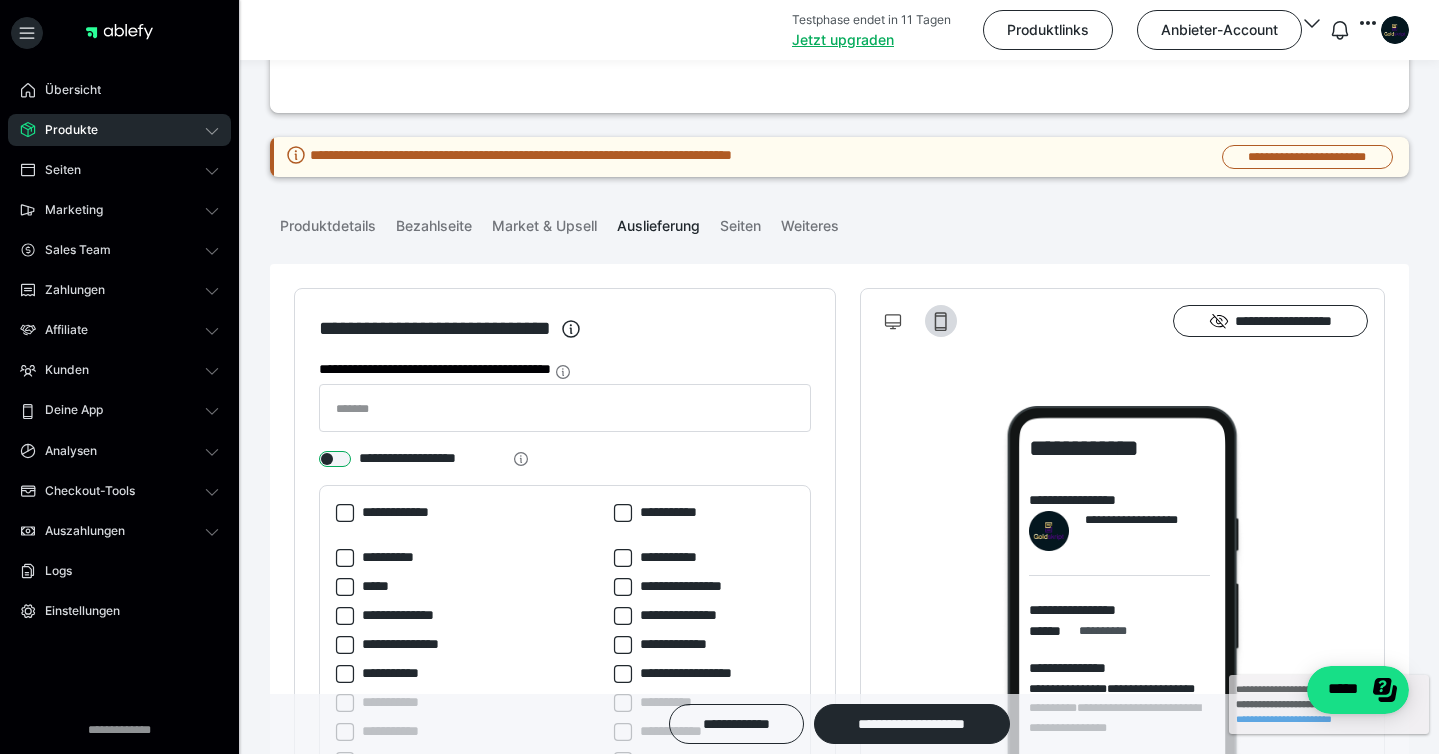 click at bounding box center (335, 459) 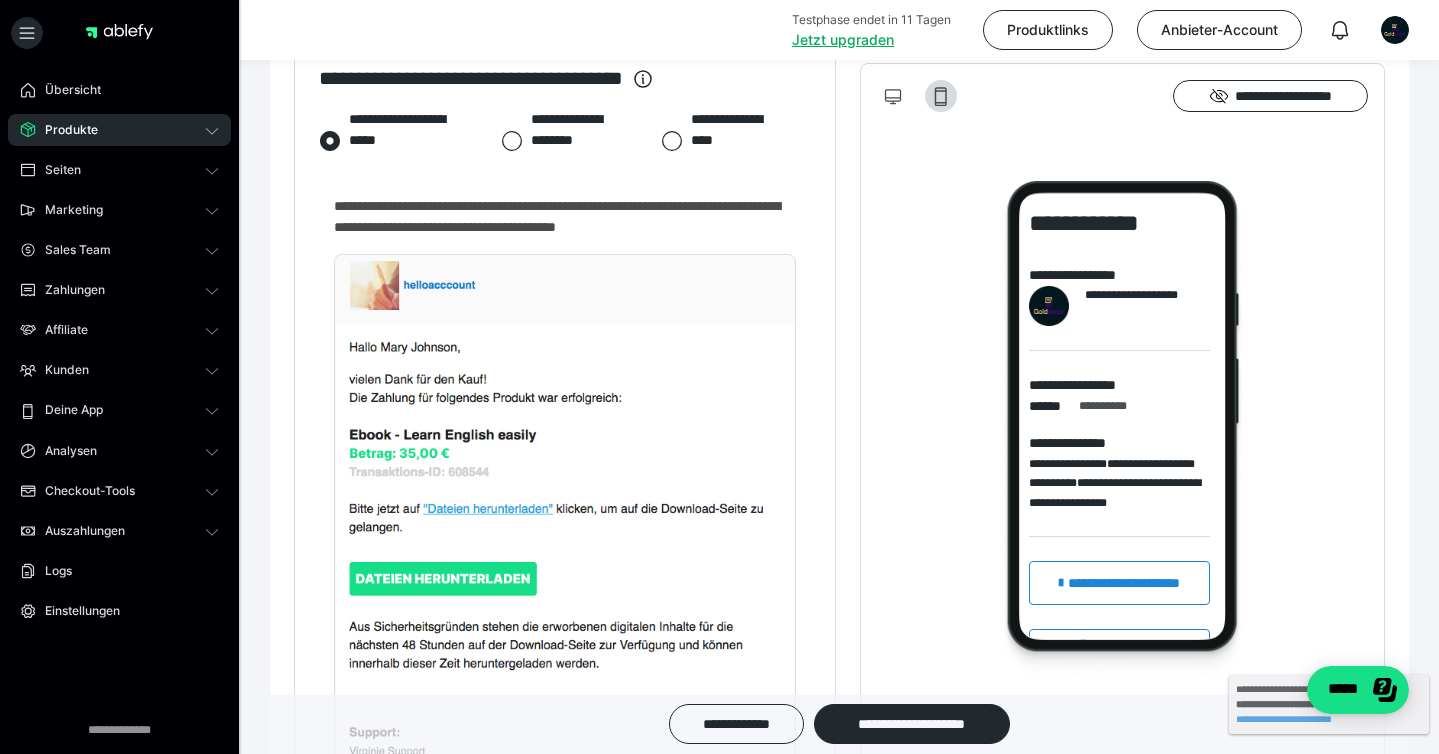 scroll, scrollTop: 2195, scrollLeft: 0, axis: vertical 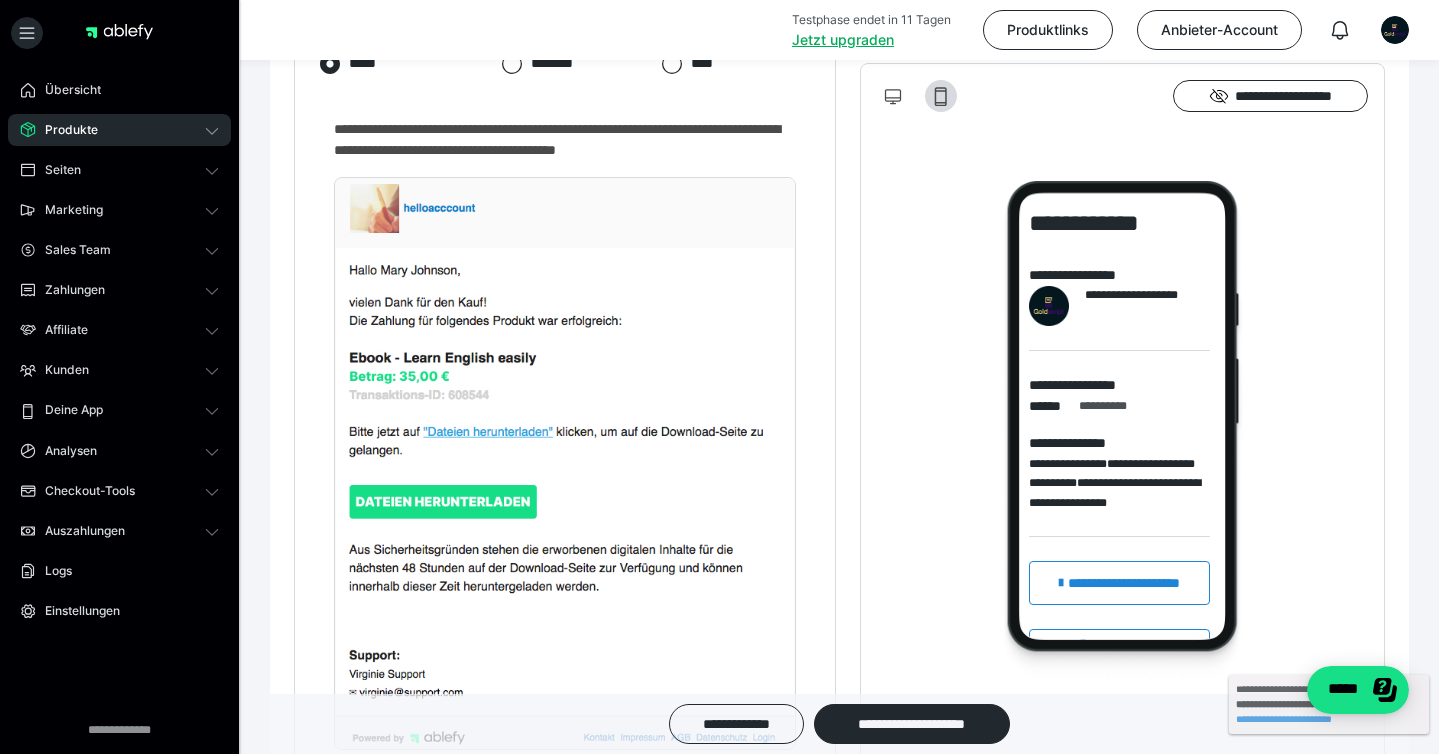 click 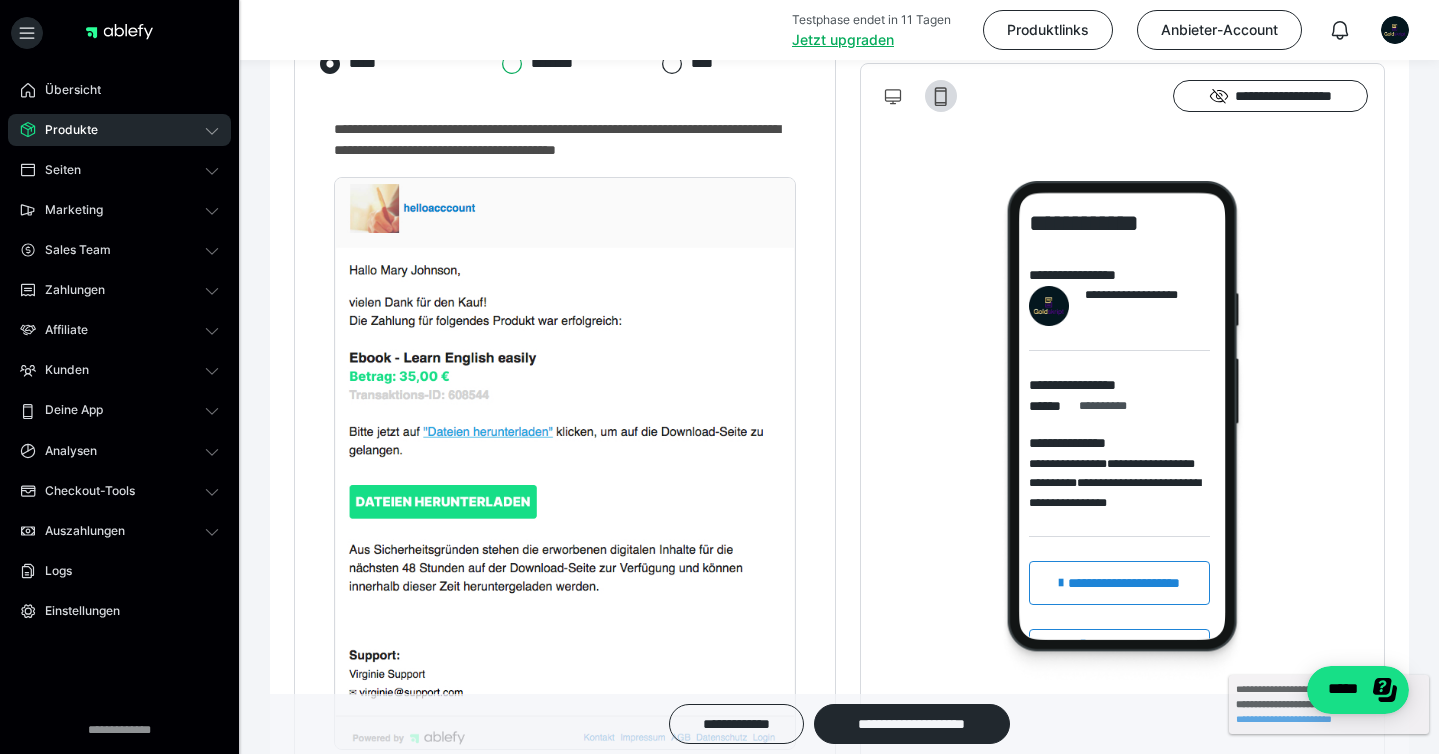 click on "**********" at bounding box center [501, 64] 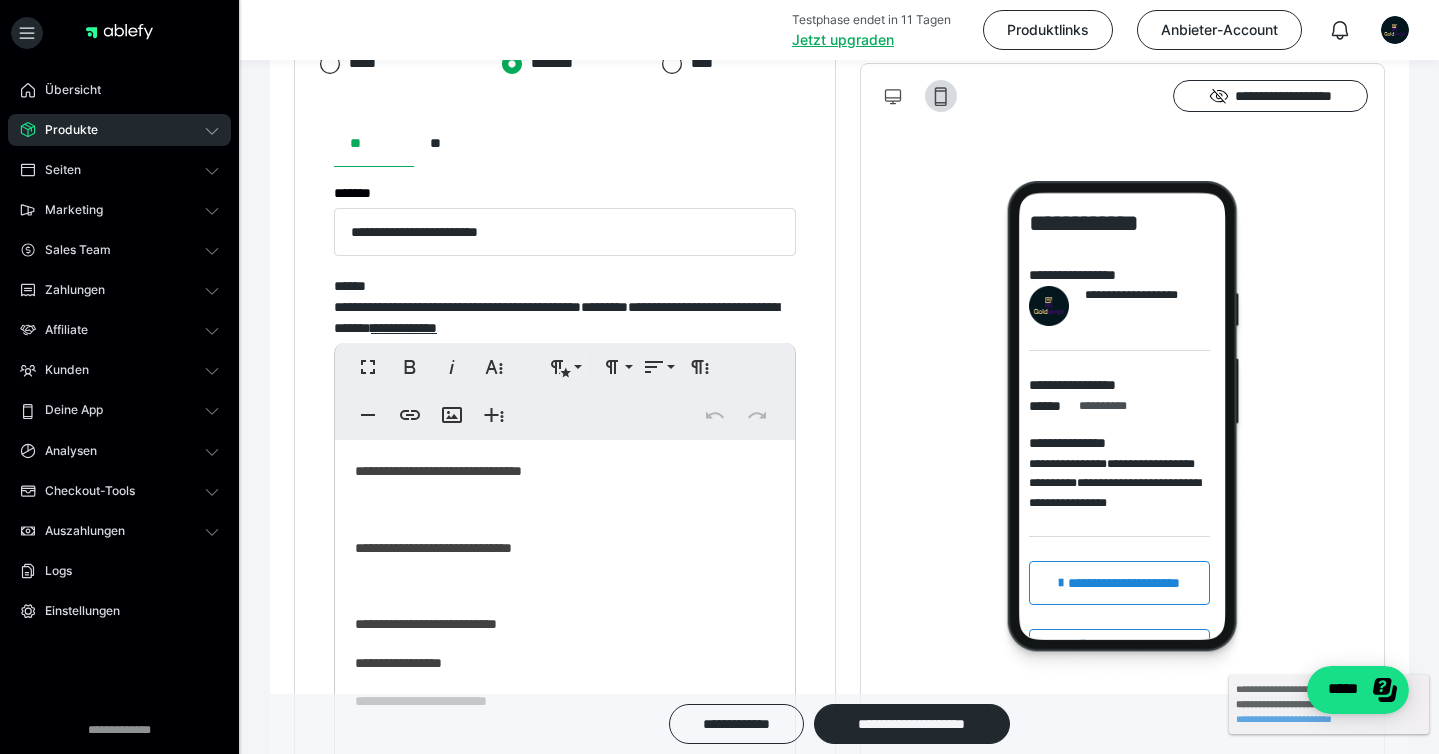 scroll, scrollTop: 107, scrollLeft: 0, axis: vertical 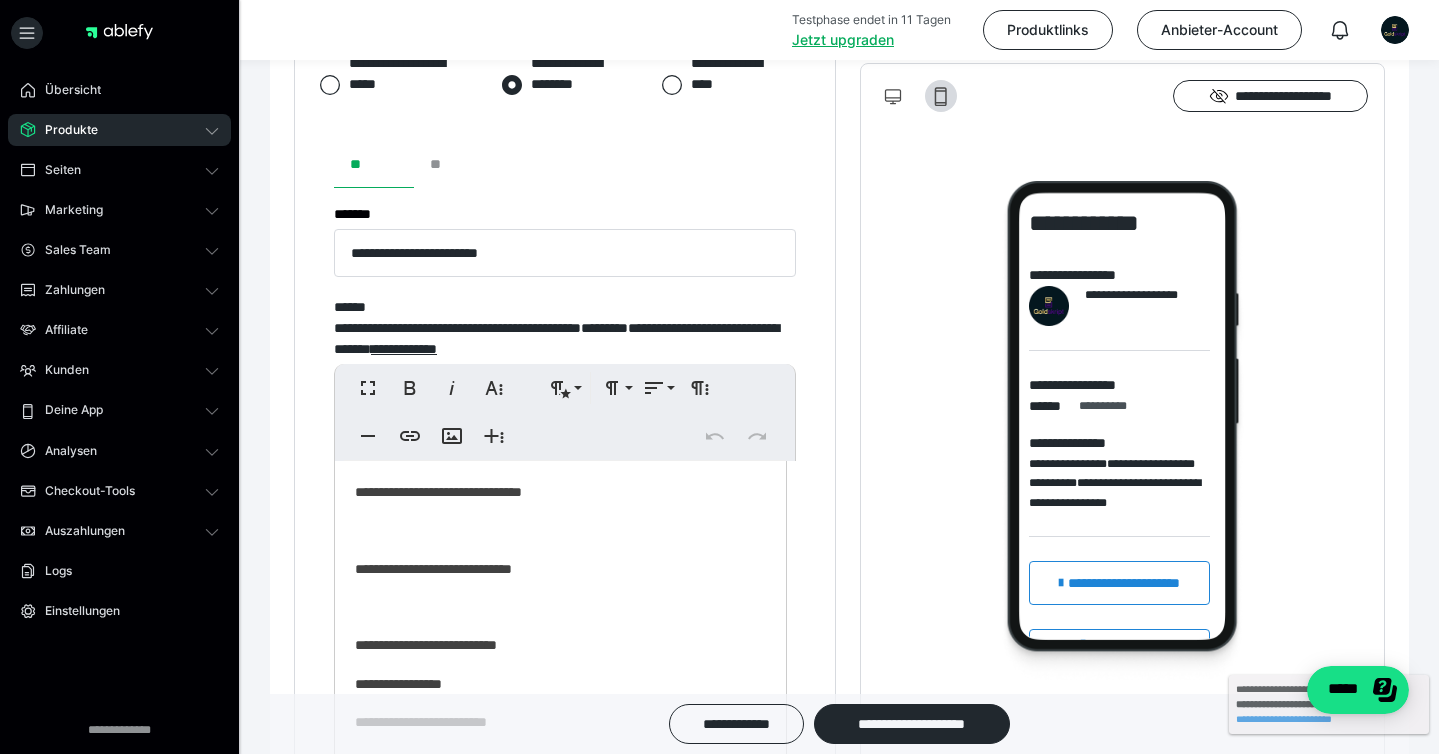 click on "**" at bounding box center (454, 164) 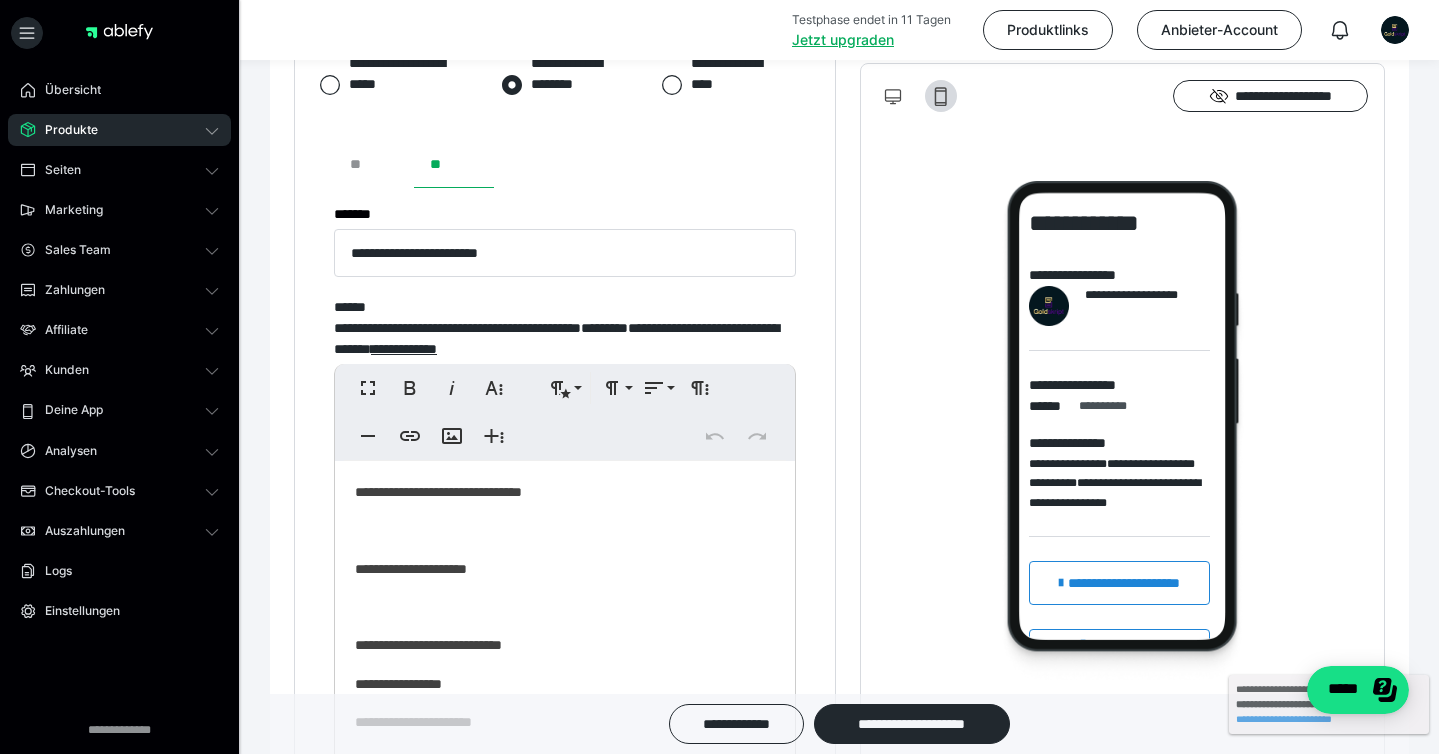 click on "**" at bounding box center [374, 164] 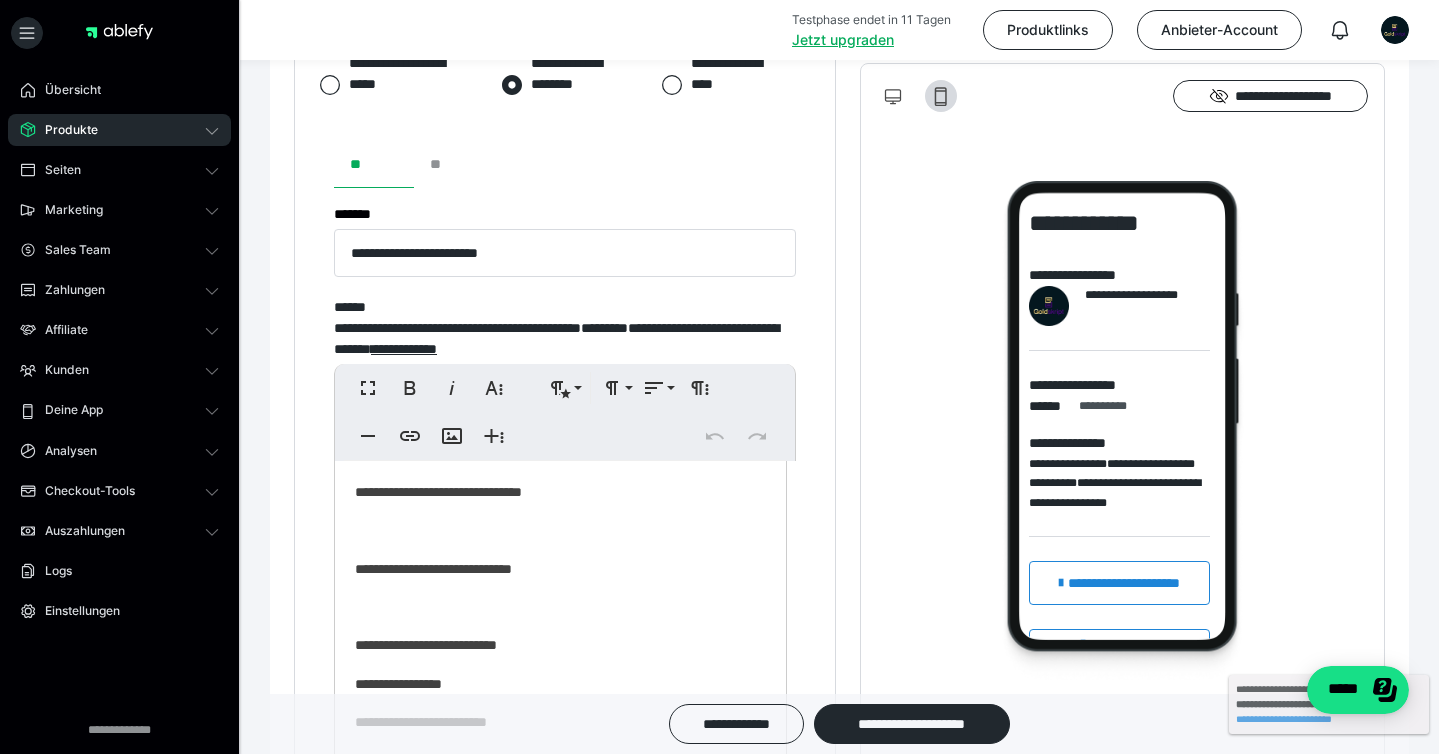 click on "**" at bounding box center [454, 164] 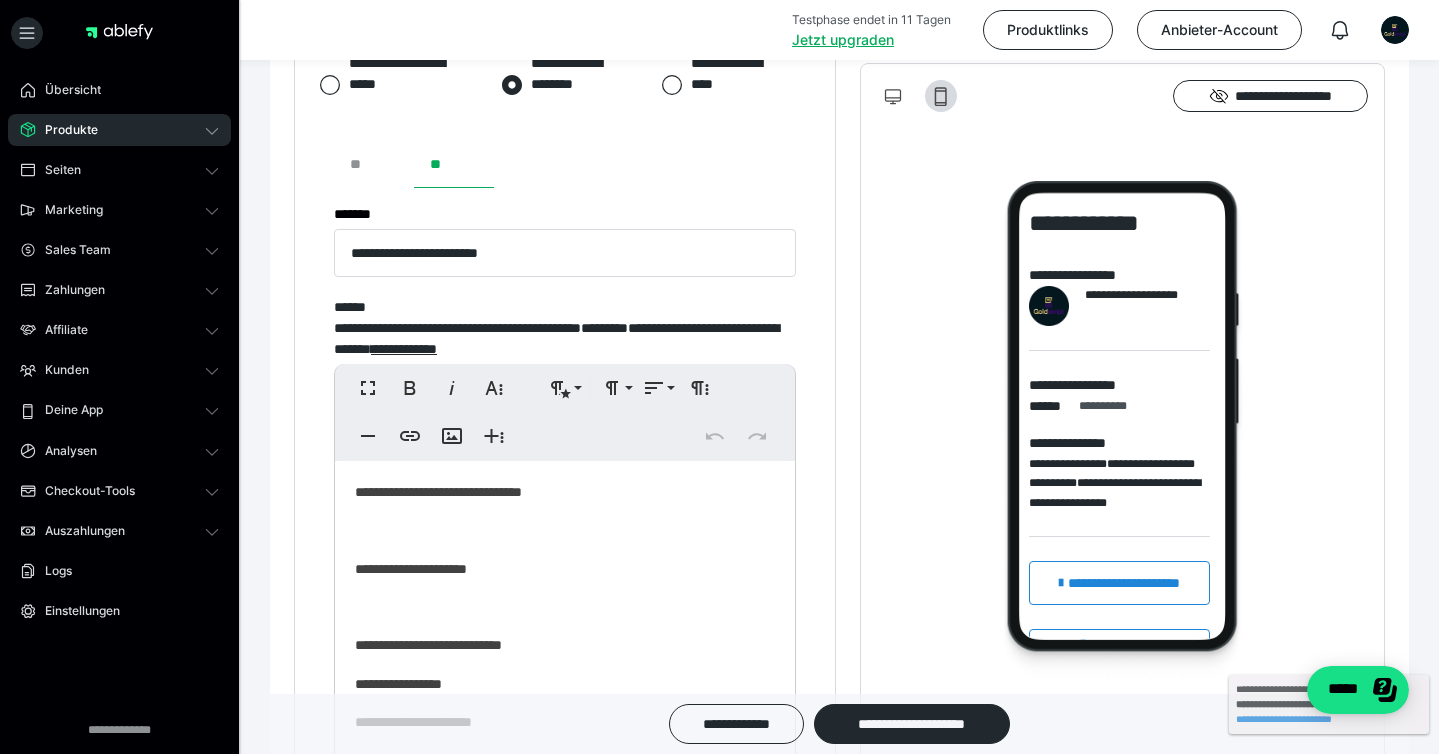 click on "**" at bounding box center (374, 164) 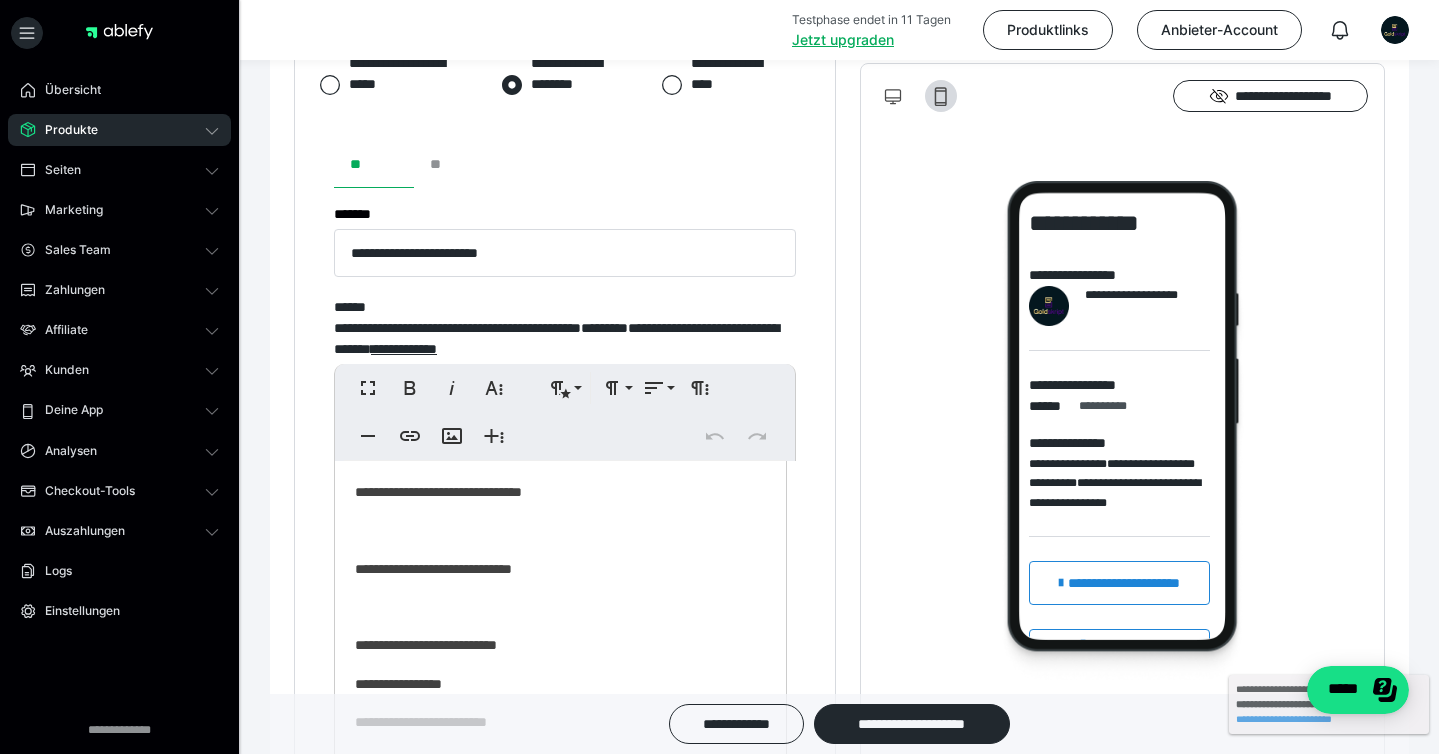click on "**" at bounding box center [454, 164] 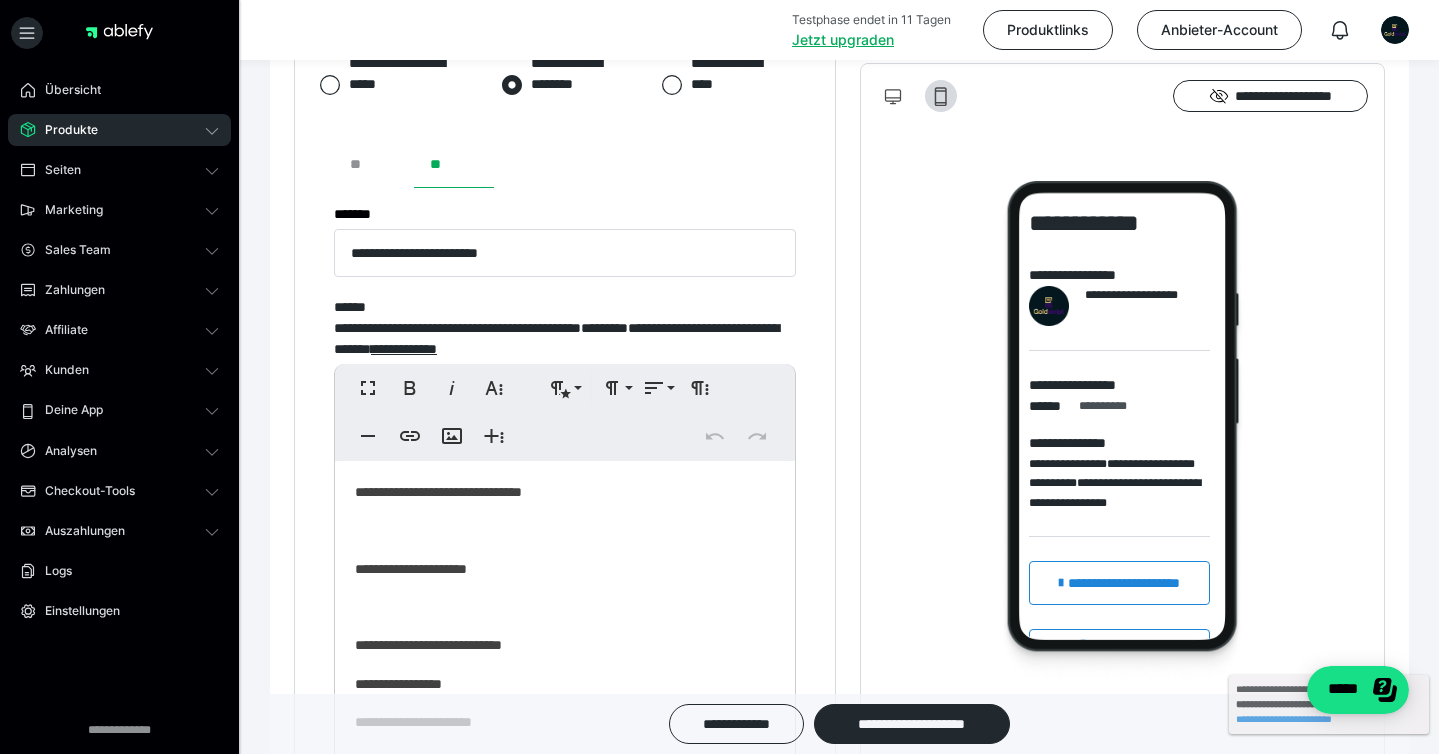 click on "**" at bounding box center (374, 164) 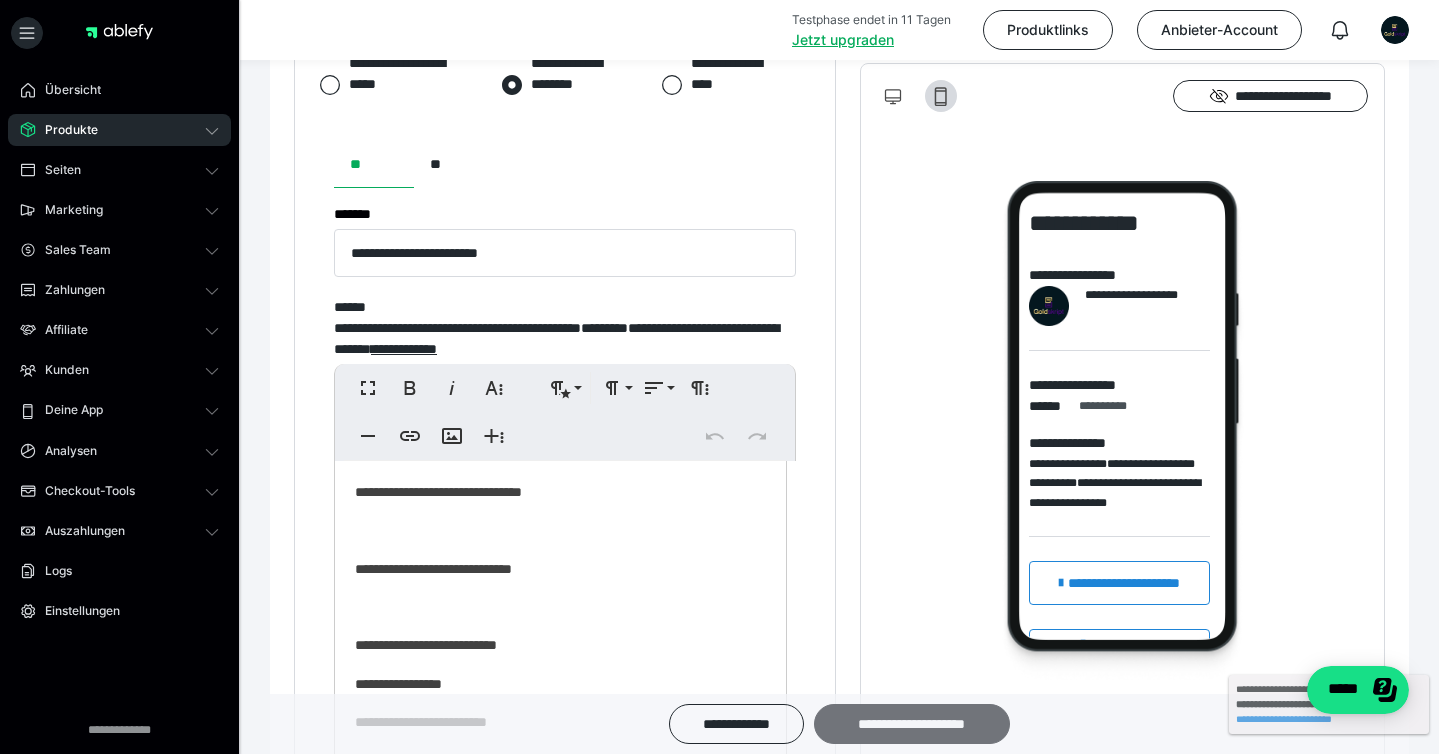 click on "**********" at bounding box center [912, 724] 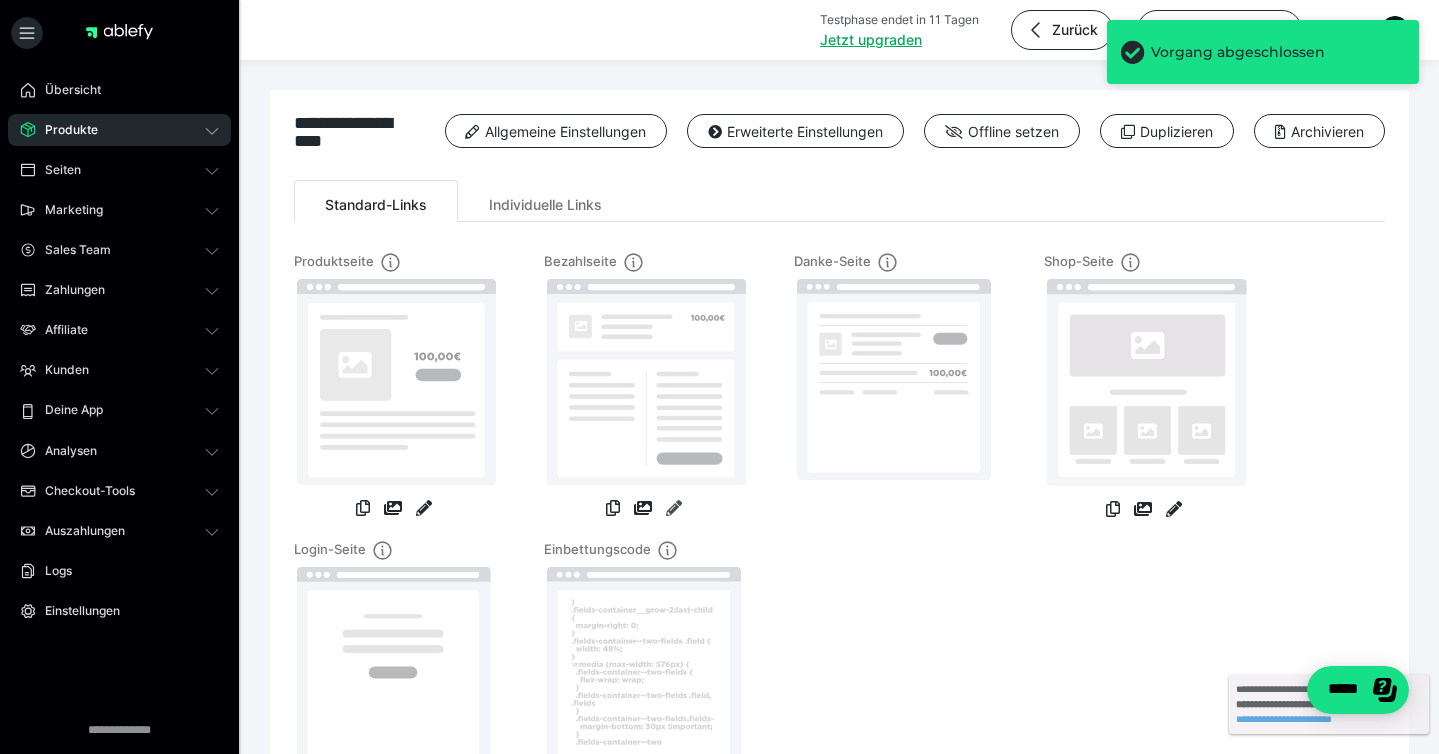 click at bounding box center (674, 508) 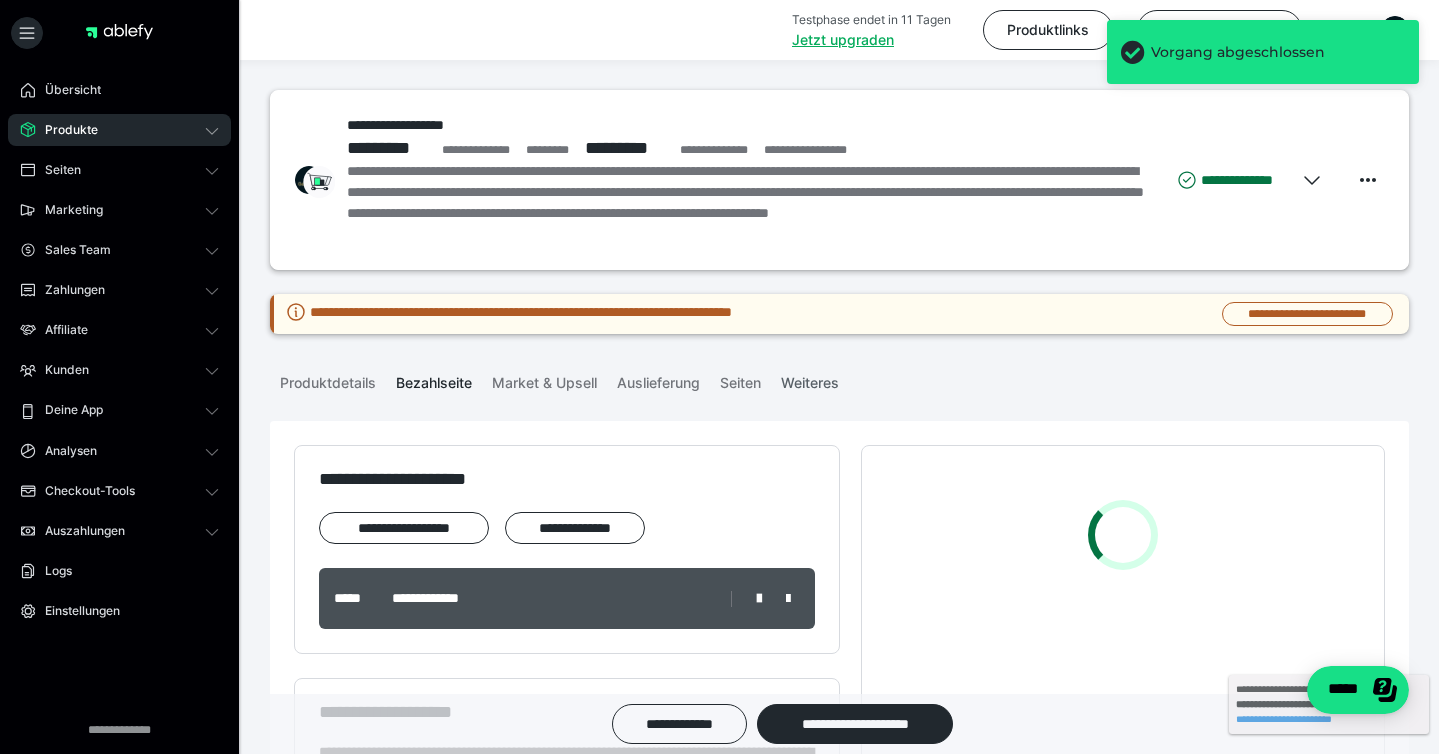 click on "Weiteres" at bounding box center (810, 379) 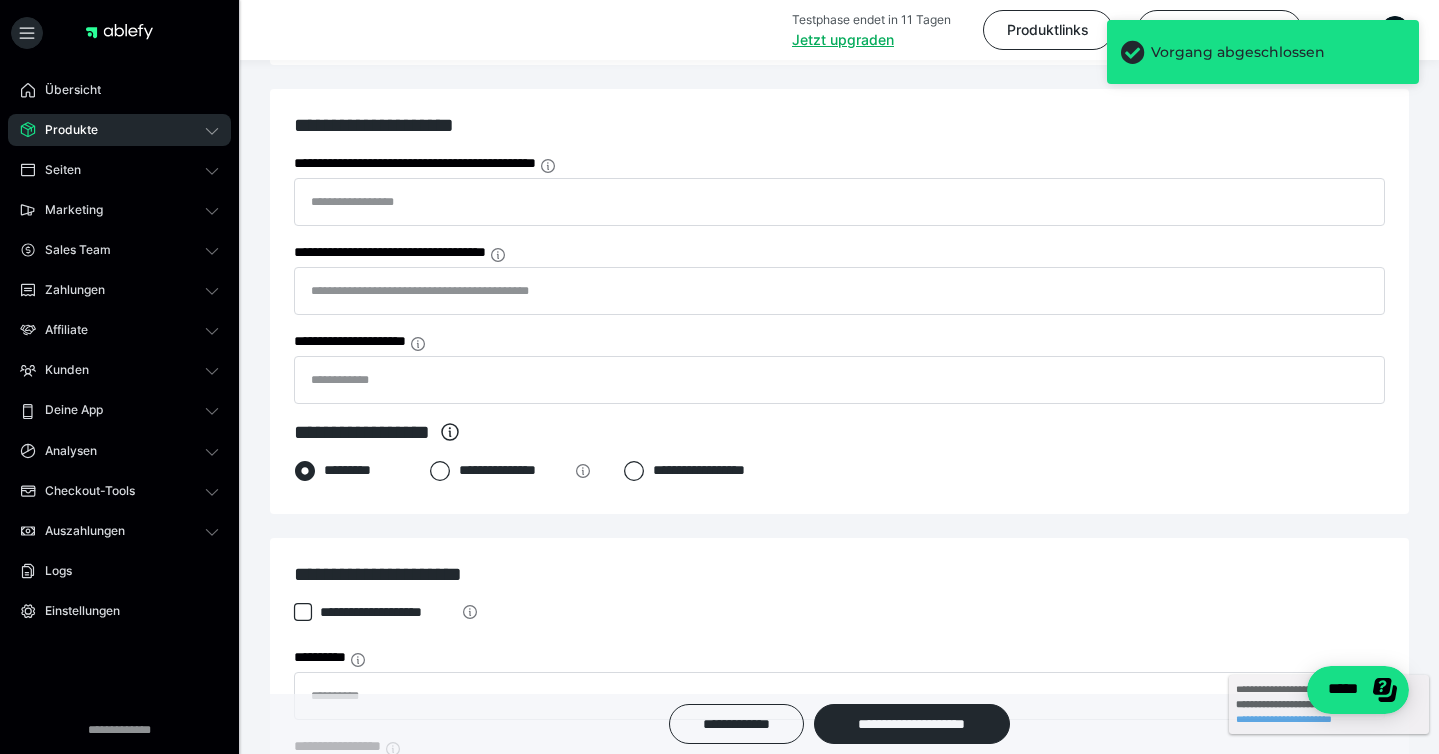 scroll, scrollTop: 950, scrollLeft: 0, axis: vertical 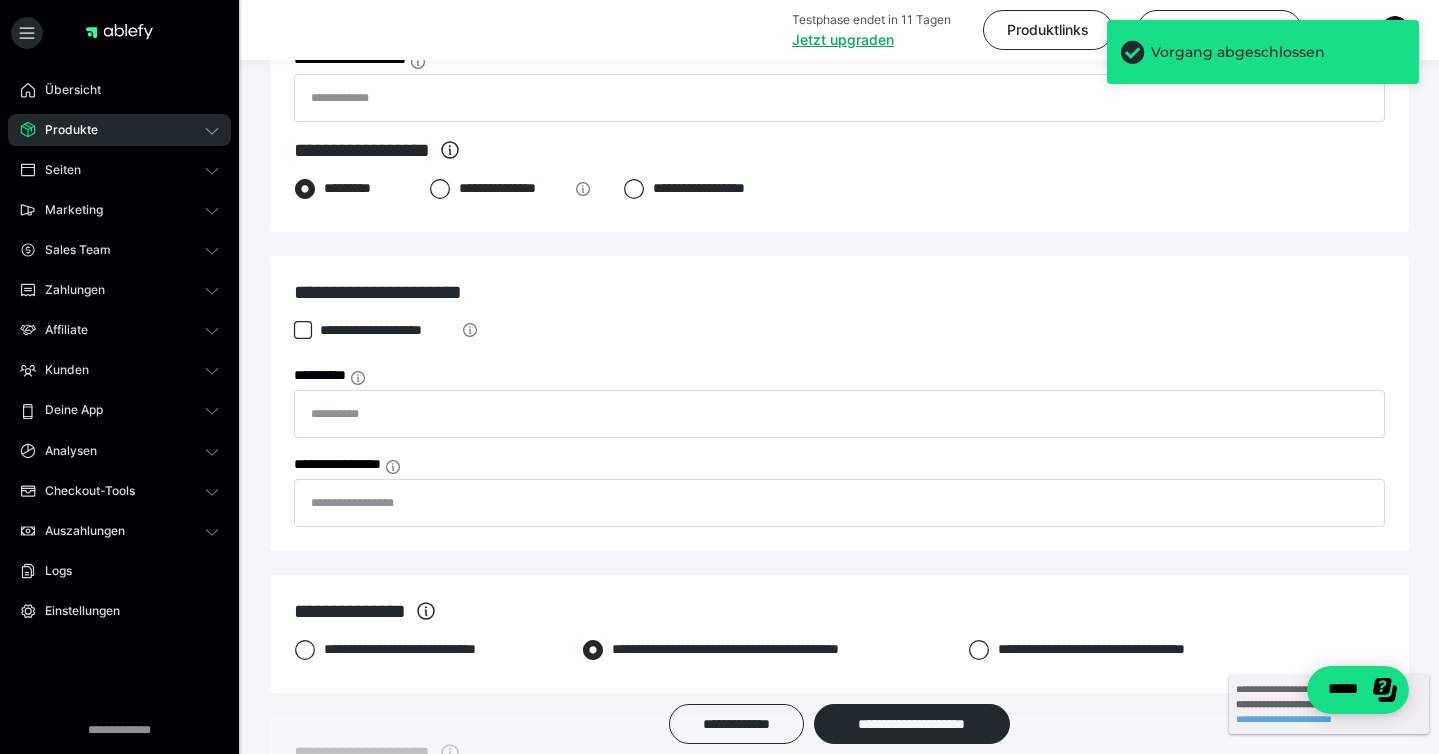 click on "**********" at bounding box center [839, 403] 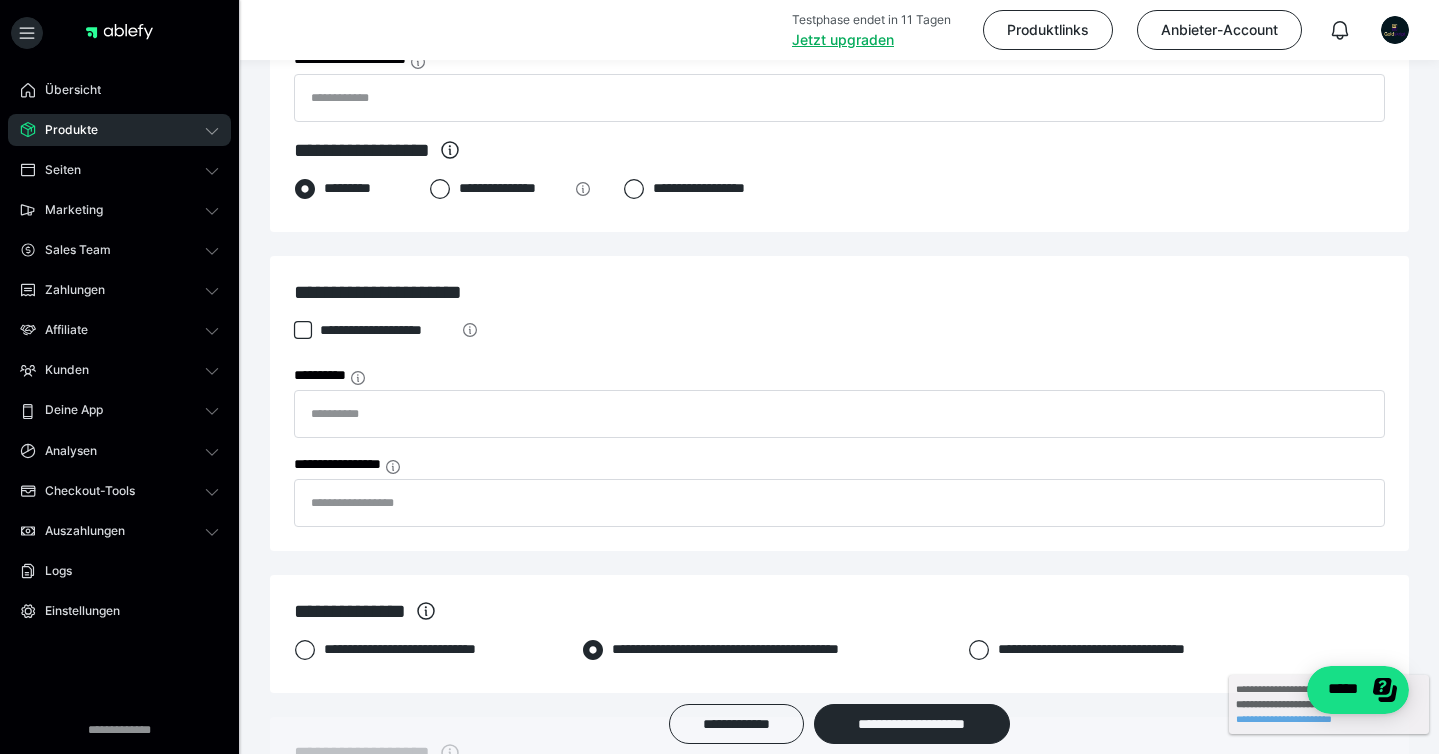 click 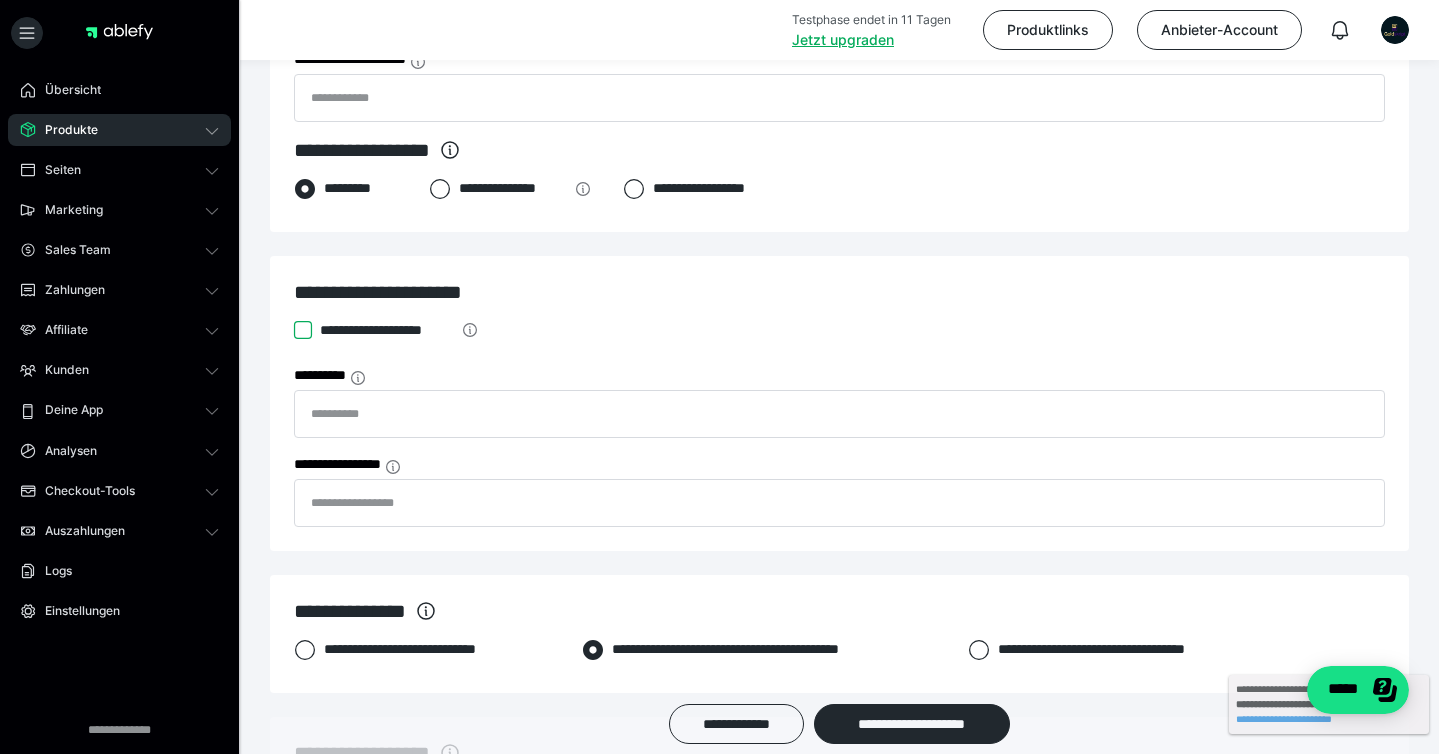 click on "**********" at bounding box center [294, 330] 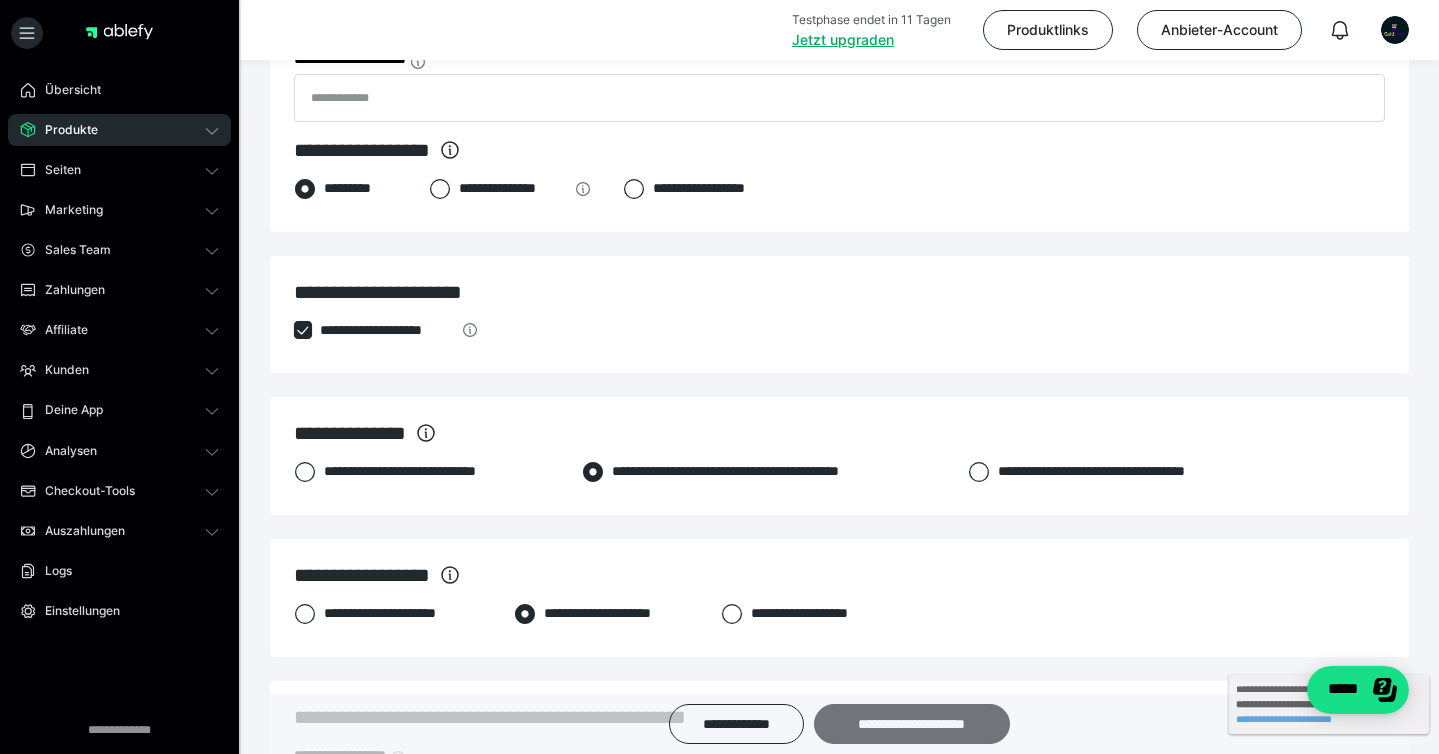 click on "**********" at bounding box center [912, 724] 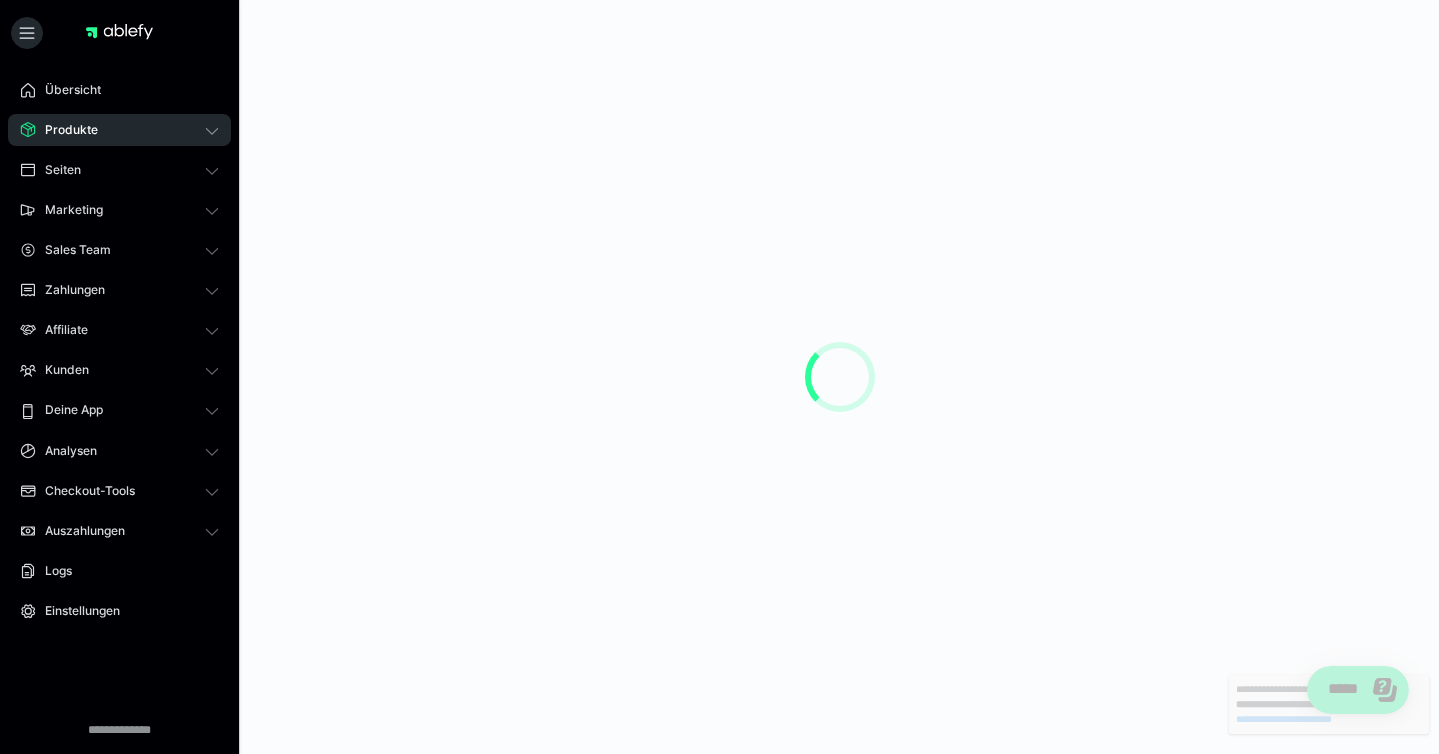 scroll, scrollTop: 0, scrollLeft: 0, axis: both 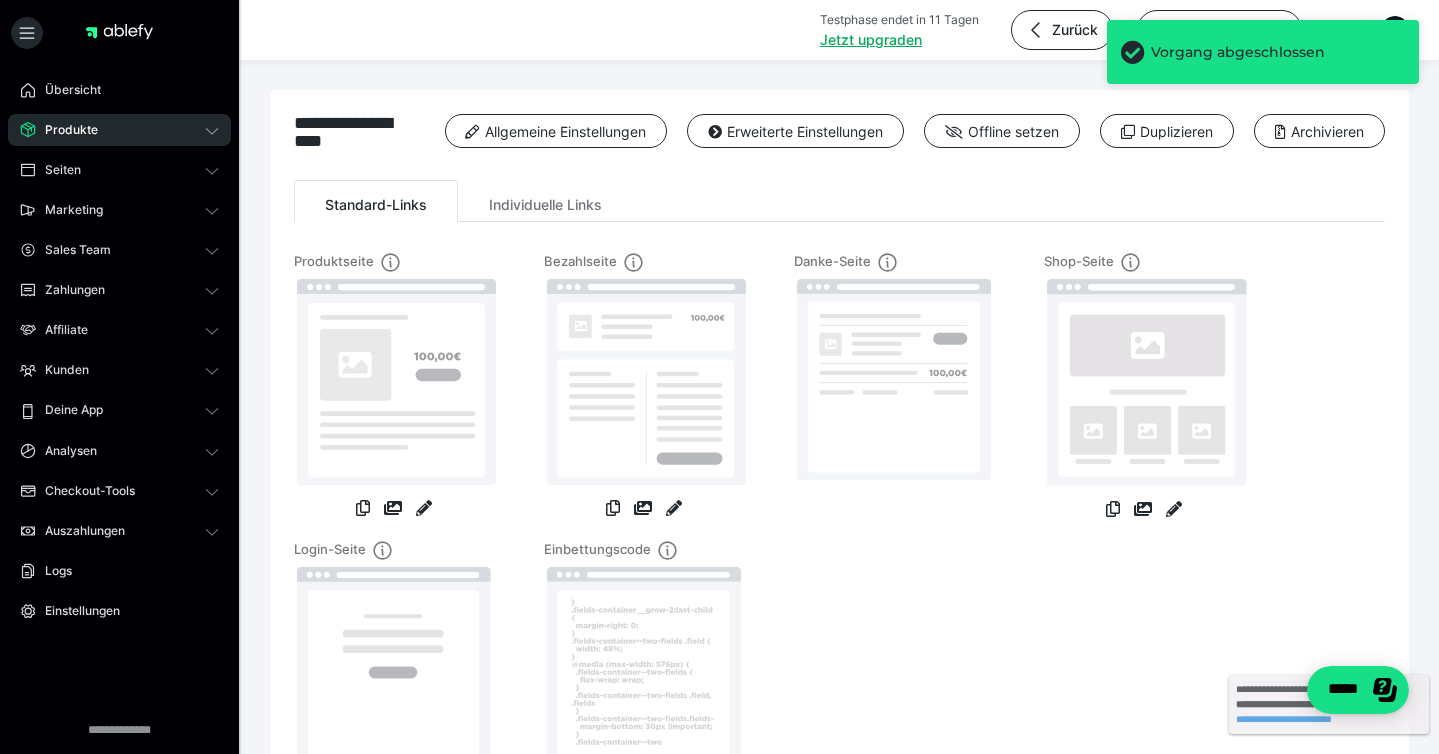 click on "Übersicht Produkte Alle Produkte Produkt-Kategorien Online-Kurs-Themes Mediathek Seiten Shop-Themes Membership-Themes ableSHARE Marketing Gutscheincodes Marketing-Tools Live-Stream-Events Content-IDs Upsell-Funnels Order Bumps Tracking-Codes E-Mail-Schnittstellen Webhooks Sales Team Sales Team Zahlungen Bestellungen Fälligkeiten Transaktionen Rechnungen & Storno-Rechnungen Mahnwesen & Inkasso Affiliate Affiliate-Programme Affiliates Statistiken Landingpages Kunden Kunden Kurs-Zugänge Membership-Zugänge E-Ticket-Bestellungen Awards Lizenzschlüssel Deine App Analysen Analysen Analysen 3.0 Checkout-Tools Bezahlseiten-Templates Zahlungspläne Zusatzkosten Widerrufskonditionen Zusatzfelder Zusatzfeld-Antworten Steuersätze Auszahlungen Neue Auszahlung Berichte Logs Einstellungen" at bounding box center (119, 410) 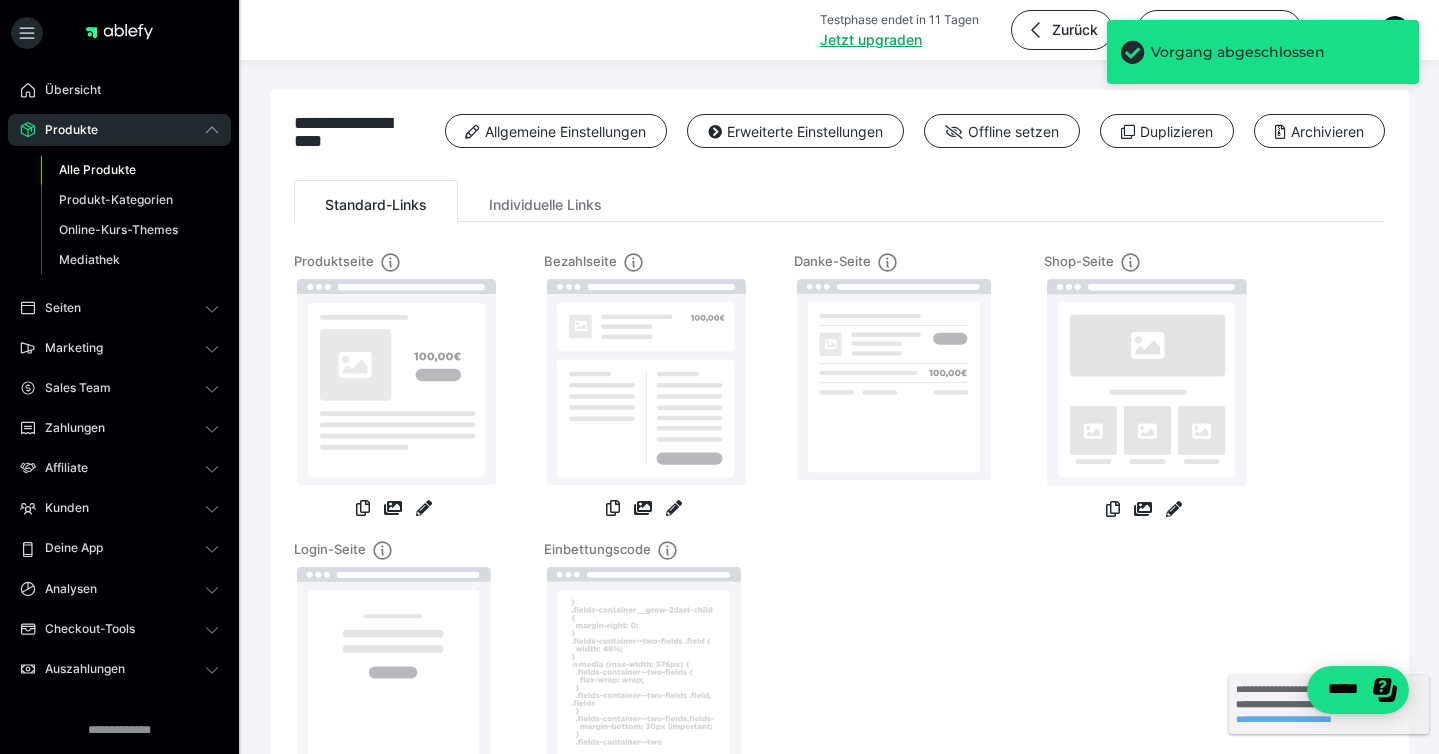 click on "Alle Produkte" at bounding box center (97, 169) 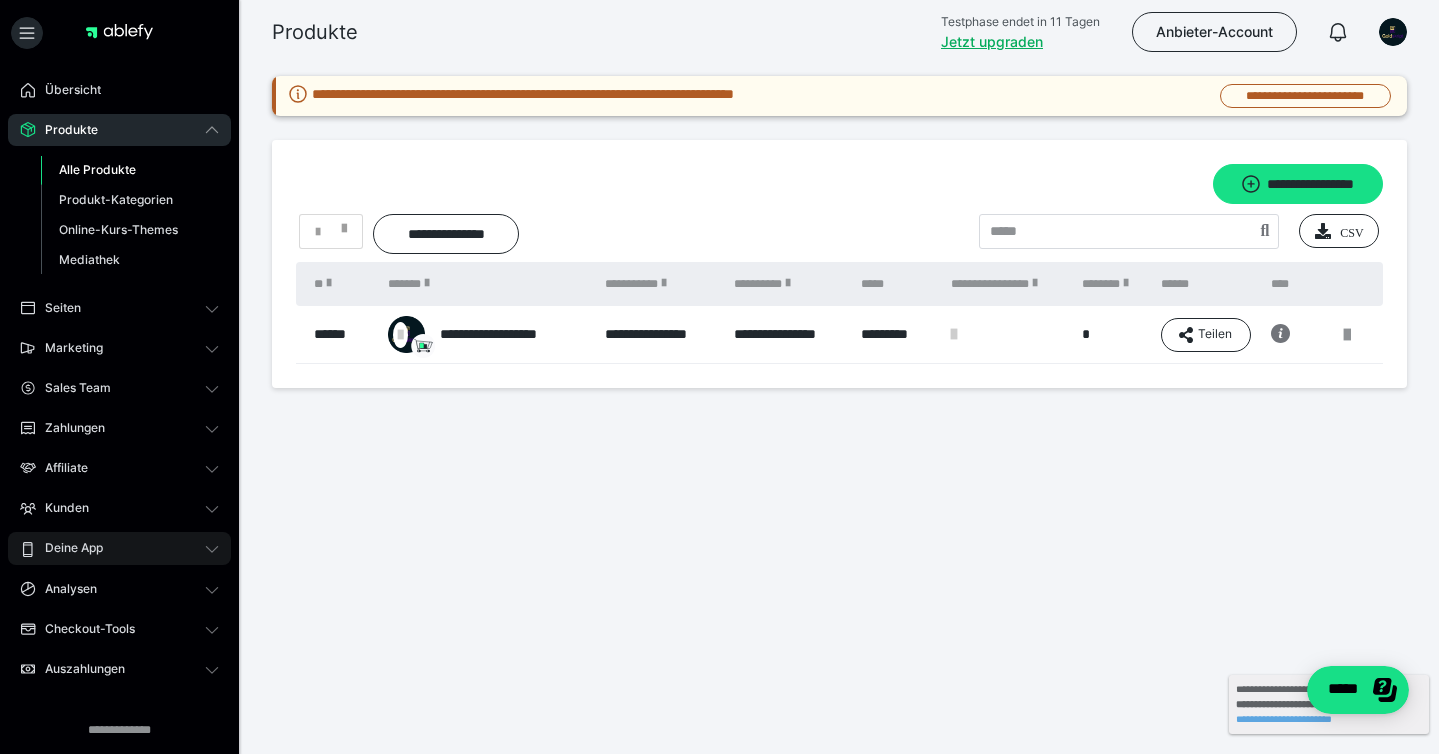scroll, scrollTop: 123, scrollLeft: 0, axis: vertical 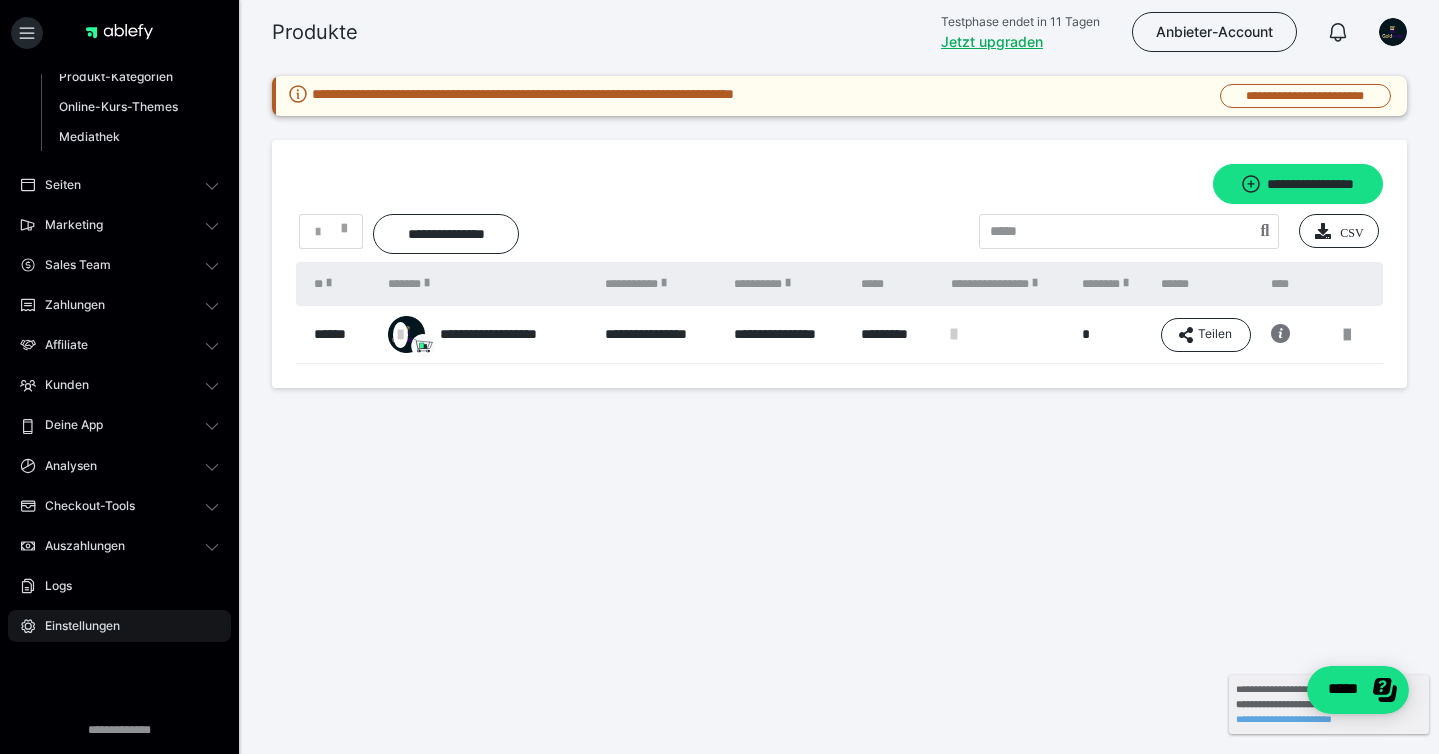 click on "Einstellungen" at bounding box center [75, 626] 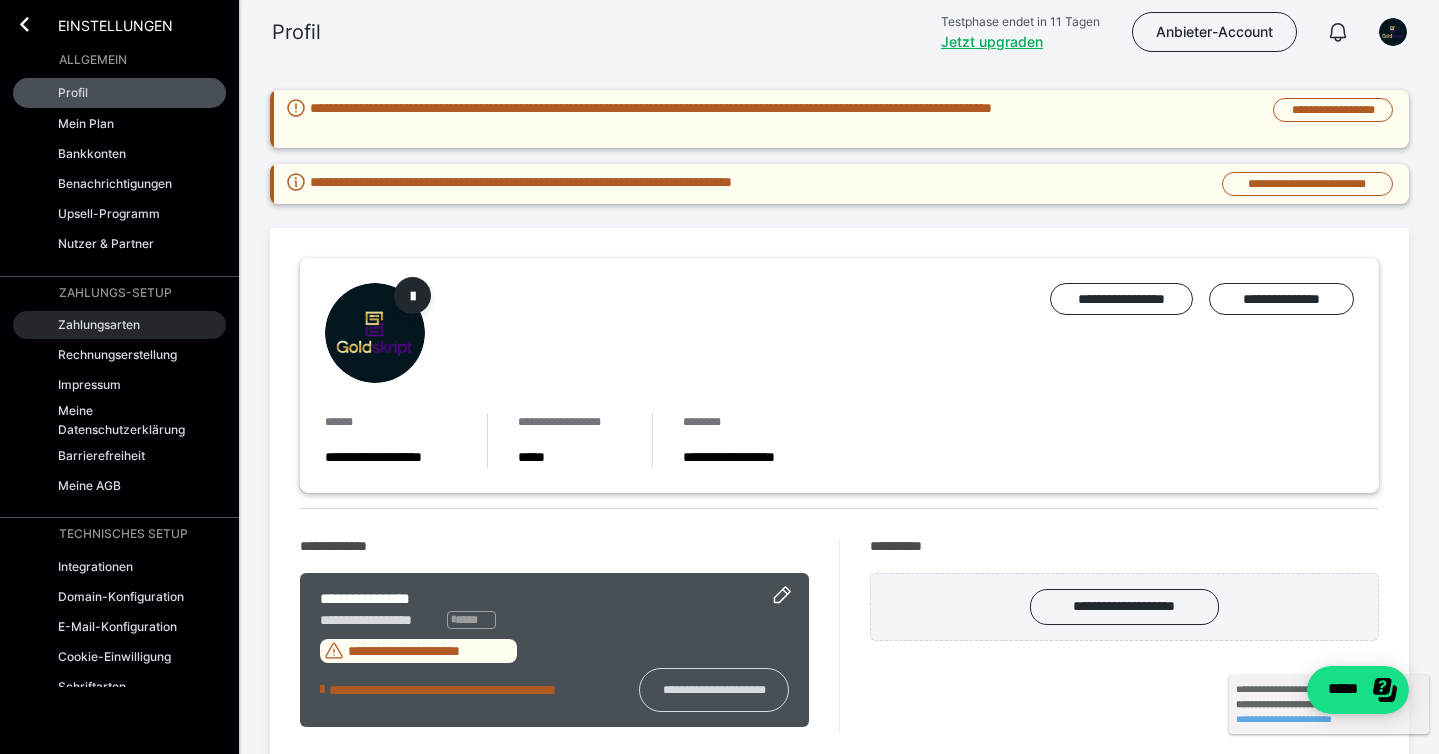 click on "Zahlungsarten" at bounding box center (99, 324) 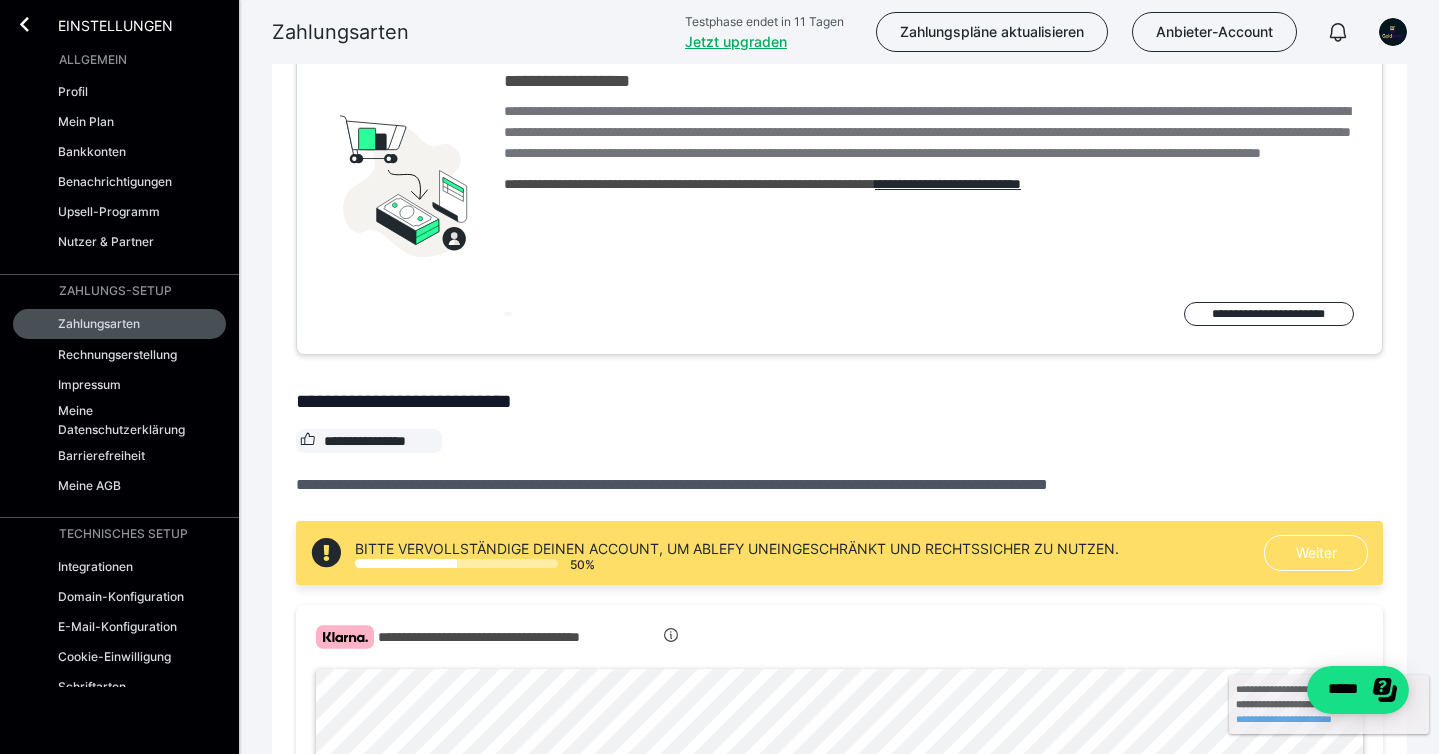 scroll, scrollTop: 645, scrollLeft: 0, axis: vertical 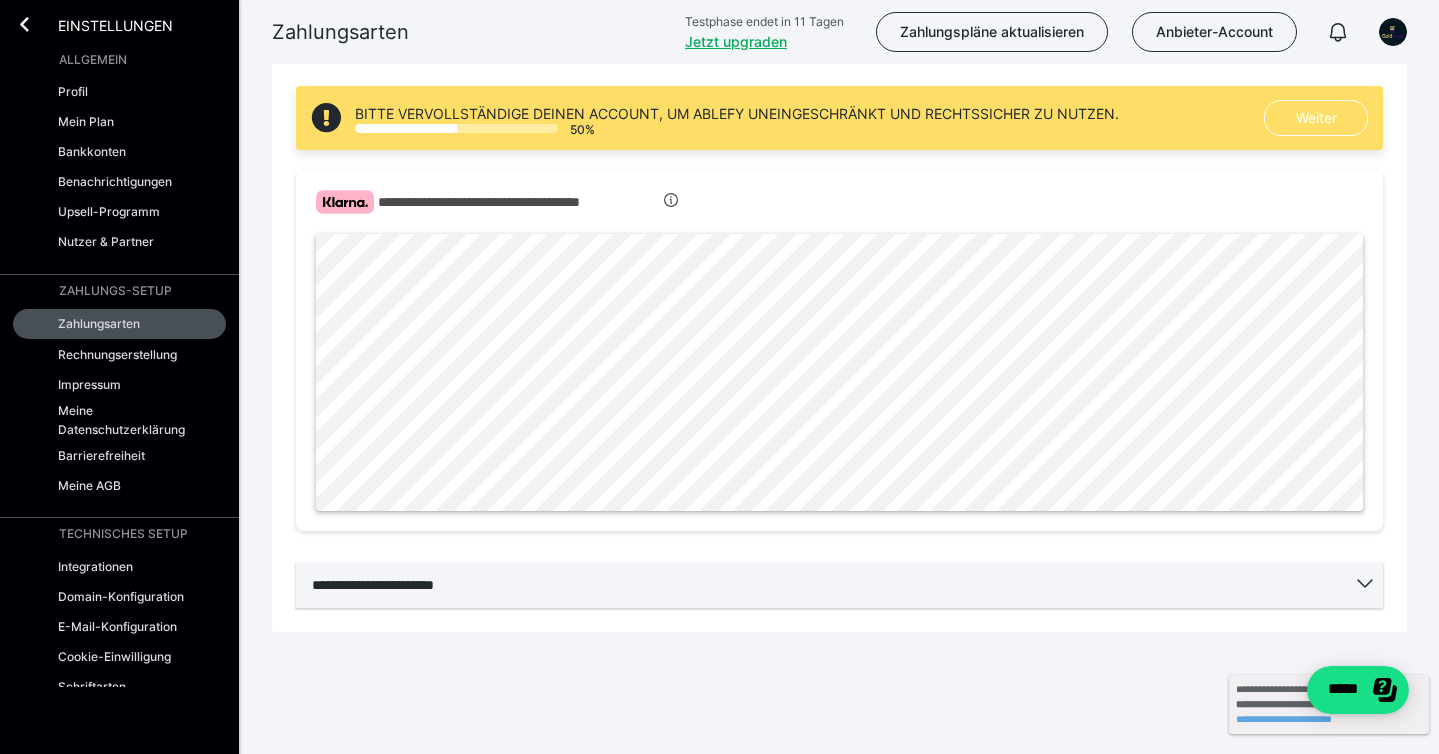 click on "**********" at bounding box center (839, 585) 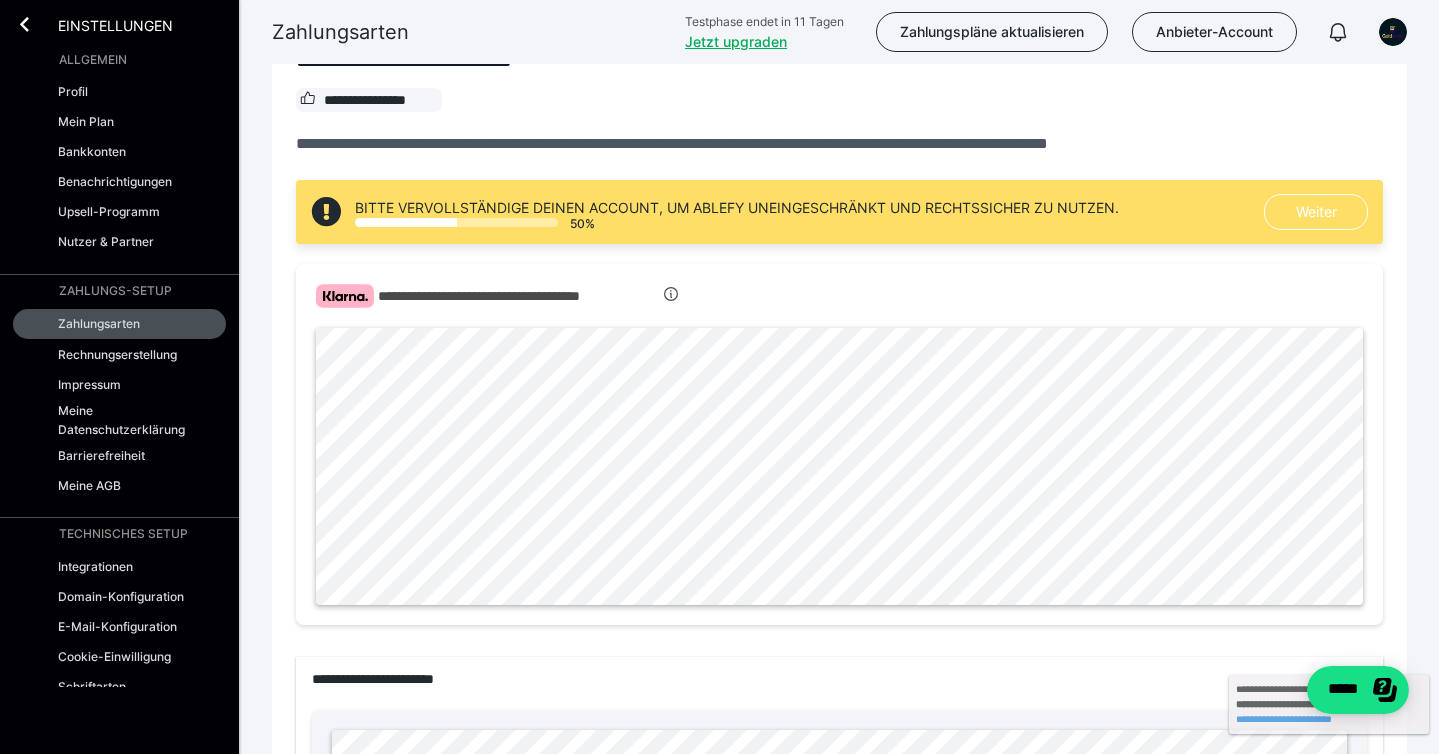 scroll, scrollTop: 0, scrollLeft: 0, axis: both 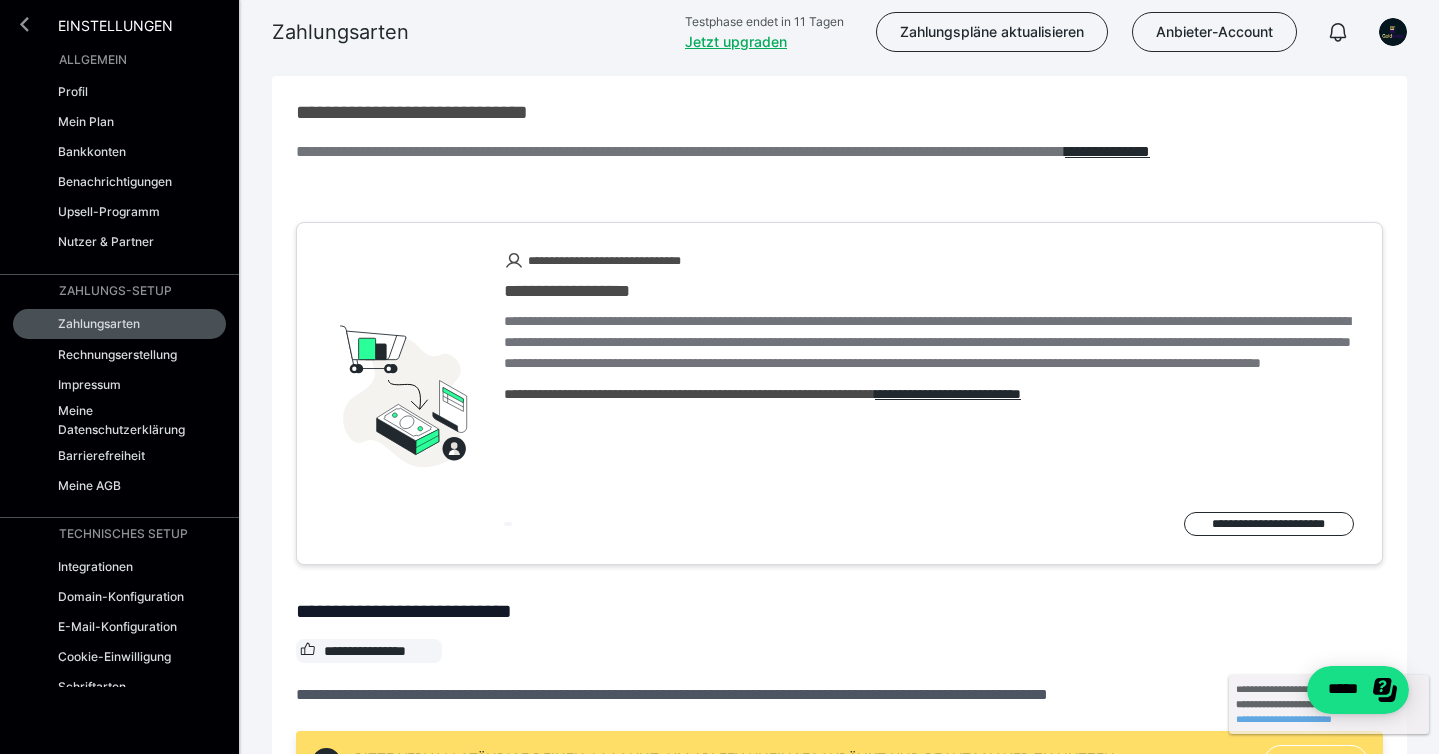 click at bounding box center [24, 24] 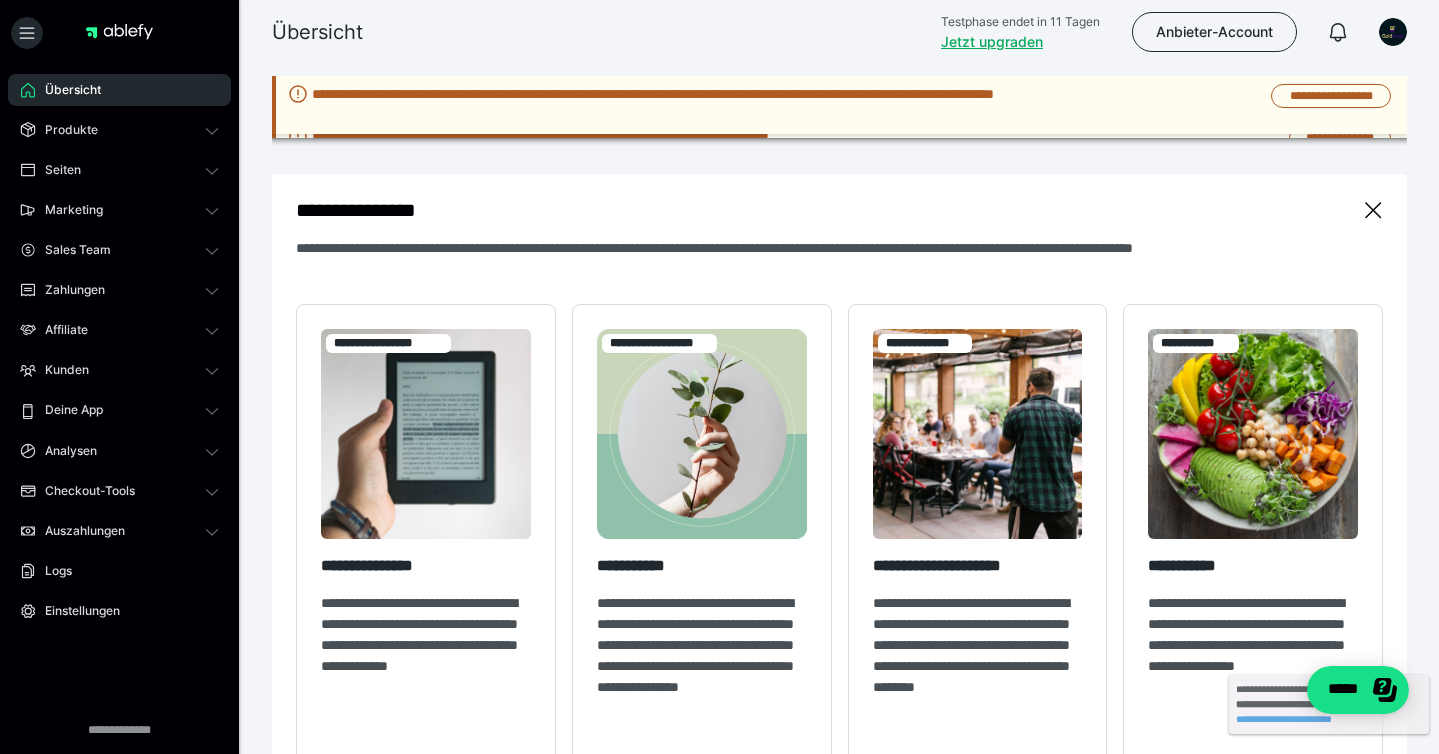 click on "Produkte" at bounding box center (119, 130) 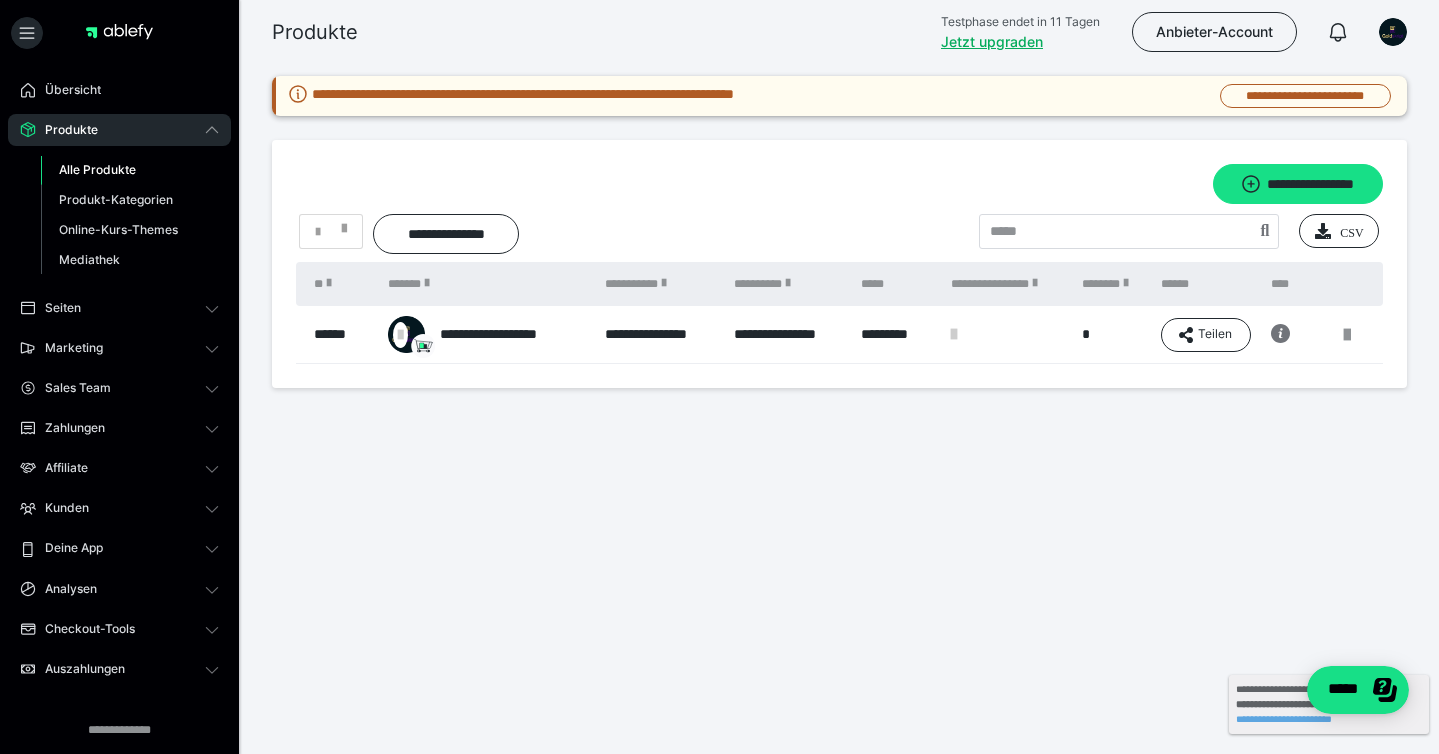 click on "**********" at bounding box center (839, 234) 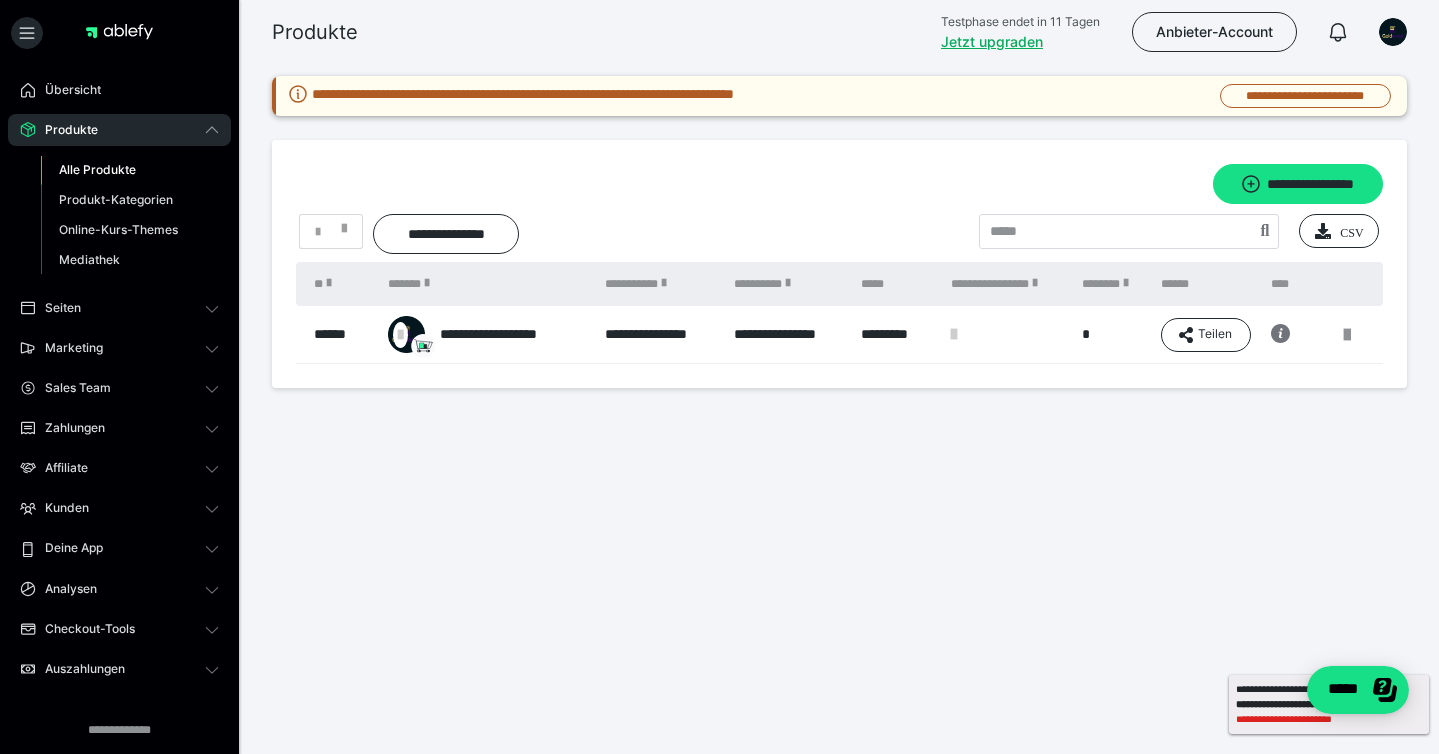 click on "**********" at bounding box center (1329, 719) 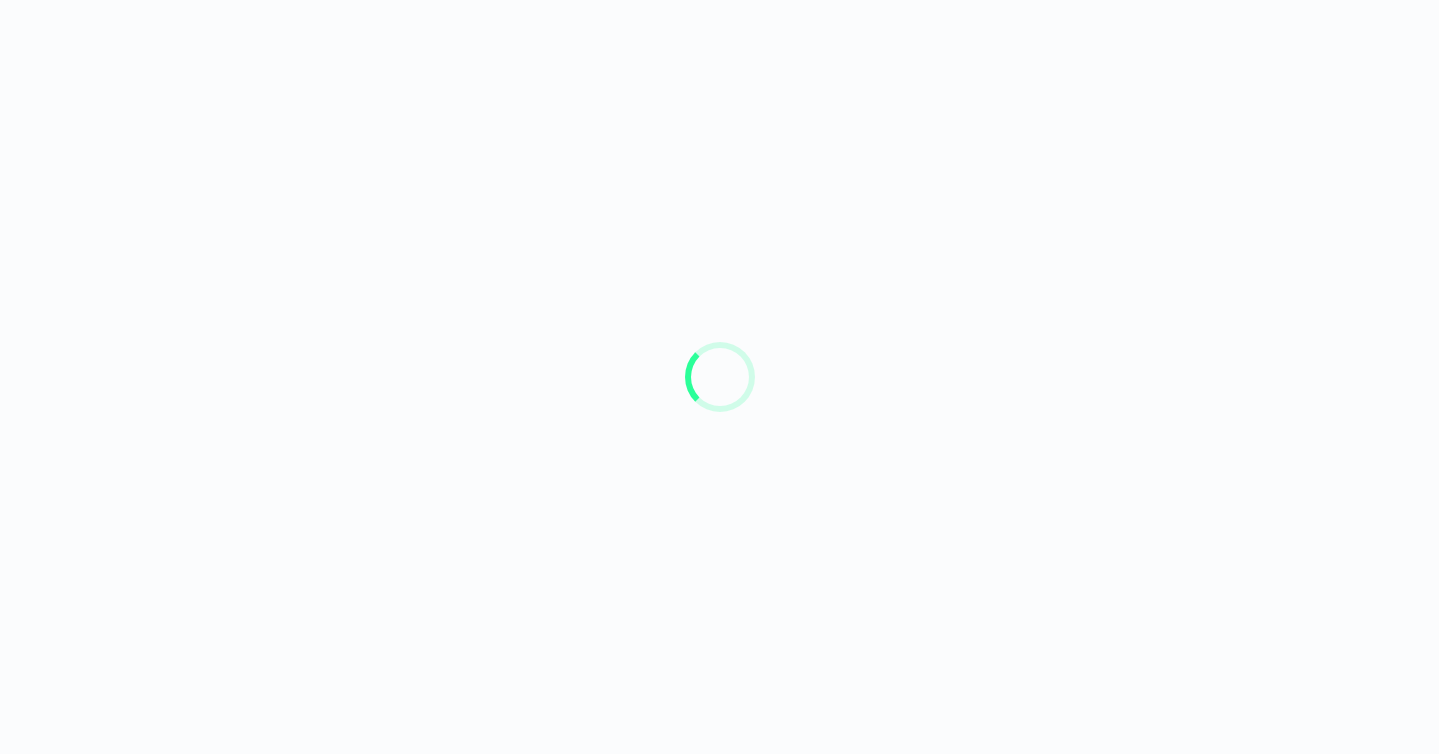 scroll, scrollTop: 0, scrollLeft: 0, axis: both 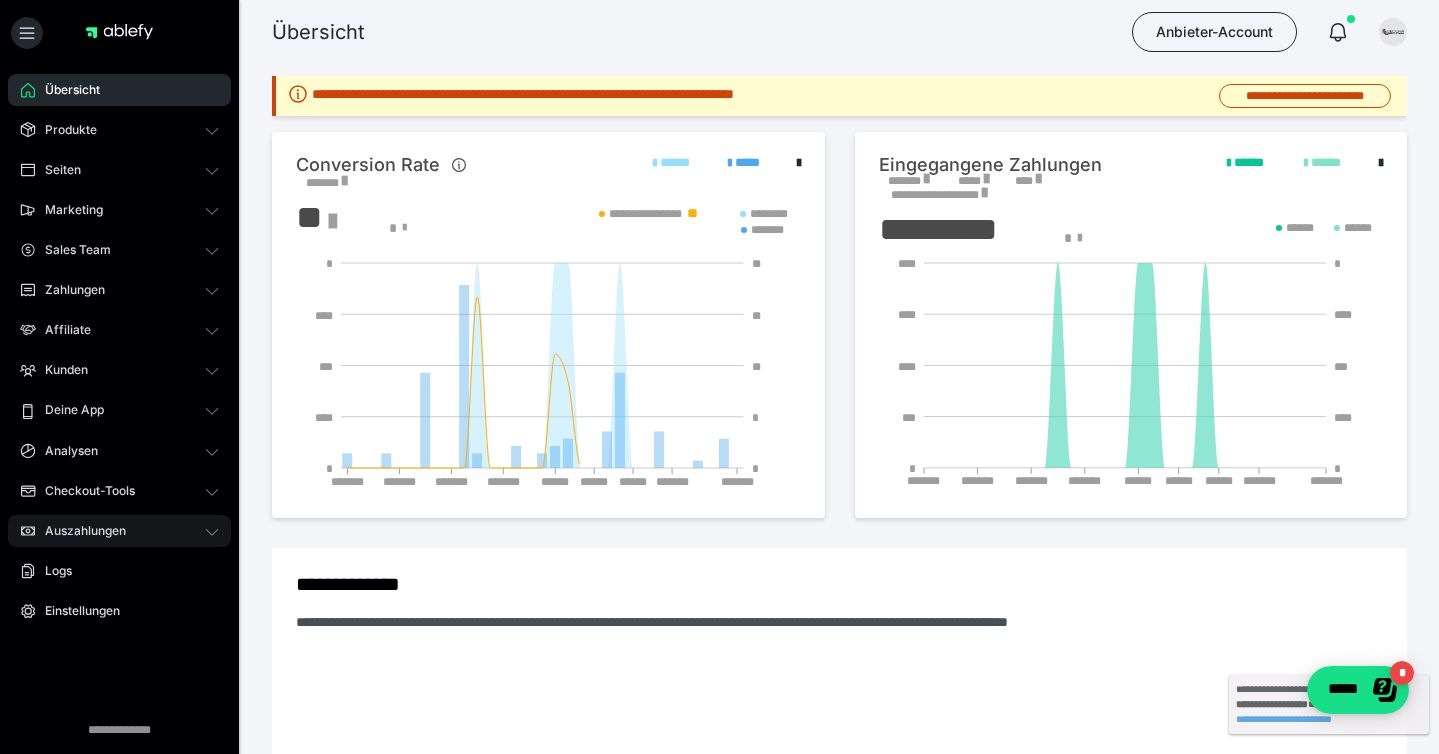 click on "Auszahlungen" at bounding box center (78, 531) 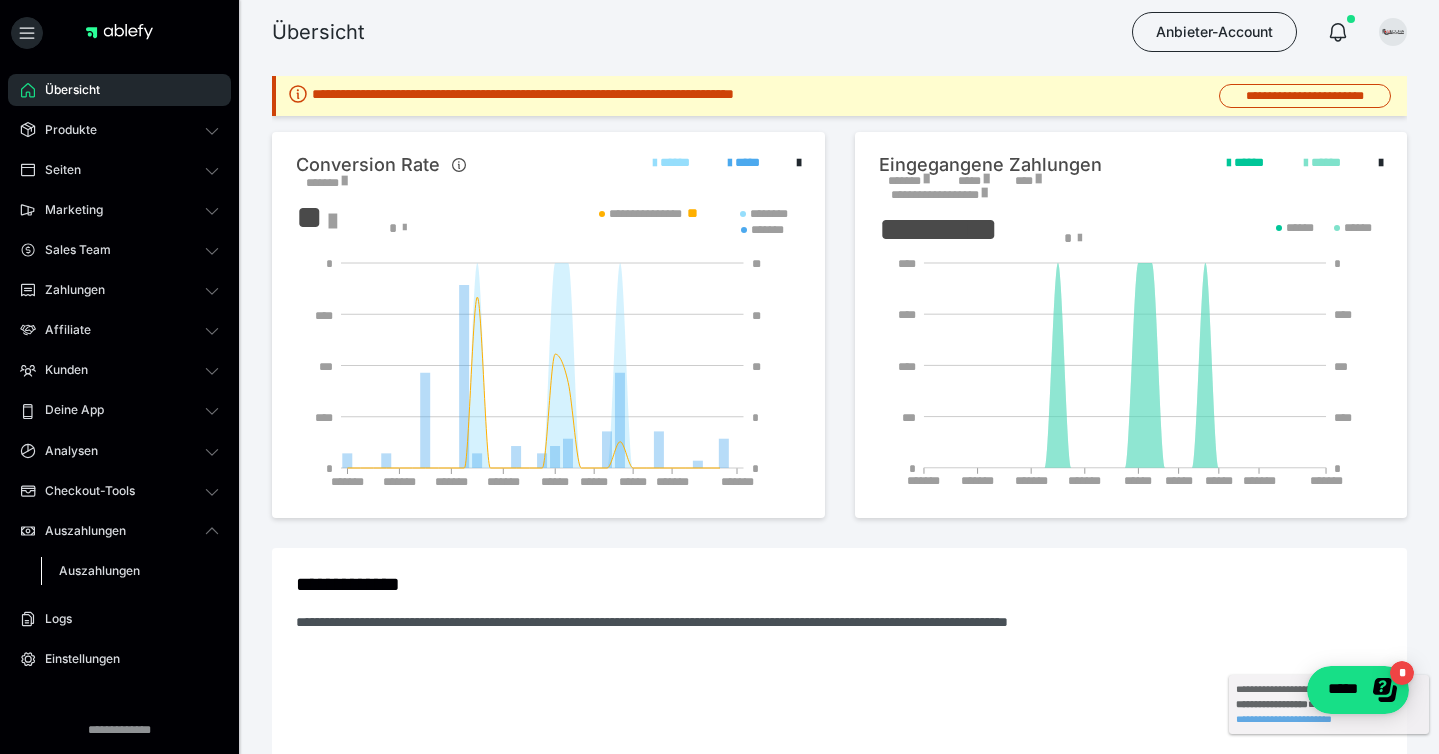 click on "Auszahlungen" at bounding box center (99, 570) 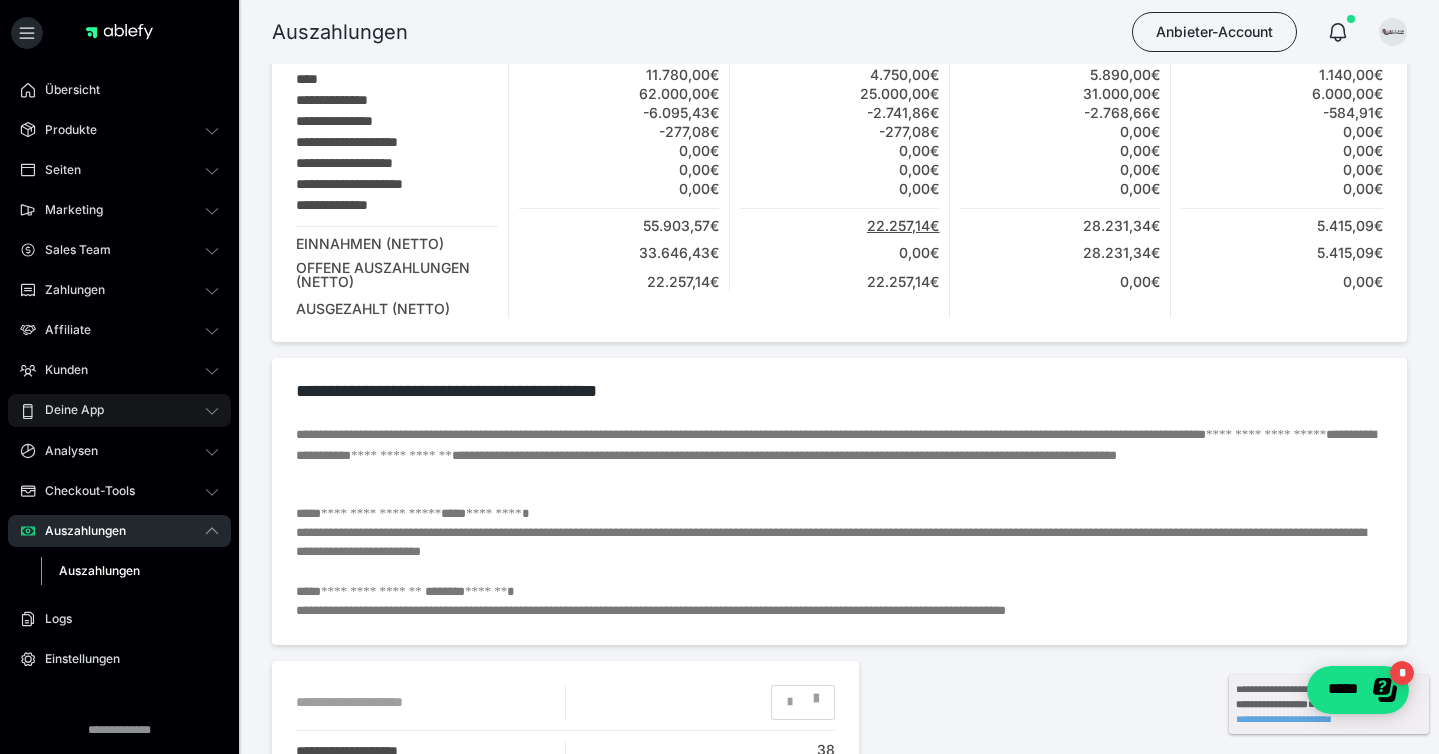 scroll, scrollTop: 0, scrollLeft: 0, axis: both 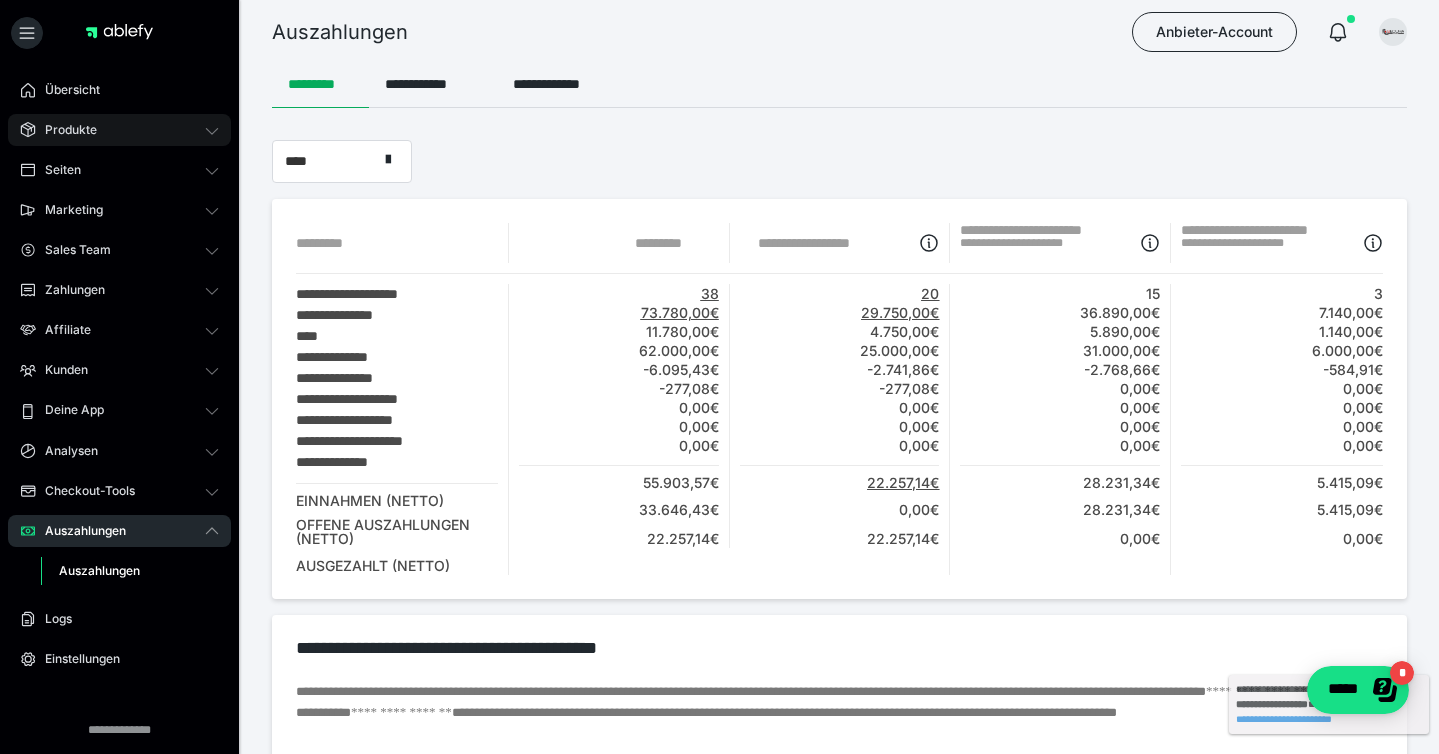 click on "Produkte" at bounding box center [64, 130] 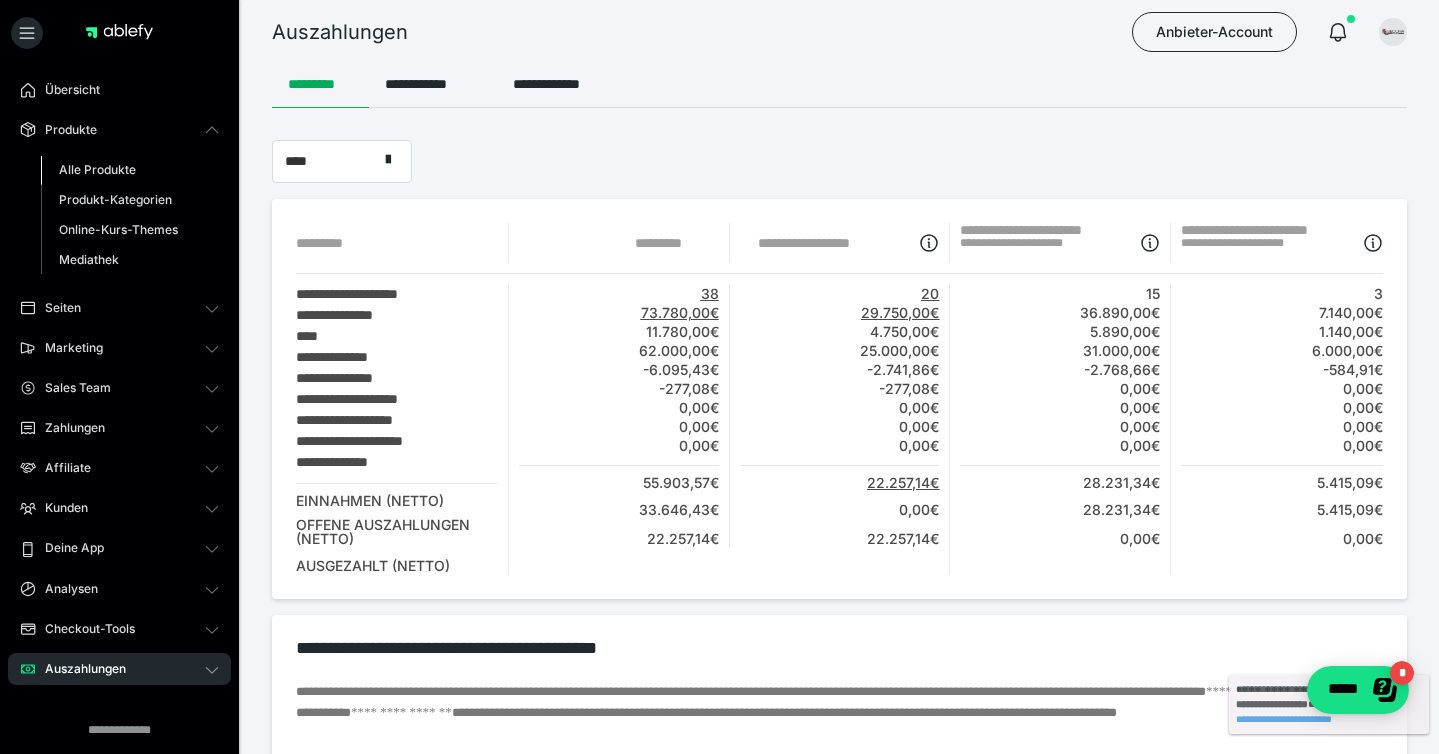 click on "Alle Produkte" at bounding box center (97, 169) 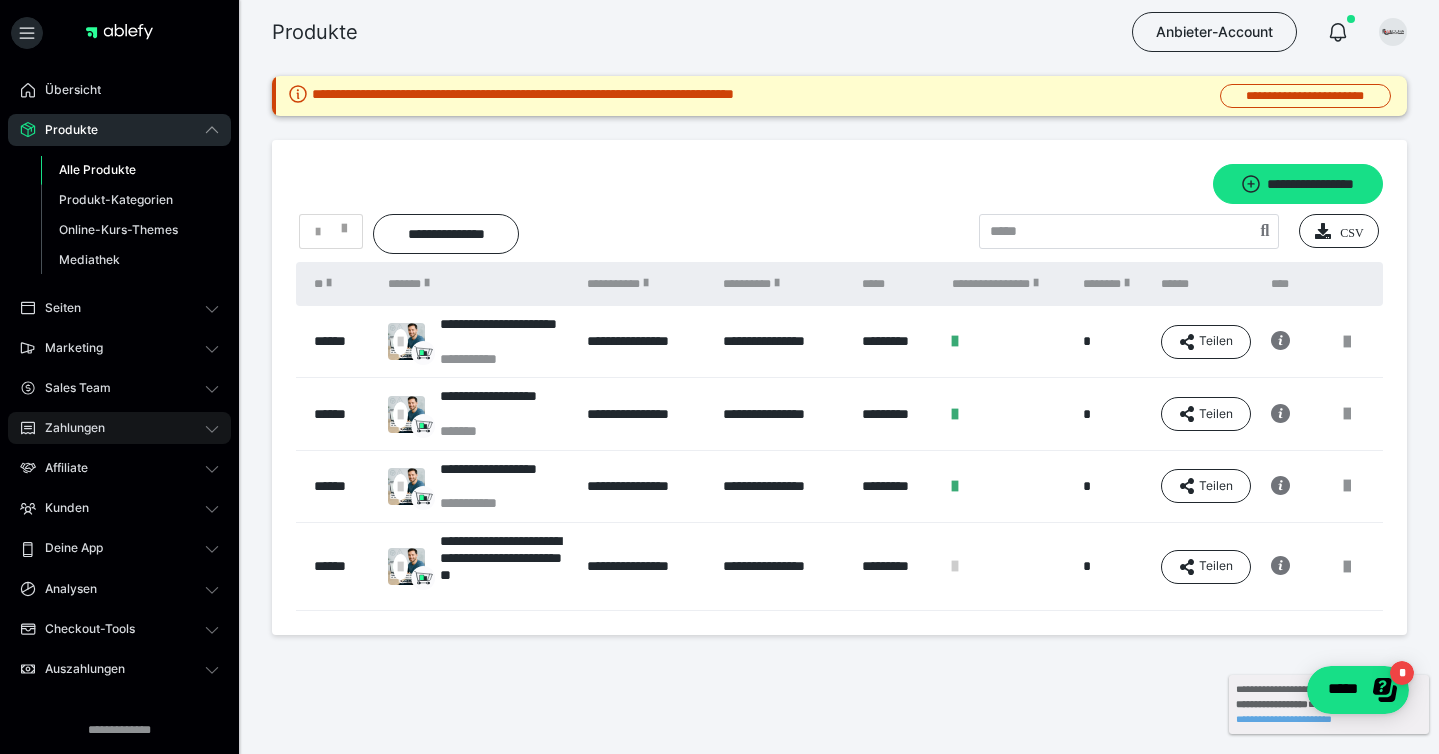 click on "Zahlungen" at bounding box center (68, 428) 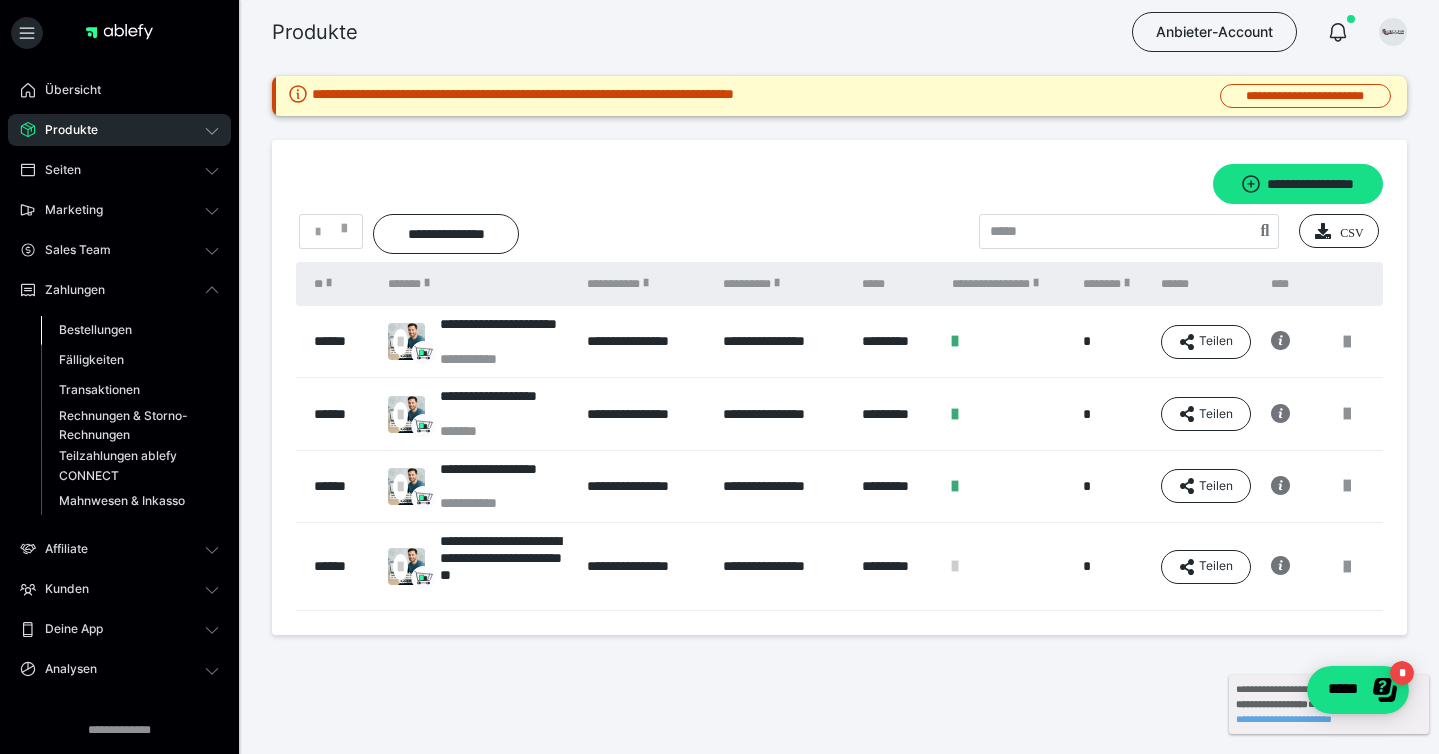 click on "Bestellungen" at bounding box center [130, 330] 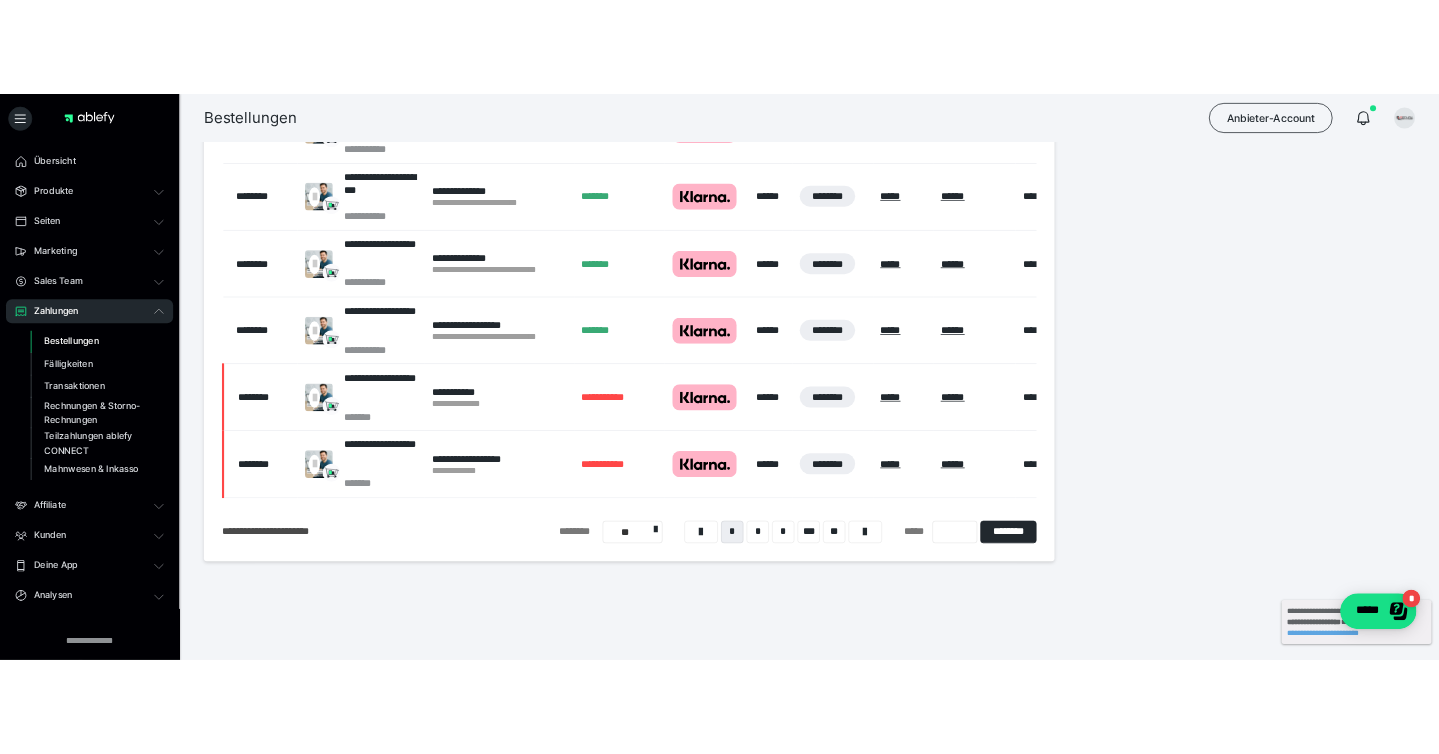 scroll, scrollTop: 920, scrollLeft: 0, axis: vertical 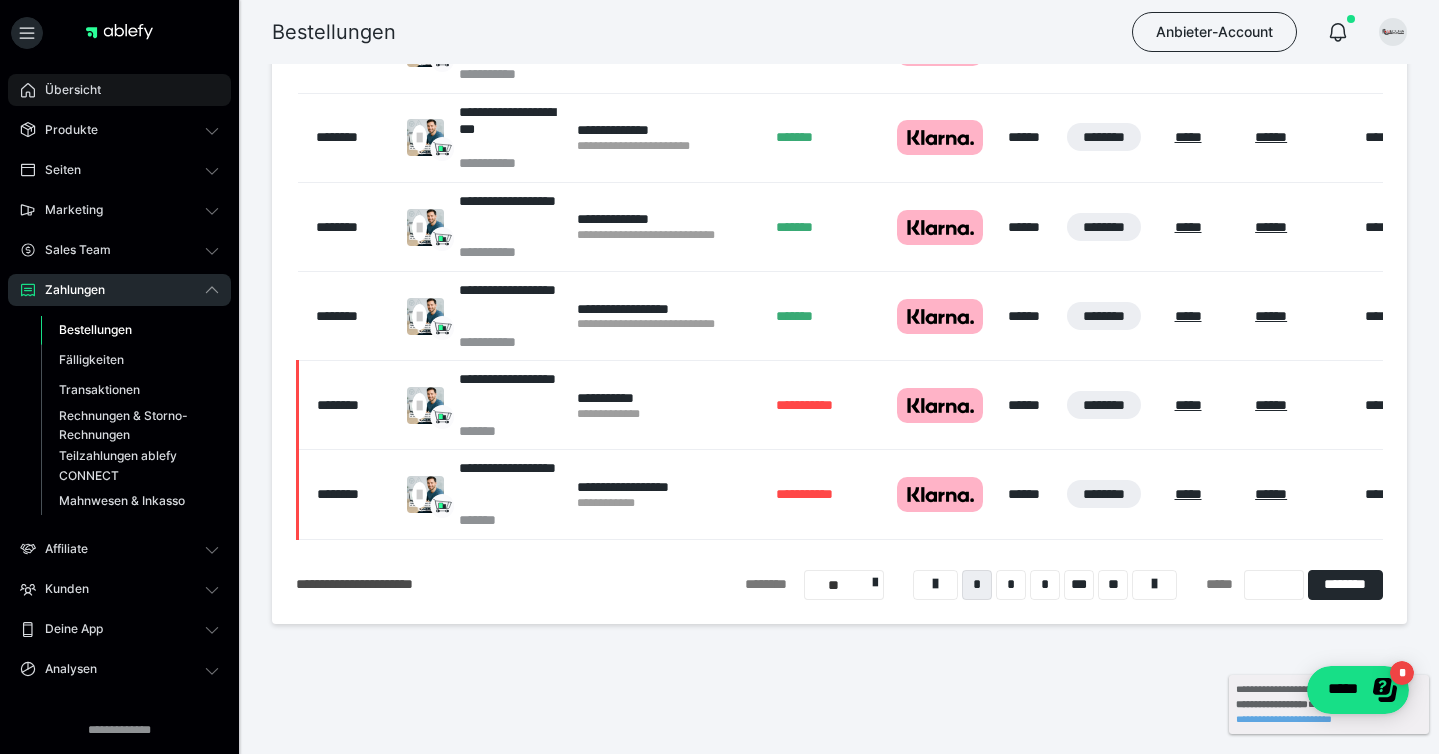 click on "Übersicht" at bounding box center (66, 90) 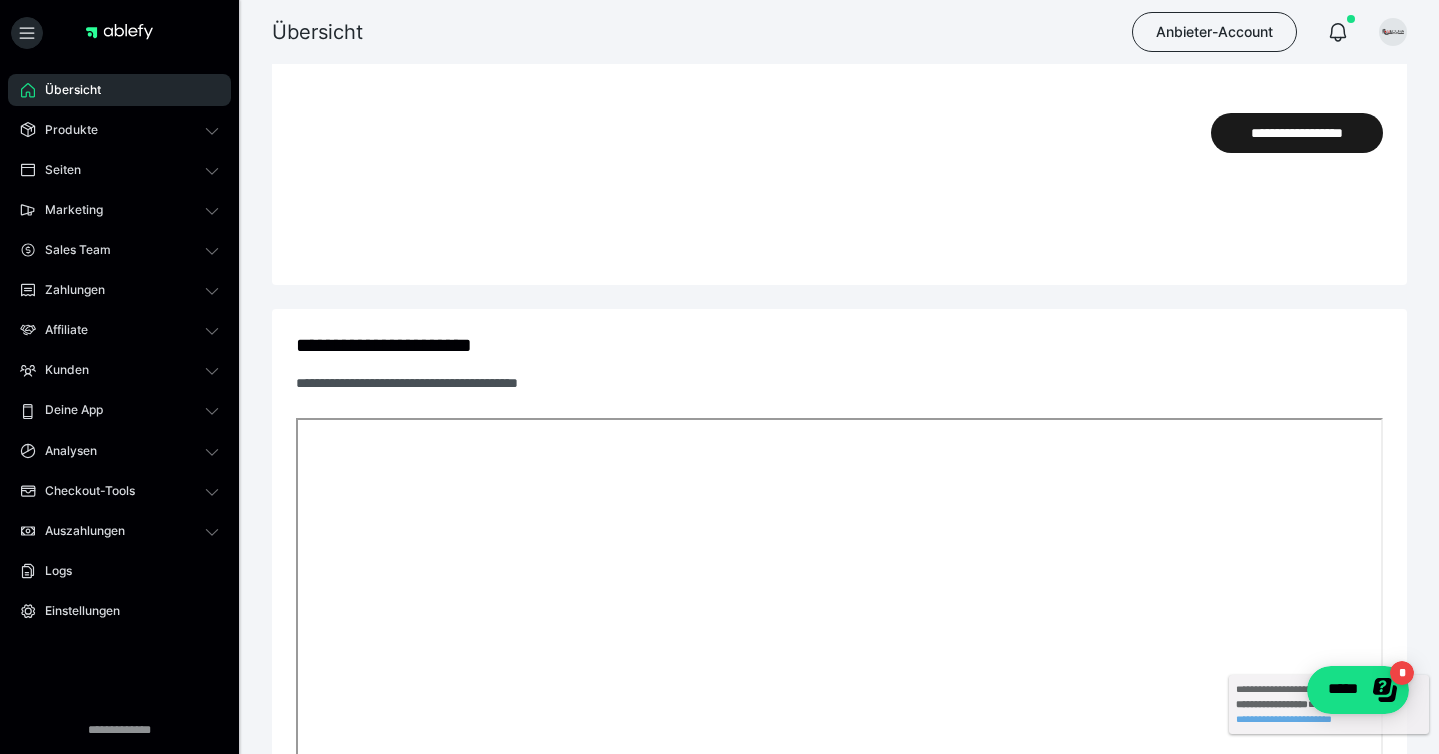 scroll, scrollTop: 808, scrollLeft: 0, axis: vertical 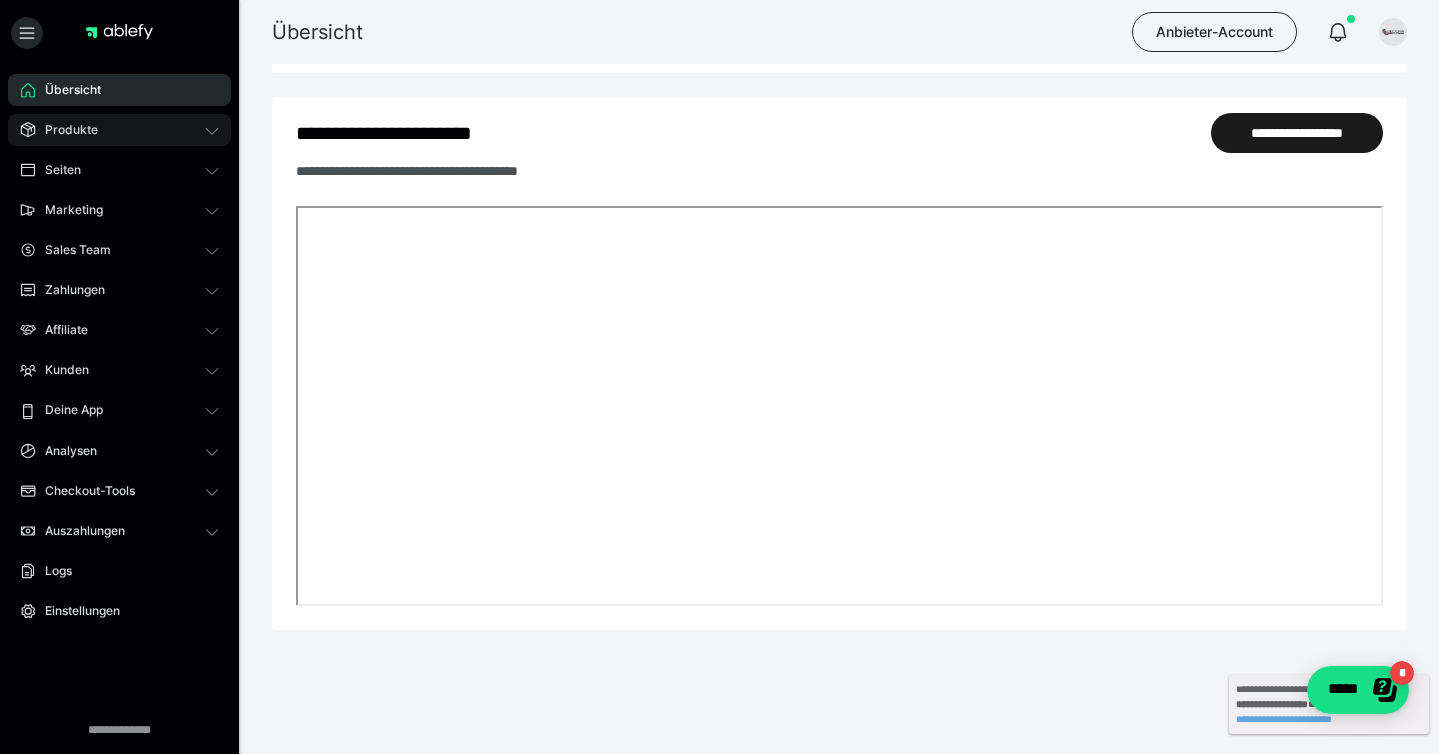 click on "Produkte" at bounding box center (119, 130) 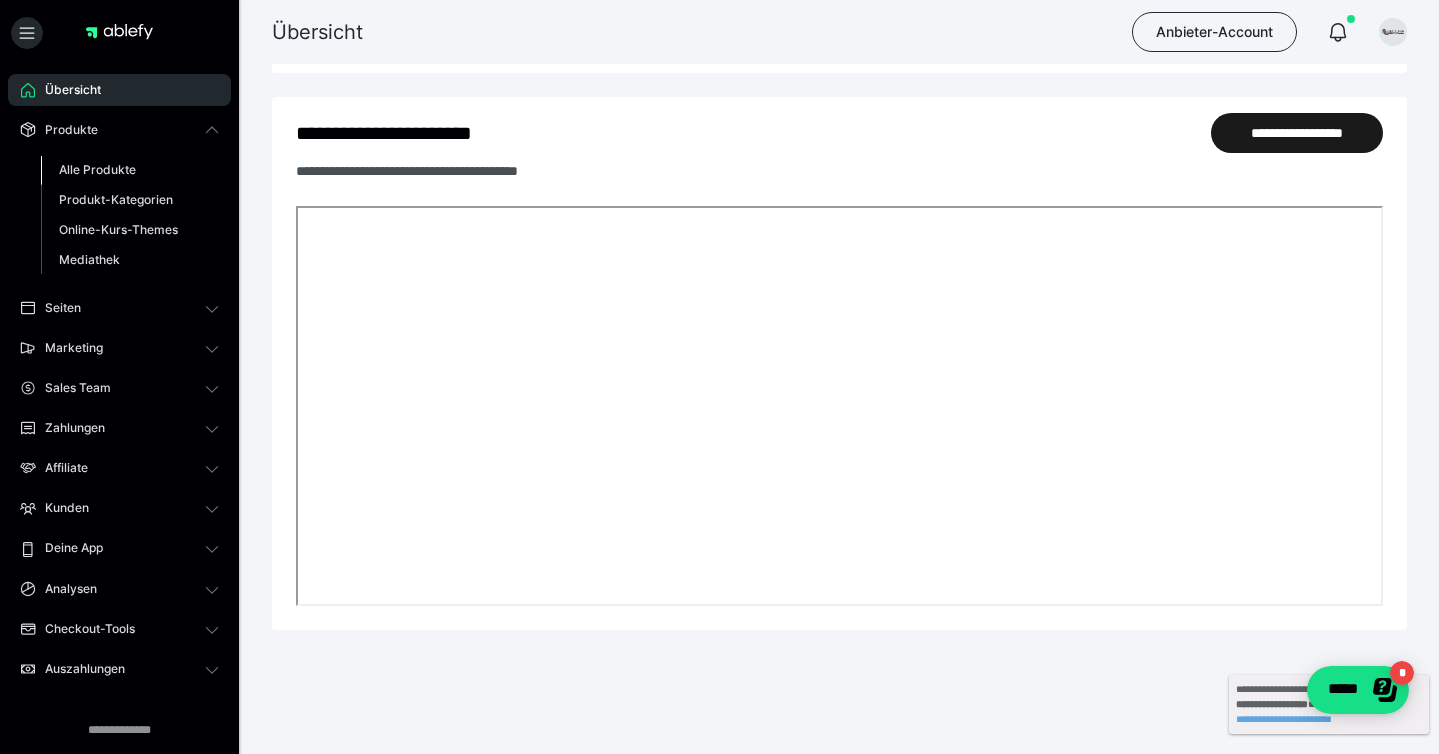 click on "Alle Produkte" at bounding box center [97, 169] 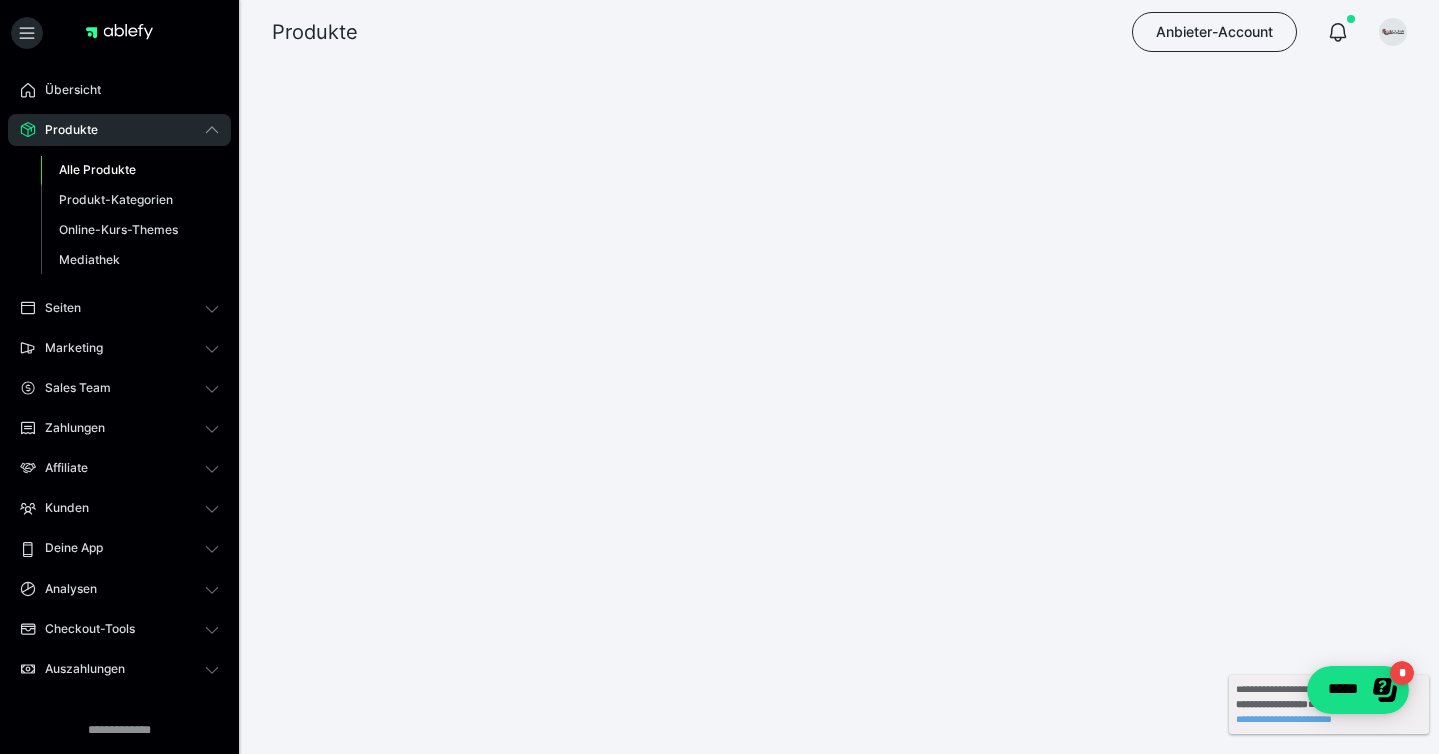 scroll, scrollTop: 0, scrollLeft: 0, axis: both 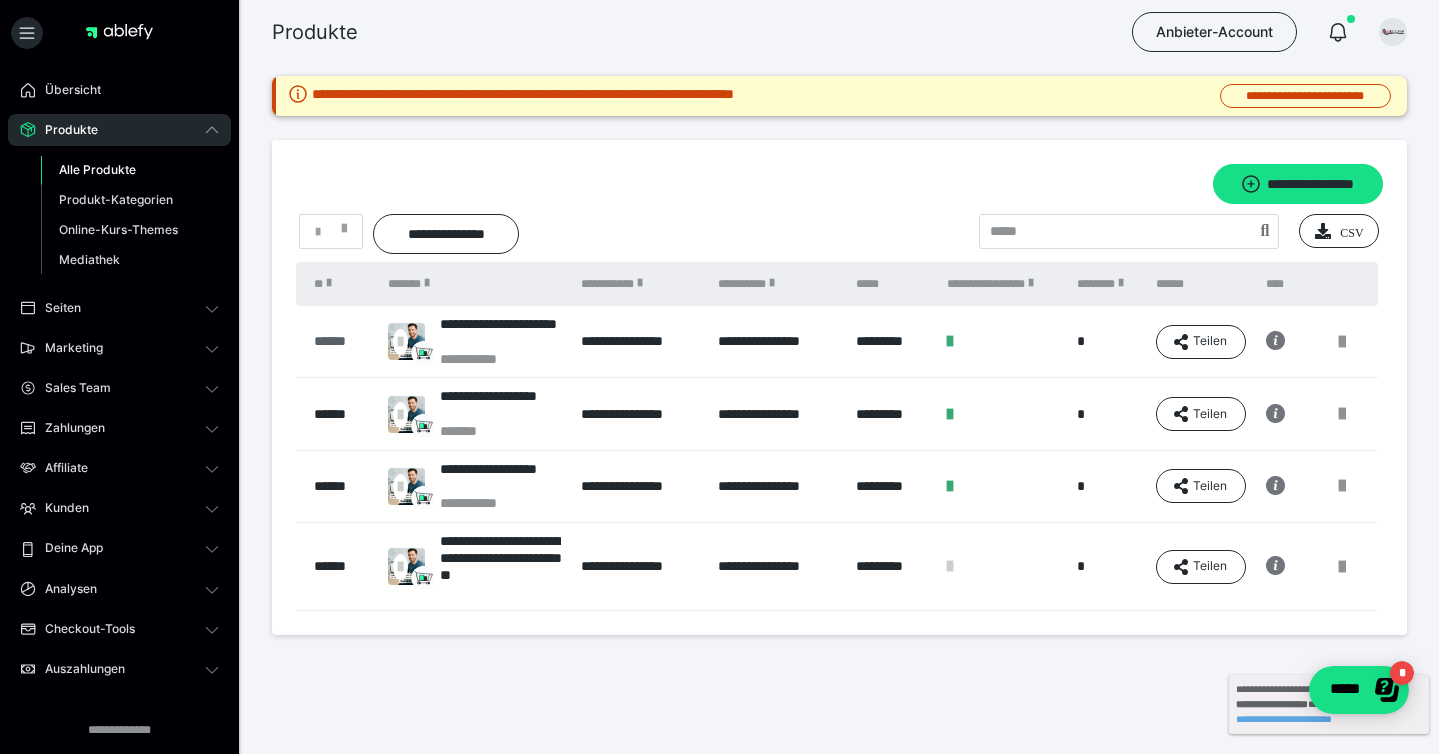 click on "******" at bounding box center (341, 341) 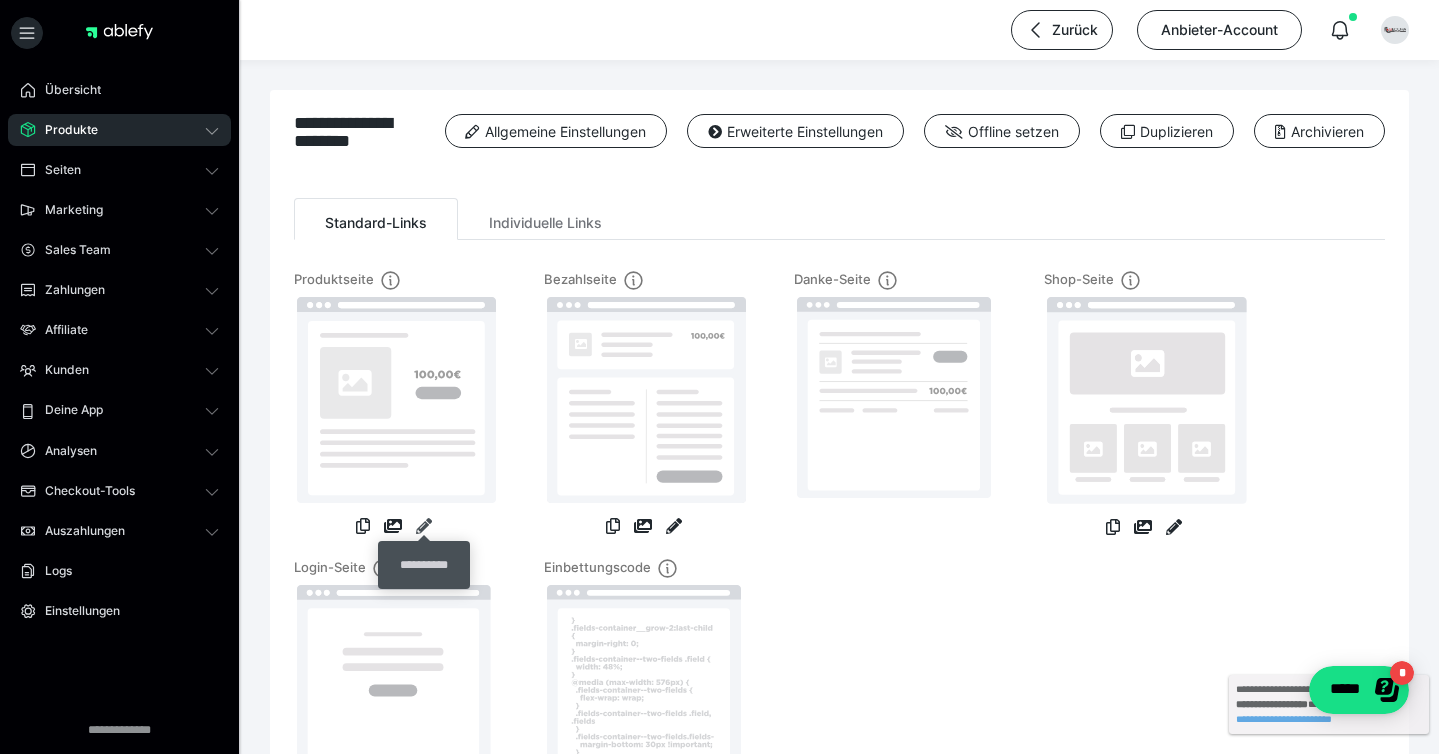 click at bounding box center [424, 526] 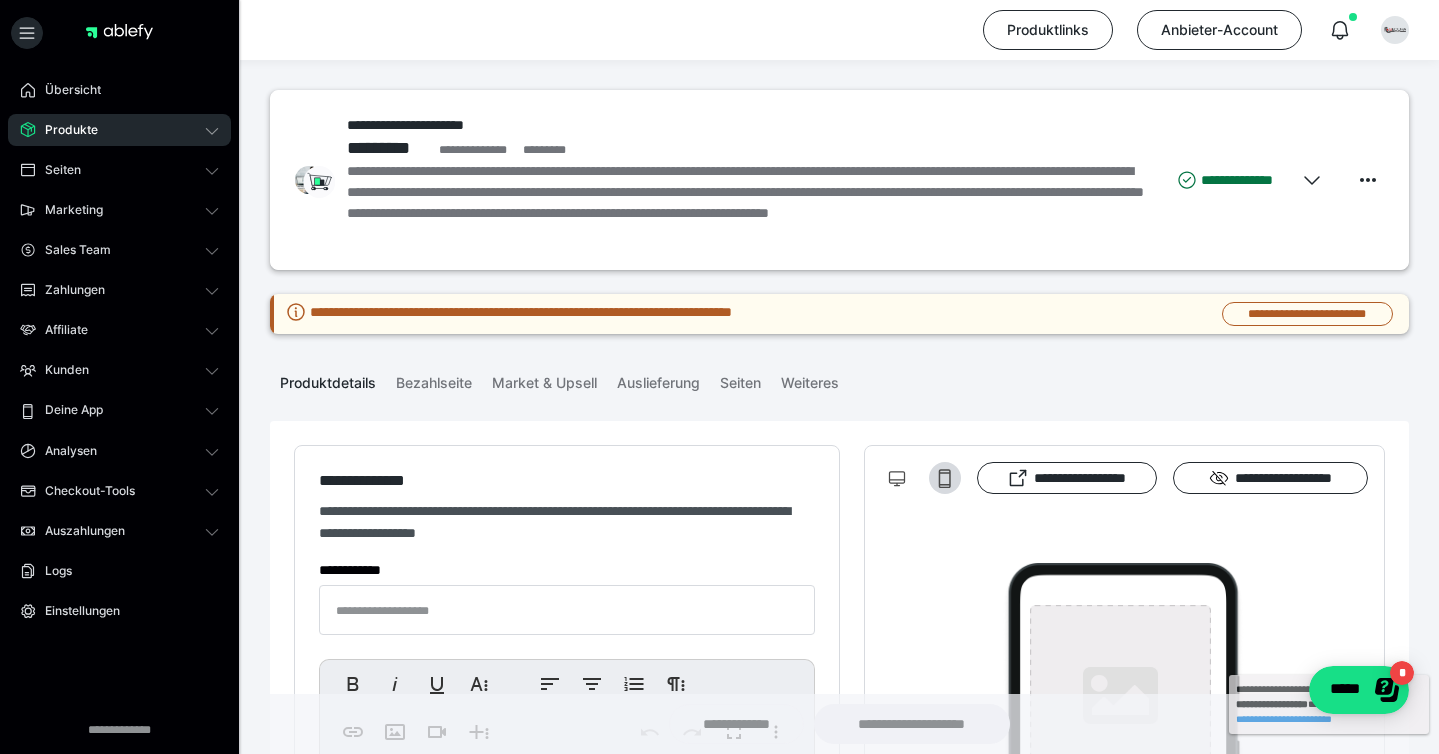 type on "**********" 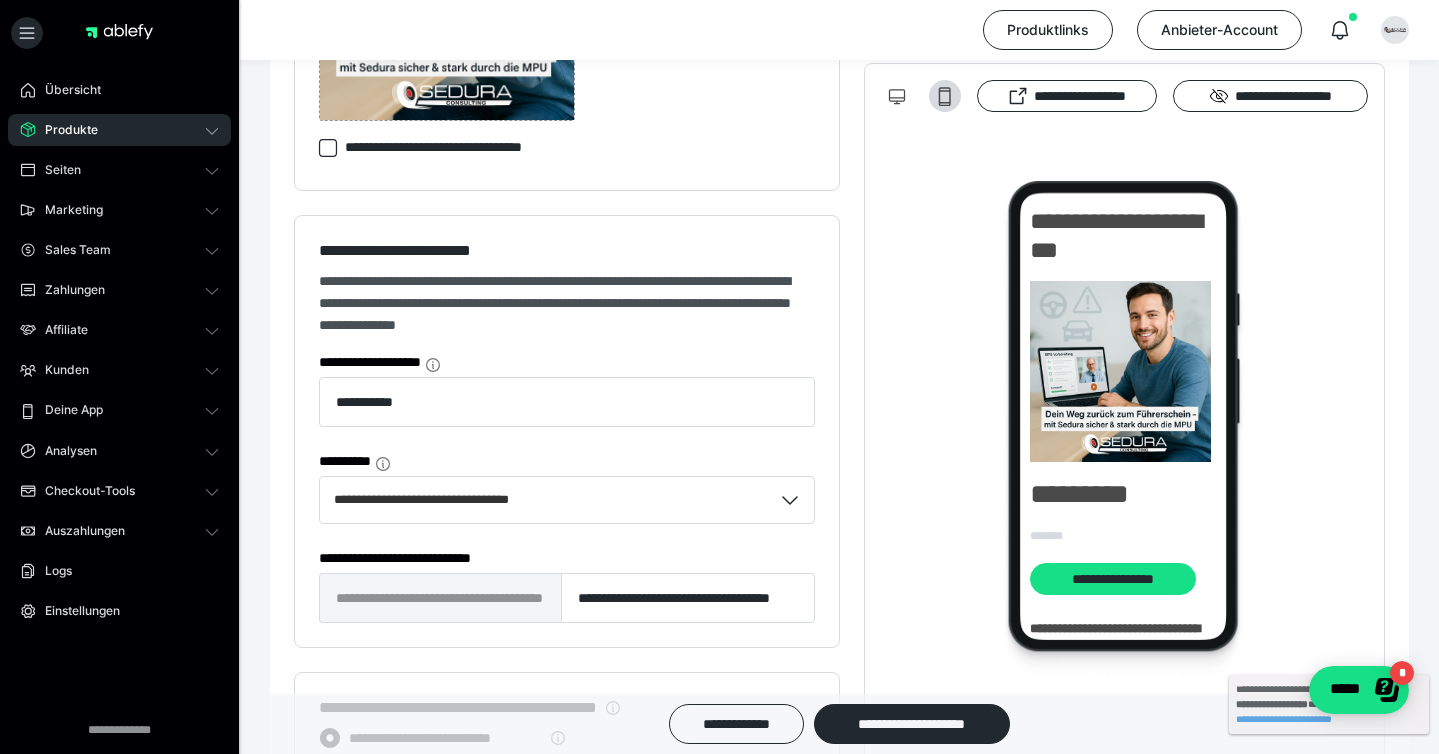 scroll, scrollTop: 1525, scrollLeft: 0, axis: vertical 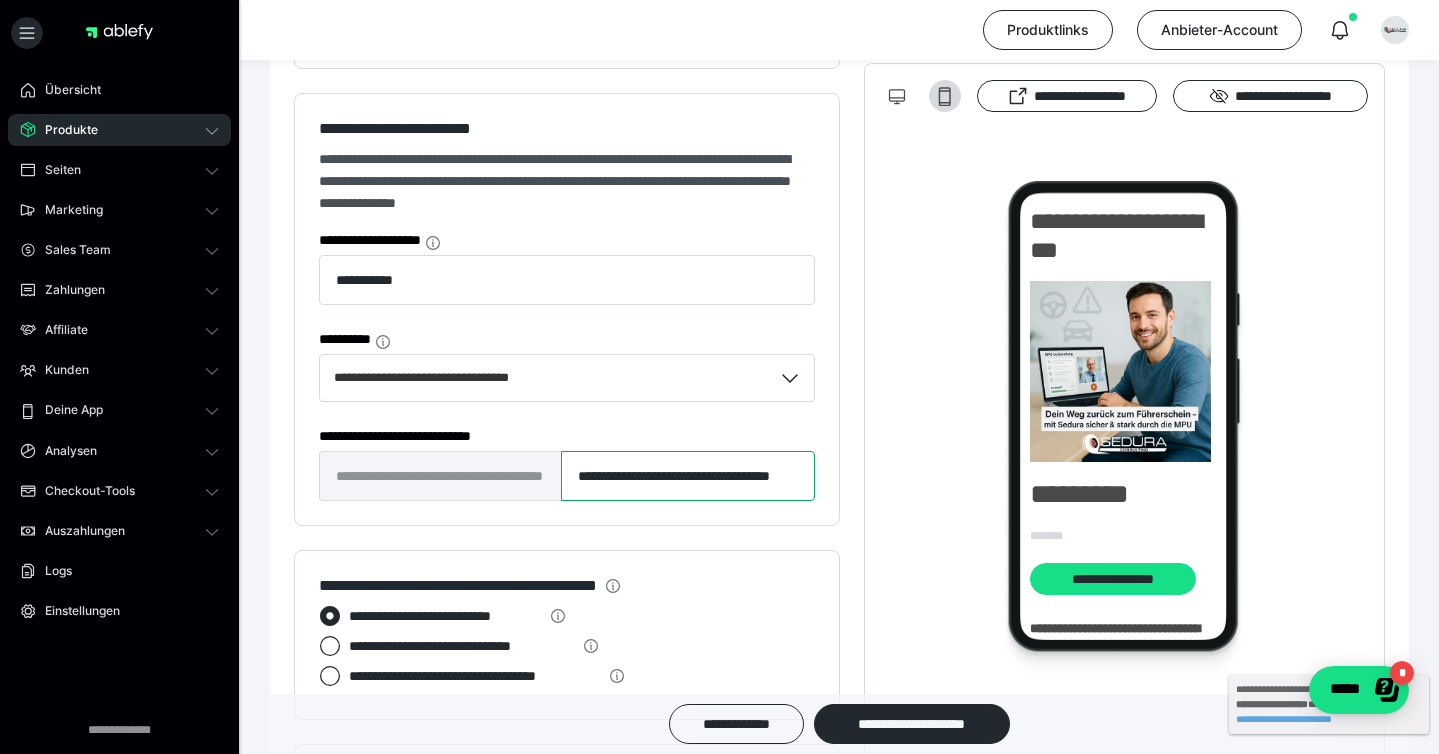 drag, startPoint x: 650, startPoint y: 482, endPoint x: 562, endPoint y: 455, distance: 92.0489 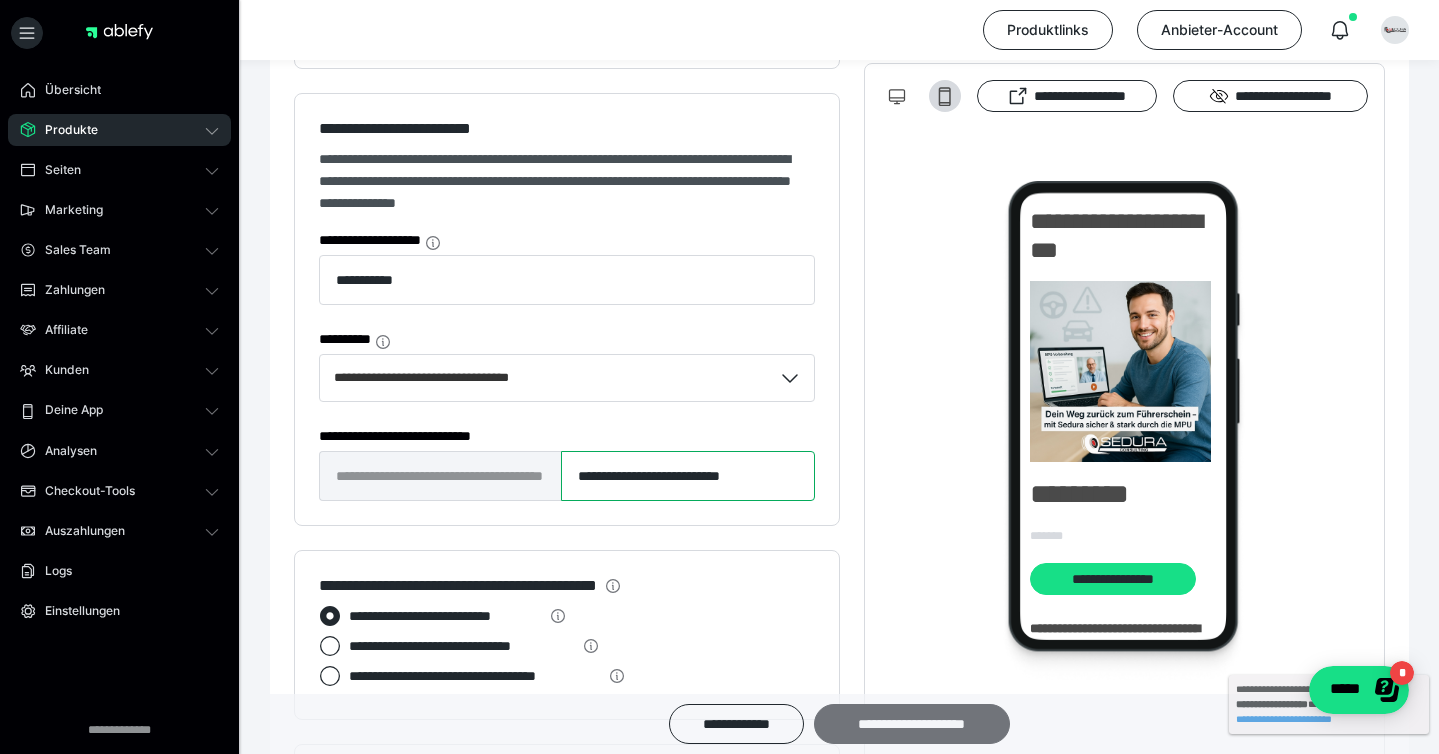 type on "**********" 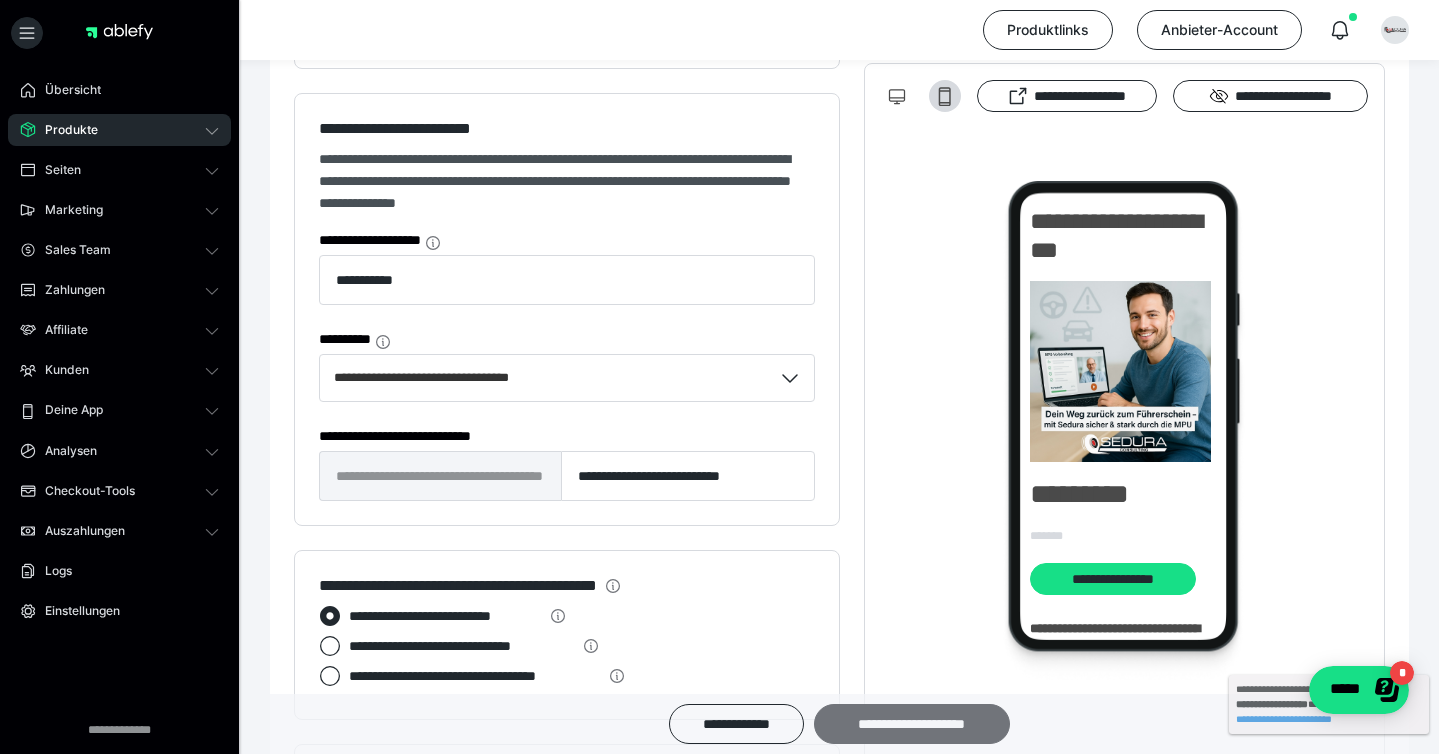 click on "**********" at bounding box center [912, 724] 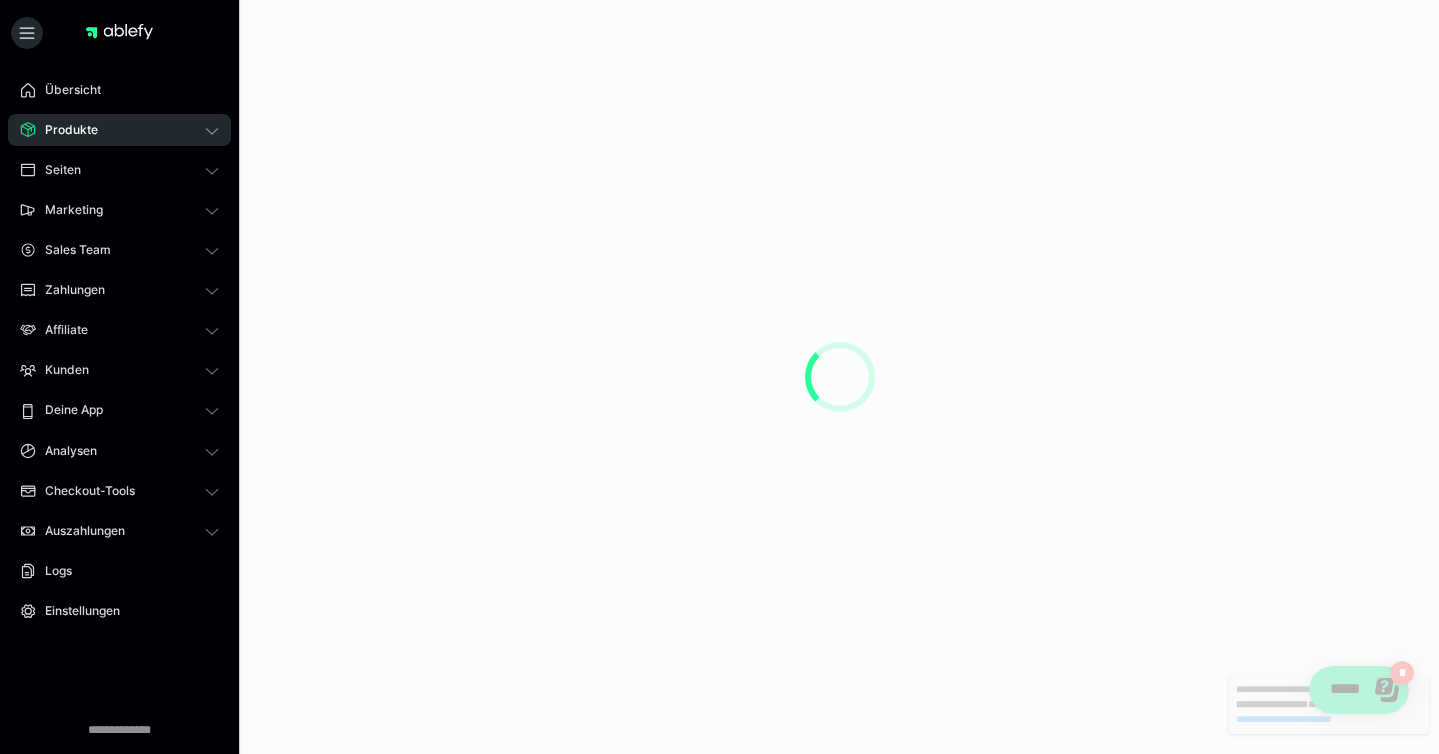 scroll, scrollTop: 0, scrollLeft: 0, axis: both 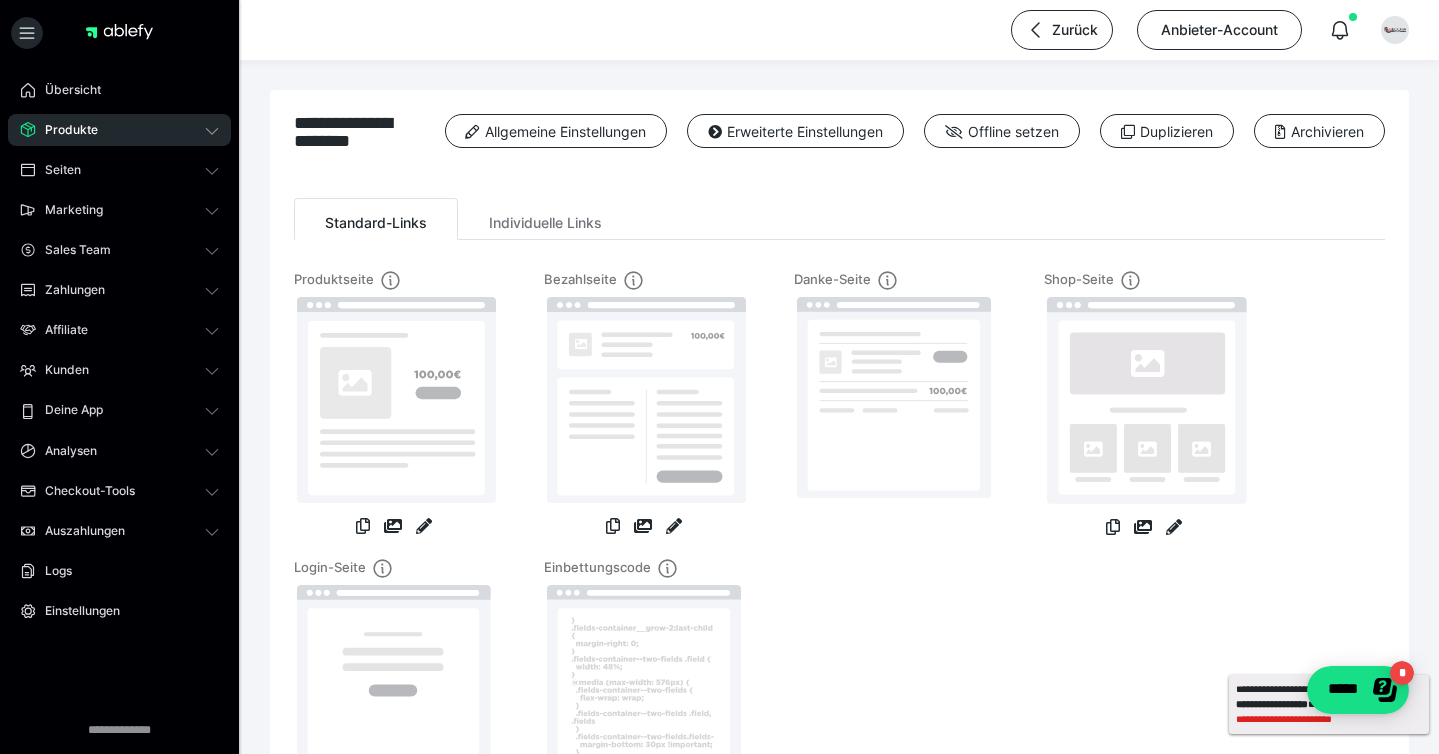 click on "**********" at bounding box center (1329, 719) 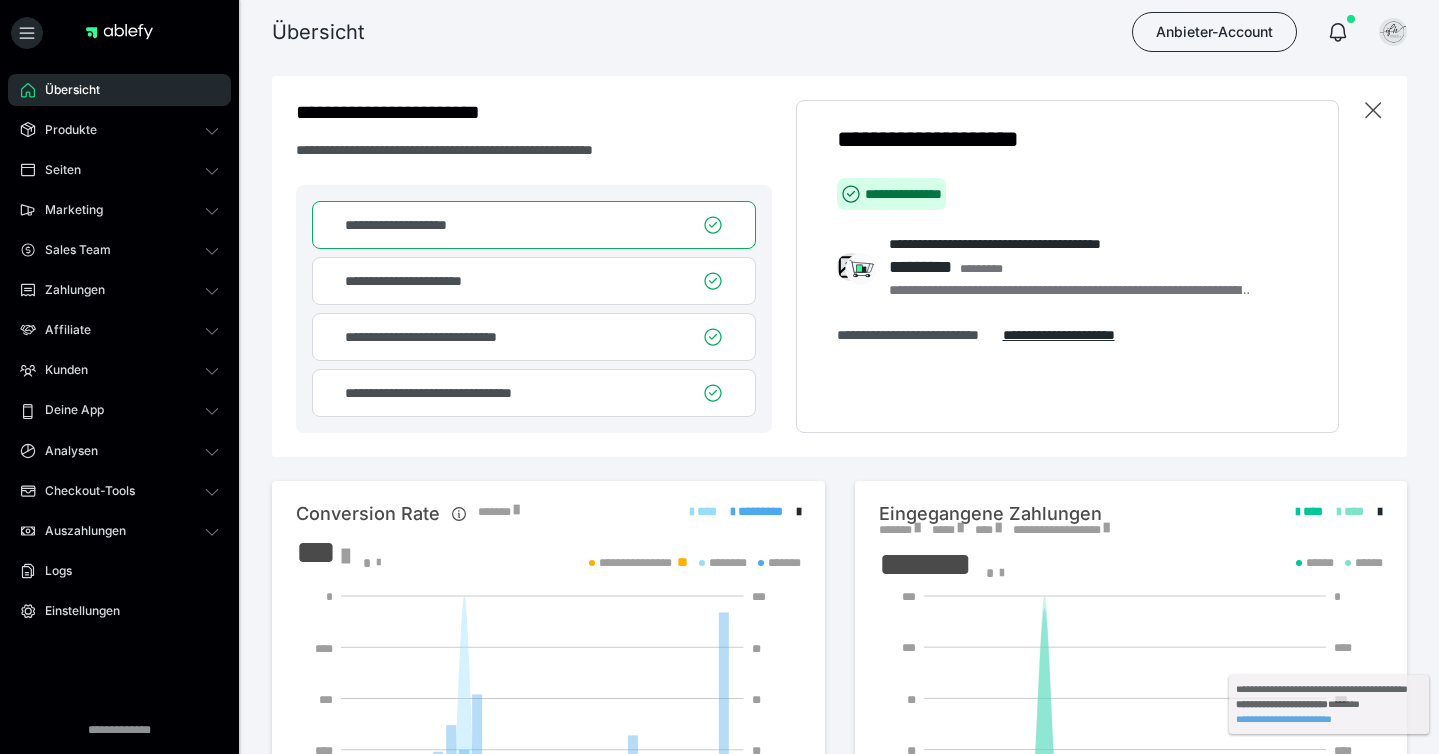 scroll, scrollTop: 0, scrollLeft: 0, axis: both 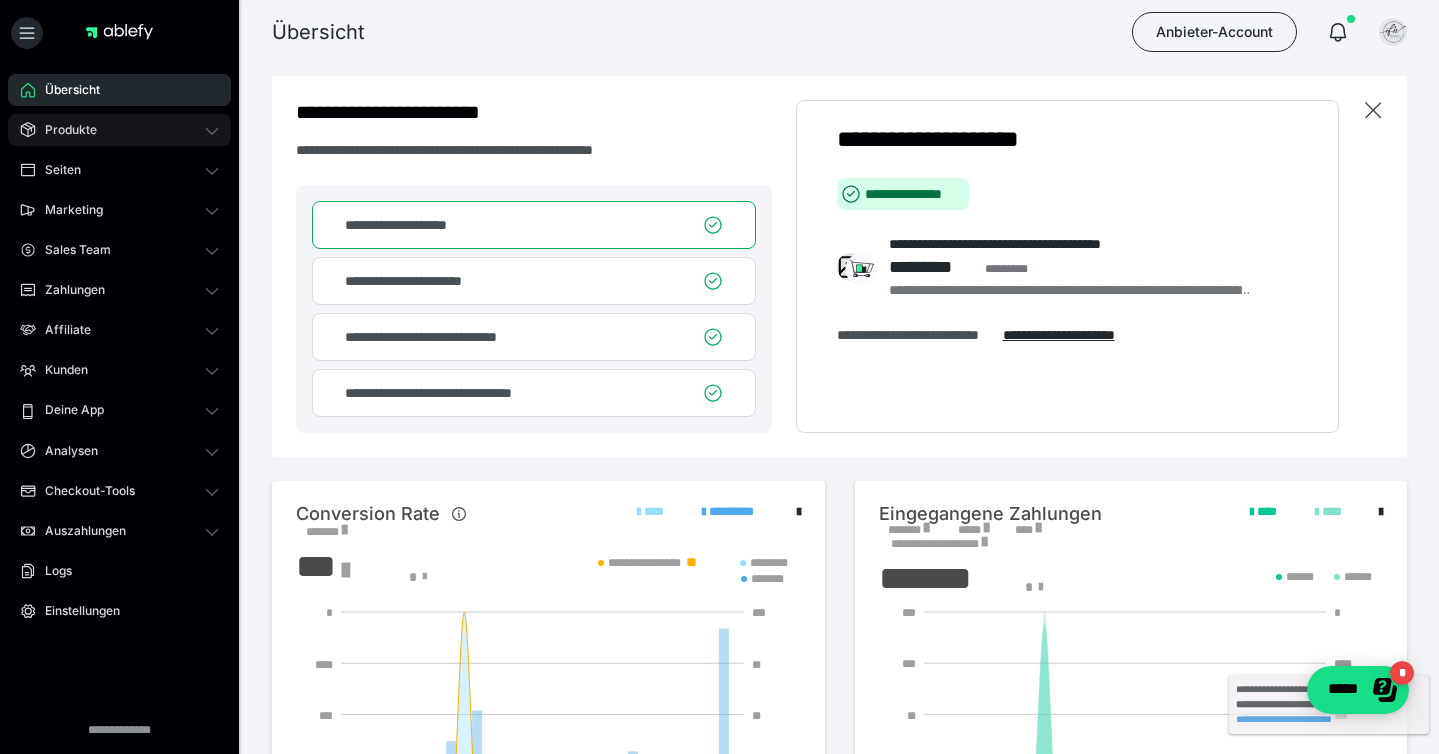 click on "Produkte" at bounding box center (119, 130) 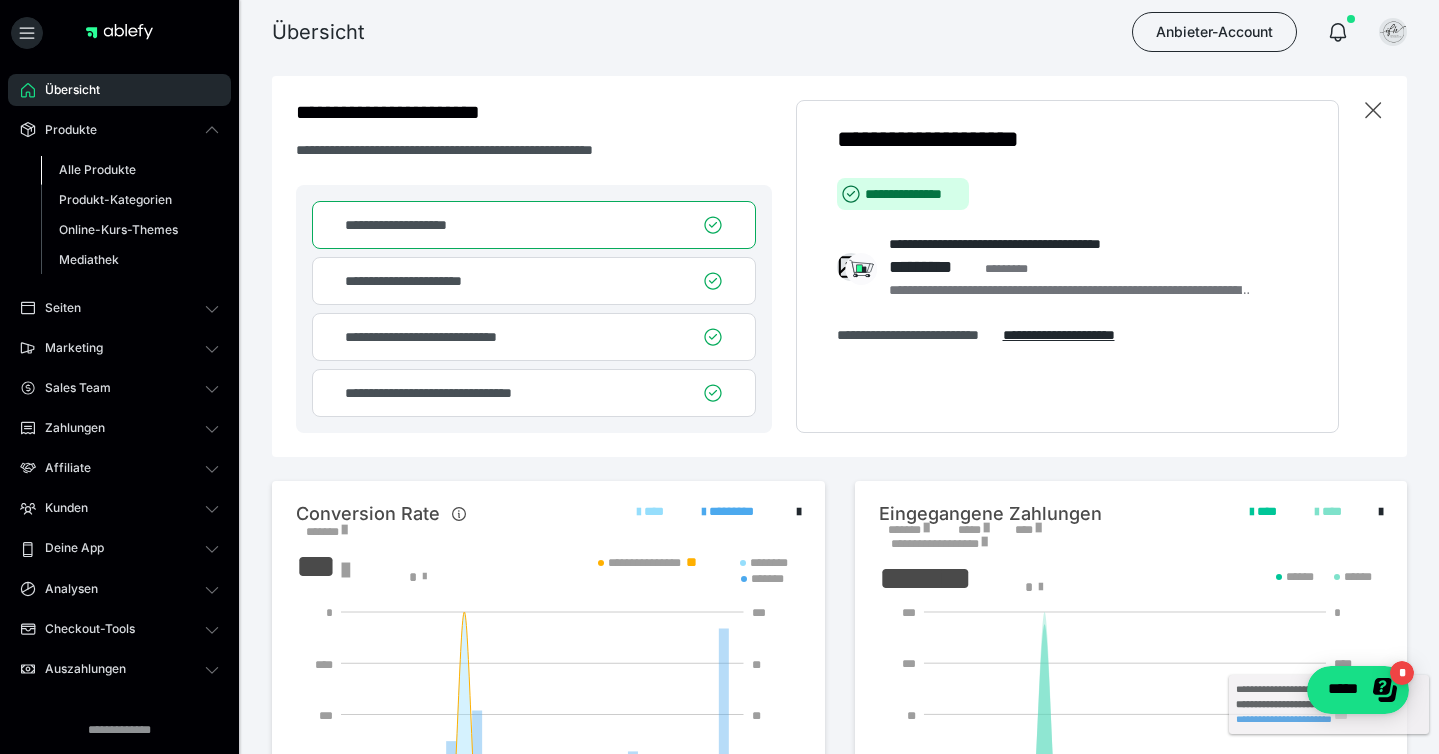 click on "Alle Produkte" at bounding box center [97, 169] 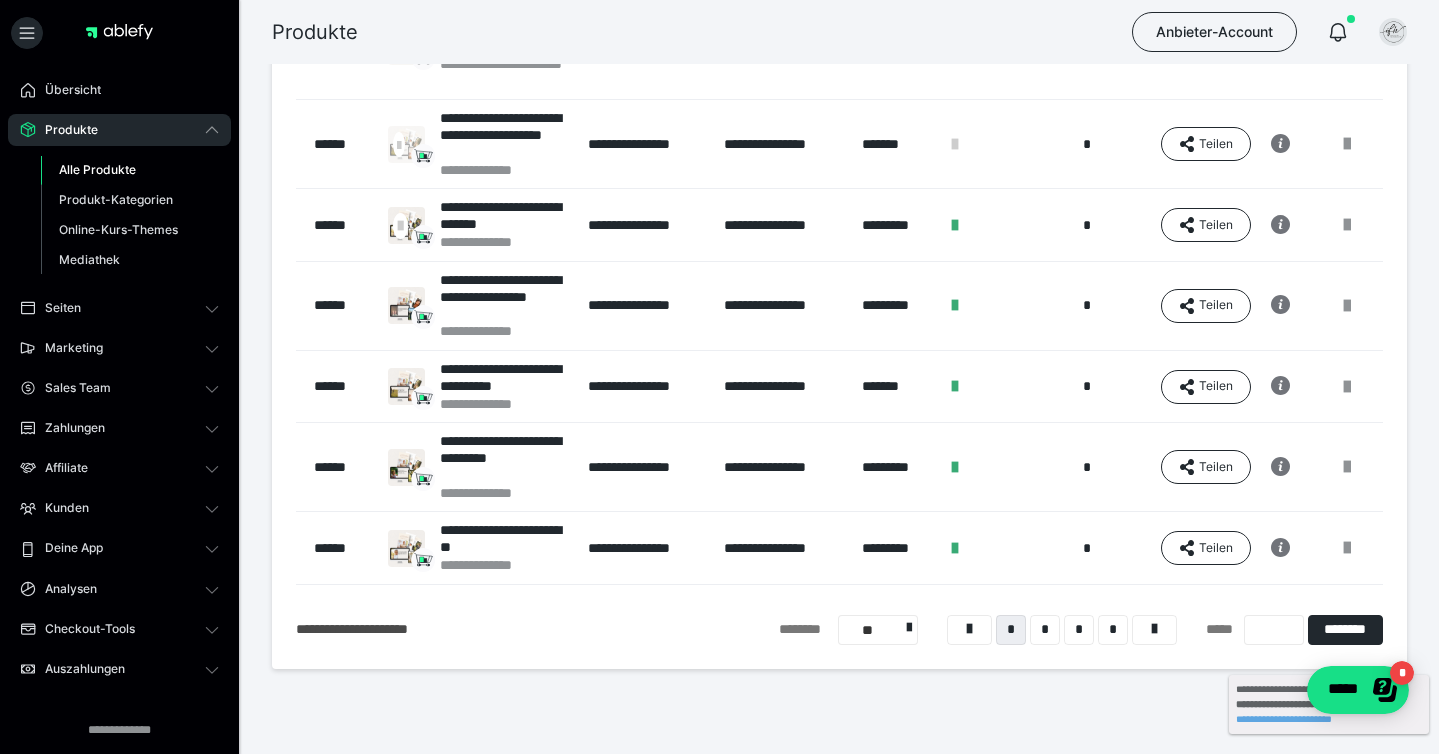 scroll, scrollTop: 583, scrollLeft: 0, axis: vertical 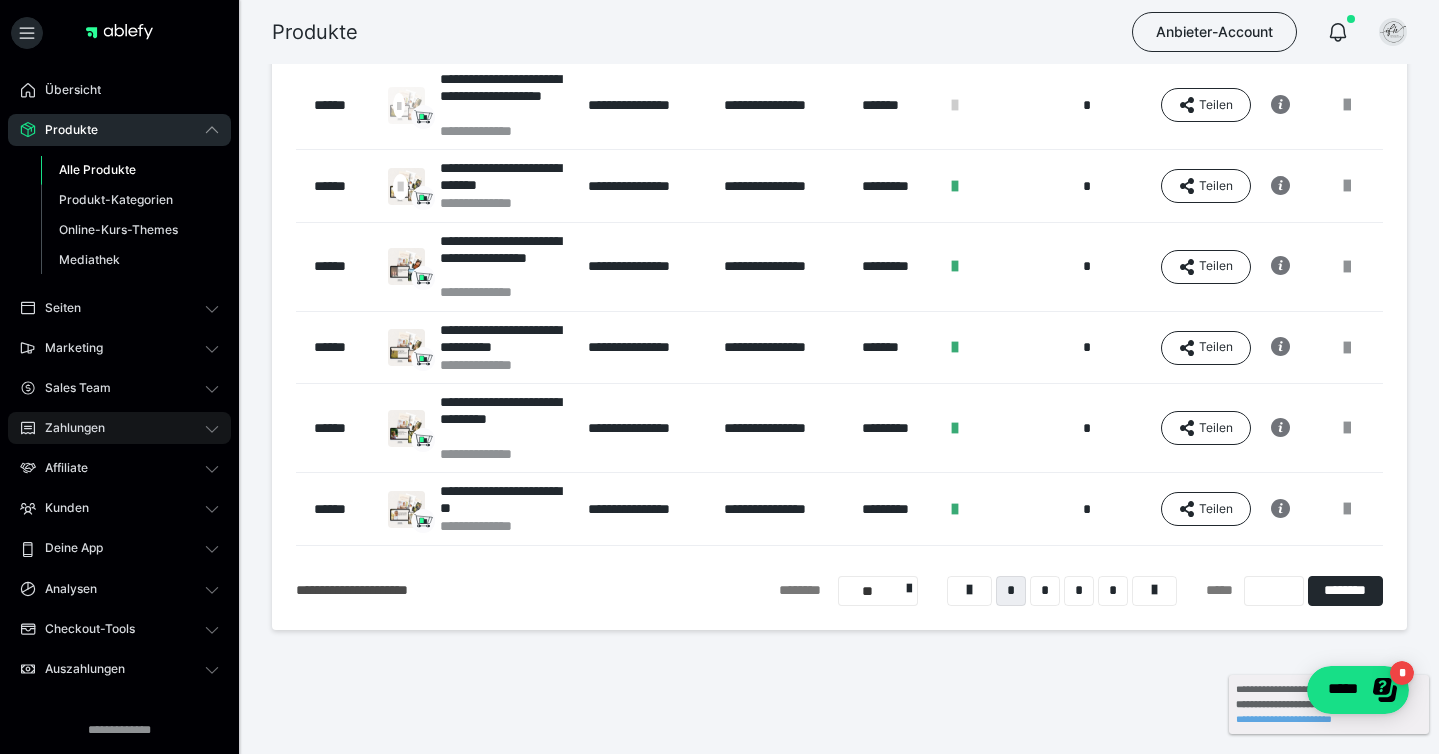 click on "Zahlungen" at bounding box center [68, 428] 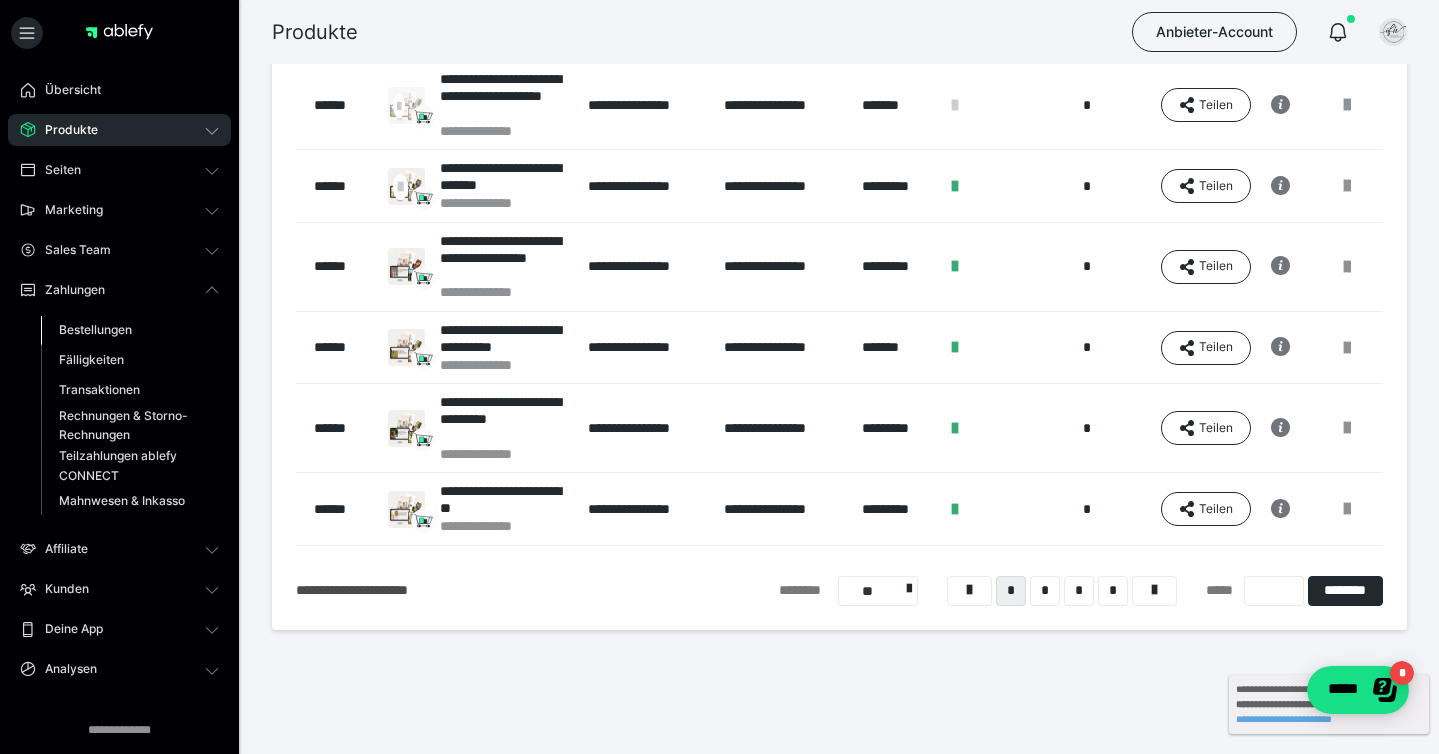 click on "Bestellungen" at bounding box center (95, 329) 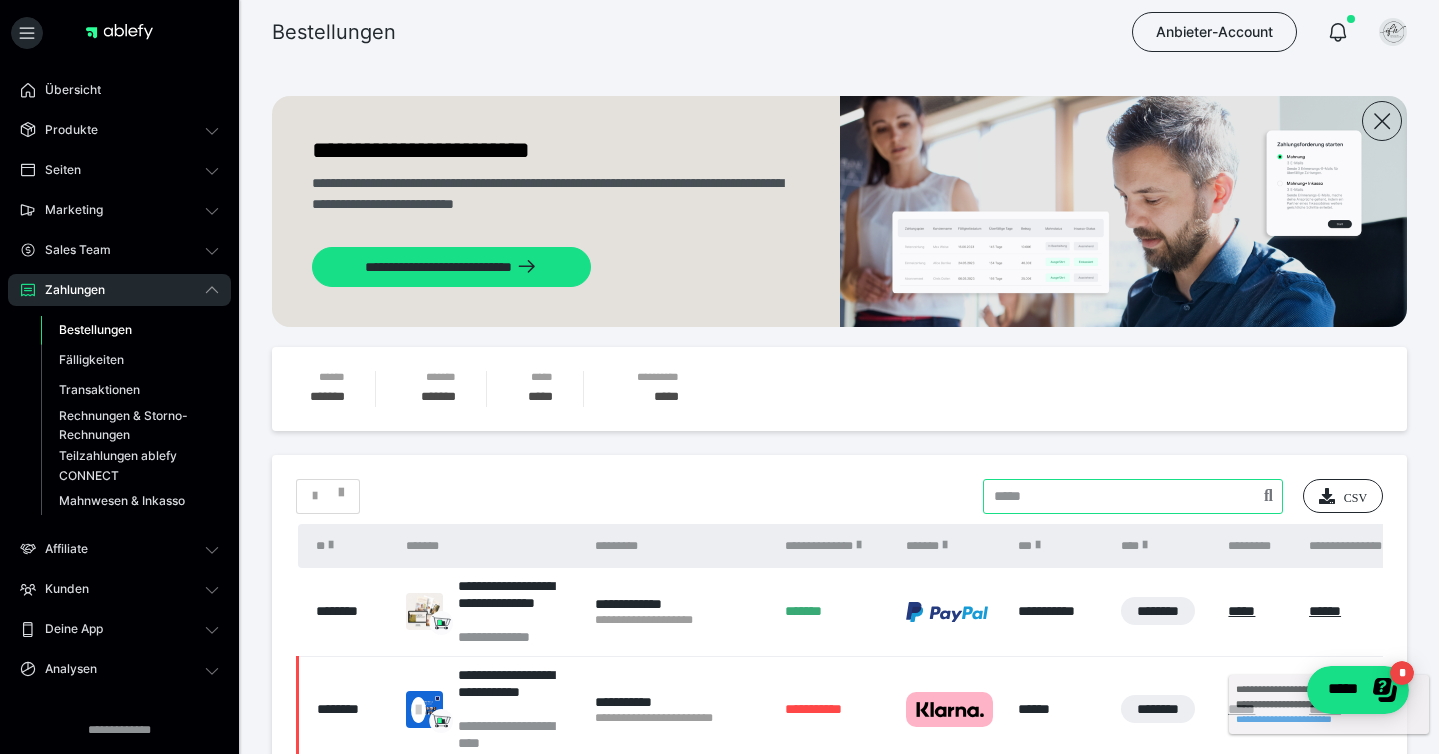 click at bounding box center [1133, 496] 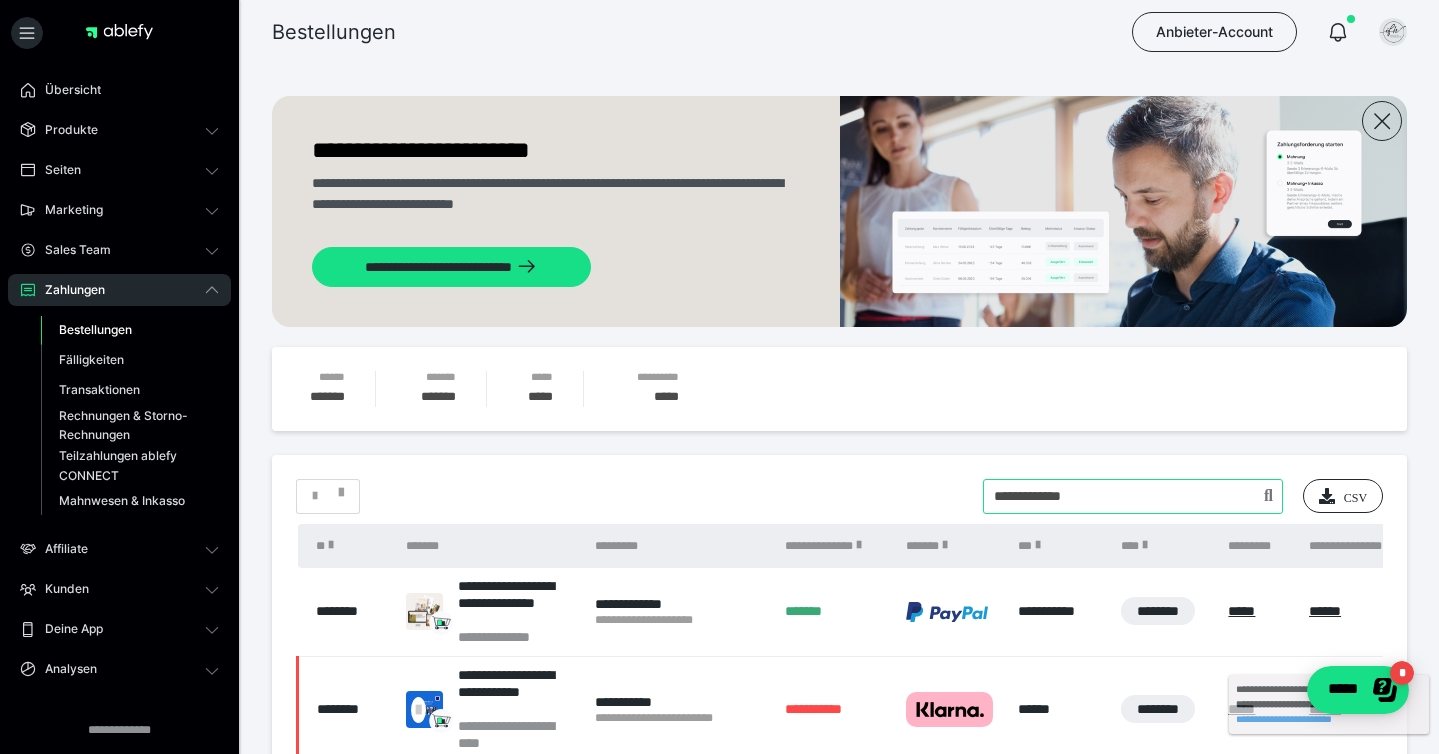 type on "**********" 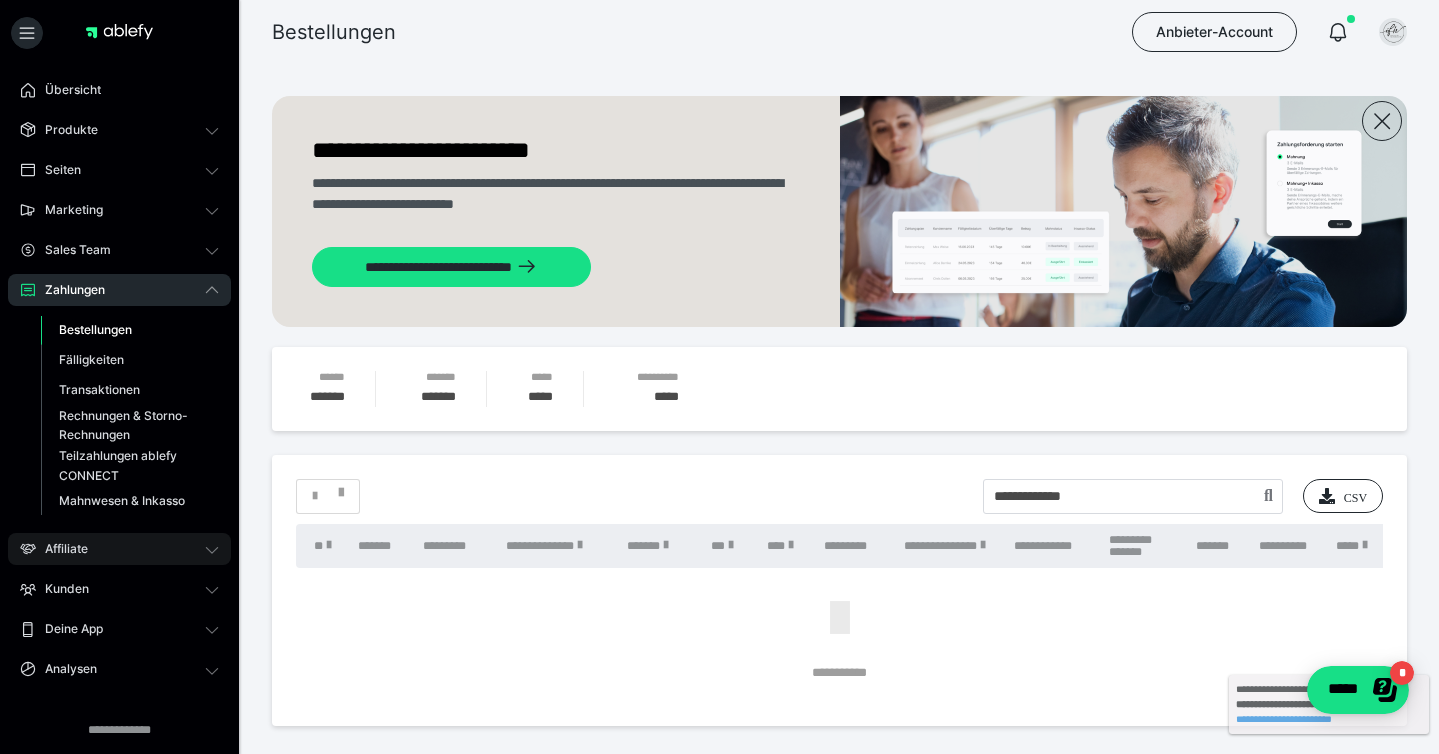 click on "Affiliate" at bounding box center [119, 549] 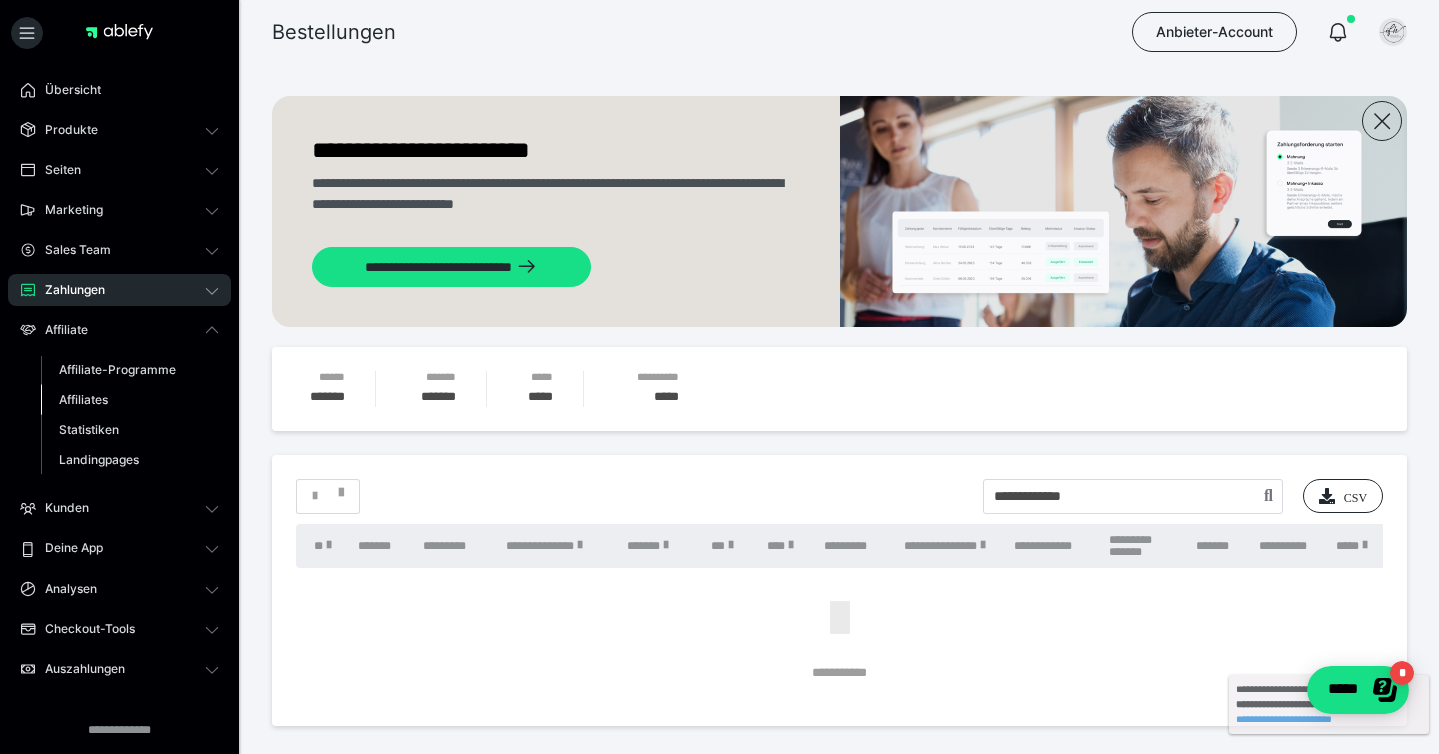 click on "Affiliates" at bounding box center [83, 399] 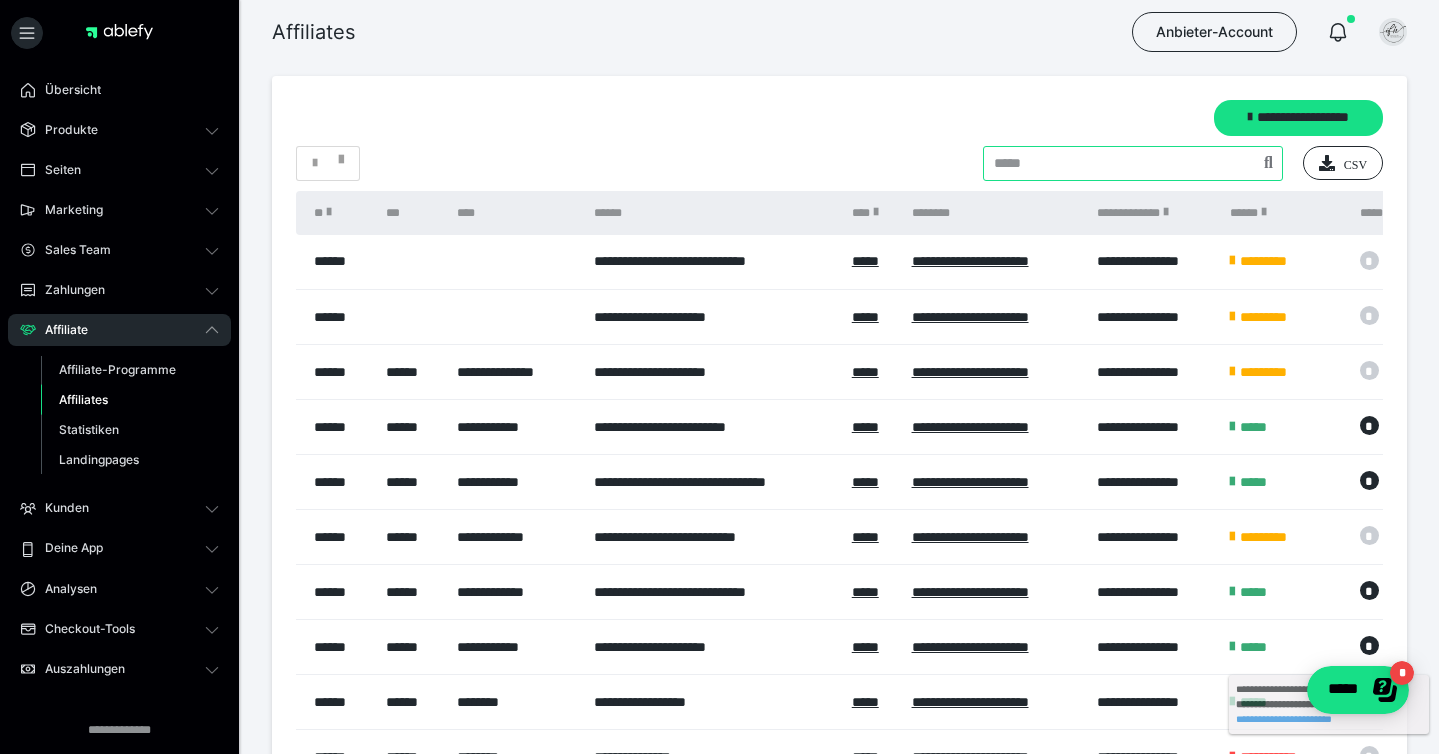 click at bounding box center (1133, 163) 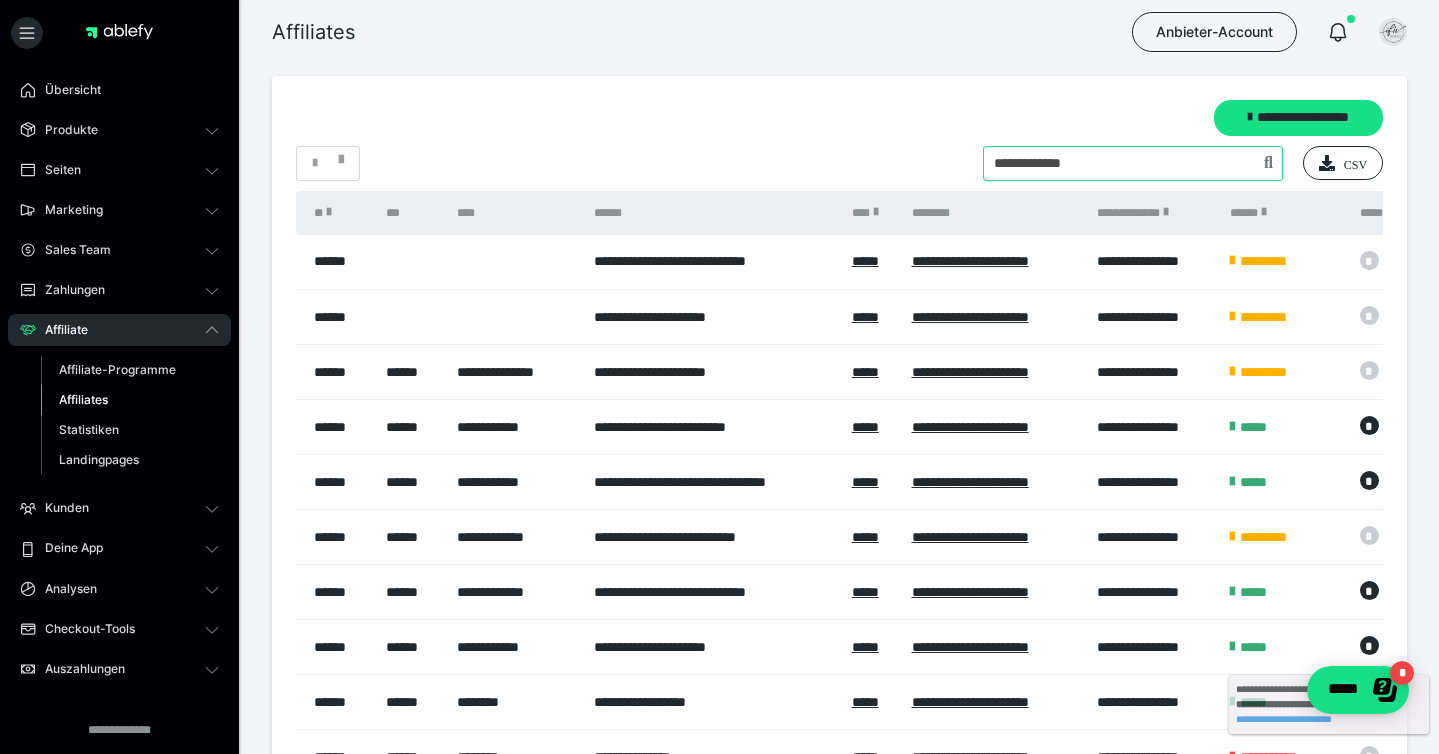 type on "**********" 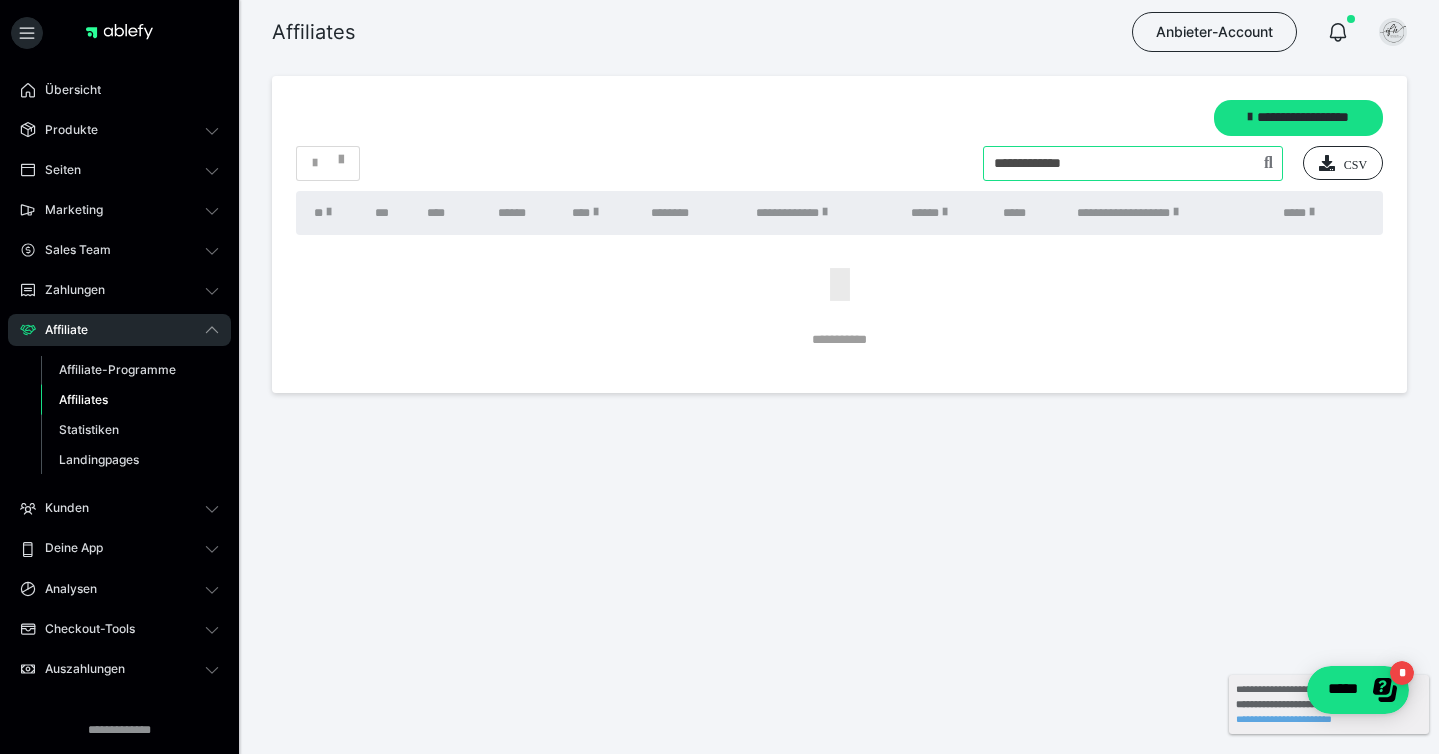 click at bounding box center (1133, 163) 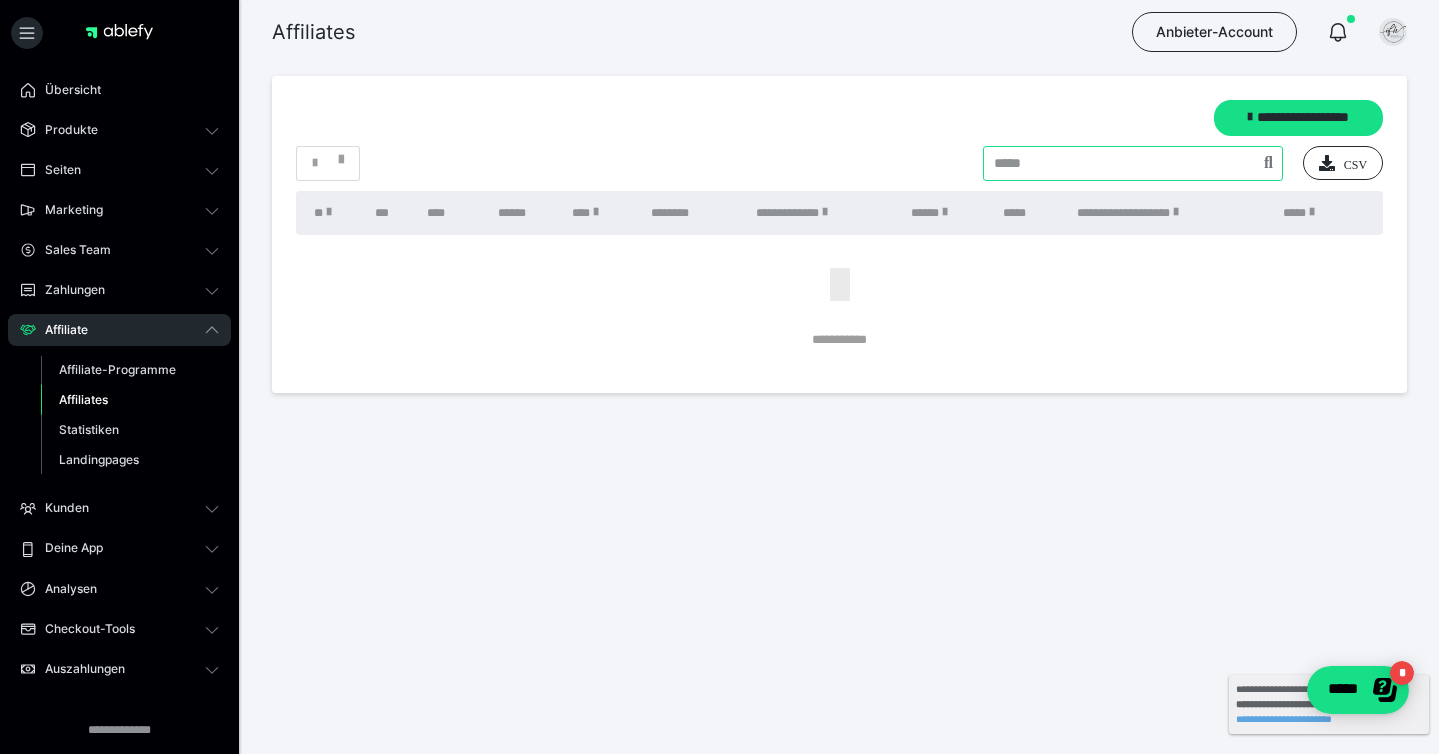 type 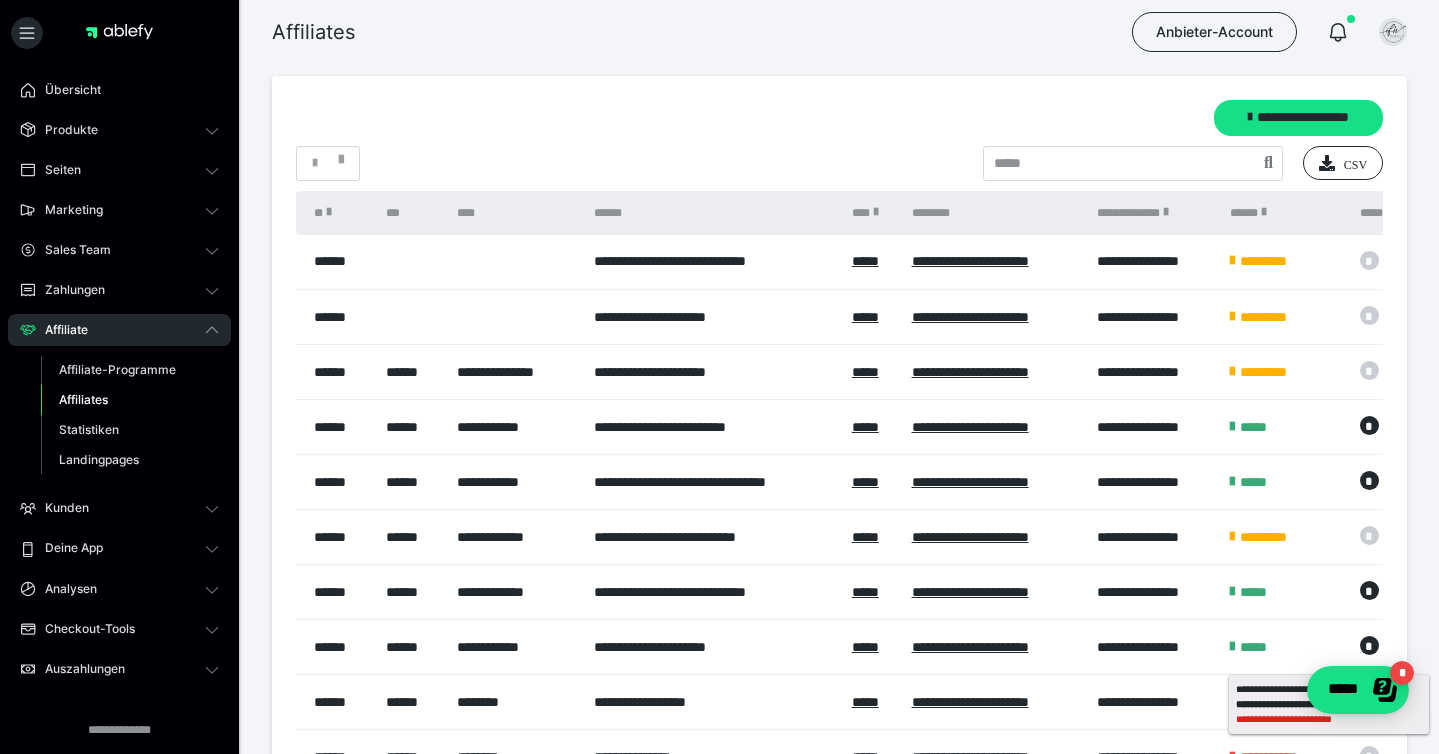 click on "**********" at bounding box center (1329, 719) 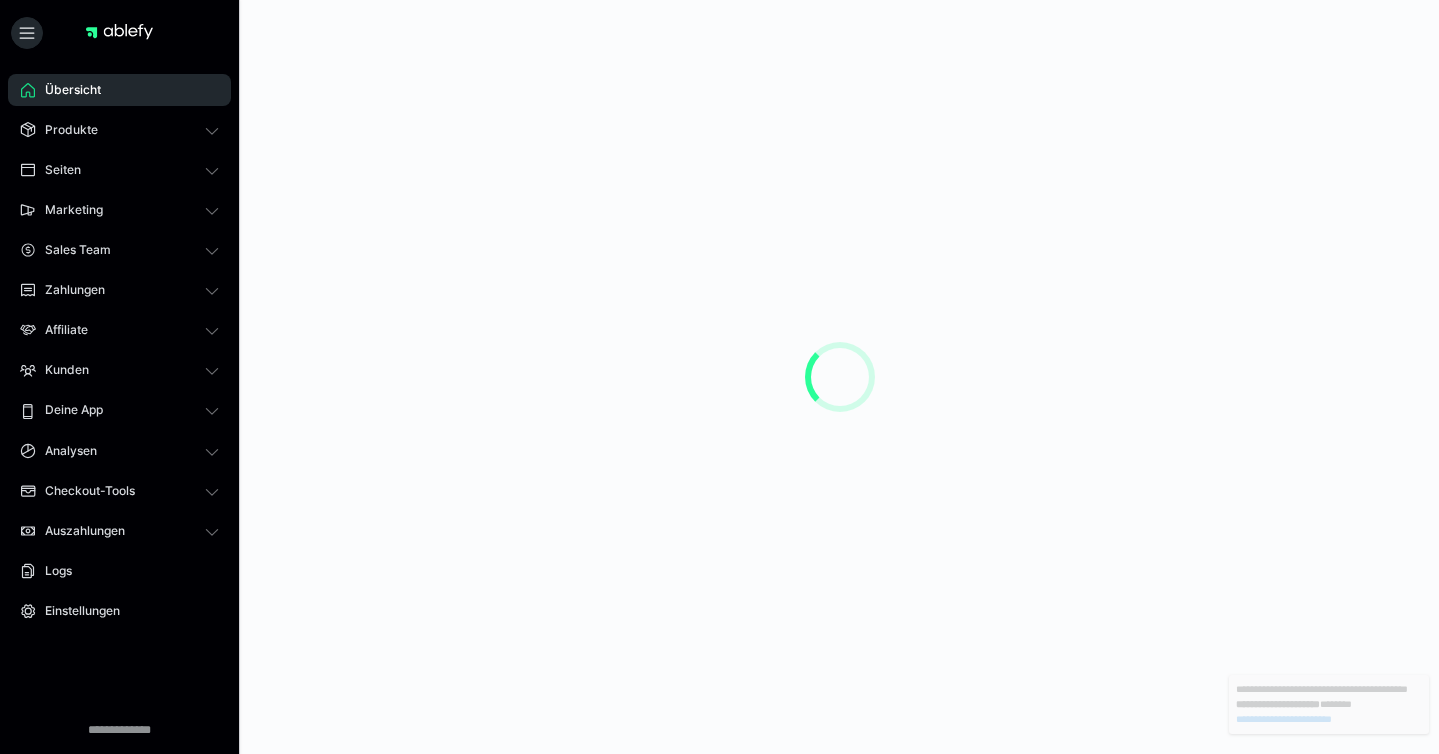 scroll, scrollTop: 0, scrollLeft: 0, axis: both 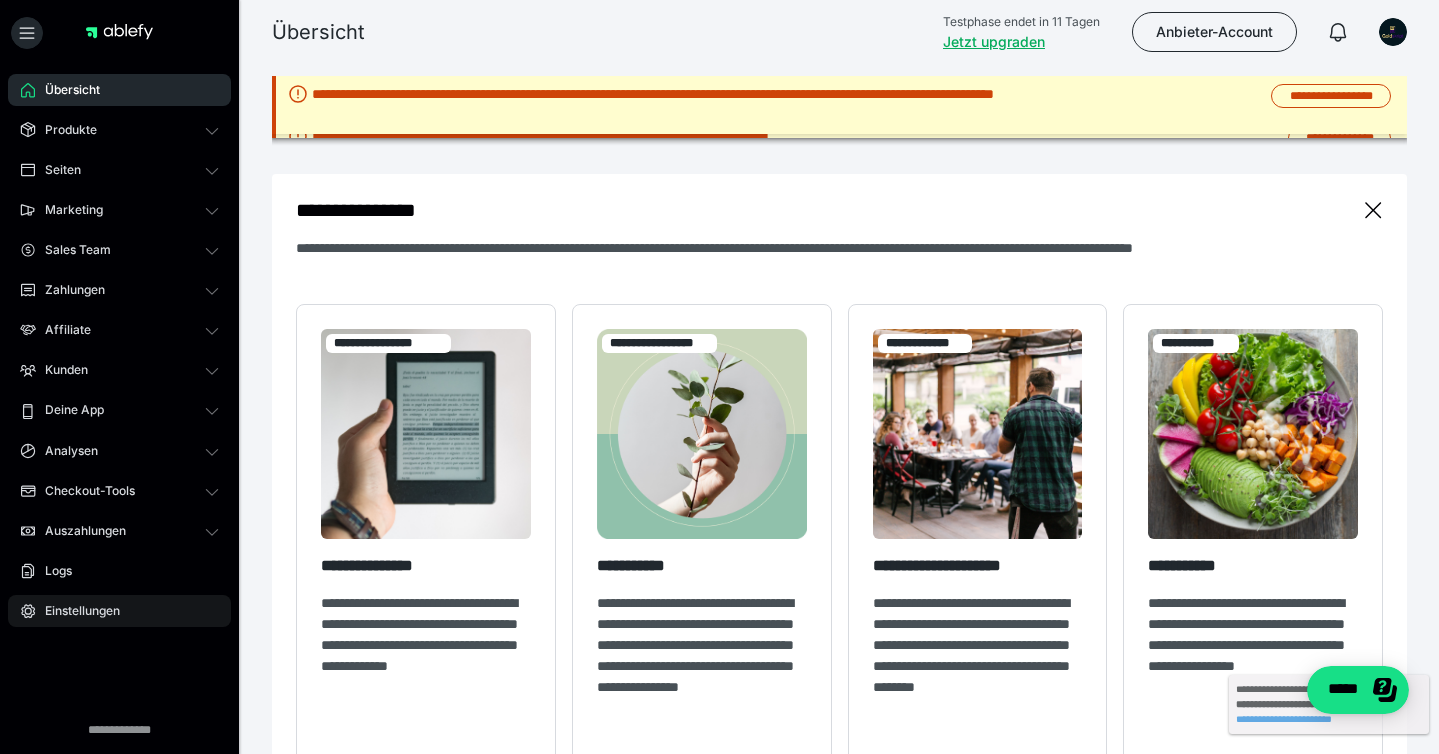 click on "Einstellungen" at bounding box center (119, 611) 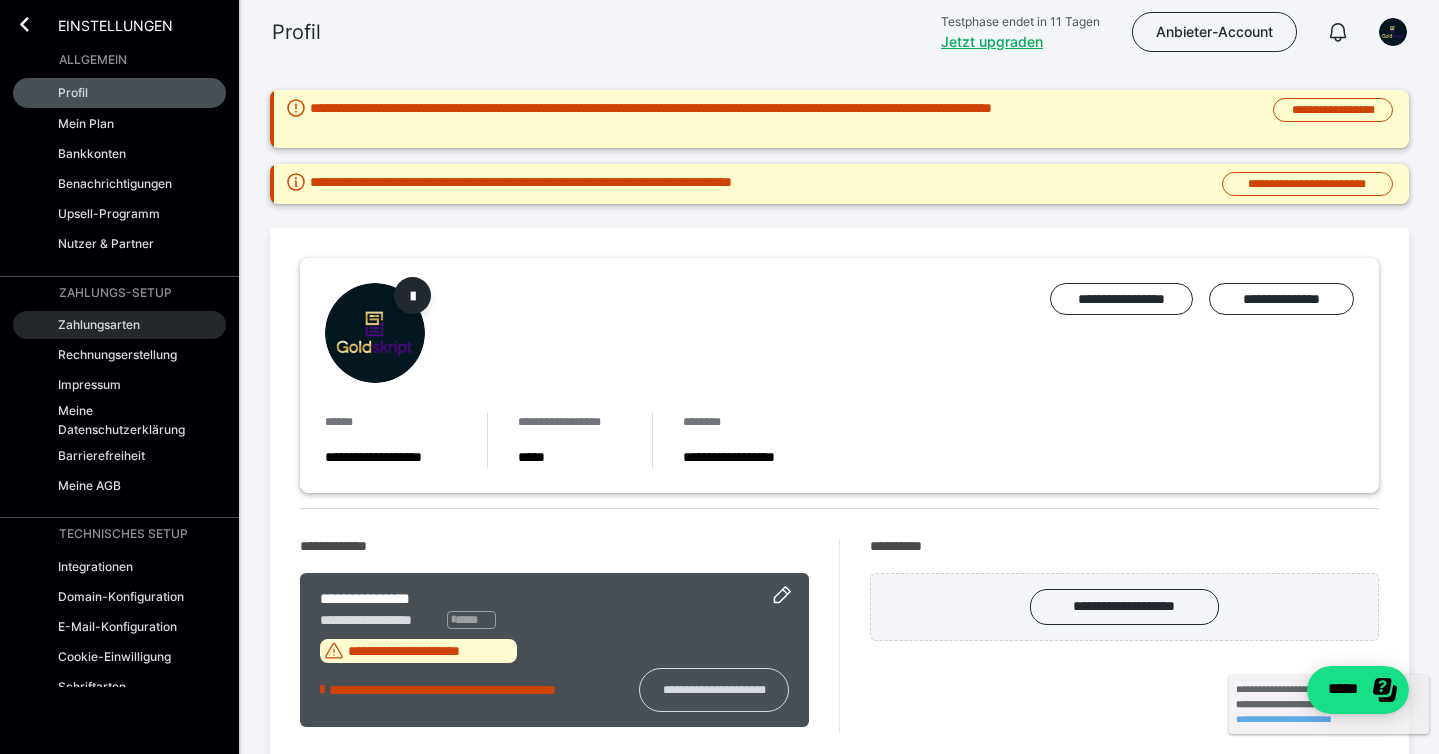 click on "Zahlungsarten" at bounding box center [119, 325] 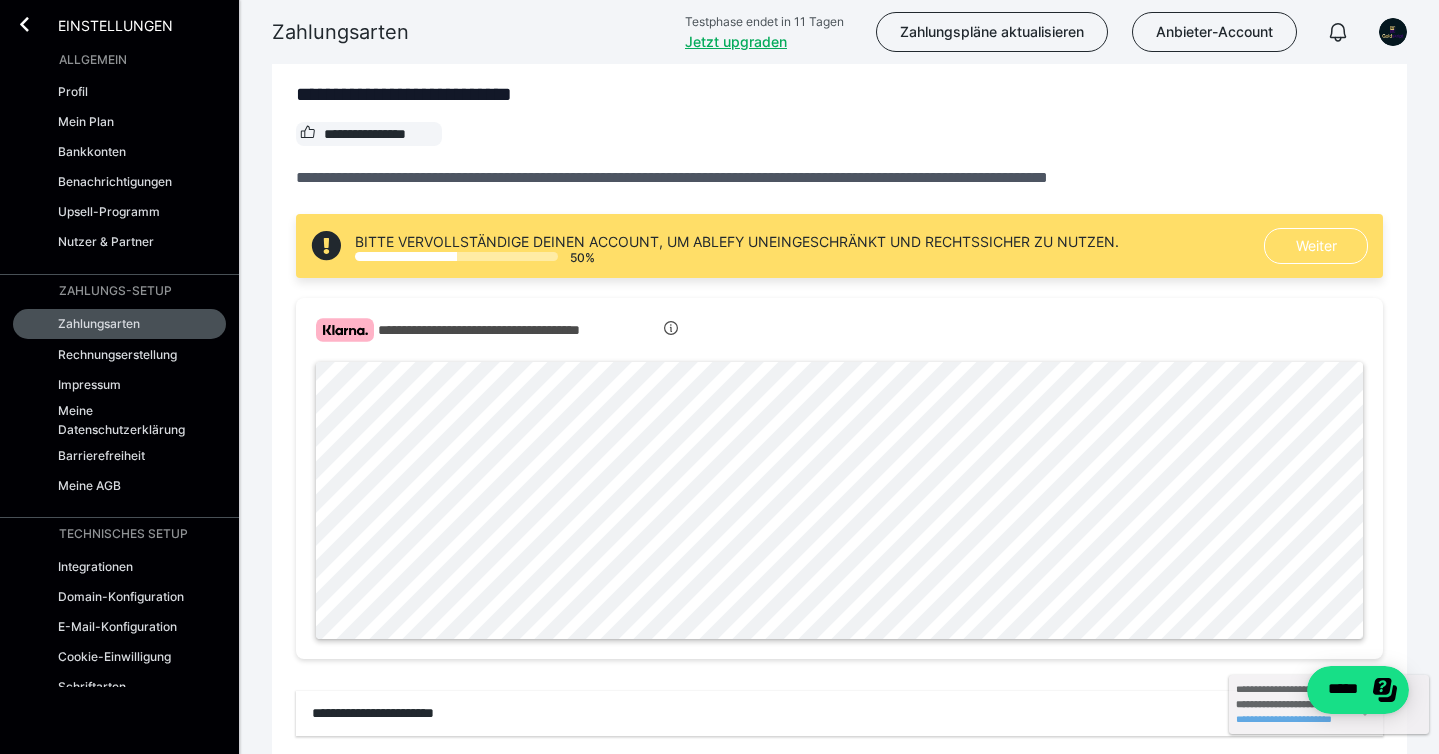 scroll, scrollTop: 645, scrollLeft: 0, axis: vertical 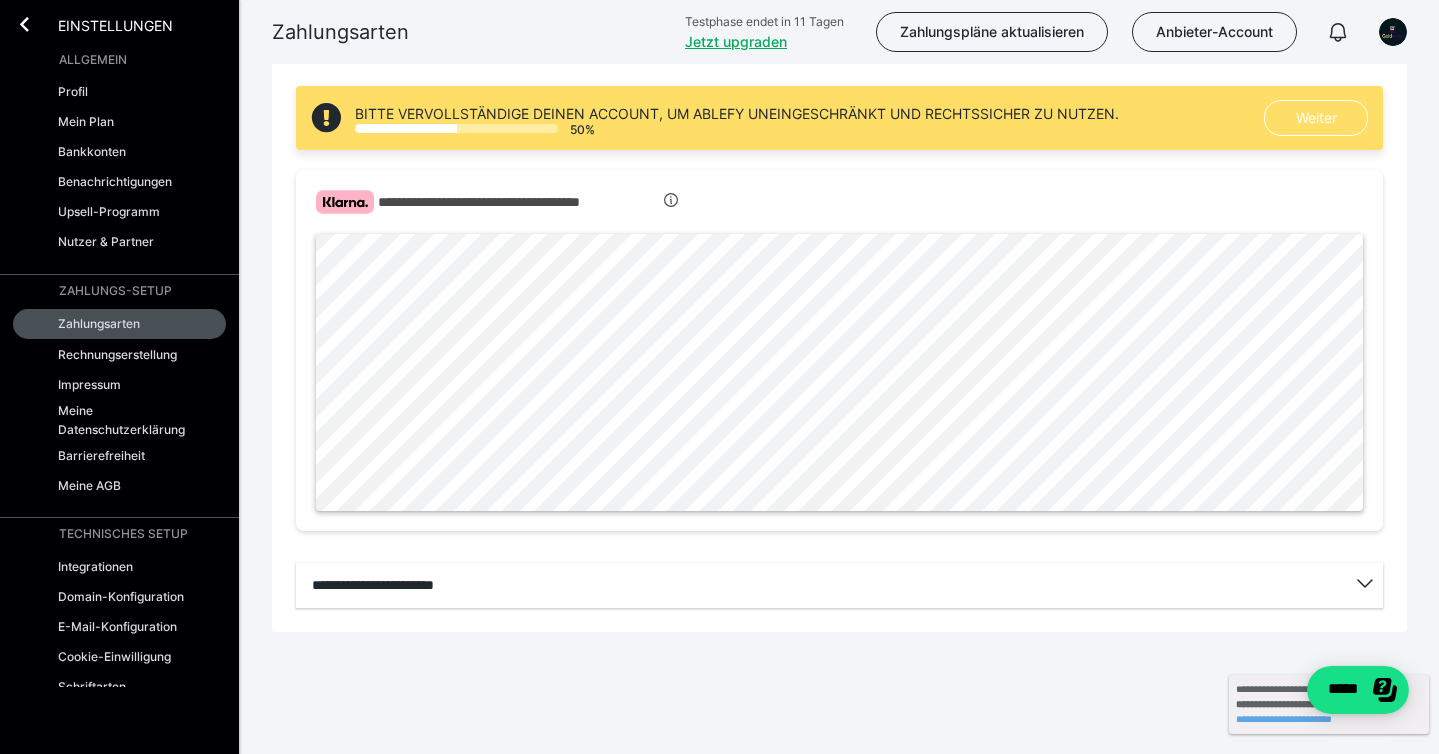 click on "Einstellungen" at bounding box center (101, 24) 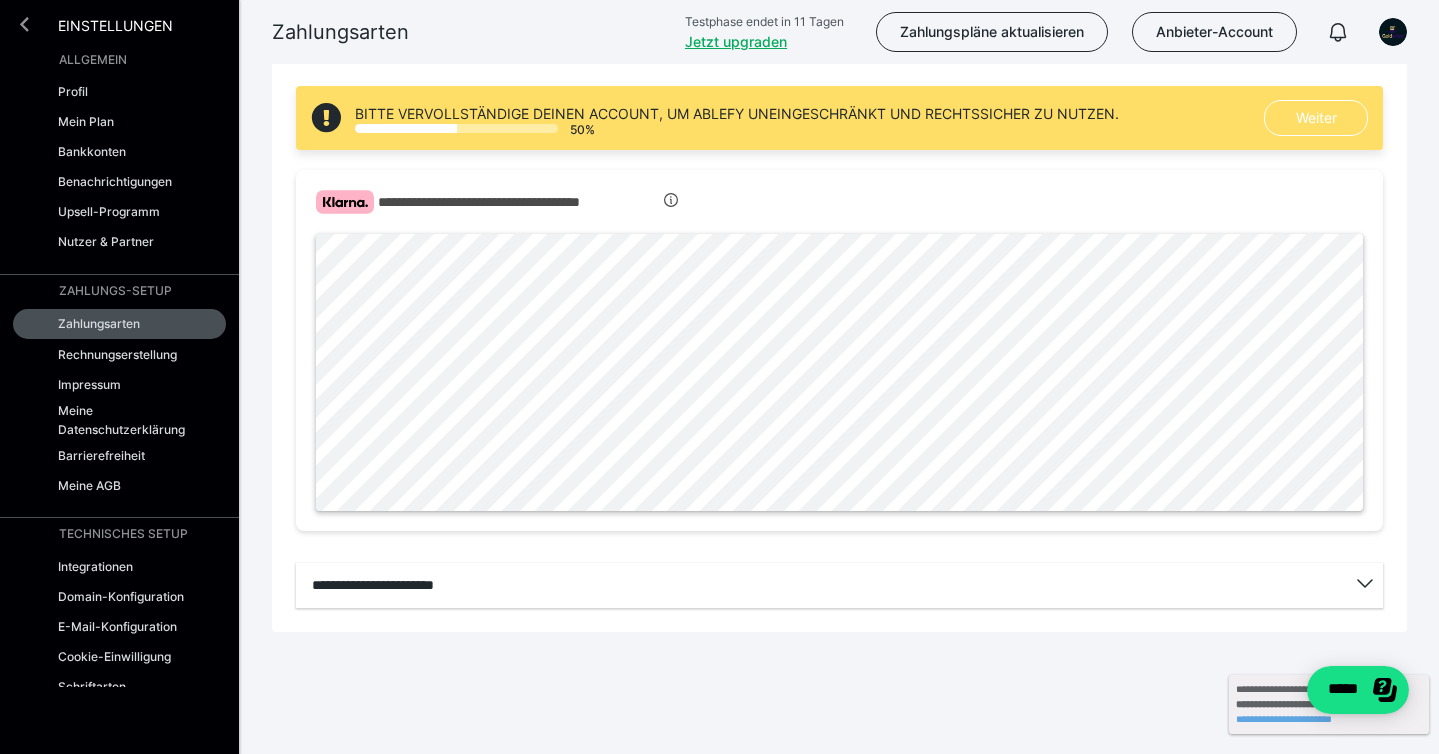 click at bounding box center (24, 24) 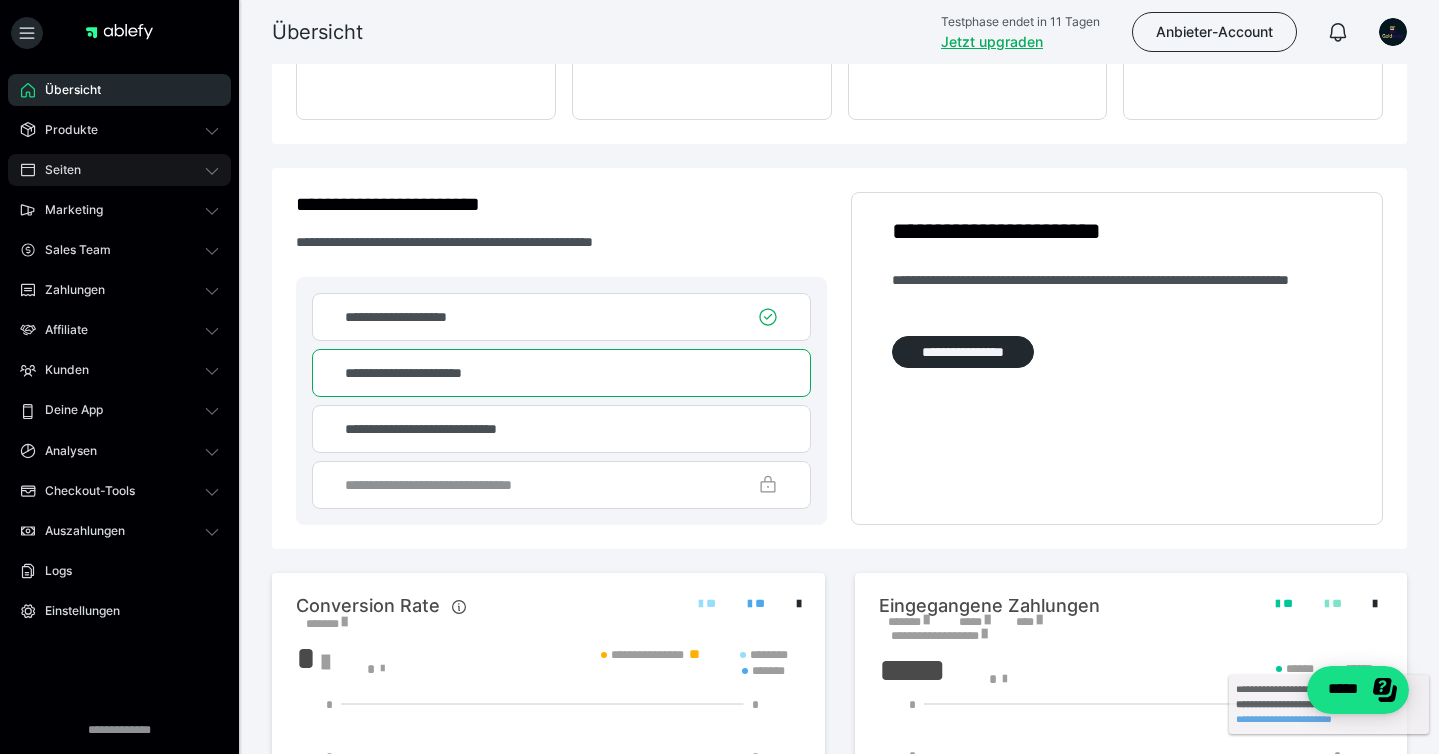 click on "Seiten" at bounding box center [119, 170] 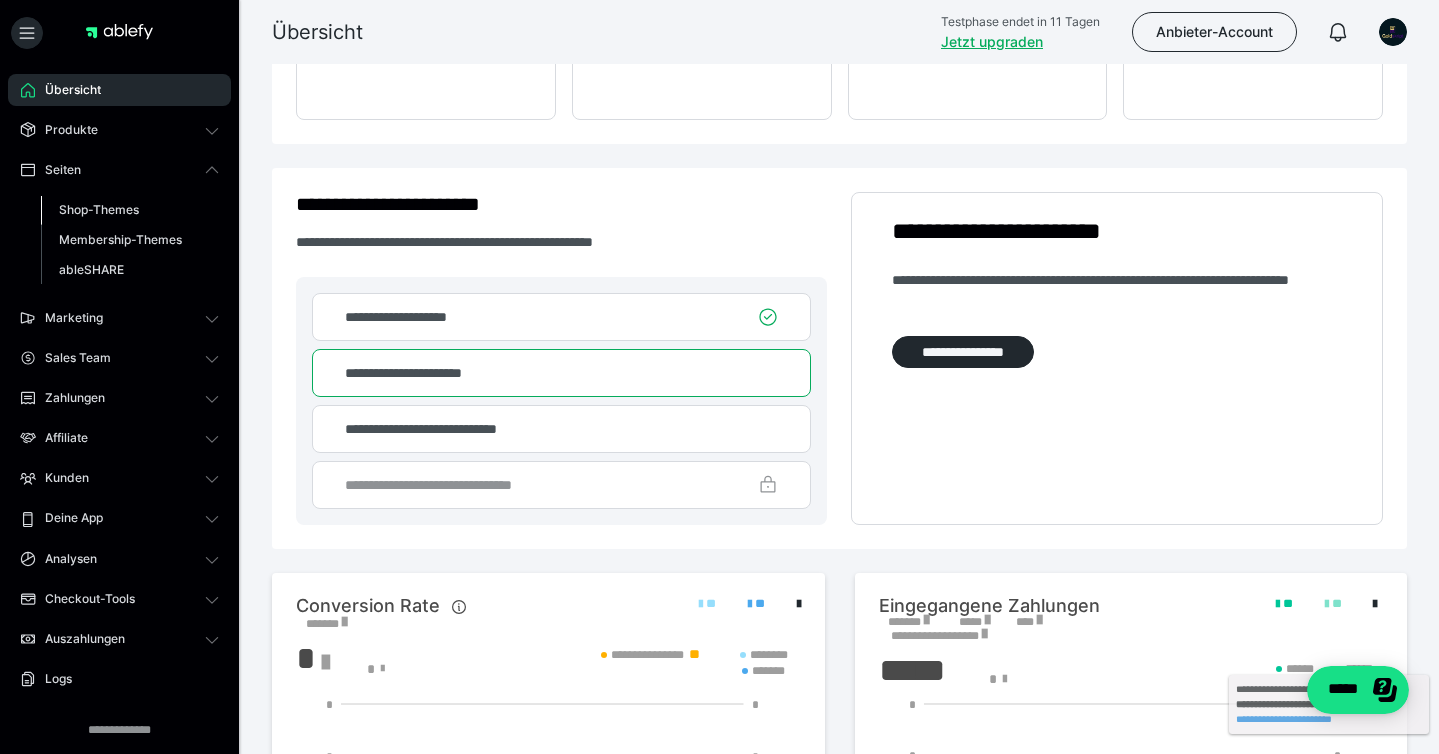 click on "Shop-Themes" at bounding box center (99, 209) 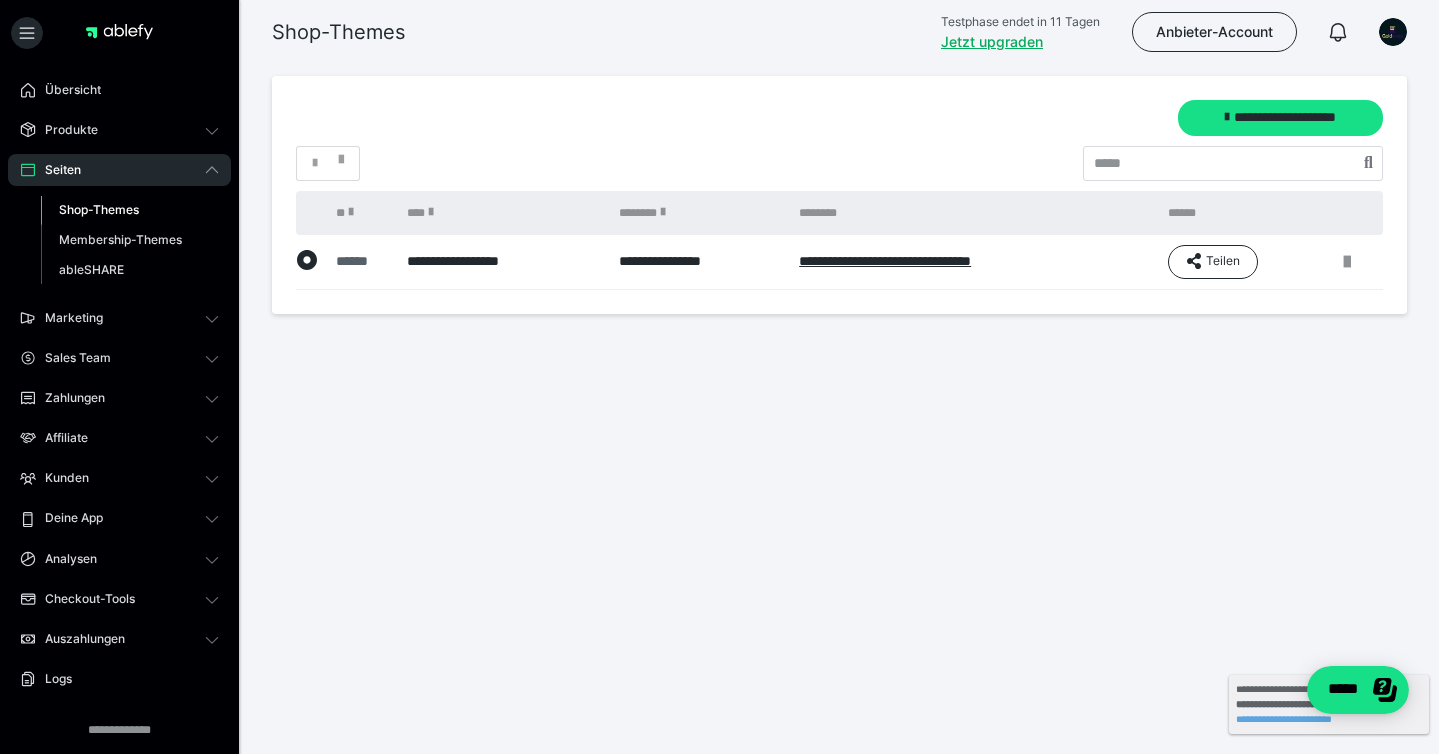 click on "******" at bounding box center [361, 261] 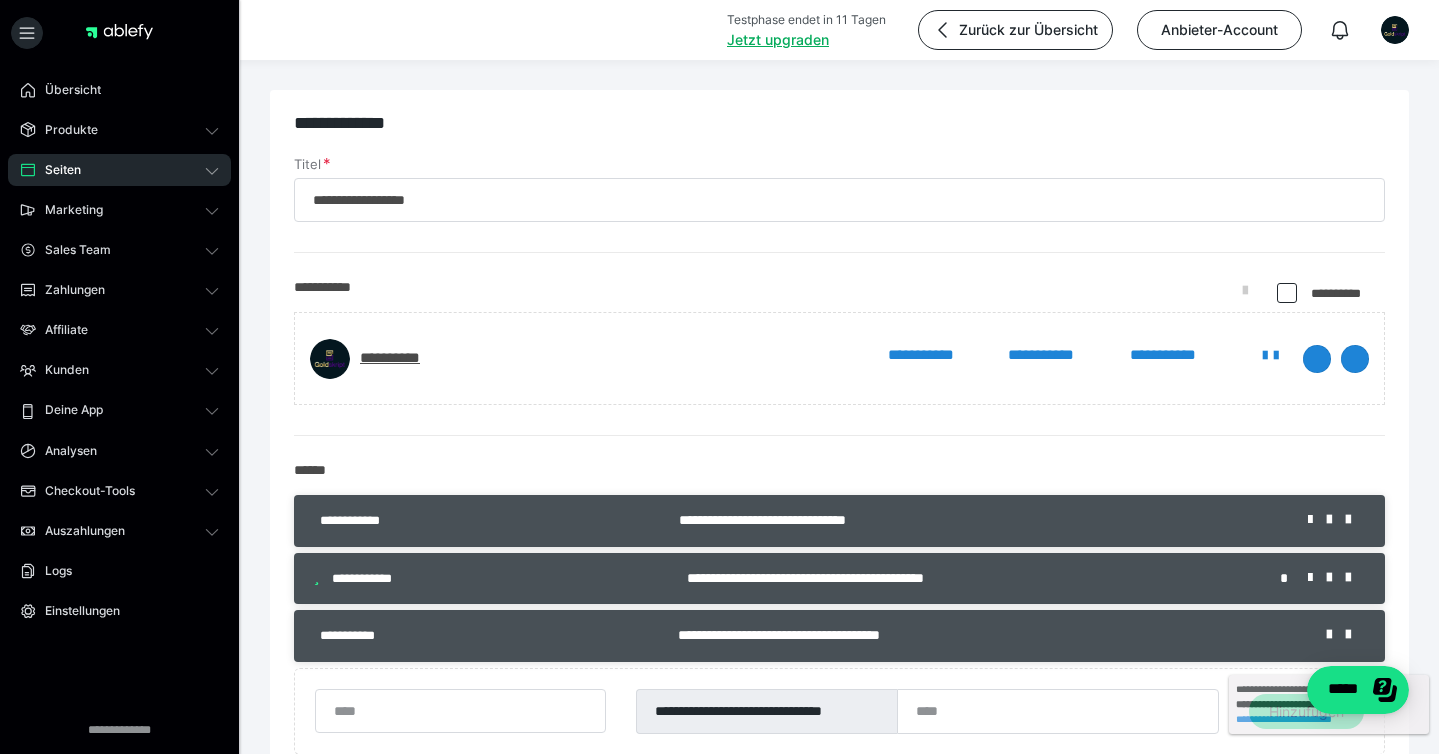 click at bounding box center [1287, 293] 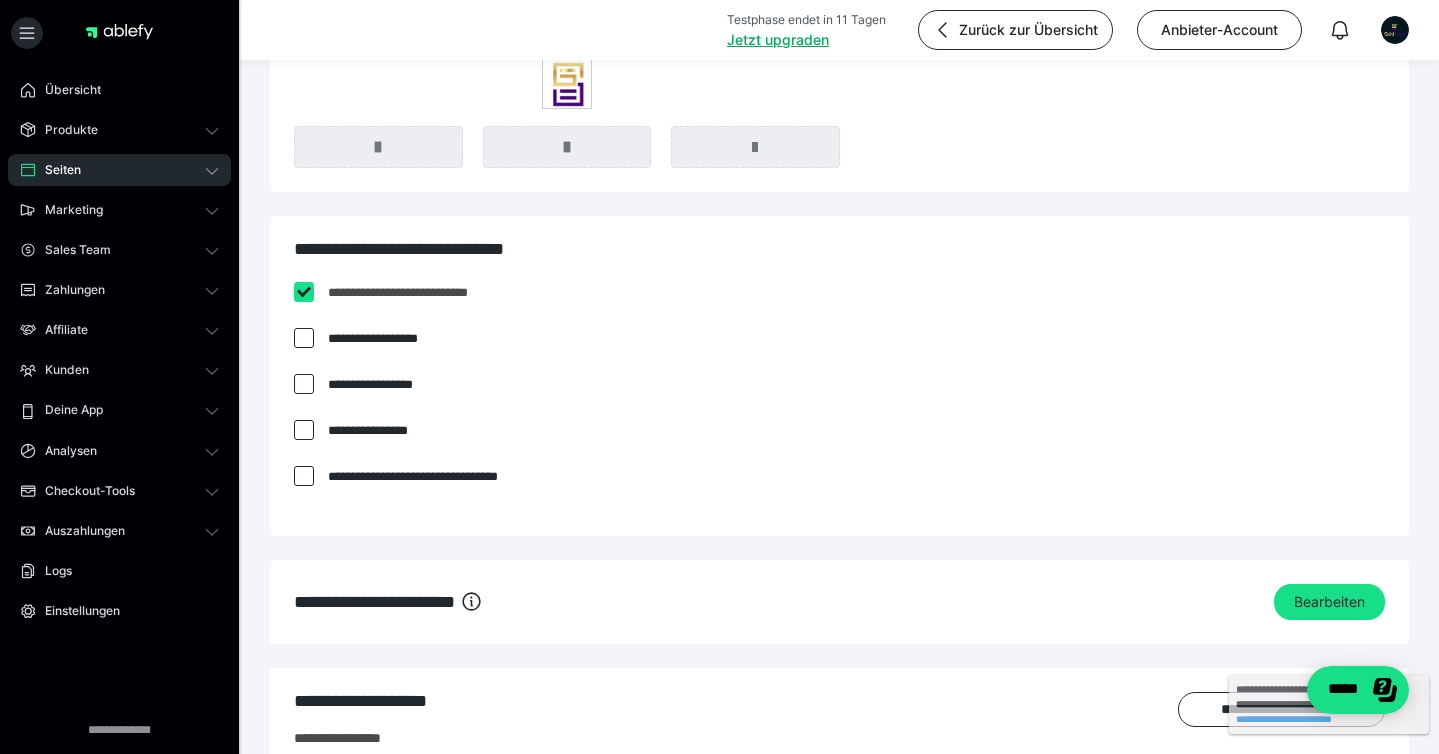 scroll, scrollTop: 1108, scrollLeft: 0, axis: vertical 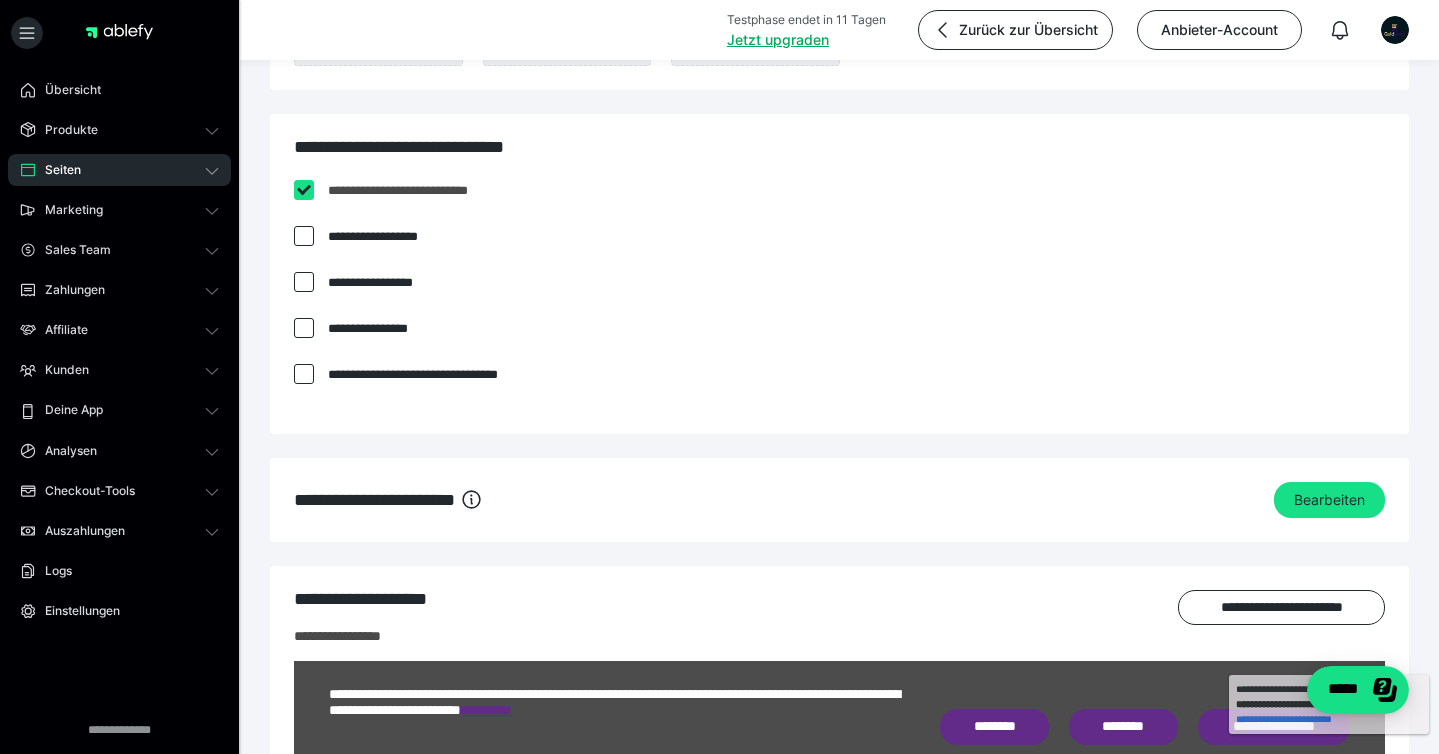 click at bounding box center (304, 236) 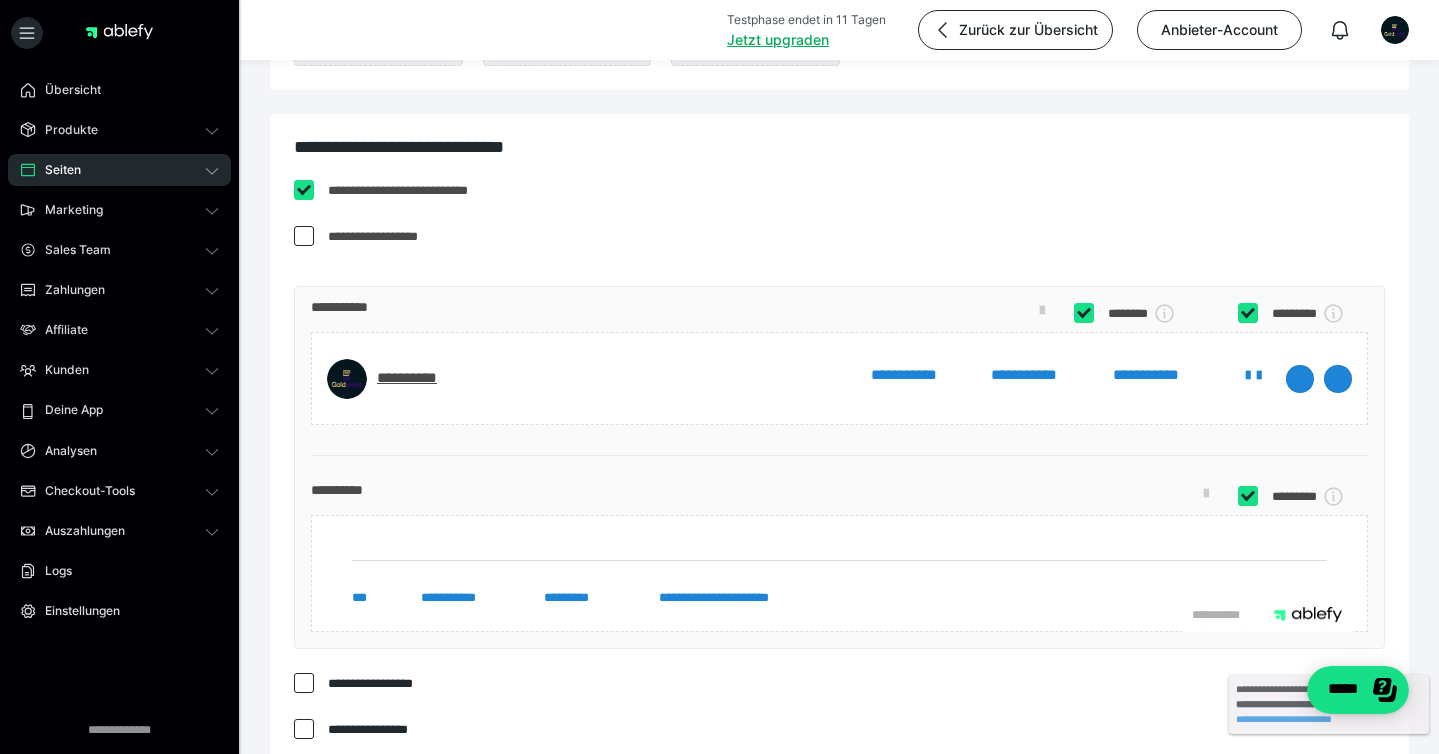 click at bounding box center (304, 236) 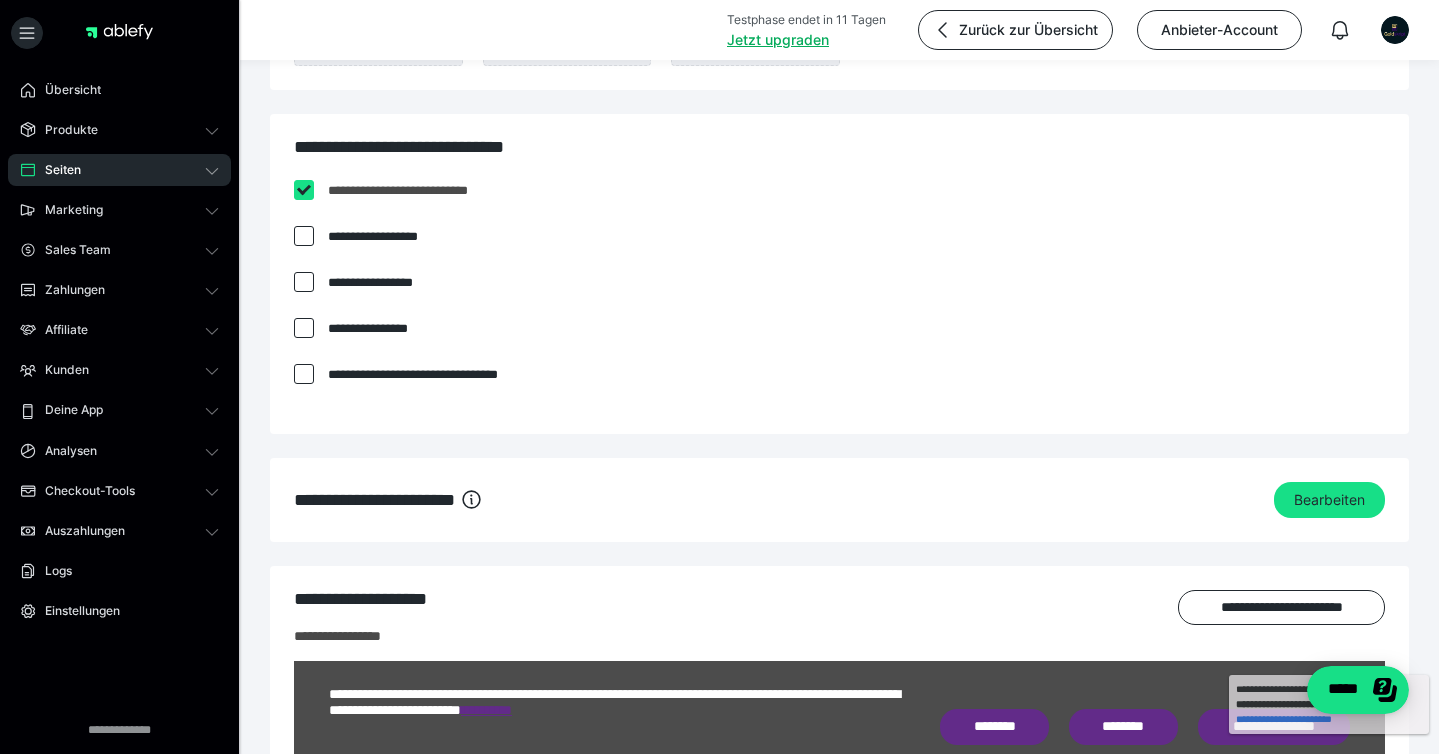 click at bounding box center [304, 236] 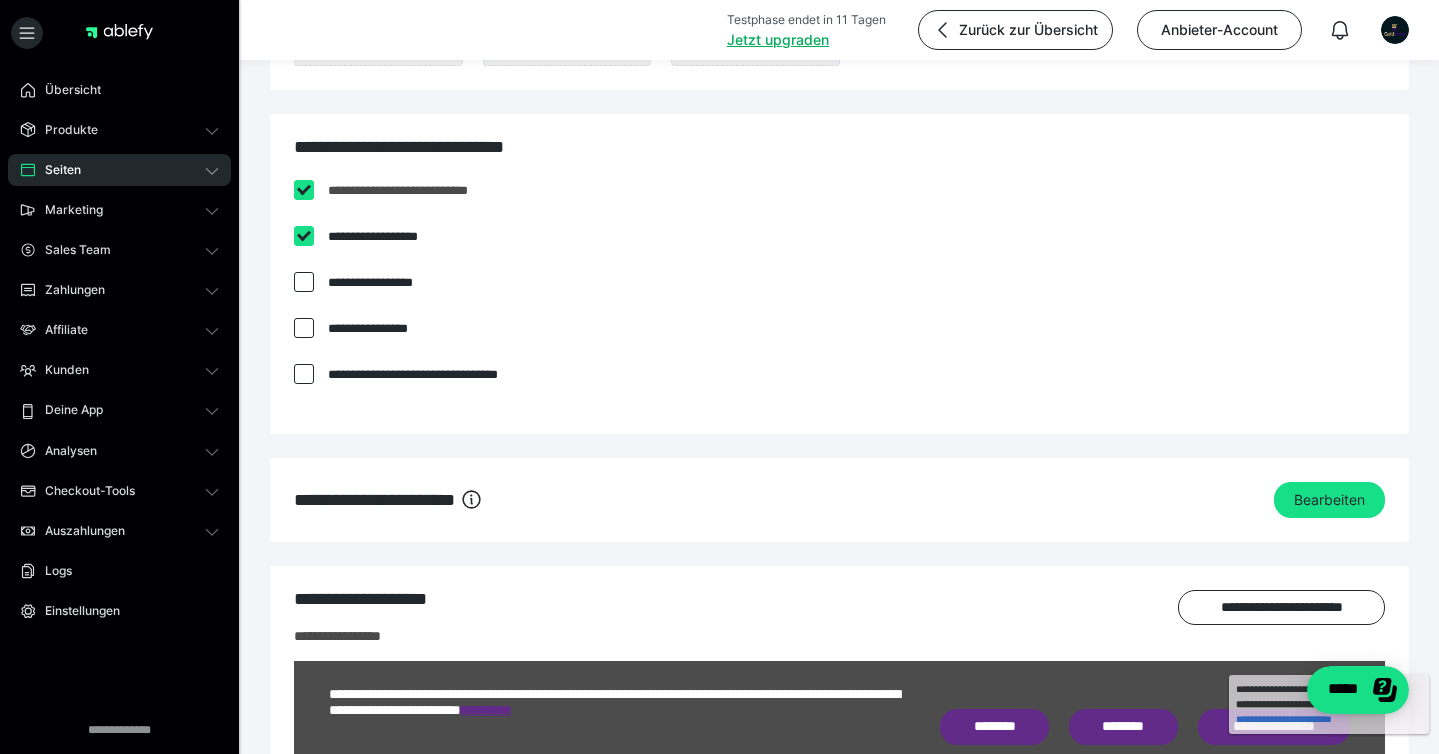 checkbox on "****" 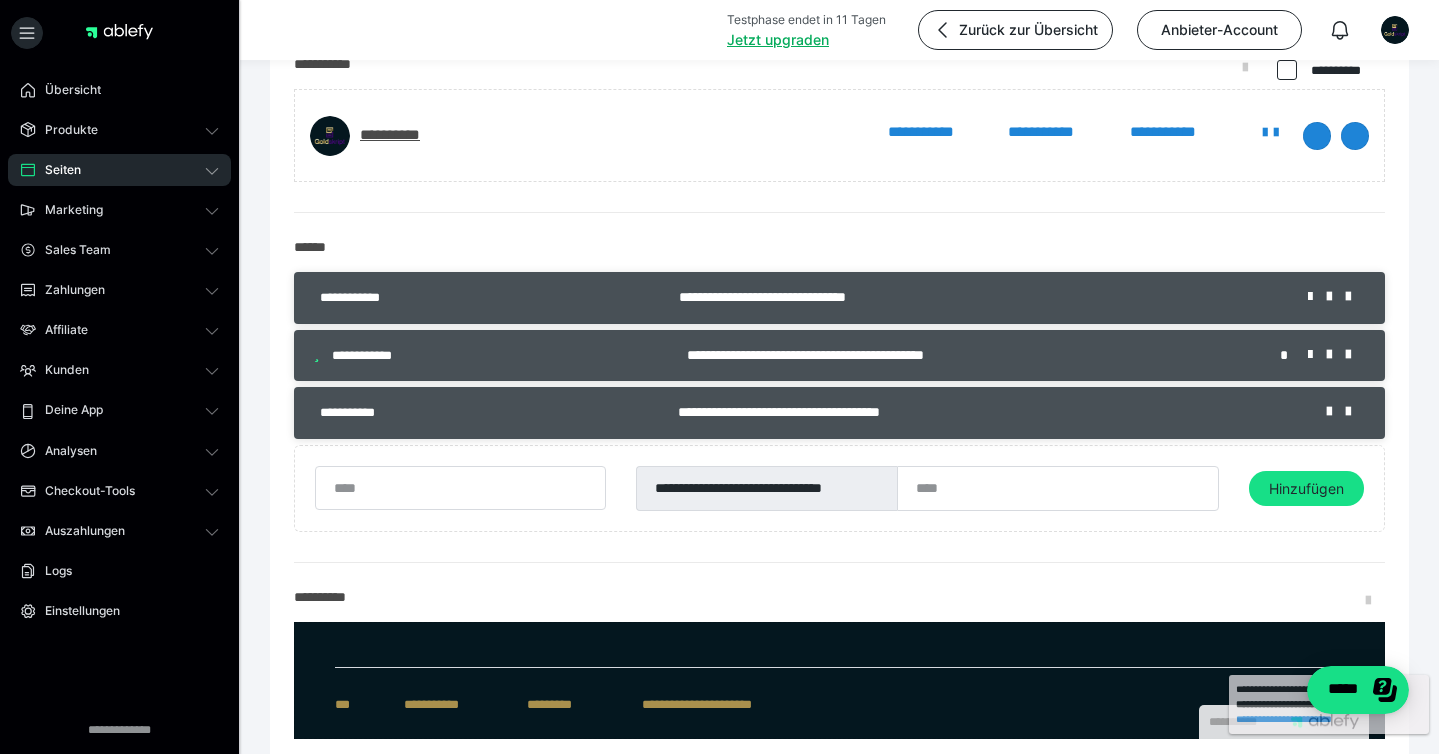 scroll, scrollTop: 189, scrollLeft: 0, axis: vertical 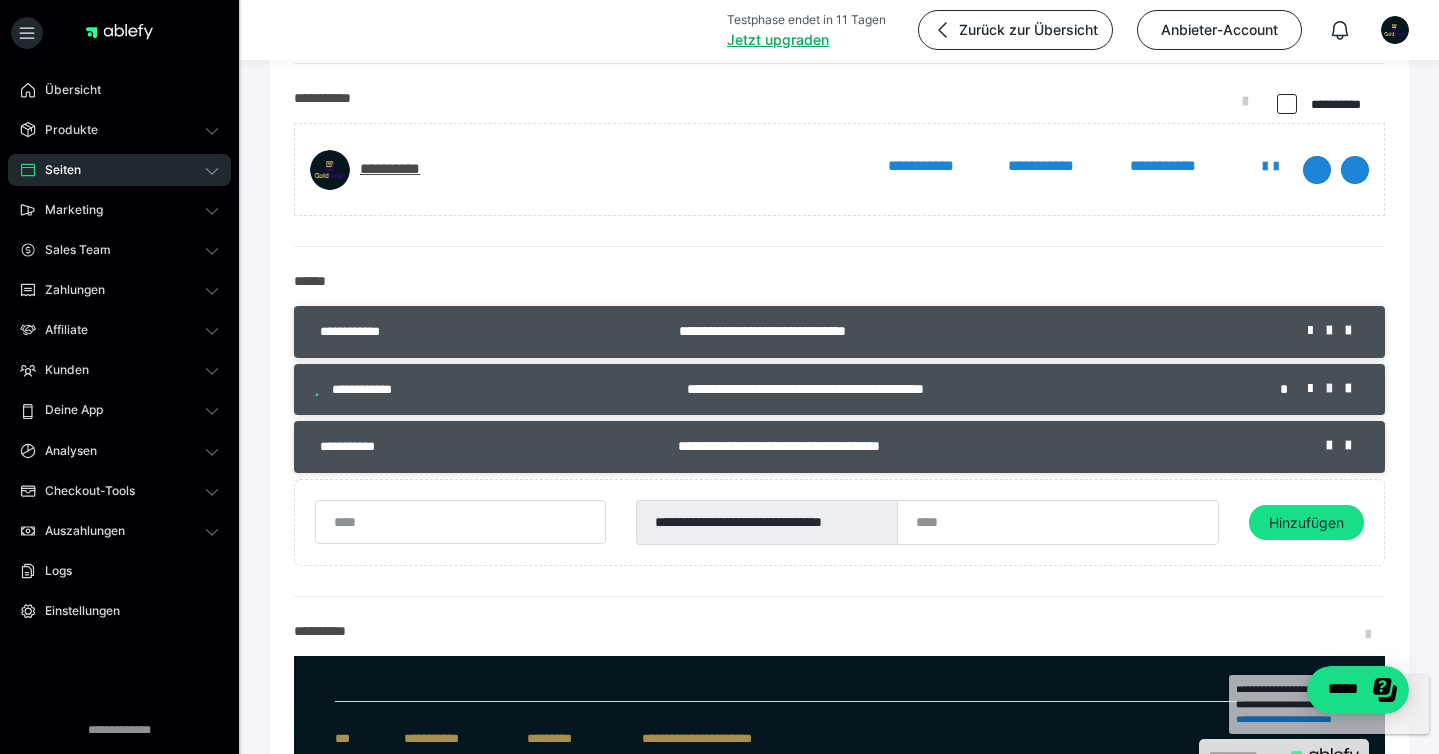 click at bounding box center (1336, 389) 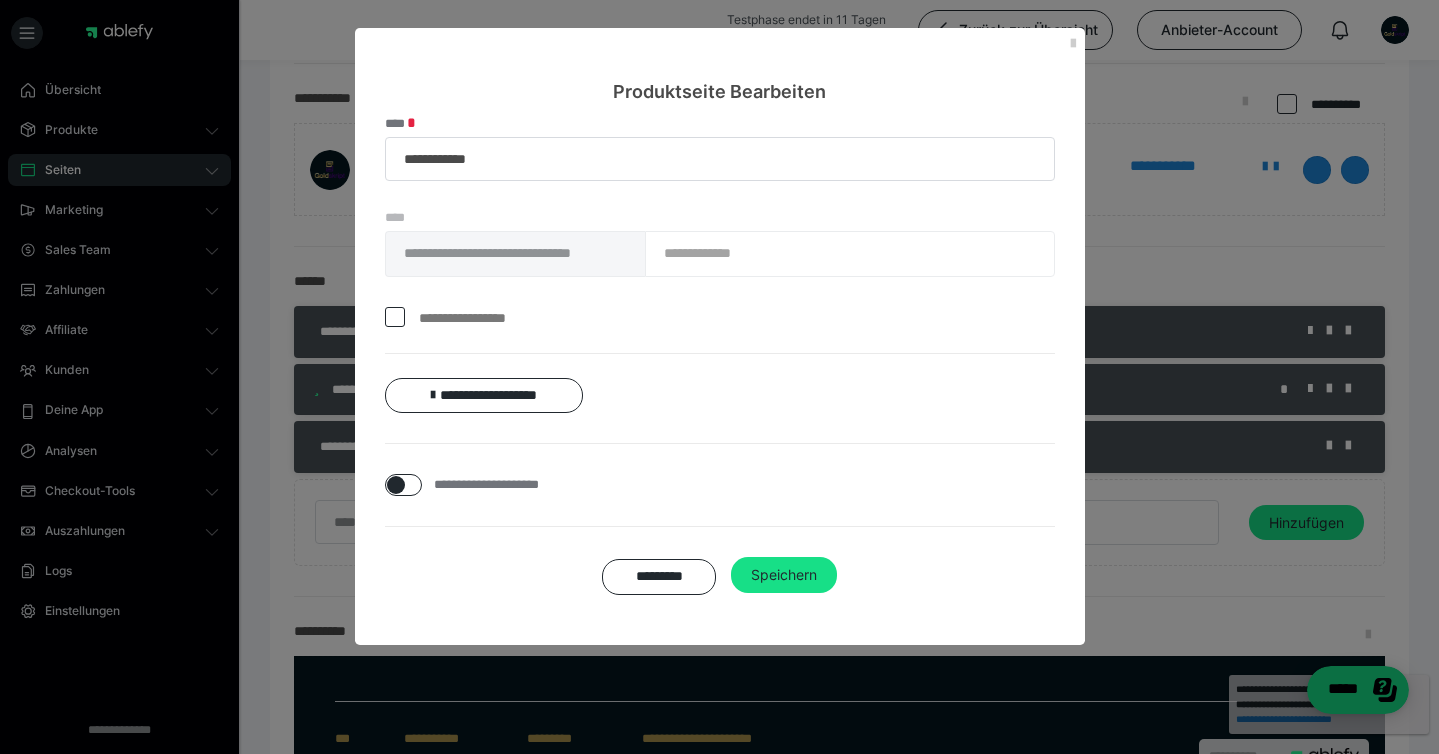 click on "**********" at bounding box center [467, 318] 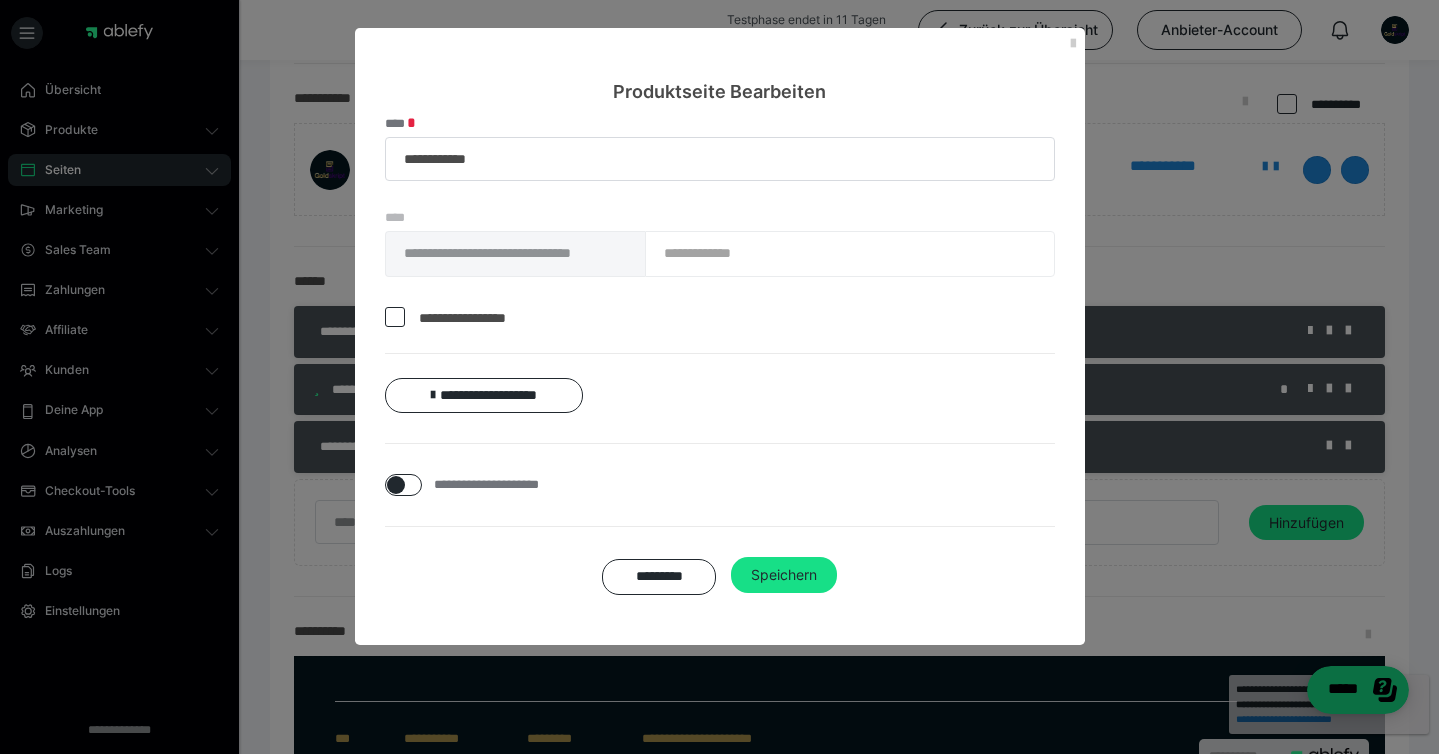 click at bounding box center [395, 317] 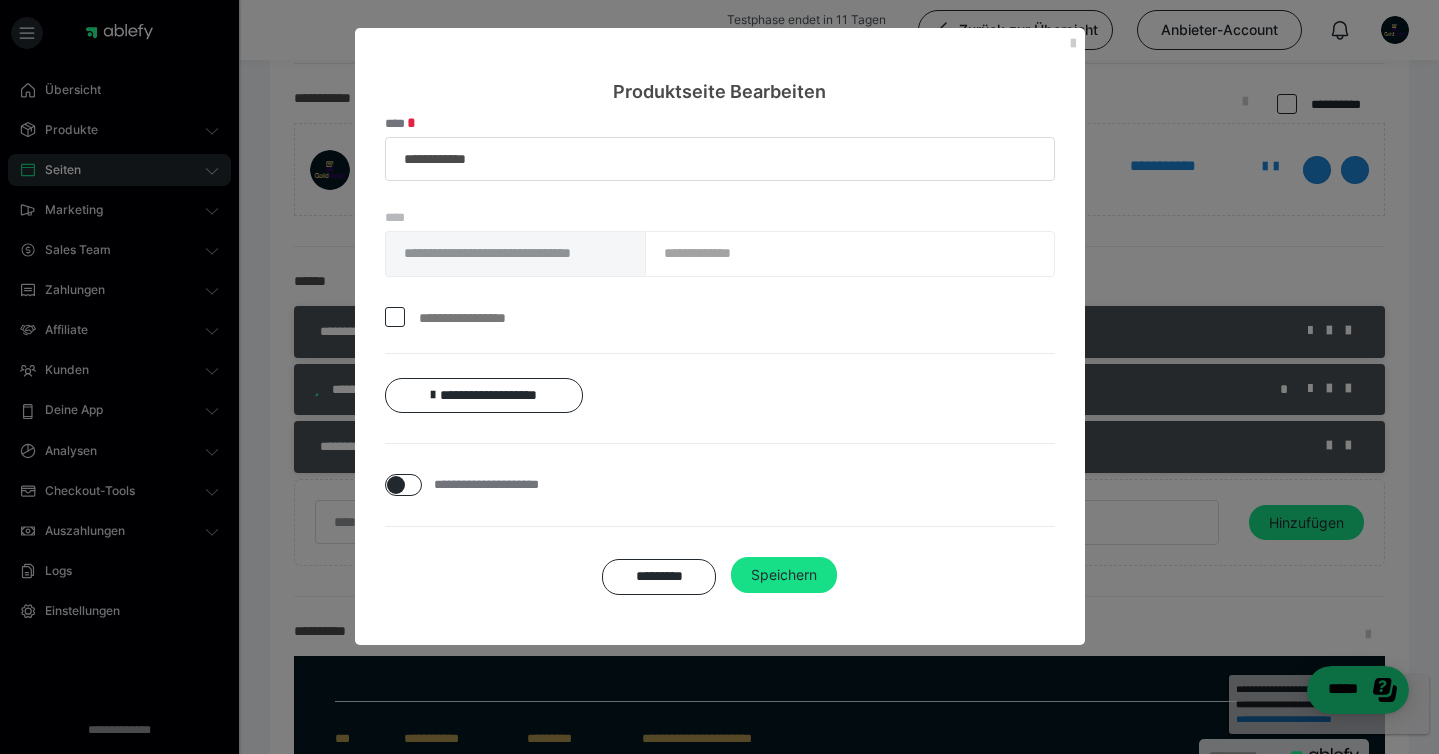 click on "Produktseite Bearbeiten" at bounding box center [720, 66] 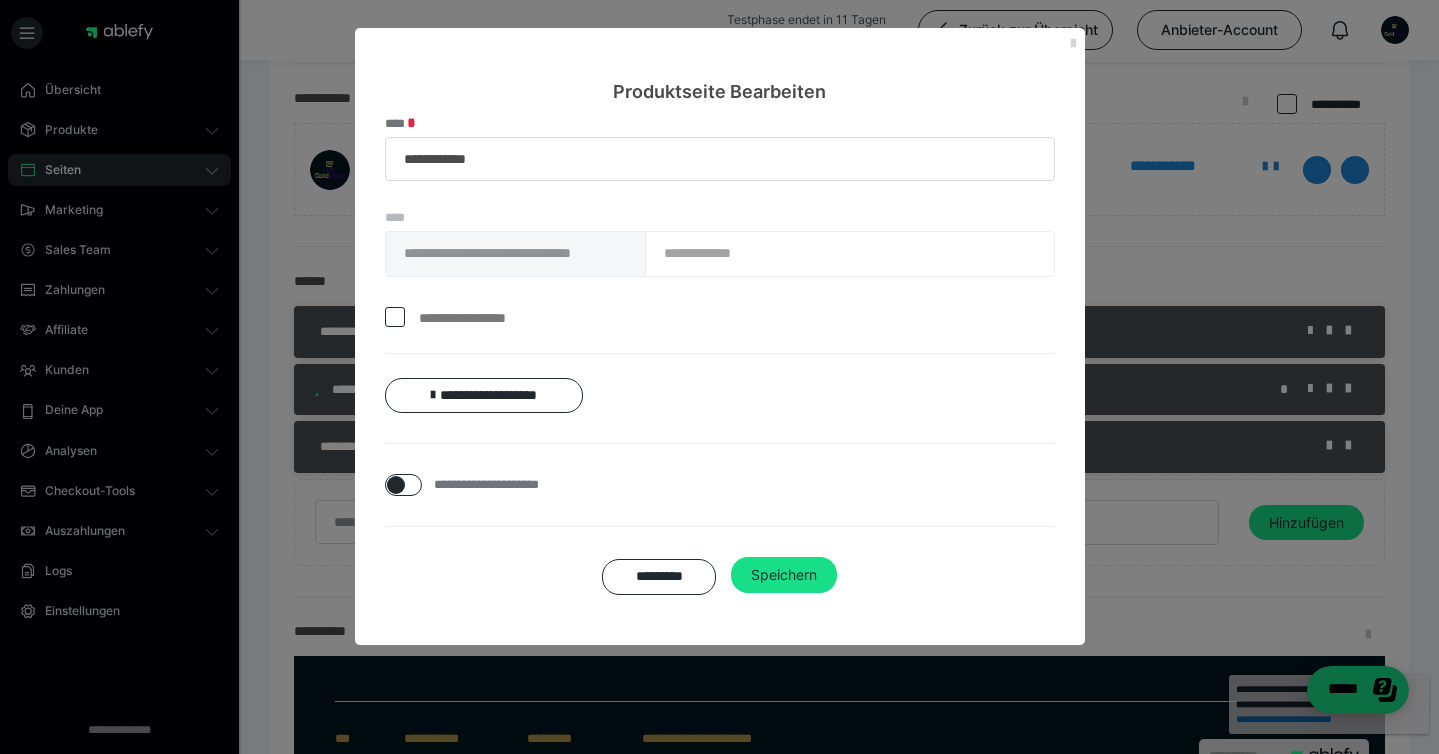 click at bounding box center [1073, 44] 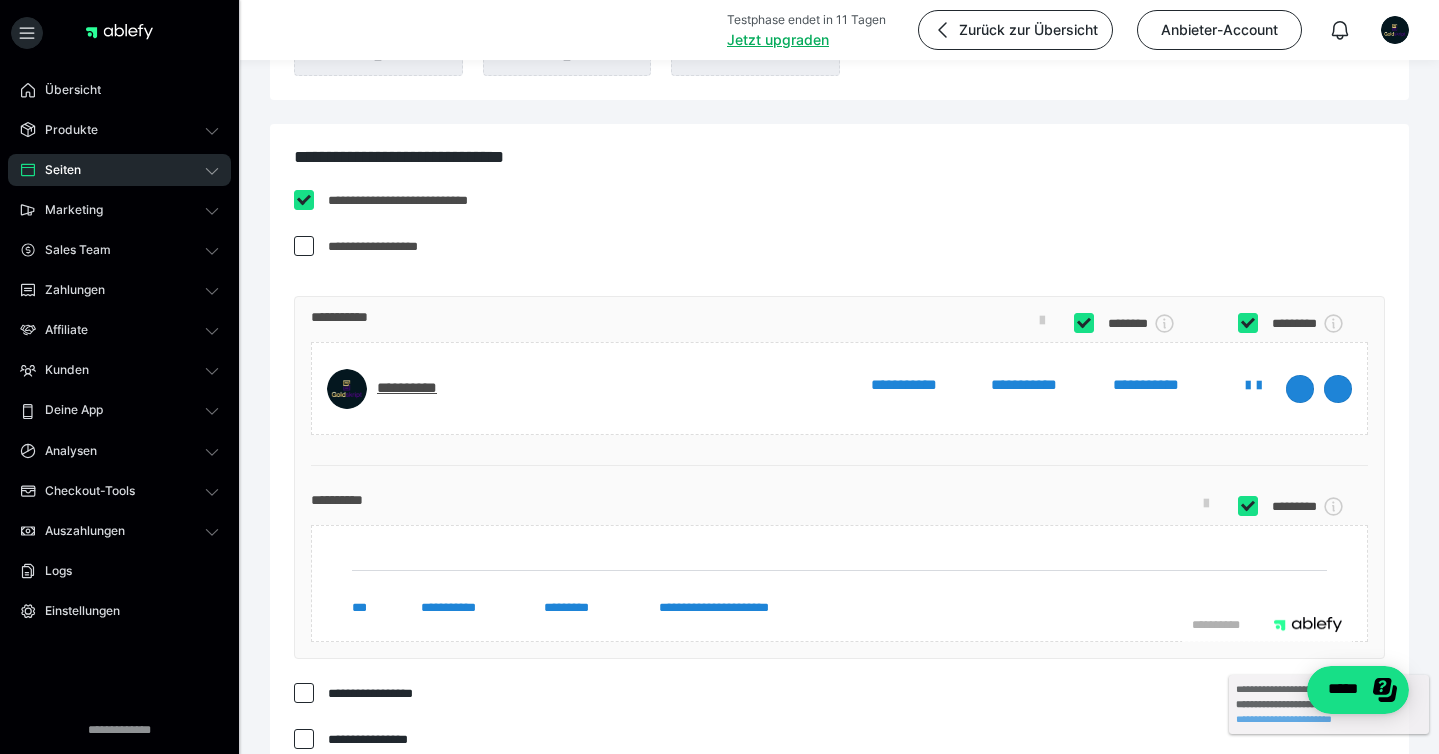 scroll, scrollTop: 1095, scrollLeft: 0, axis: vertical 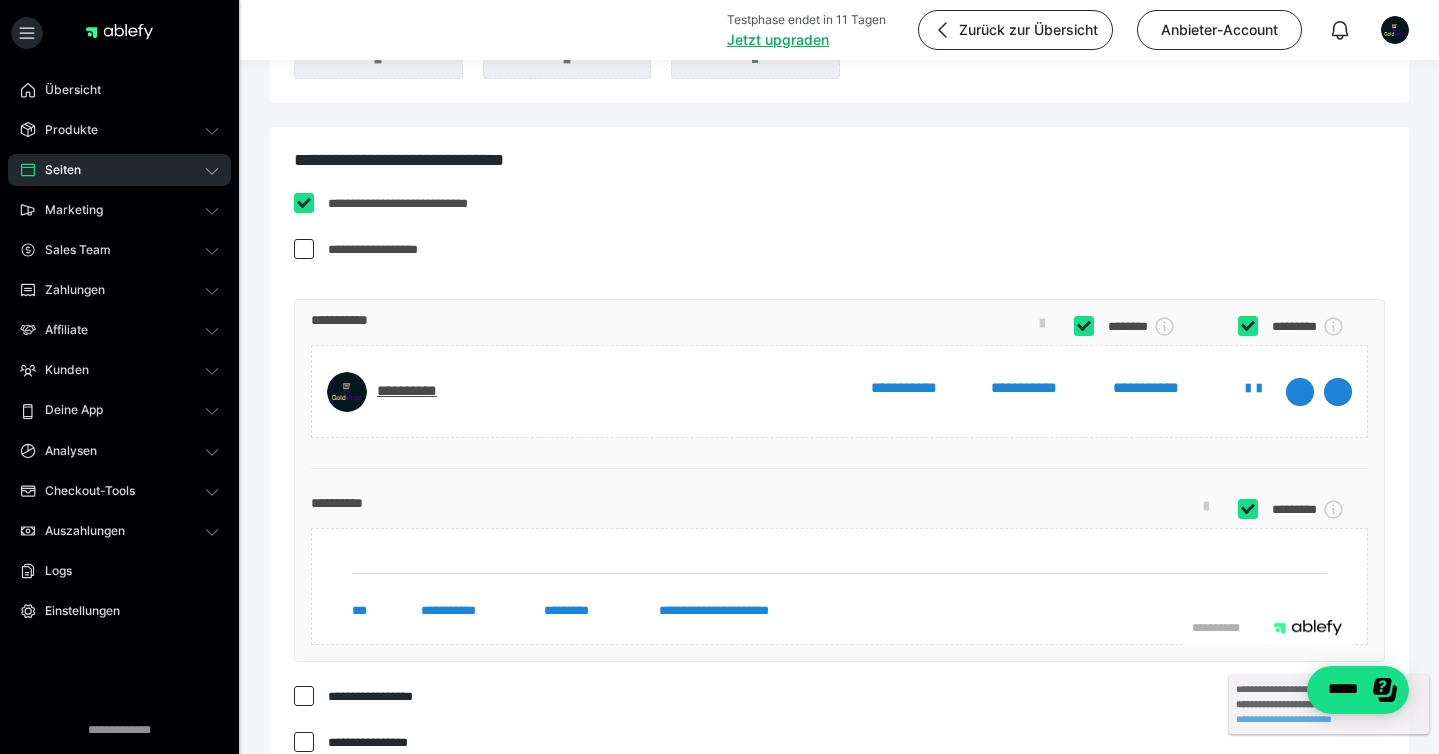 click at bounding box center [304, 249] 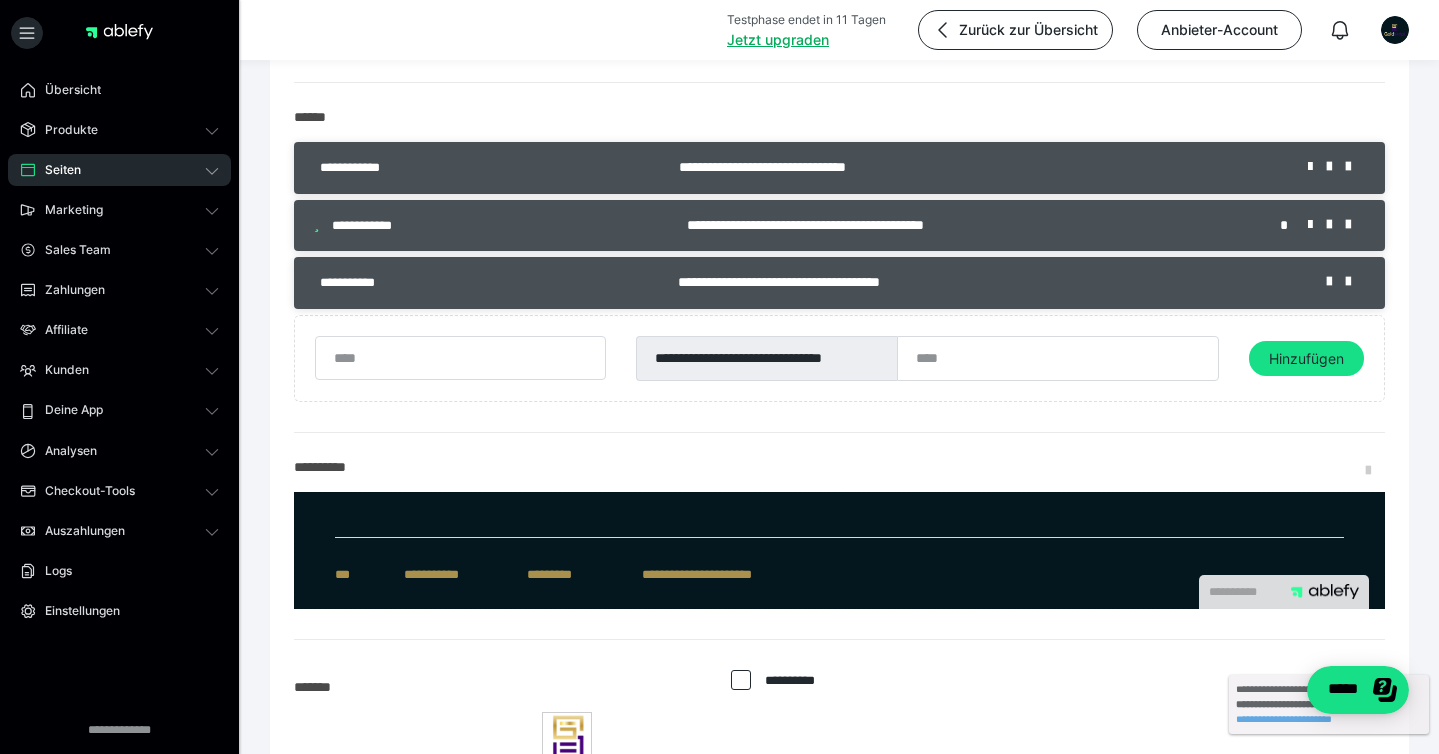 scroll, scrollTop: 0, scrollLeft: 0, axis: both 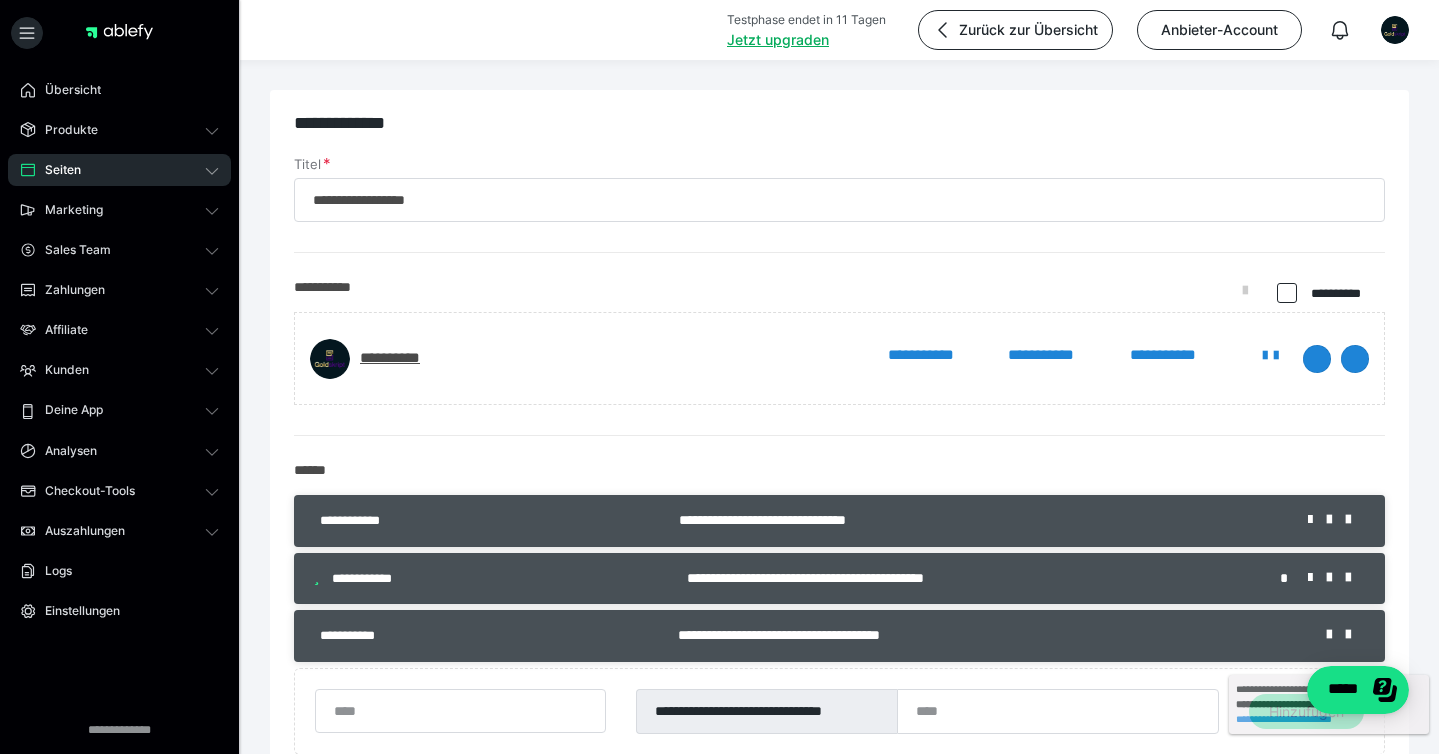 click at bounding box center (1285, 294) 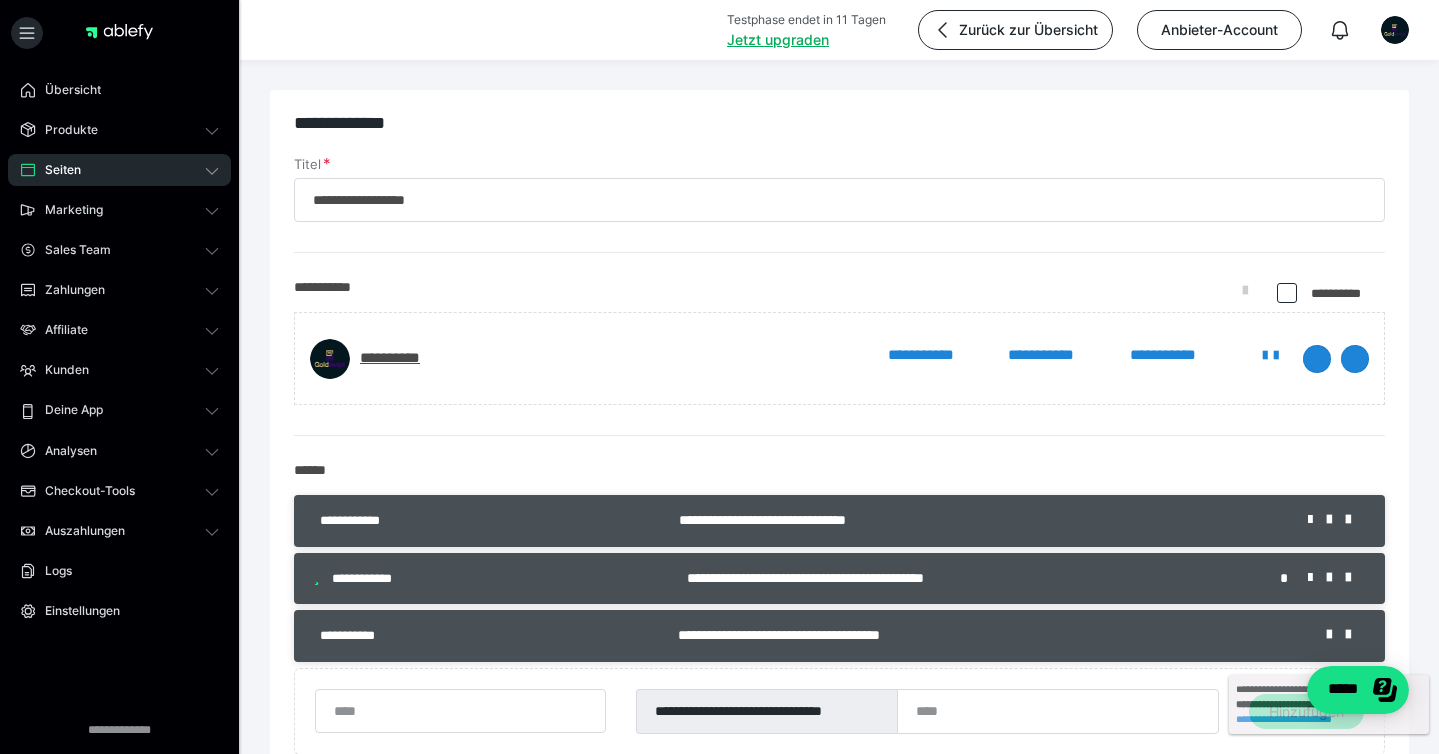 click at bounding box center (1287, 293) 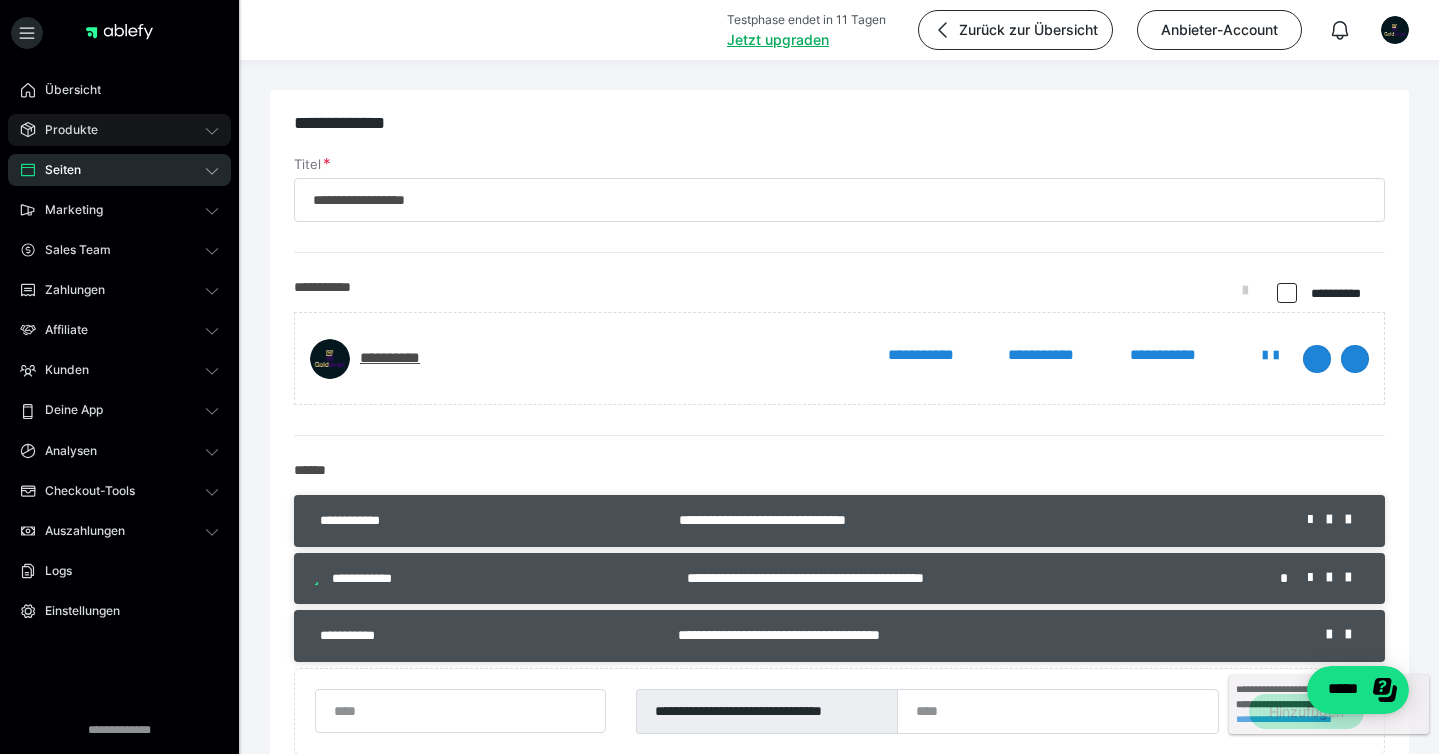 click on "Produkte" at bounding box center (119, 130) 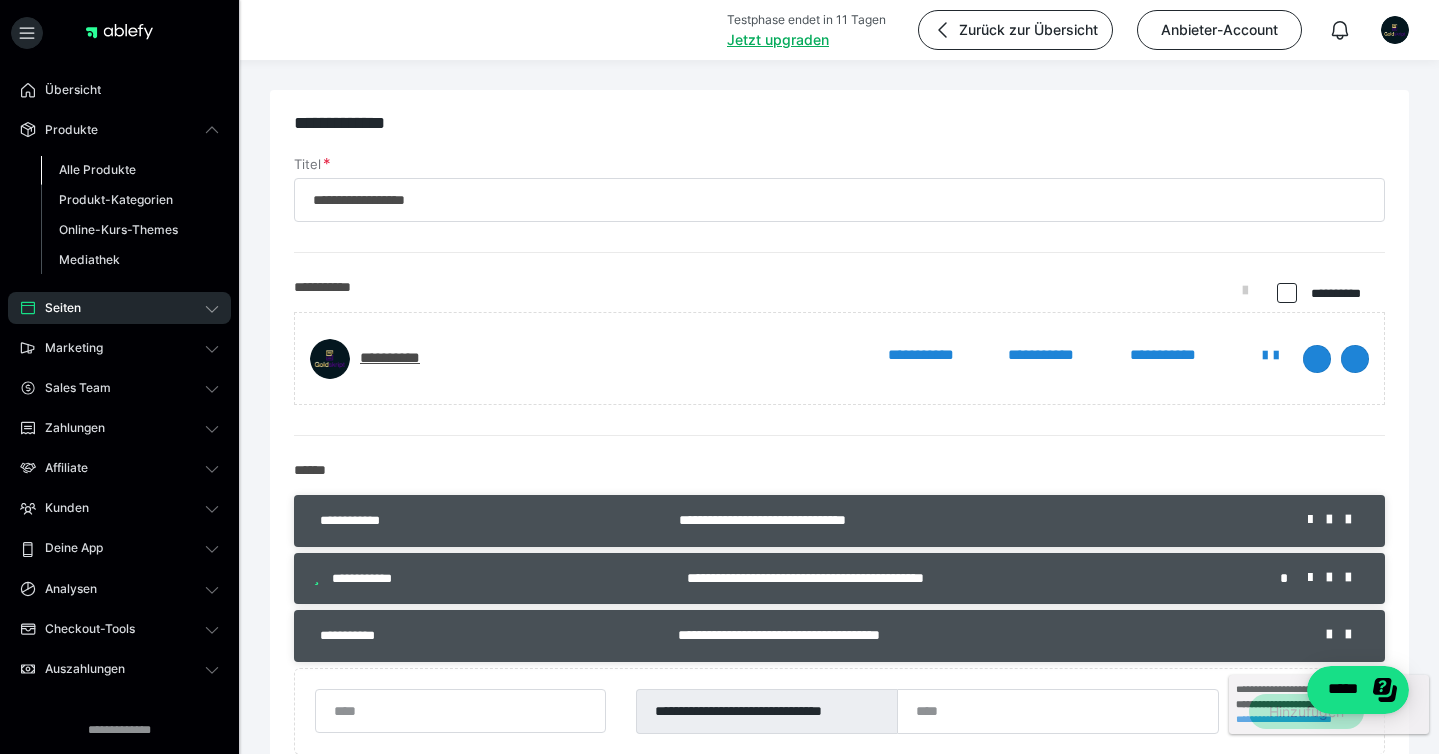 click on "Alle Produkte" at bounding box center (97, 169) 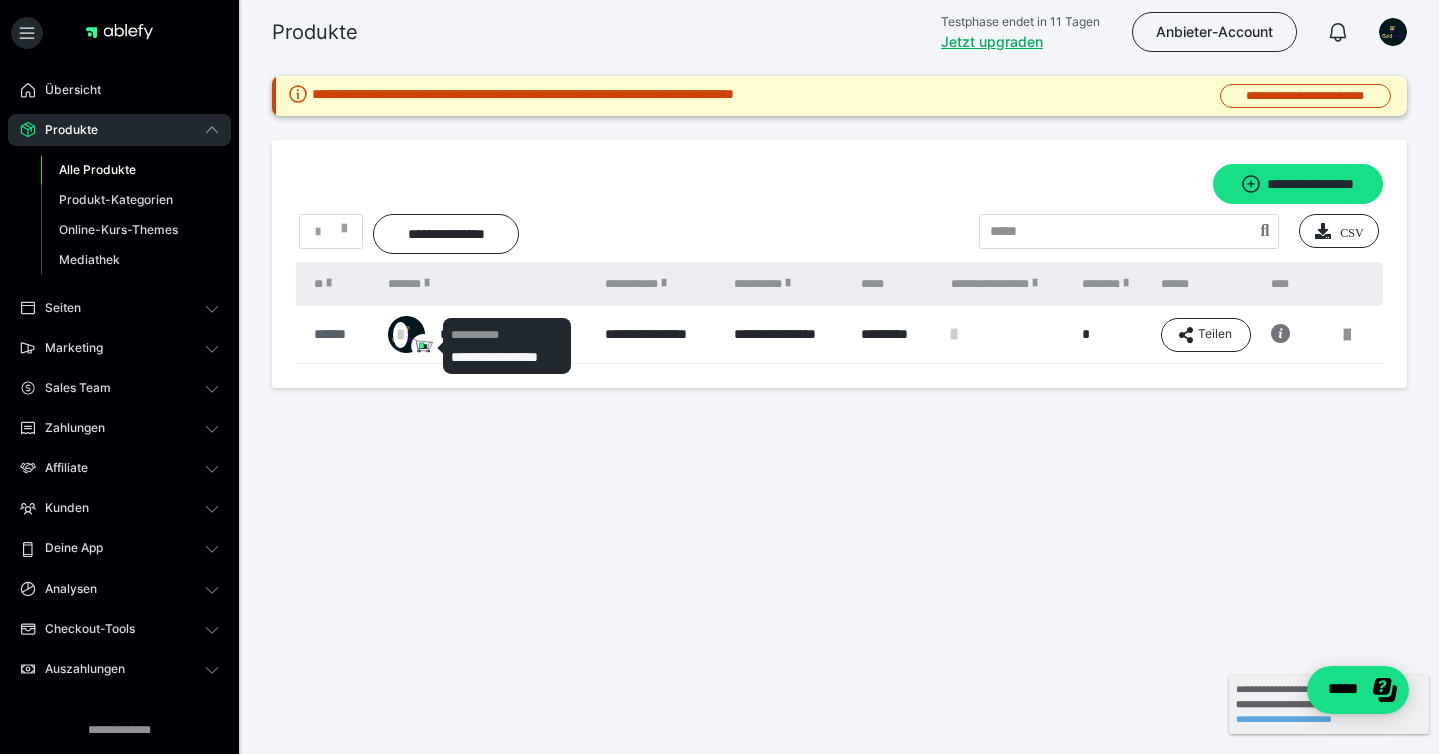 click on "******" at bounding box center [341, 334] 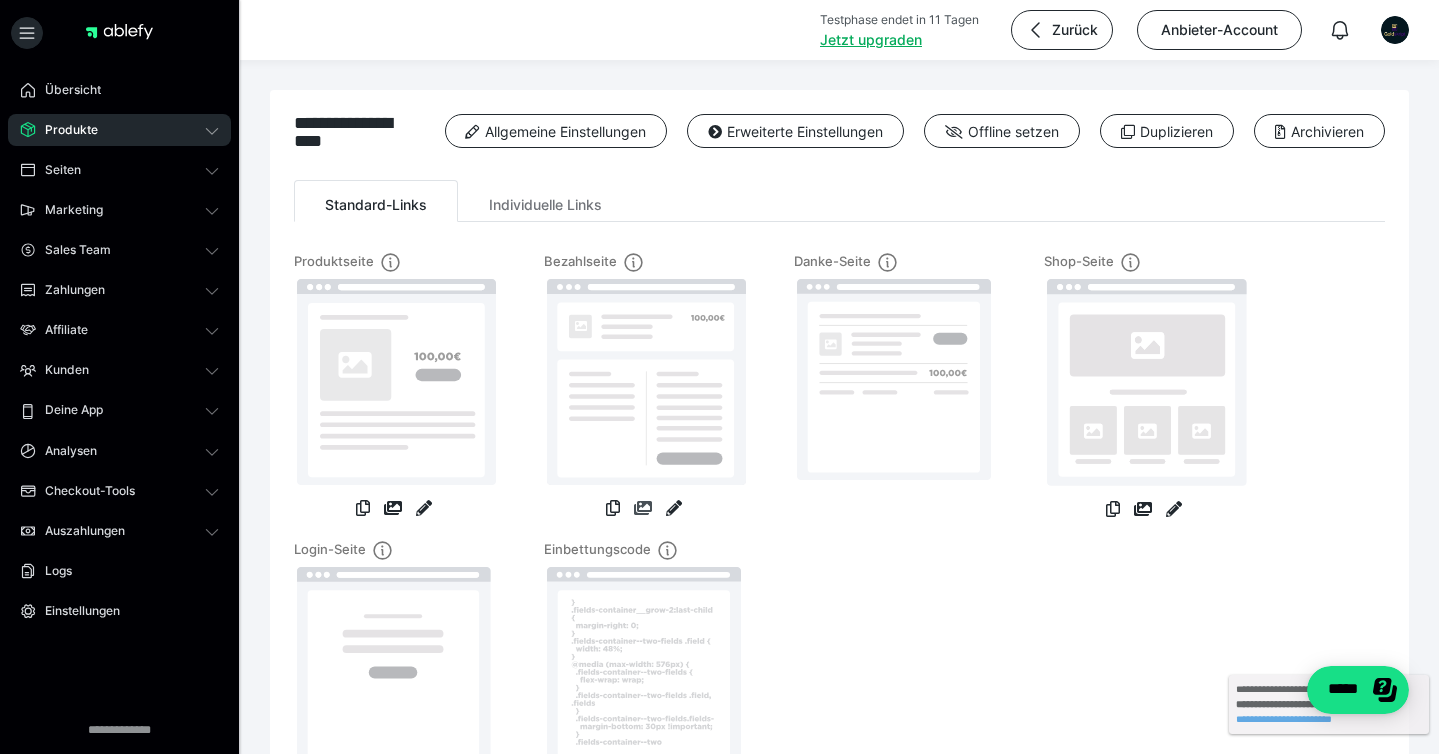 click at bounding box center [643, 508] 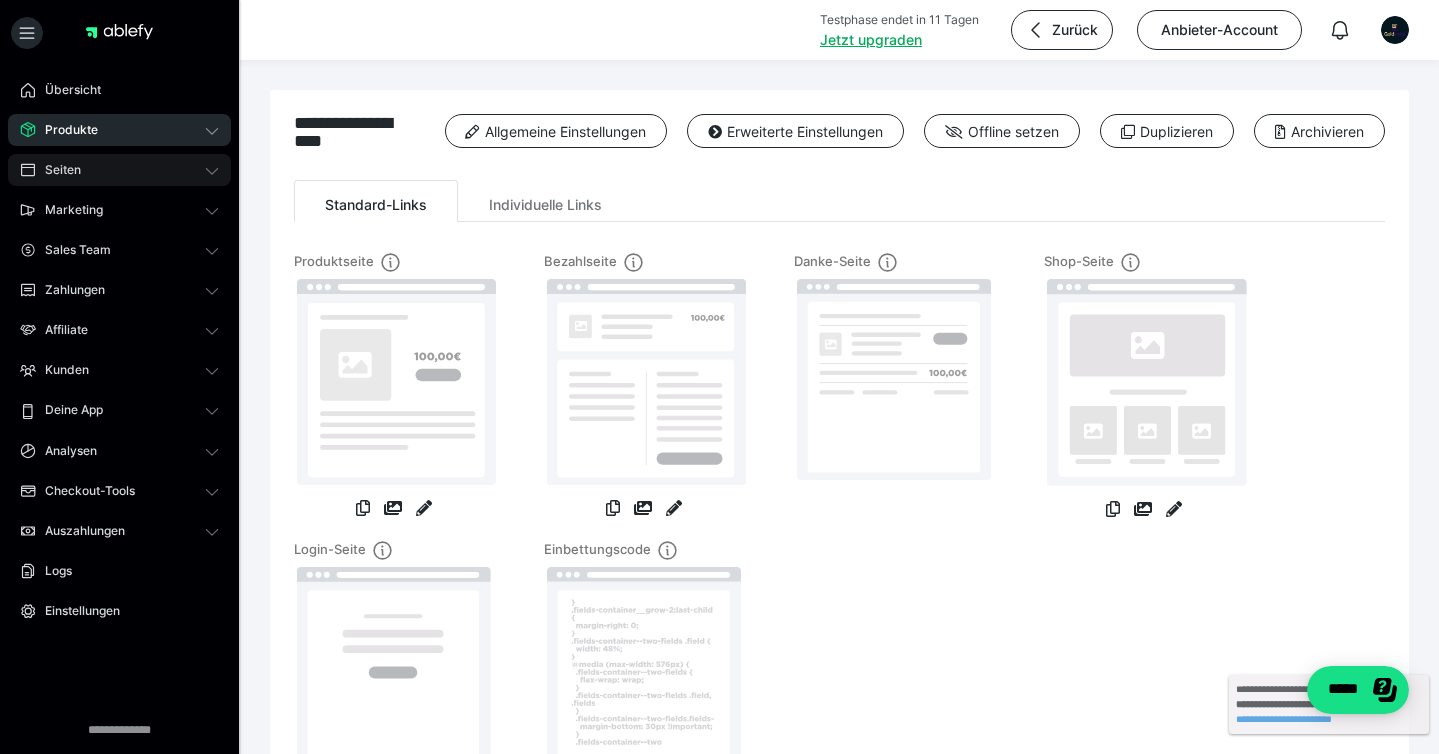 click on "Seiten" at bounding box center (119, 170) 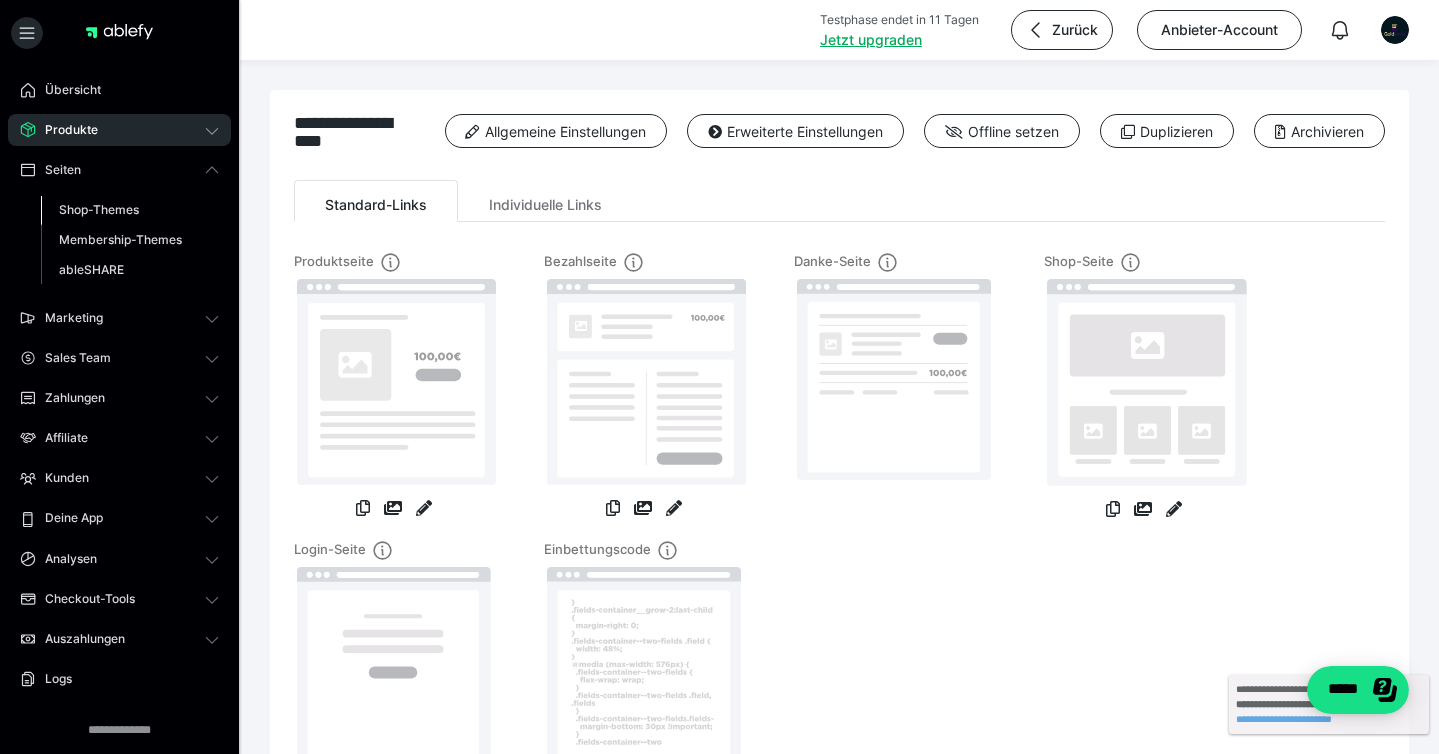 click on "Shop-Themes" at bounding box center (99, 209) 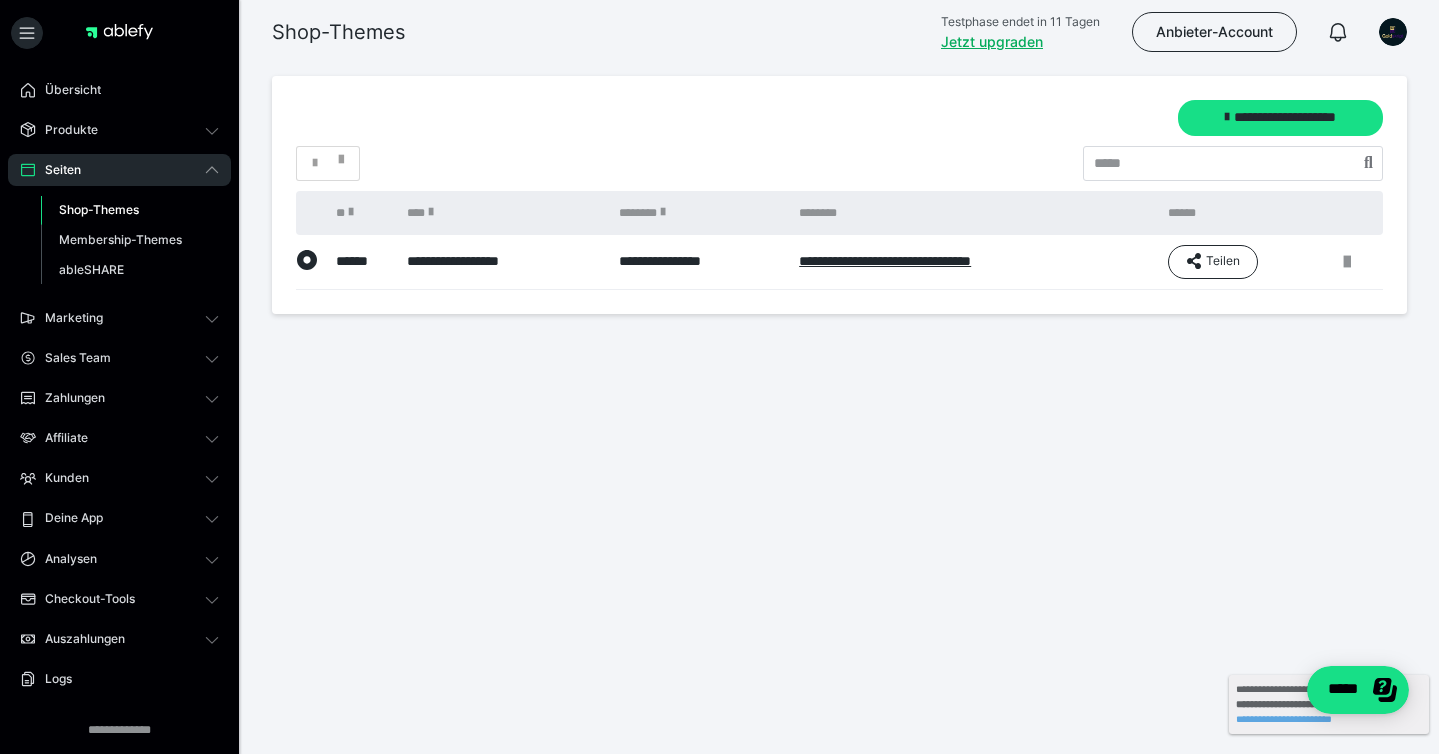 click on "******" at bounding box center (361, 262) 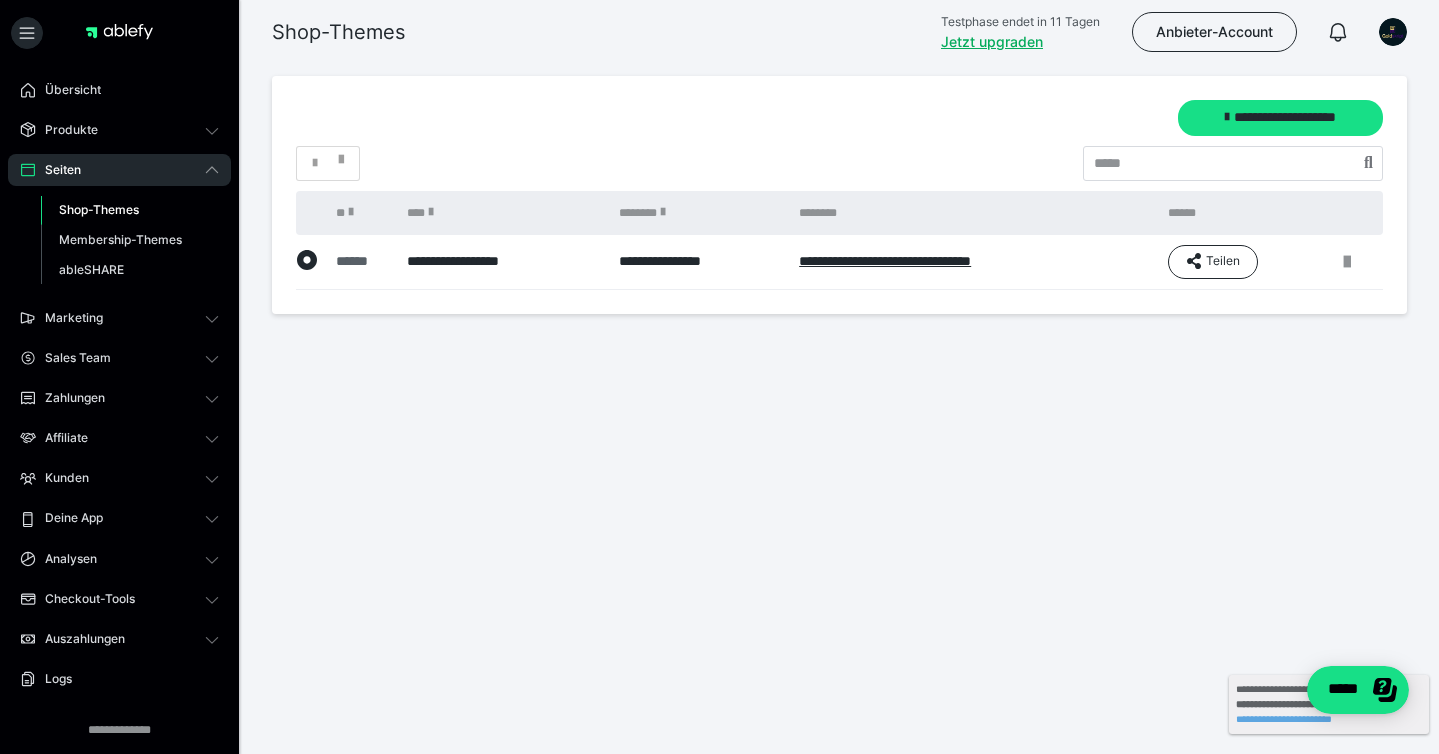 click on "******" at bounding box center [361, 261] 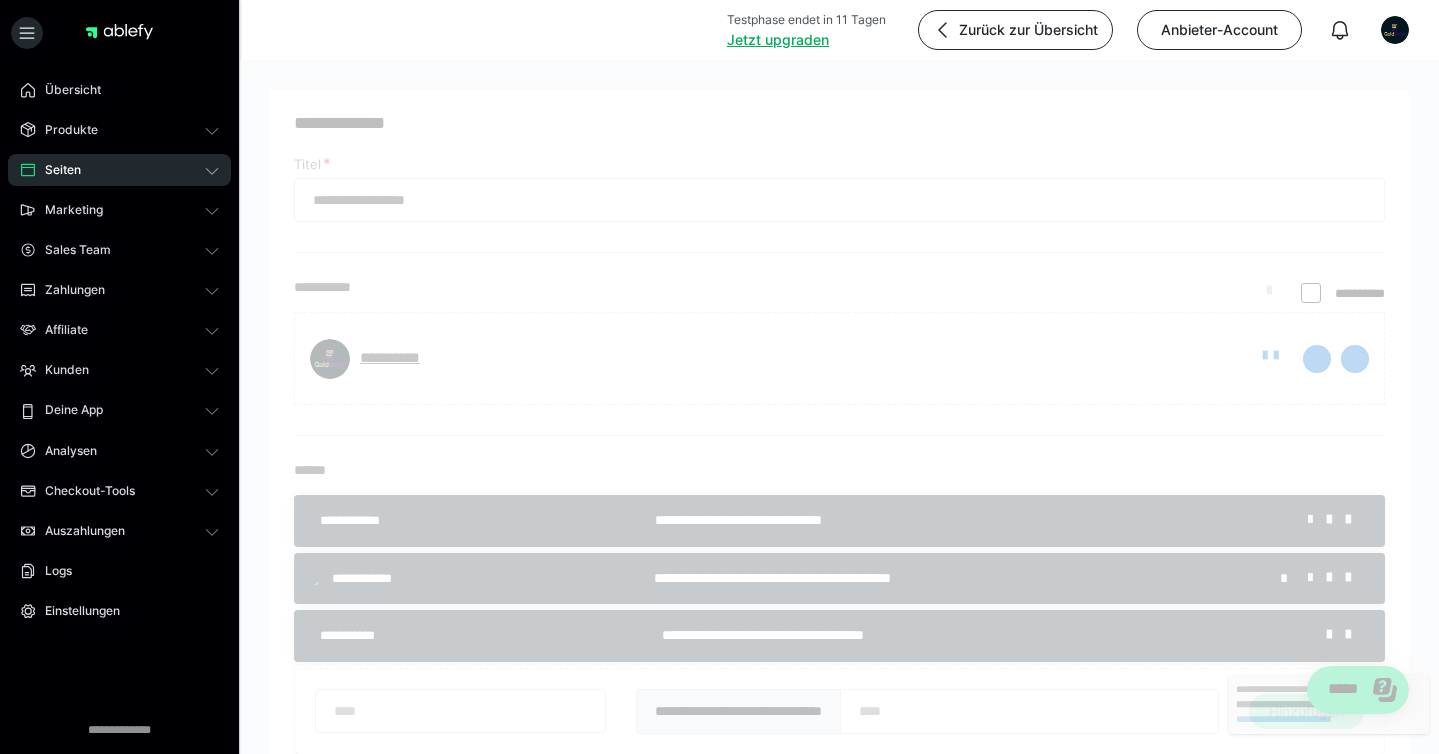 checkbox on "*****" 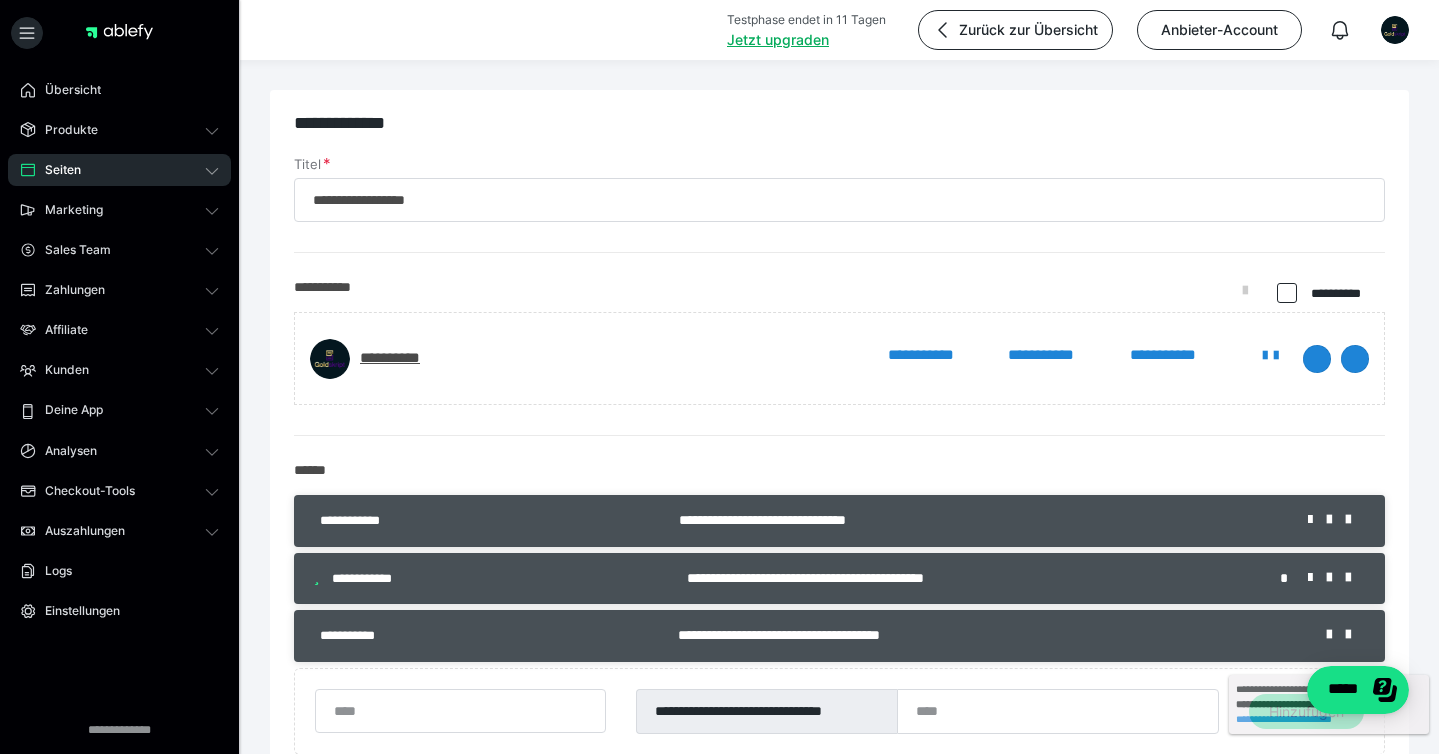 click at bounding box center [1285, 294] 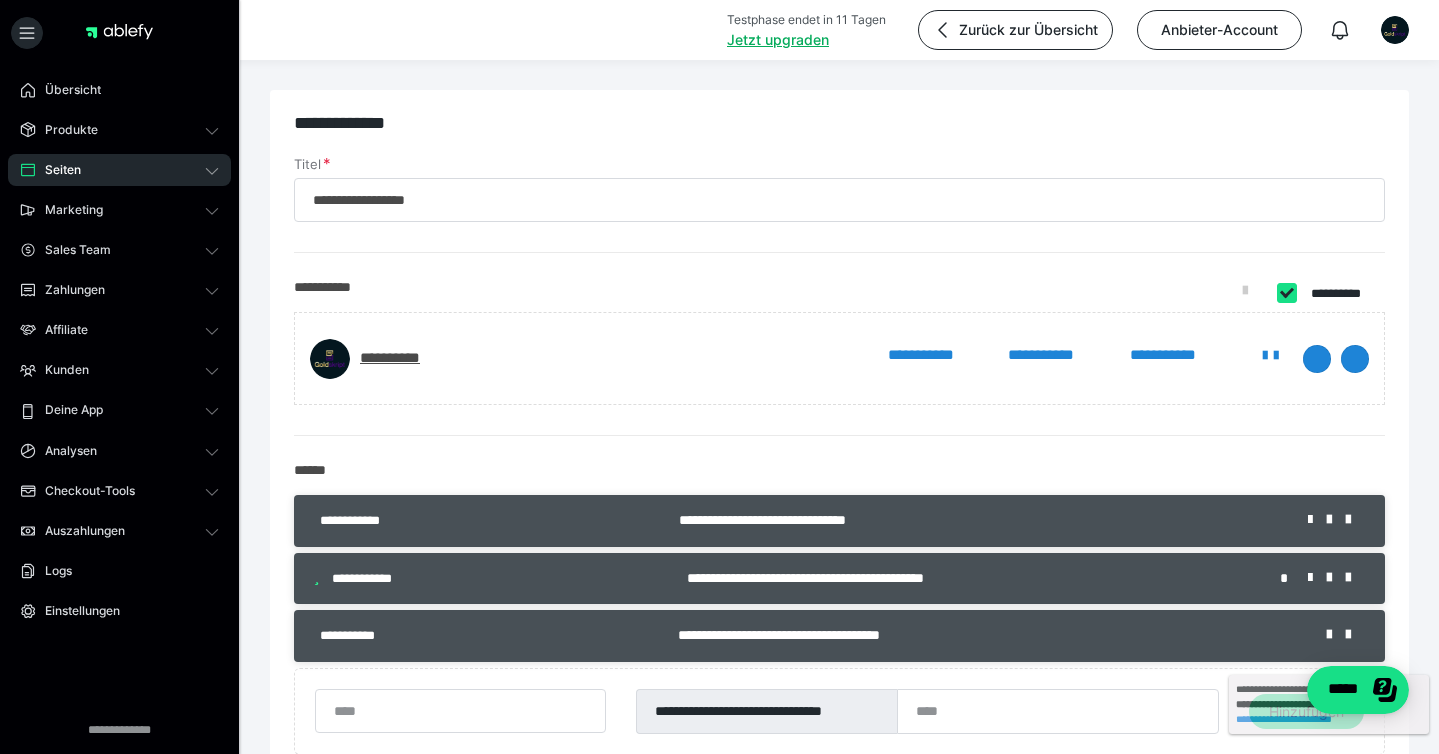 checkbox on "****" 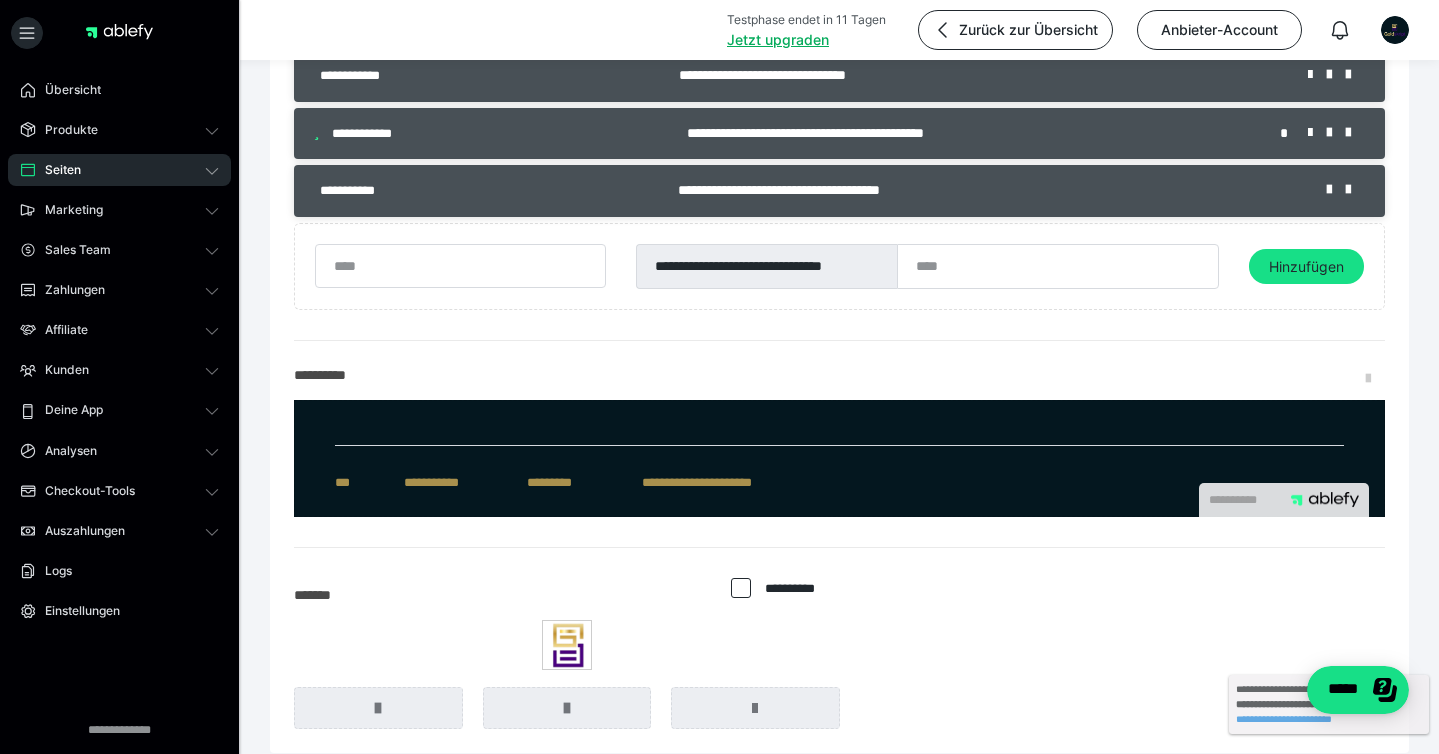 scroll, scrollTop: 0, scrollLeft: 0, axis: both 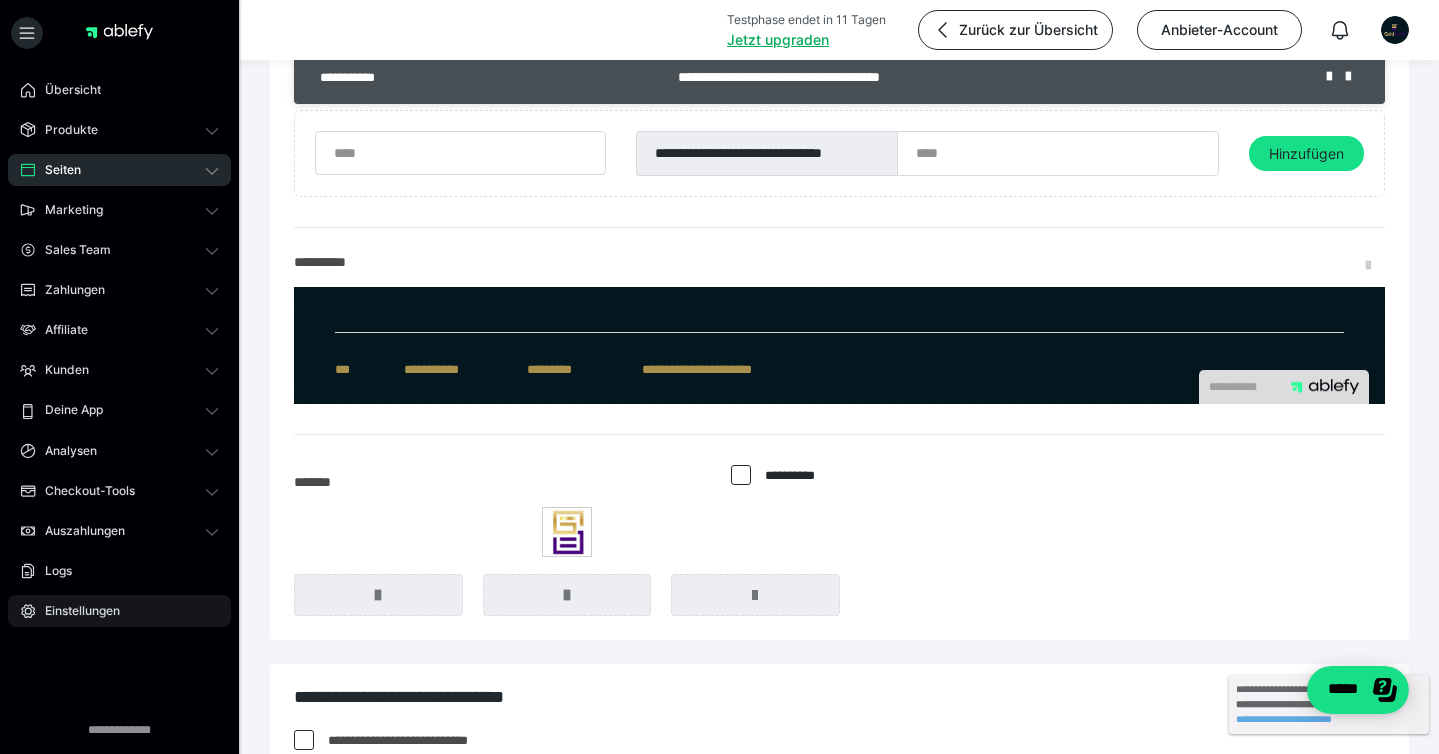 click on "Einstellungen" at bounding box center [75, 611] 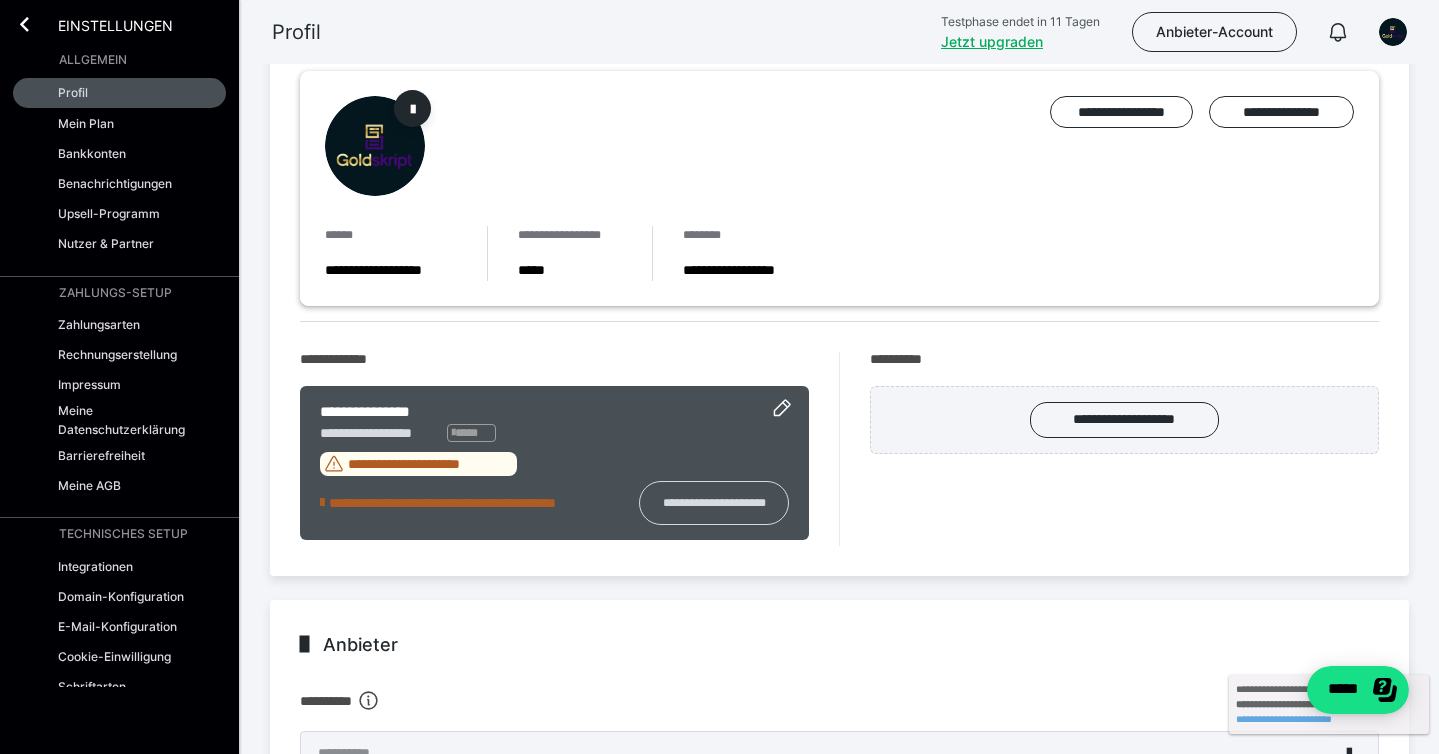 scroll, scrollTop: 848, scrollLeft: 0, axis: vertical 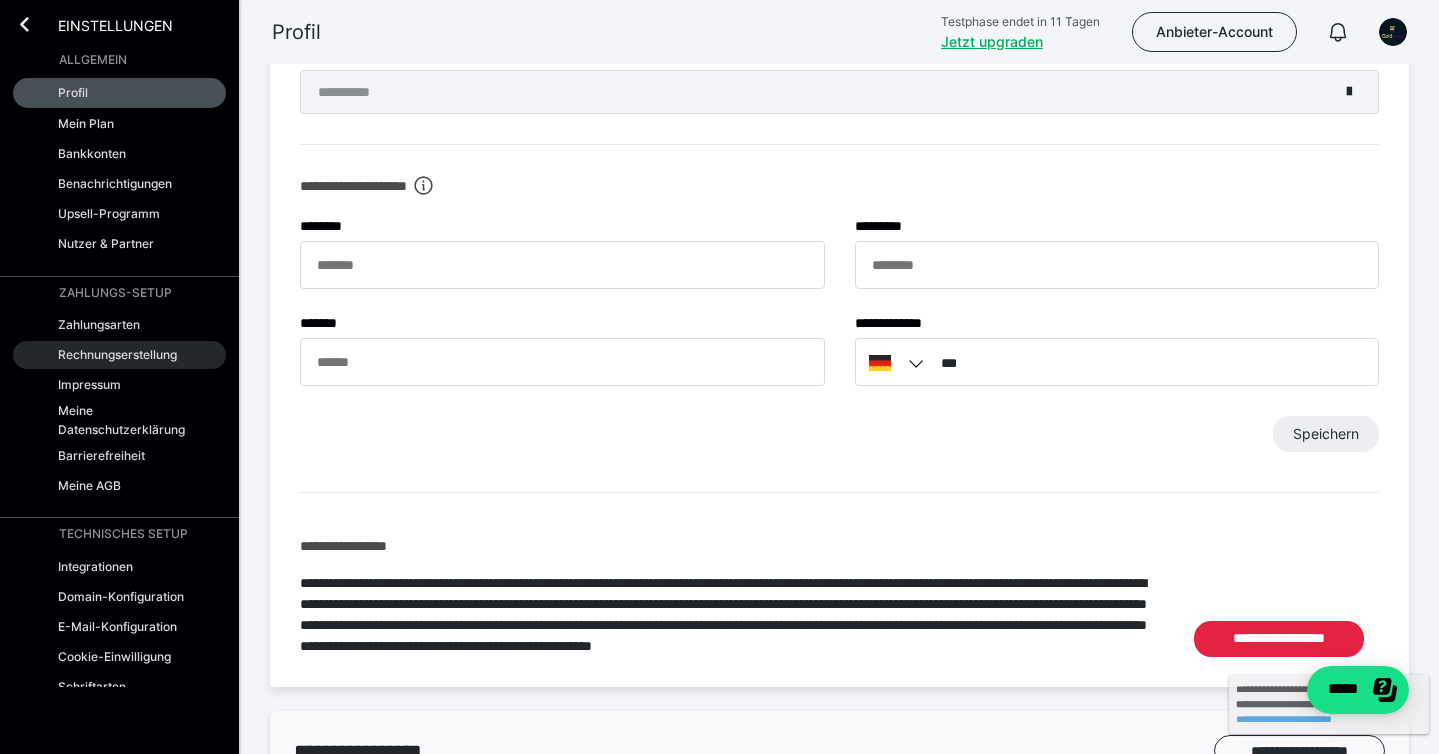 click on "Rechnungserstellung" at bounding box center [117, 354] 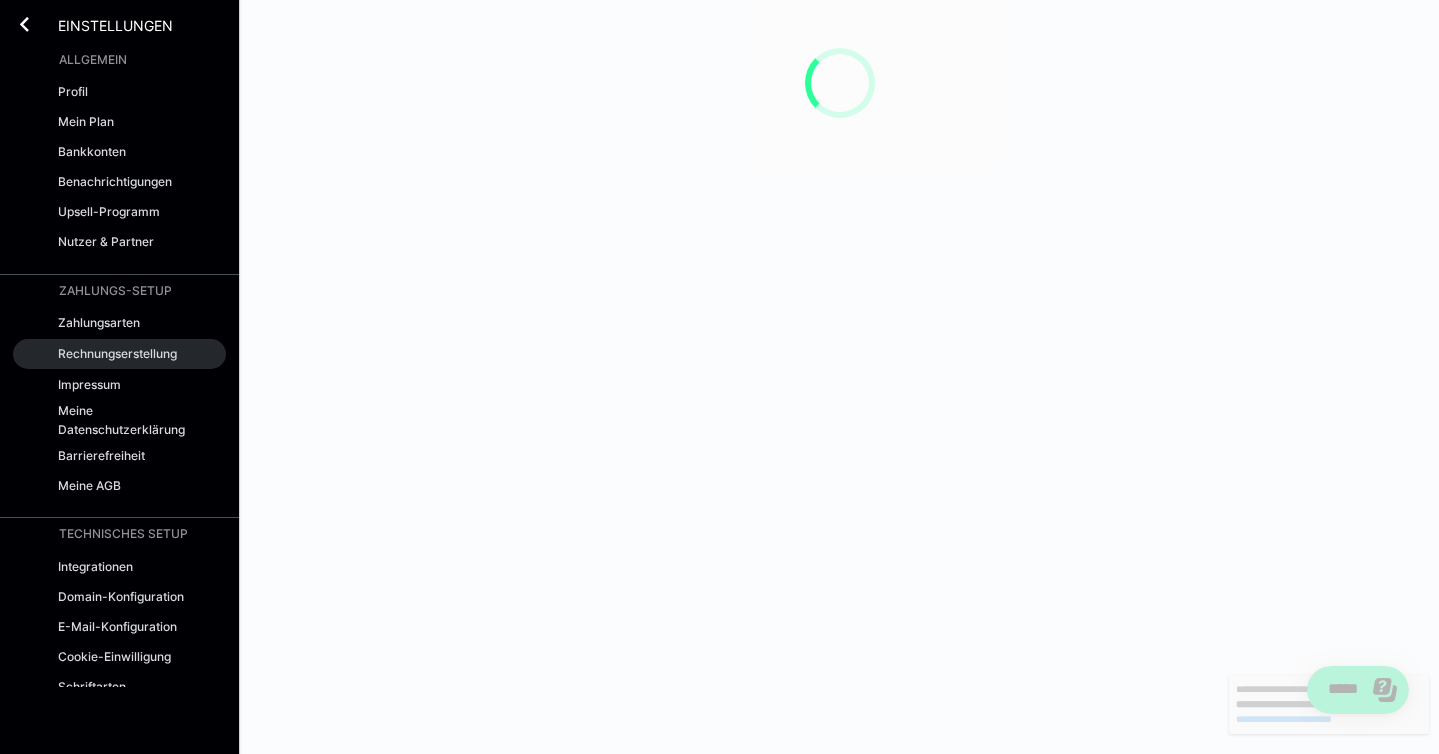 scroll, scrollTop: 0, scrollLeft: 0, axis: both 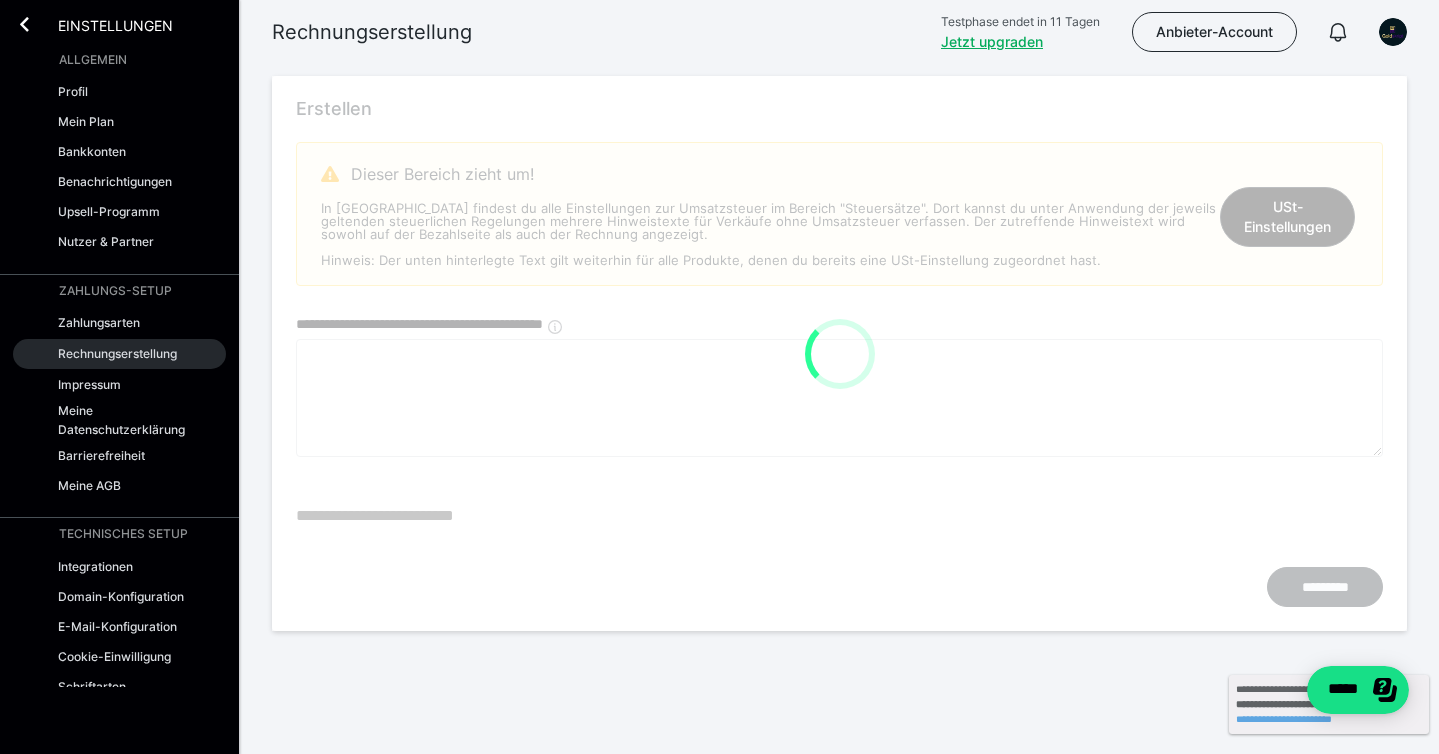 type on "**********" 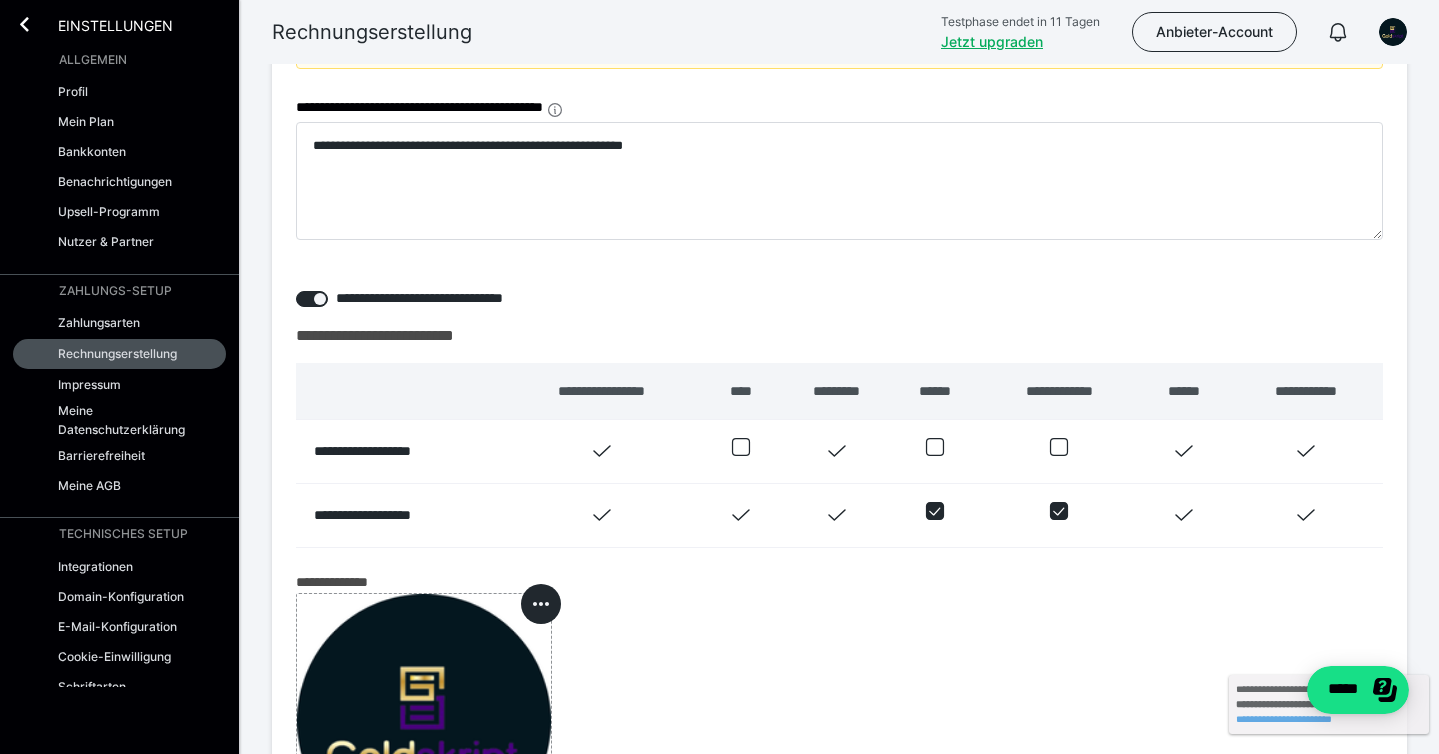 scroll, scrollTop: 270, scrollLeft: 0, axis: vertical 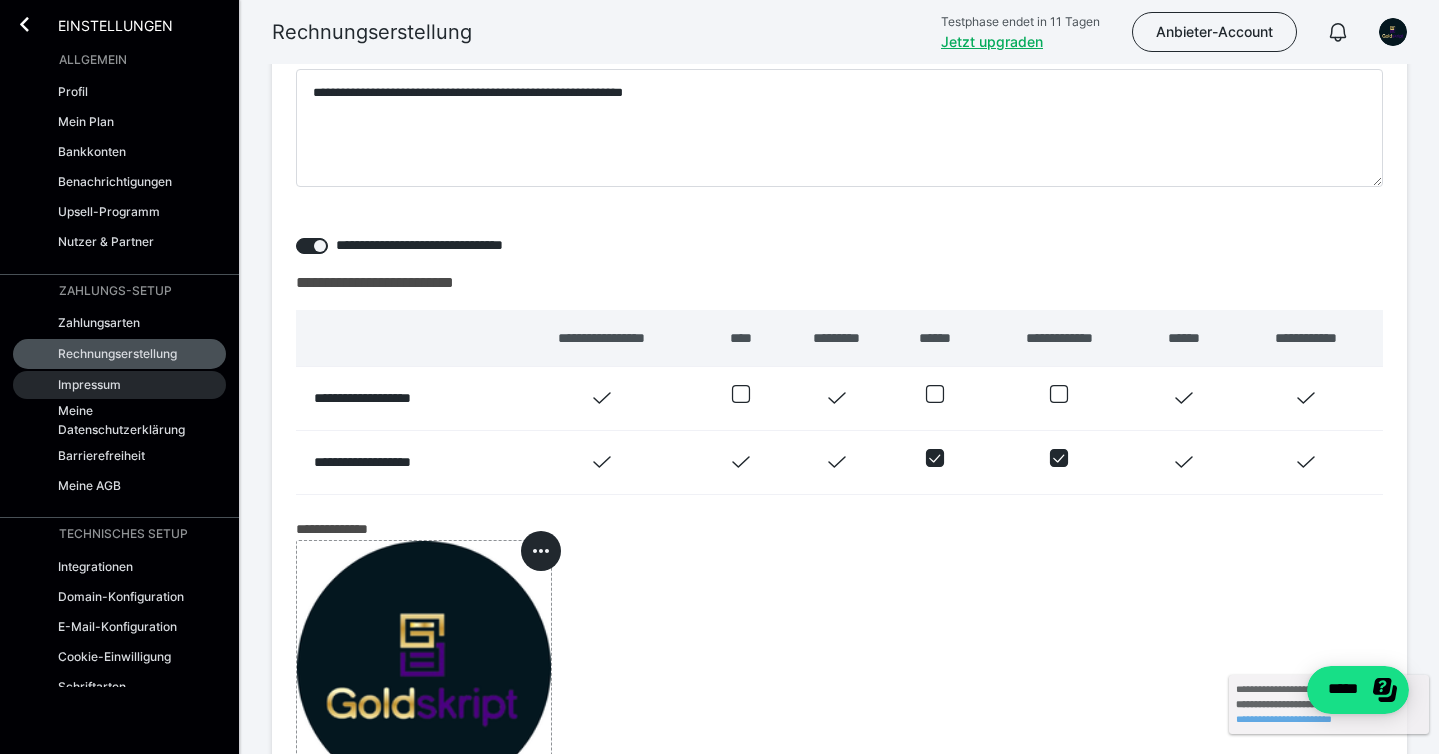 click on "Impressum" at bounding box center (89, 384) 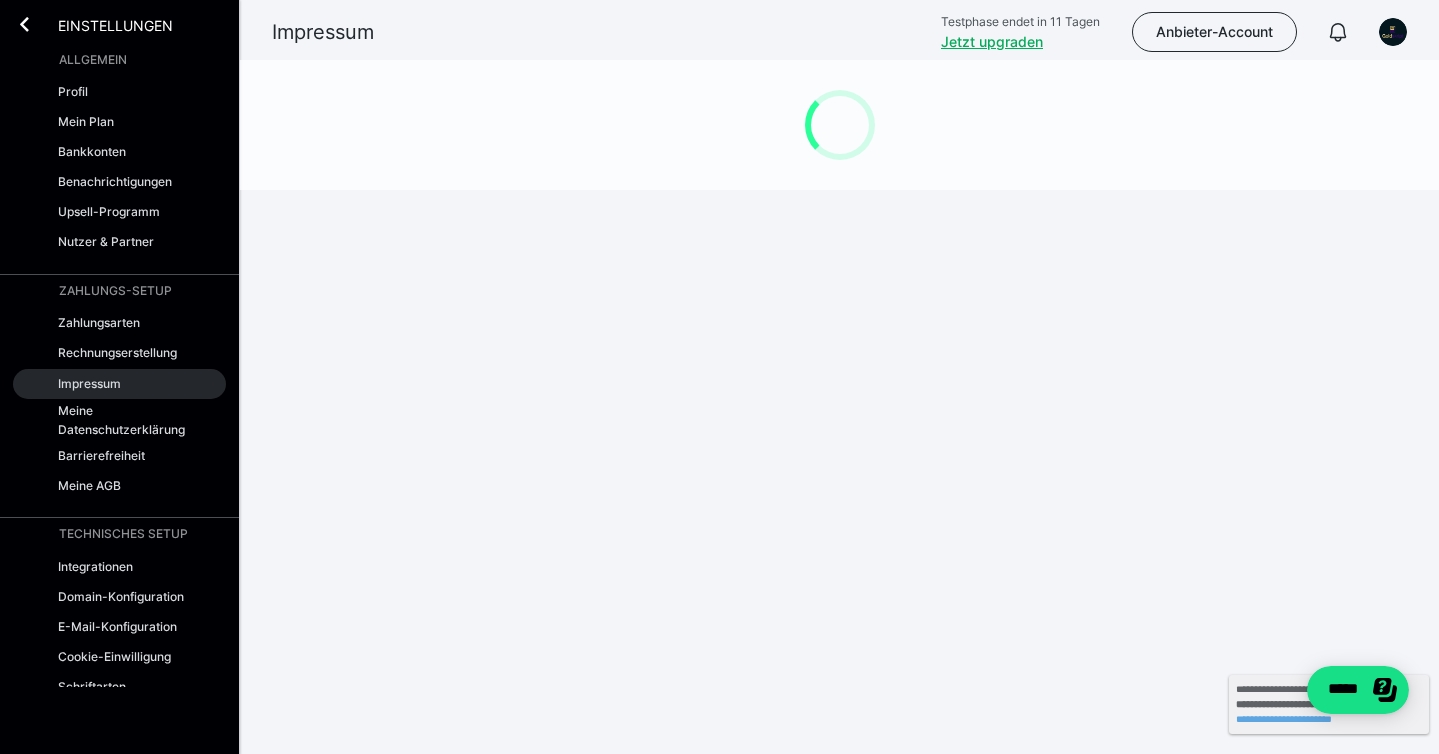 scroll, scrollTop: 0, scrollLeft: 0, axis: both 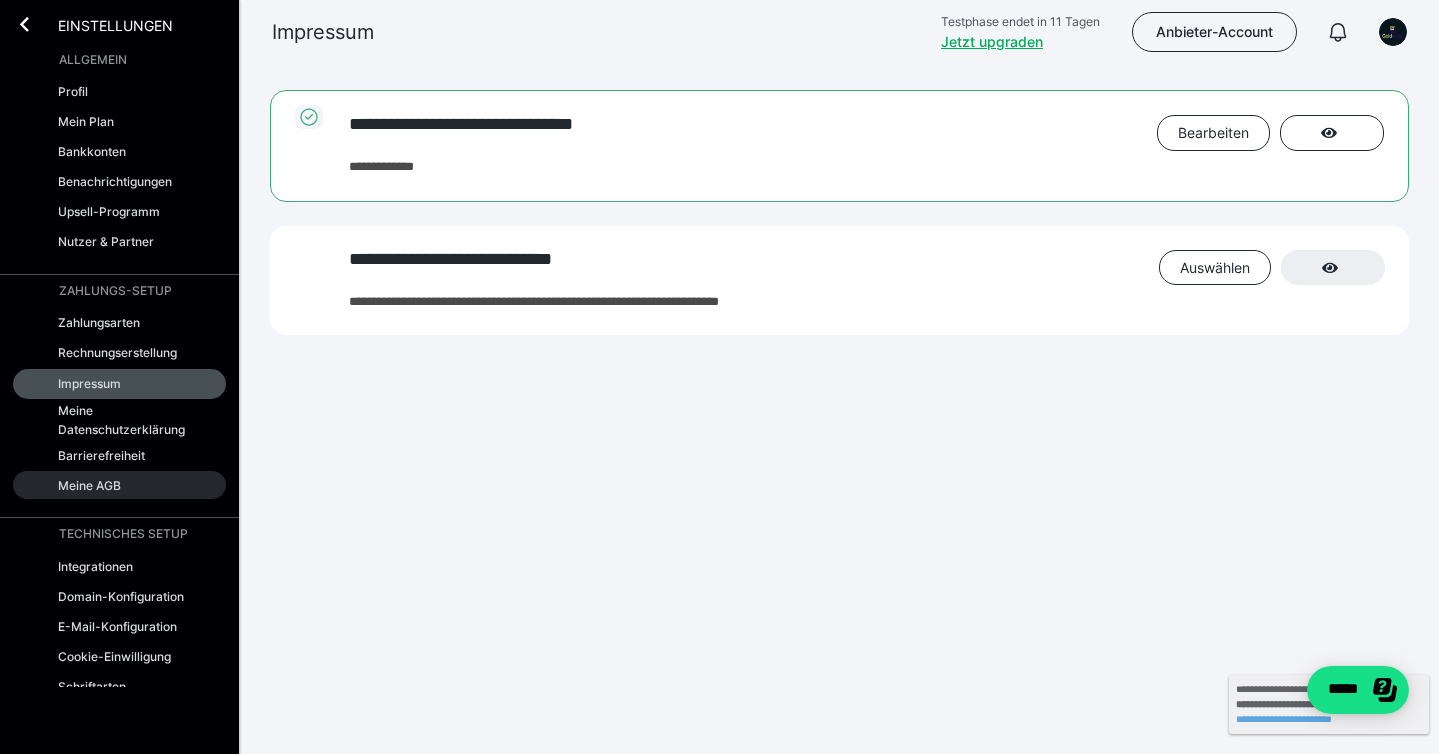 click on "Meine AGB" at bounding box center [89, 485] 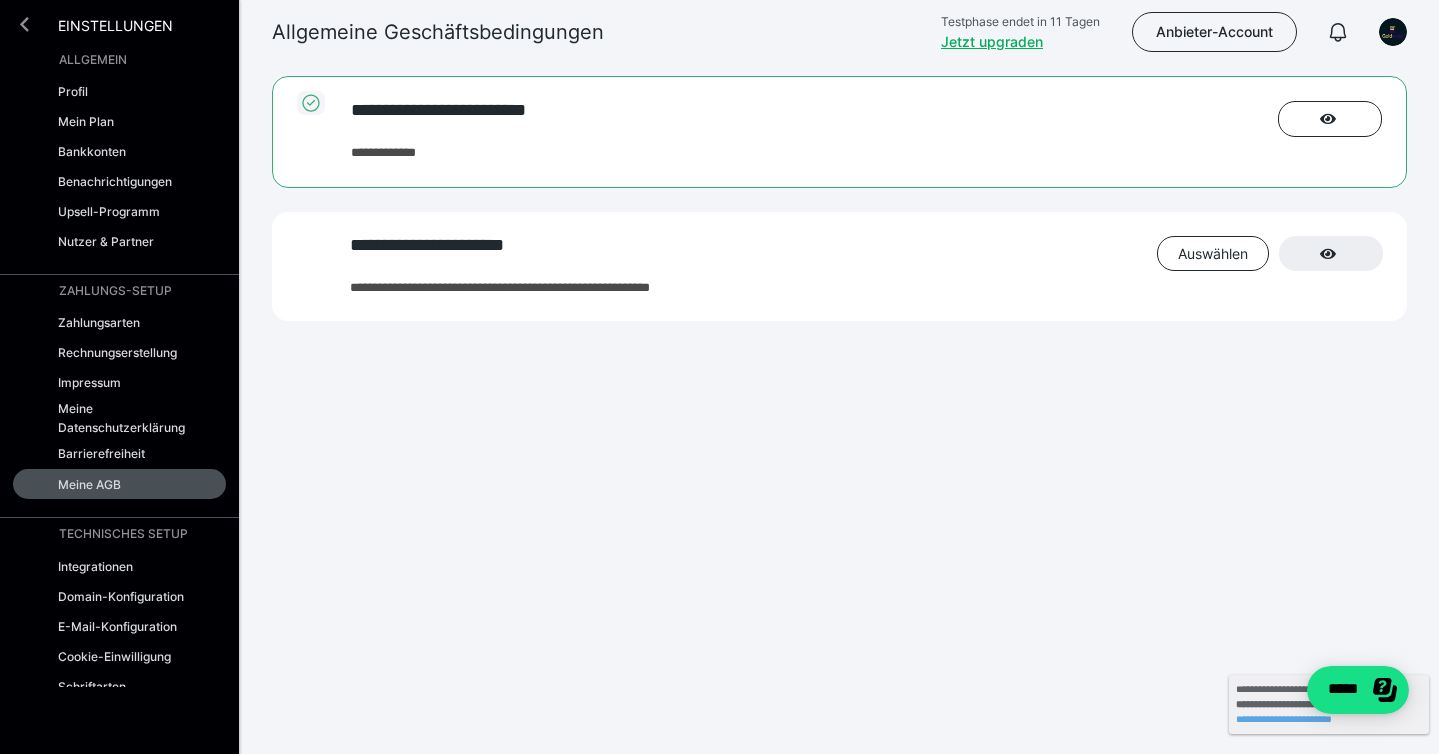 click at bounding box center (24, 24) 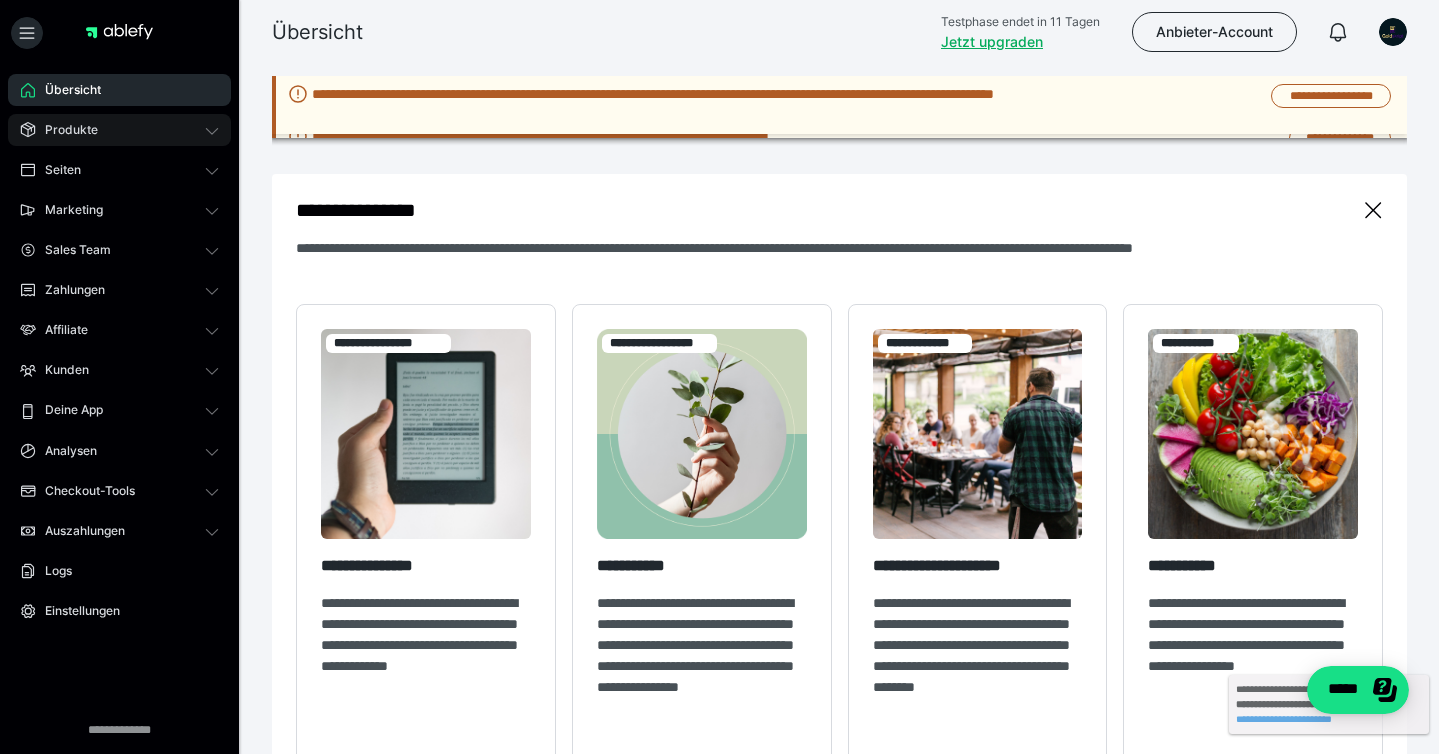 click on "Produkte" at bounding box center [64, 130] 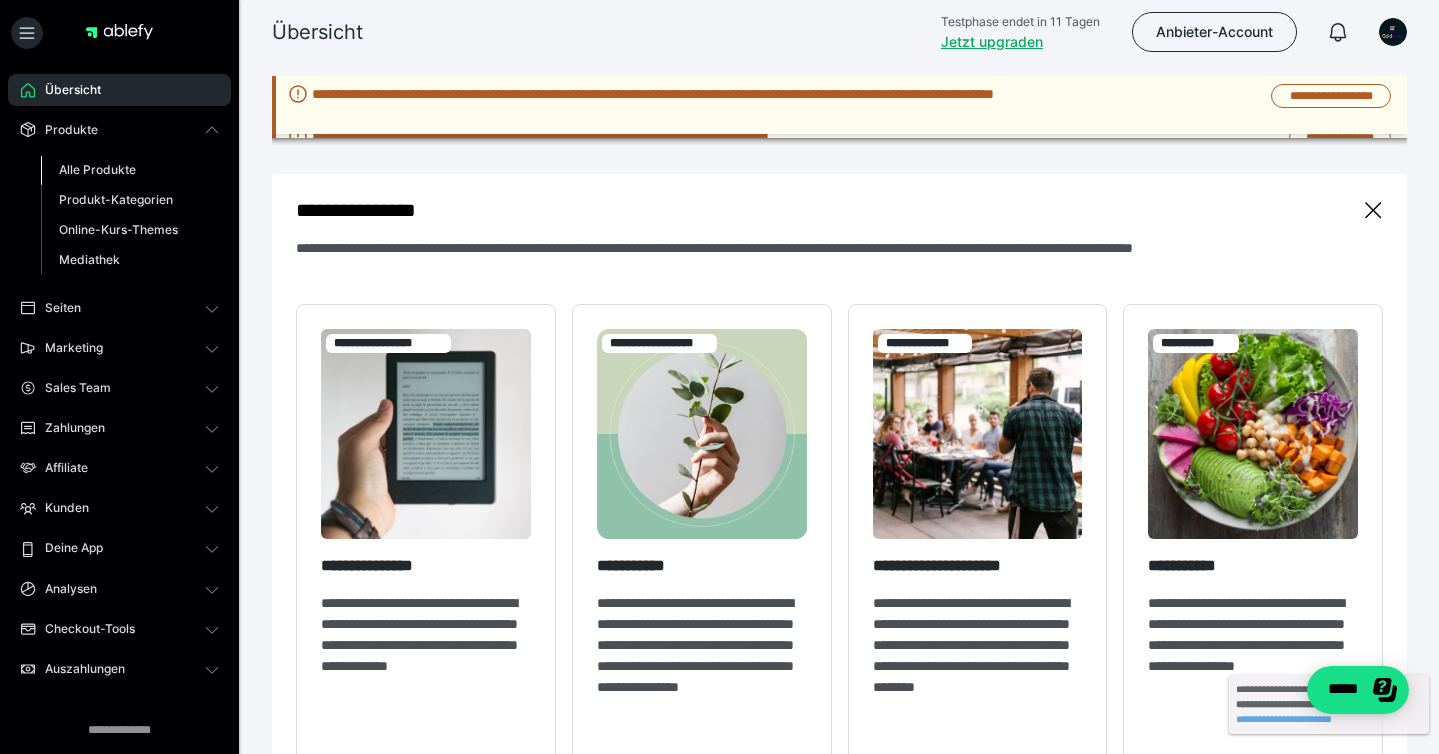 click on "Alle Produkte" at bounding box center [97, 169] 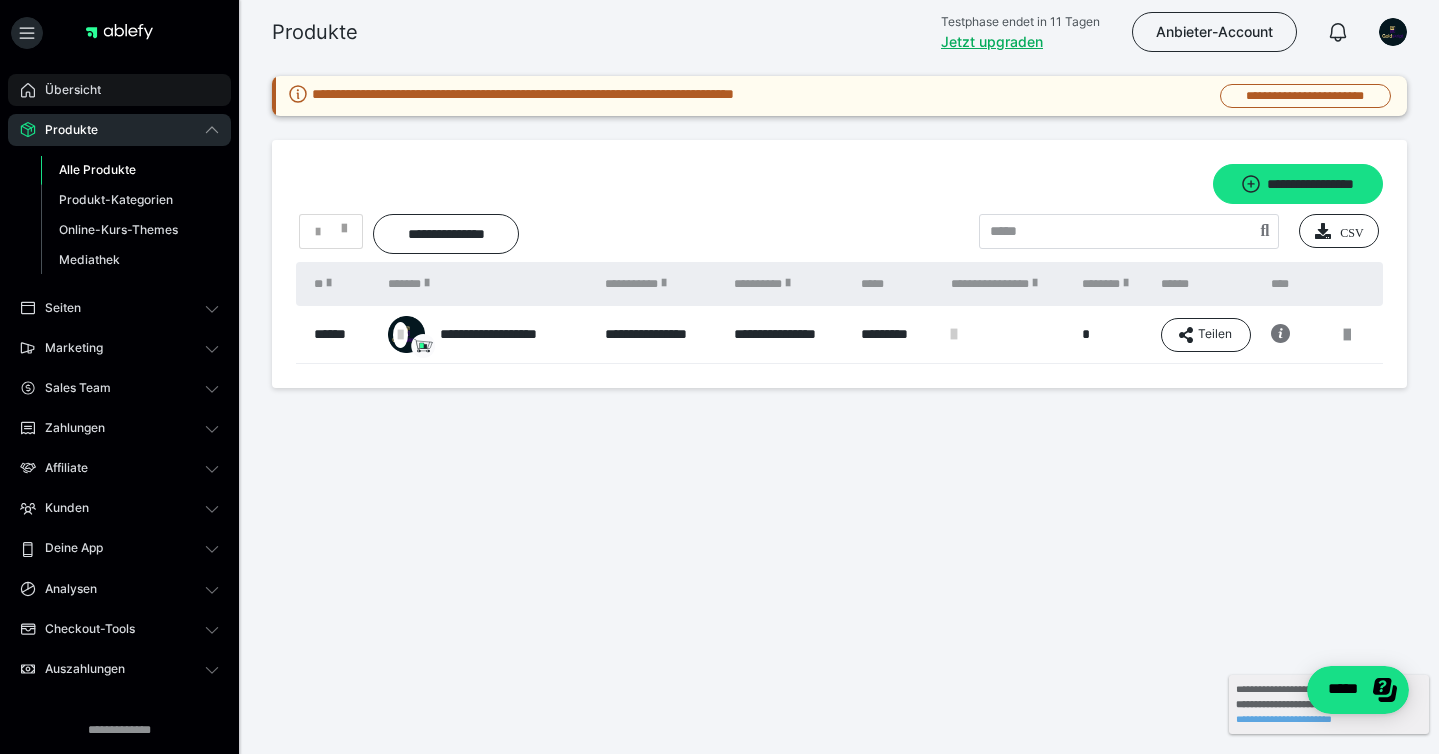 click on "Übersicht" at bounding box center [119, 90] 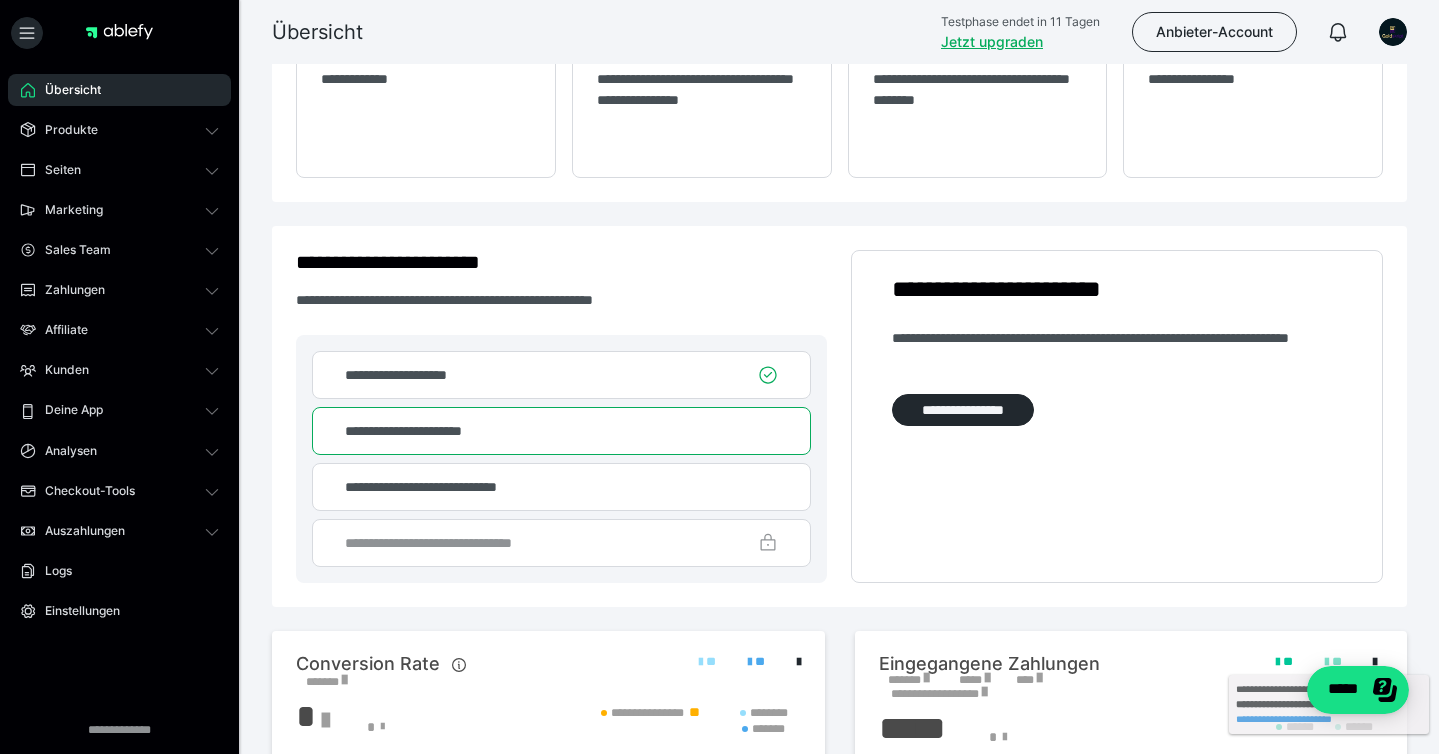 scroll, scrollTop: 656, scrollLeft: 0, axis: vertical 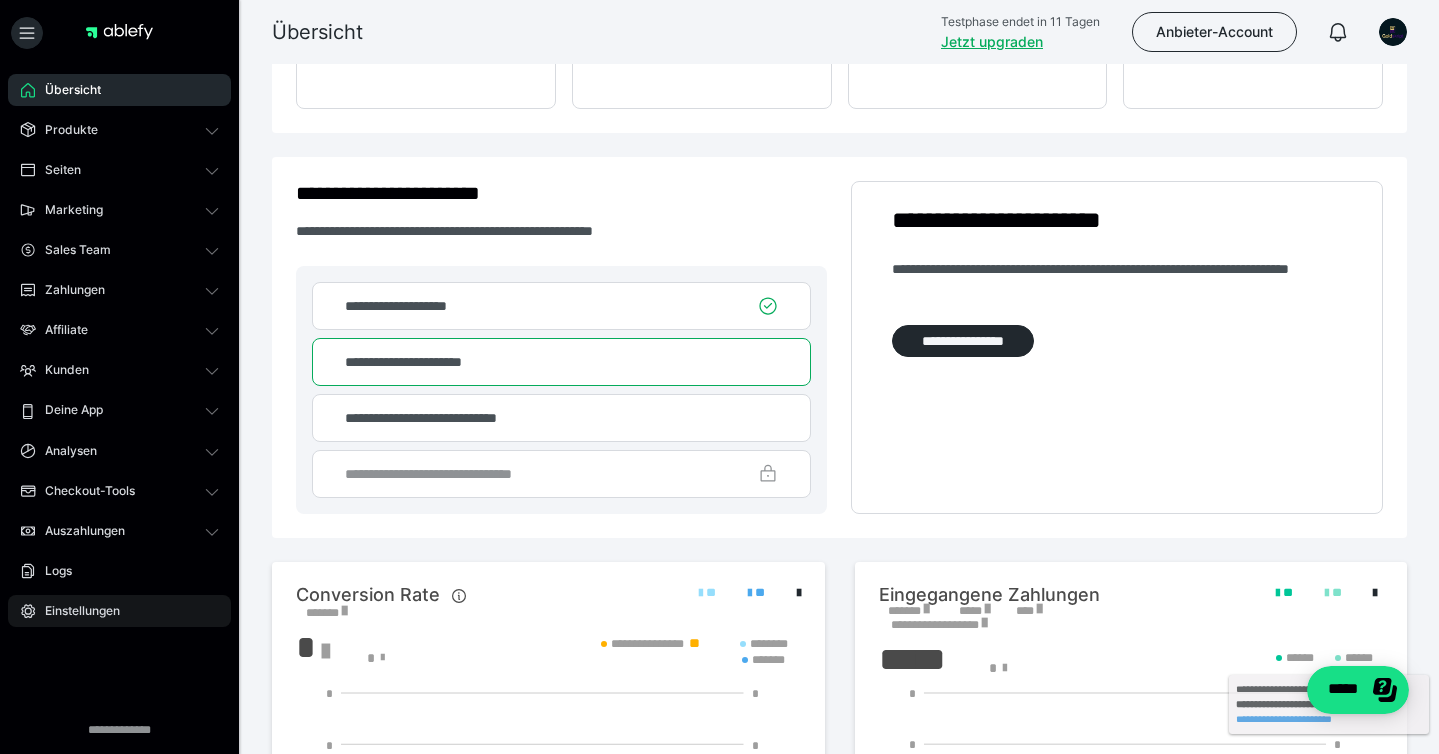 click on "Einstellungen" at bounding box center [75, 611] 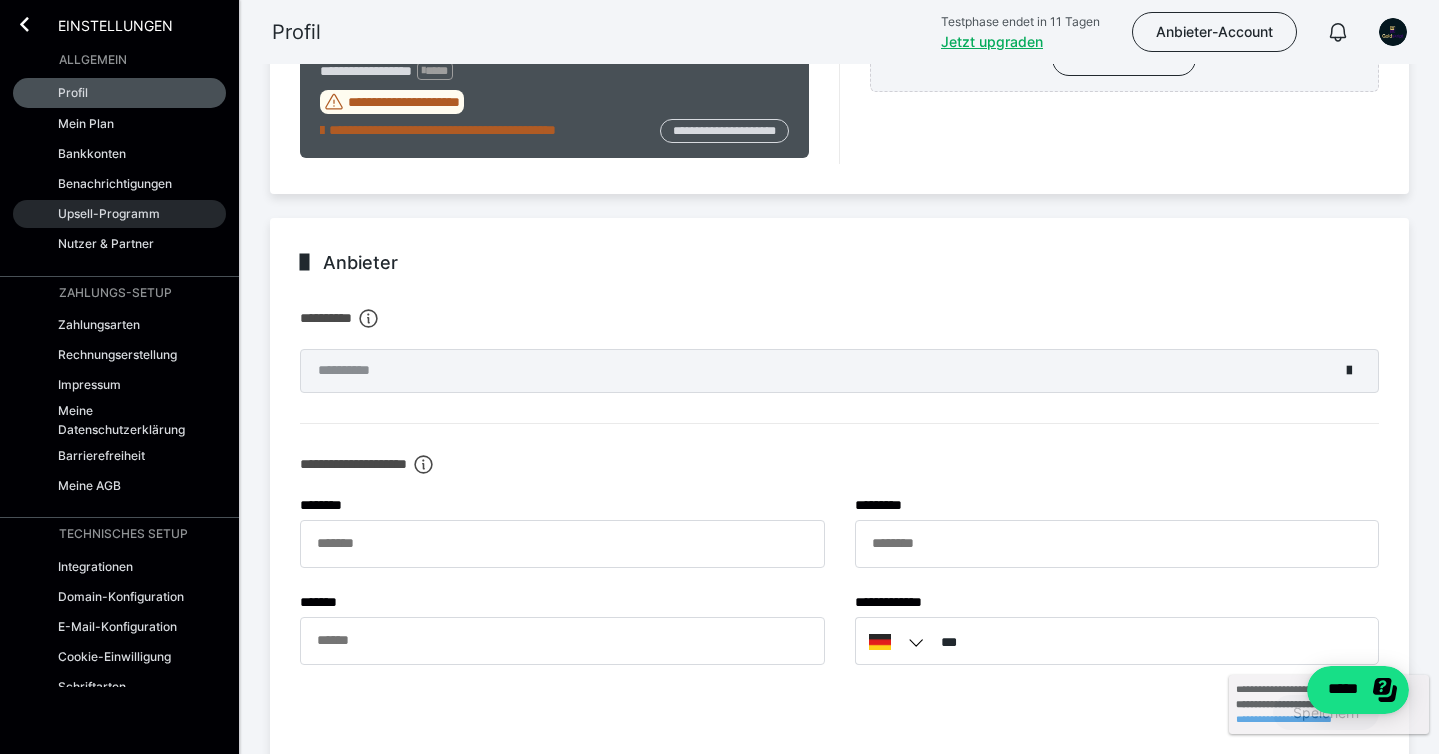 scroll, scrollTop: 656, scrollLeft: 0, axis: vertical 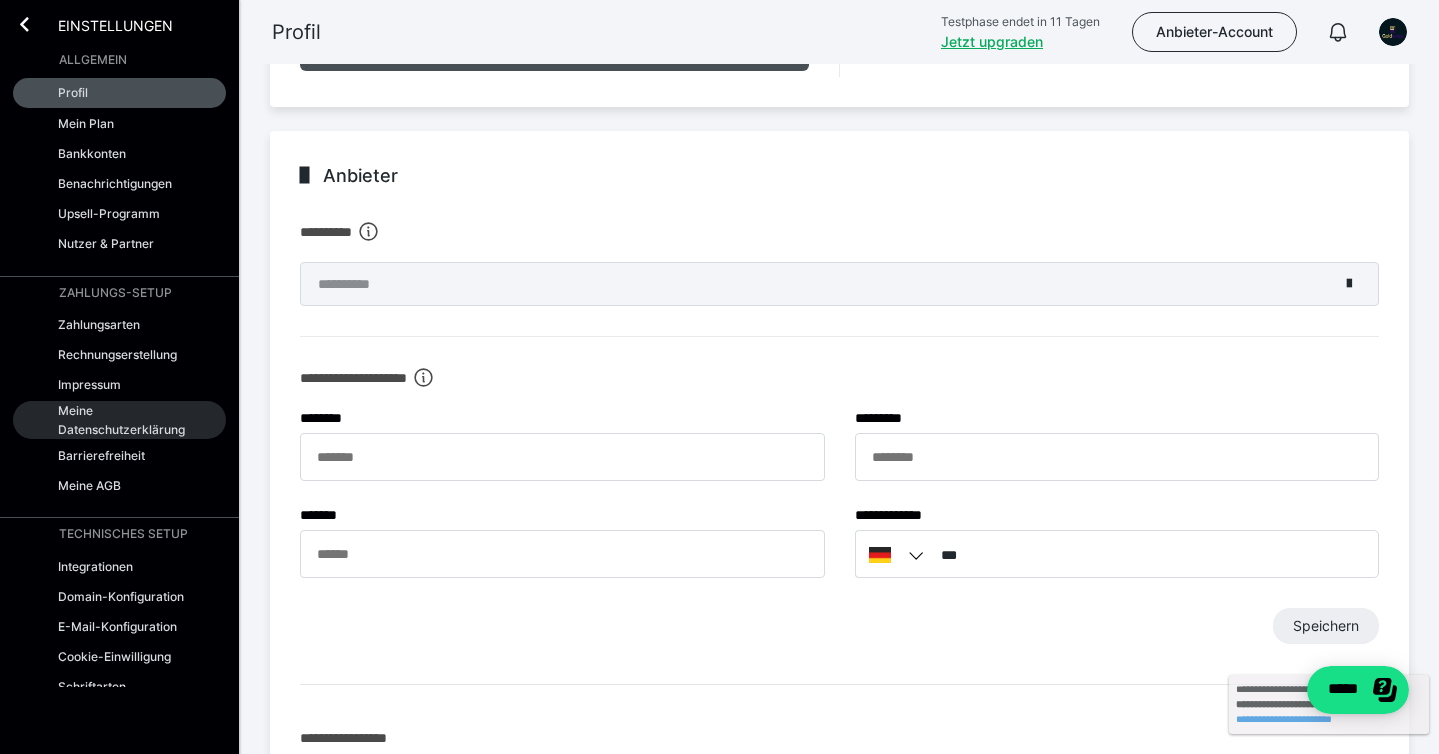 click on "Meine Datenschutzerklärung" at bounding box center [125, 420] 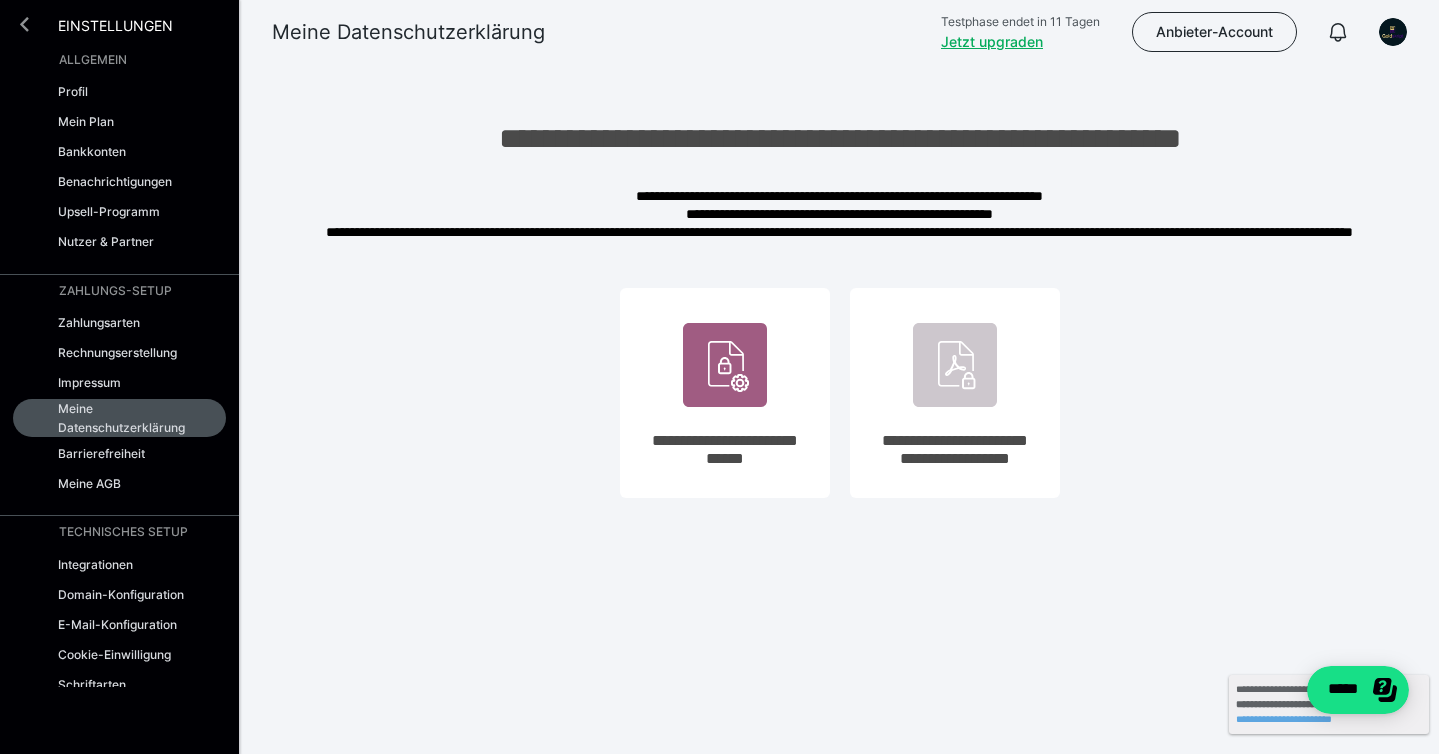 click at bounding box center (24, 24) 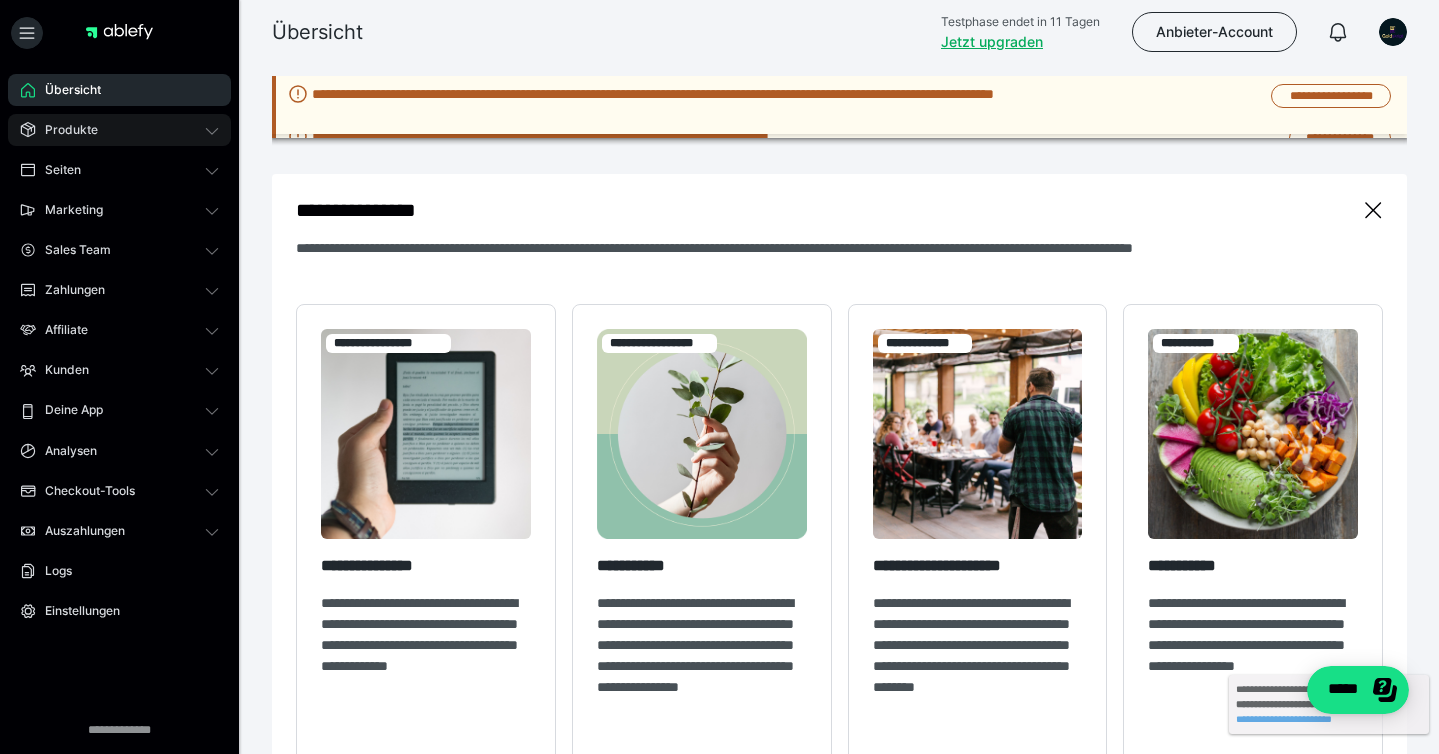 click on "Produkte" at bounding box center [119, 130] 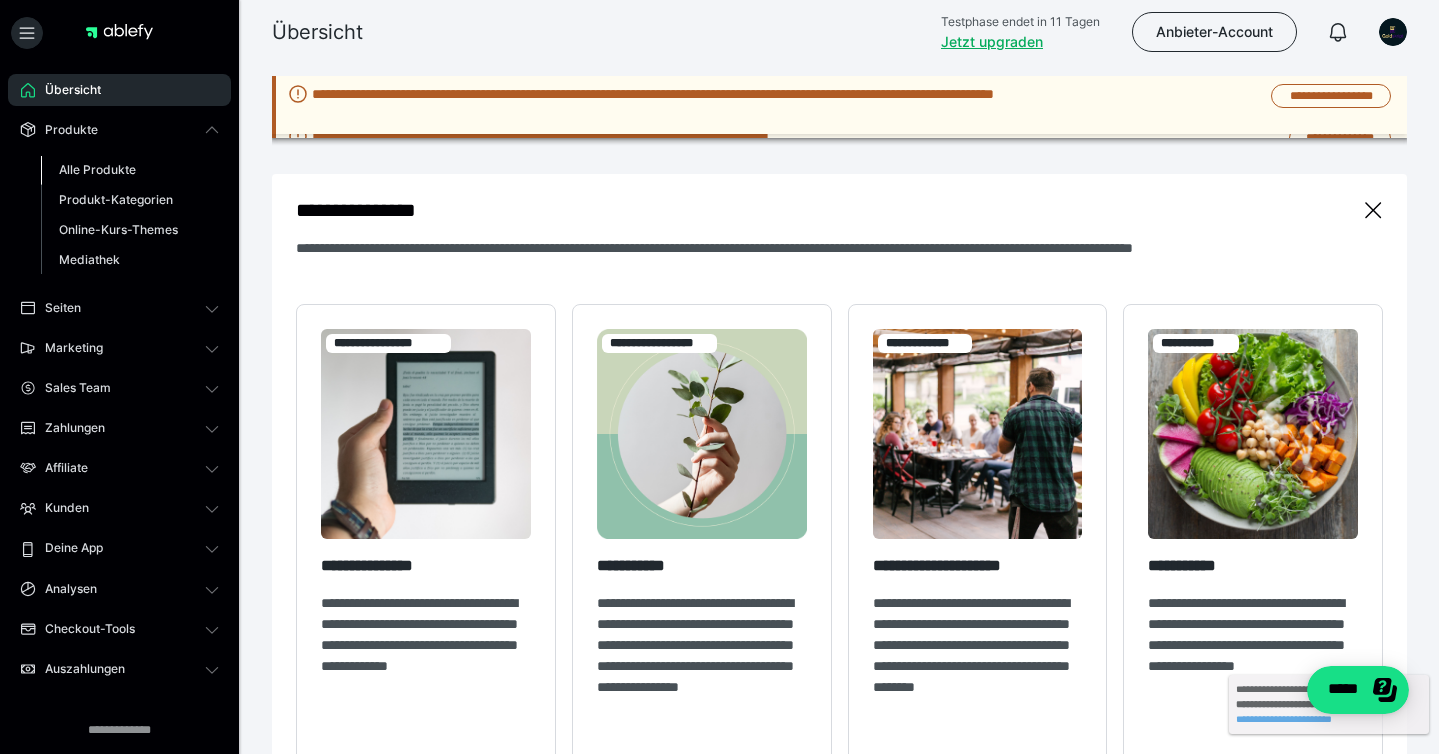 click on "Alle Produkte" at bounding box center [97, 169] 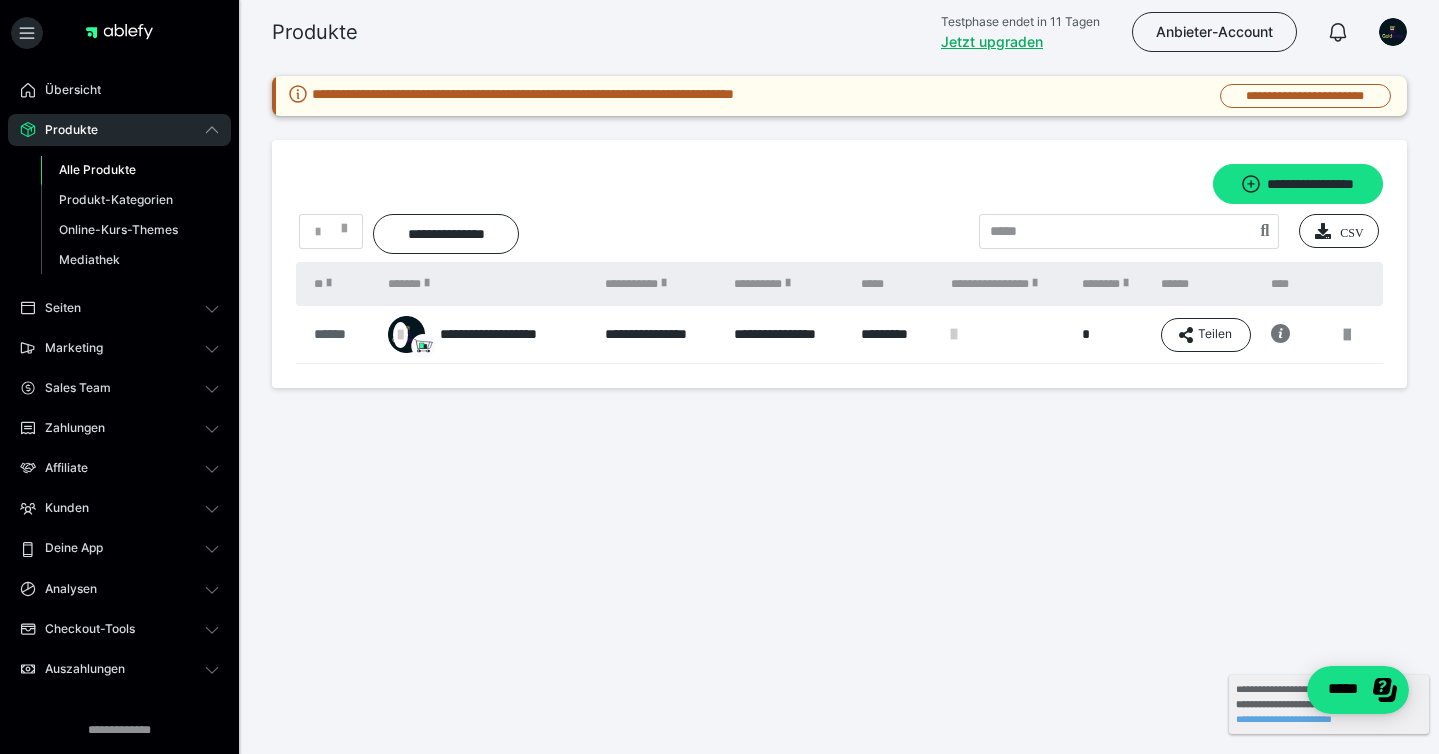 click on "******" at bounding box center (341, 334) 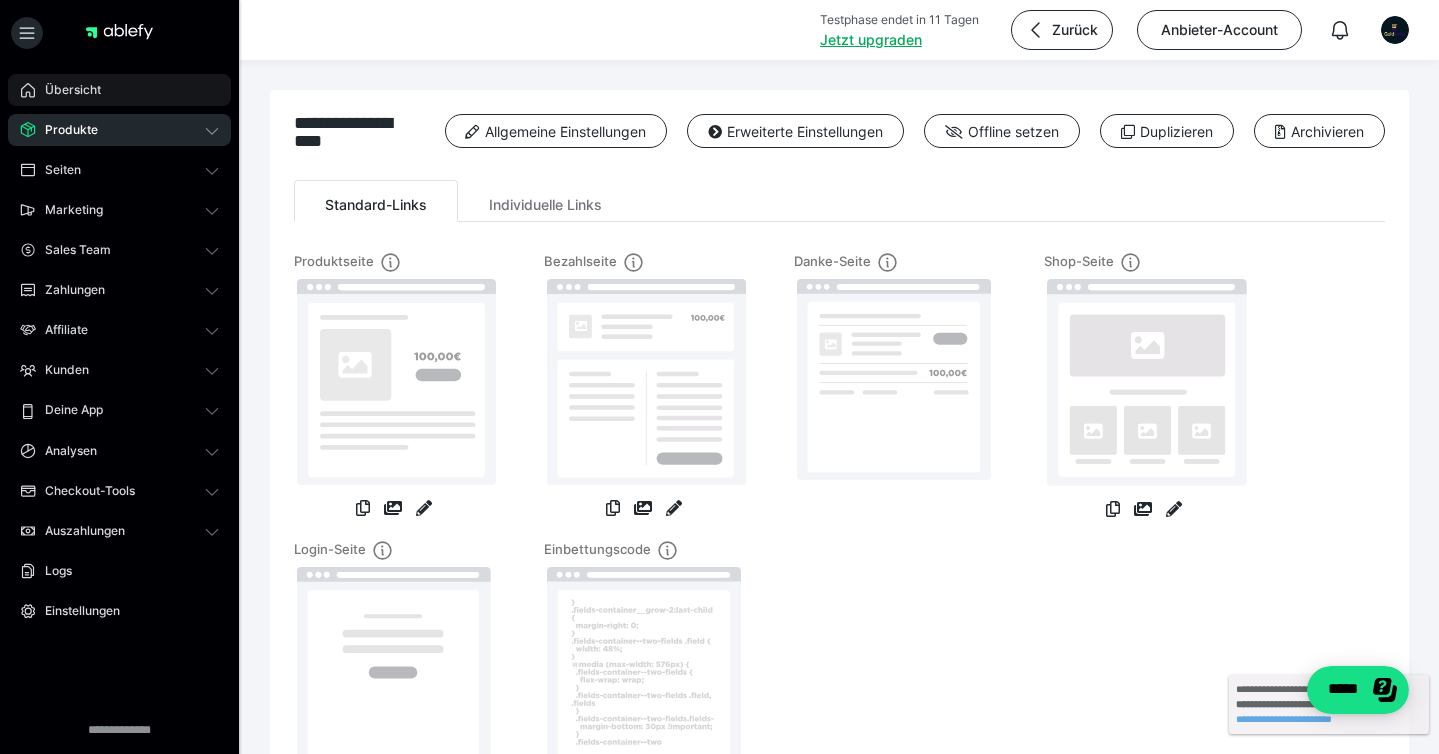 click on "Übersicht" at bounding box center (119, 90) 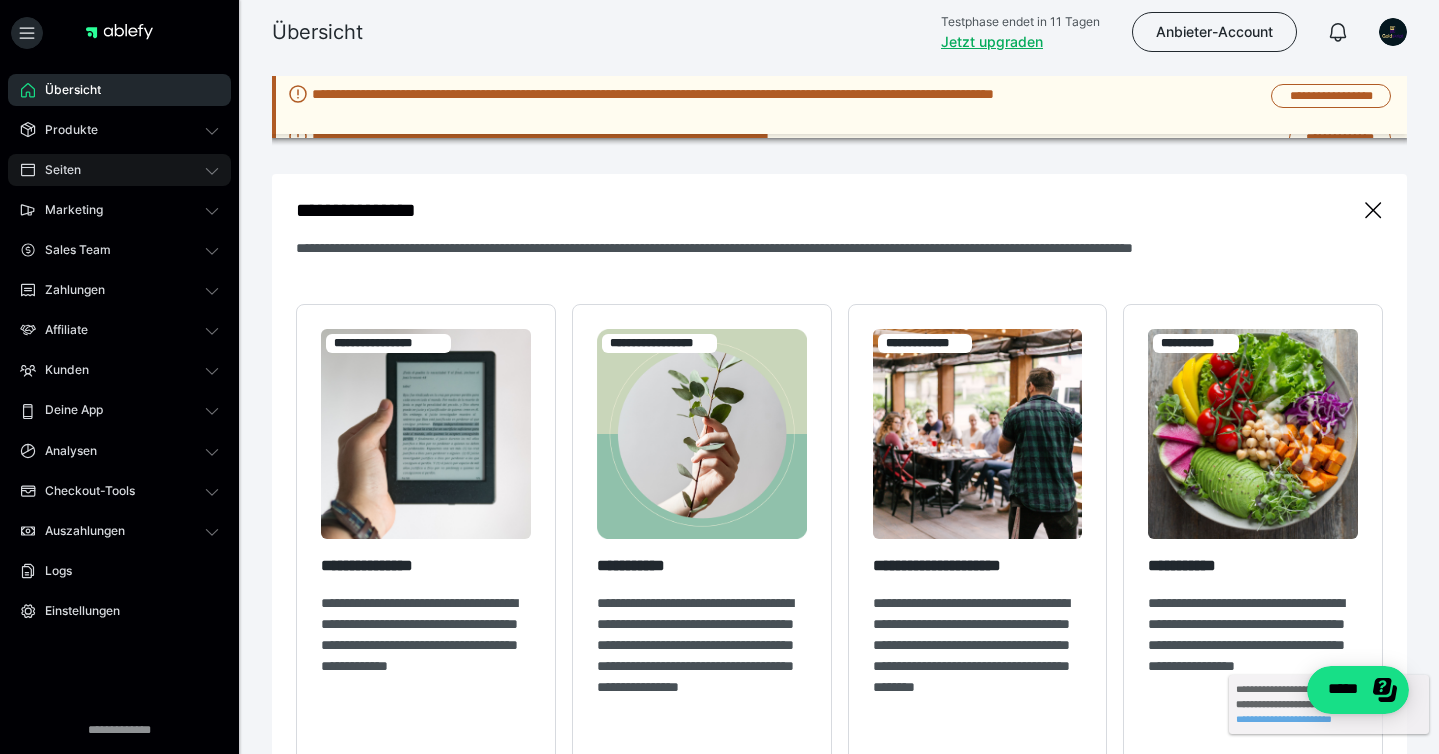 click on "Seiten" at bounding box center [119, 170] 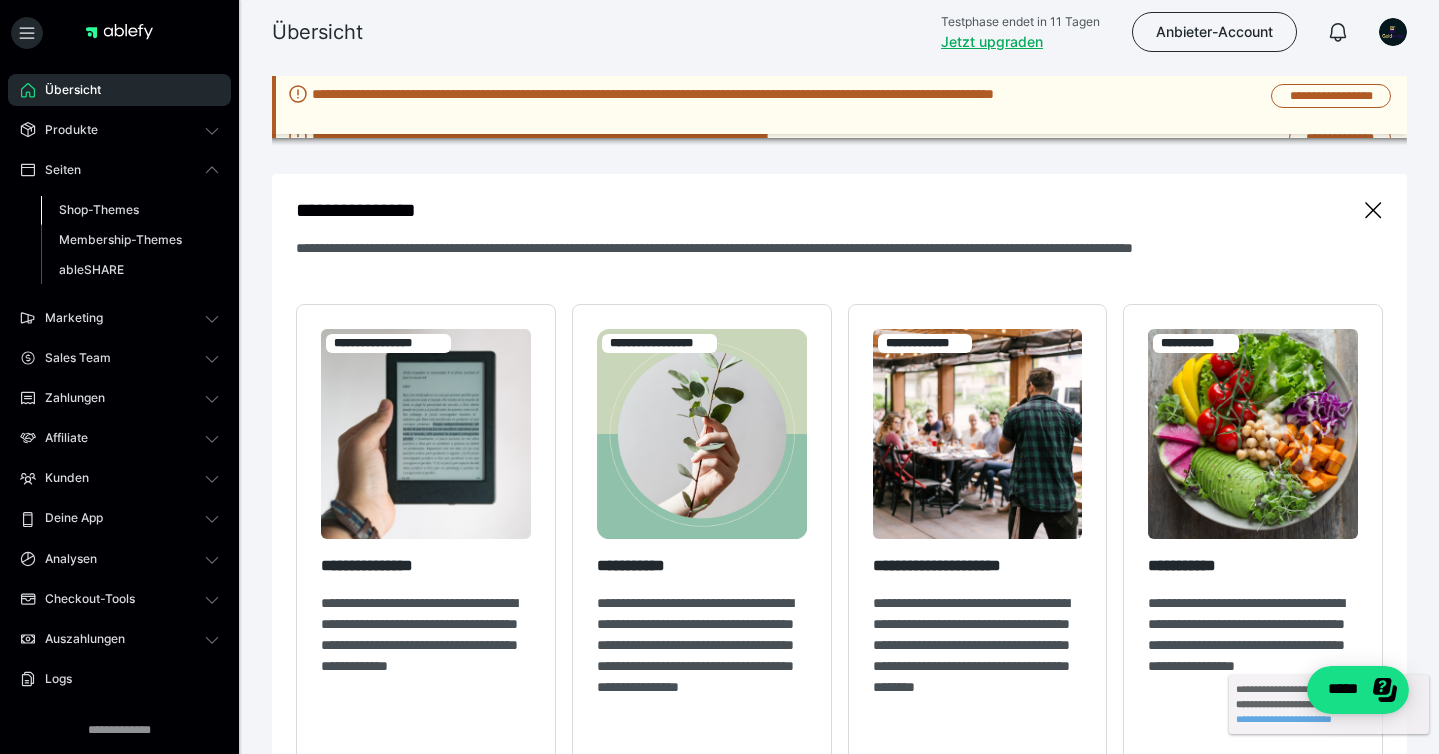 click on "Shop-Themes" at bounding box center [130, 210] 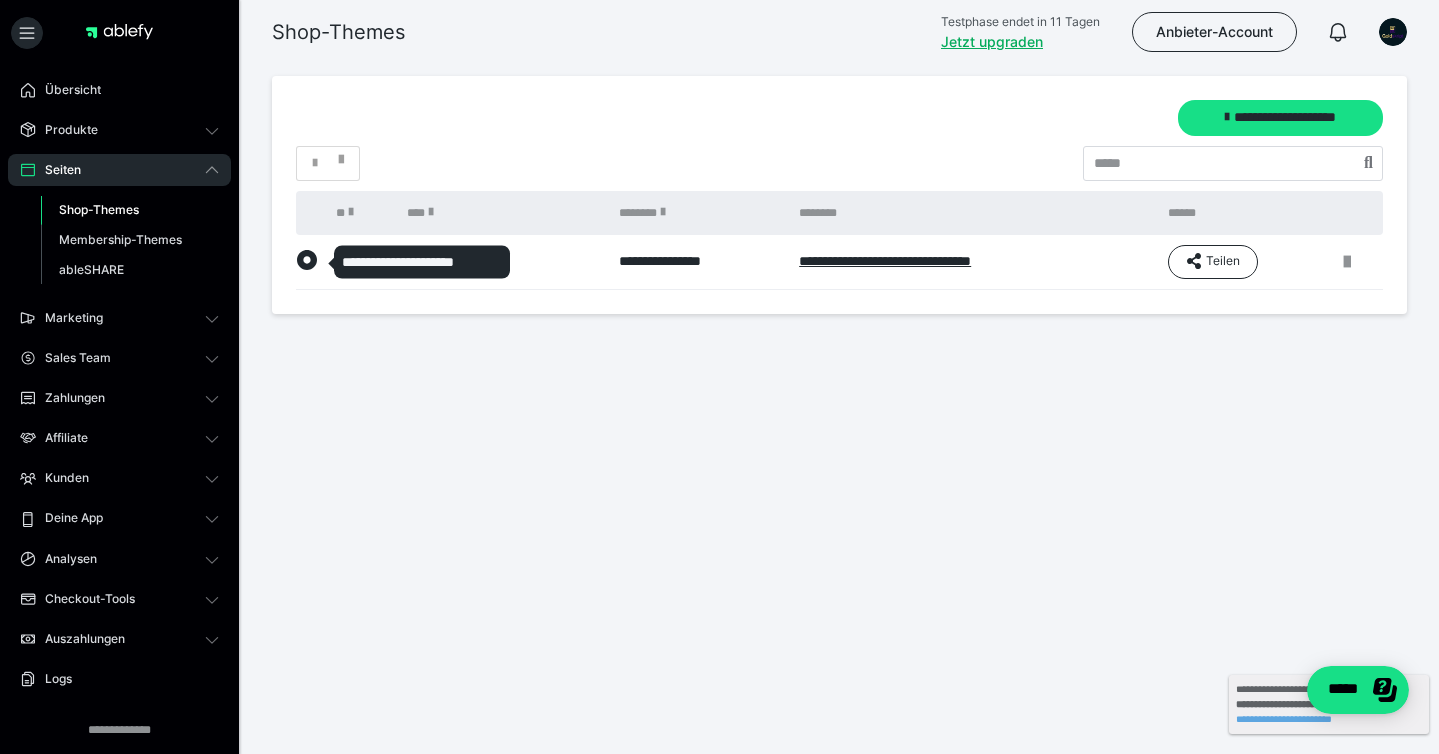click on "**********" at bounding box center [422, 261] 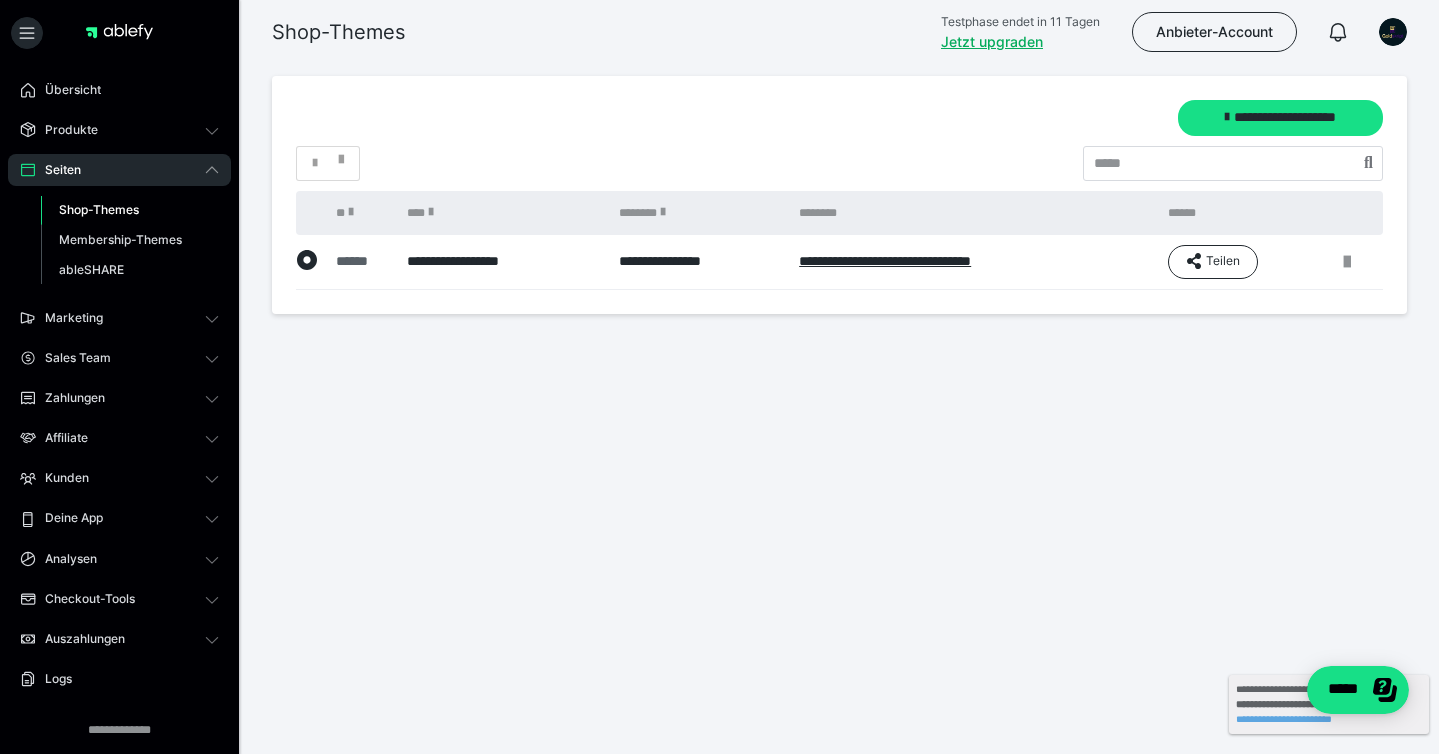 click on "******" at bounding box center (361, 261) 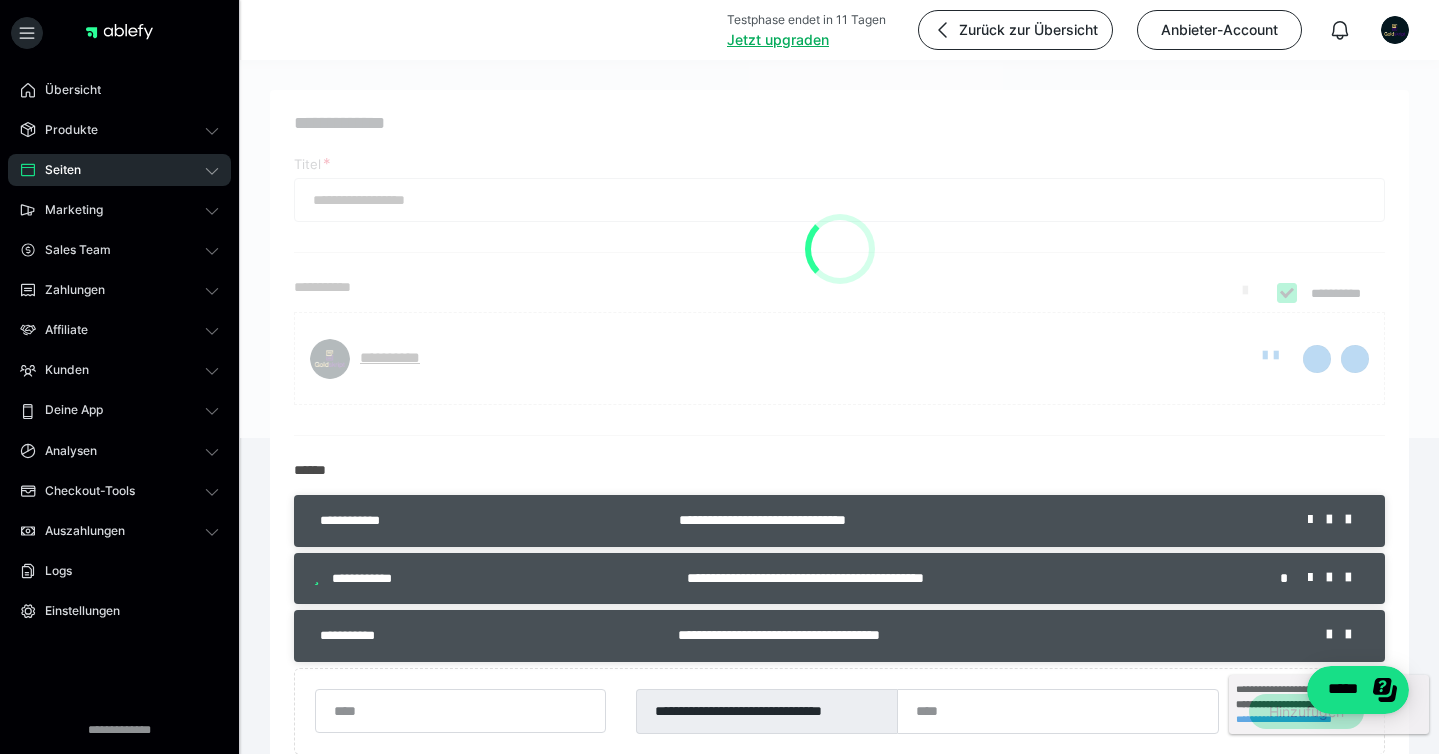 checkbox on "****" 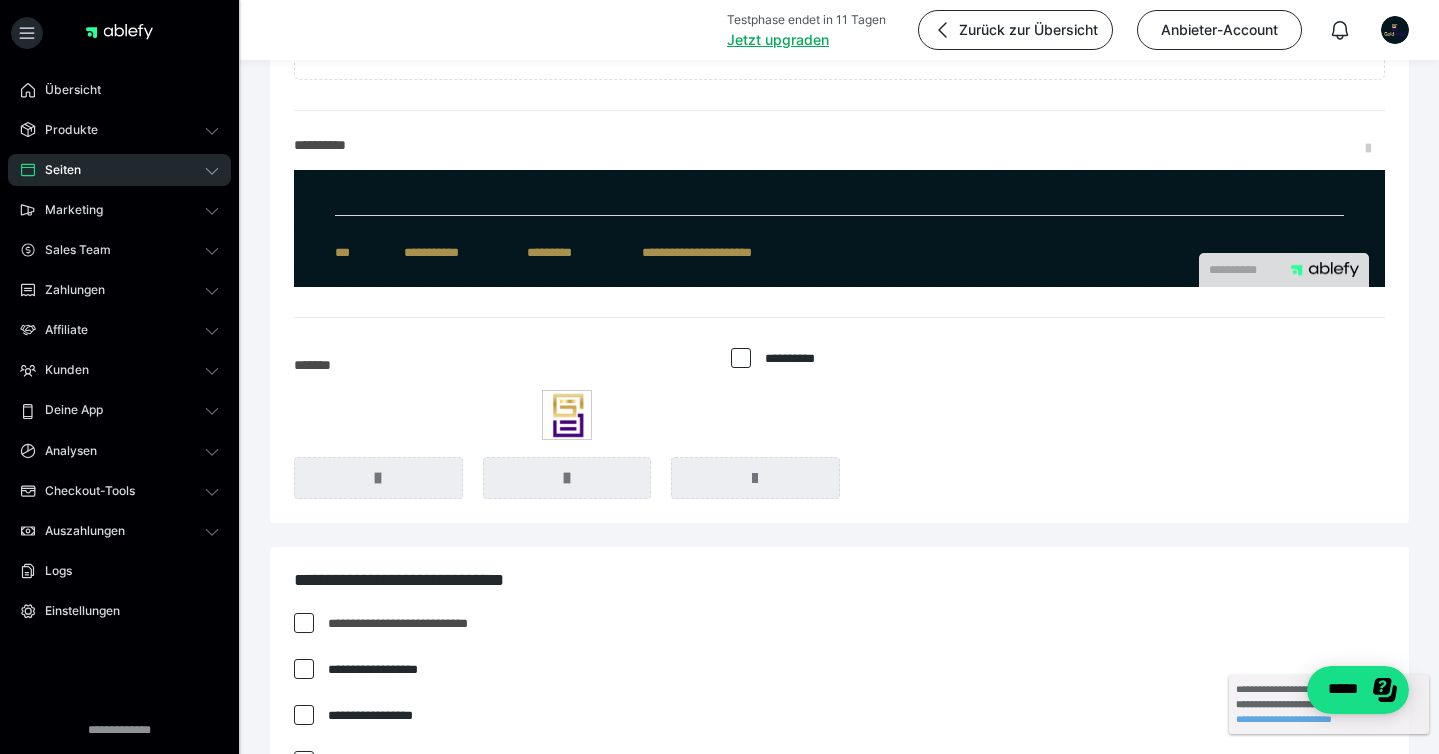 scroll, scrollTop: 674, scrollLeft: 0, axis: vertical 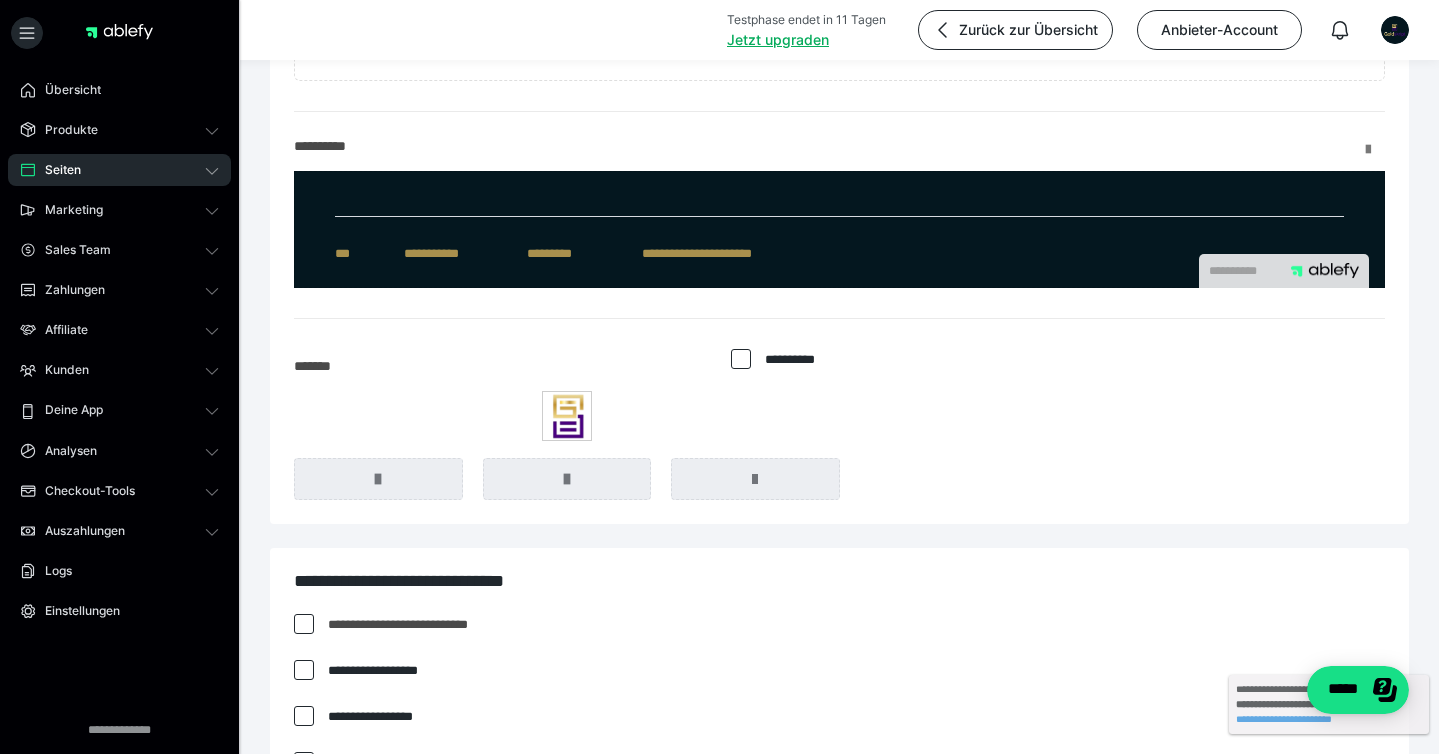 click at bounding box center [1375, 150] 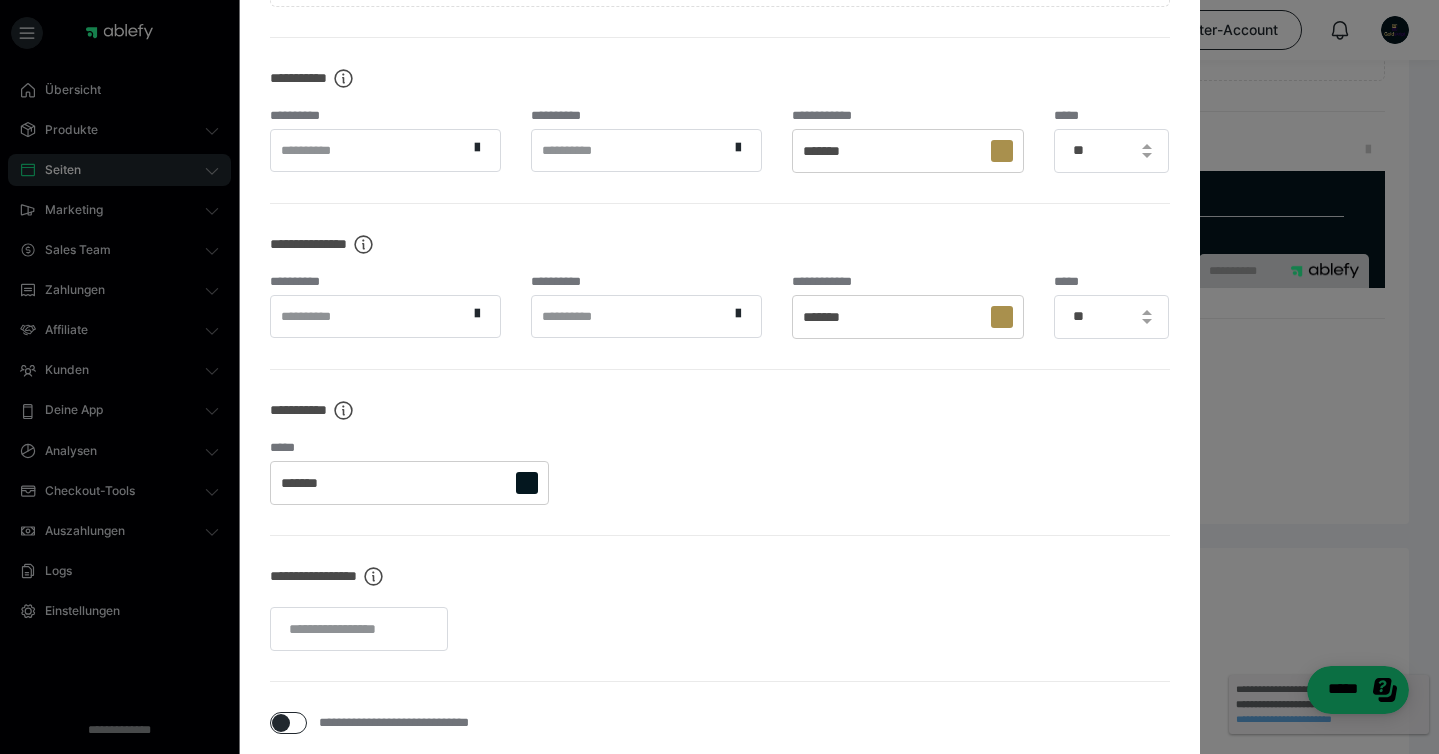 scroll, scrollTop: 0, scrollLeft: 0, axis: both 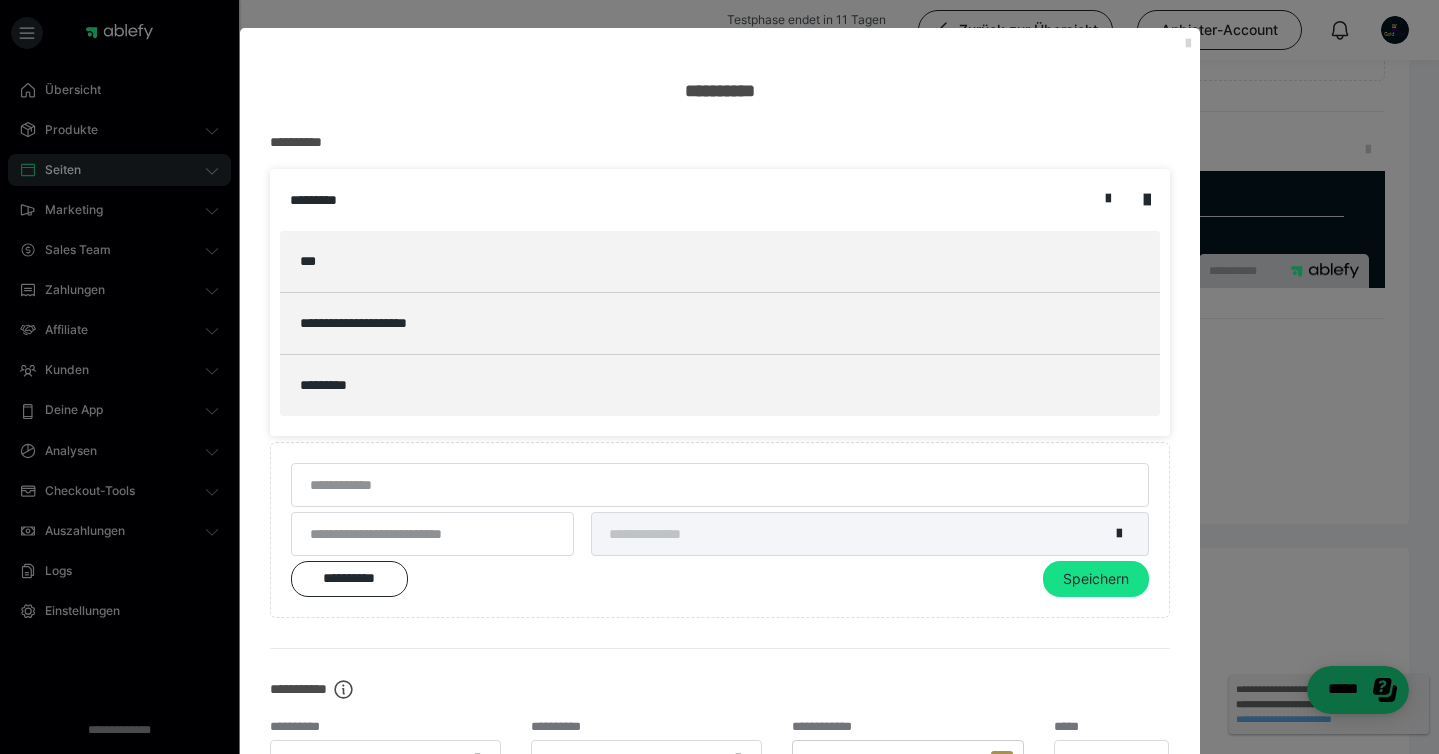 click at bounding box center (1188, 44) 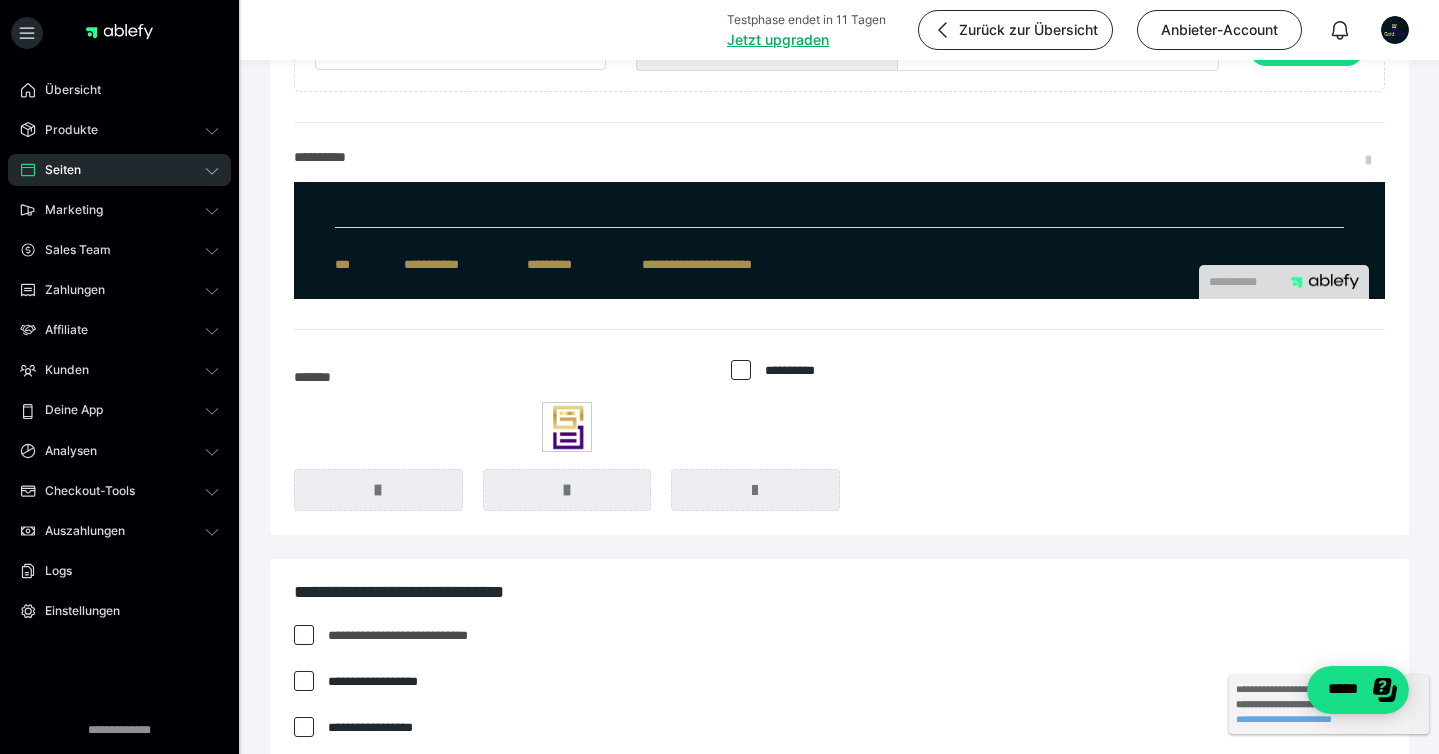 scroll, scrollTop: 605, scrollLeft: 0, axis: vertical 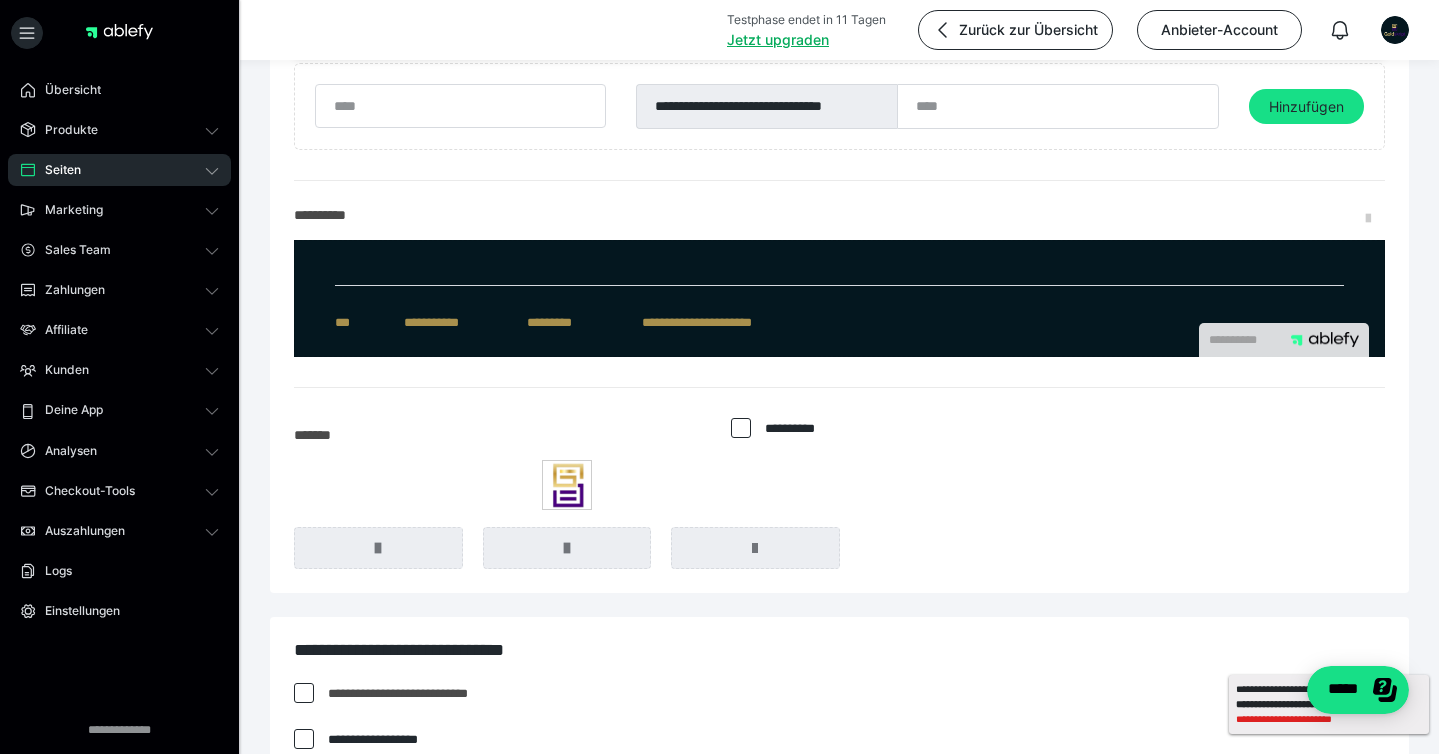 click on "**********" at bounding box center [1329, 719] 